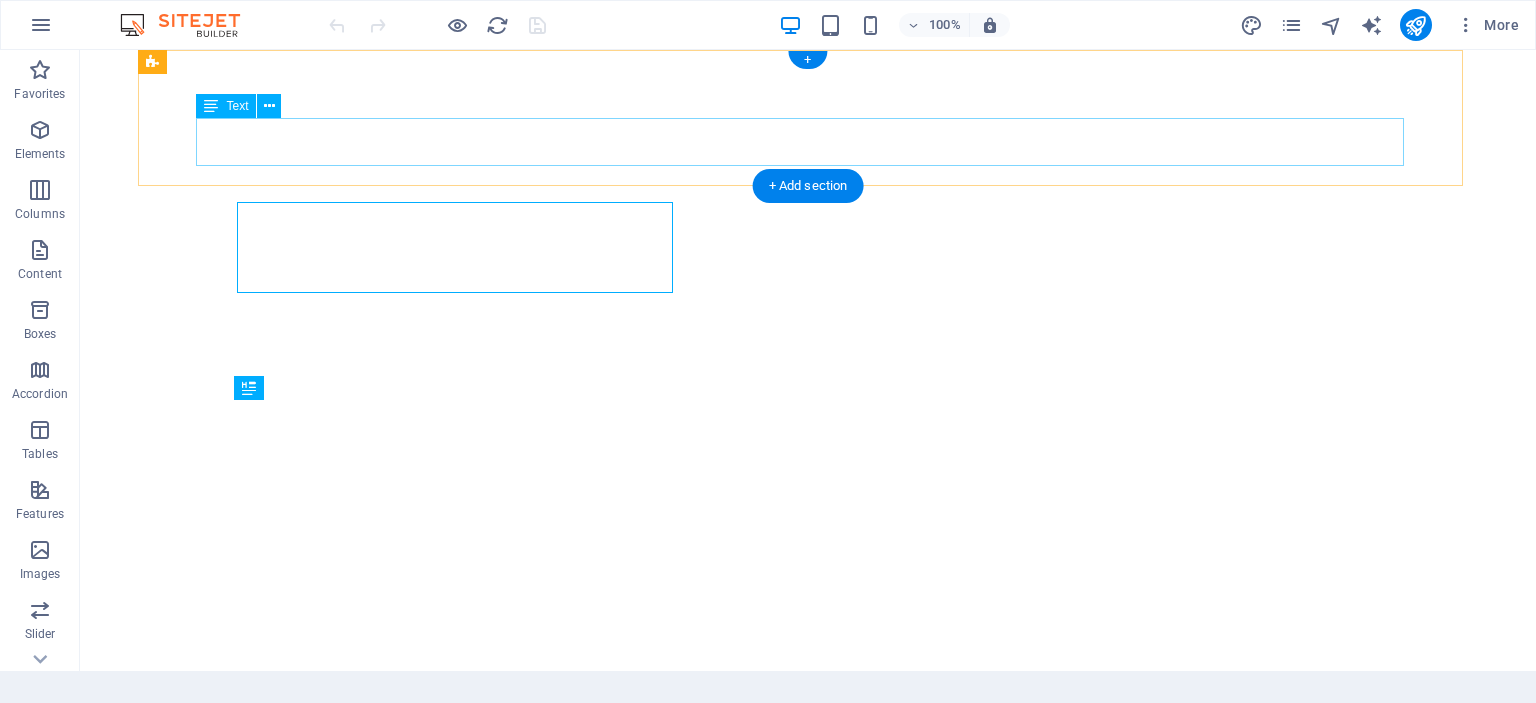 scroll, scrollTop: 0, scrollLeft: 0, axis: both 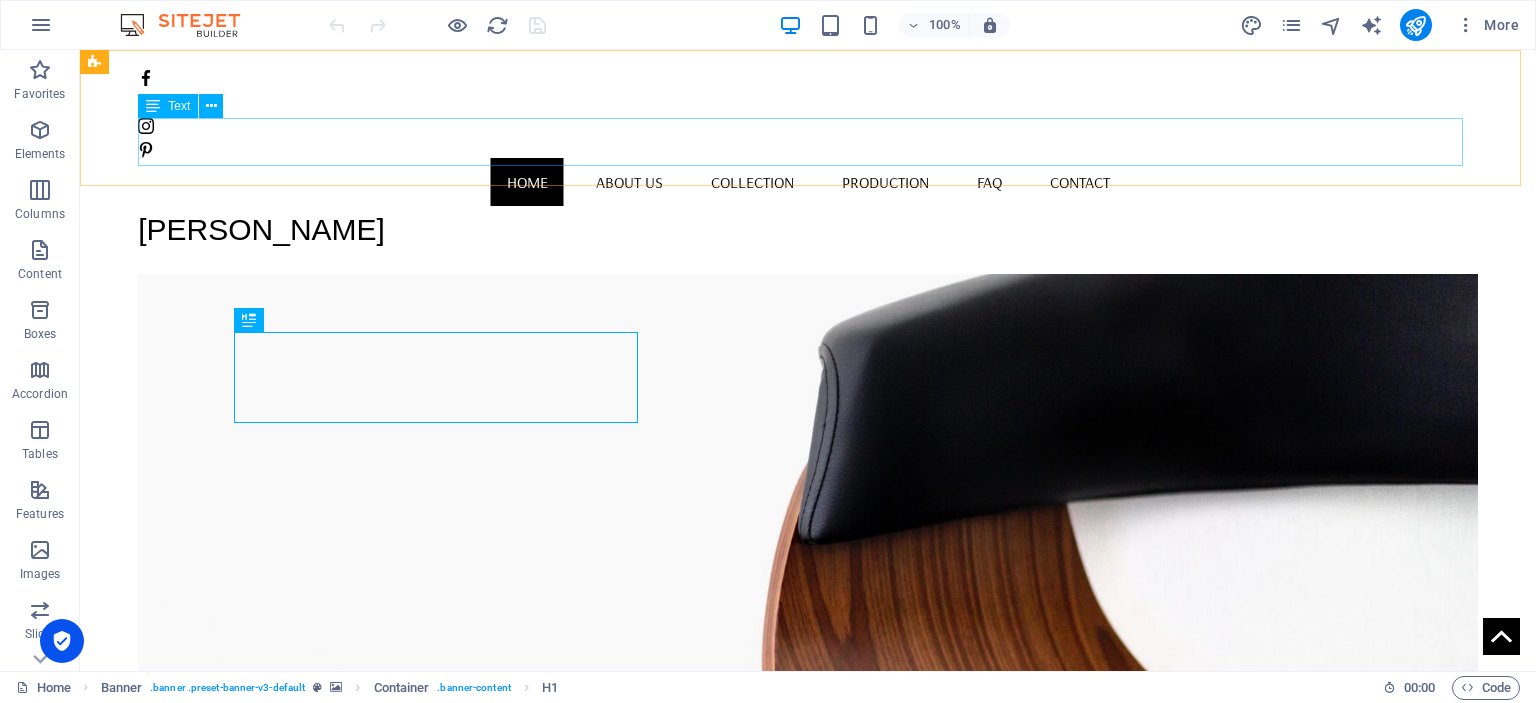 click on "[PERSON_NAME]" at bounding box center (808, 230) 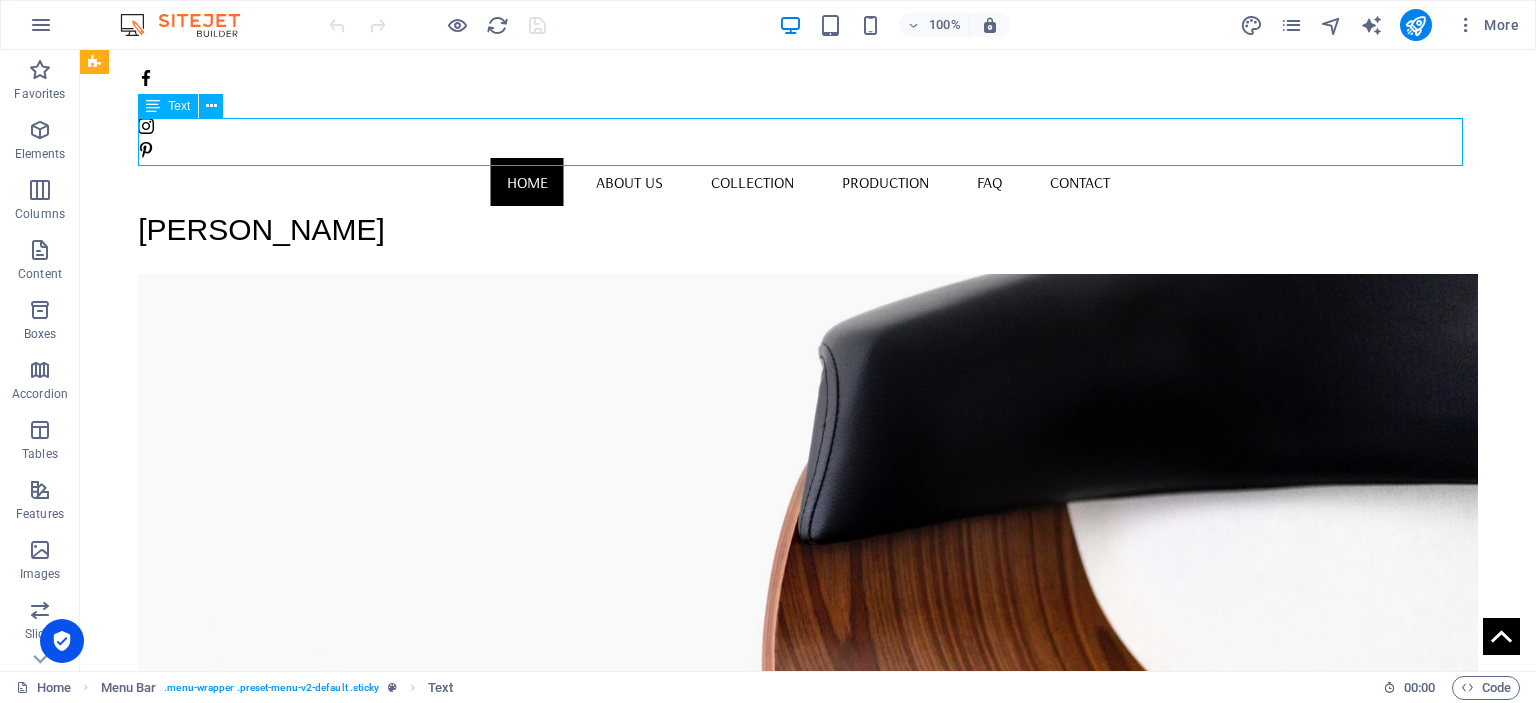 click on "[PERSON_NAME]" at bounding box center [808, 230] 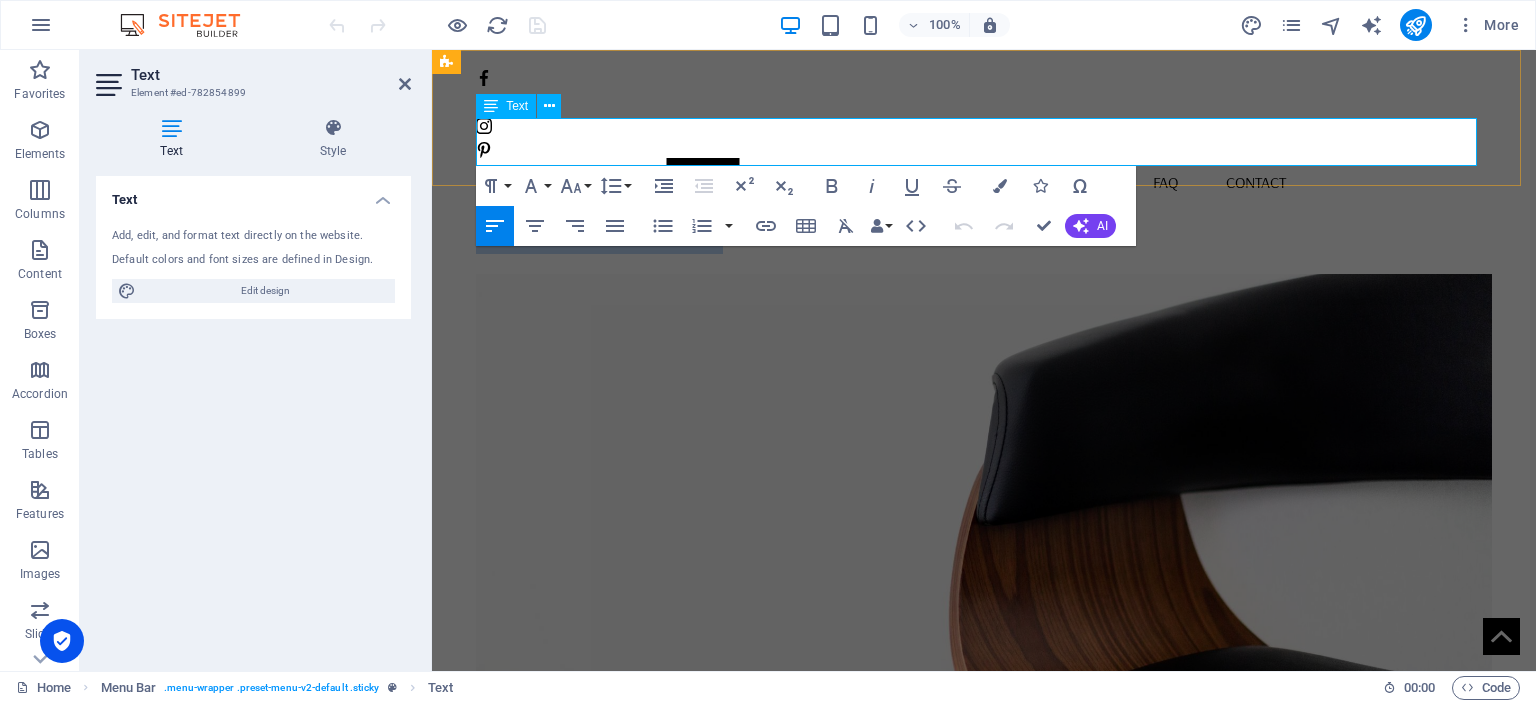 drag, startPoint x: 656, startPoint y: 147, endPoint x: 484, endPoint y: 135, distance: 172.41809 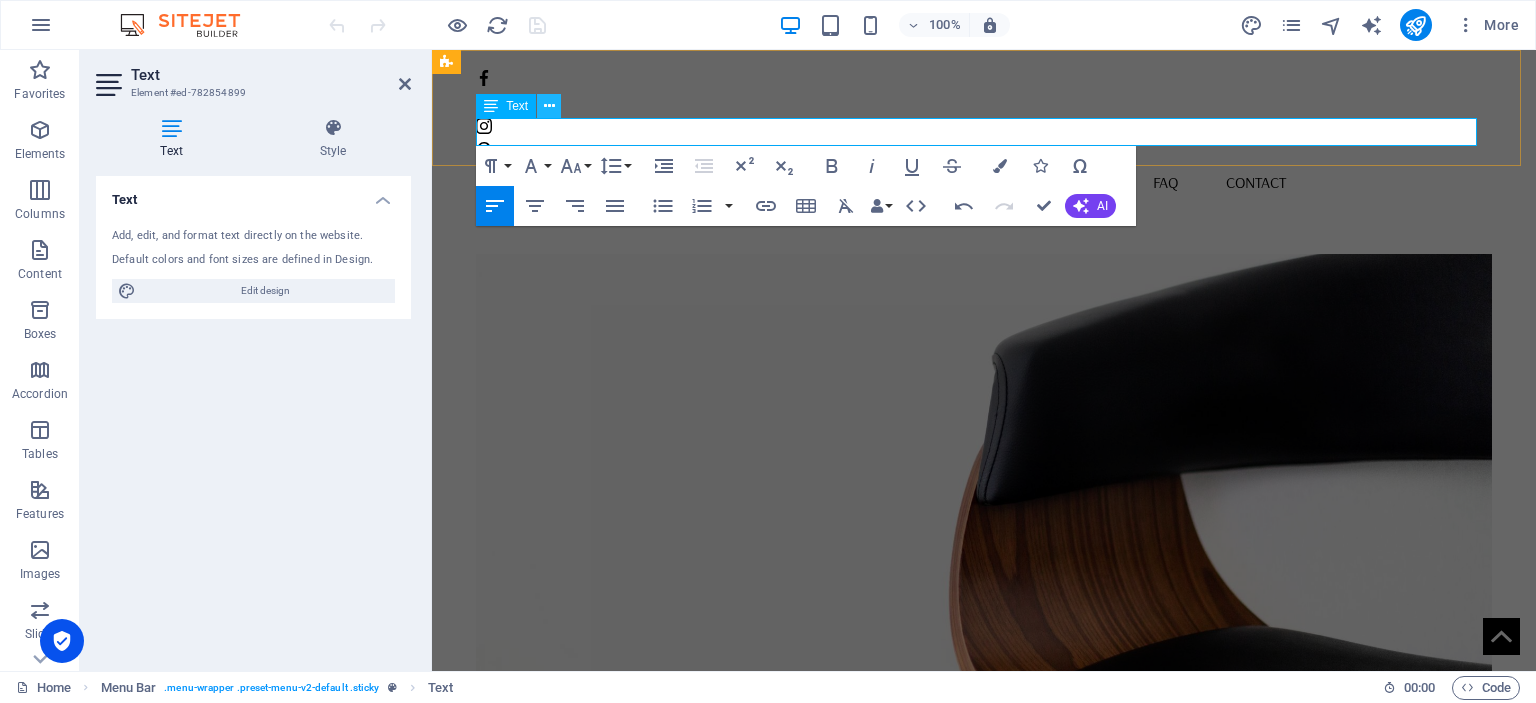 click at bounding box center [549, 106] 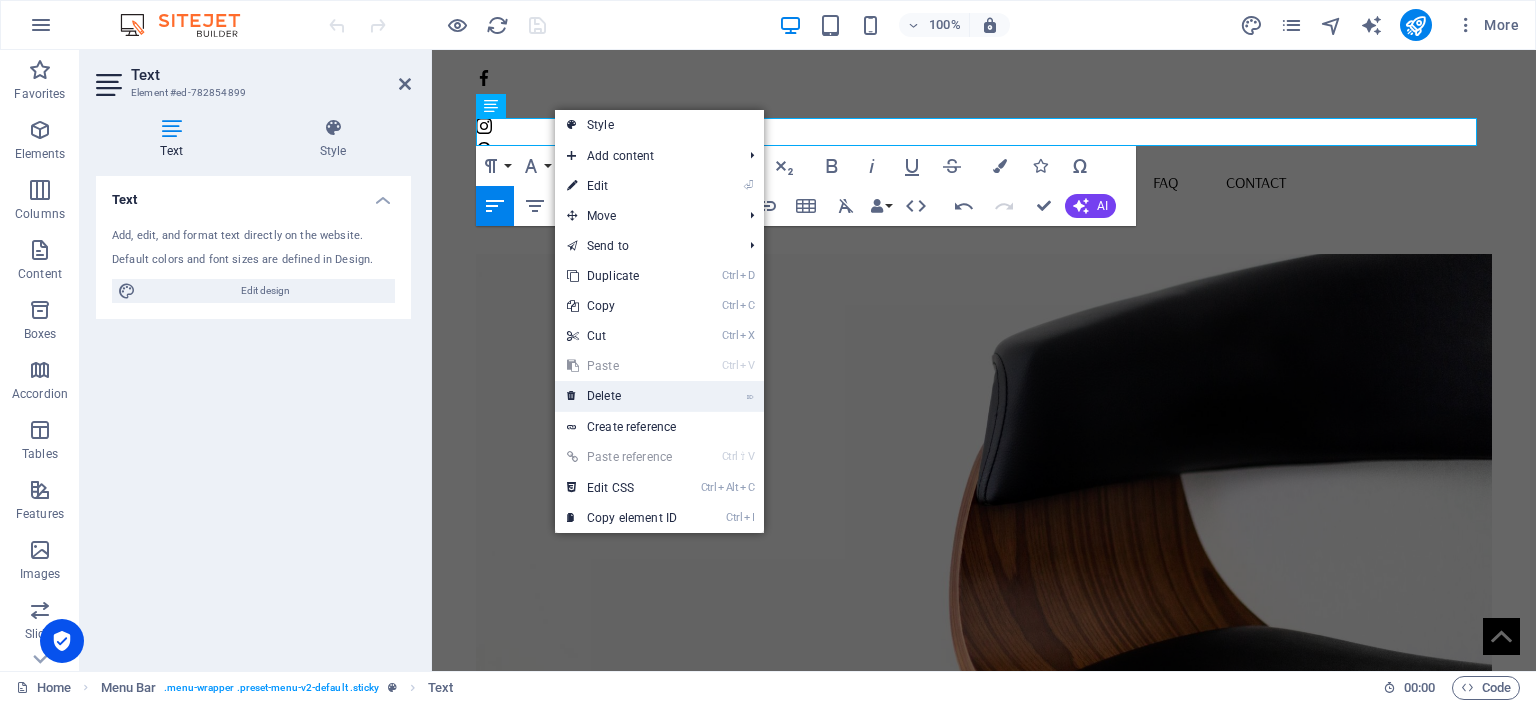 click on "⌦  Delete" at bounding box center (622, 396) 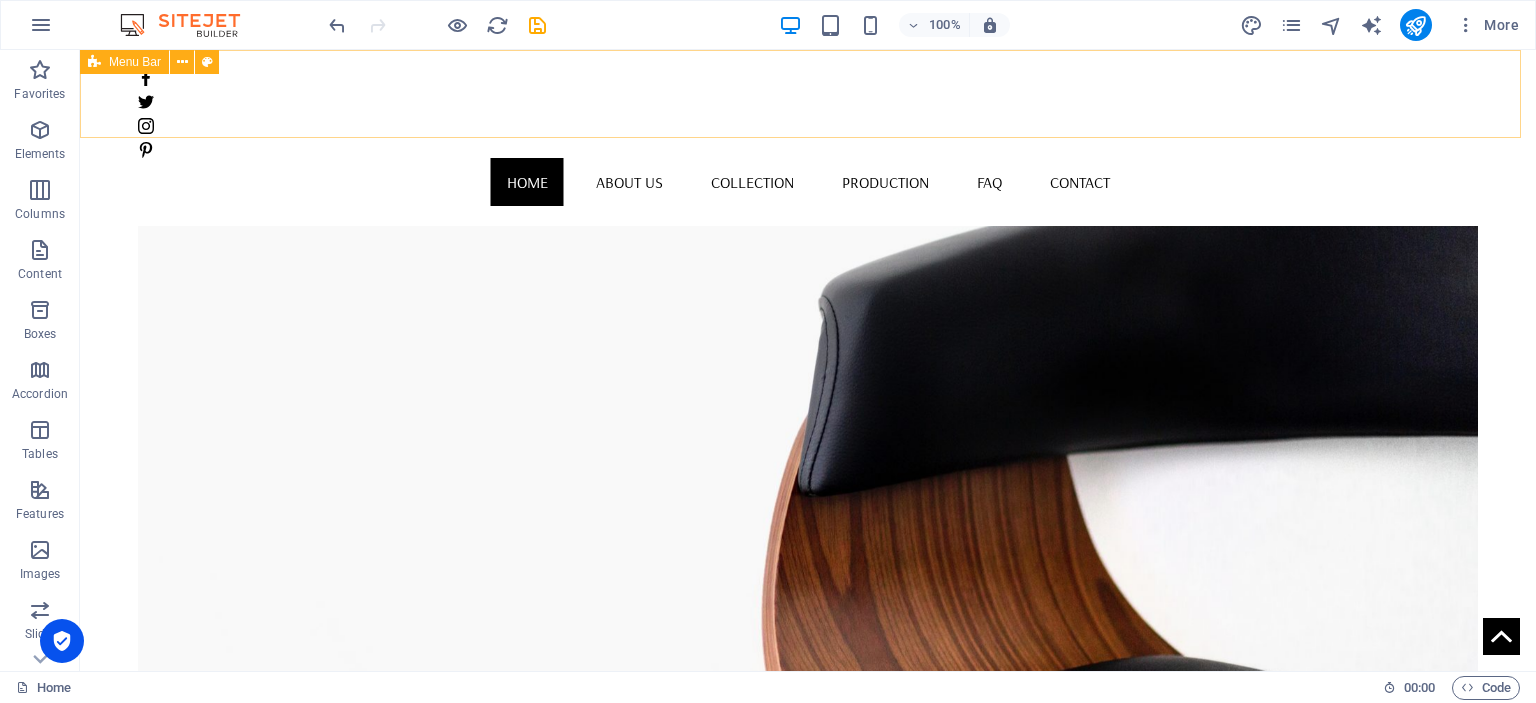 click on "Home About us Collection Production FAQ Contact" at bounding box center [808, 138] 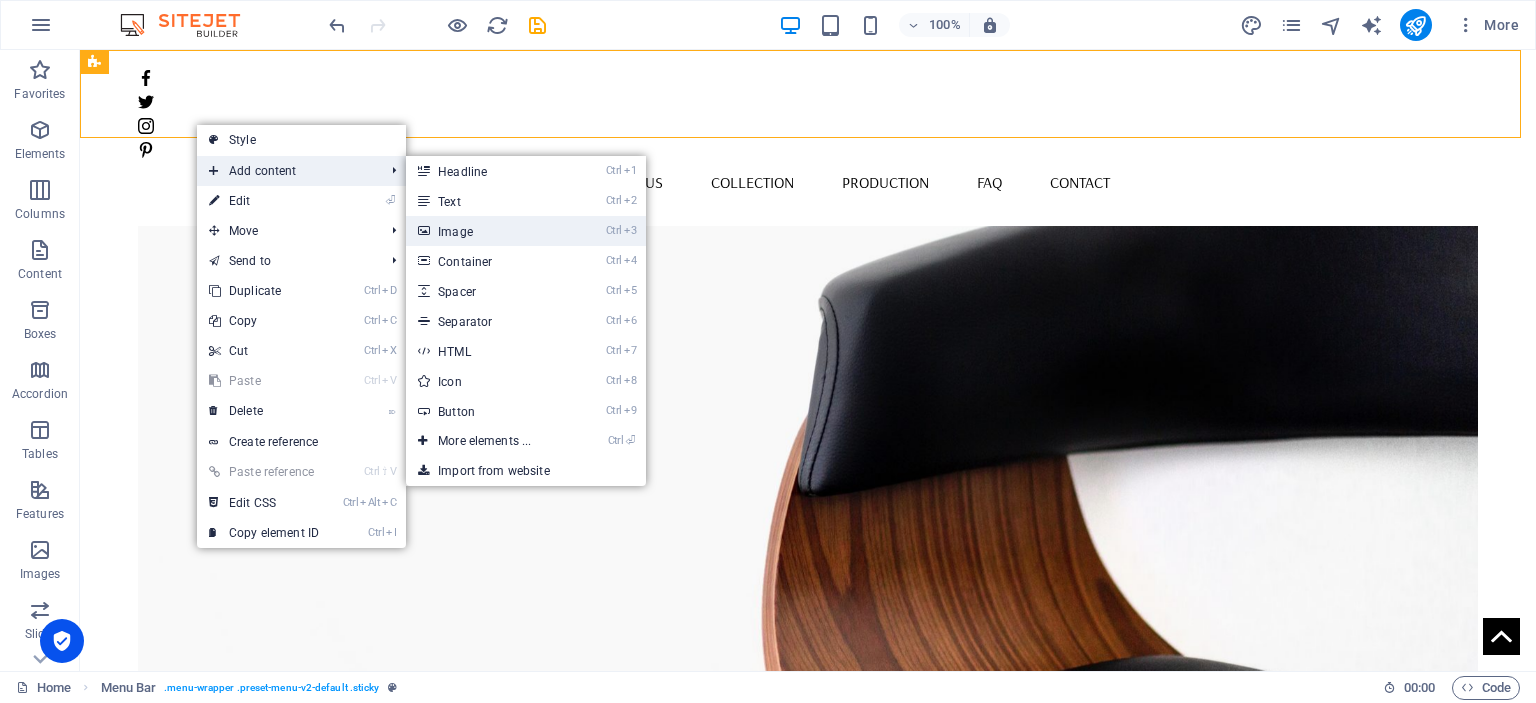 click on "Ctrl 3  Image" at bounding box center (488, 231) 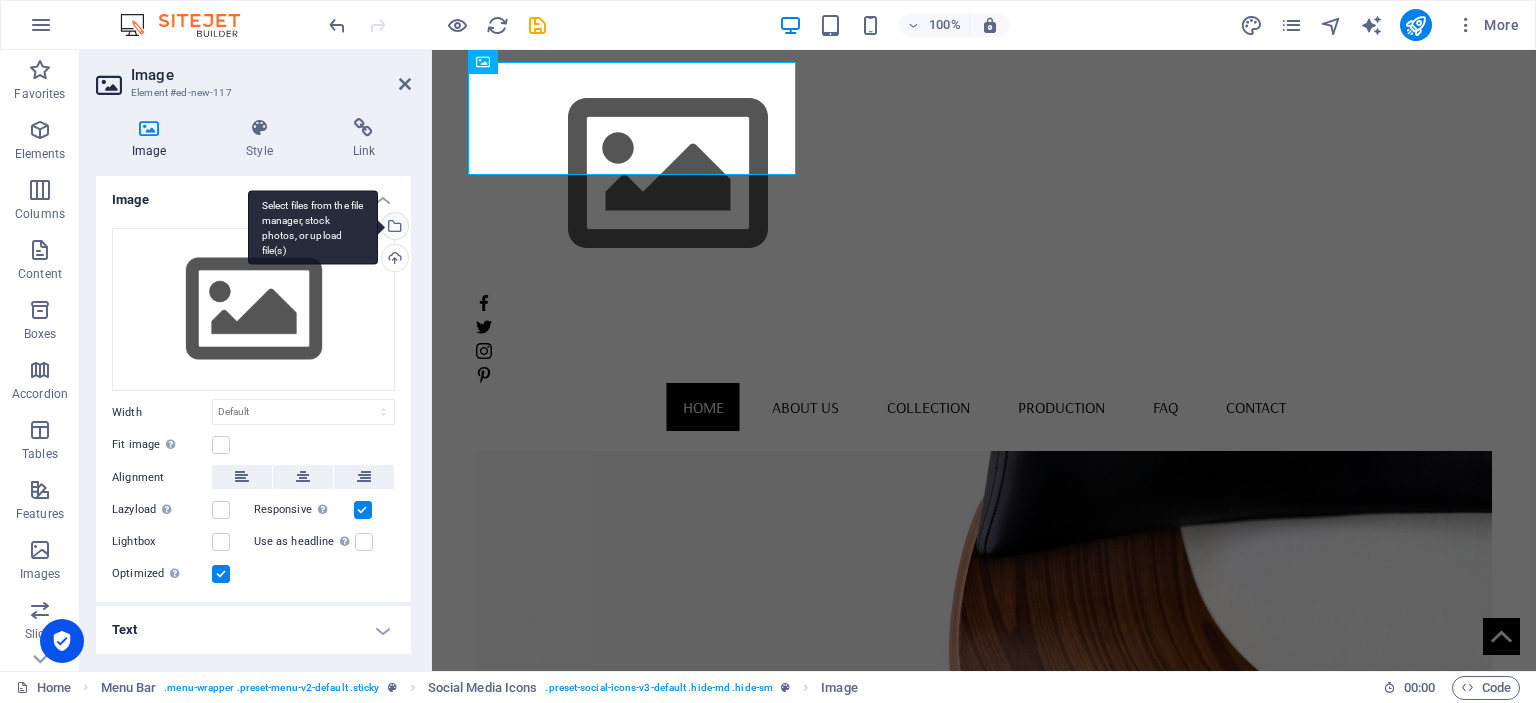 click on "Select files from the file manager, stock photos, or upload file(s)" at bounding box center (393, 228) 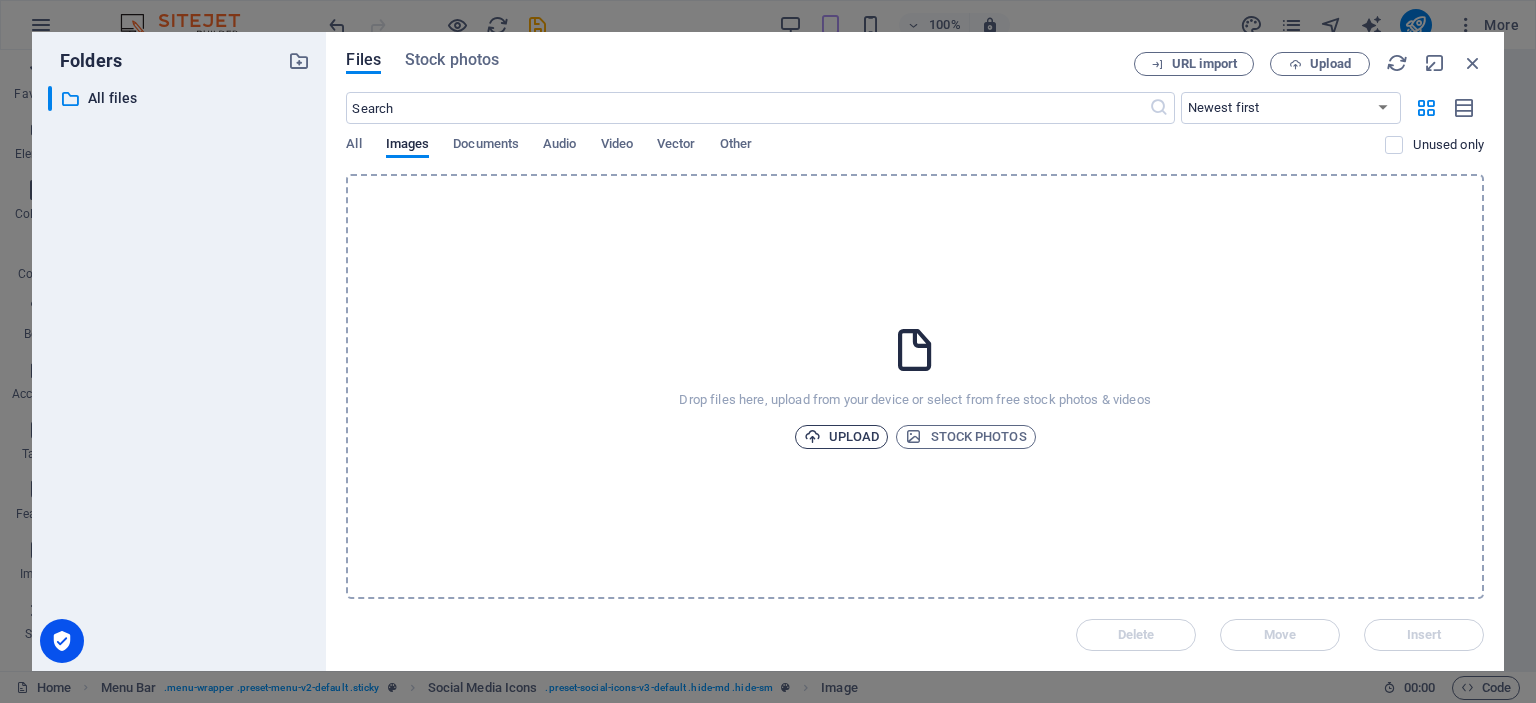 click on "Upload" at bounding box center (842, 437) 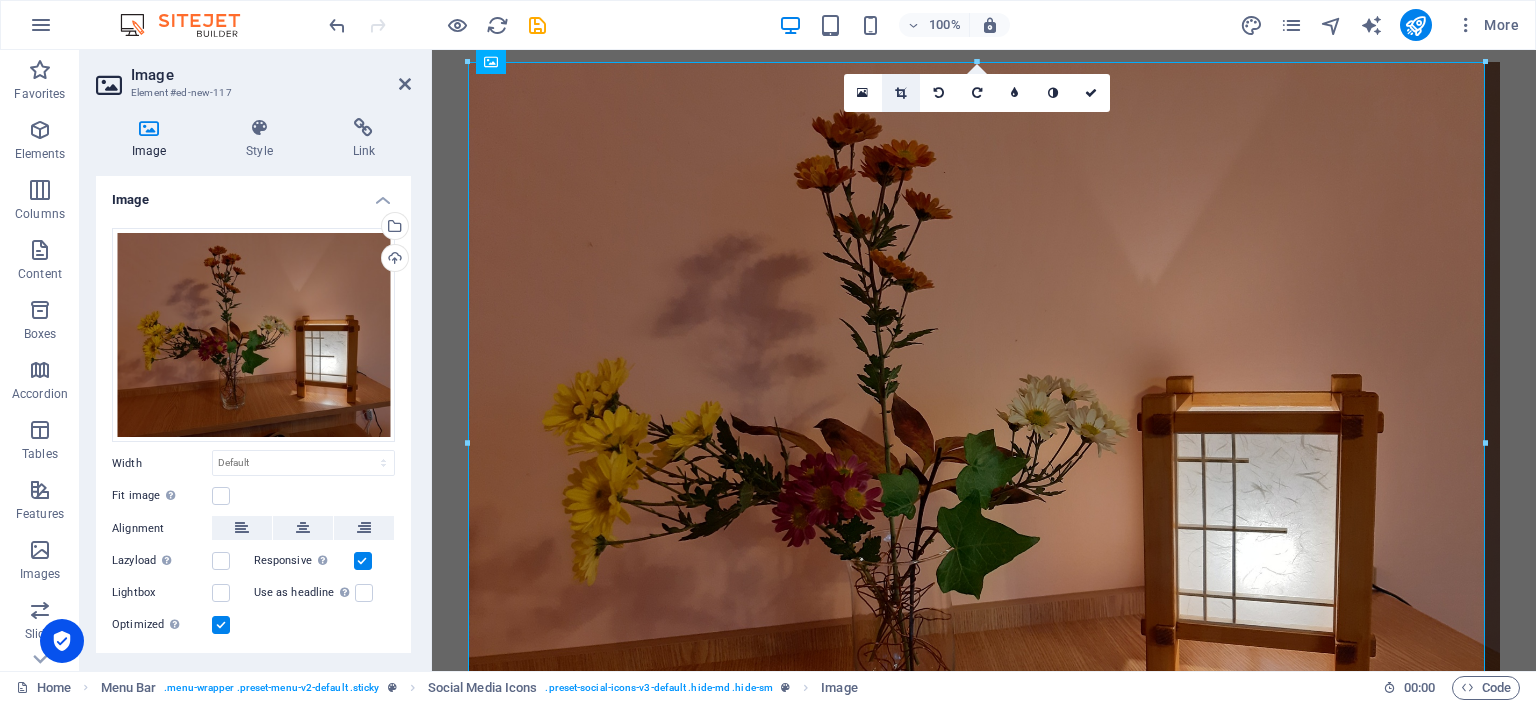 click at bounding box center (900, 93) 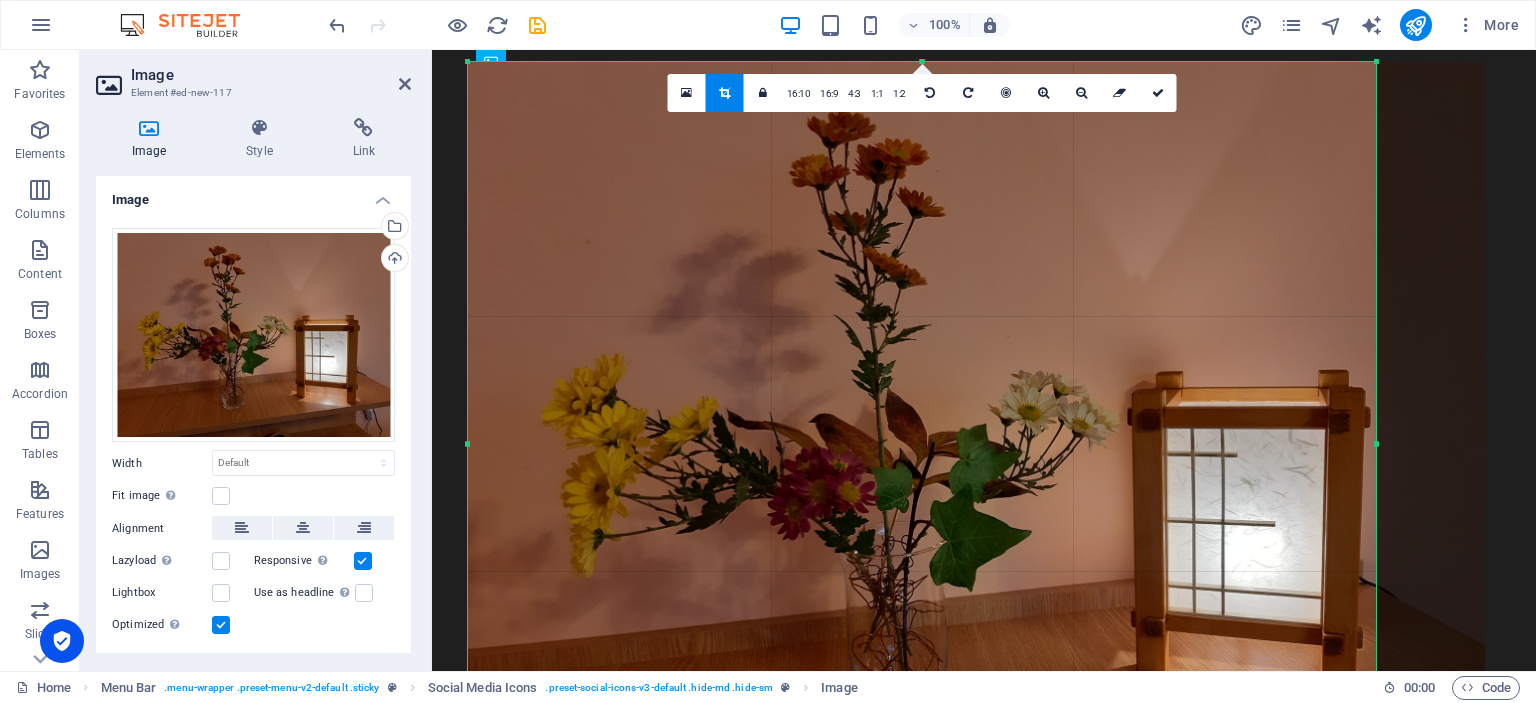 drag, startPoint x: 1484, startPoint y: 440, endPoint x: 1375, endPoint y: 437, distance: 109.041275 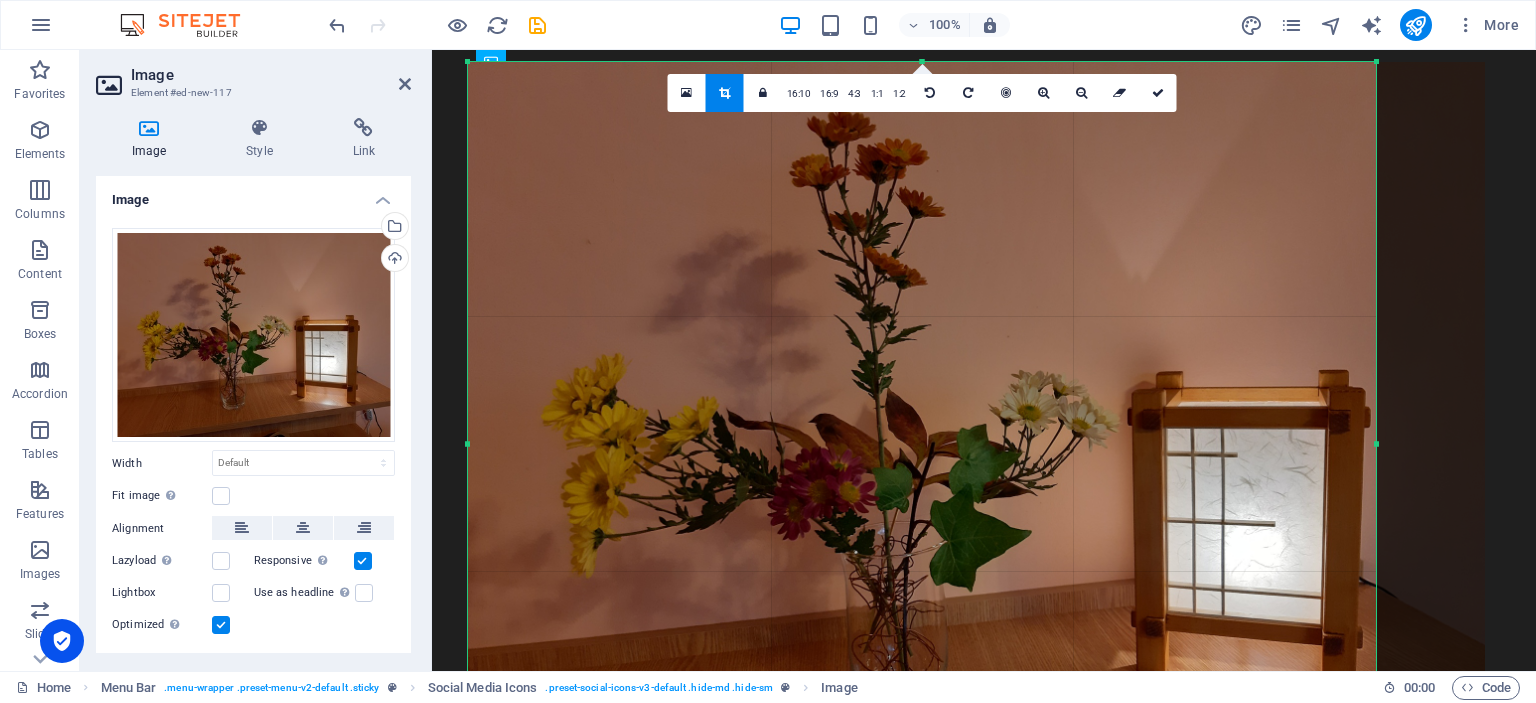 click at bounding box center (1376, 443) 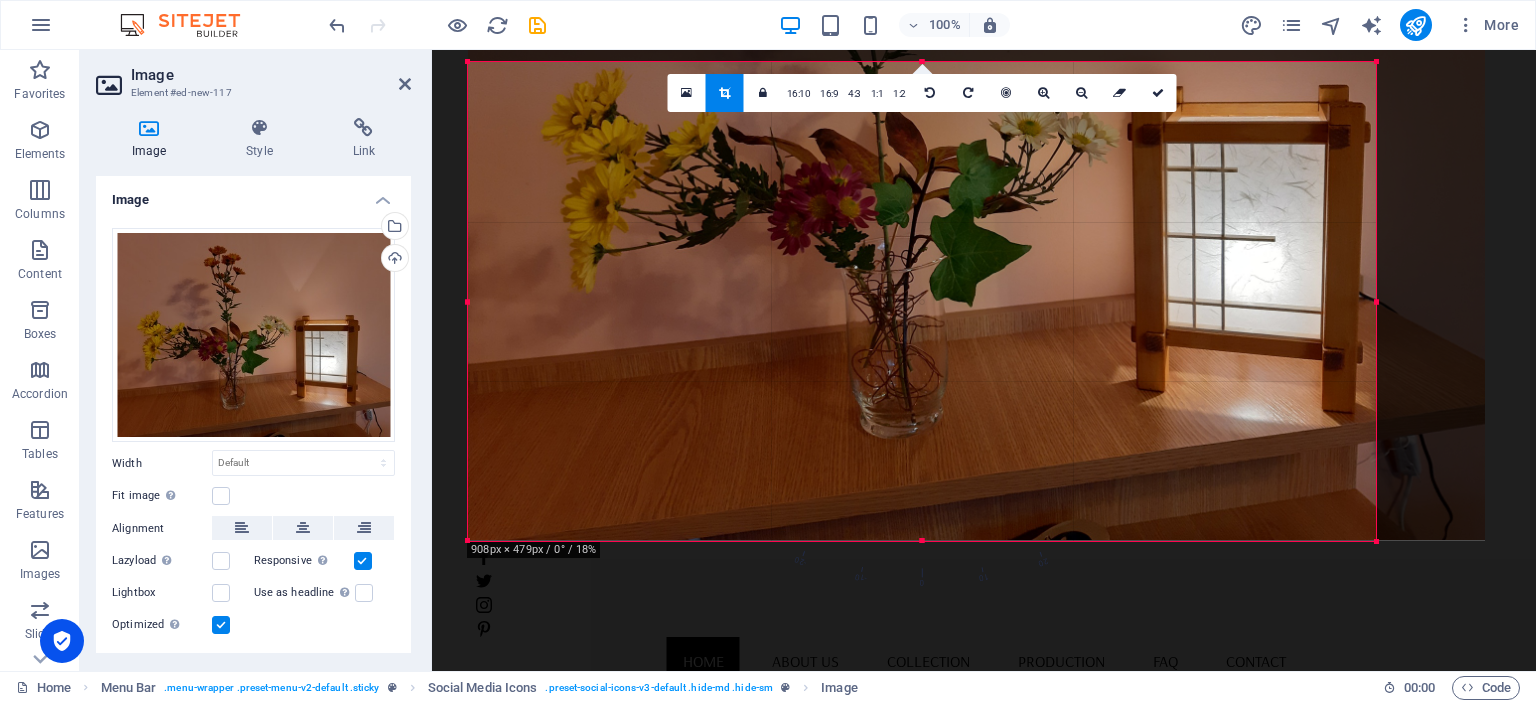 drag, startPoint x: 918, startPoint y: 62, endPoint x: 916, endPoint y: 347, distance: 285.00702 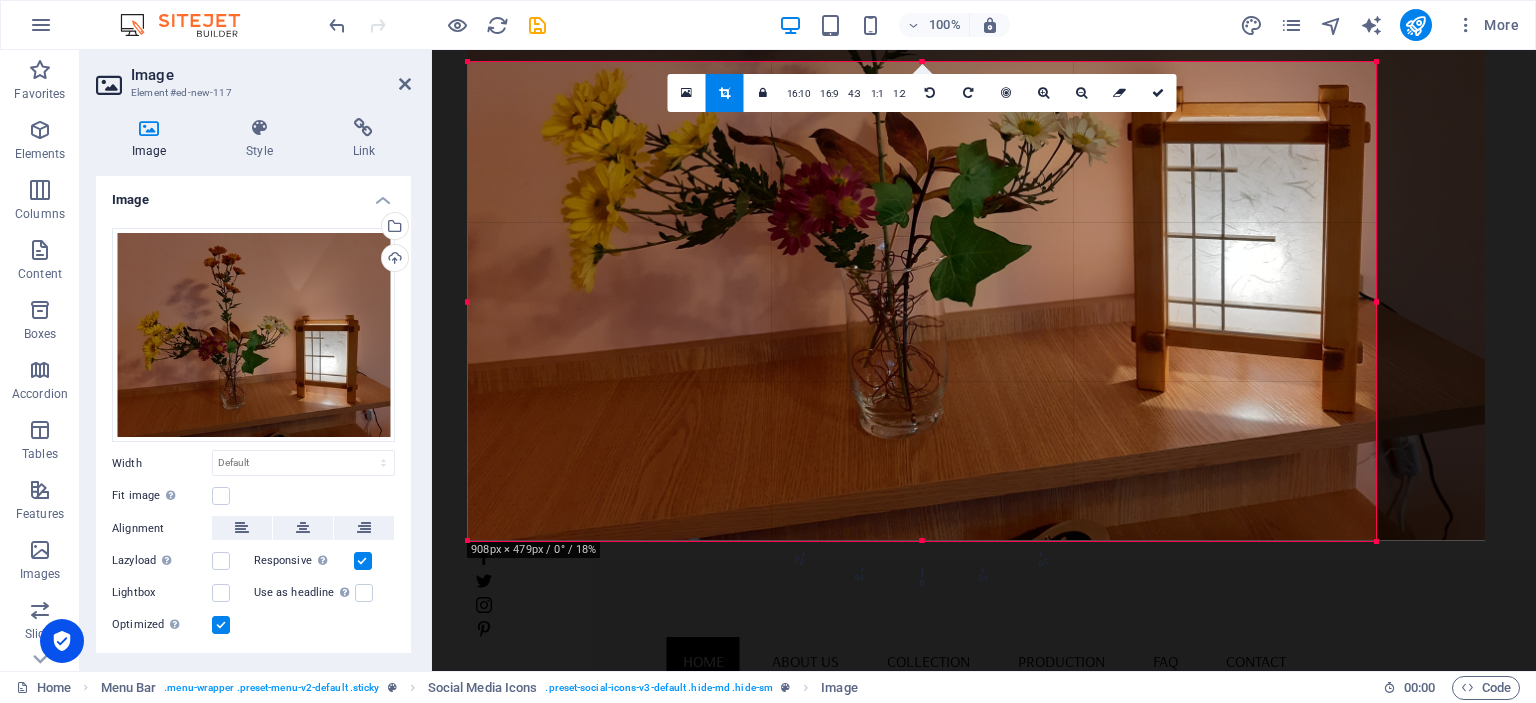 click on "180 170 160 150 140 130 120 110 100 90 80 70 60 50 40 30 20 10 0 -10 -20 -30 -40 -50 -60 -70 -80 -90 -100 -110 -120 -130 -140 -150 -160 -170 908px × 479px / 0° / 18% 16:10 16:9 4:3 1:1 1:2 0" at bounding box center (922, 301) 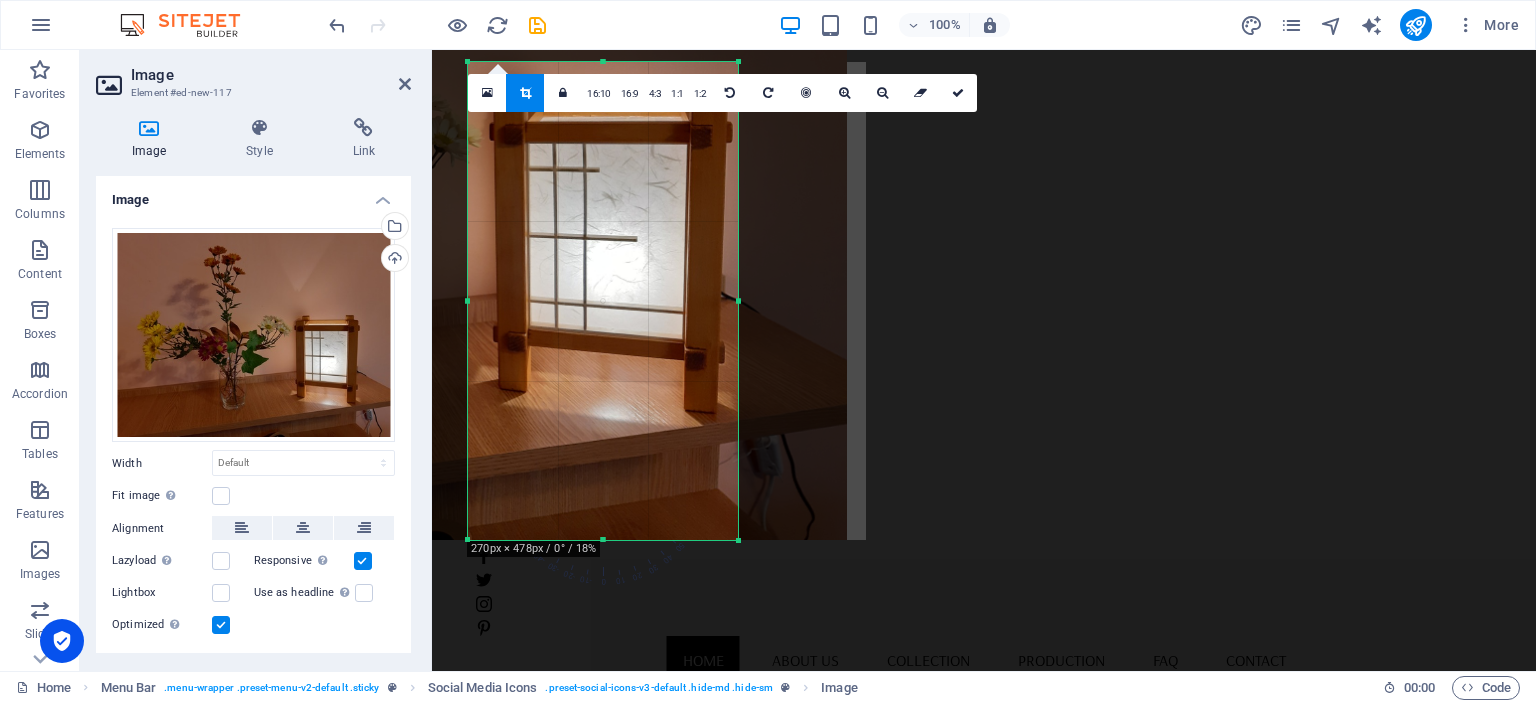 drag, startPoint x: 469, startPoint y: 305, endPoint x: 670, endPoint y: 250, distance: 208.38905 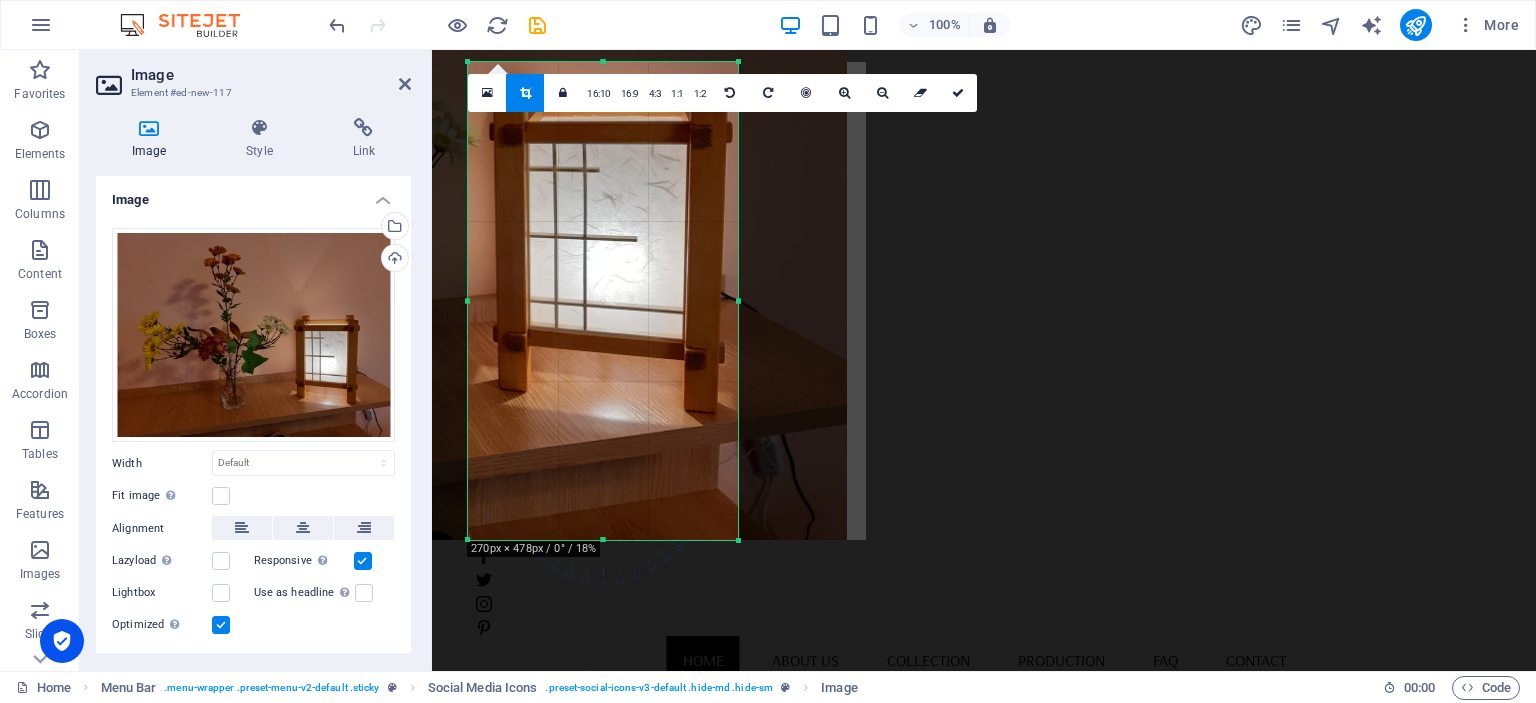click on "H1   Banner   Container   Text   Menu Bar   Menu   Social Media Icons   Image   Social Media Icons 180 170 160 150 140 130 120 110 100 90 80 70 60 50 40 30 20 10 0 -10 -20 -30 -40 -50 -60 -70 -80 -90 -100 -110 -120 -130 -140 -150 -160 -170 270px × 478px / 0° / 18% 16:10 16:9 4:3 1:1 1:2 0" at bounding box center (984, 360) 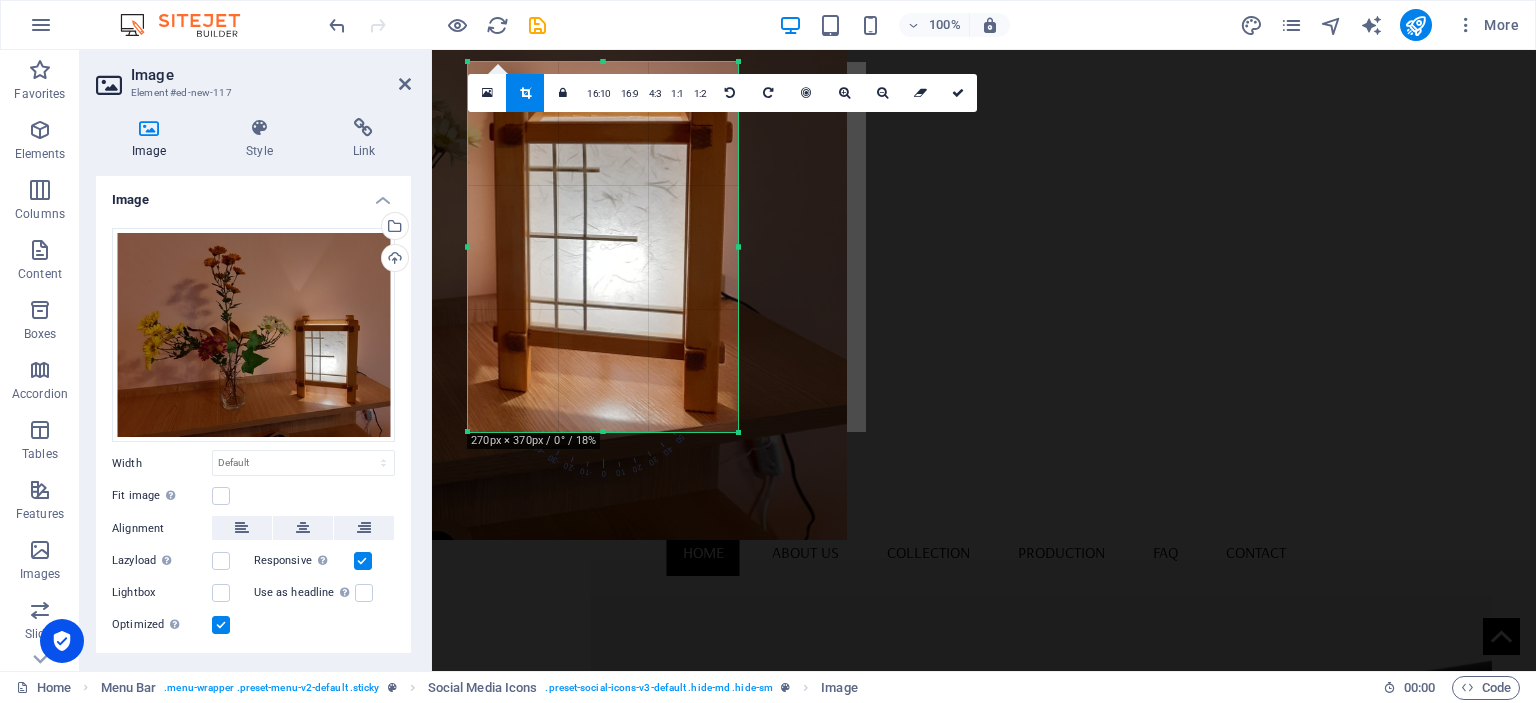 drag, startPoint x: 604, startPoint y: 538, endPoint x: 617, endPoint y: 430, distance: 108.779594 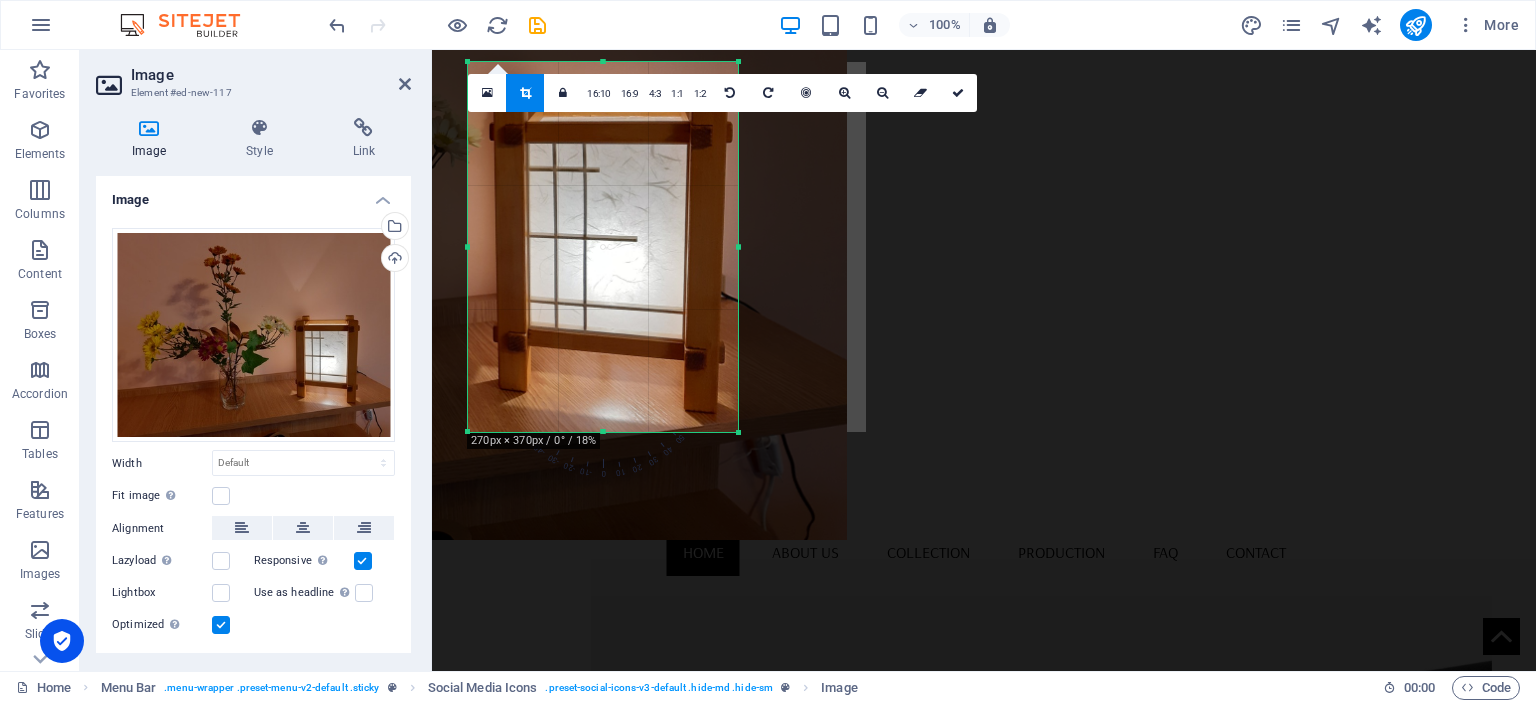 click at bounding box center [603, 432] 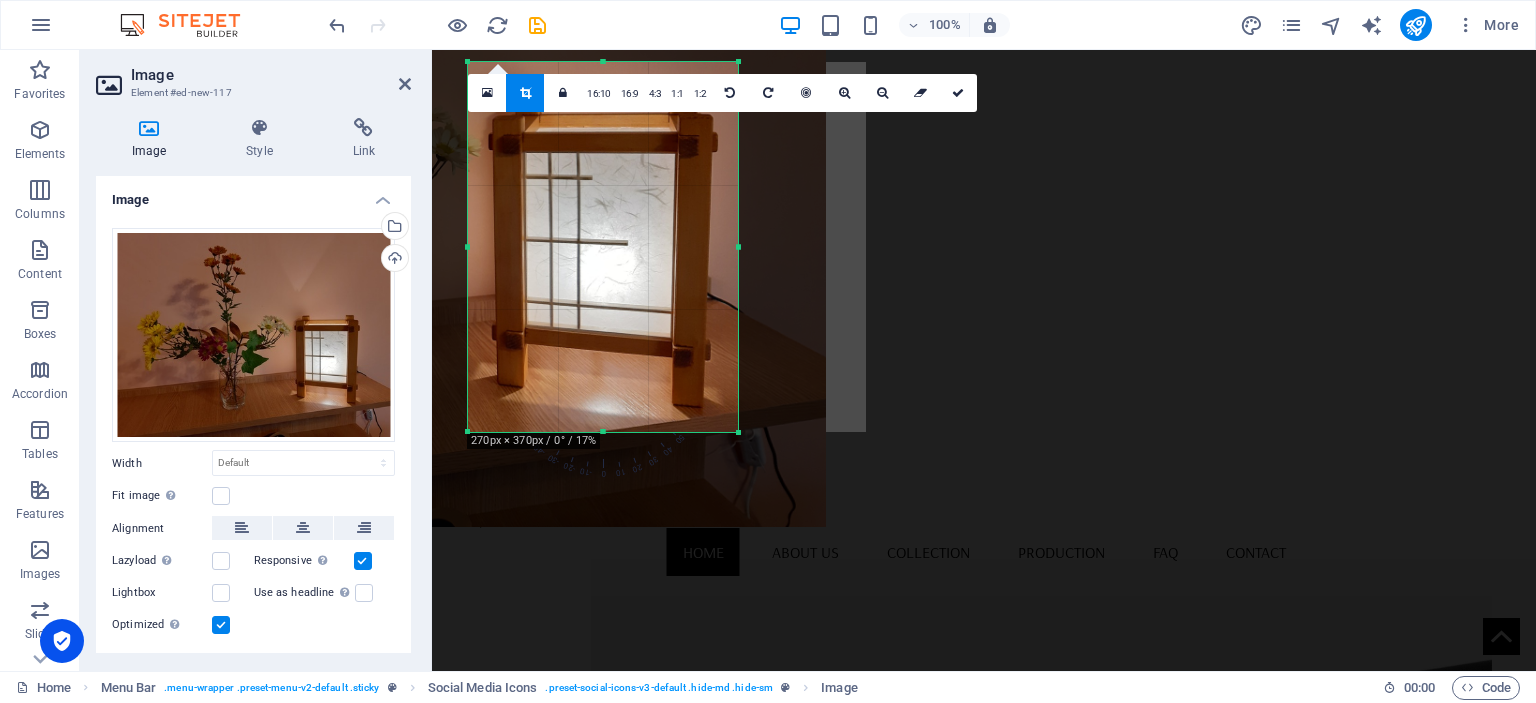 drag, startPoint x: 616, startPoint y: 223, endPoint x: 611, endPoint y: 247, distance: 24.5153 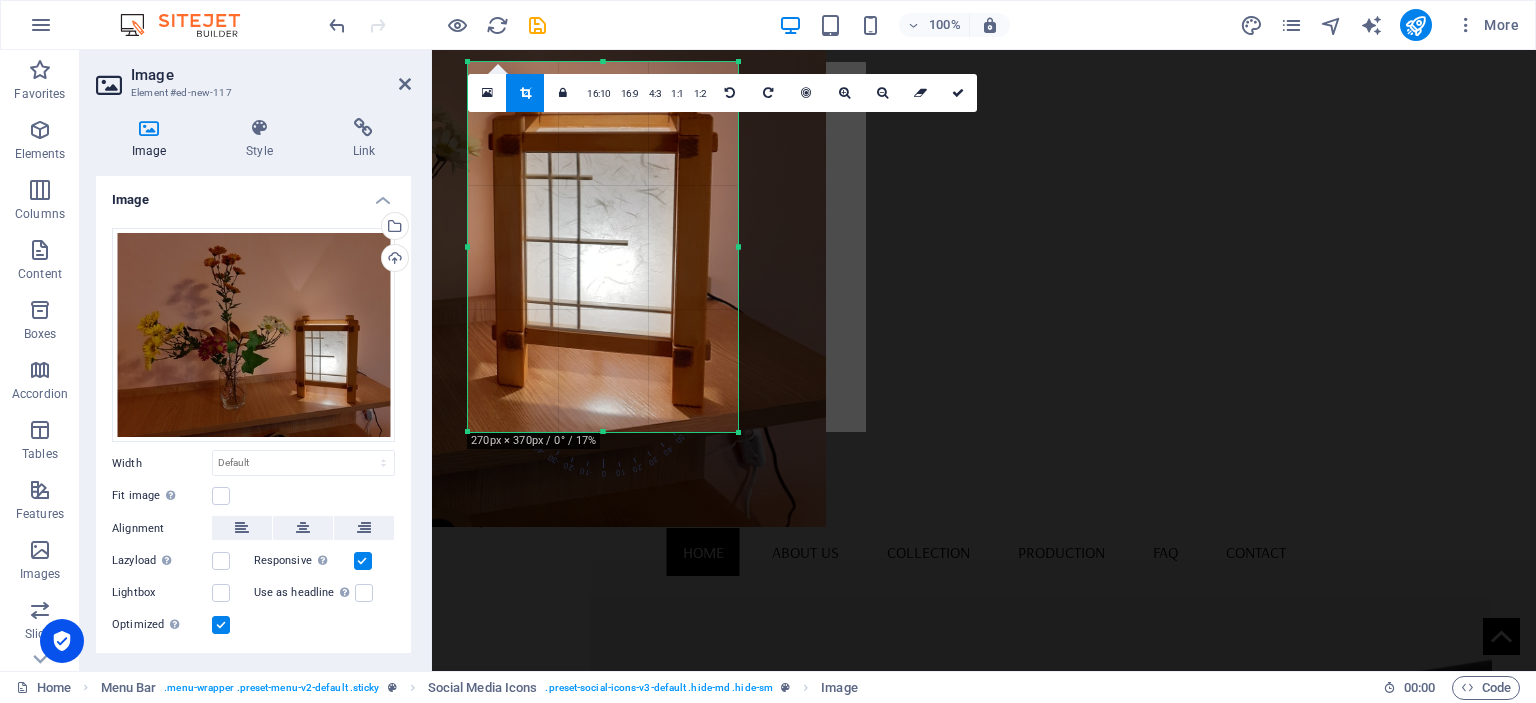 click at bounding box center (346, 167) 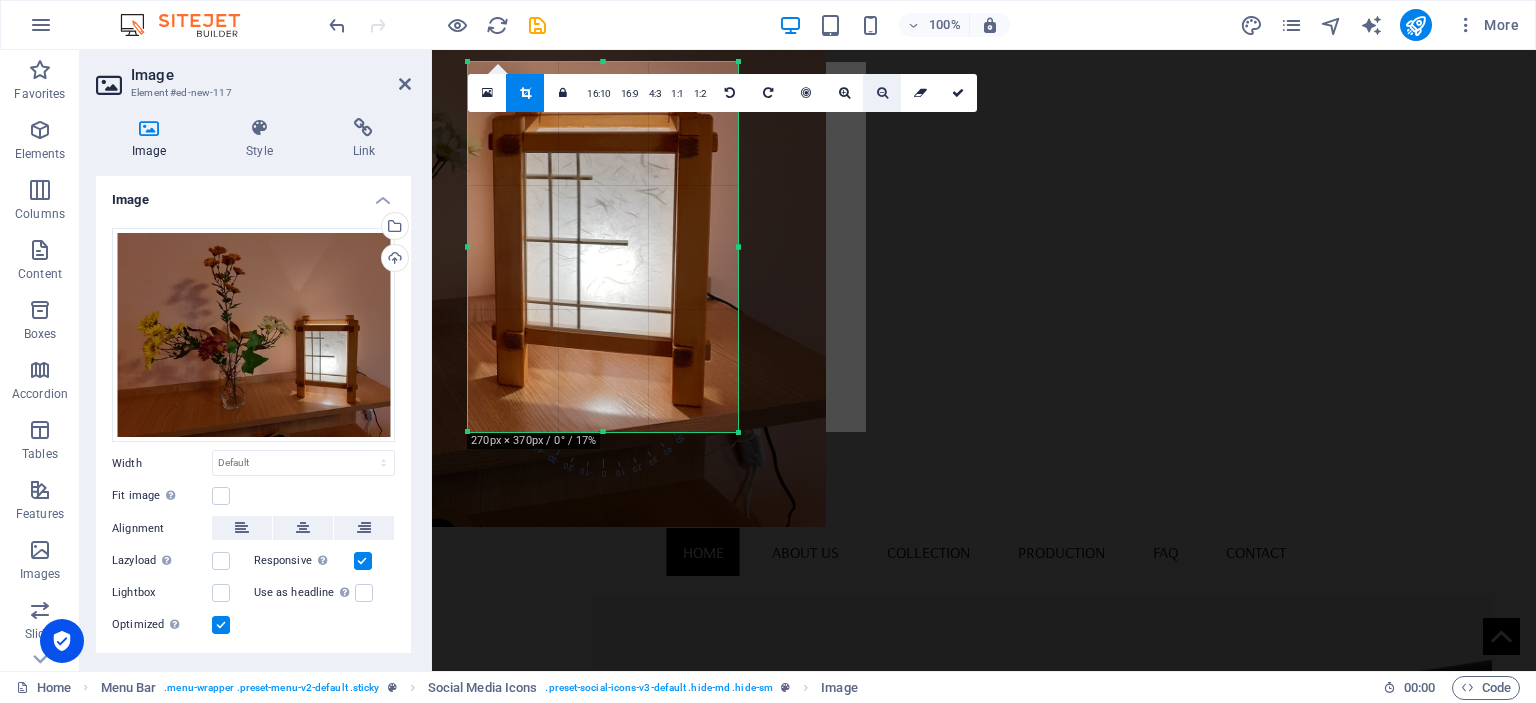 click at bounding box center [882, 93] 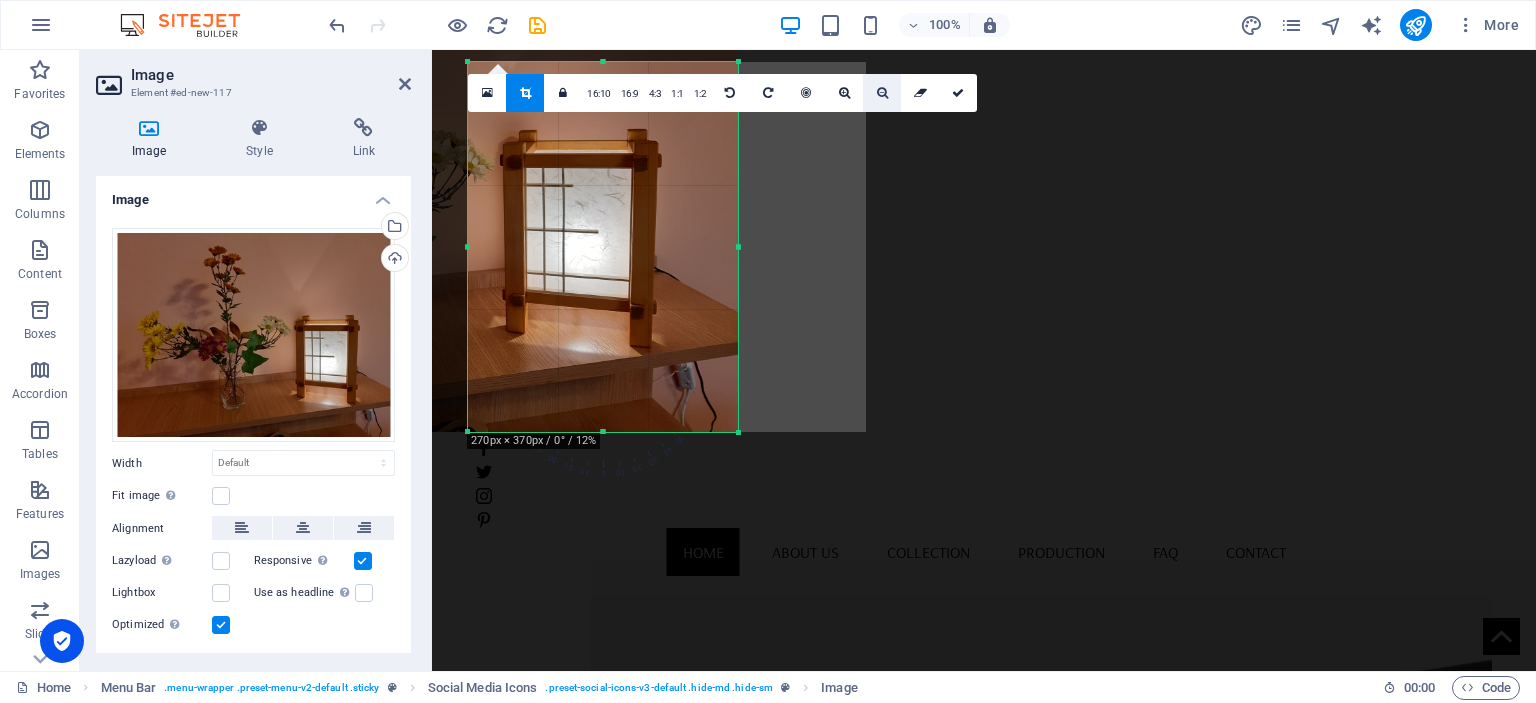 click at bounding box center (882, 93) 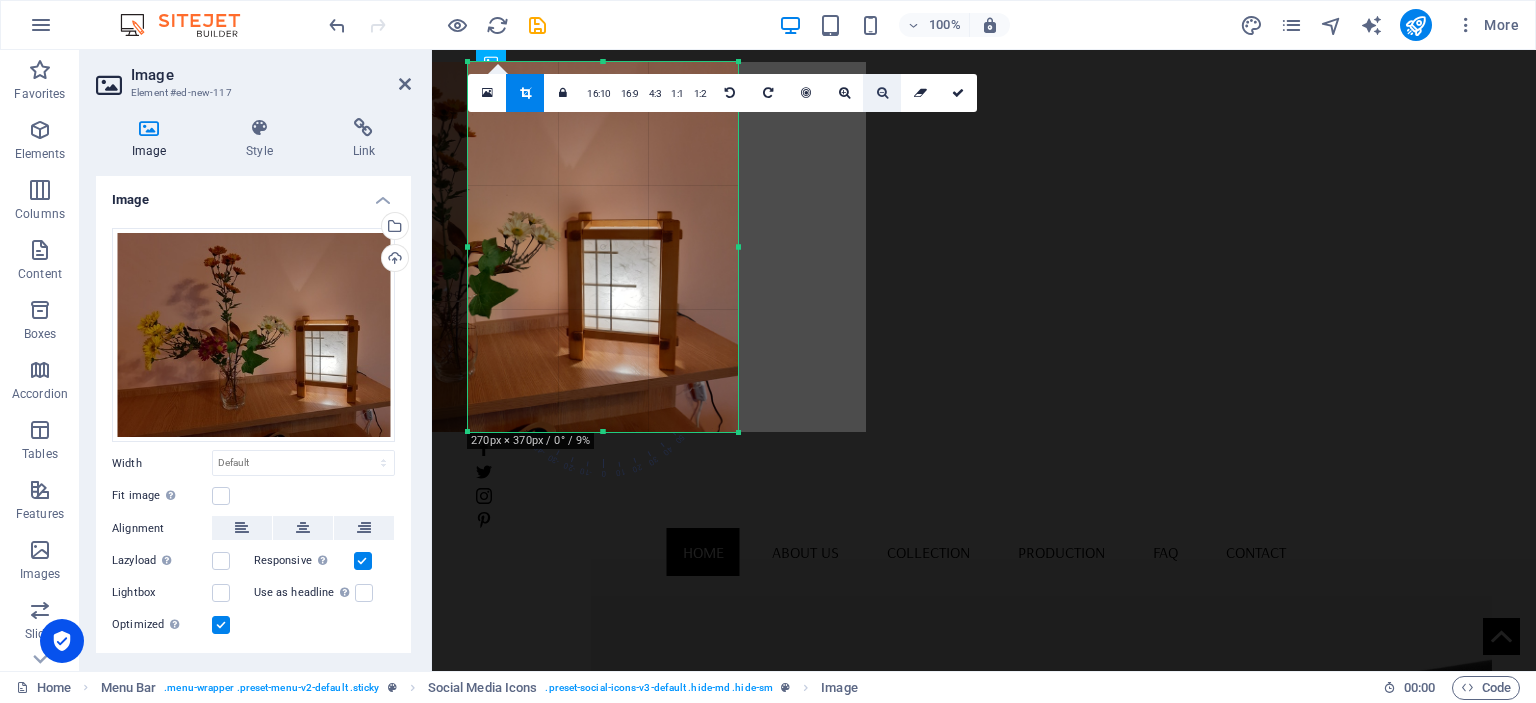 click at bounding box center (882, 93) 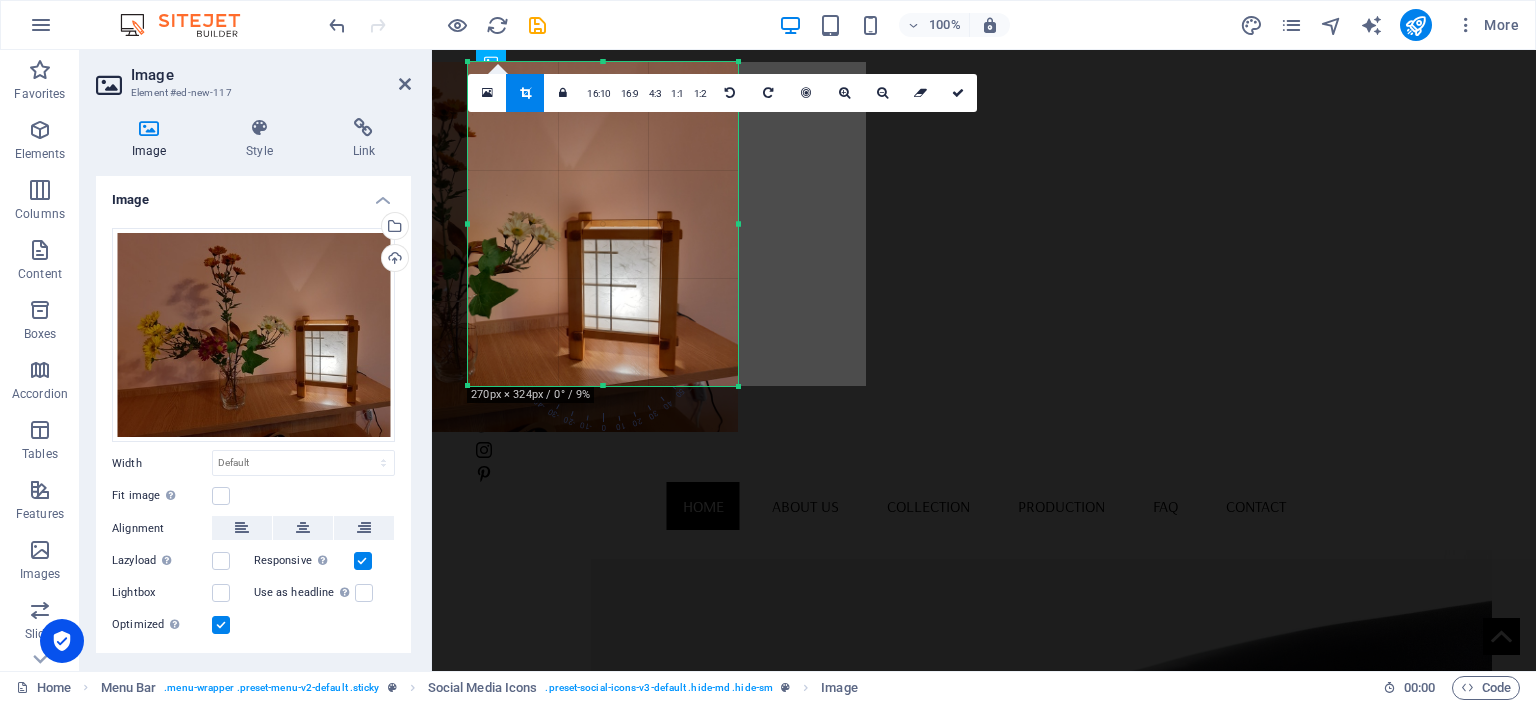 drag, startPoint x: 605, startPoint y: 431, endPoint x: 615, endPoint y: 385, distance: 47.07441 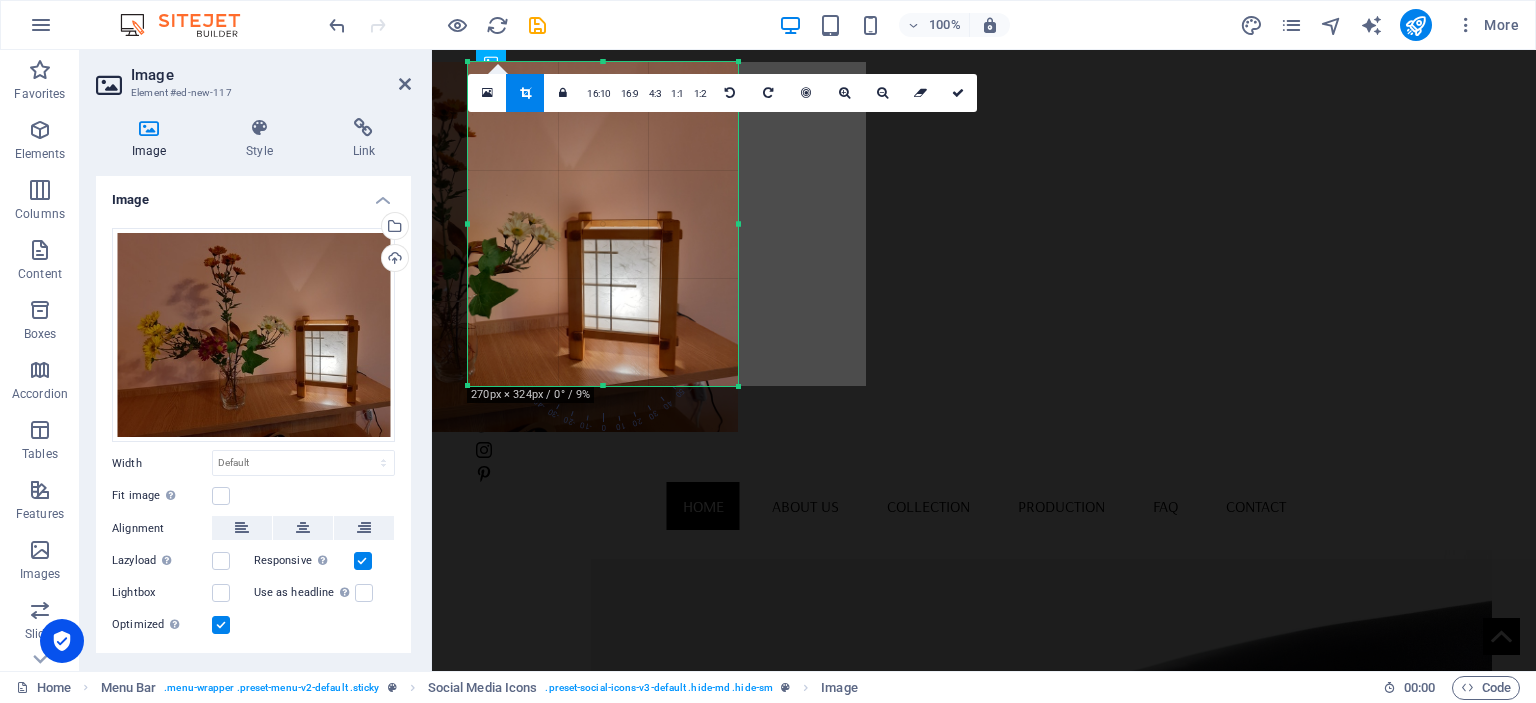 click at bounding box center [603, 386] 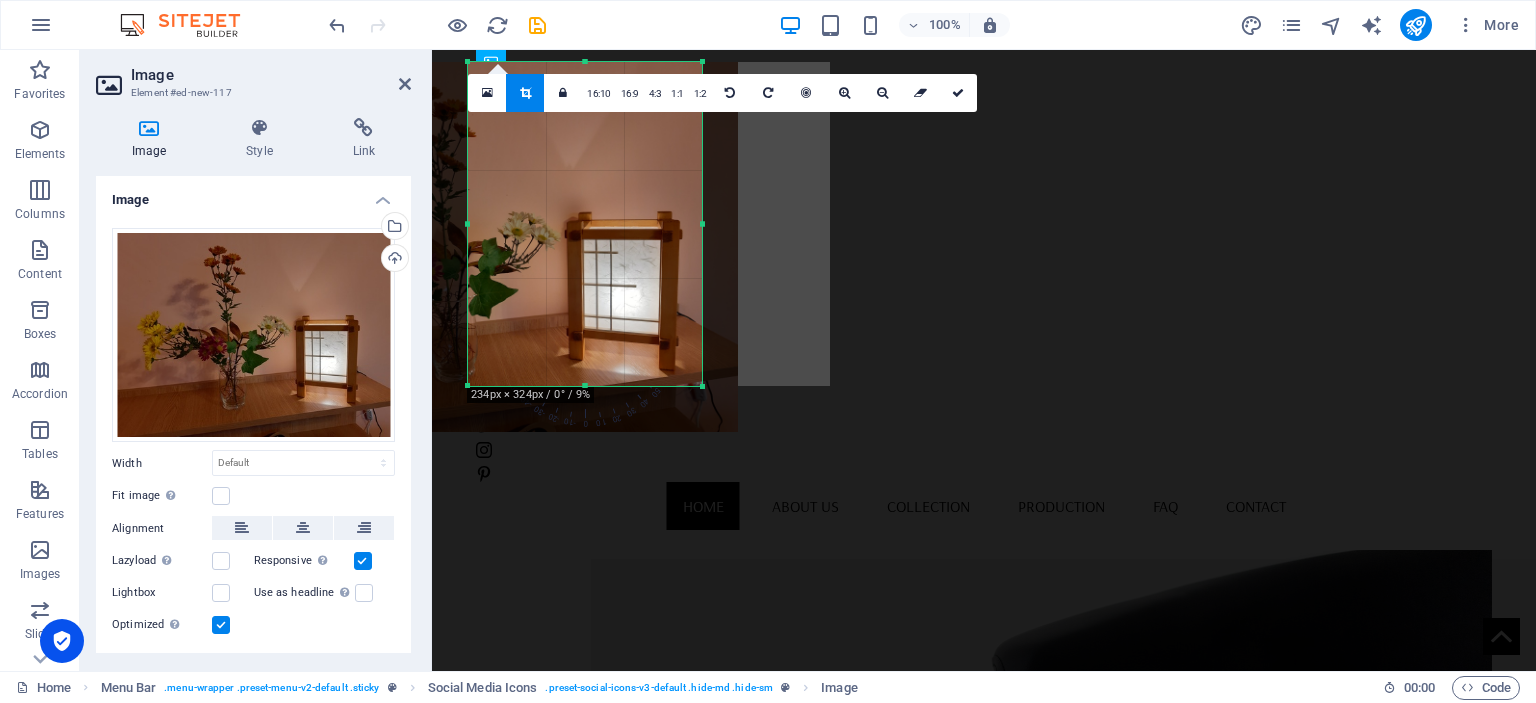 drag, startPoint x: 736, startPoint y: 228, endPoint x: 700, endPoint y: 220, distance: 36.878178 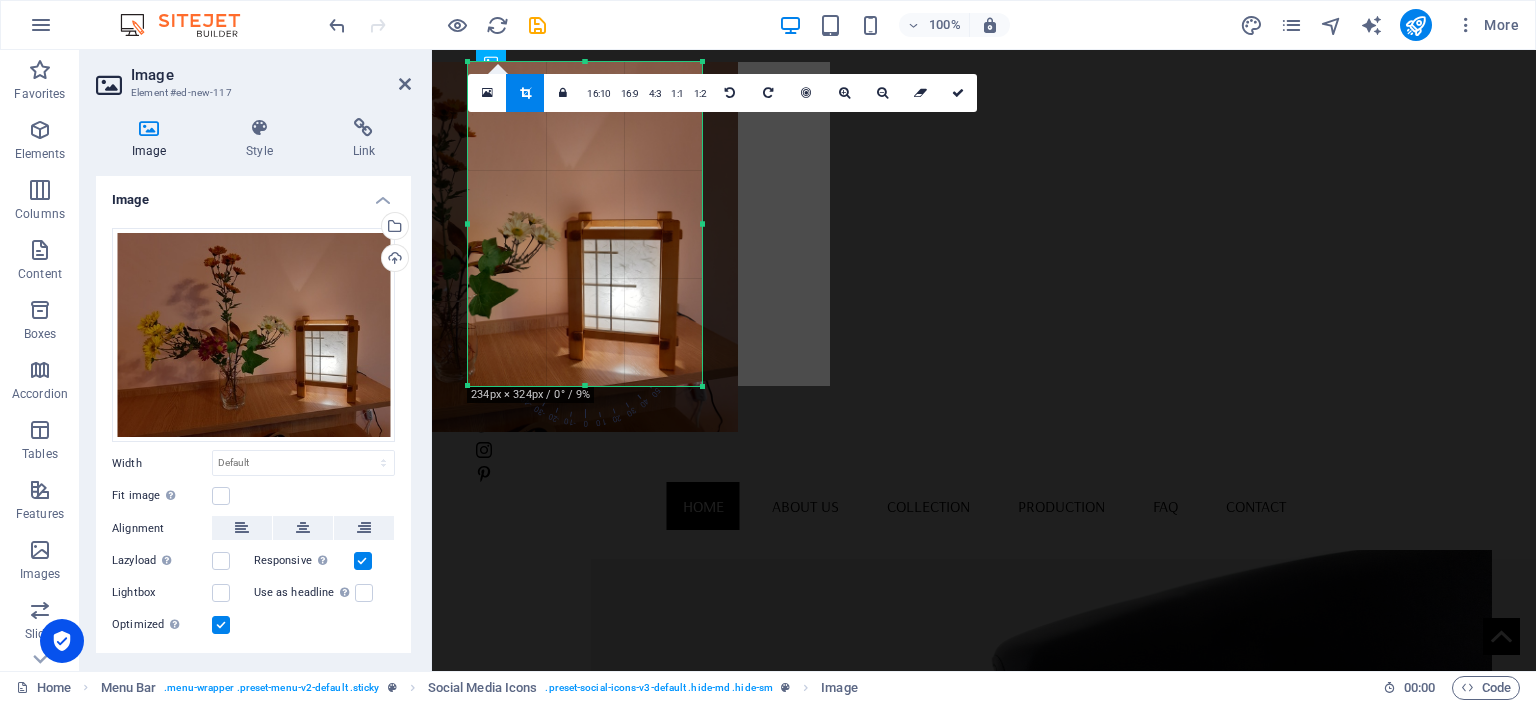 click at bounding box center [702, 224] 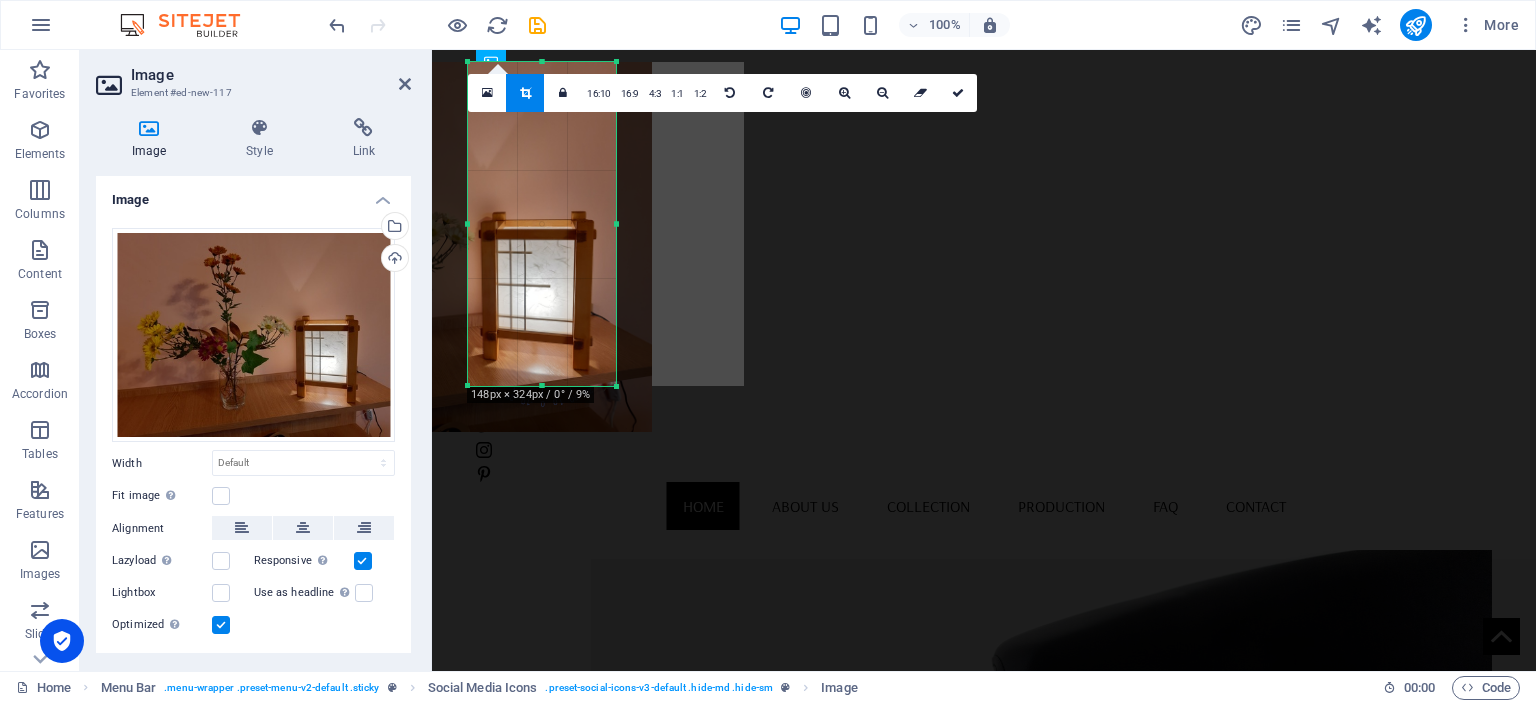 drag, startPoint x: 468, startPoint y: 224, endPoint x: 554, endPoint y: 208, distance: 87.47571 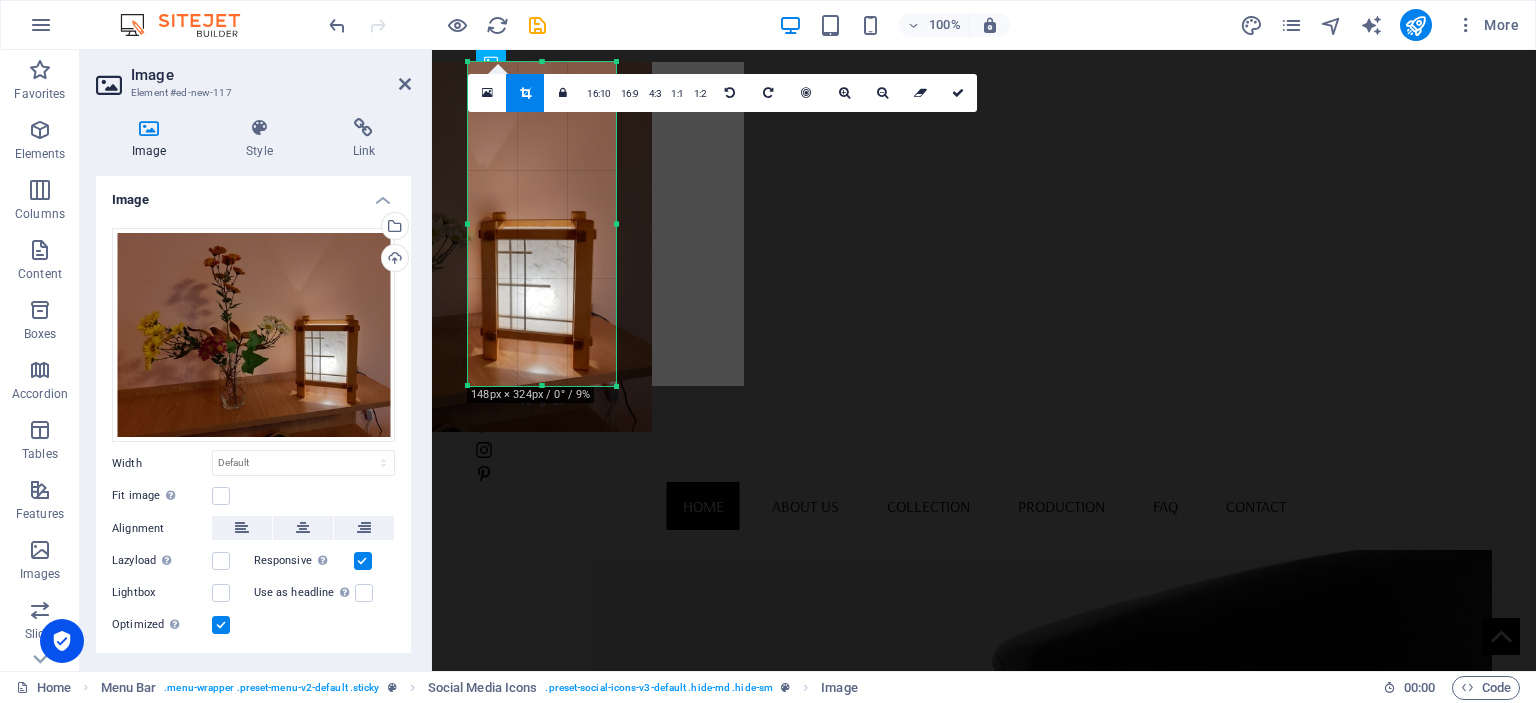 click on "180 170 160 150 140 130 120 110 100 90 80 70 60 50 40 30 20 10 0 -10 -20 -30 -40 -50 -60 -70 -80 -90 -100 -110 -120 -130 -140 -150 -160 -170 148px × 324px / 0° / 9% 16:10 16:9 4:3 1:1 1:2 0" at bounding box center (542, 224) 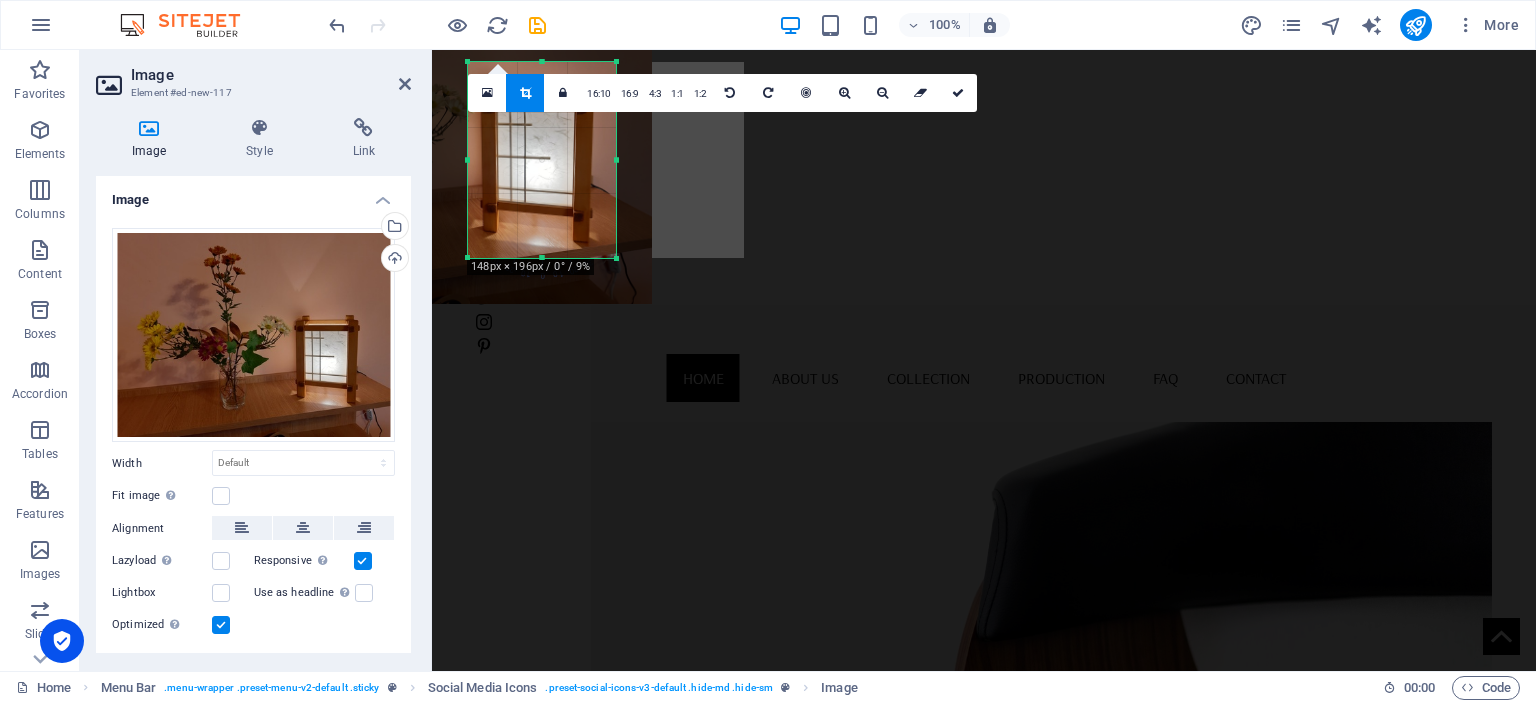 drag, startPoint x: 544, startPoint y: 59, endPoint x: 542, endPoint y: 187, distance: 128.01562 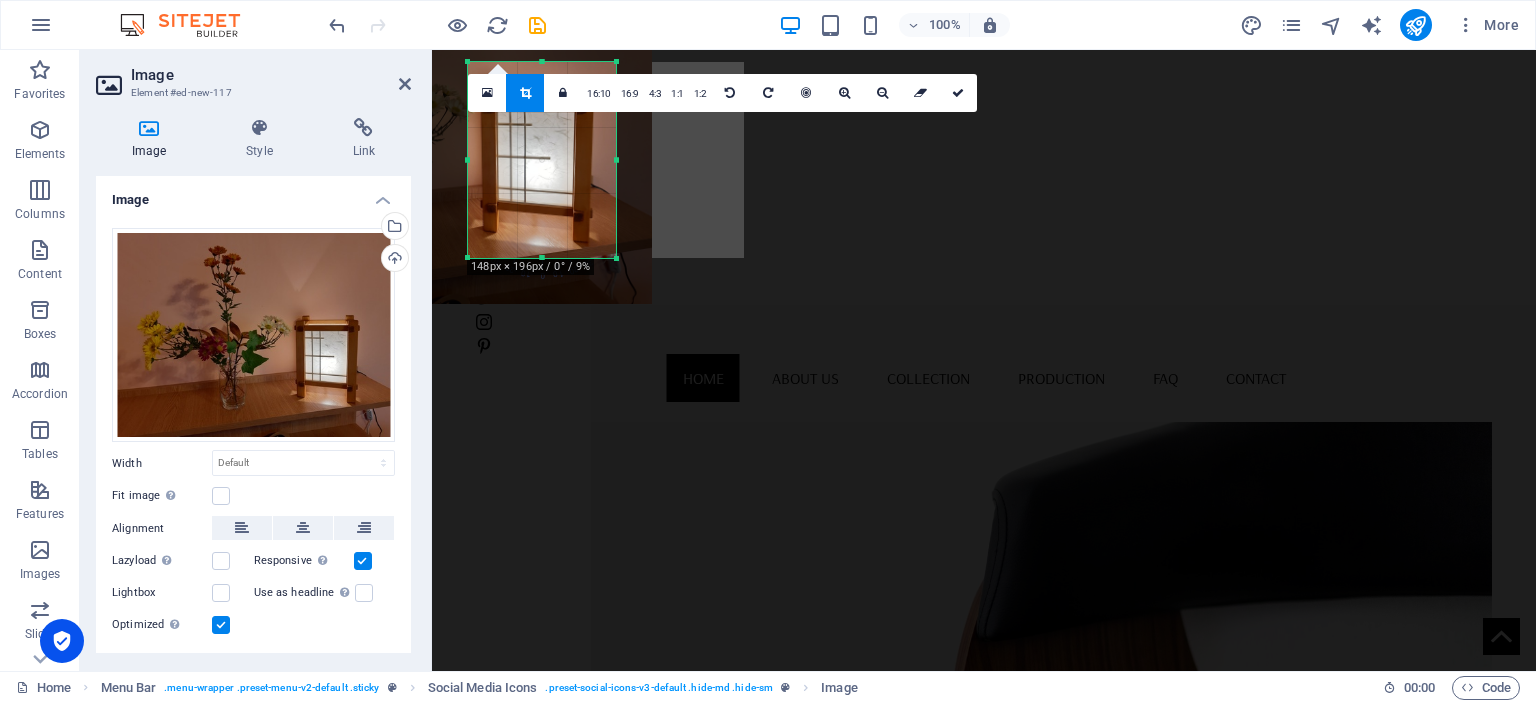 click on "180 170 160 150 140 130 120 110 100 90 80 70 60 50 40 30 20 10 0 -10 -20 -30 -40 -50 -60 -70 -80 -90 -100 -110 -120 -130 -140 -150 -160 -170 148px × 196px / 0° / 9% 16:10 16:9 4:3 1:1 1:2 0" at bounding box center [542, 160] 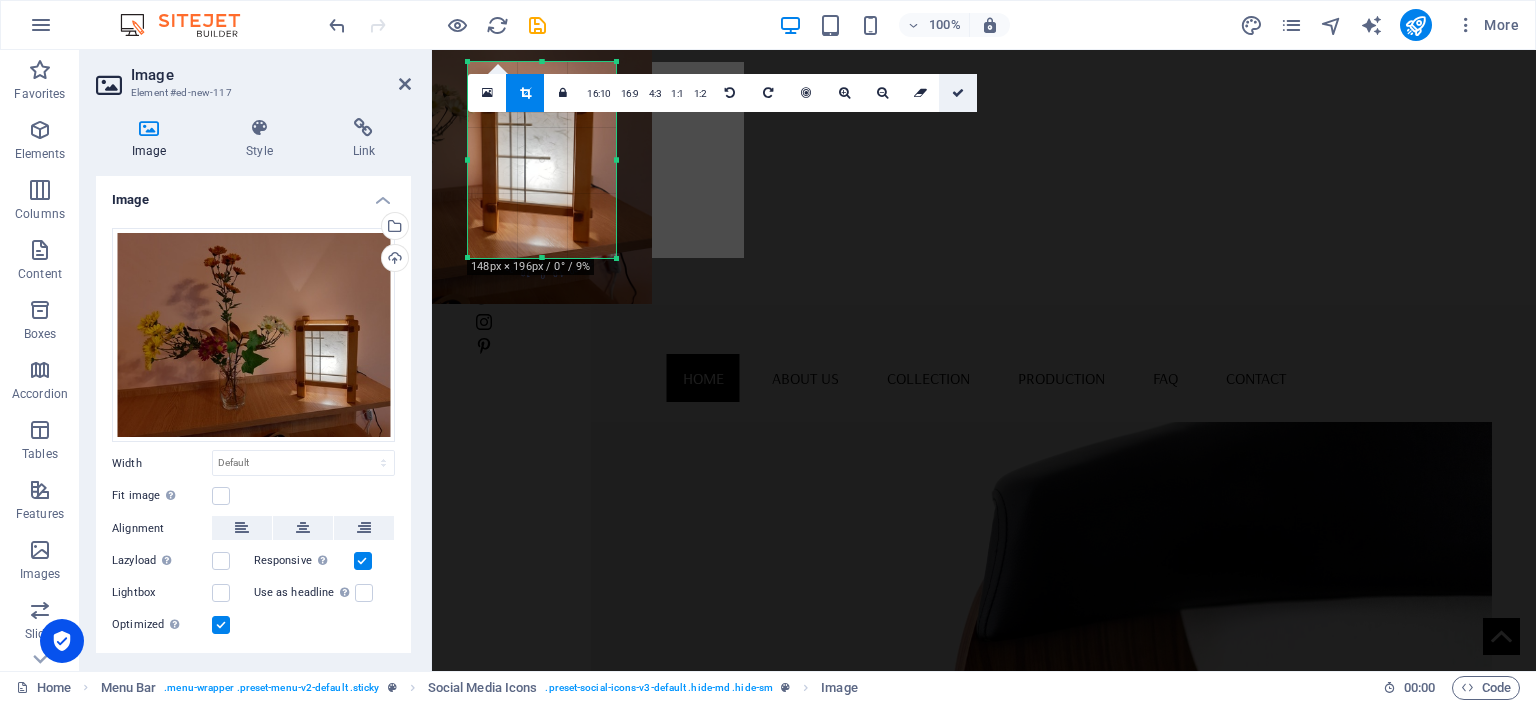 click at bounding box center [958, 93] 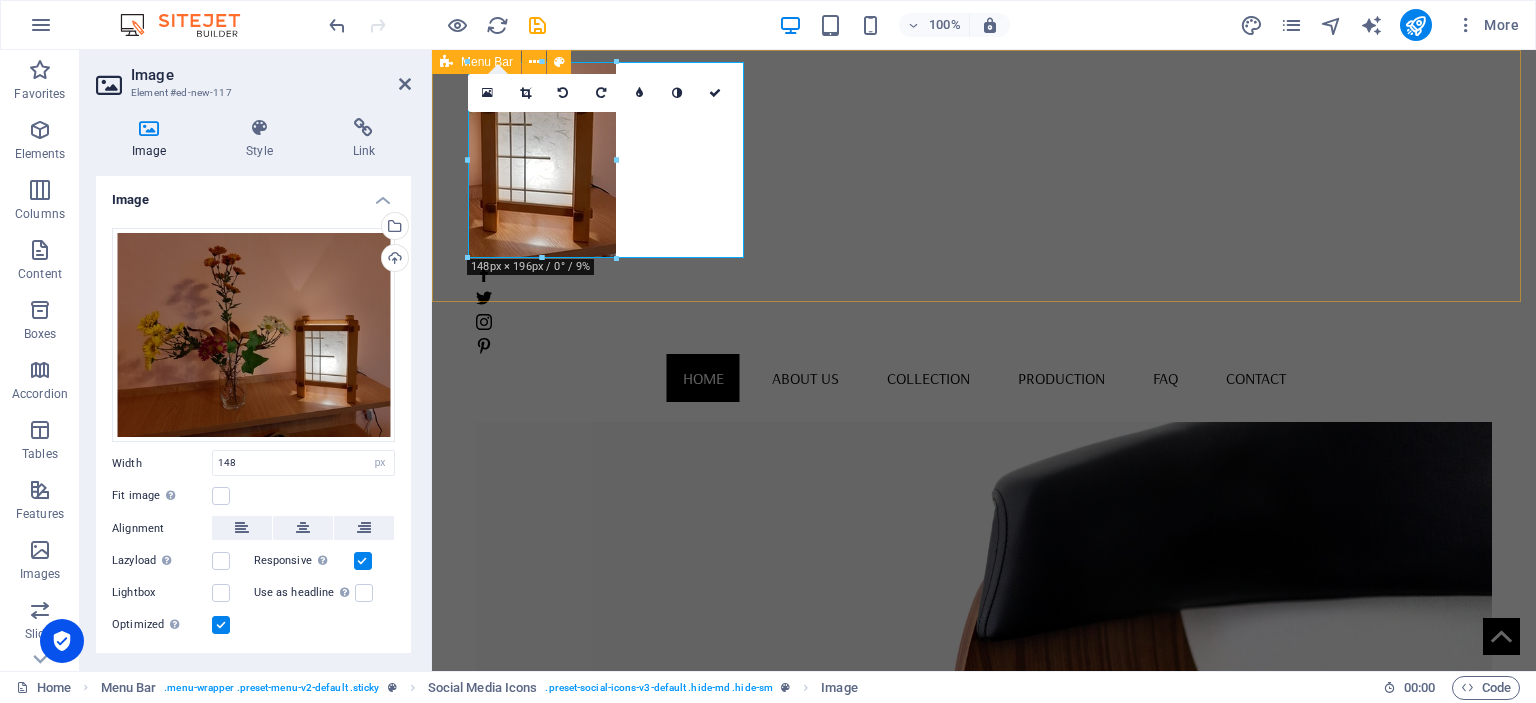 click on "Home About us Collection Production FAQ Contact" at bounding box center (984, 236) 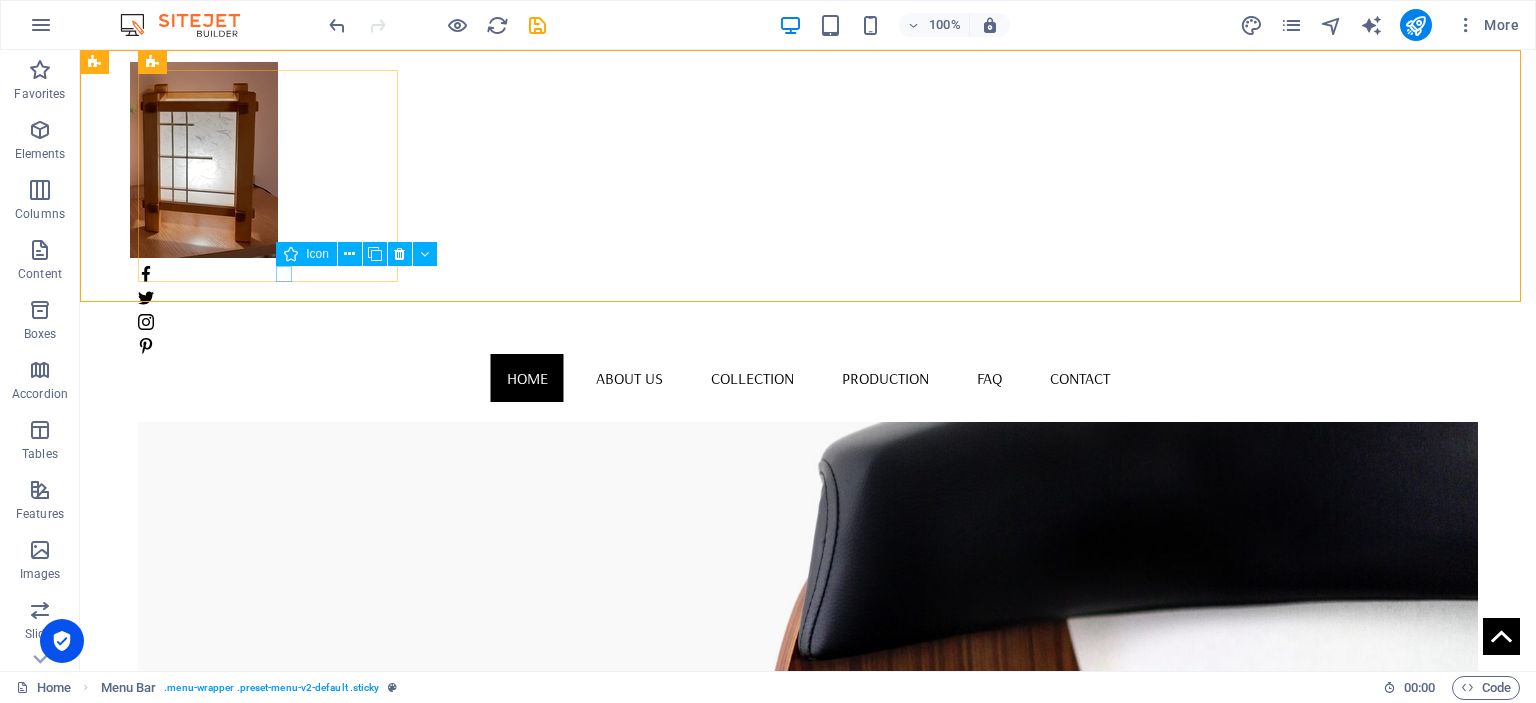 click at bounding box center (808, 322) 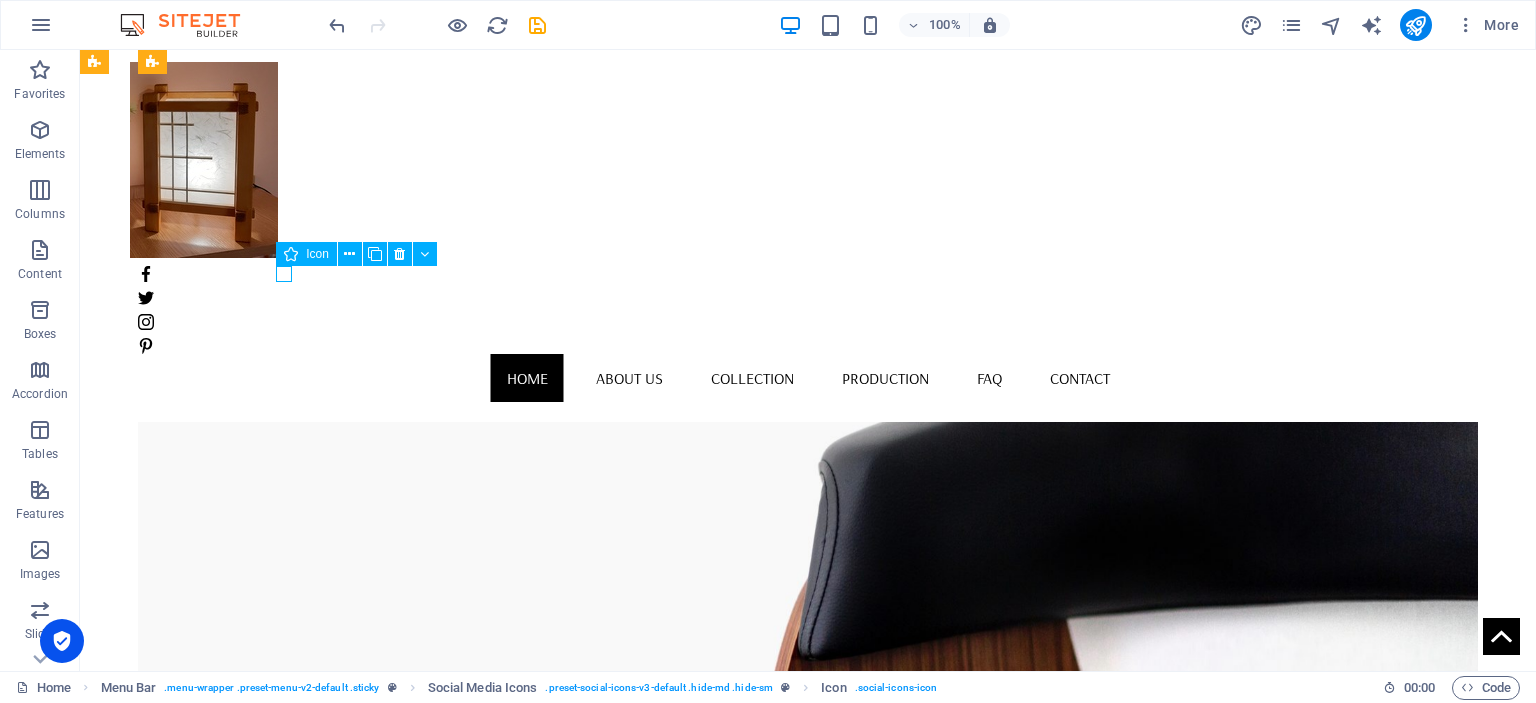 click at bounding box center [808, 322] 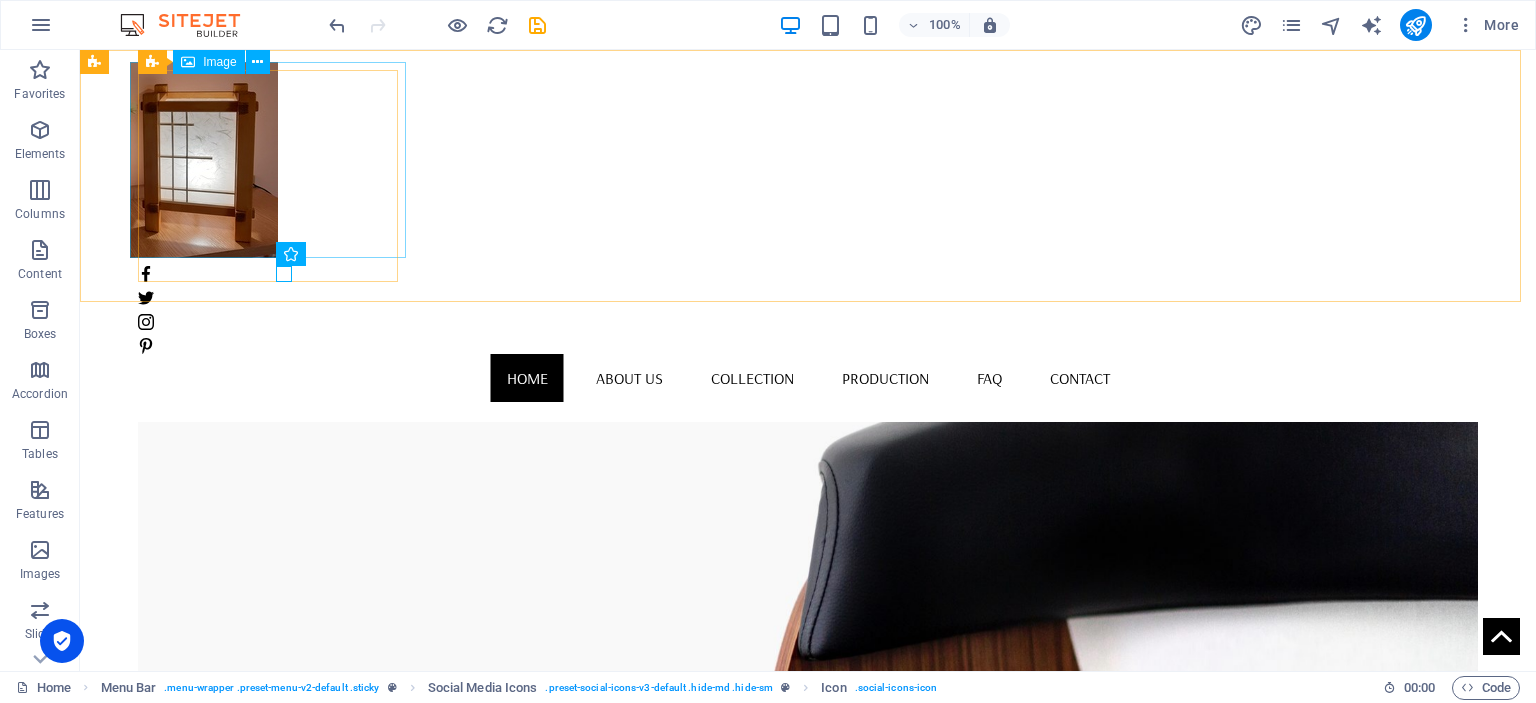 click at bounding box center (808, 160) 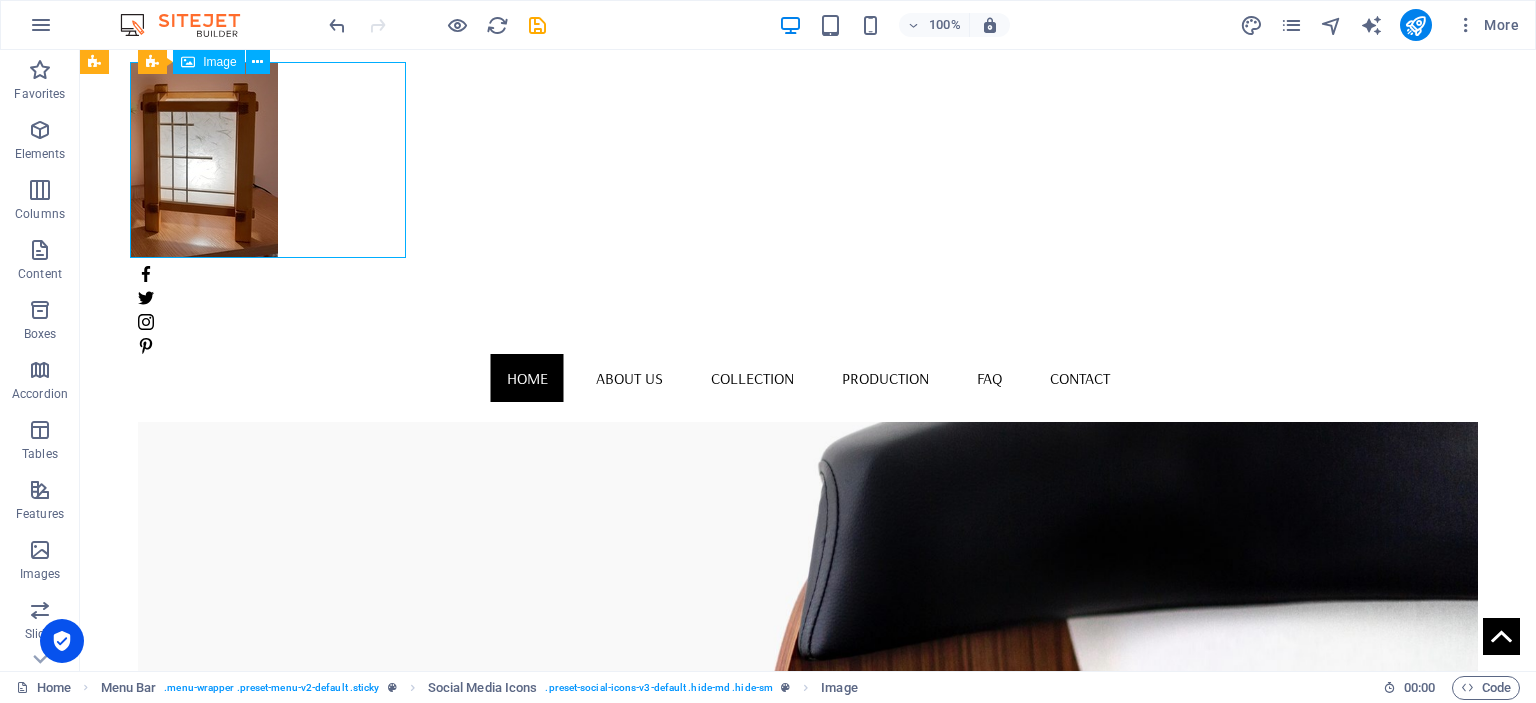 click at bounding box center (808, 160) 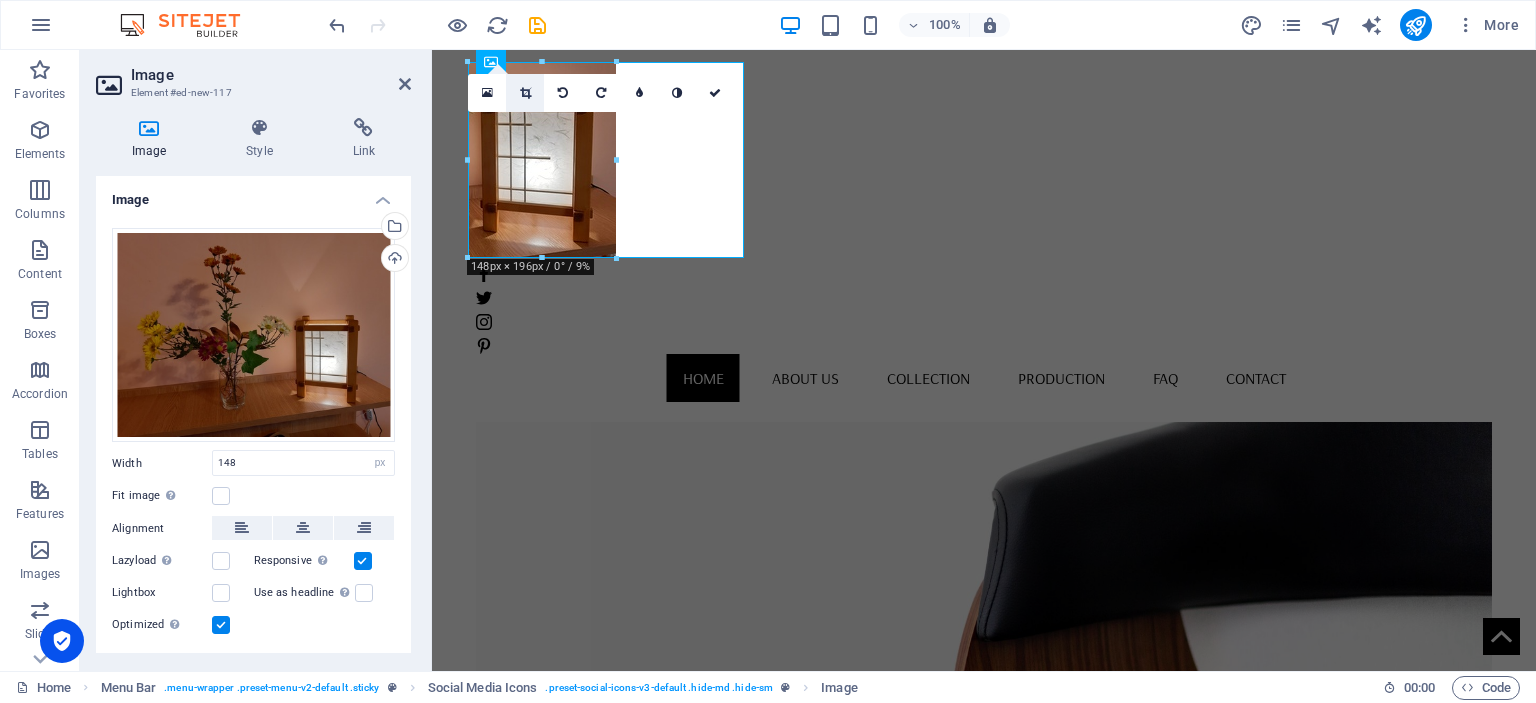 click at bounding box center (525, 93) 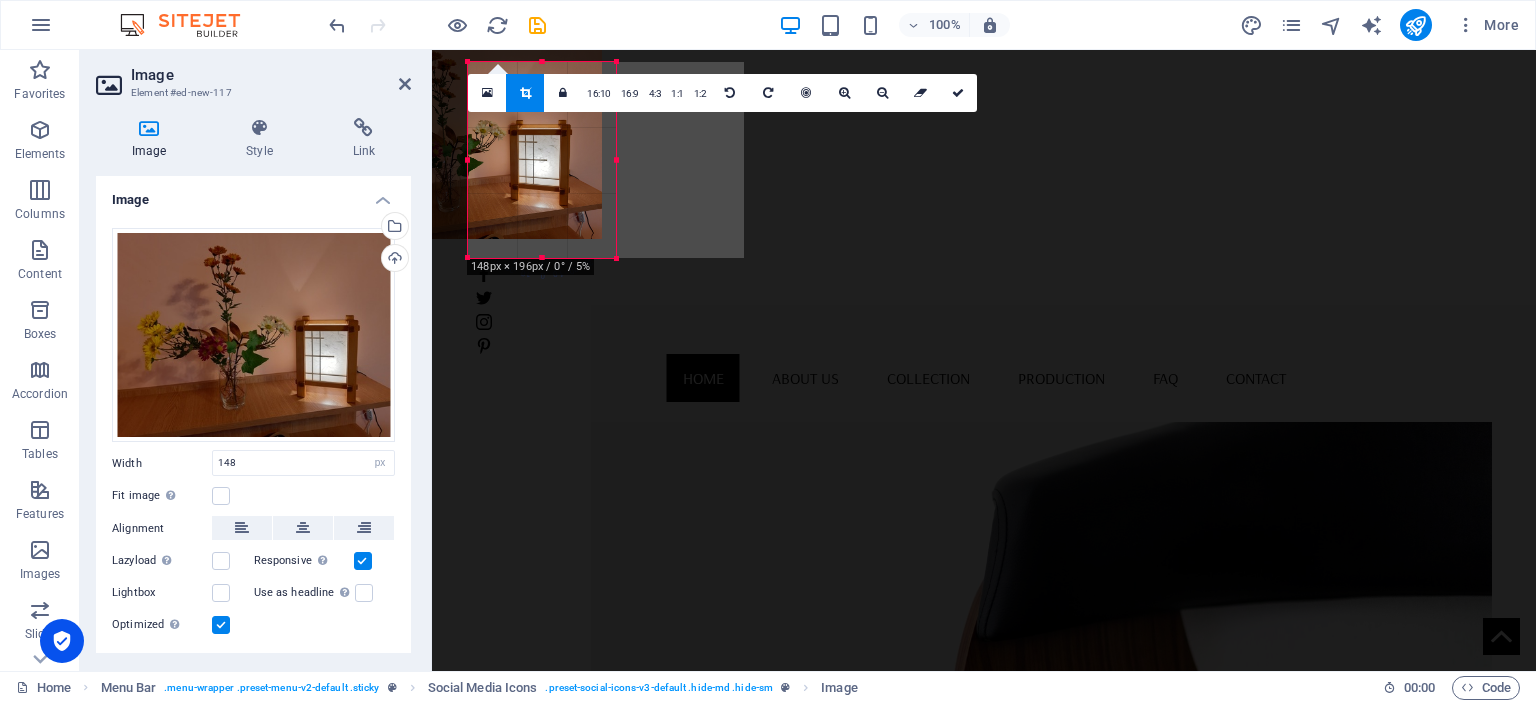 drag, startPoint x: 541, startPoint y: 179, endPoint x: 533, endPoint y: 165, distance: 16.124516 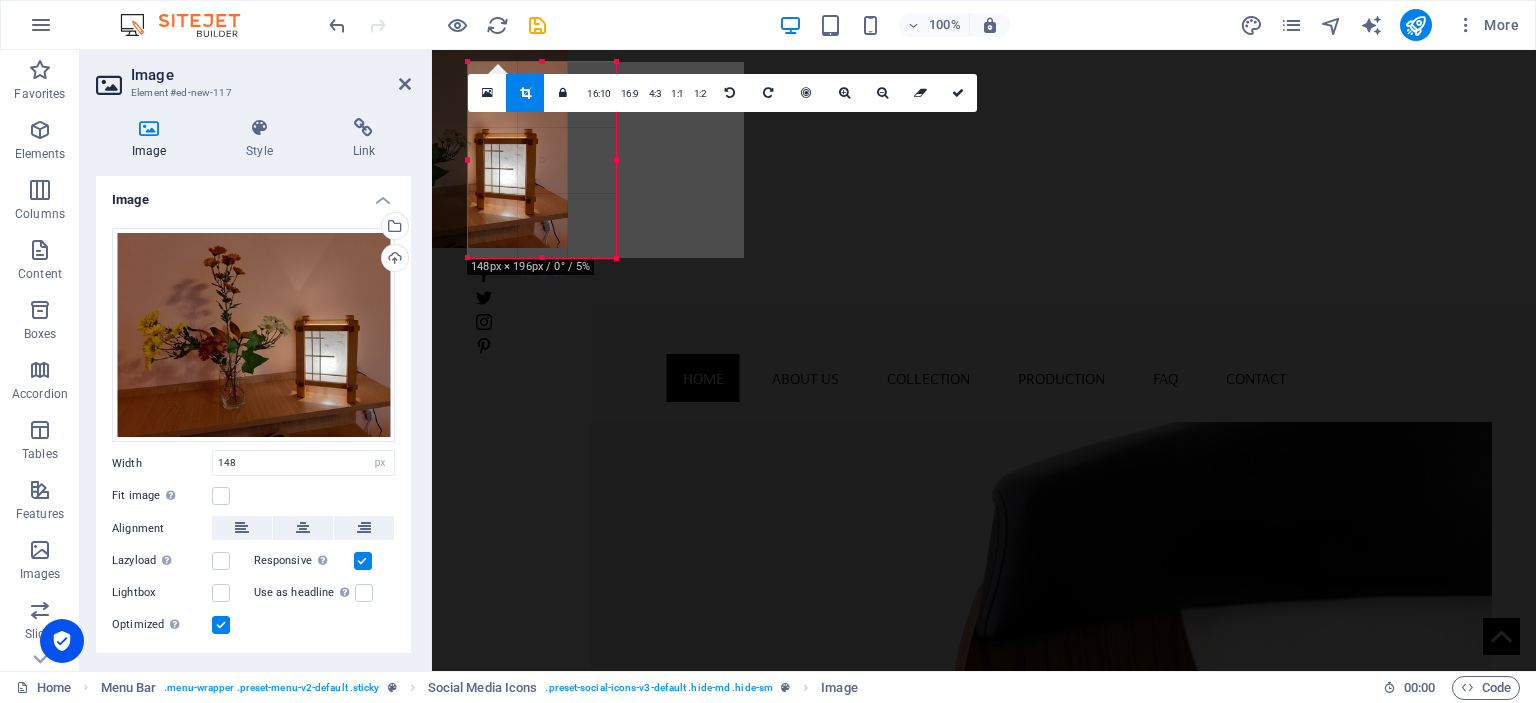 drag, startPoint x: 612, startPoint y: 163, endPoint x: 564, endPoint y: 153, distance: 49.0306 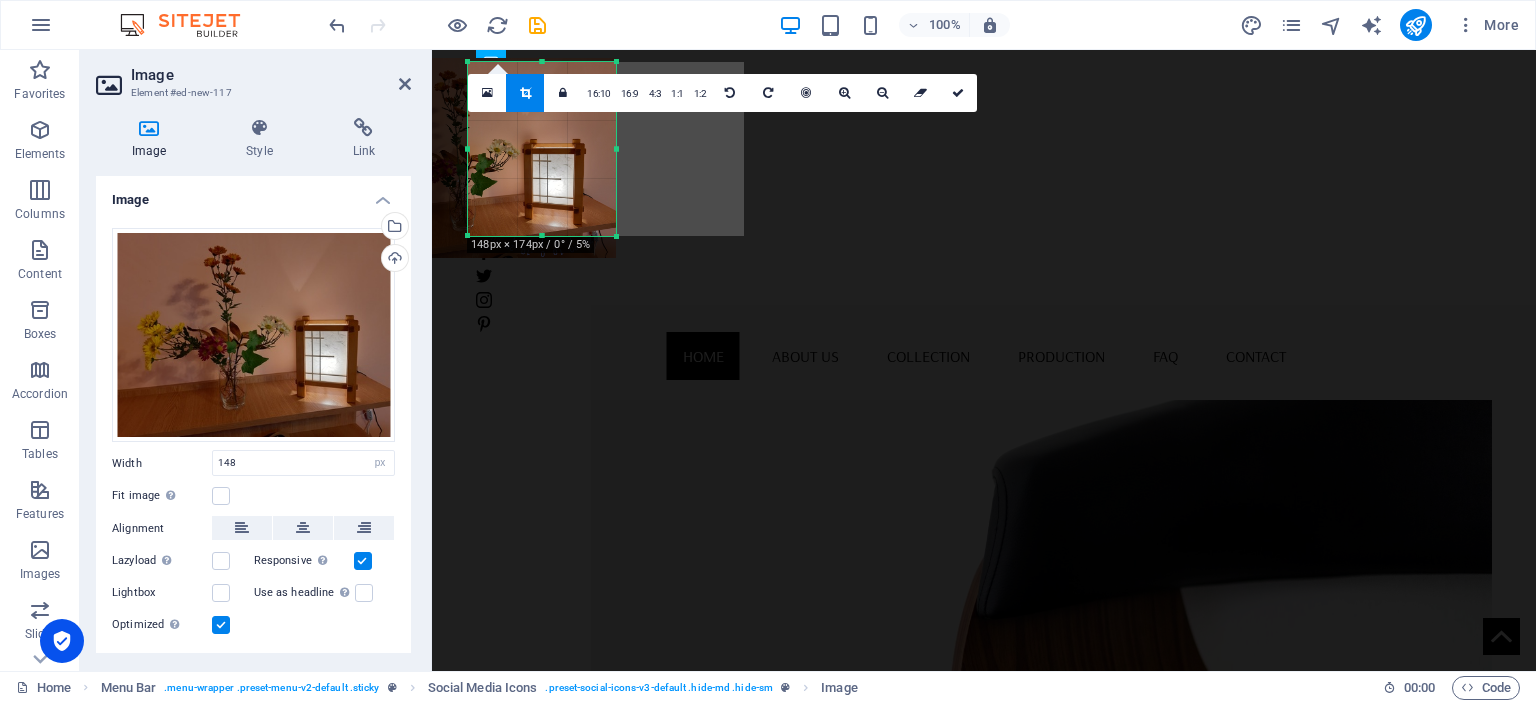 drag, startPoint x: 544, startPoint y: 257, endPoint x: 543, endPoint y: 235, distance: 22.022715 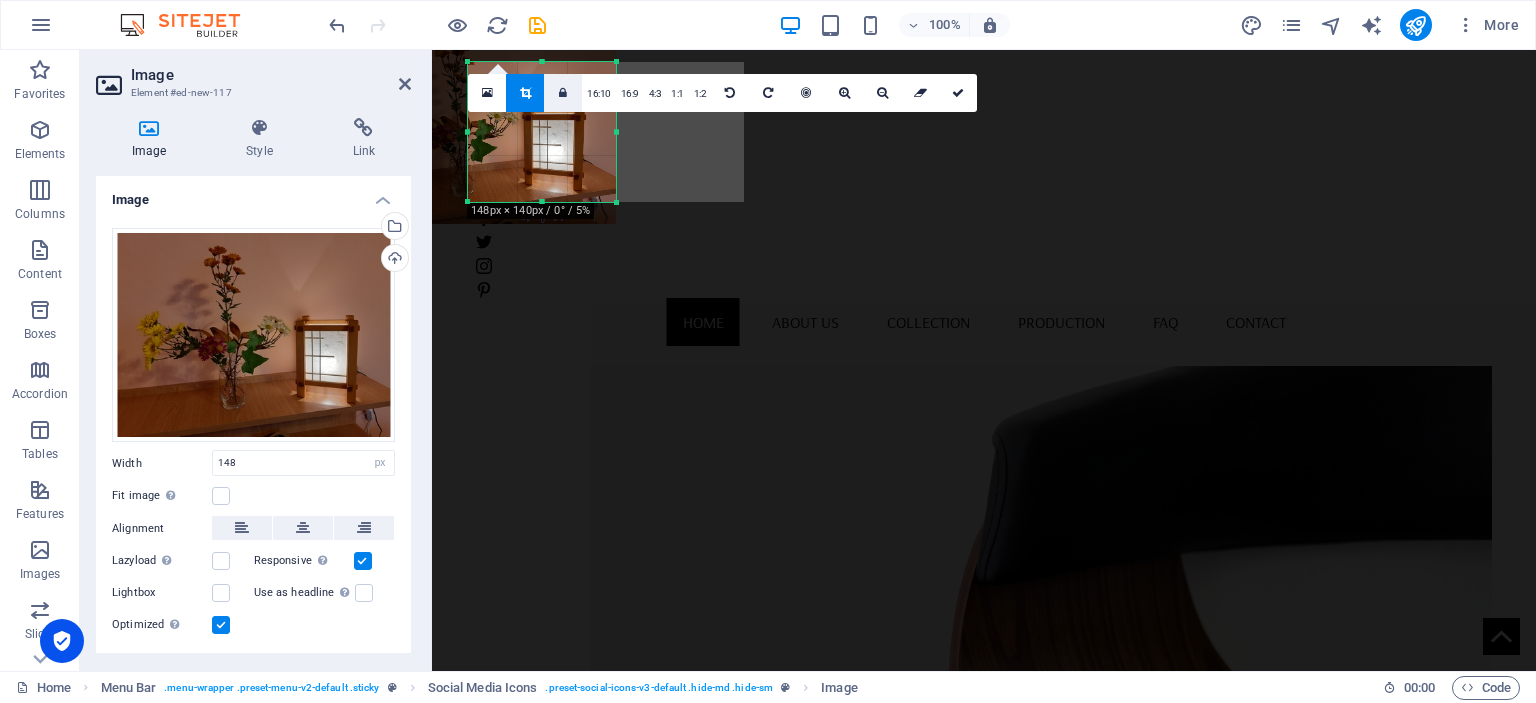drag, startPoint x: 545, startPoint y: 59, endPoint x: 545, endPoint y: 93, distance: 34 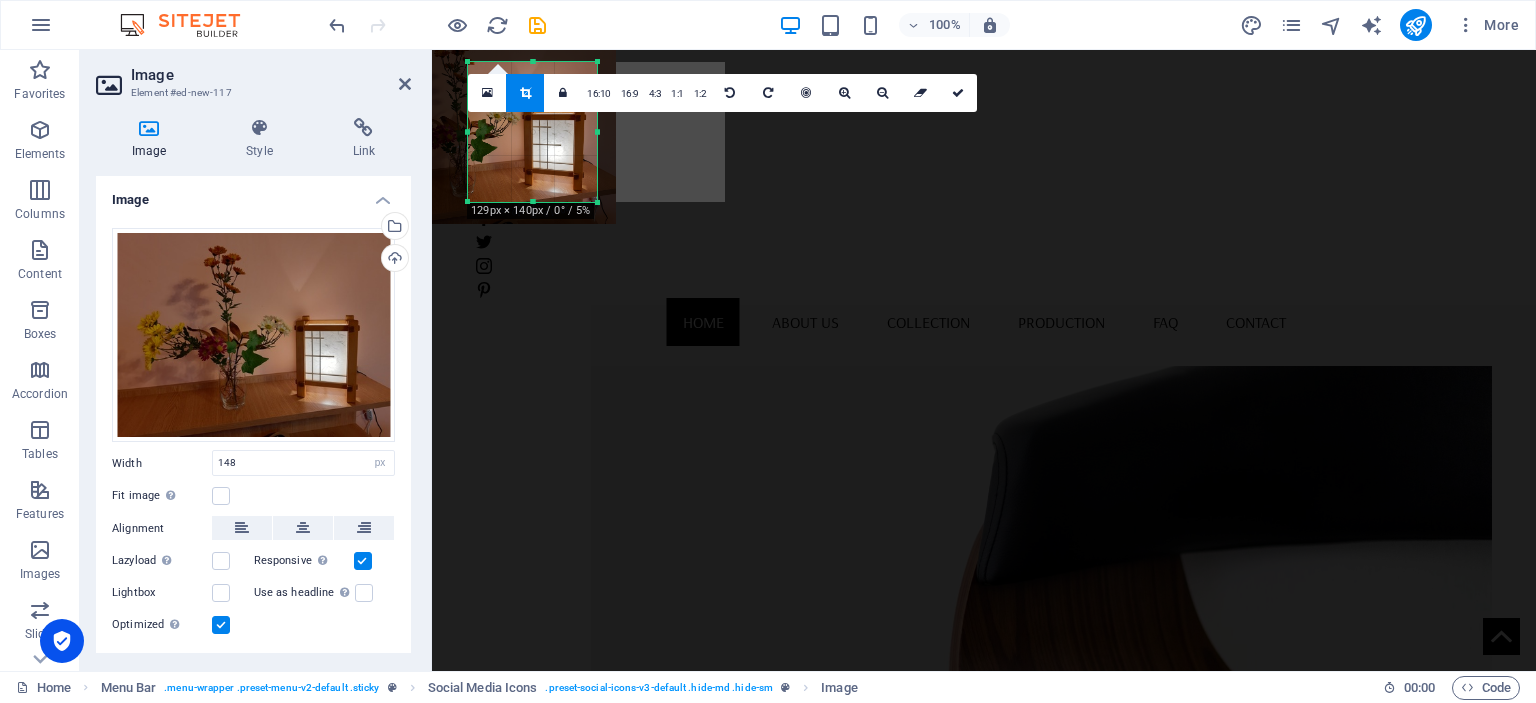 drag, startPoint x: 614, startPoint y: 132, endPoint x: 595, endPoint y: 127, distance: 19.646883 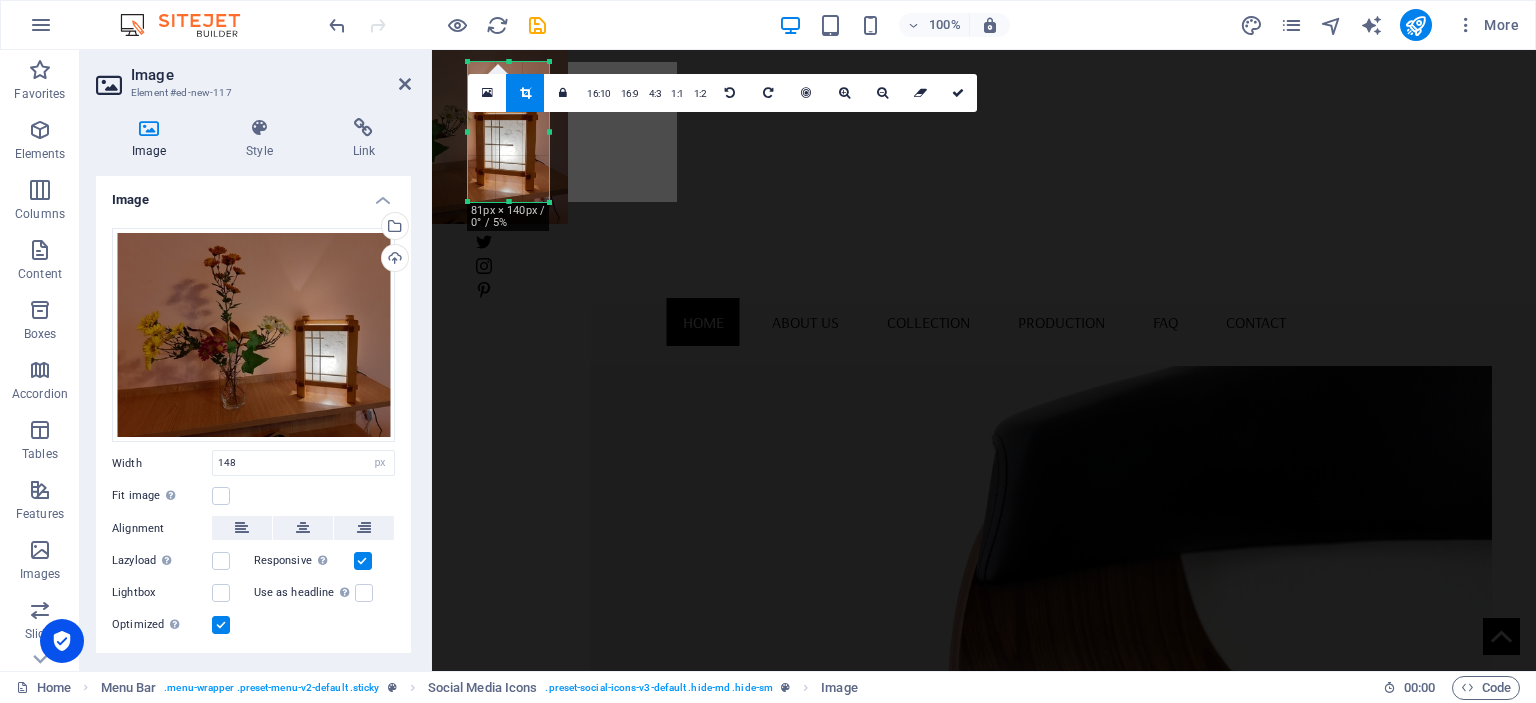 drag, startPoint x: 468, startPoint y: 133, endPoint x: 516, endPoint y: 142, distance: 48.83646 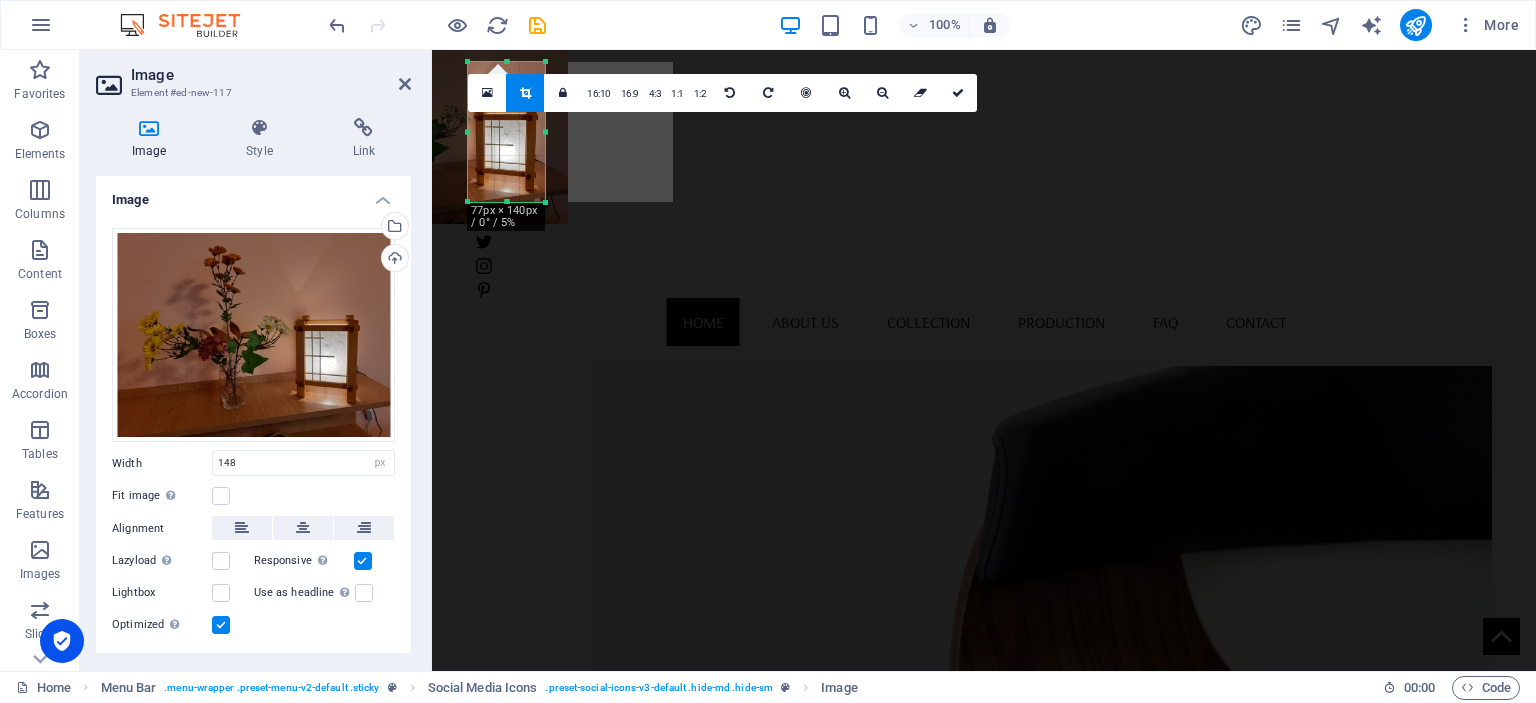 click at bounding box center (545, 132) 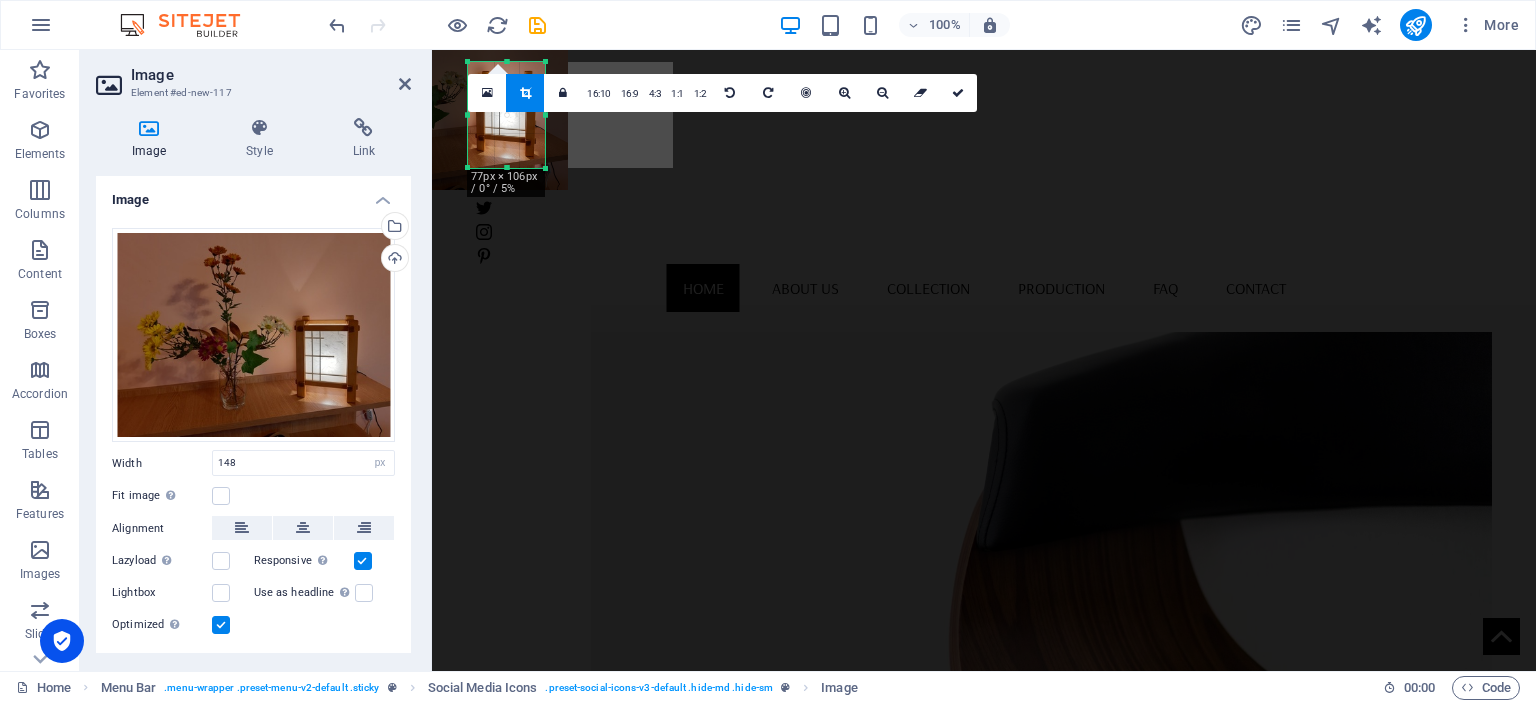 drag, startPoint x: 507, startPoint y: 61, endPoint x: 513, endPoint y: 95, distance: 34.525352 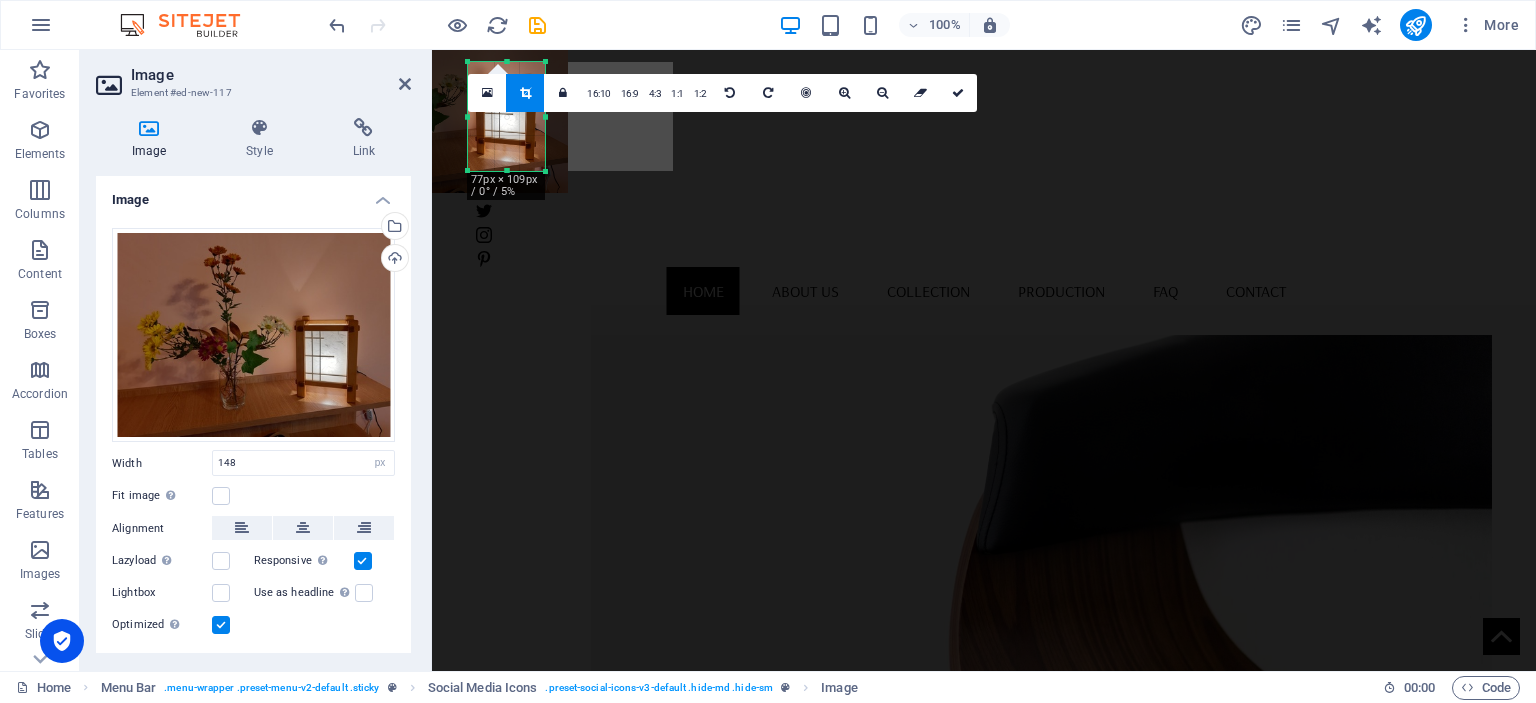 click at bounding box center [506, 61] 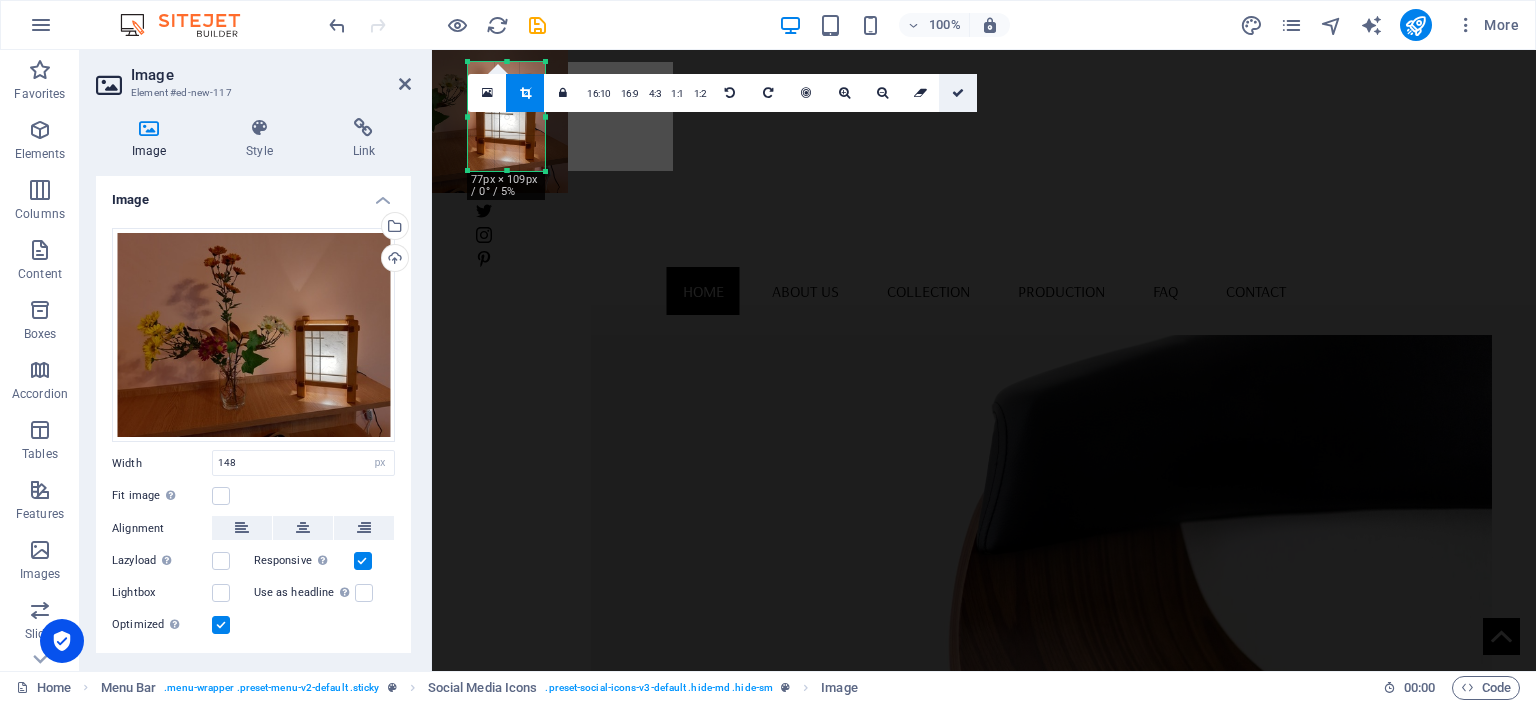 click at bounding box center [958, 93] 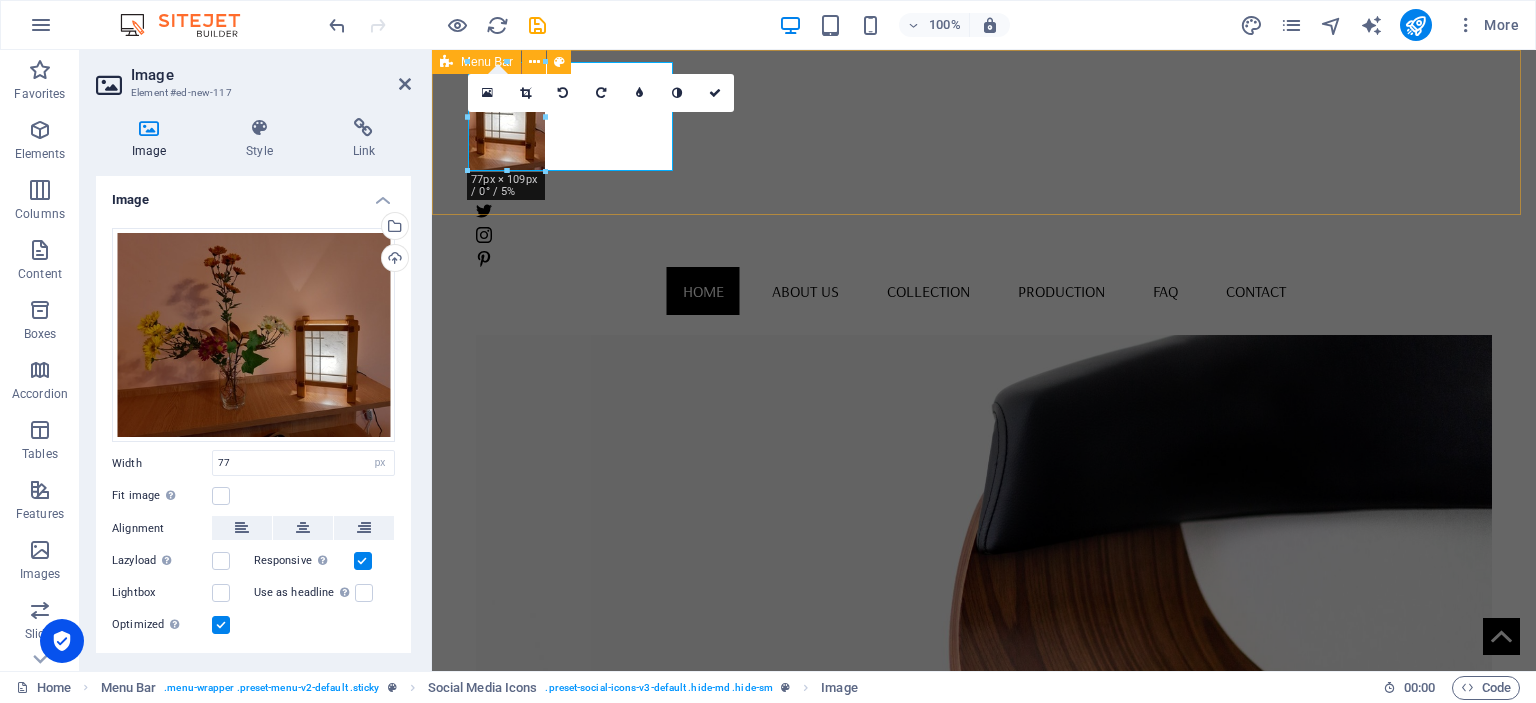 click on "Home About us Collection Production FAQ Contact" at bounding box center [984, 192] 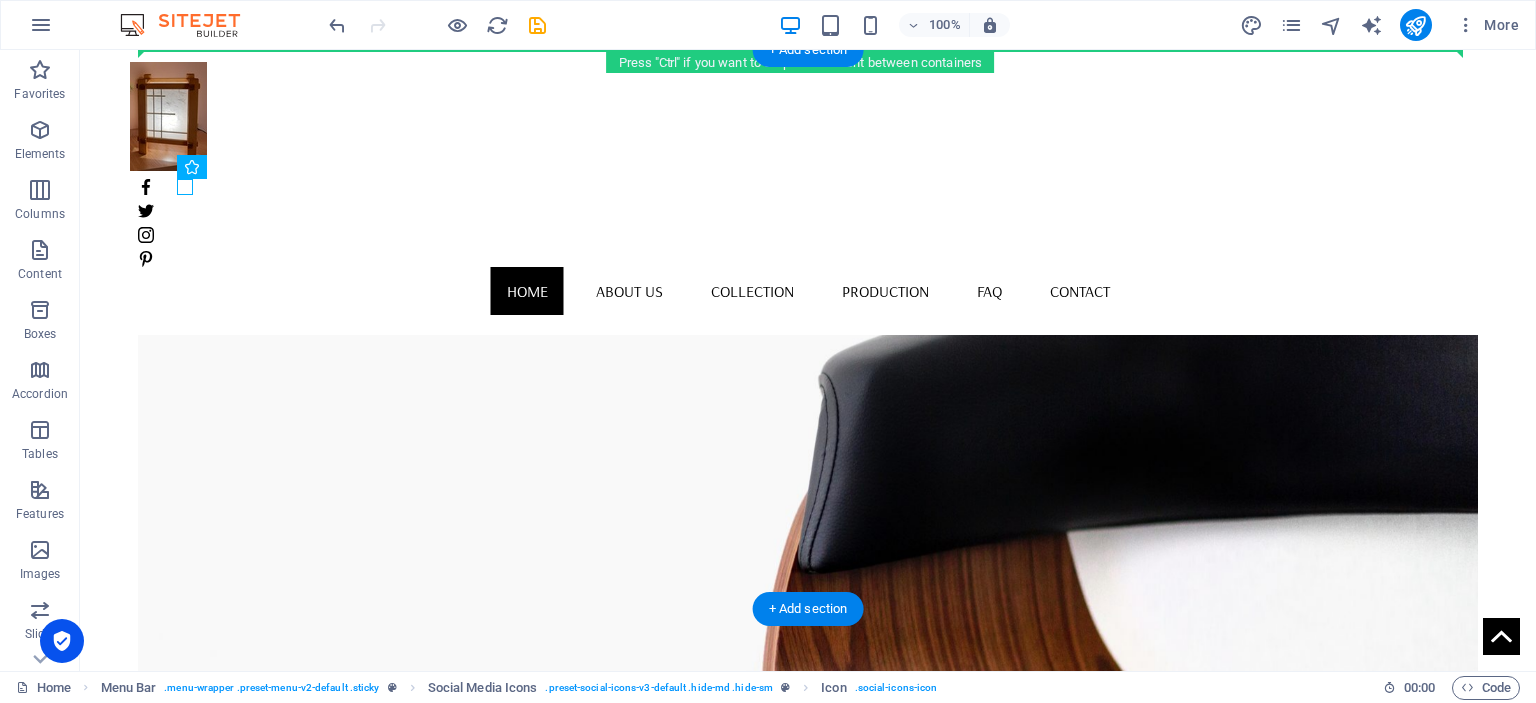 drag, startPoint x: 185, startPoint y: 186, endPoint x: 417, endPoint y: 311, distance: 263.53177 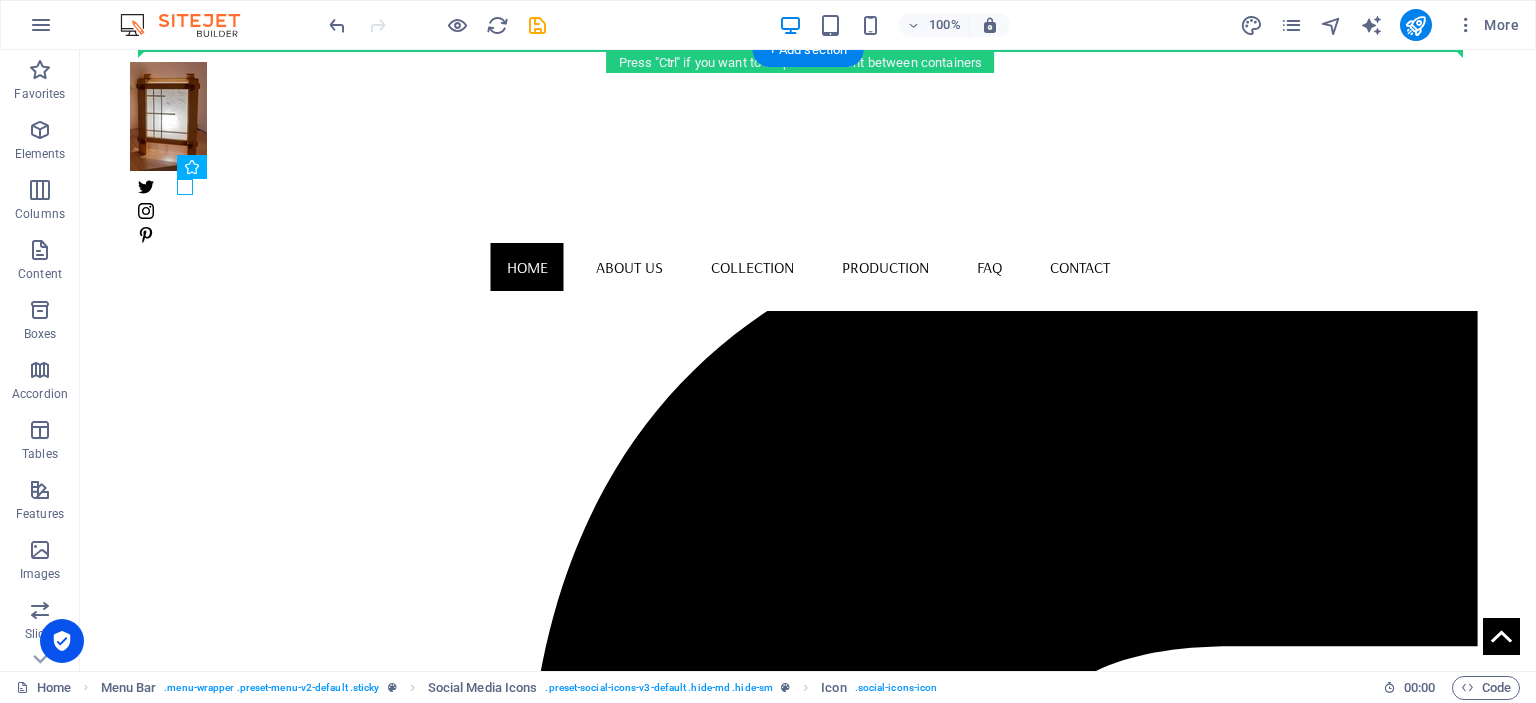 drag, startPoint x: 177, startPoint y: 184, endPoint x: 452, endPoint y: 307, distance: 301.25406 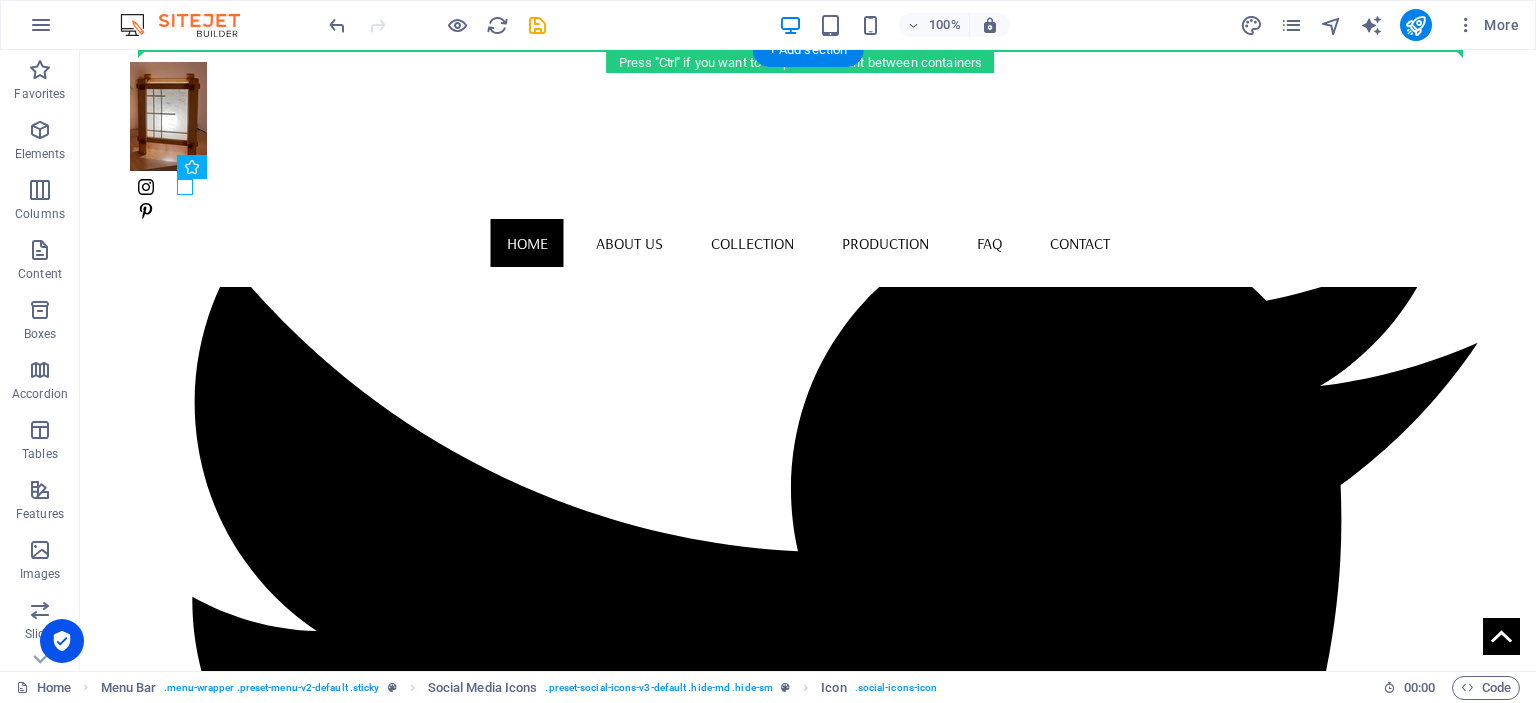 drag, startPoint x: 183, startPoint y: 190, endPoint x: 480, endPoint y: 336, distance: 330.94562 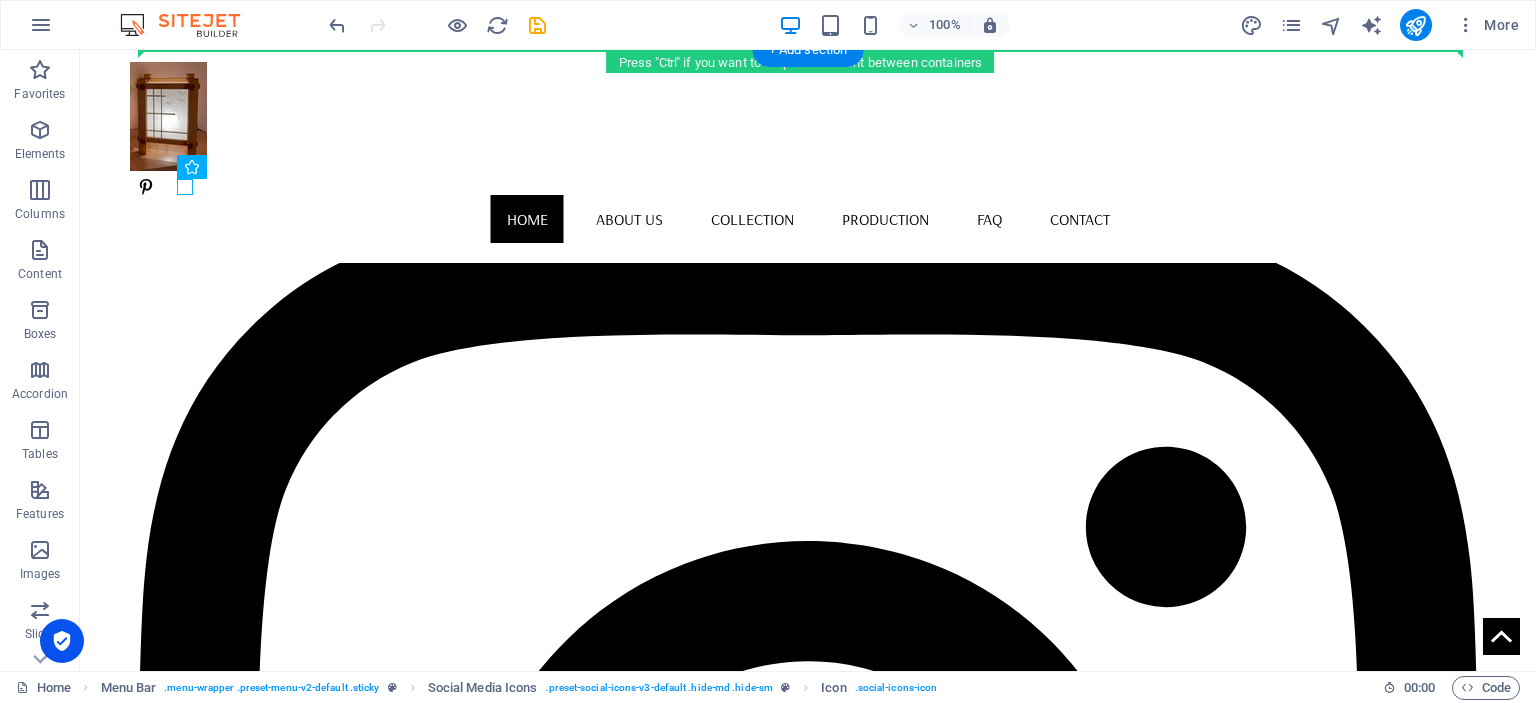 drag, startPoint x: 182, startPoint y: 184, endPoint x: 637, endPoint y: 393, distance: 500.7055 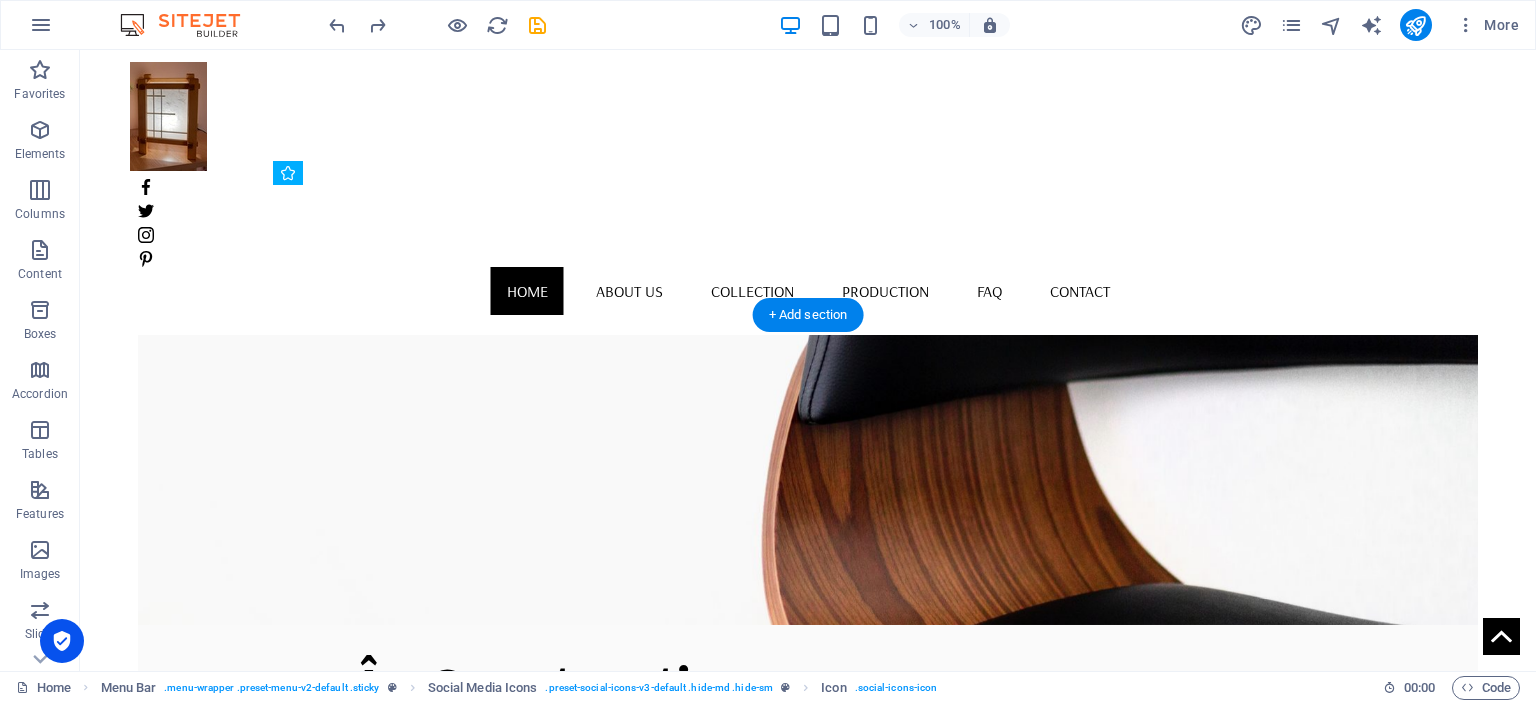 scroll, scrollTop: 0, scrollLeft: 0, axis: both 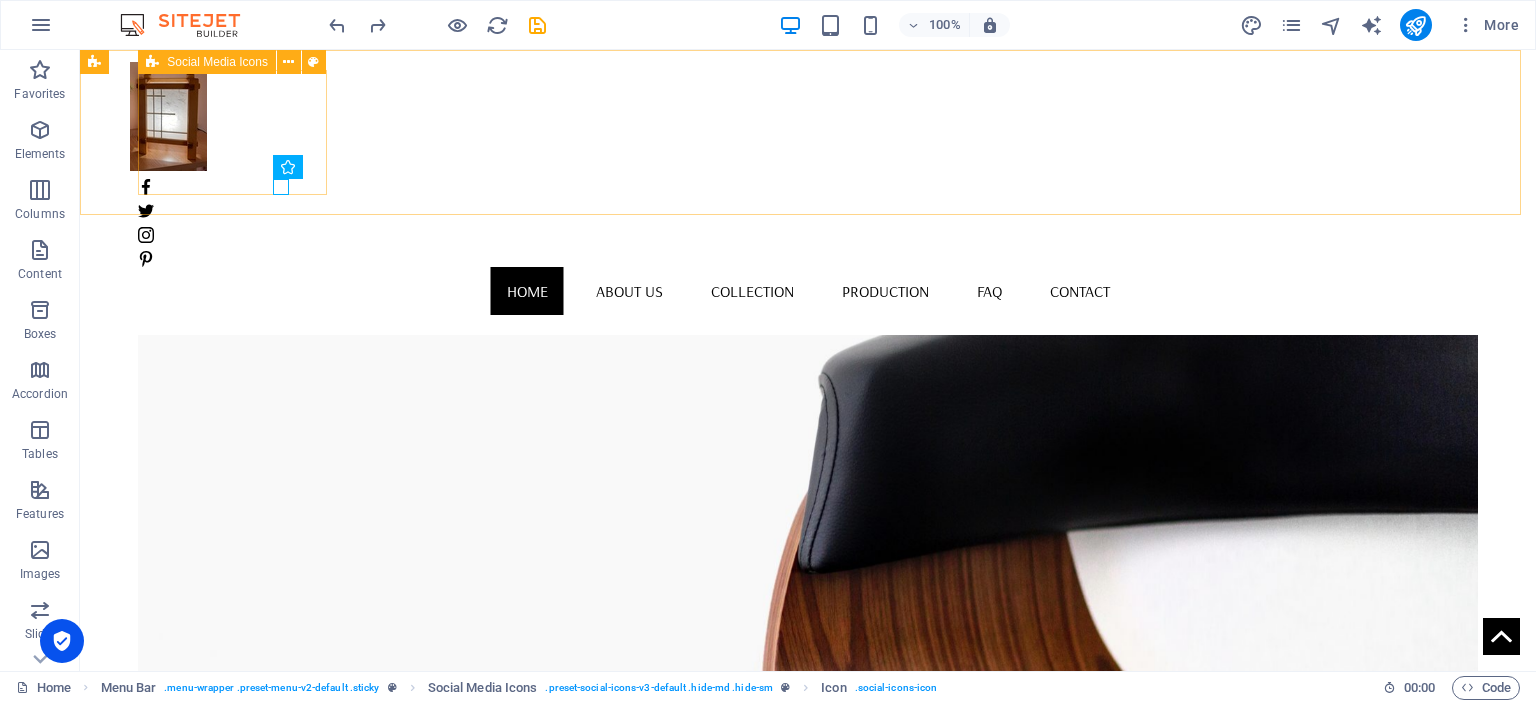 click at bounding box center (808, 168) 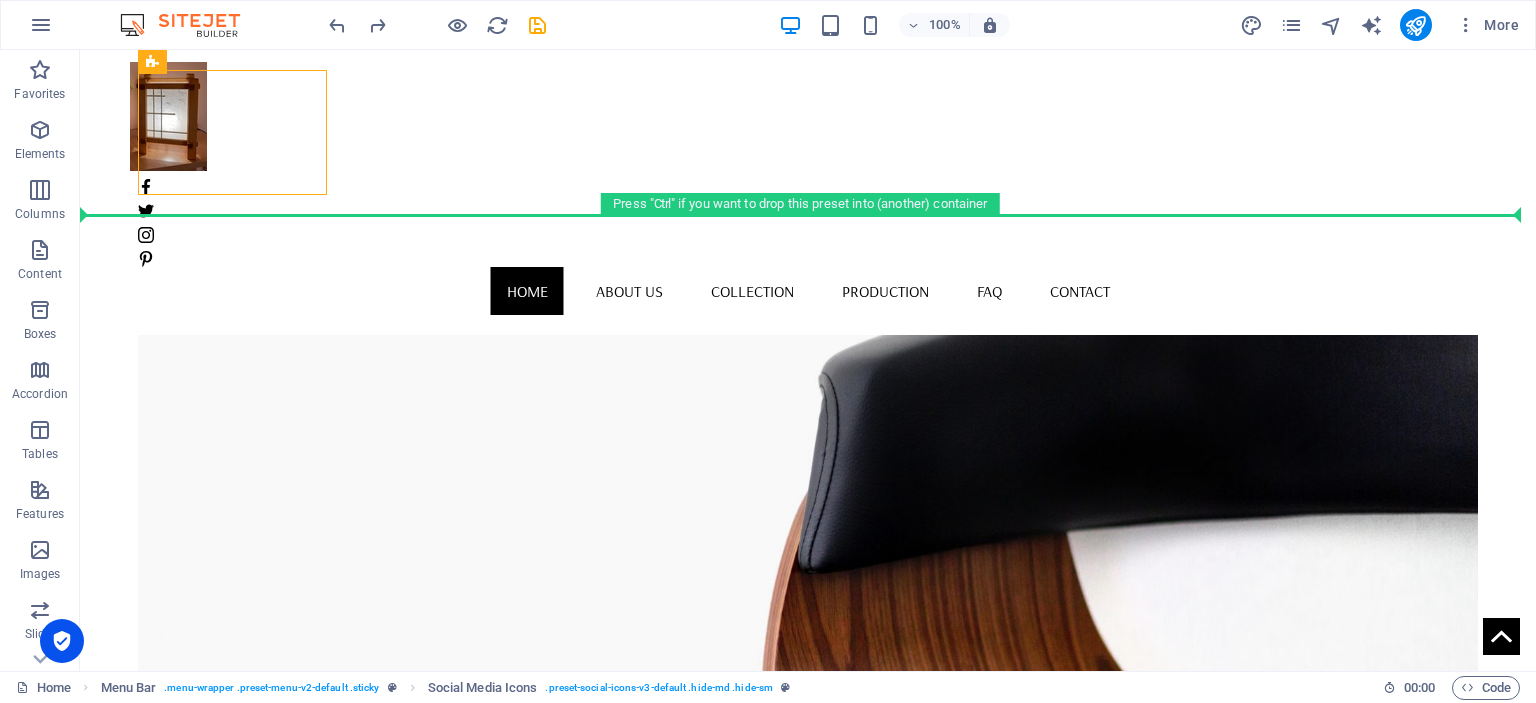 drag, startPoint x: 162, startPoint y: 180, endPoint x: 1368, endPoint y: 185, distance: 1206.0104 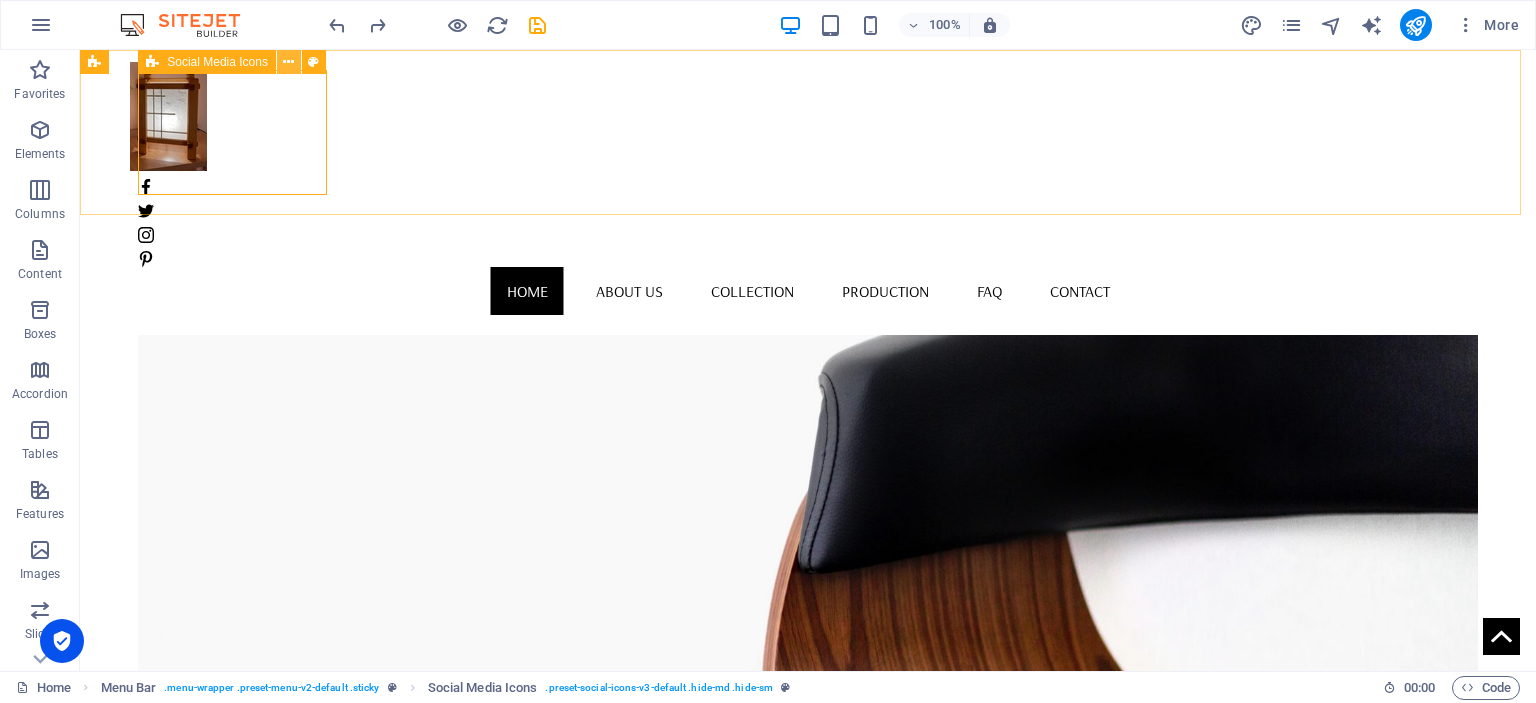 click at bounding box center (288, 62) 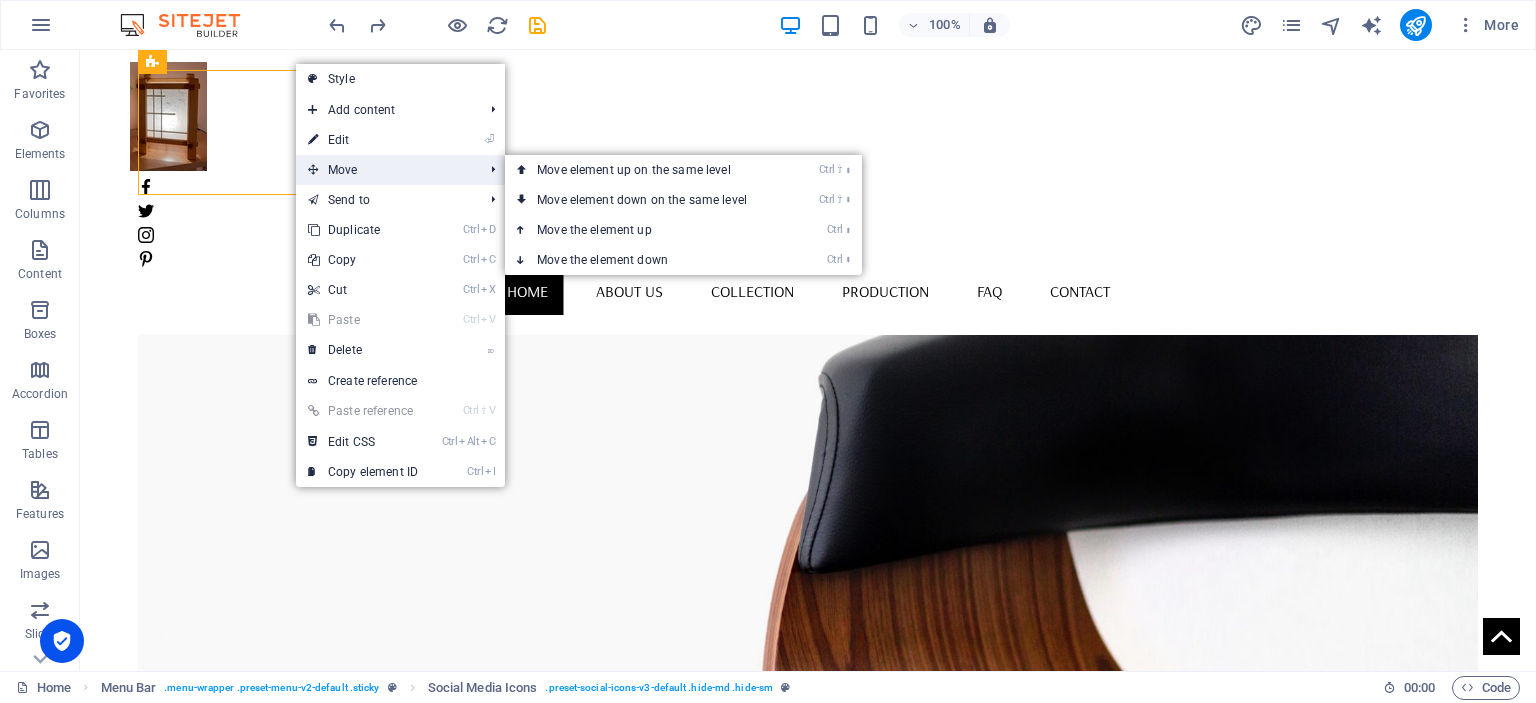 click on "Move" at bounding box center (385, 170) 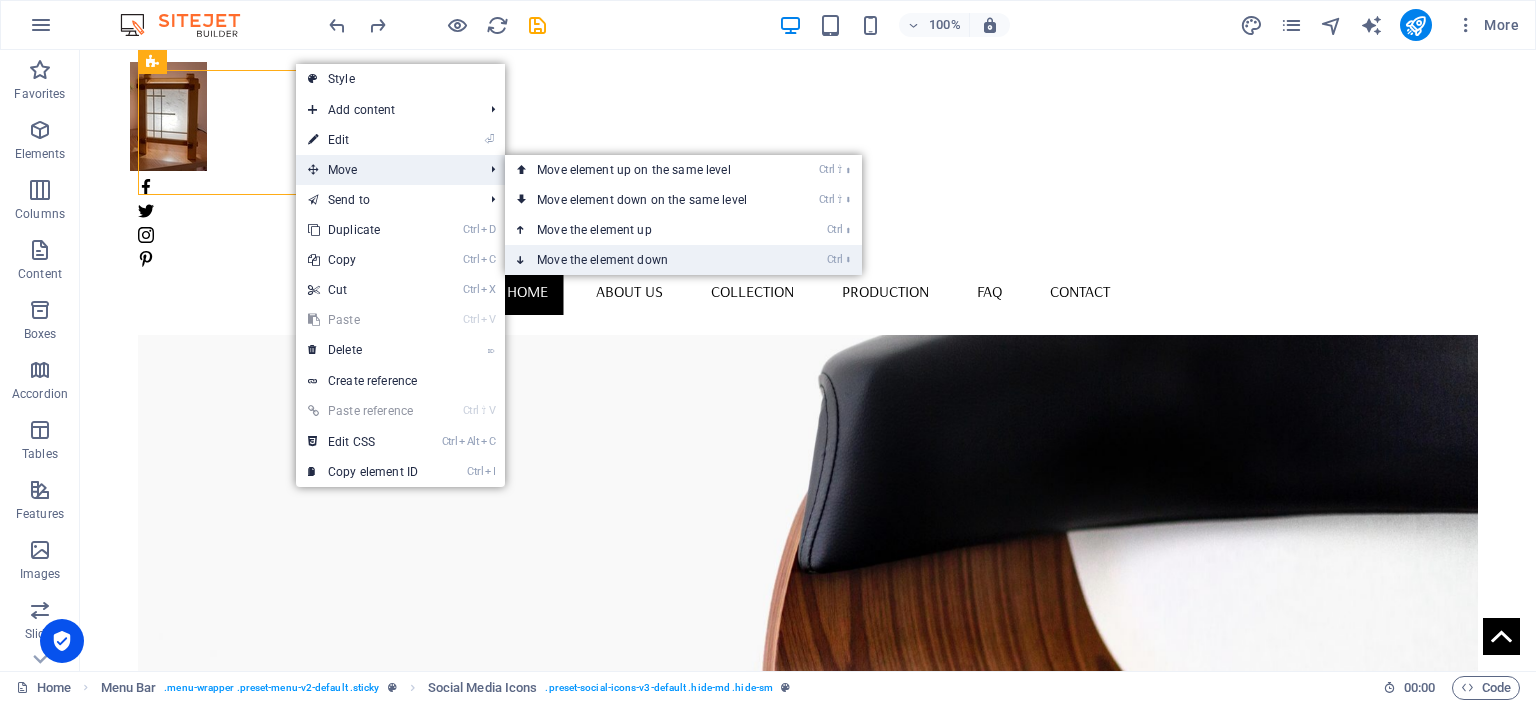 click on "Ctrl ⬇  Move the element down" at bounding box center [646, 260] 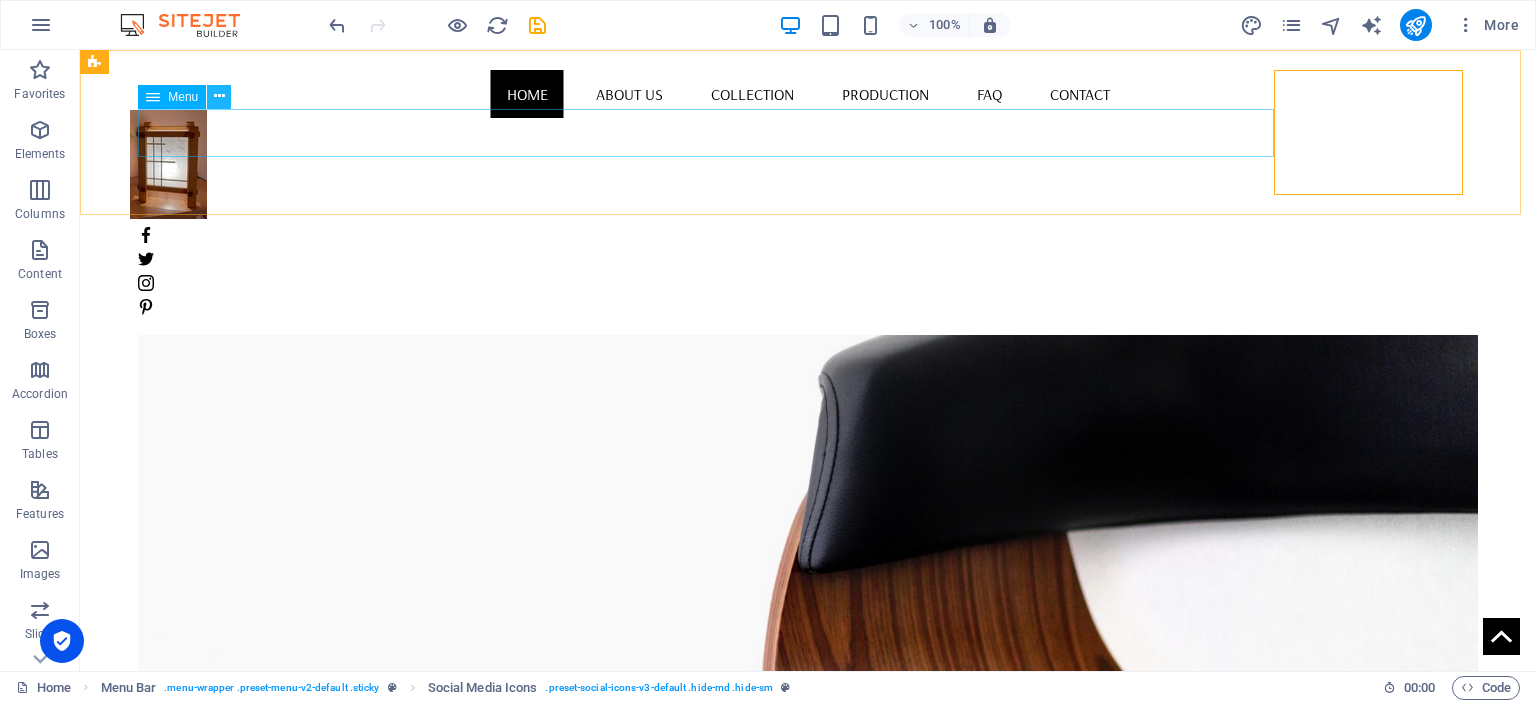 click at bounding box center [219, 96] 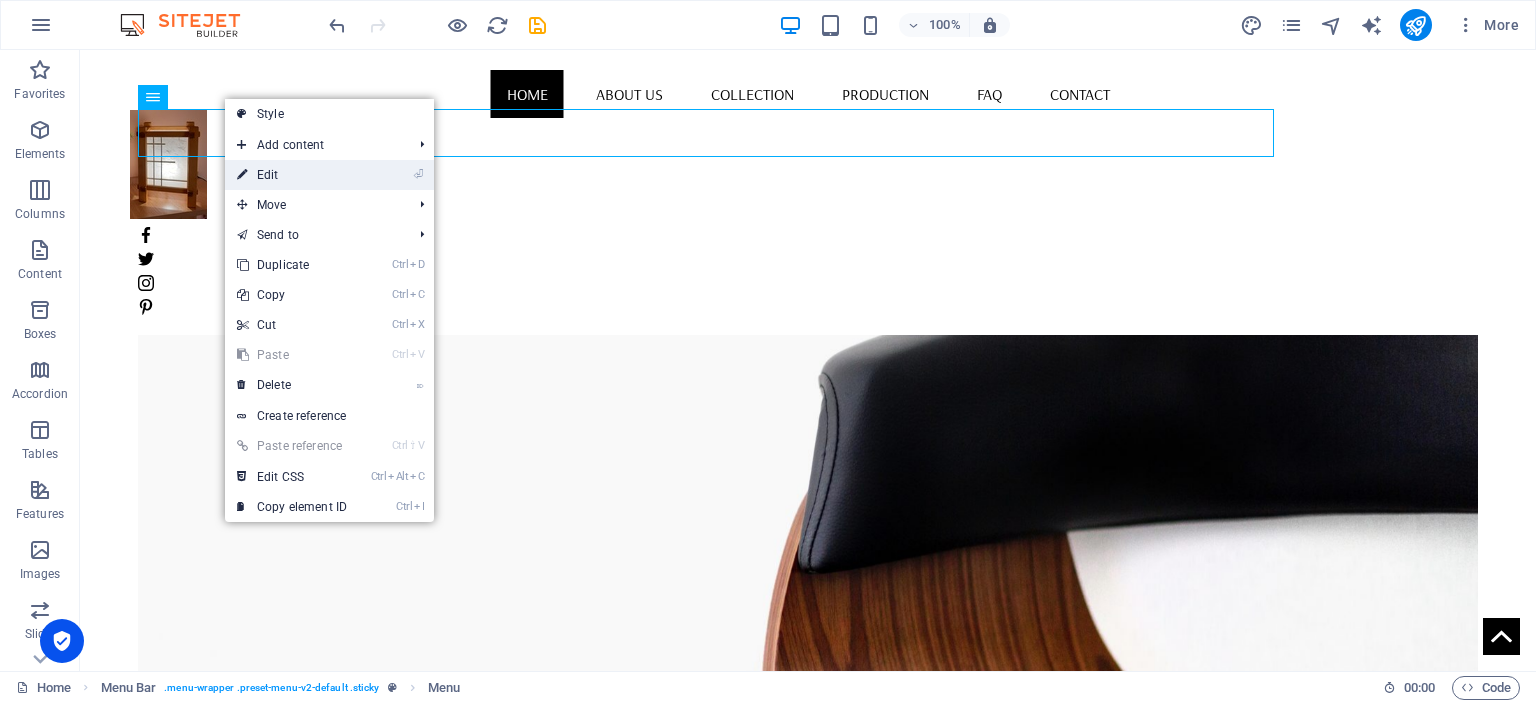 click on "⏎  Edit" at bounding box center [292, 175] 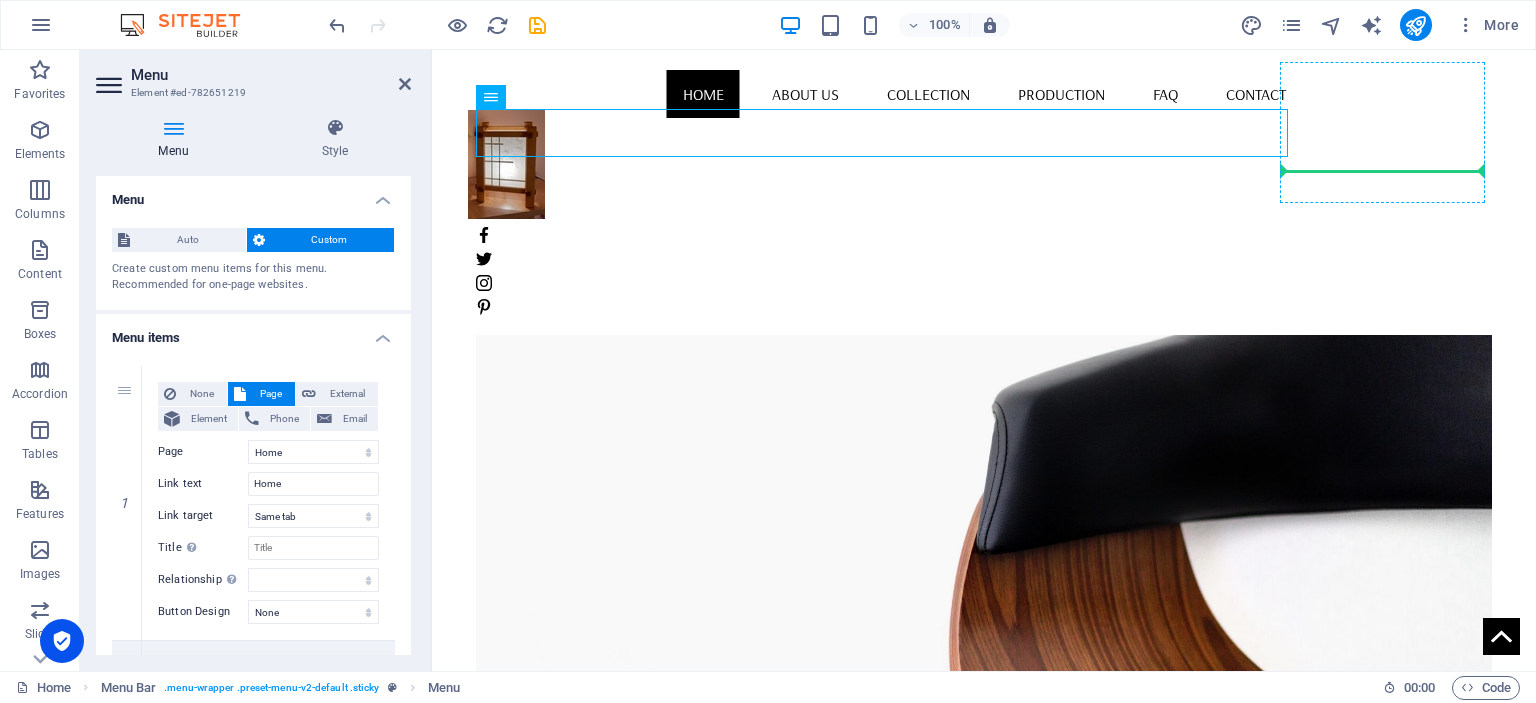 drag, startPoint x: 1243, startPoint y: 124, endPoint x: 1390, endPoint y: 131, distance: 147.16656 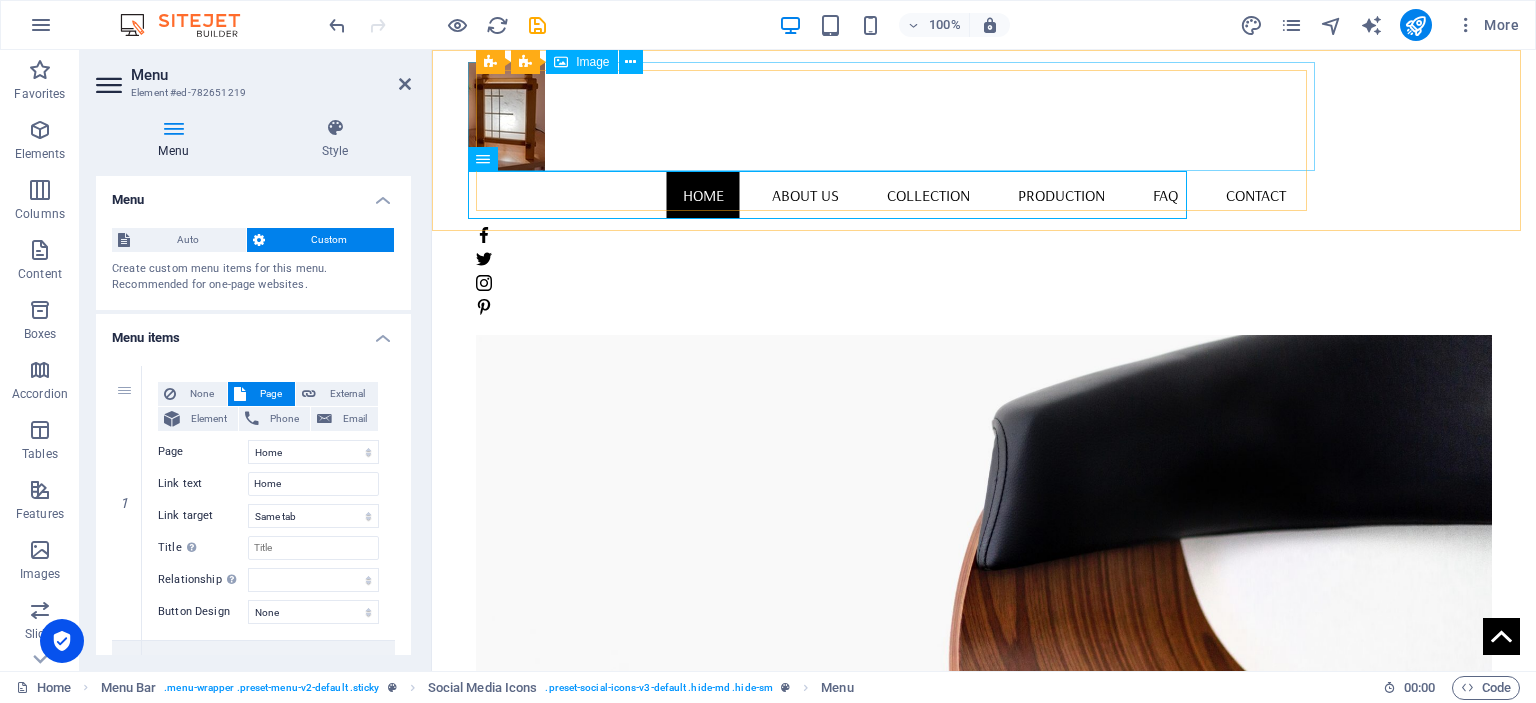 click at bounding box center (984, 116) 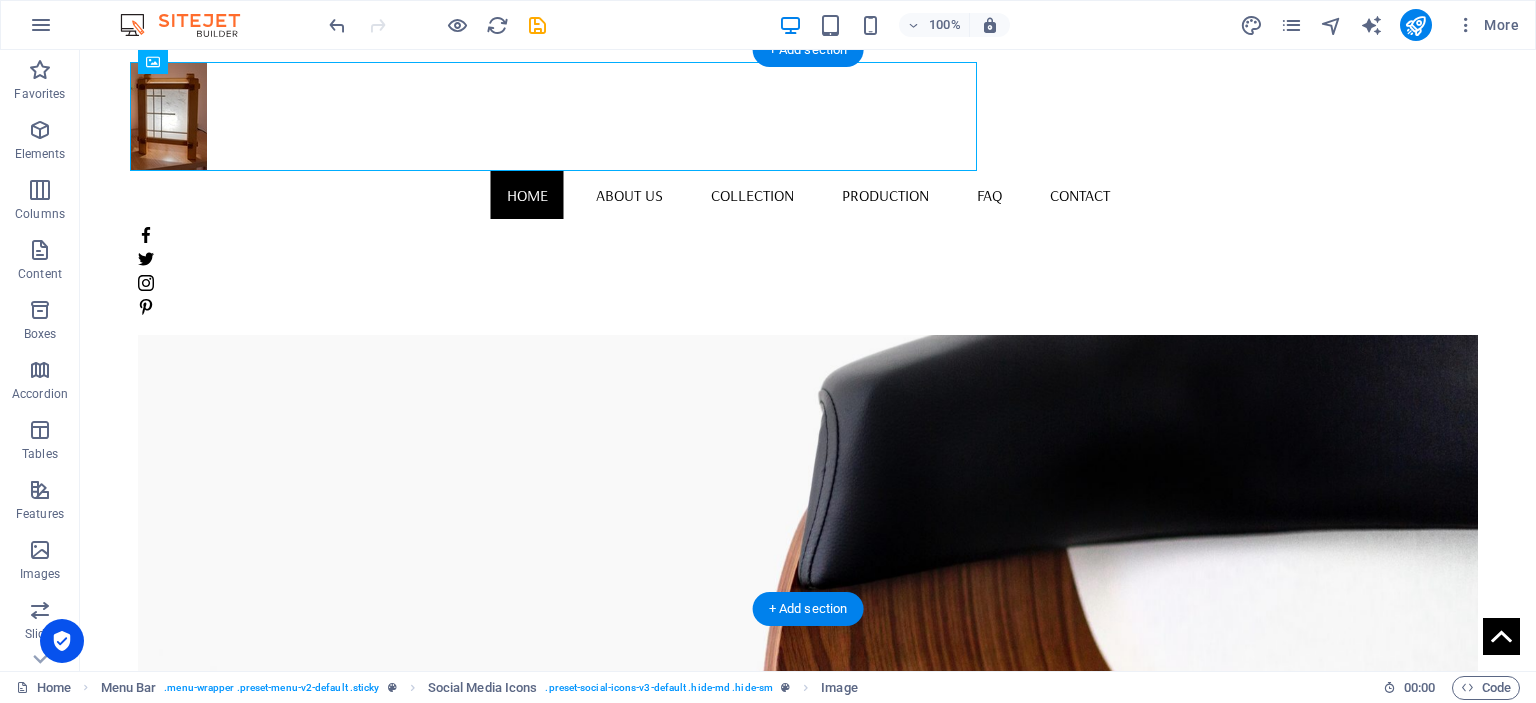 click at bounding box center (808, 510) 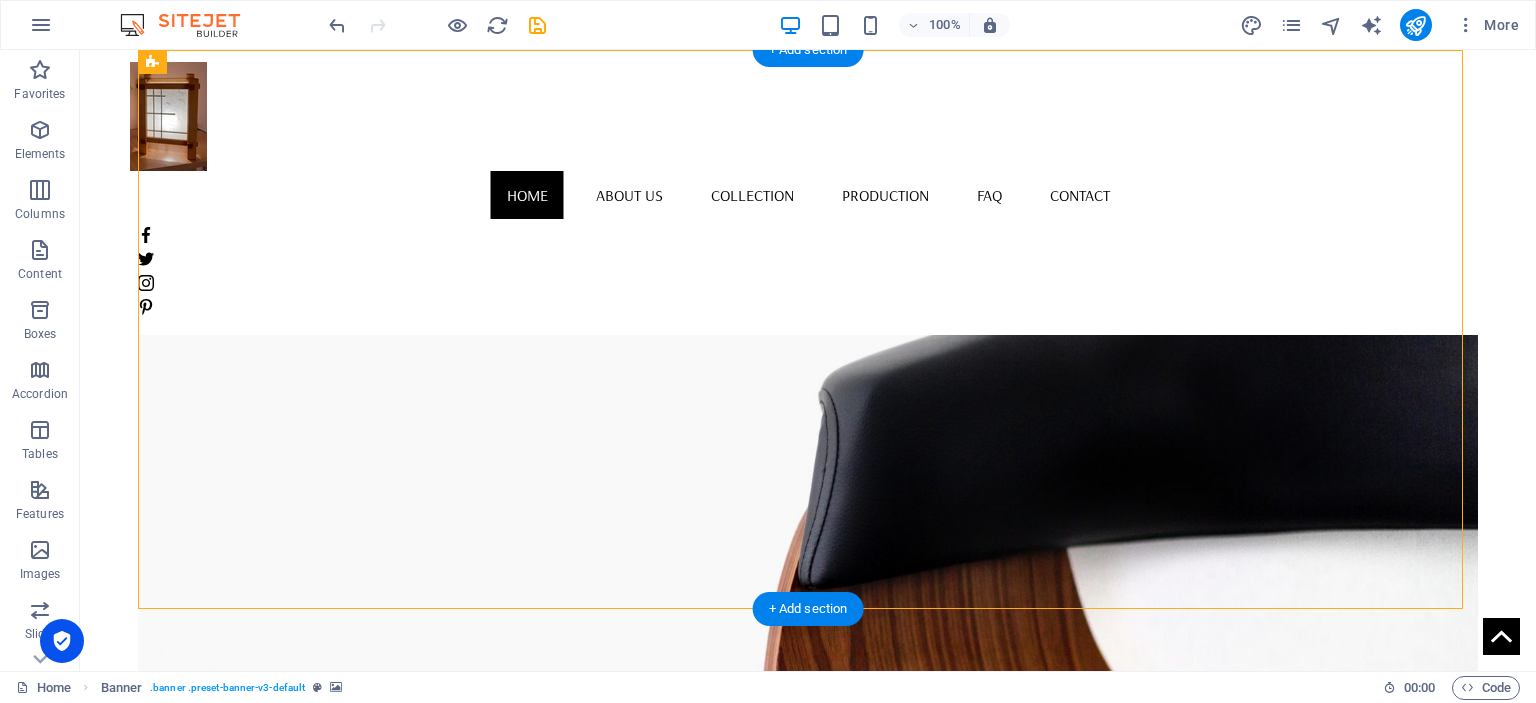 click at bounding box center (808, 510) 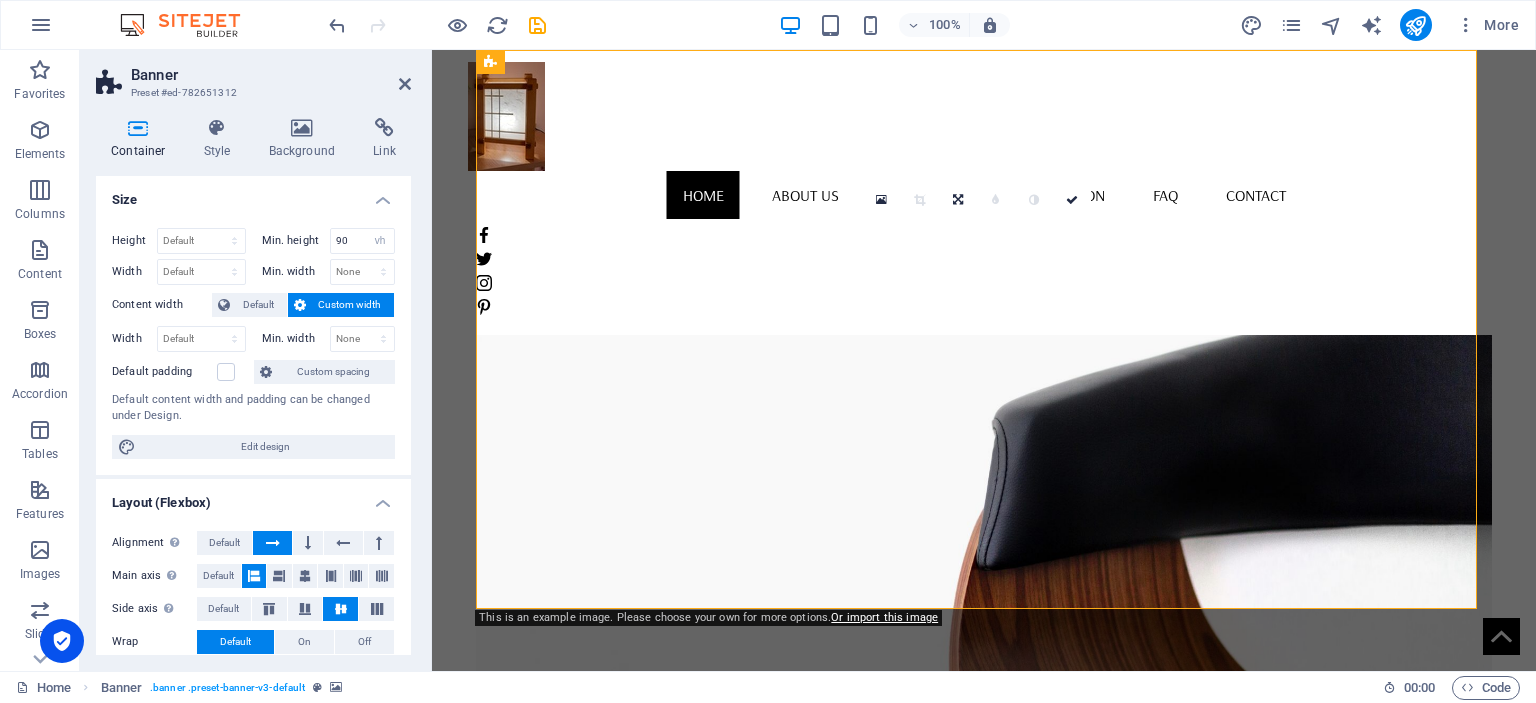 click at bounding box center (984, 510) 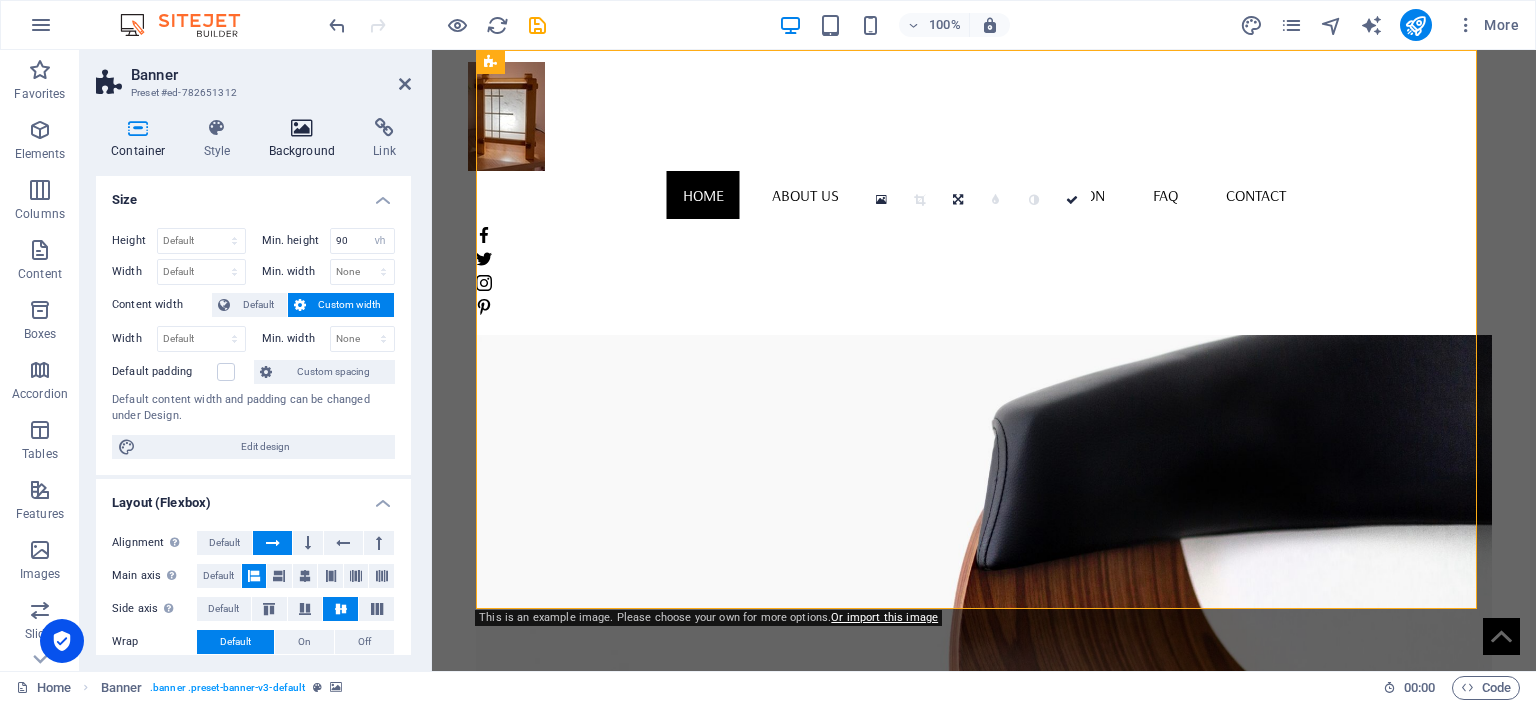 click at bounding box center (302, 128) 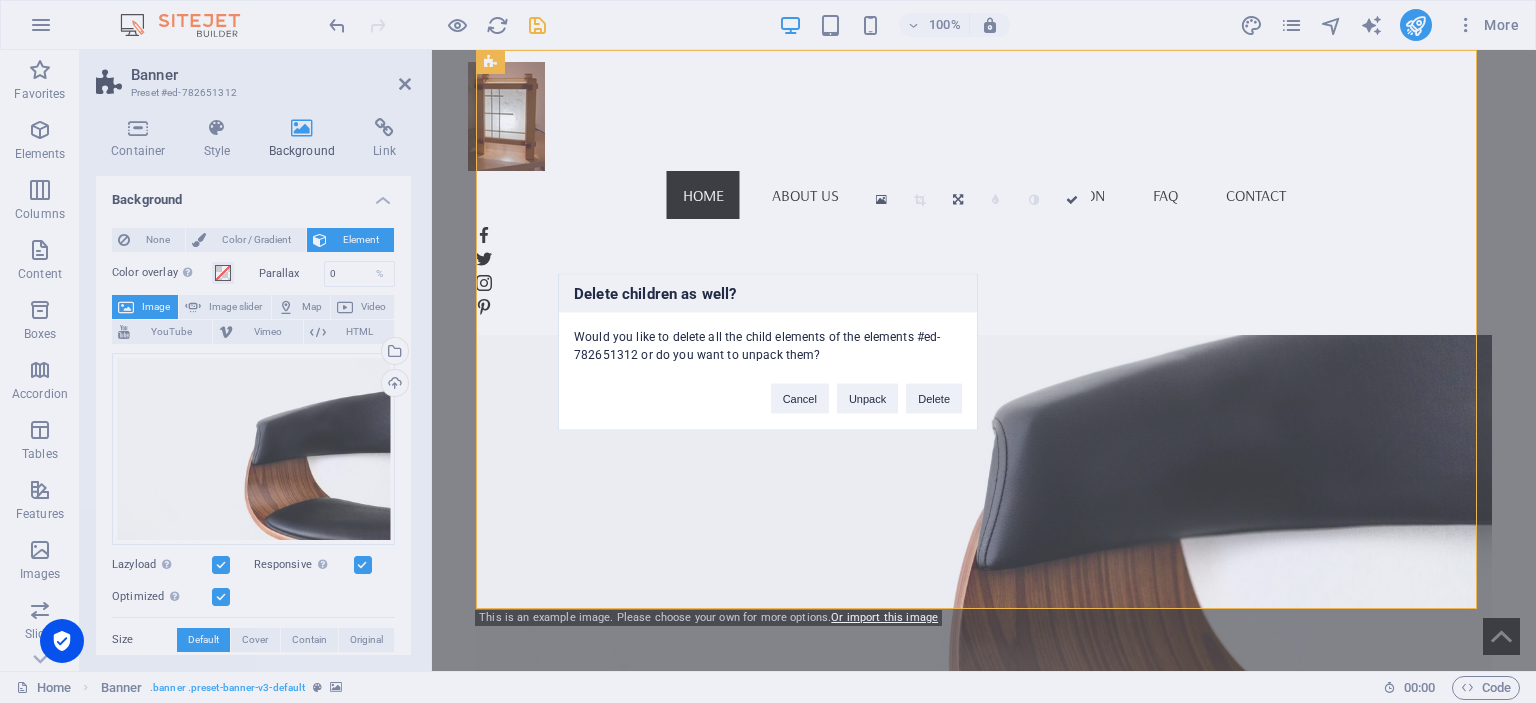 type 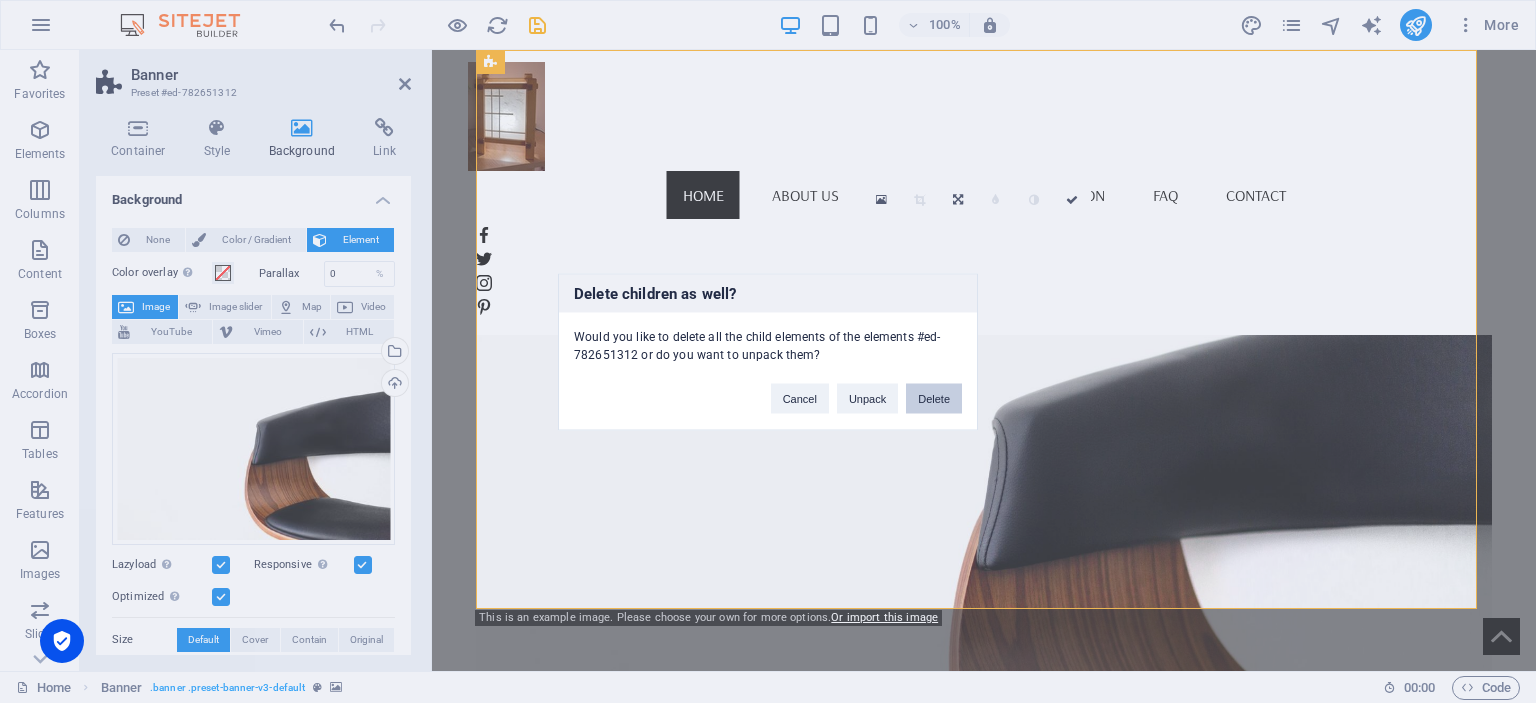 click on "Delete" at bounding box center (934, 398) 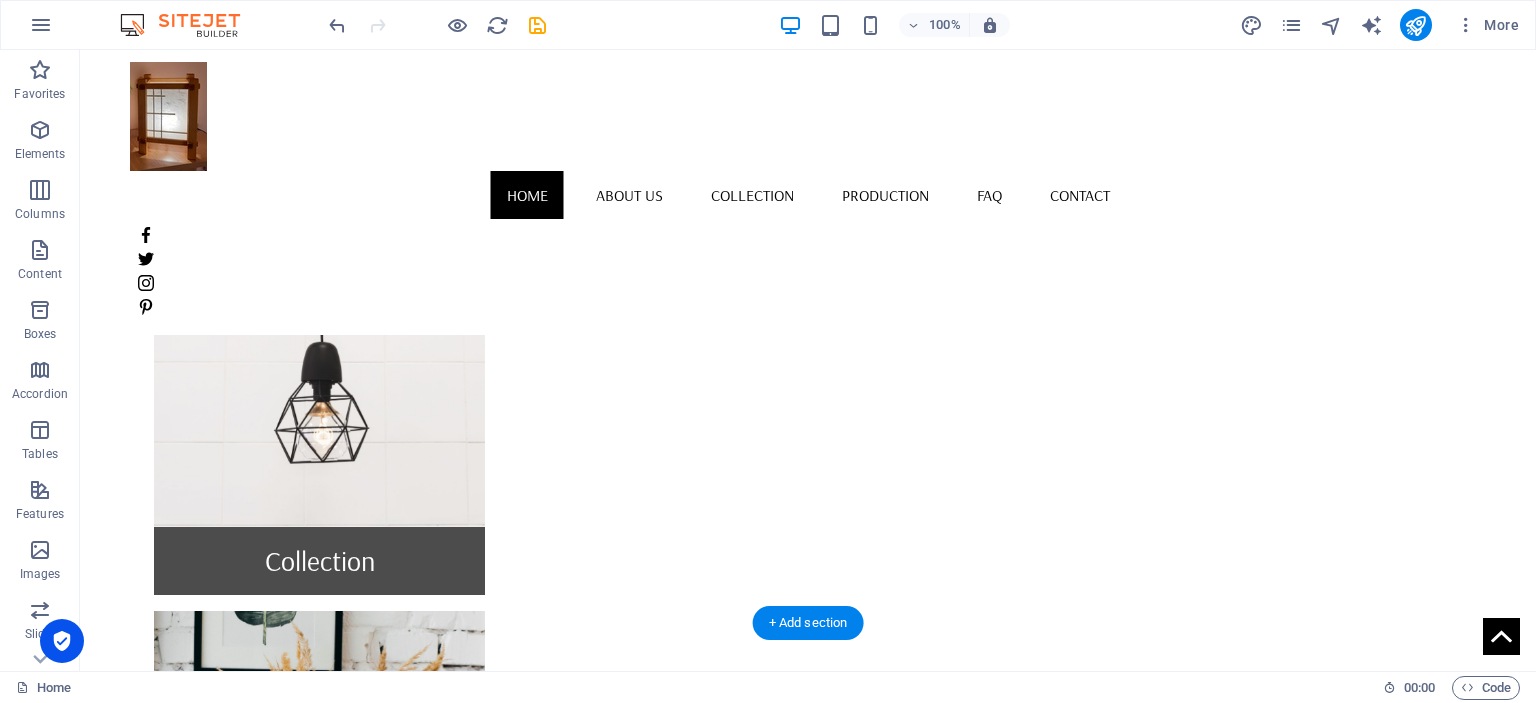 scroll, scrollTop: 0, scrollLeft: 0, axis: both 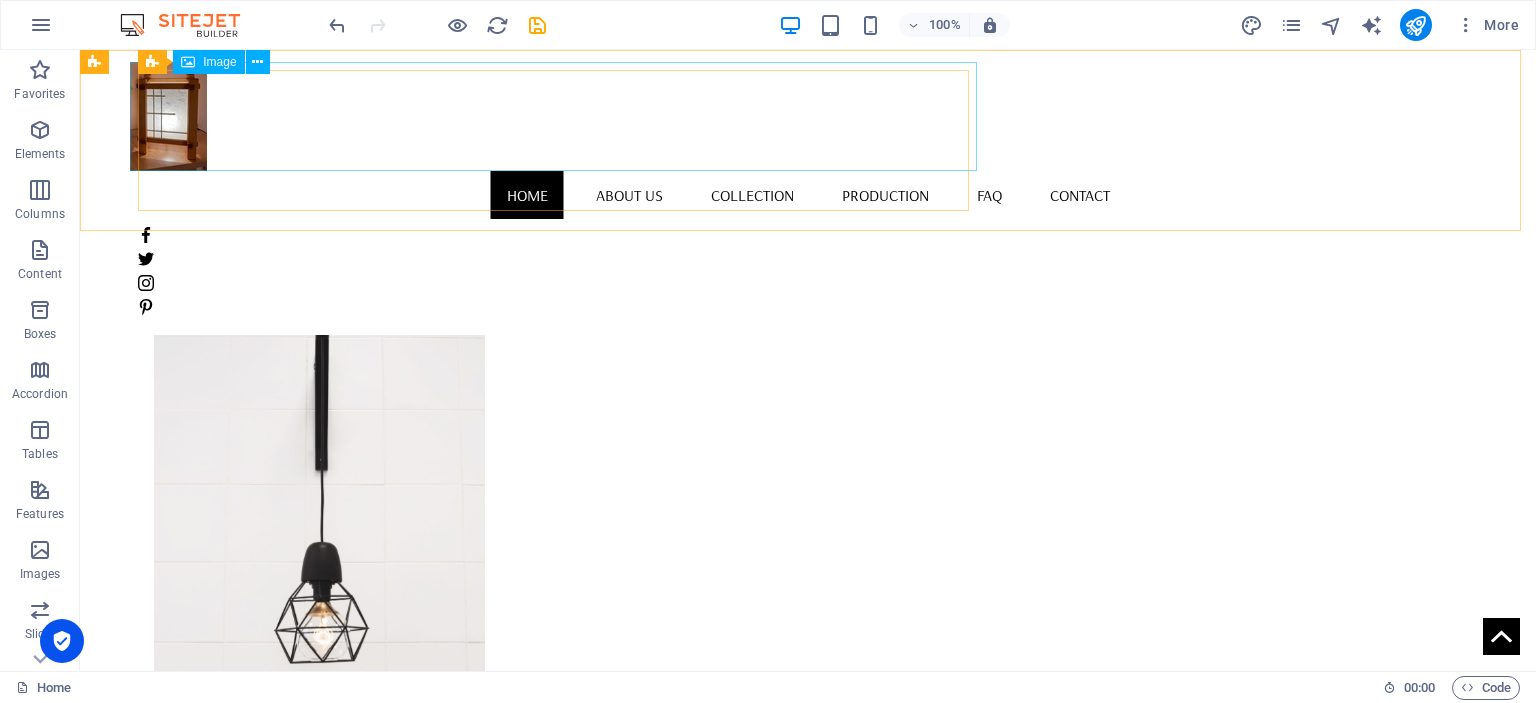 click at bounding box center (808, 116) 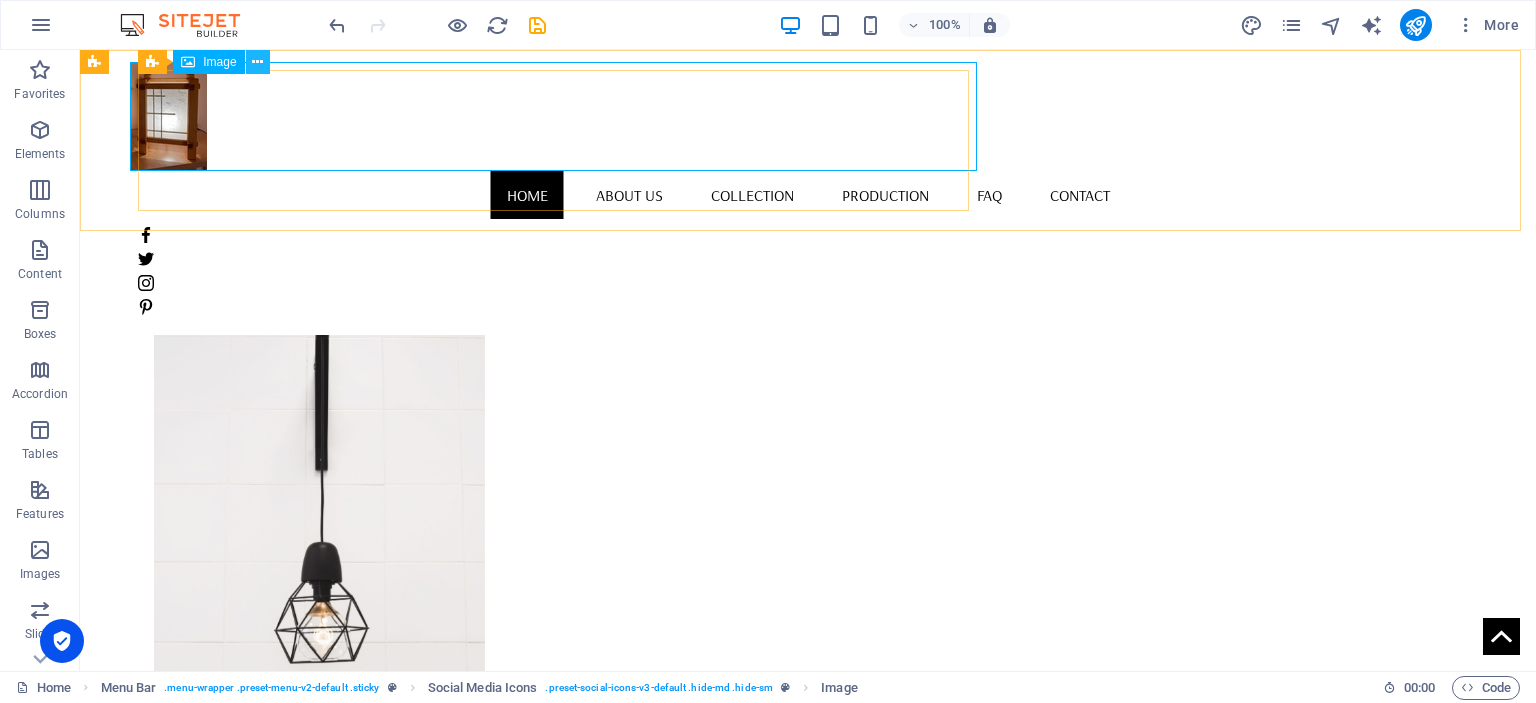 click at bounding box center [257, 62] 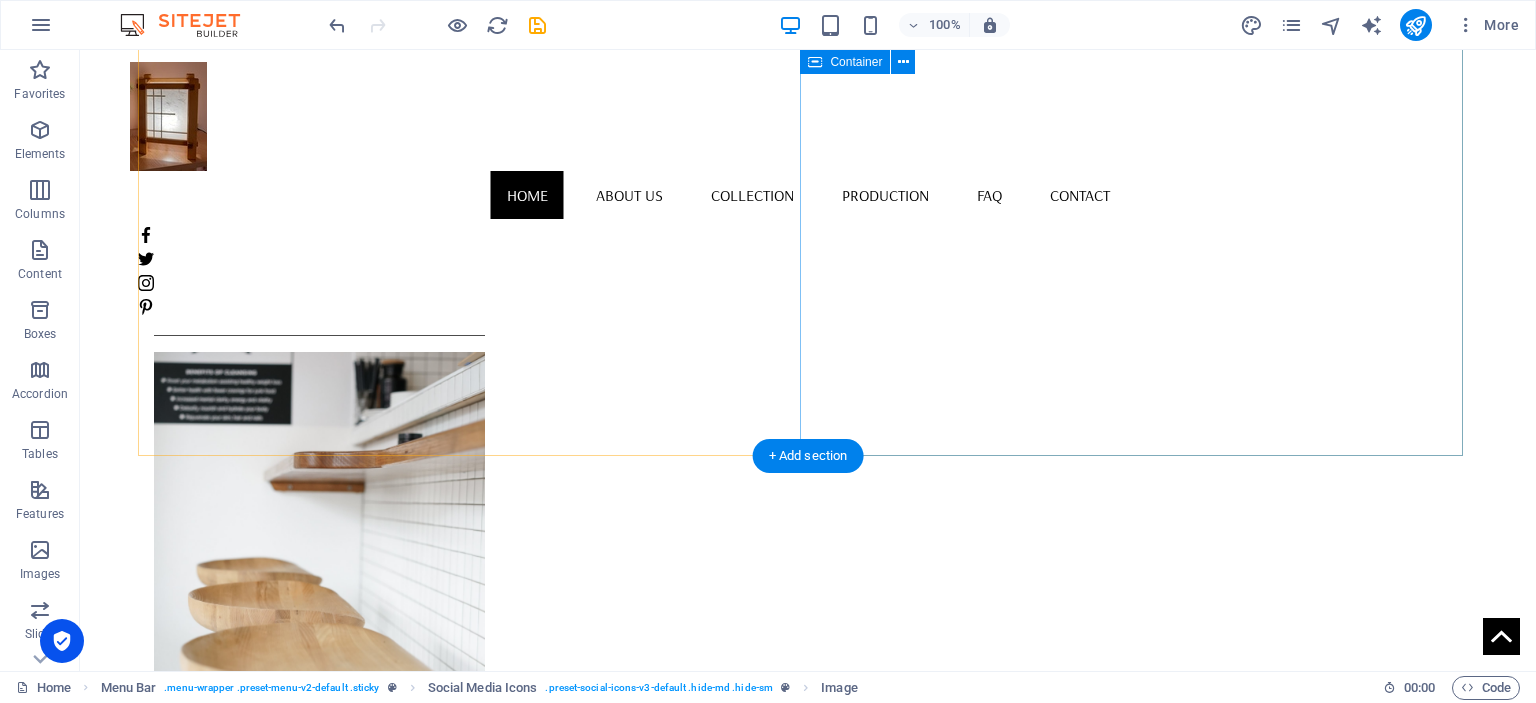 scroll, scrollTop: 1008, scrollLeft: 0, axis: vertical 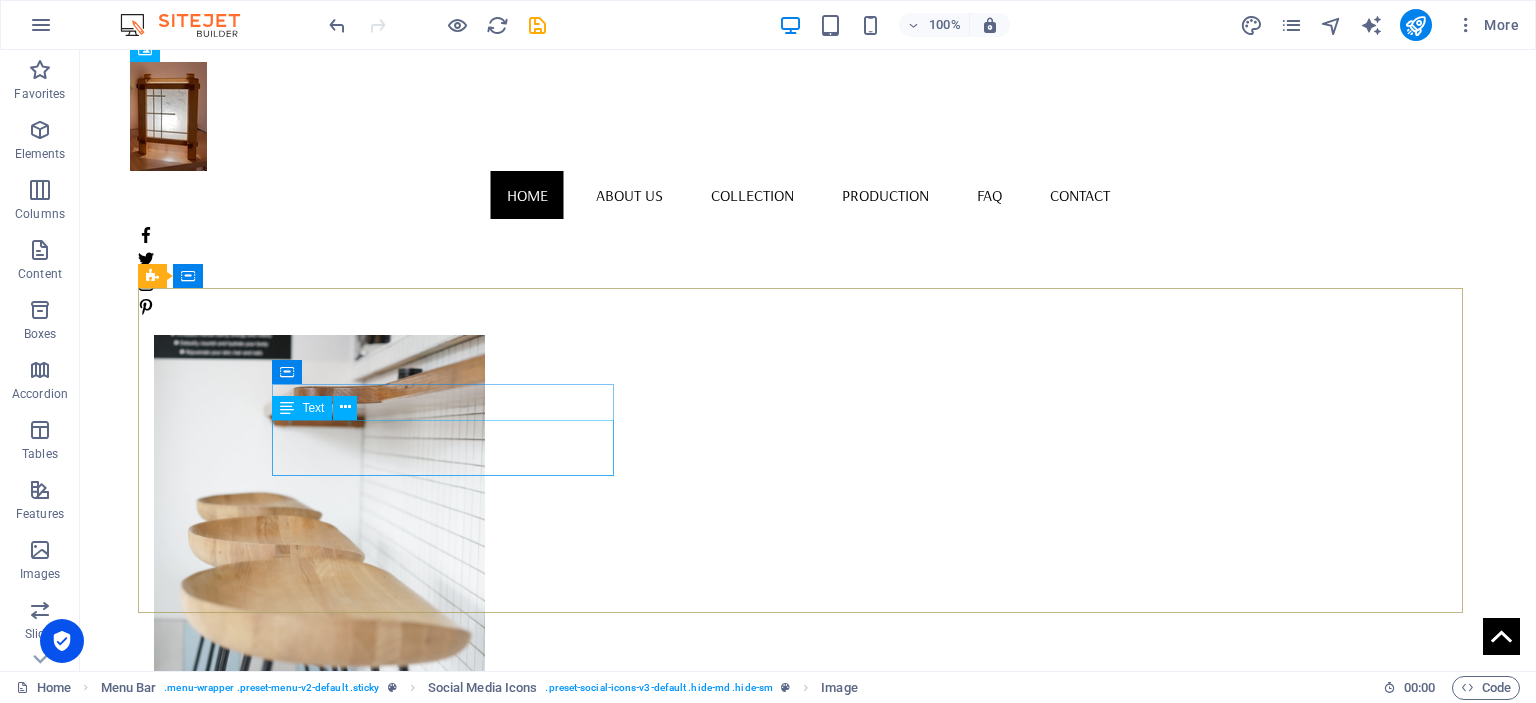 click on "Text" at bounding box center [313, 408] 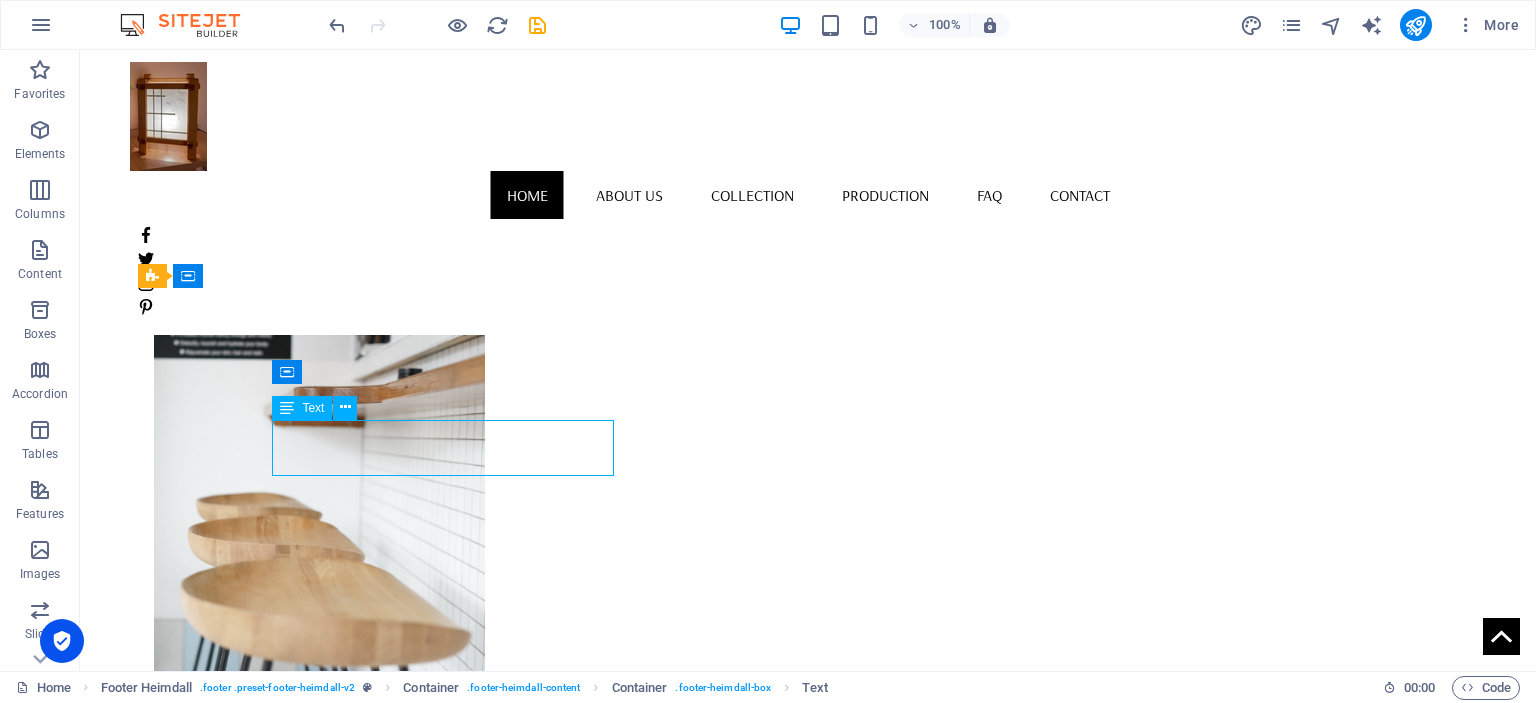 click on "Text" at bounding box center [313, 408] 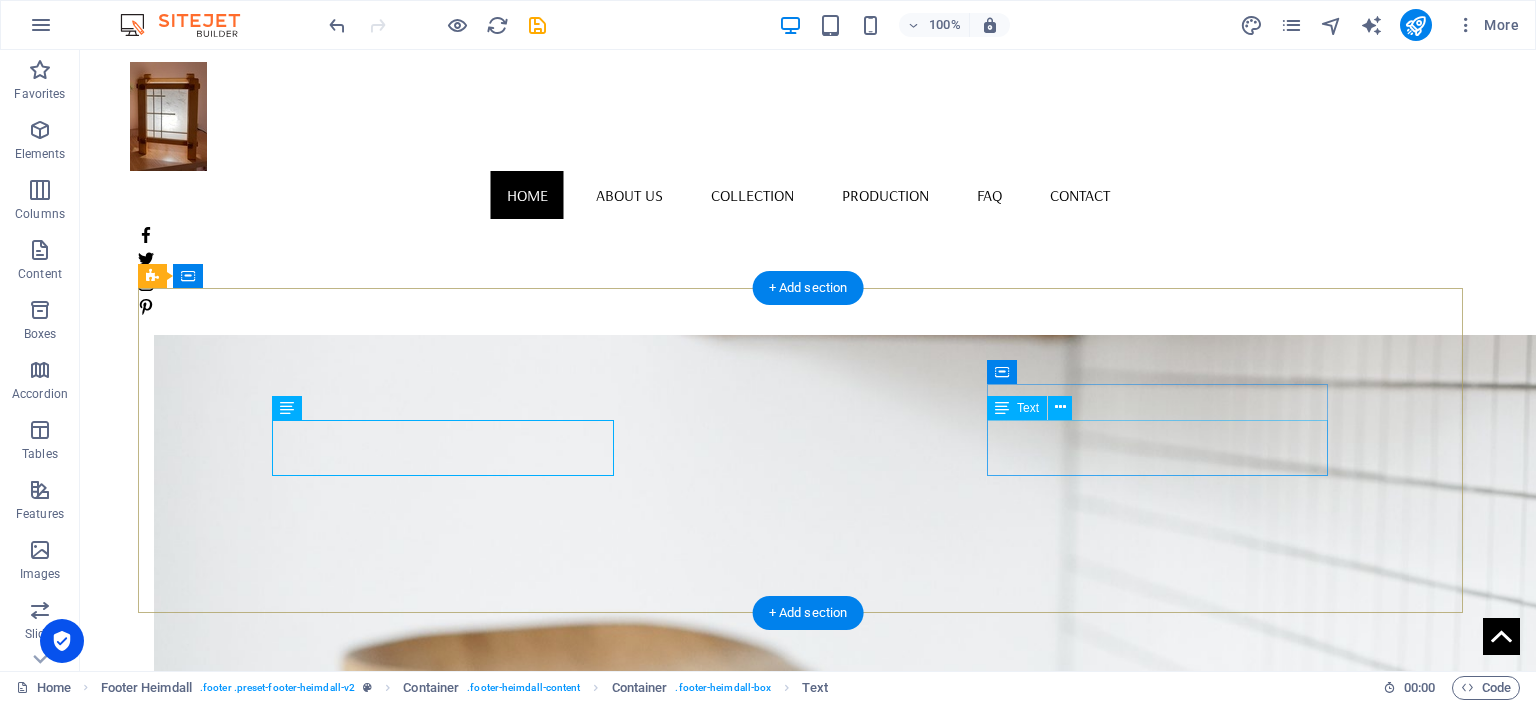 click on "8feca9e662eead6f47ca039eb571cc@cpanel.local Legal Notice  |  Privacy Policy" at bounding box center [324, 2414] 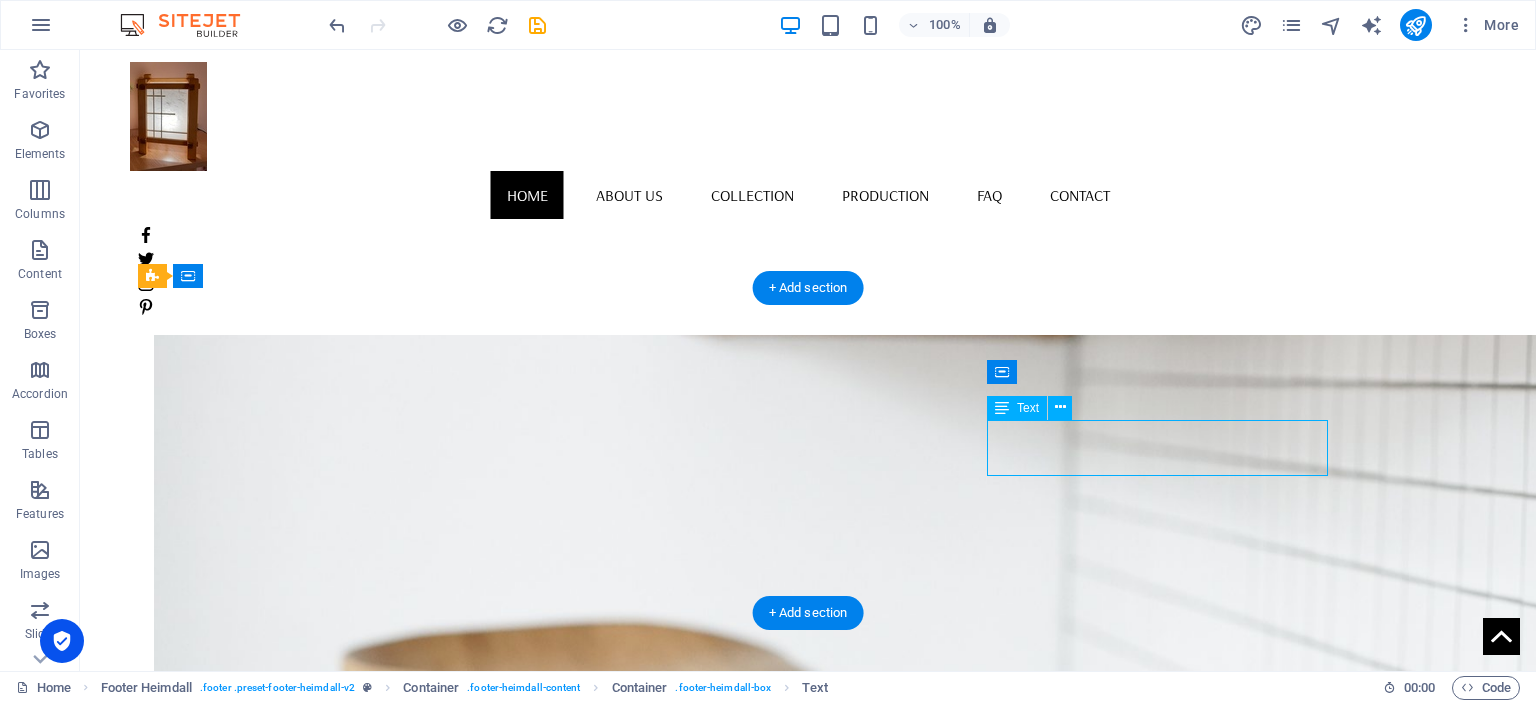 click on "8feca9e662eead6f47ca039eb571cc@cpanel.local Legal Notice  |  Privacy Policy" at bounding box center [324, 2414] 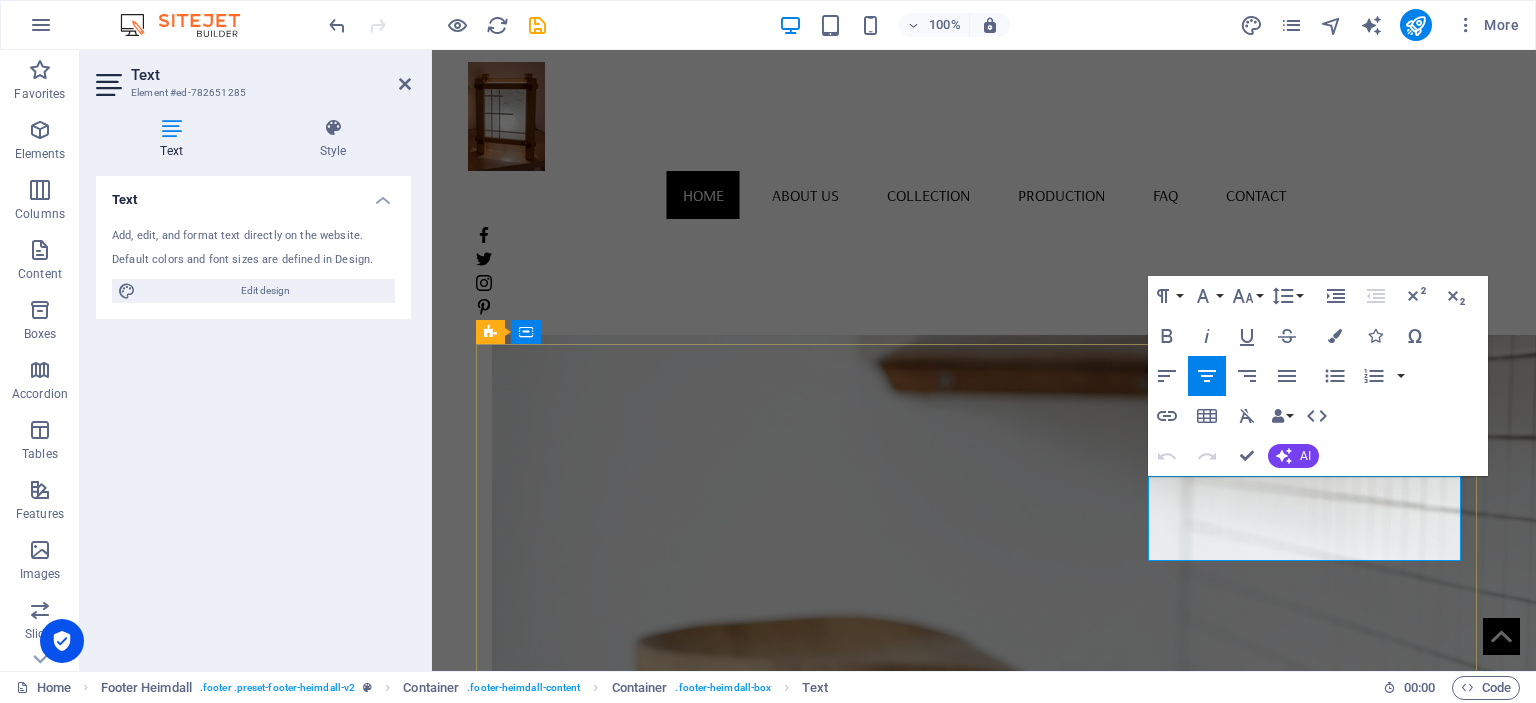 click on "[EMAIL_ADDRESS]" at bounding box center (651, 2400) 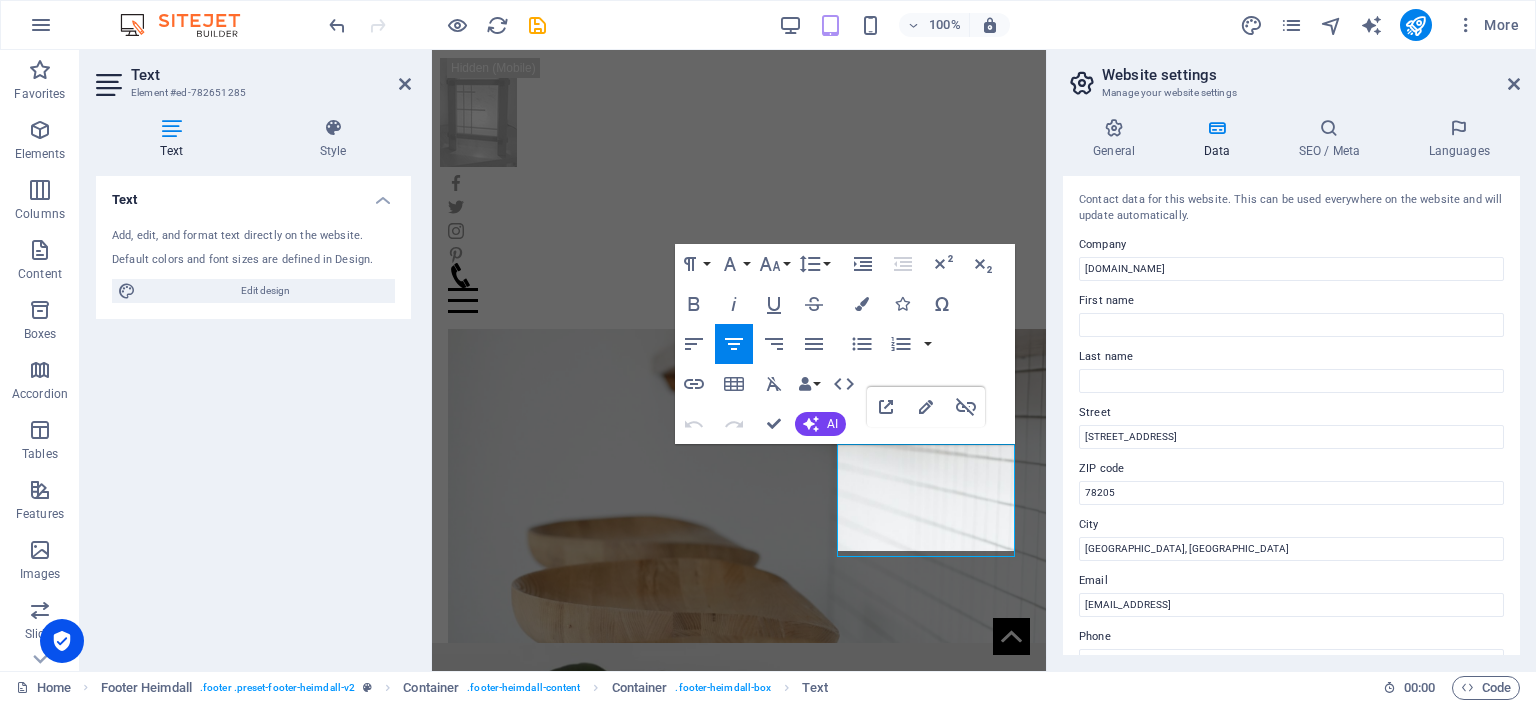 scroll, scrollTop: 856, scrollLeft: 0, axis: vertical 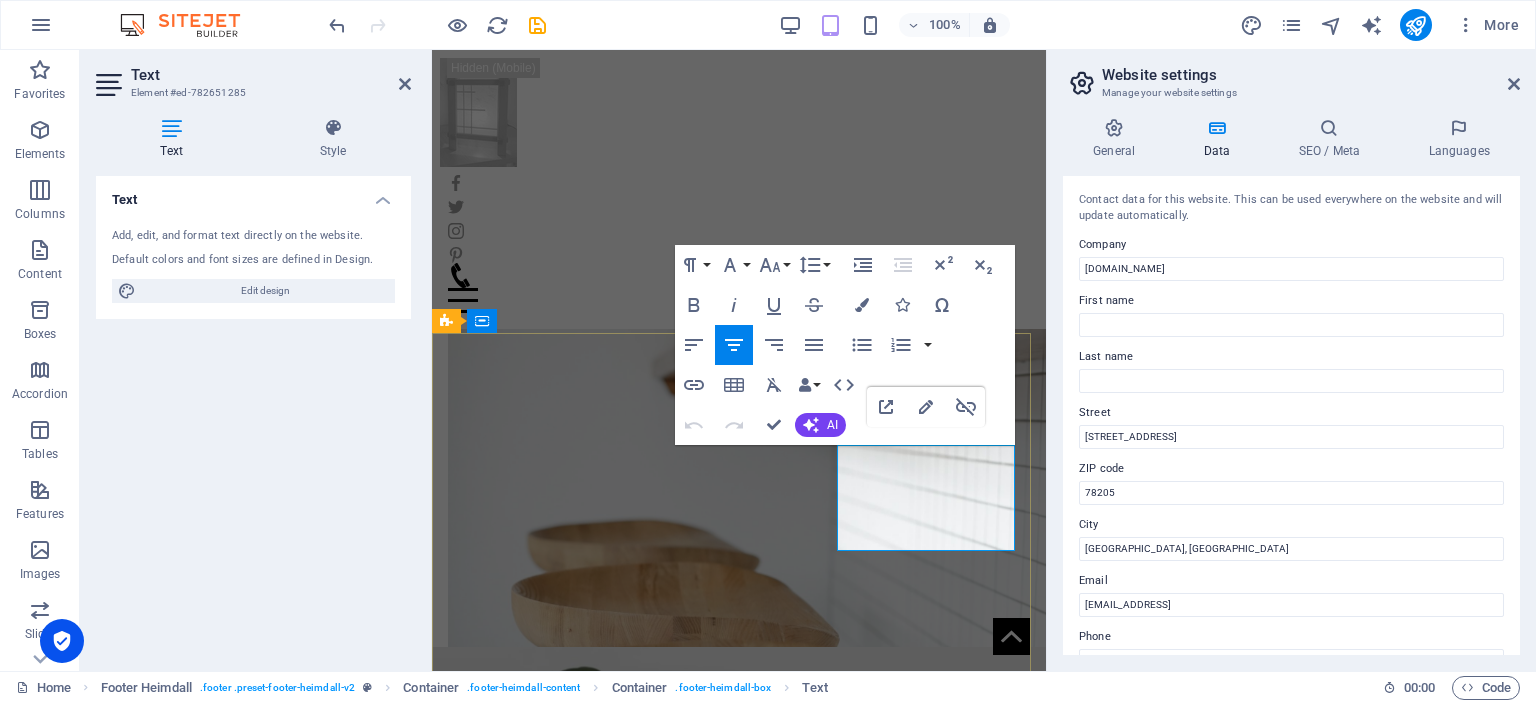 drag, startPoint x: 910, startPoint y: 486, endPoint x: 843, endPoint y: 457, distance: 73.00685 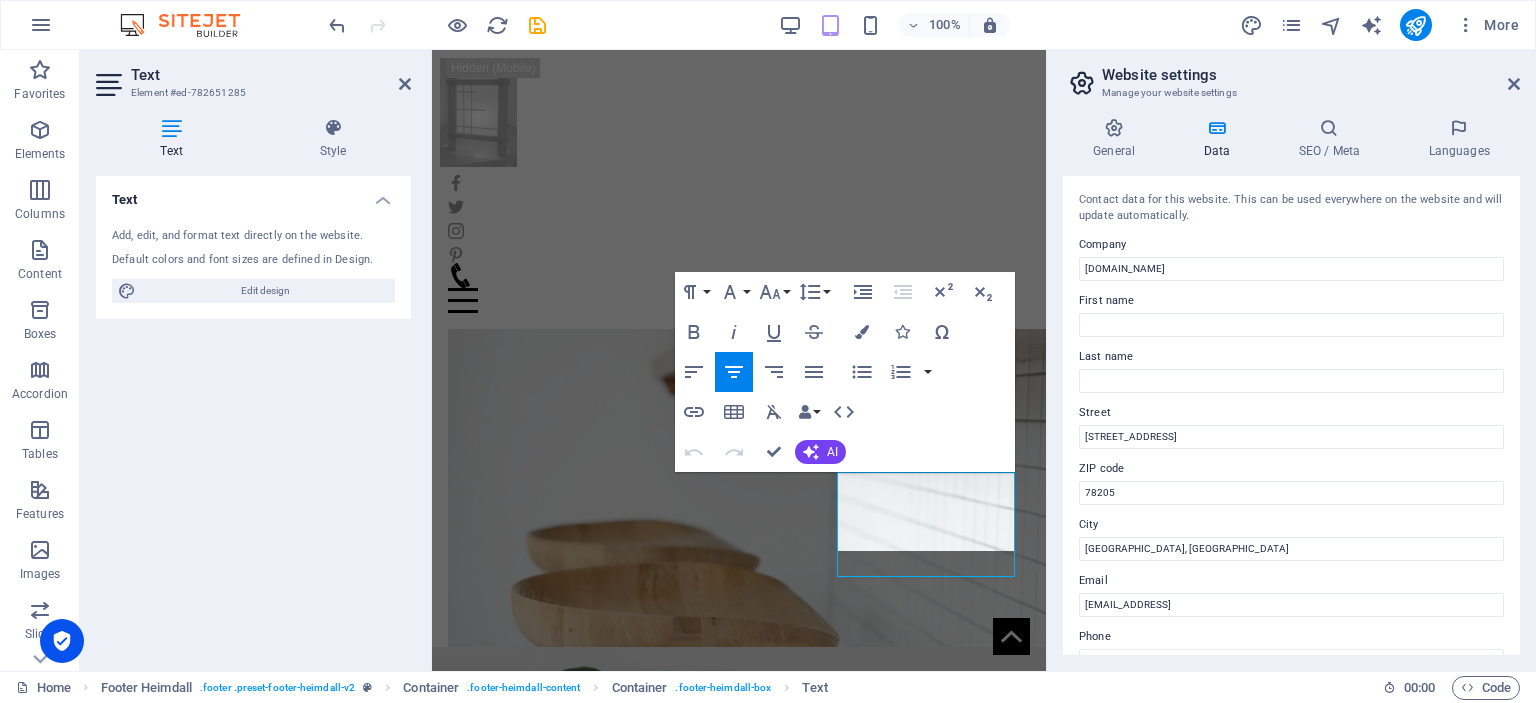 scroll, scrollTop: 829, scrollLeft: 0, axis: vertical 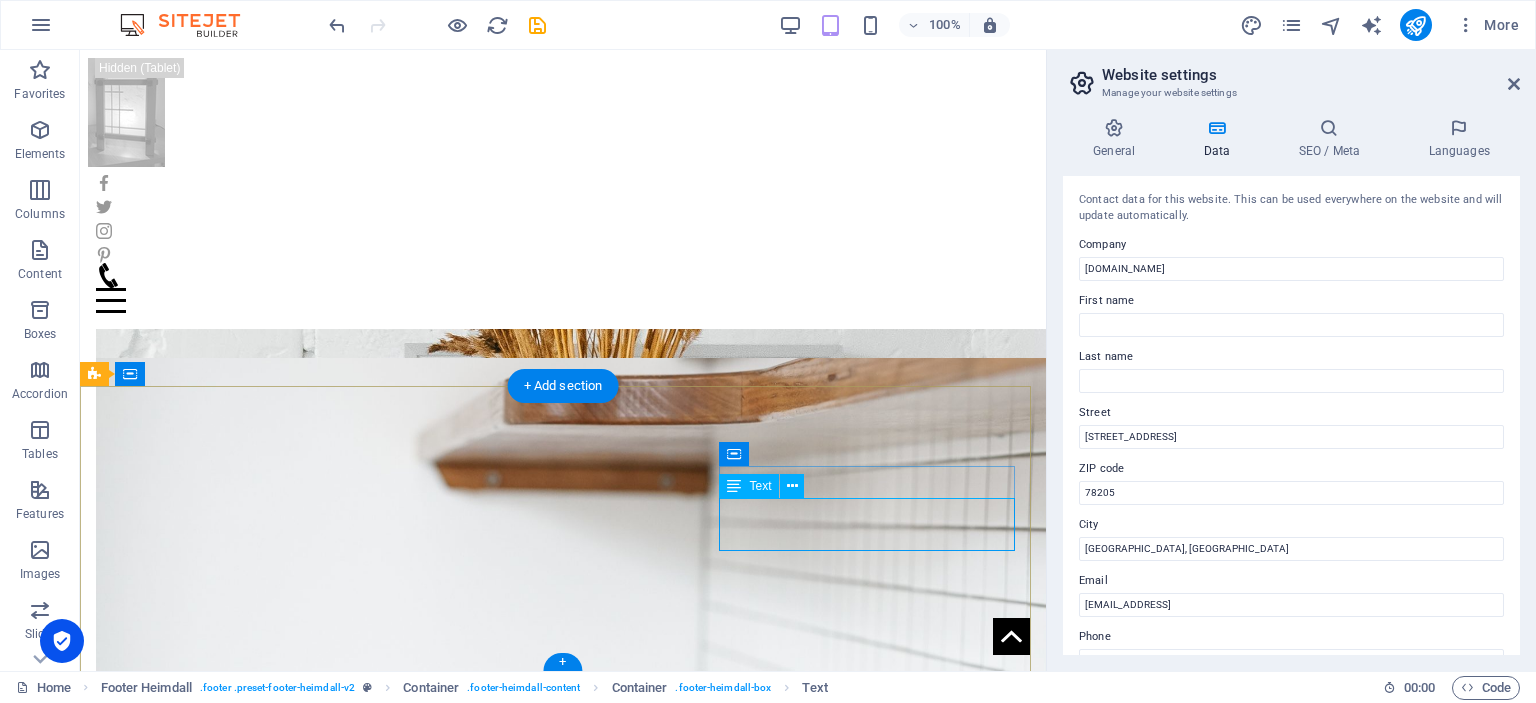 click on "@cpanel.local Legal Notice  |  Privacy Policy" at bounding box center (246, 2125) 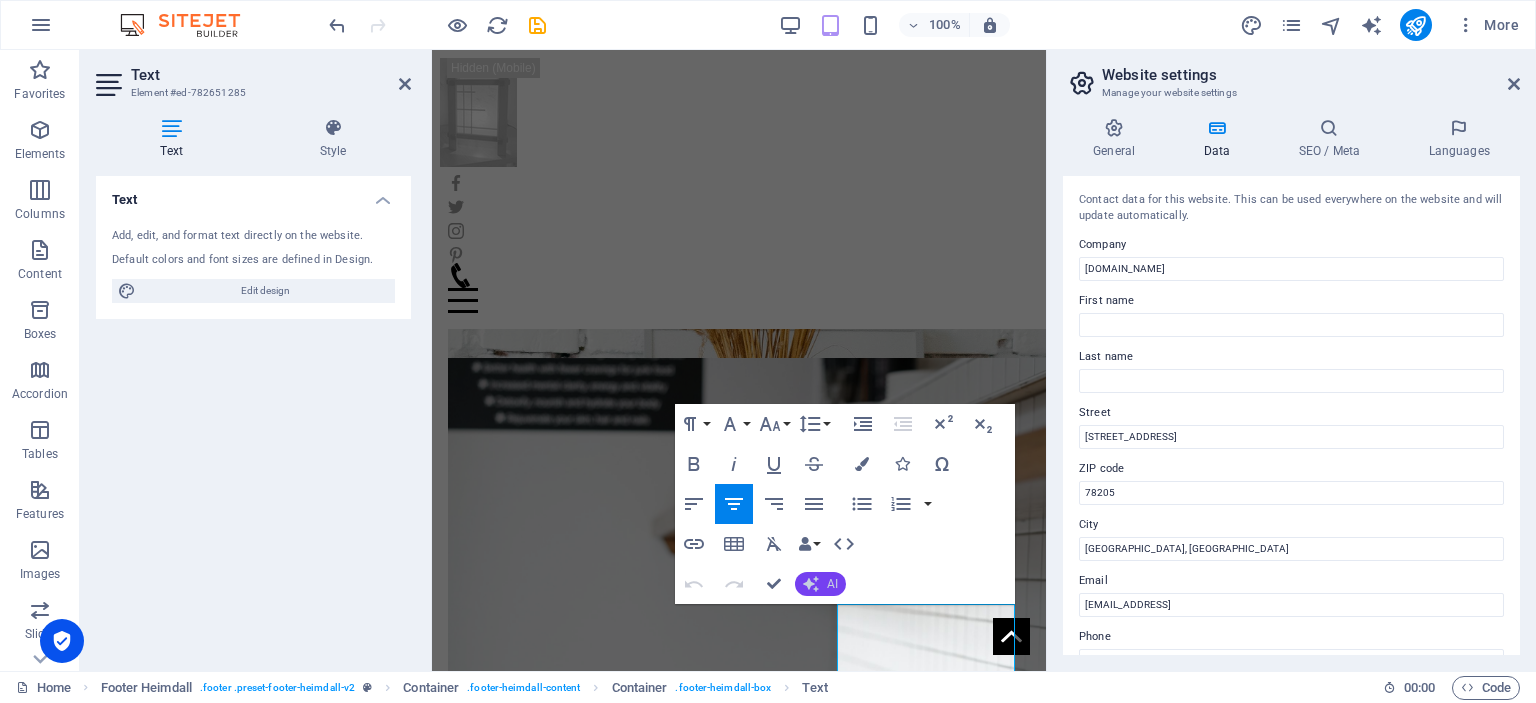 click on "AI" at bounding box center [832, 584] 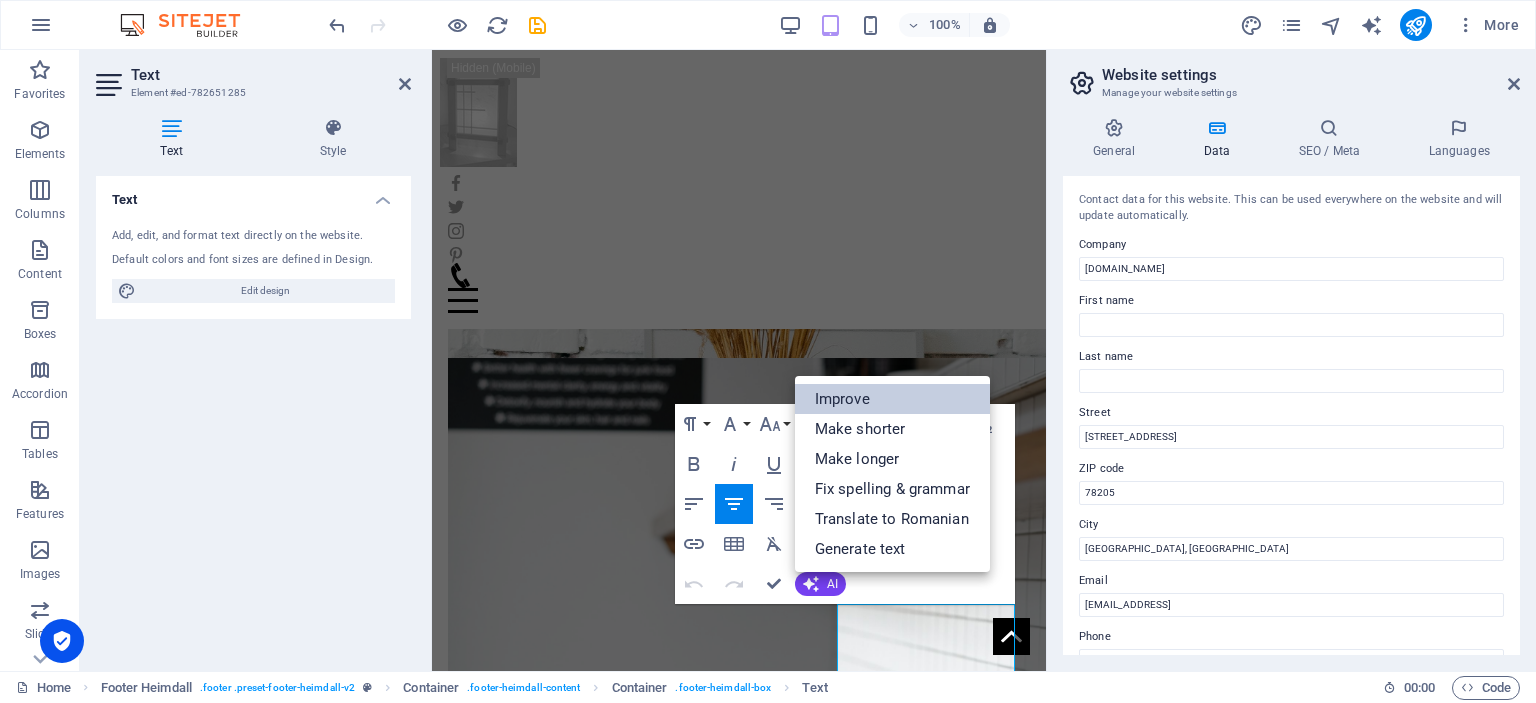 click on "Improve" at bounding box center [892, 399] 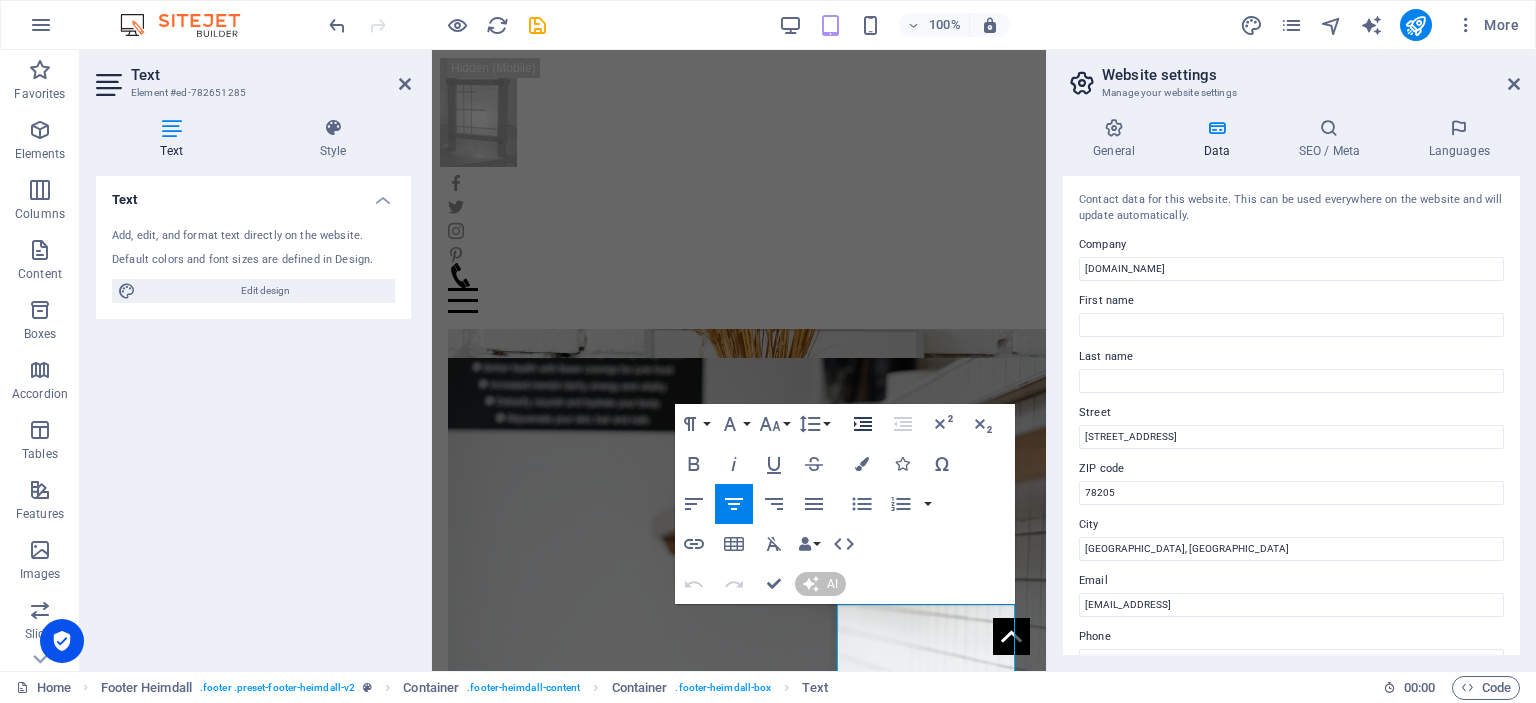 type 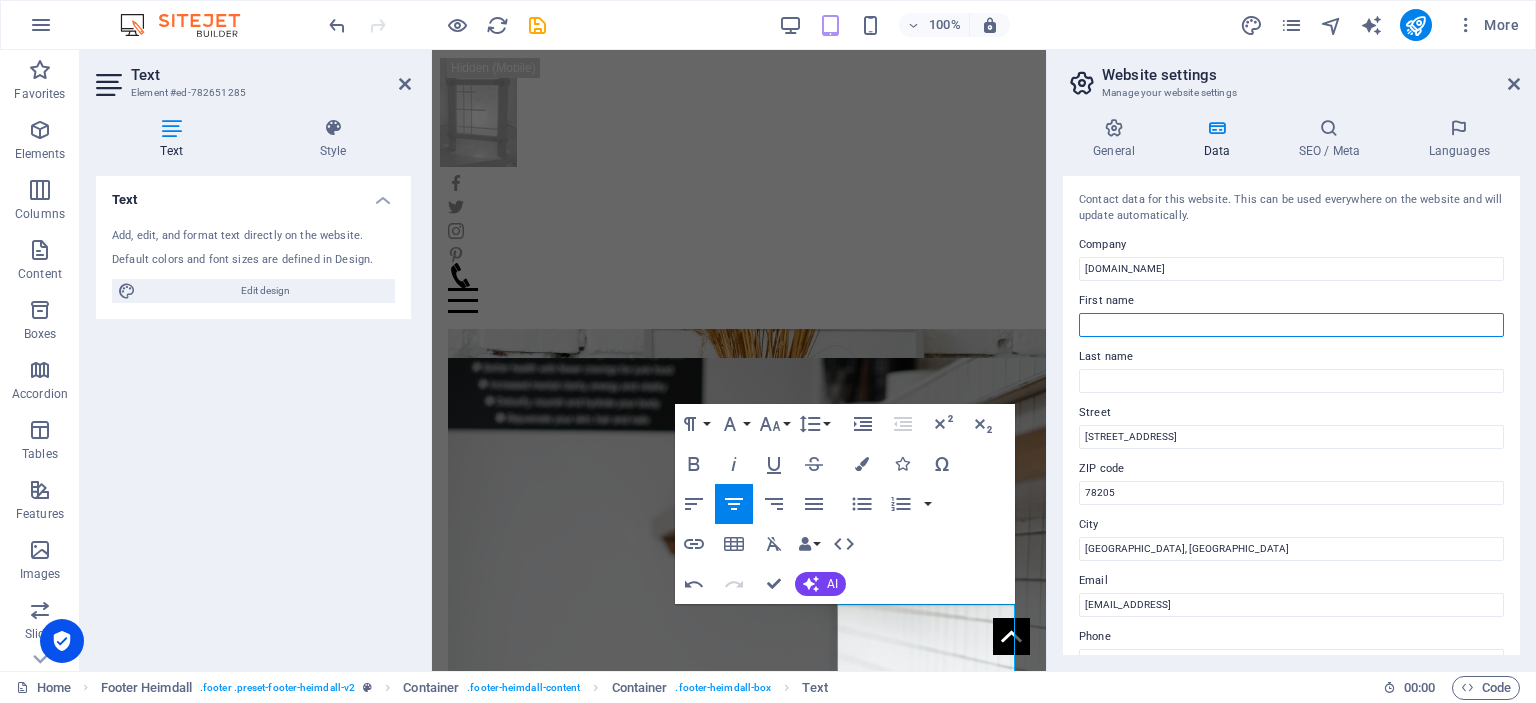 click on "First name" at bounding box center (1291, 325) 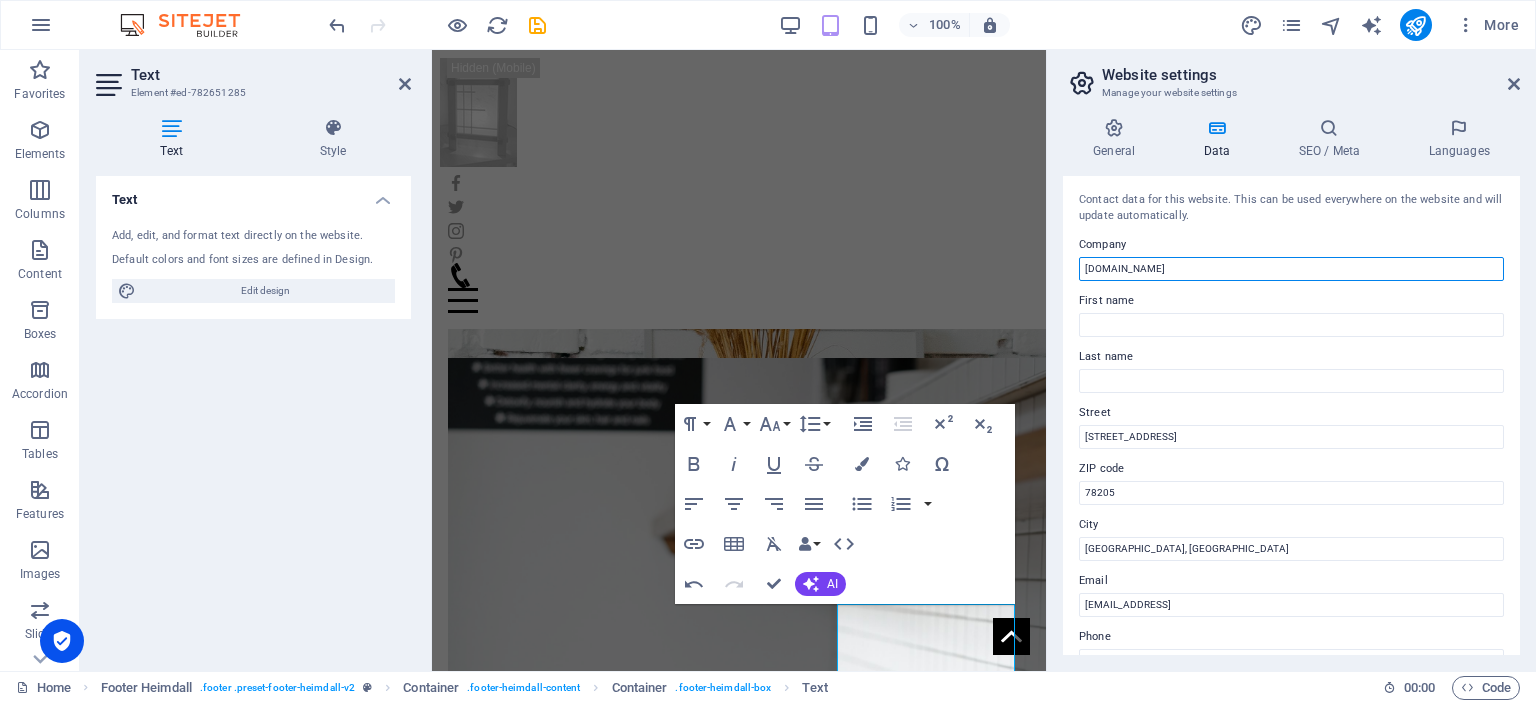 drag, startPoint x: 1163, startPoint y: 273, endPoint x: 1079, endPoint y: 276, distance: 84.05355 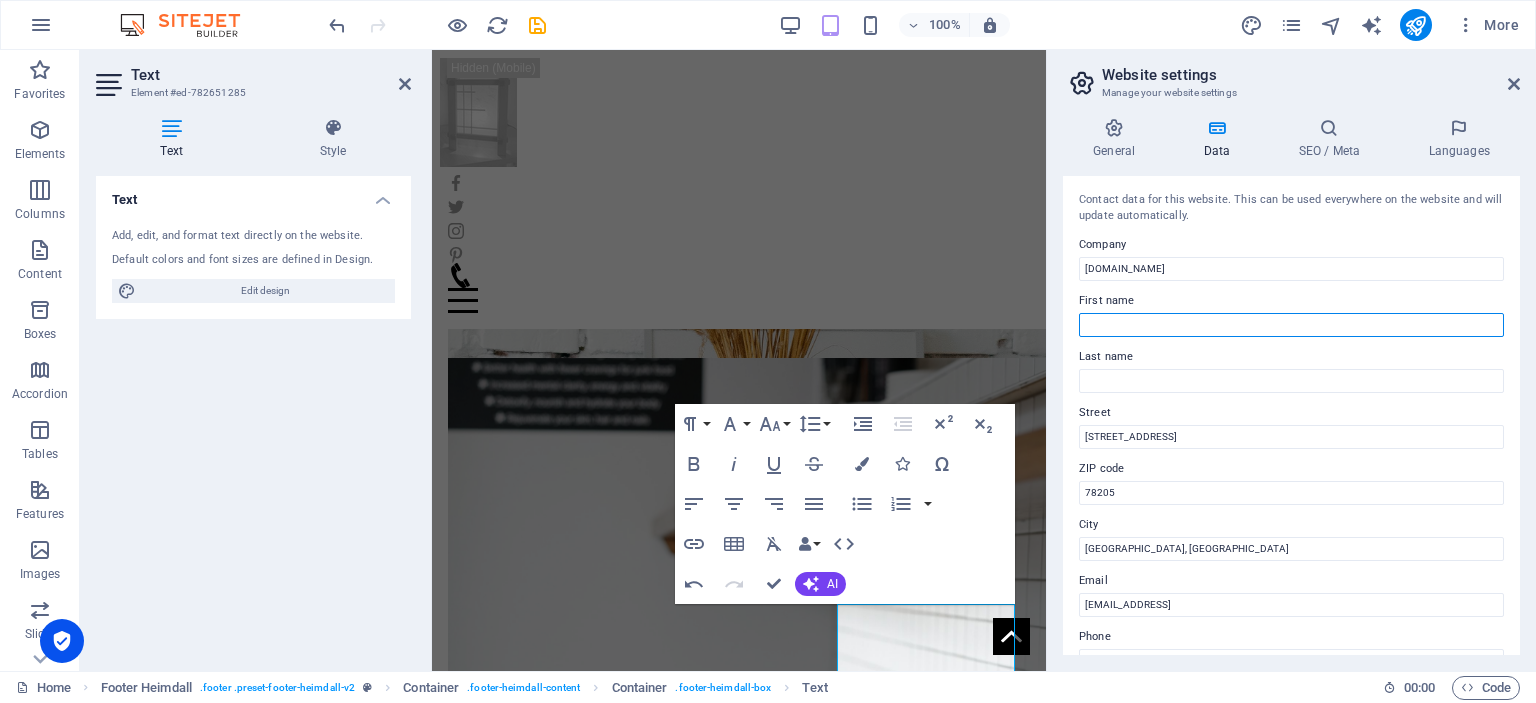 click on "First name" at bounding box center [1291, 325] 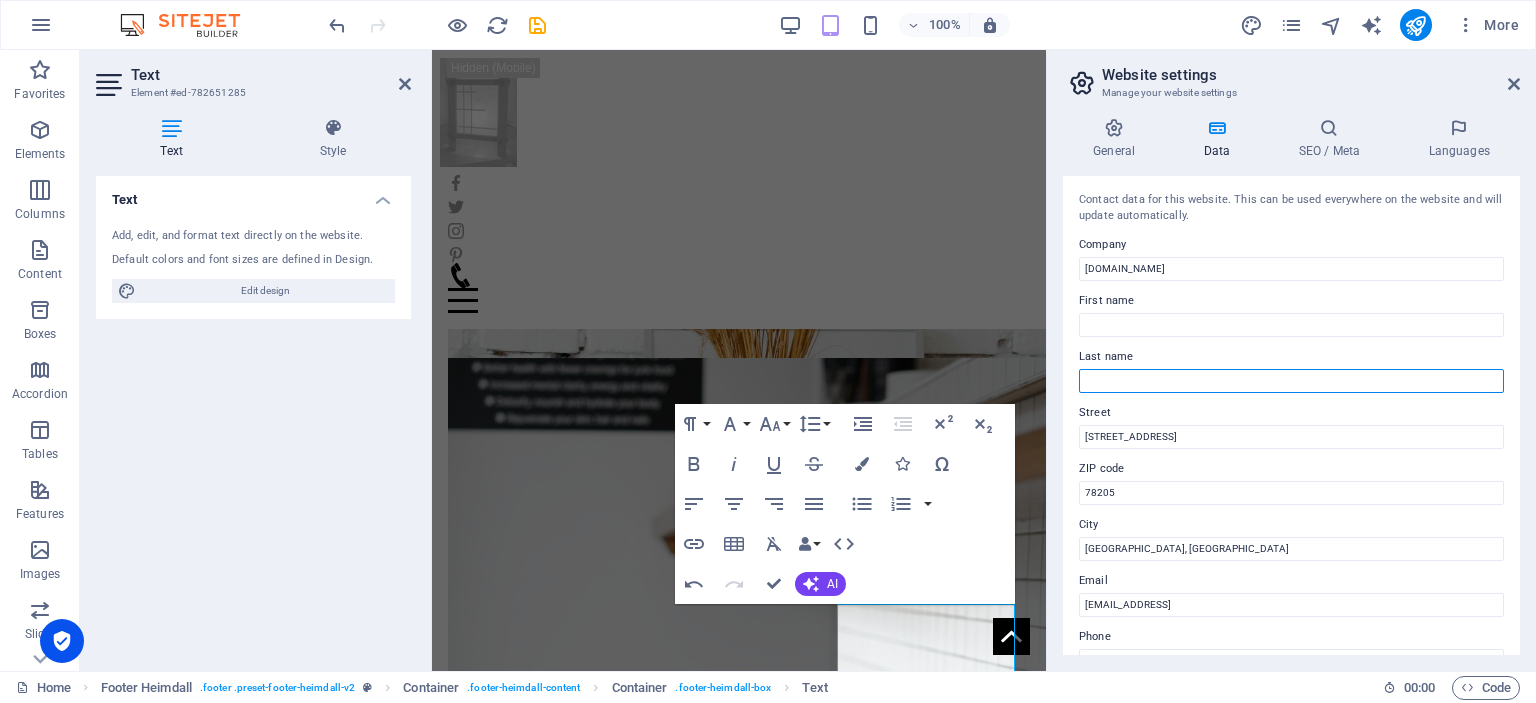 click on "Last name" at bounding box center [1291, 381] 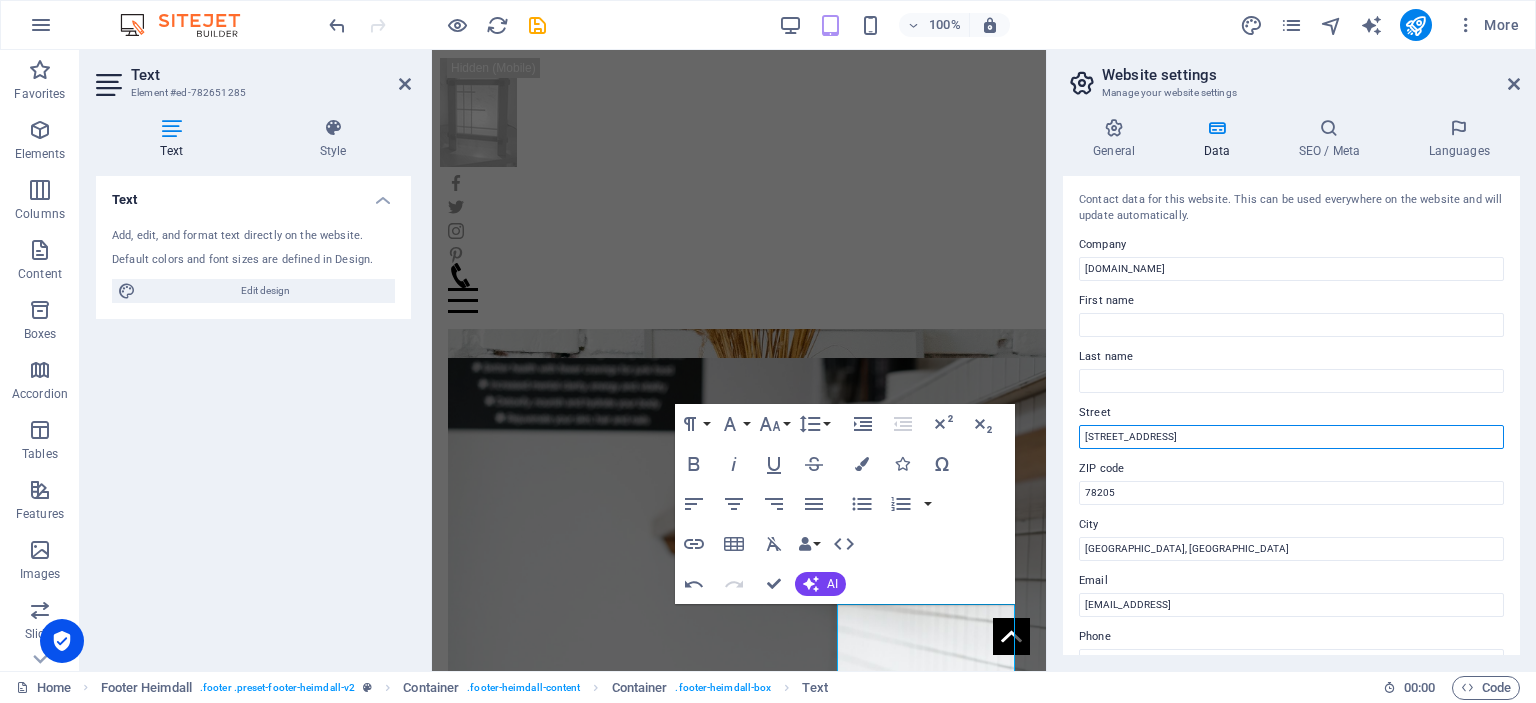 drag, startPoint x: 1166, startPoint y: 437, endPoint x: 1069, endPoint y: 442, distance: 97.128784 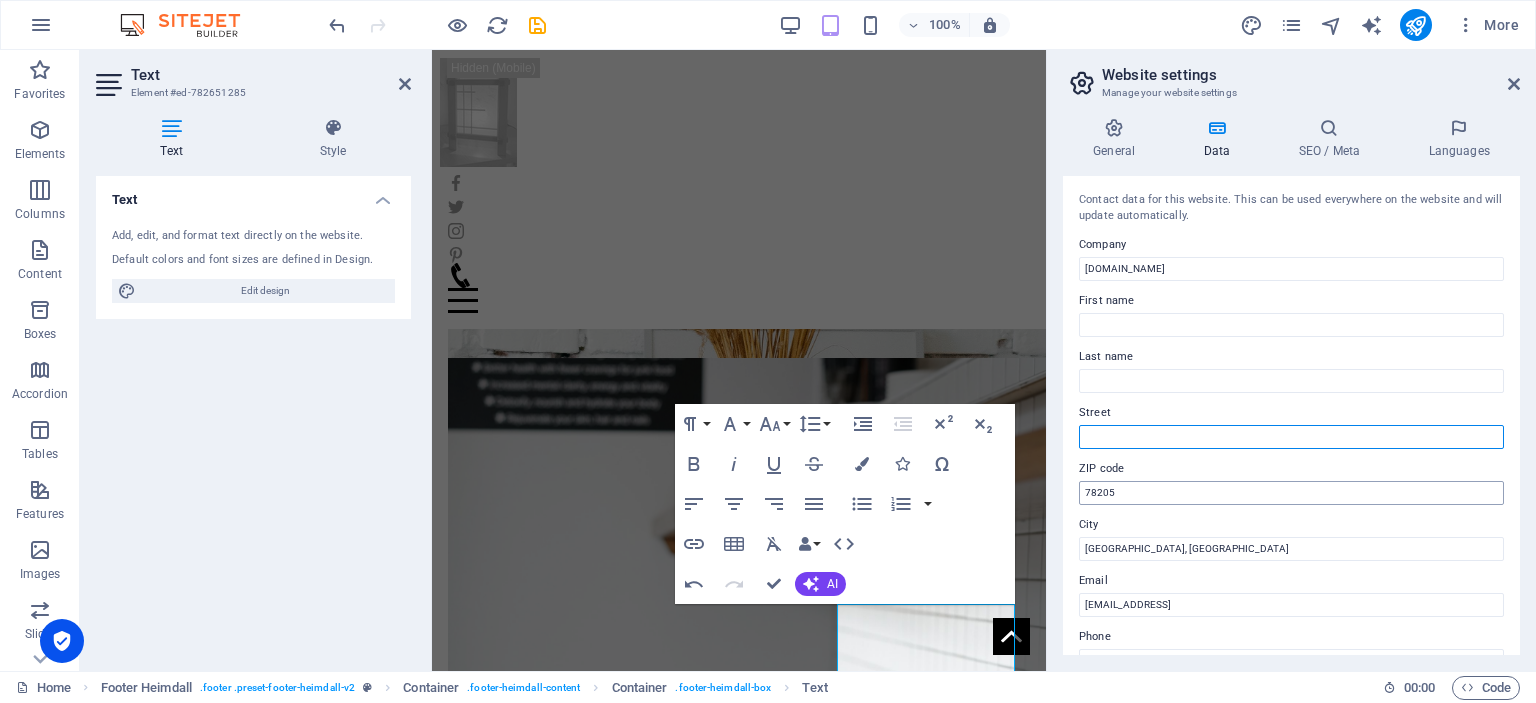 type 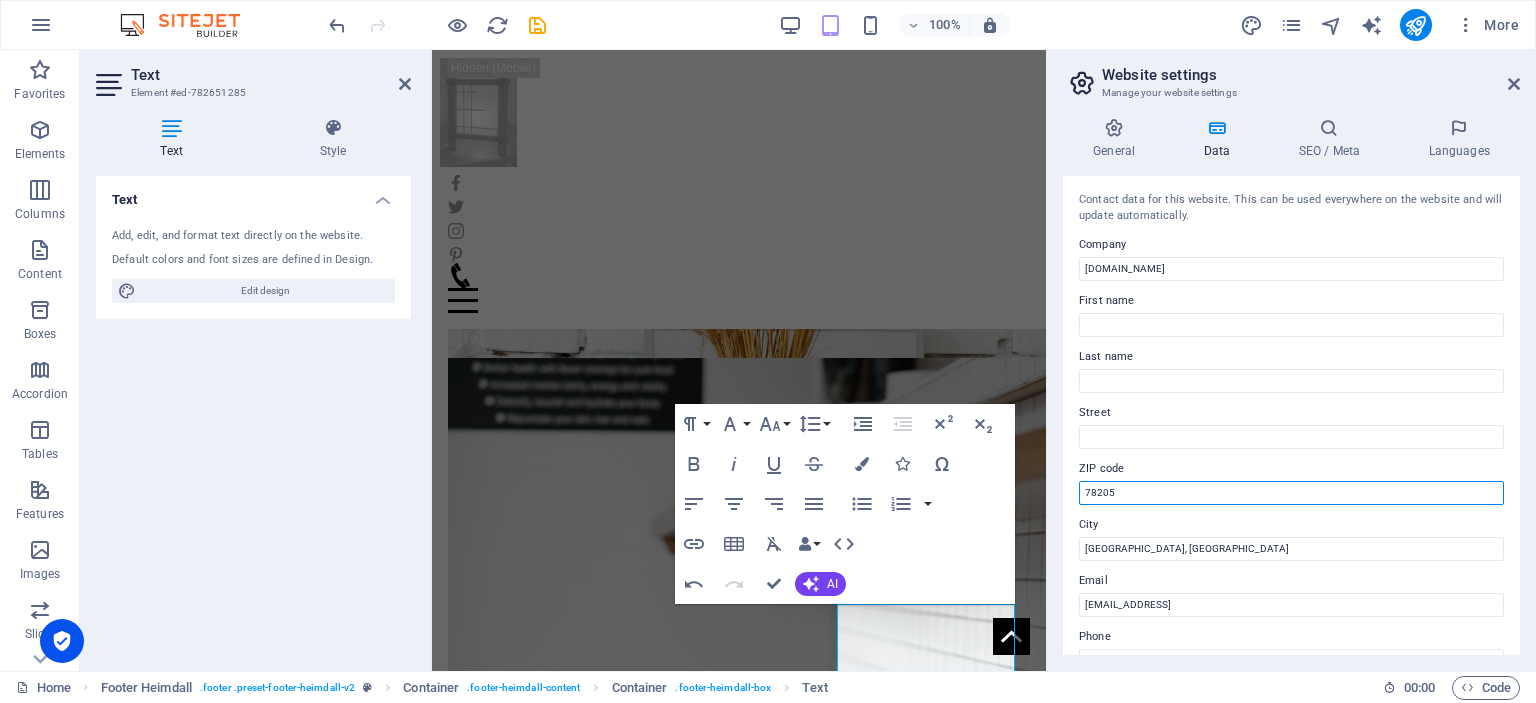 drag, startPoint x: 1132, startPoint y: 488, endPoint x: 1064, endPoint y: 507, distance: 70.60453 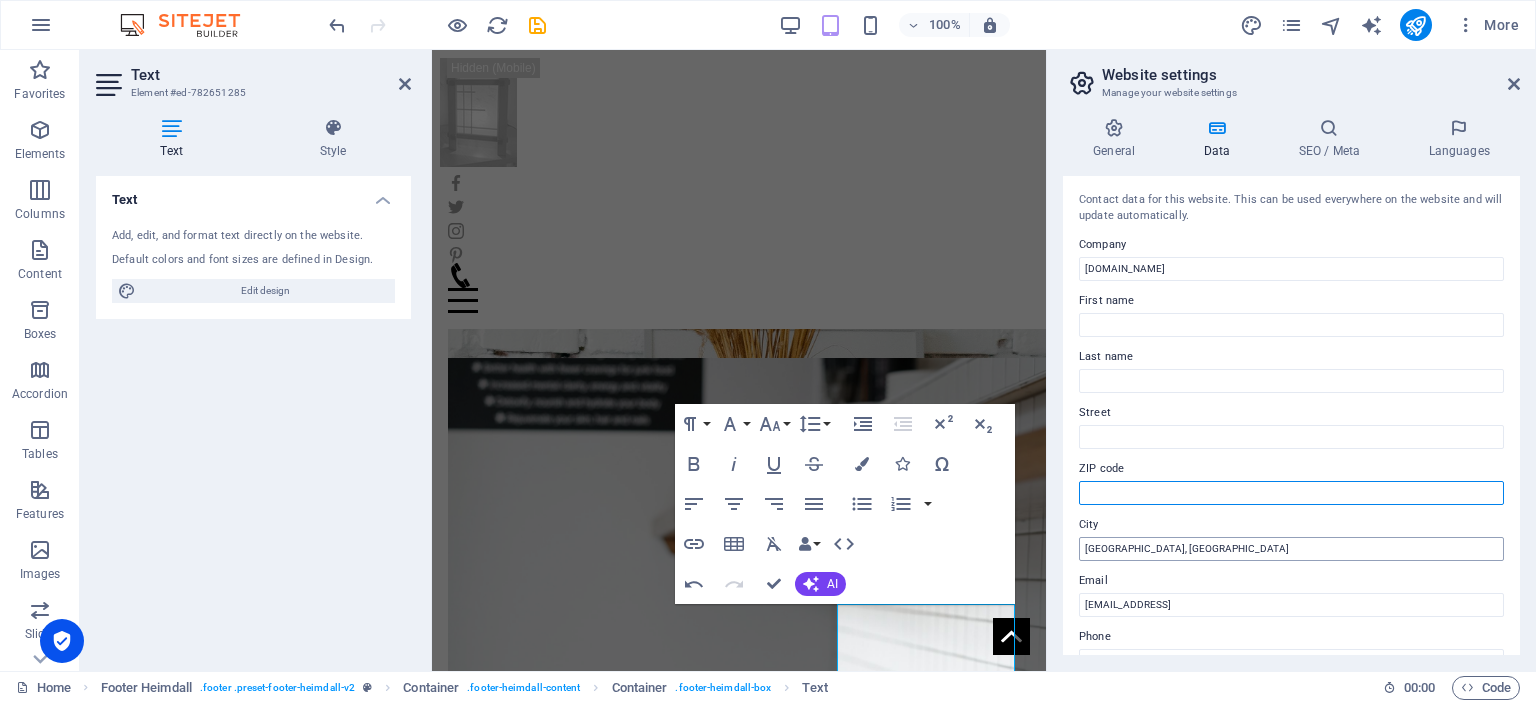 type 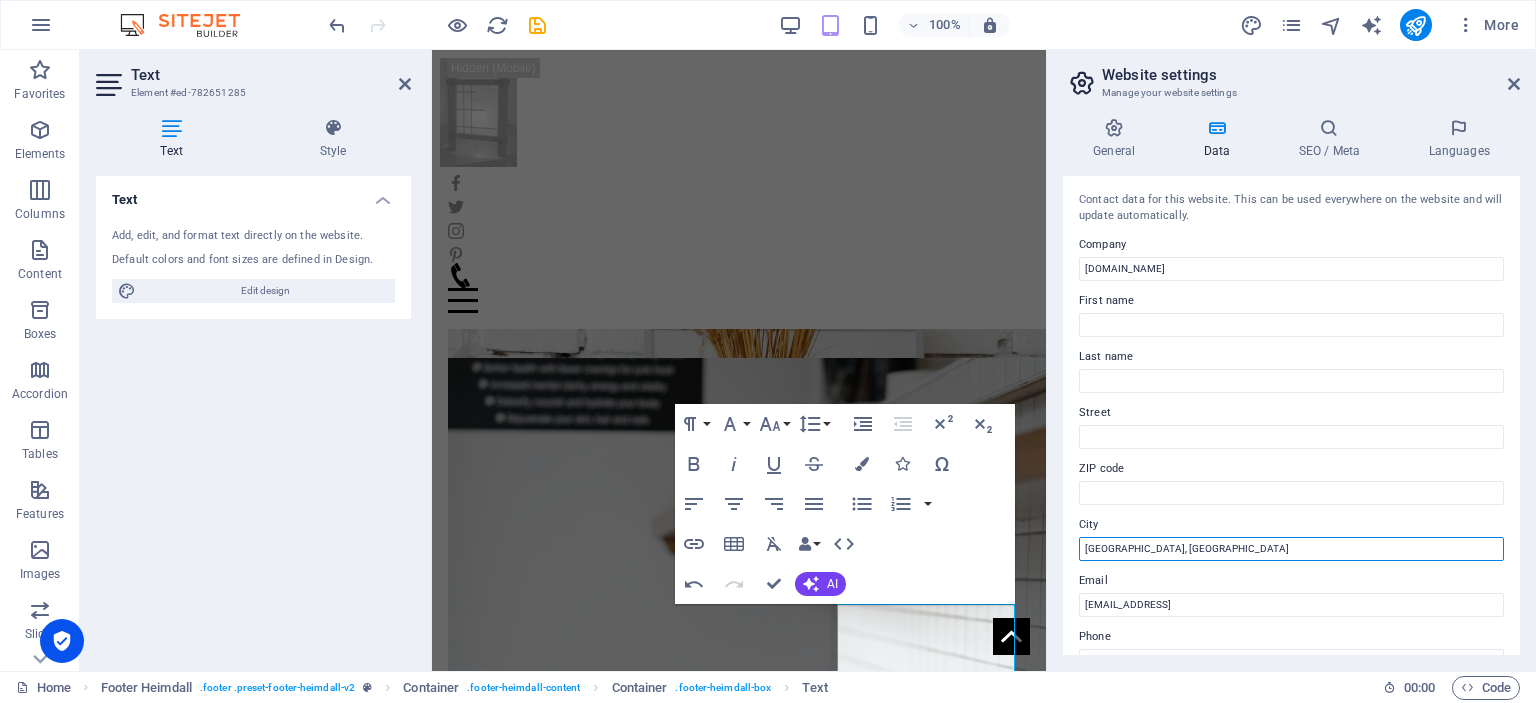 drag, startPoint x: 1156, startPoint y: 549, endPoint x: 1076, endPoint y: 549, distance: 80 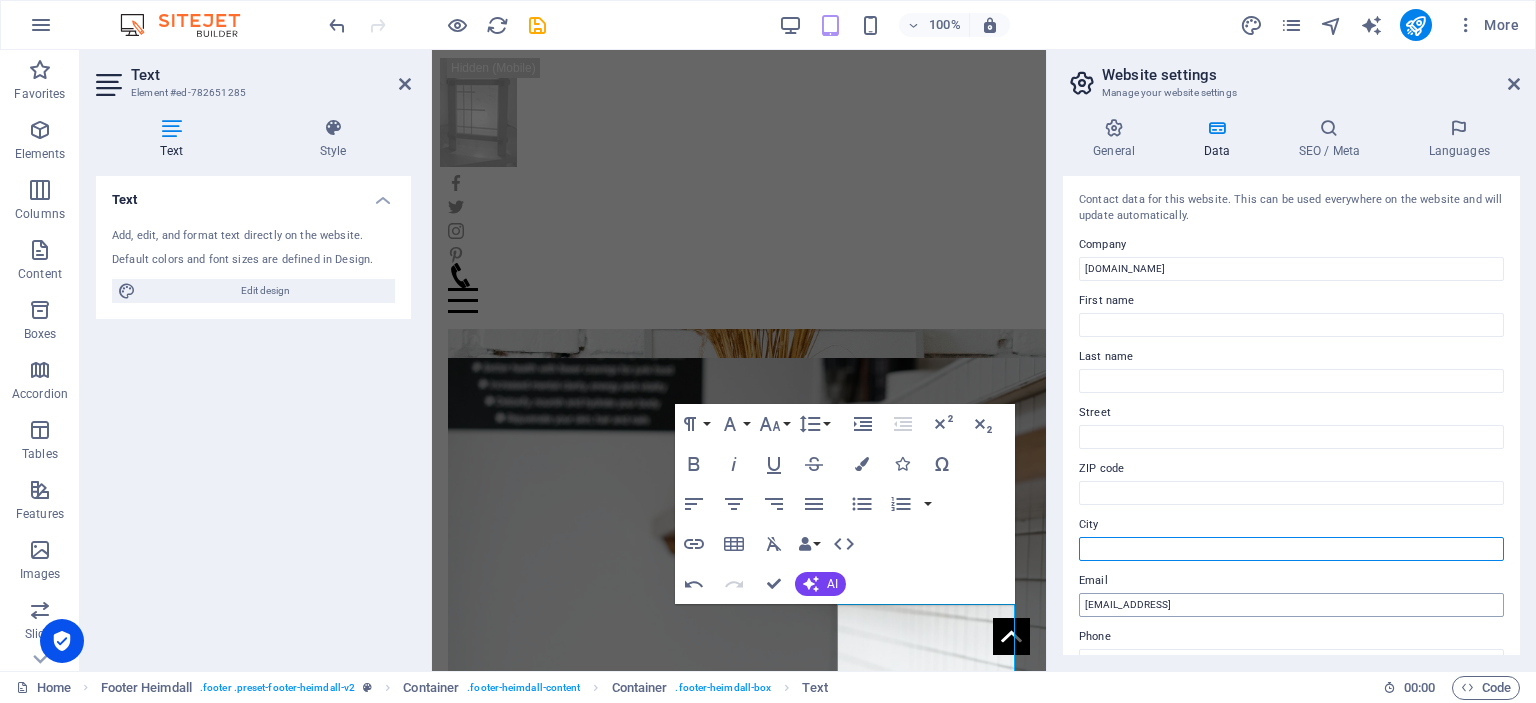 type 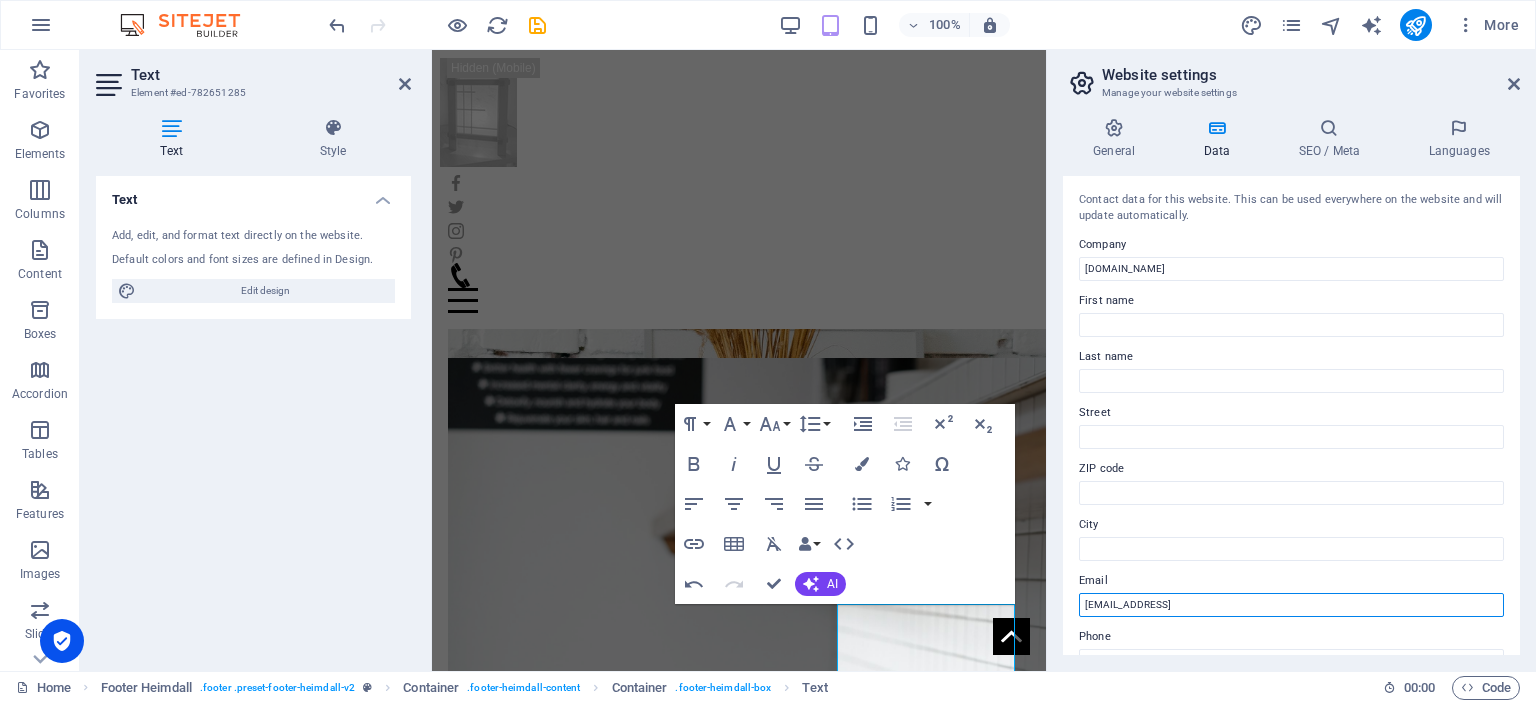 drag, startPoint x: 1310, startPoint y: 600, endPoint x: 1076, endPoint y: 603, distance: 234.01923 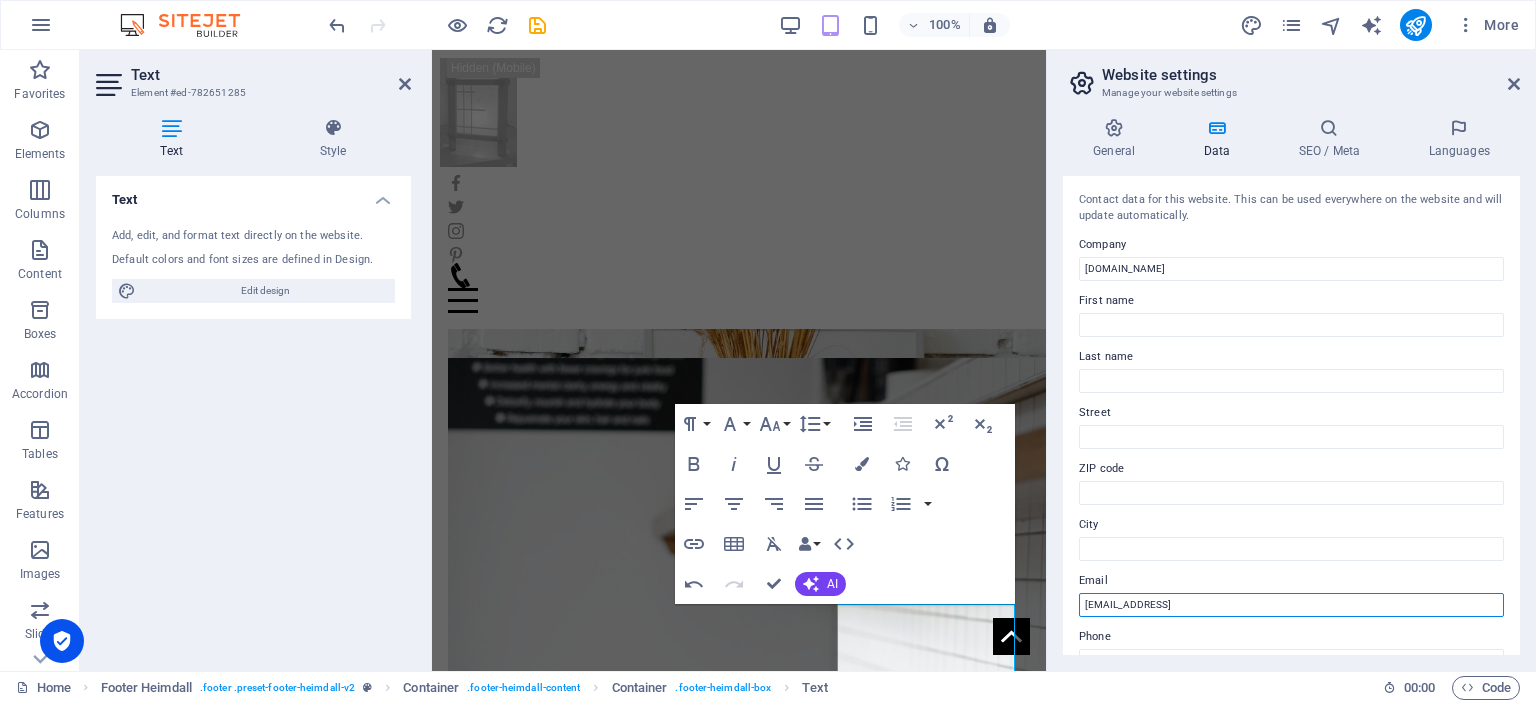 click on "Contact data for this website. This can be used everywhere on the website and will update automatically. Company kumikodesign.ro First name Last name Street ZIP code City Email 8feca9e662eead6f47ca039eb571cc@cpanel.local Phone +1-123-456-7890 Mobile Fax Custom field 1 Custom field 2 Custom field 3 Custom field 4 Custom field 5 Custom field 6" at bounding box center (1291, 415) 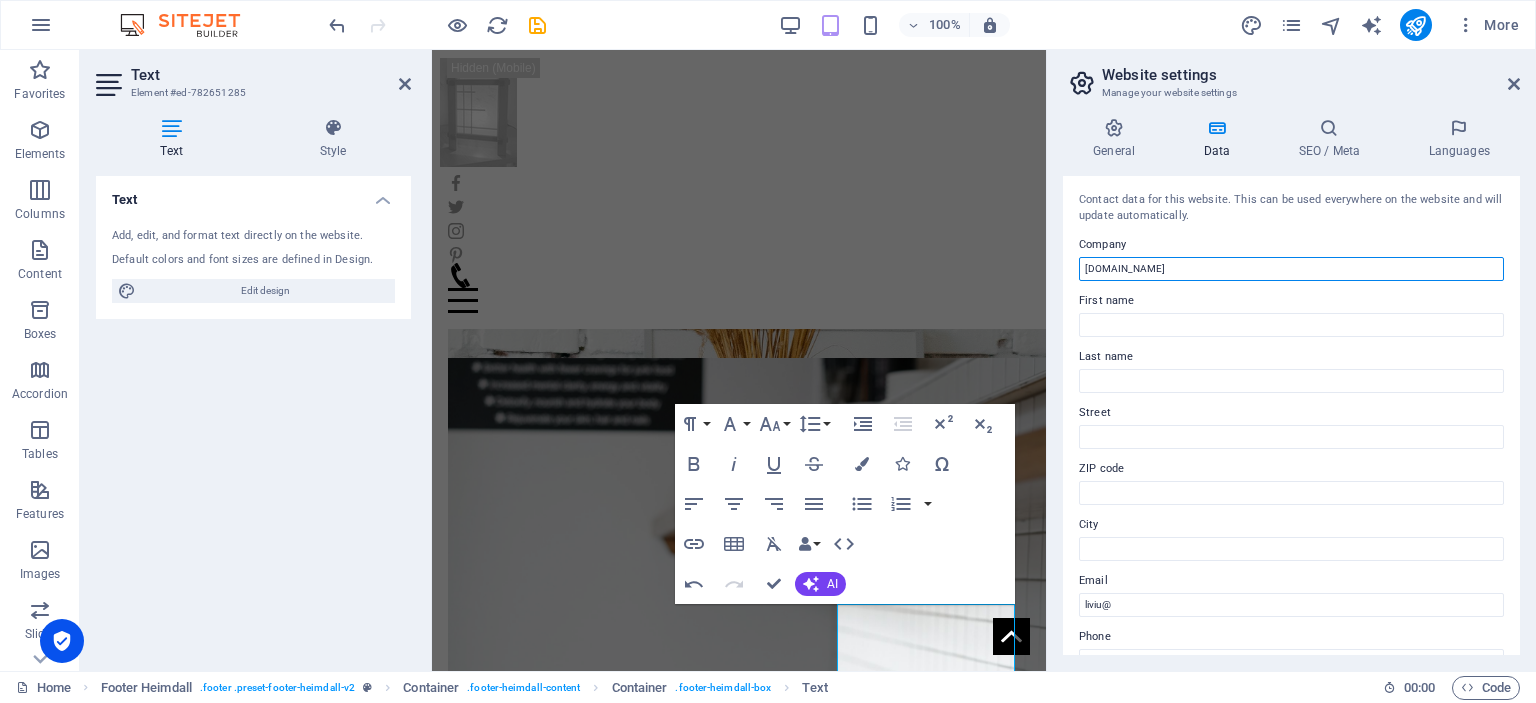 drag, startPoint x: 1162, startPoint y: 265, endPoint x: 1081, endPoint y: 257, distance: 81.394104 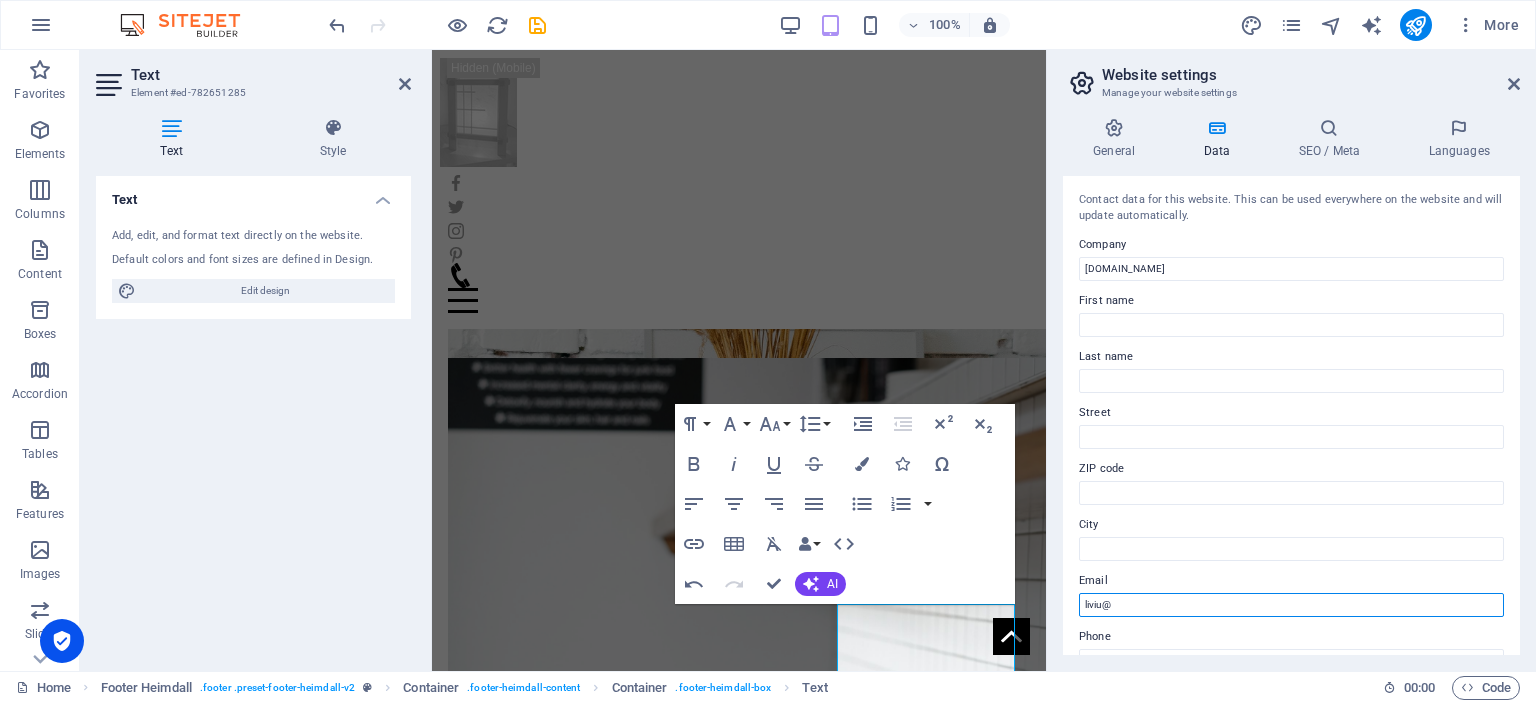 click on "liviu@" at bounding box center [1291, 605] 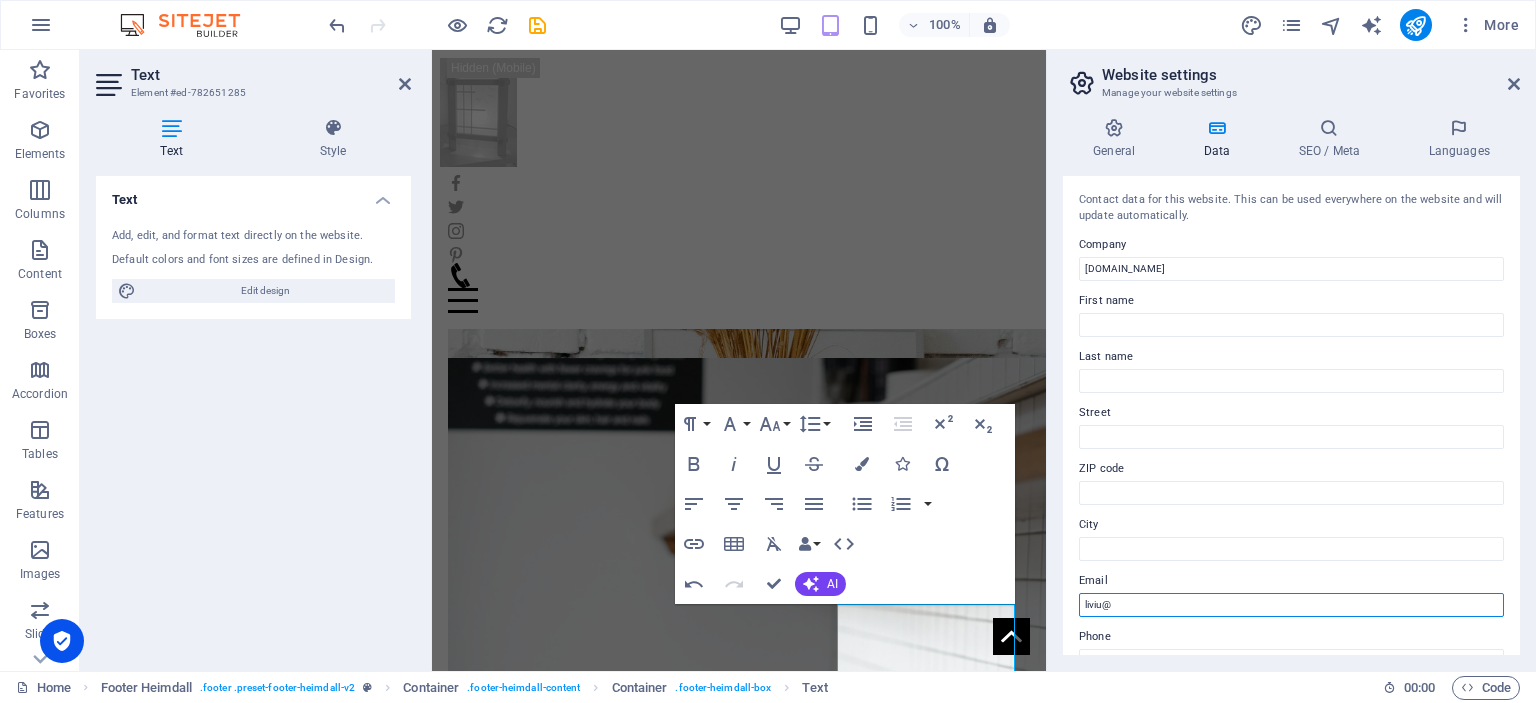 paste on "[DOMAIN_NAME]" 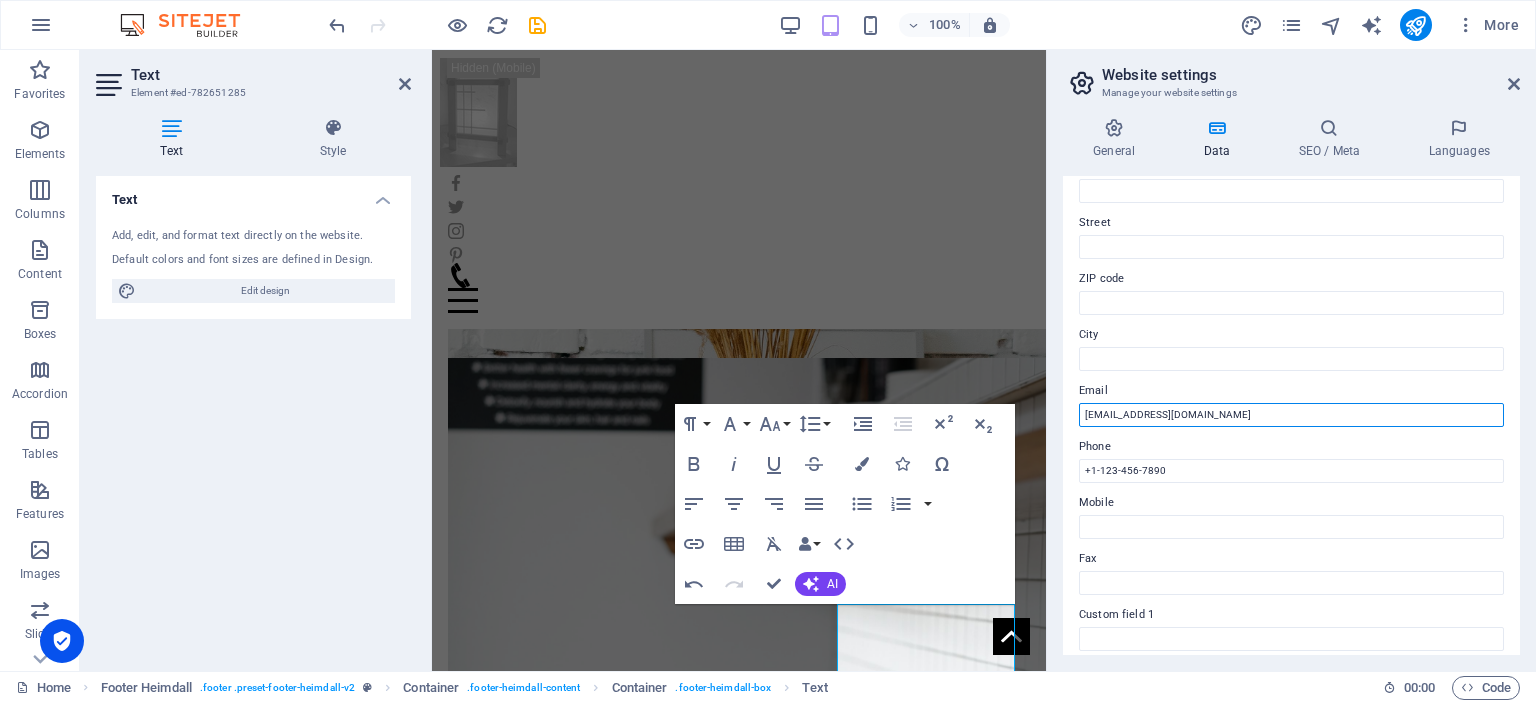 scroll, scrollTop: 200, scrollLeft: 0, axis: vertical 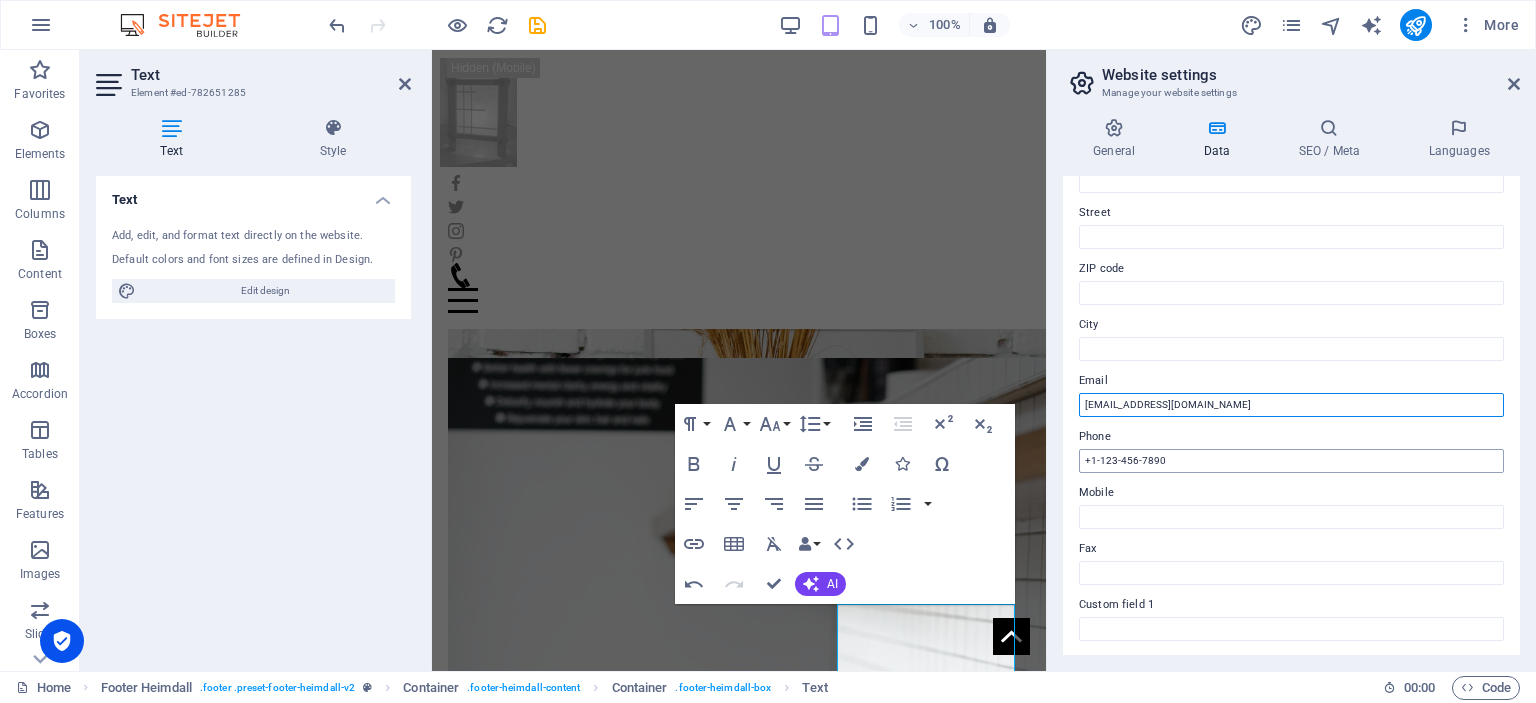 type on "liviu@kumikodesign.ro" 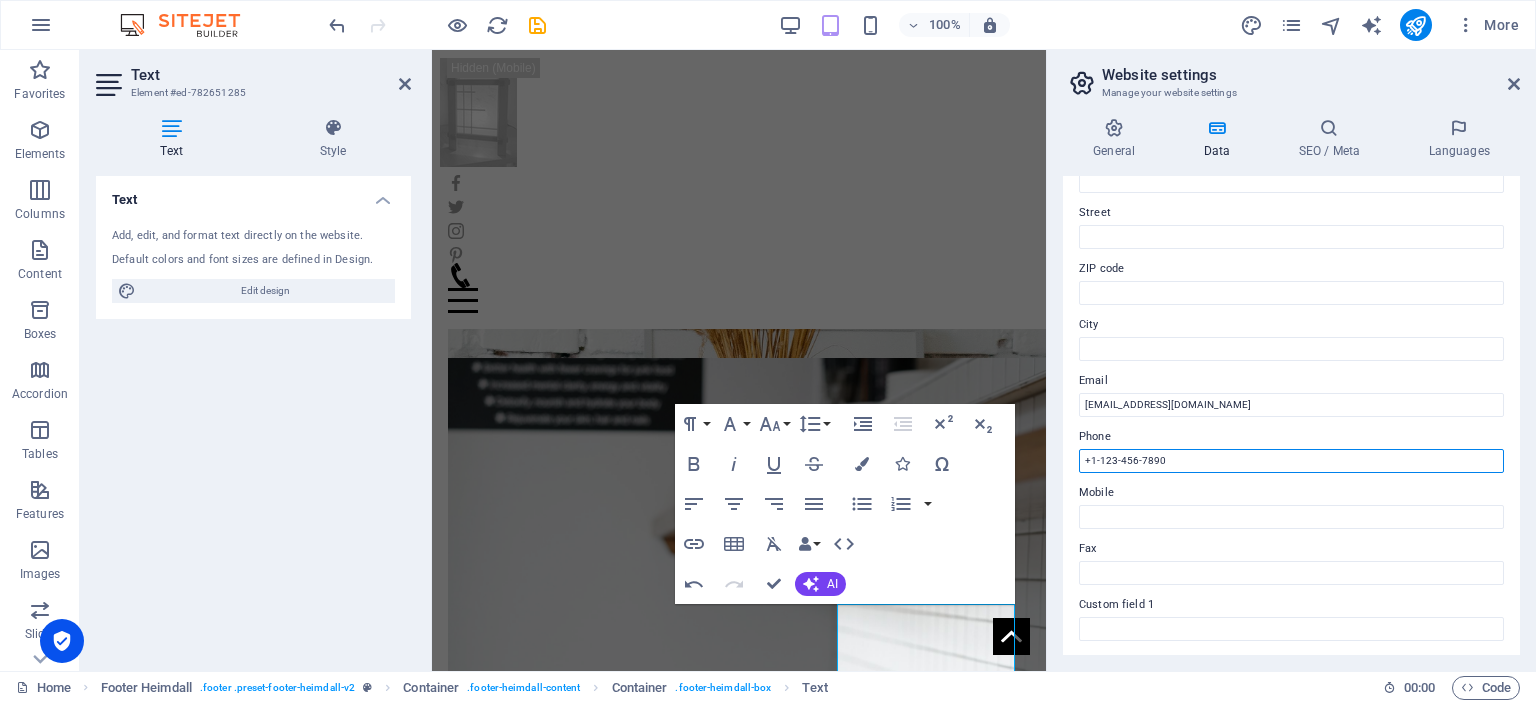 drag, startPoint x: 1160, startPoint y: 457, endPoint x: 1070, endPoint y: 466, distance: 90.44888 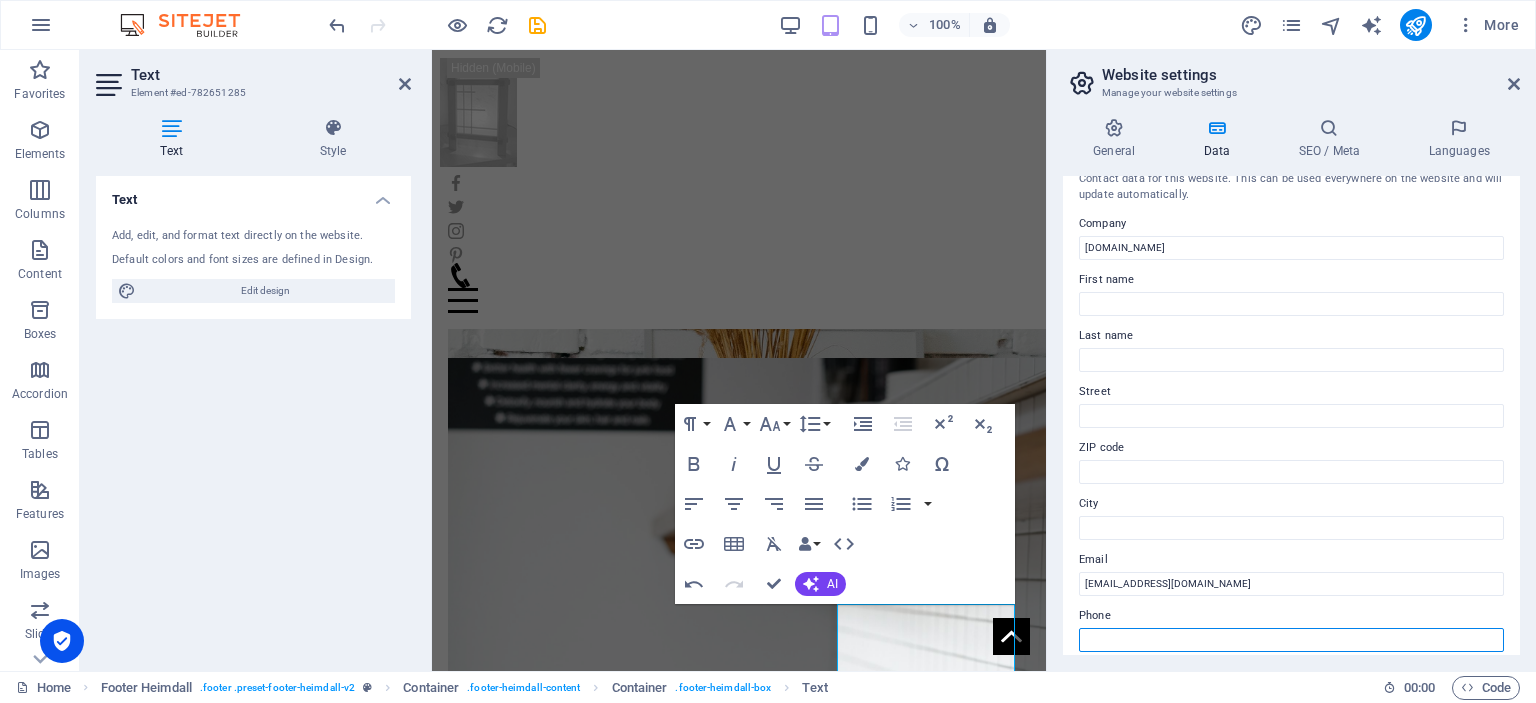 scroll, scrollTop: 0, scrollLeft: 0, axis: both 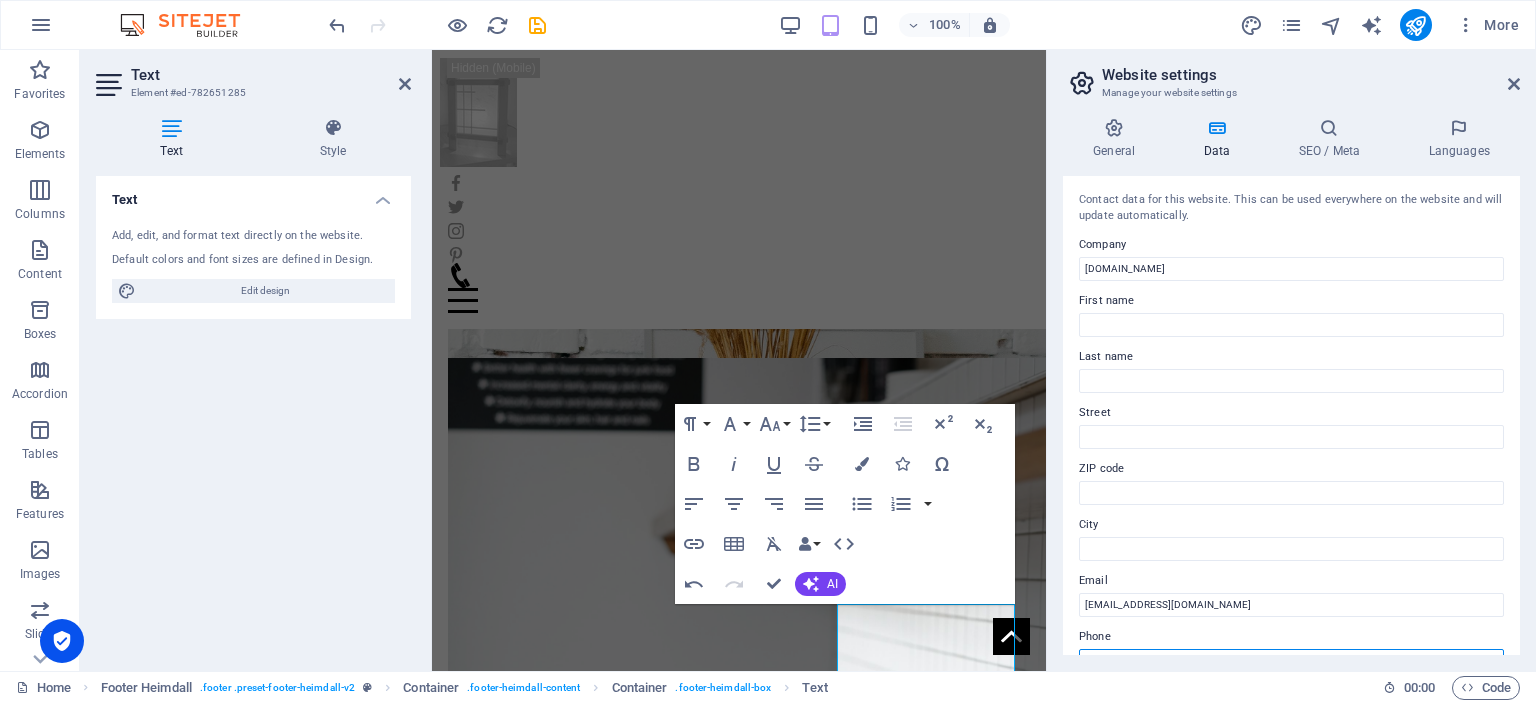 type 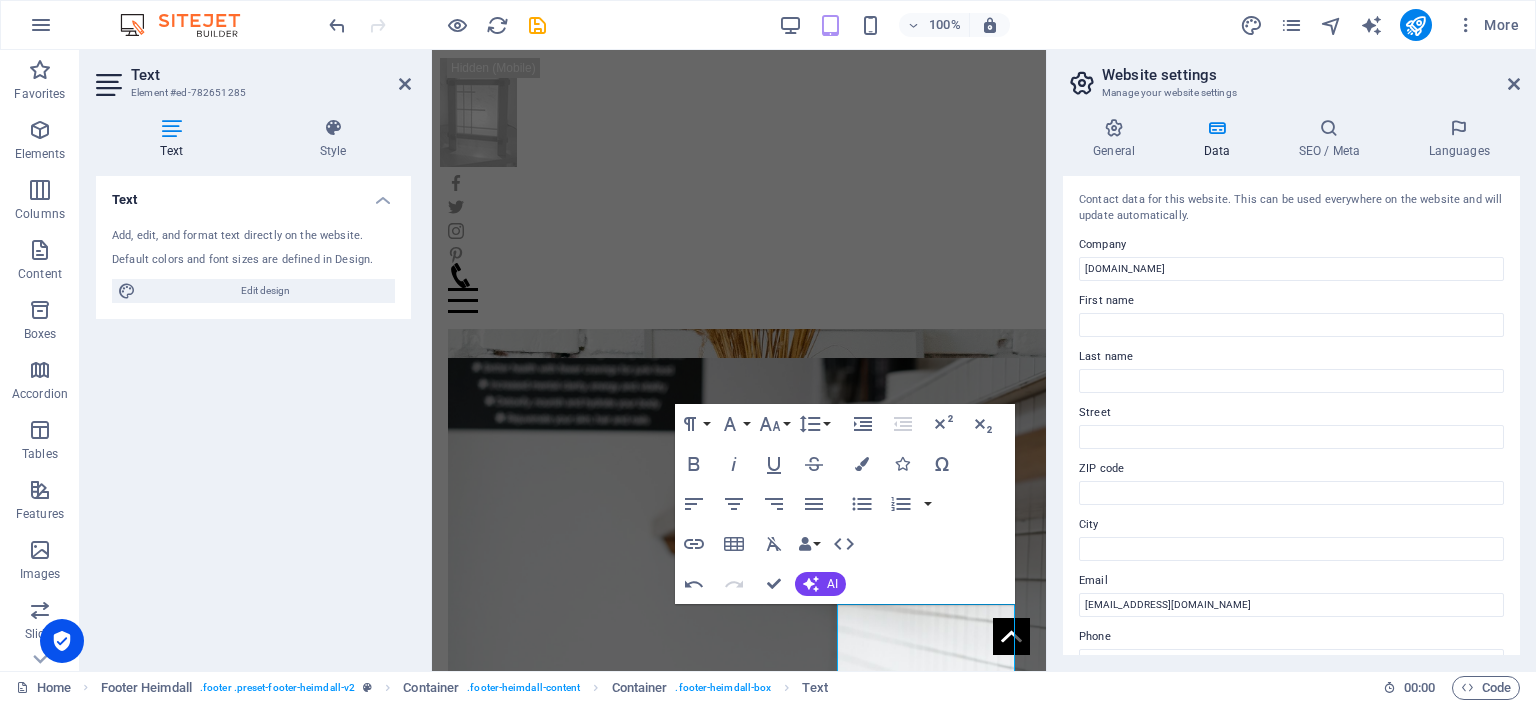click on "Website settings" at bounding box center [1311, 75] 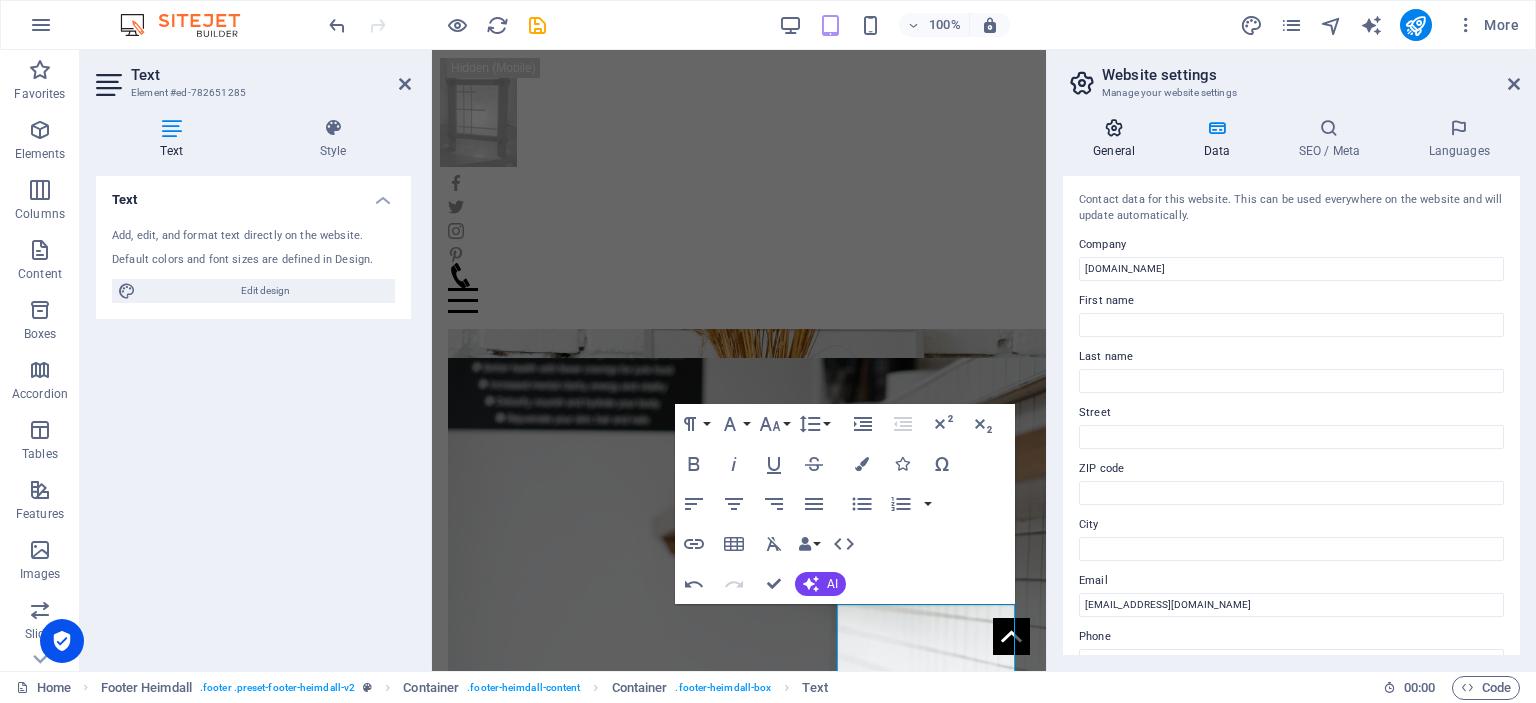 click at bounding box center (1114, 128) 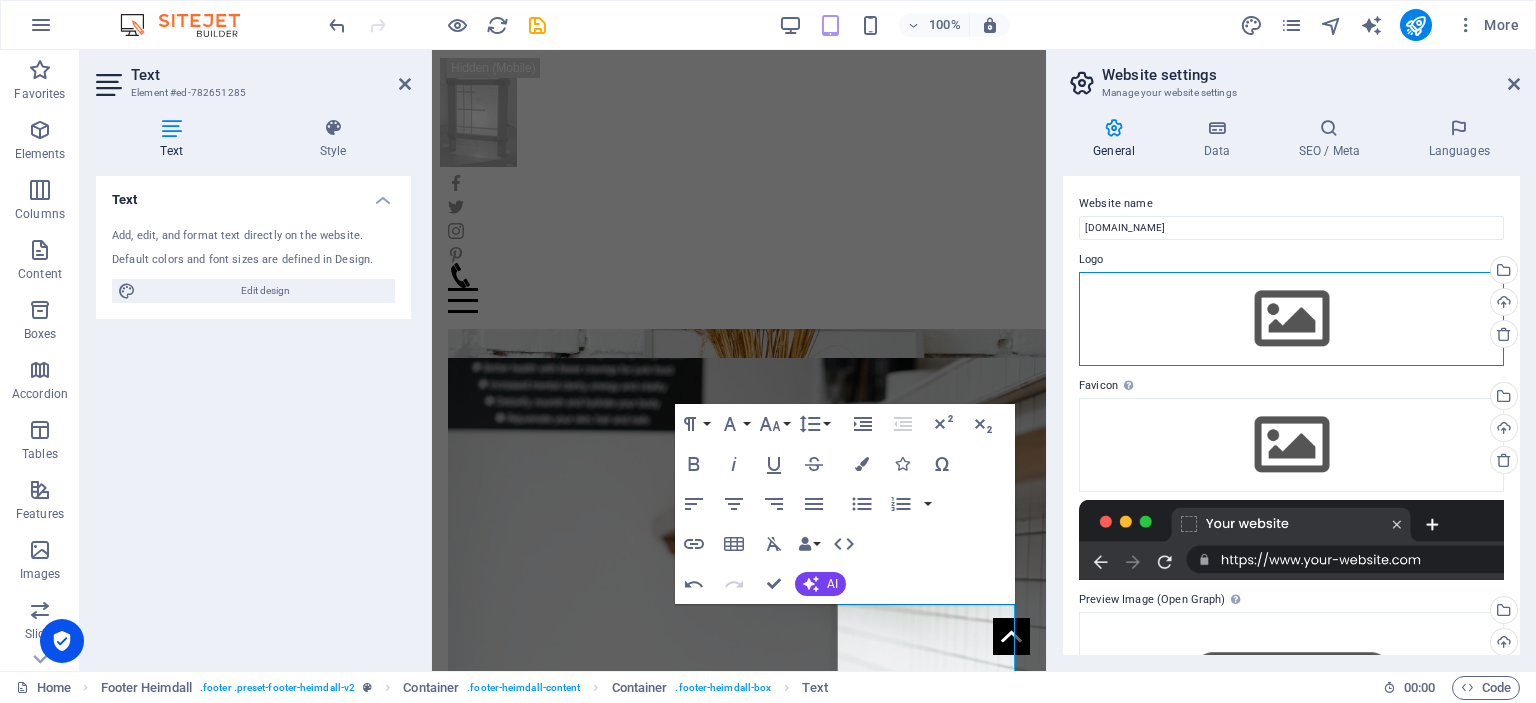 click on "Drag files here, click to choose files or select files from Files or our free stock photos & videos" at bounding box center [1291, 319] 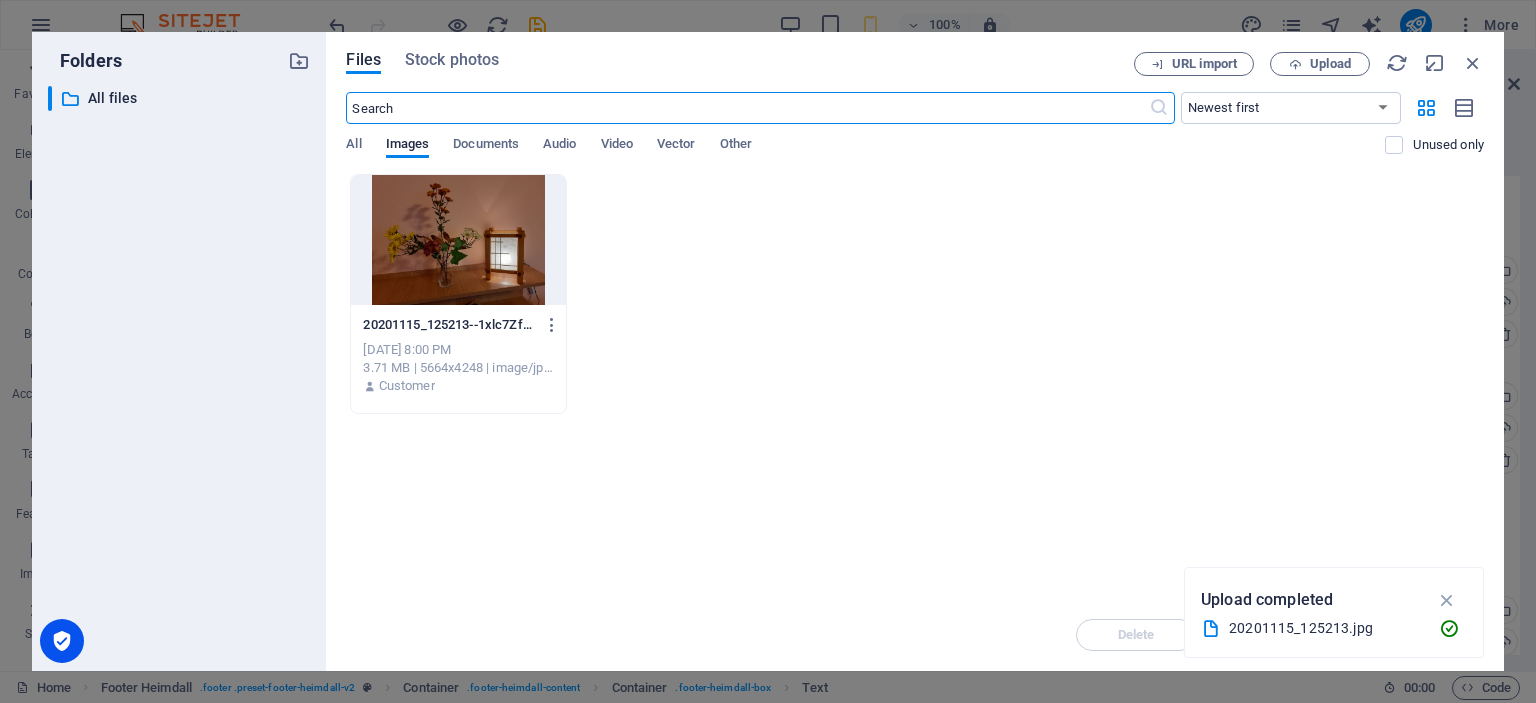 scroll, scrollTop: 3225, scrollLeft: 0, axis: vertical 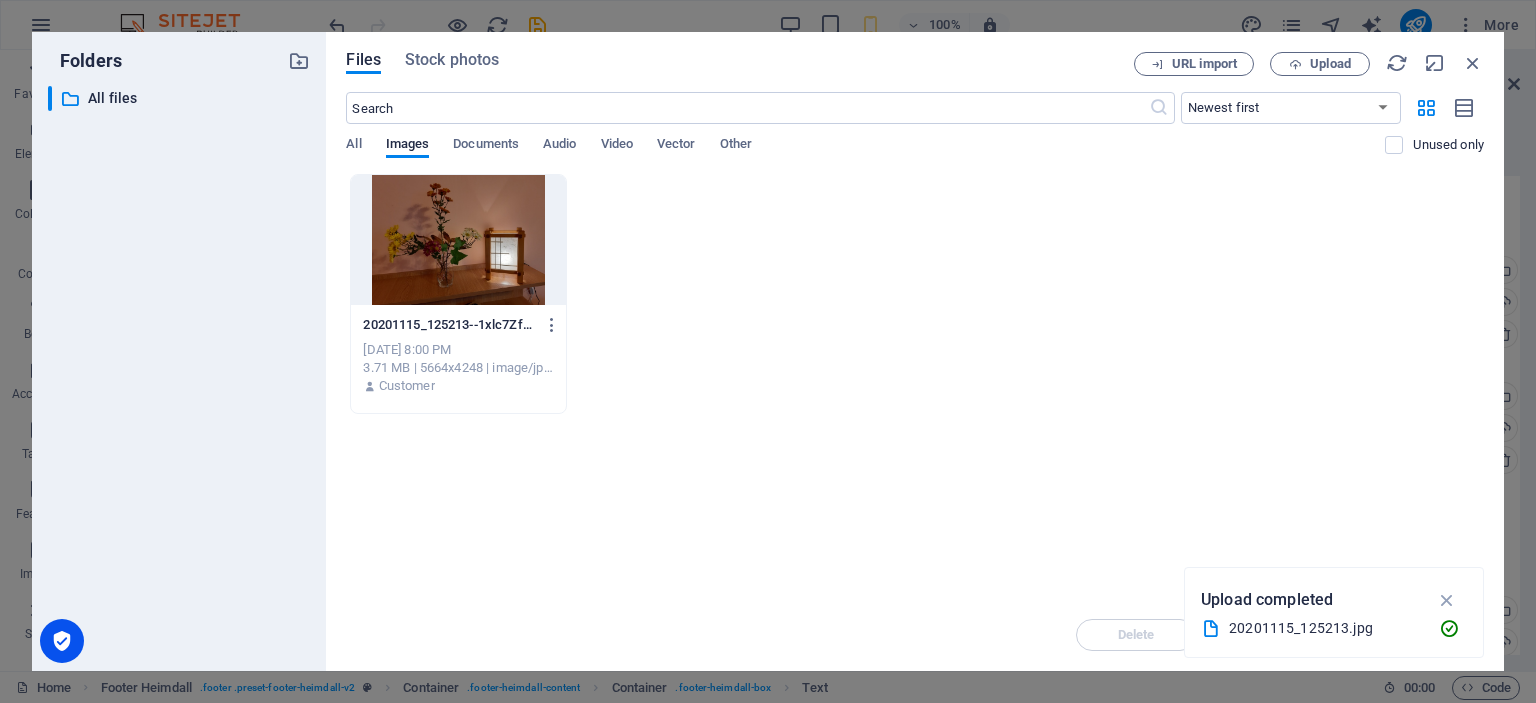 click at bounding box center [458, 240] 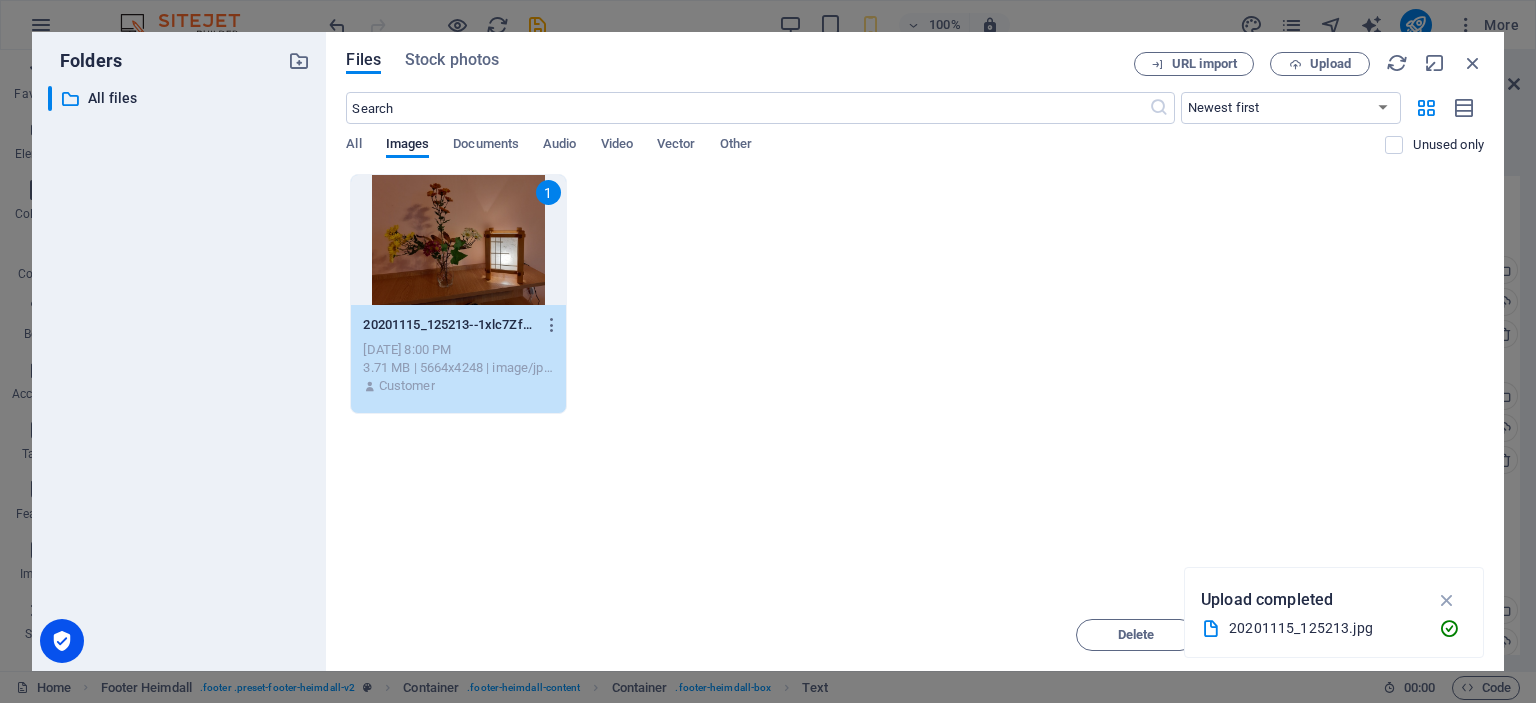 click on "1" at bounding box center [458, 240] 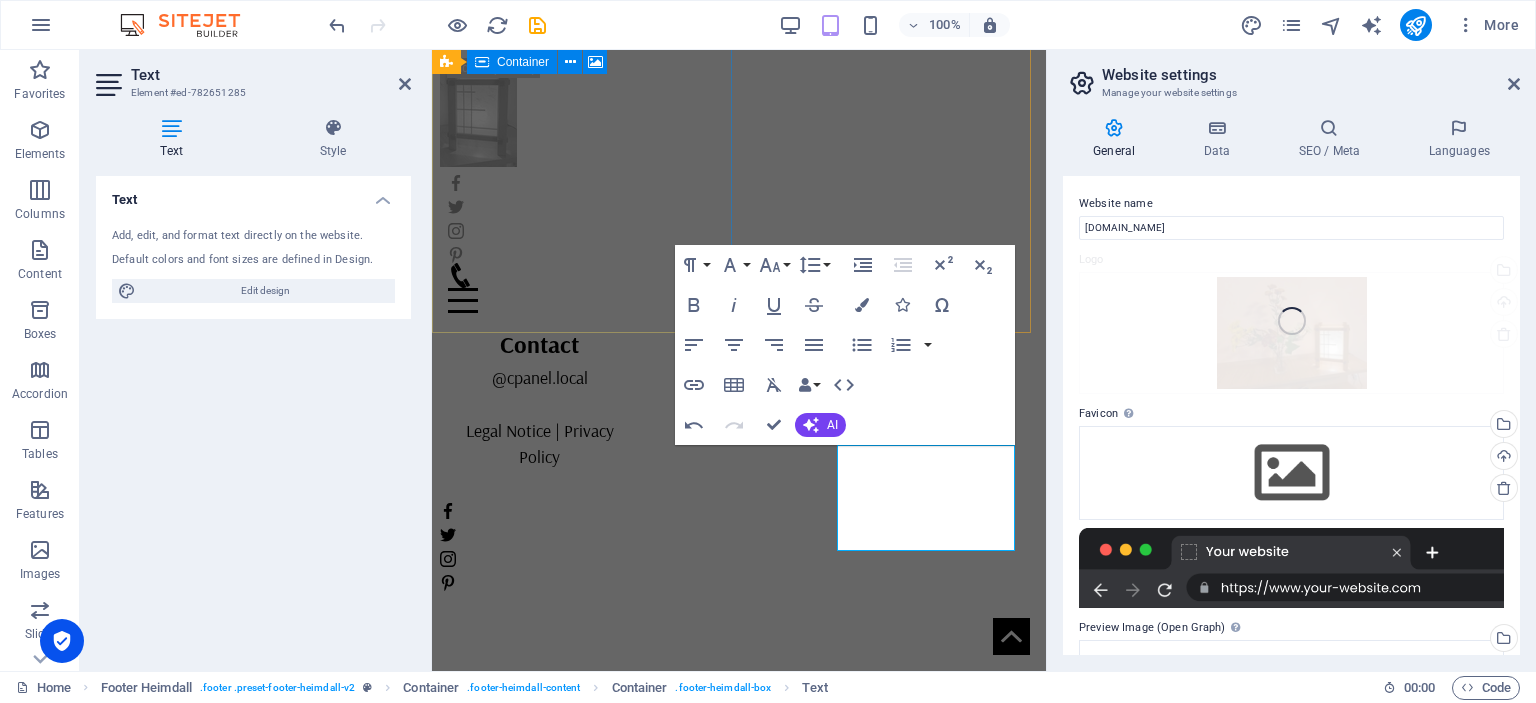 scroll, scrollTop: 856, scrollLeft: 0, axis: vertical 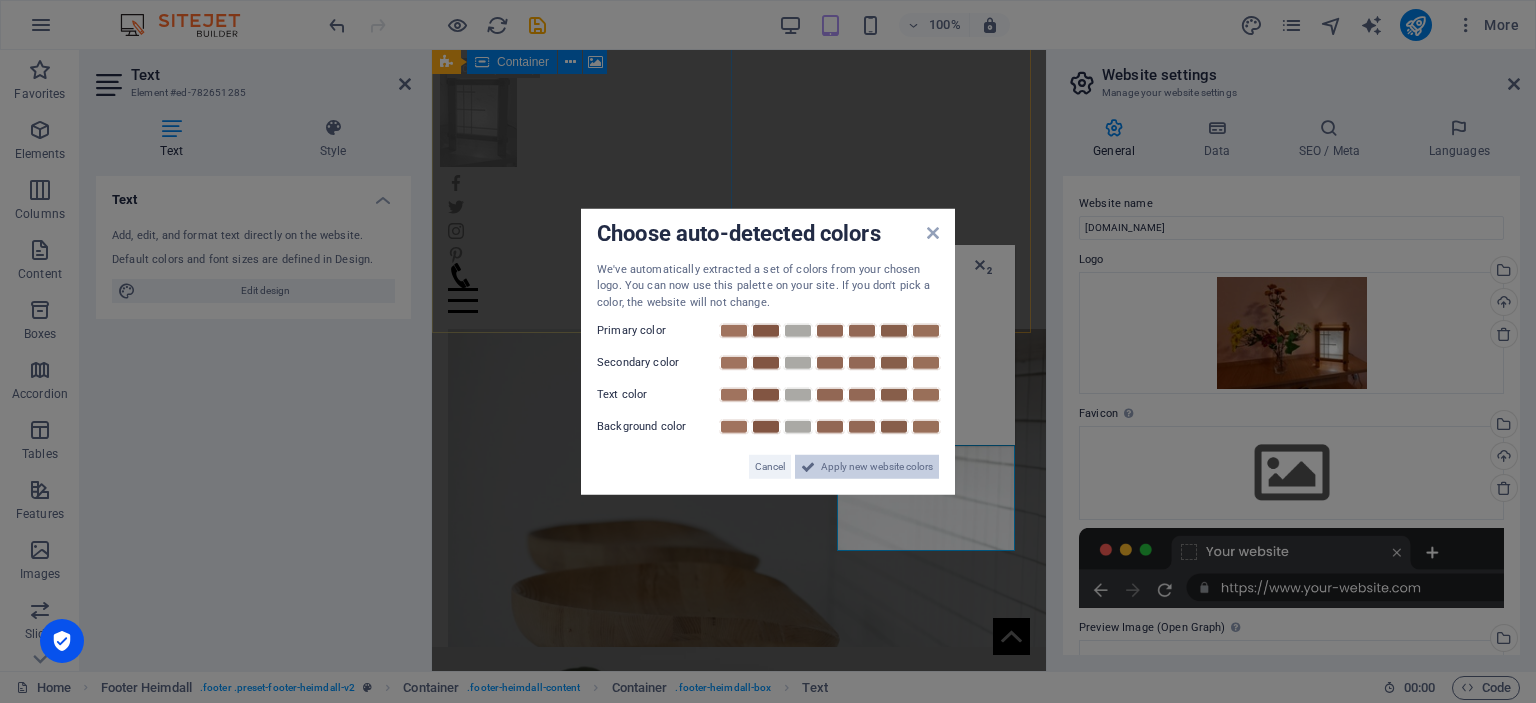 click on "Apply new website colors" at bounding box center (877, 467) 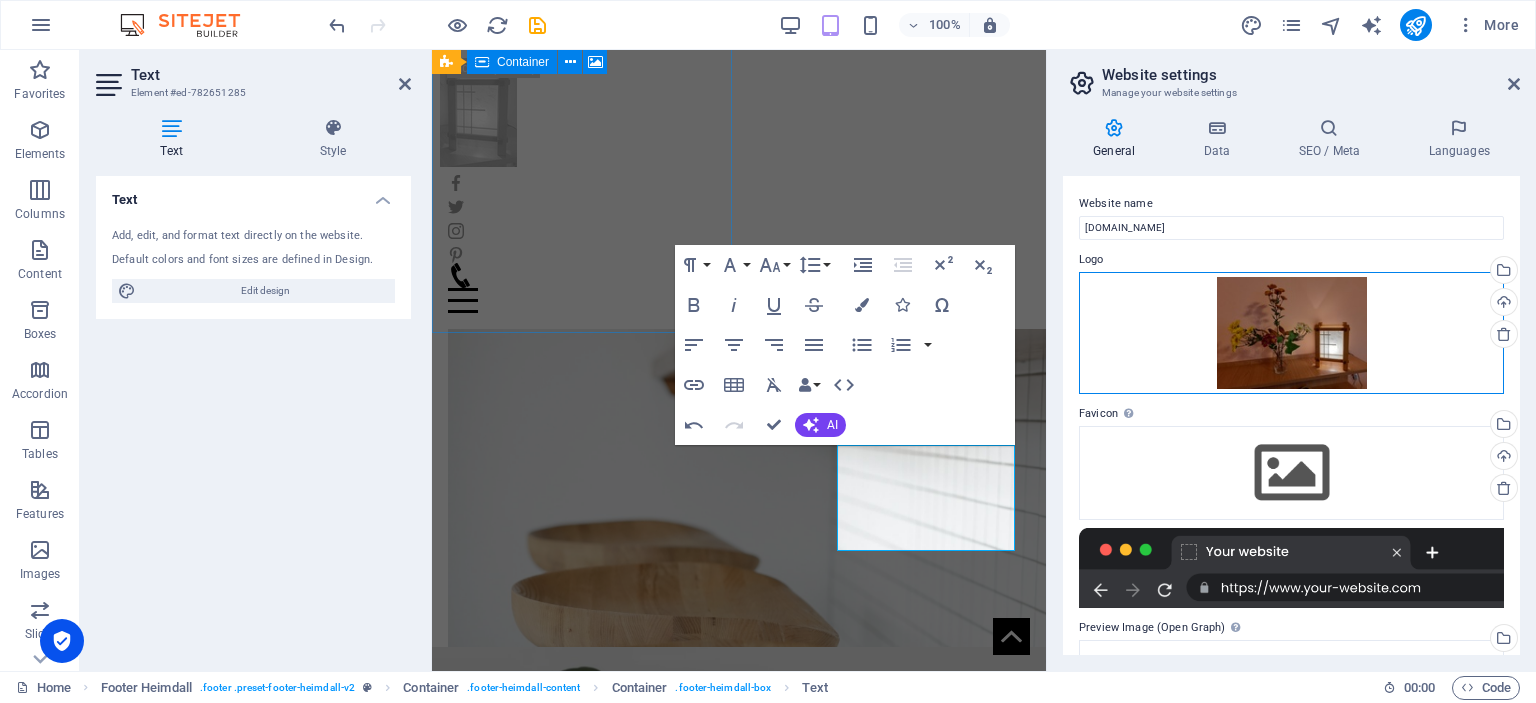 click on "Drag files here, click to choose files or select files from Files or our free stock photos & videos" at bounding box center (1291, 333) 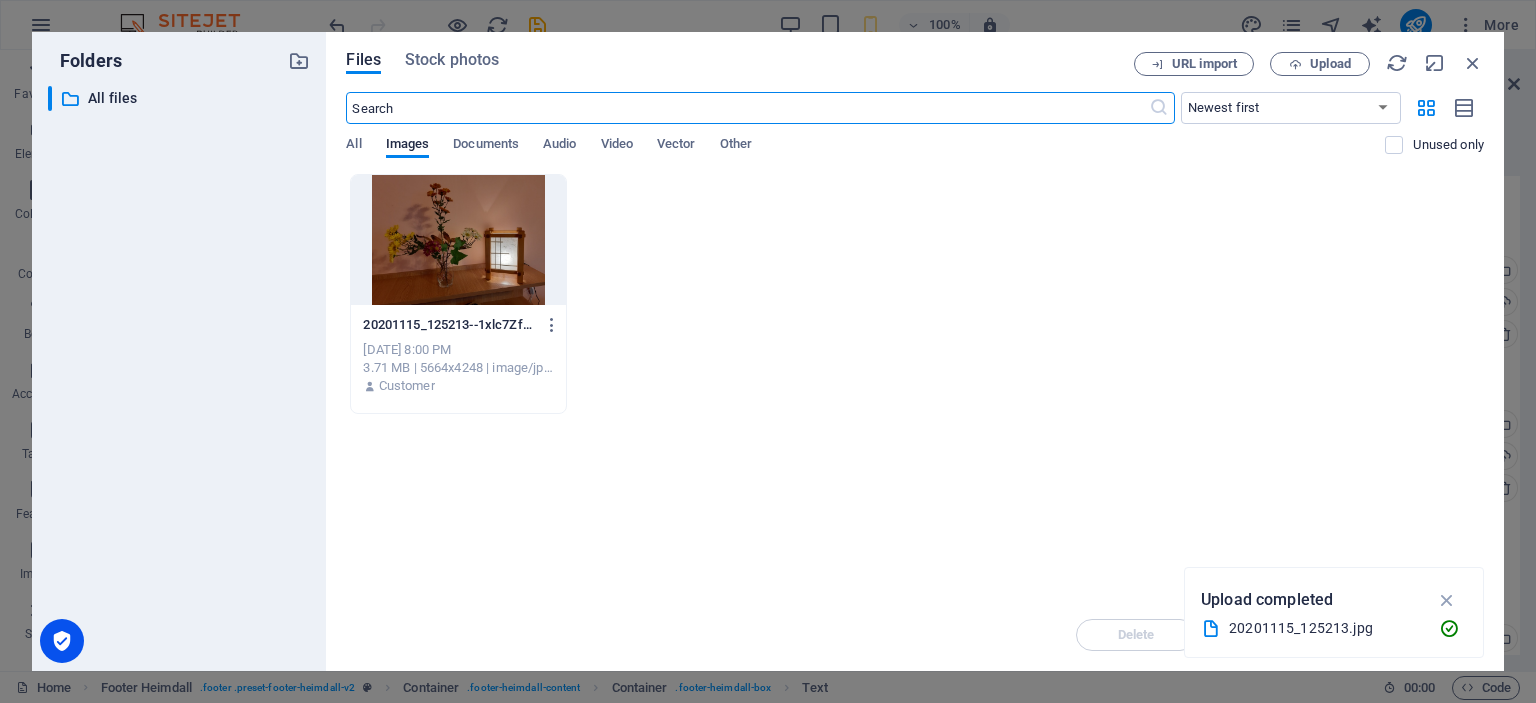 scroll, scrollTop: 3225, scrollLeft: 0, axis: vertical 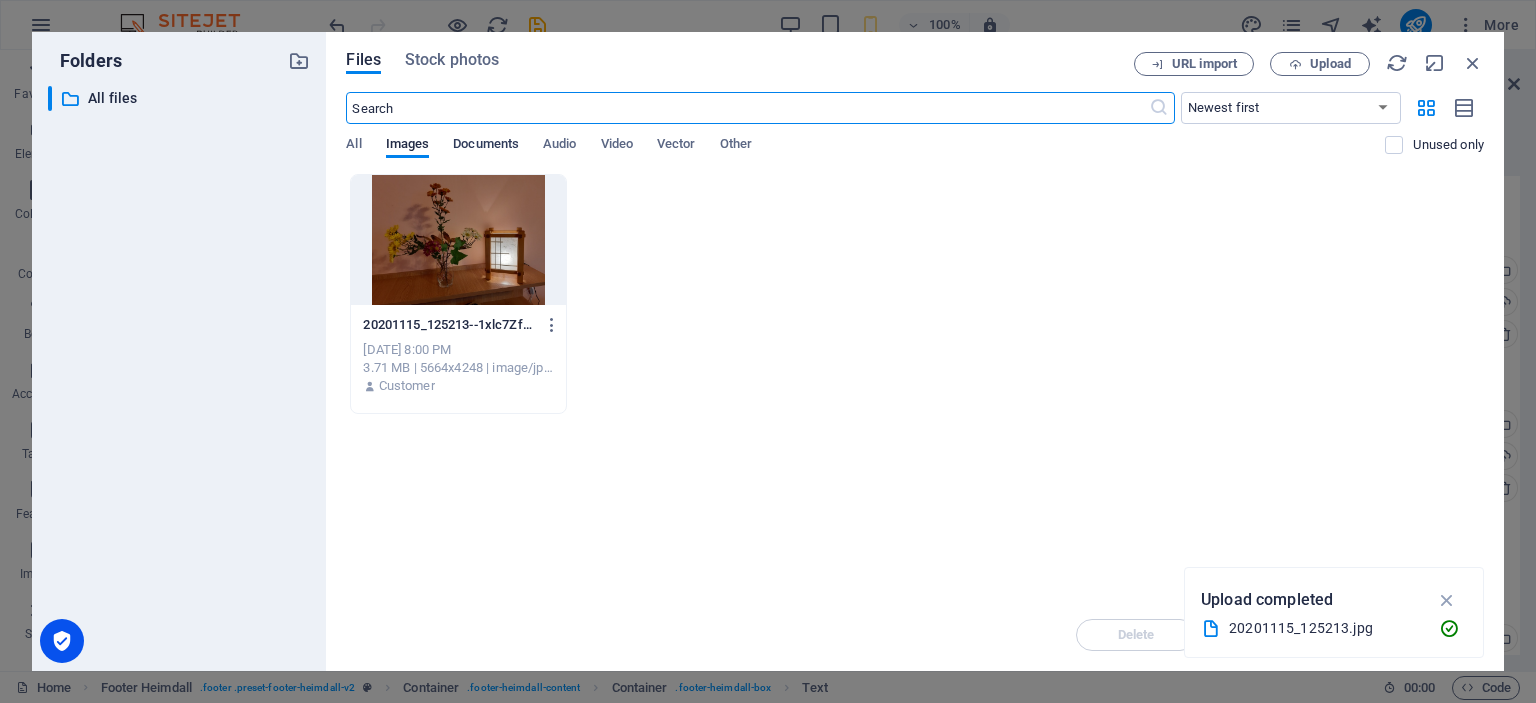 click on "Documents" at bounding box center [486, 146] 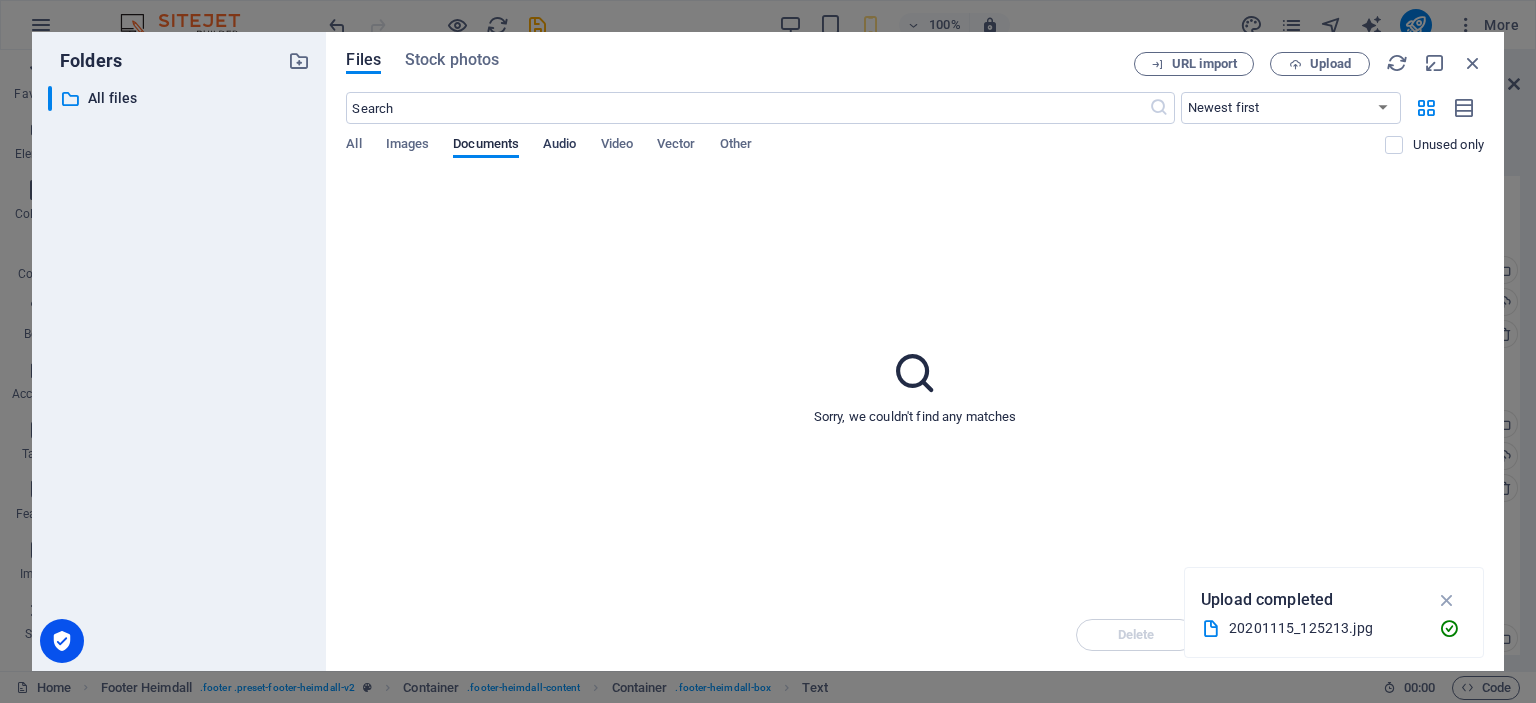 click on "Audio" at bounding box center (559, 146) 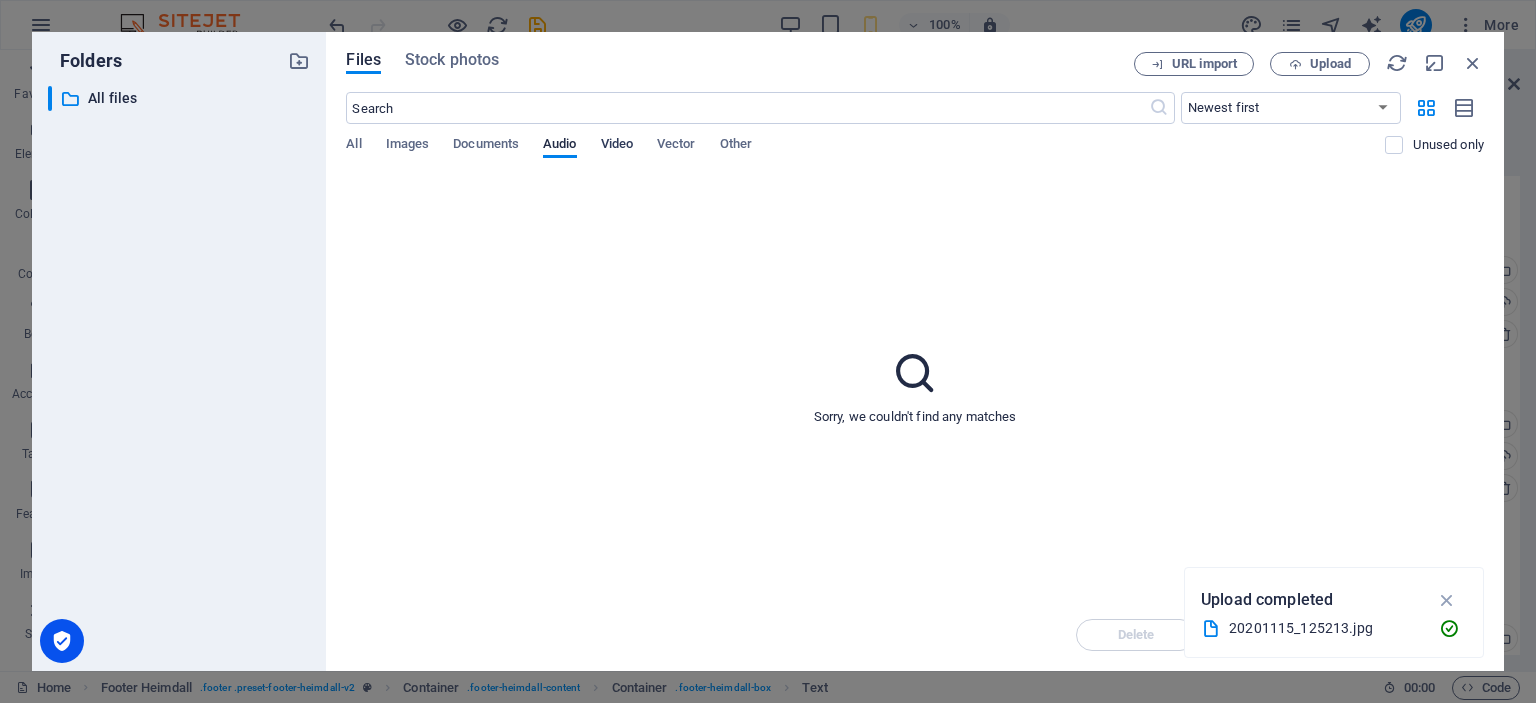 click on "Video" at bounding box center [617, 146] 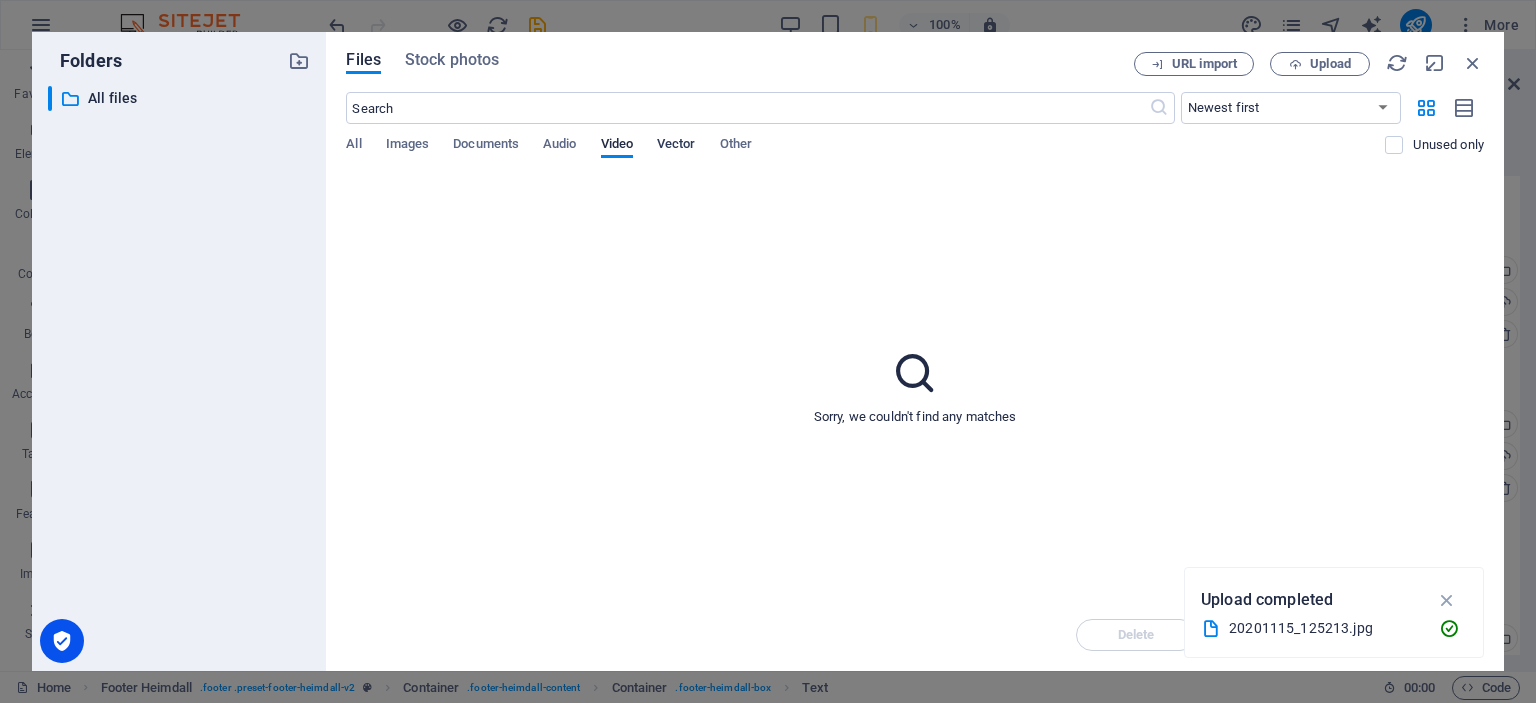 click on "Vector" at bounding box center (676, 146) 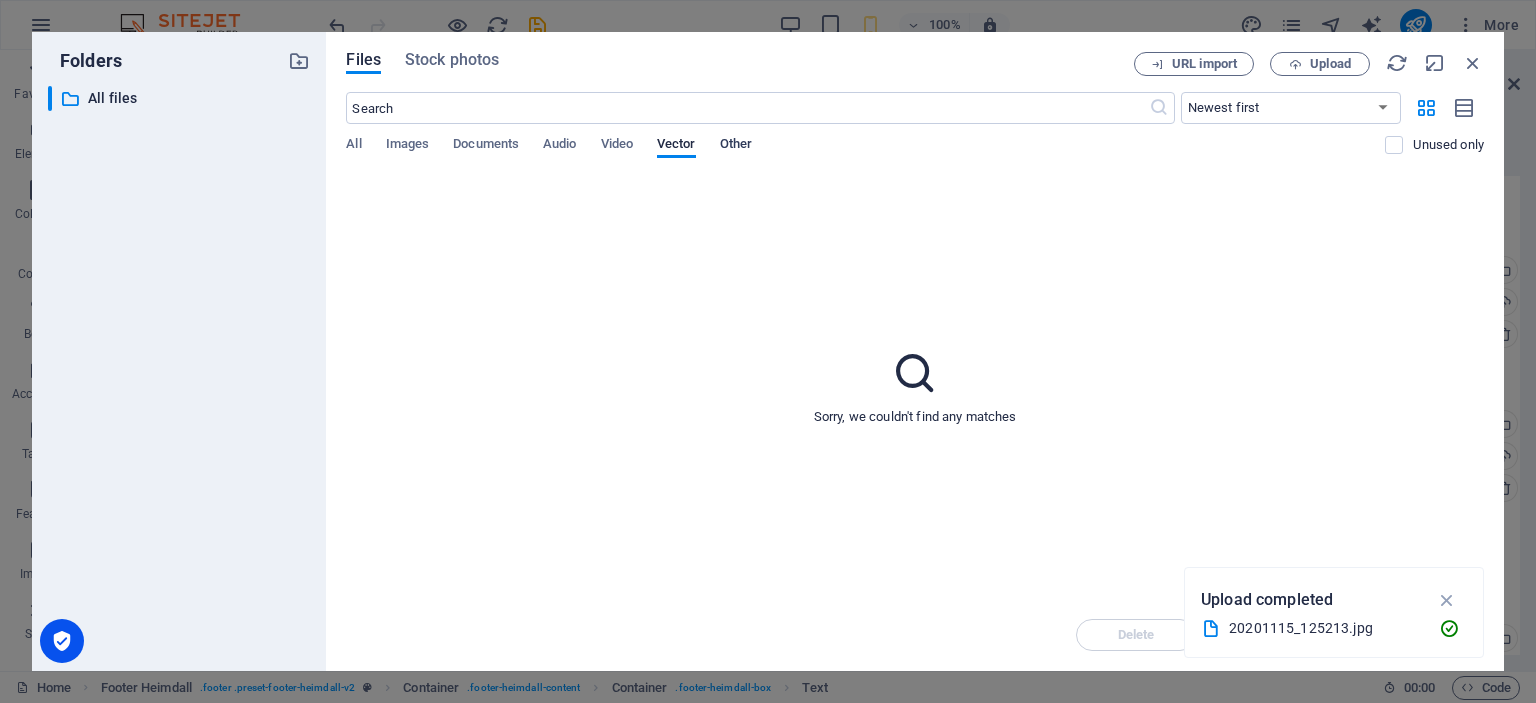 click on "Other" at bounding box center (736, 146) 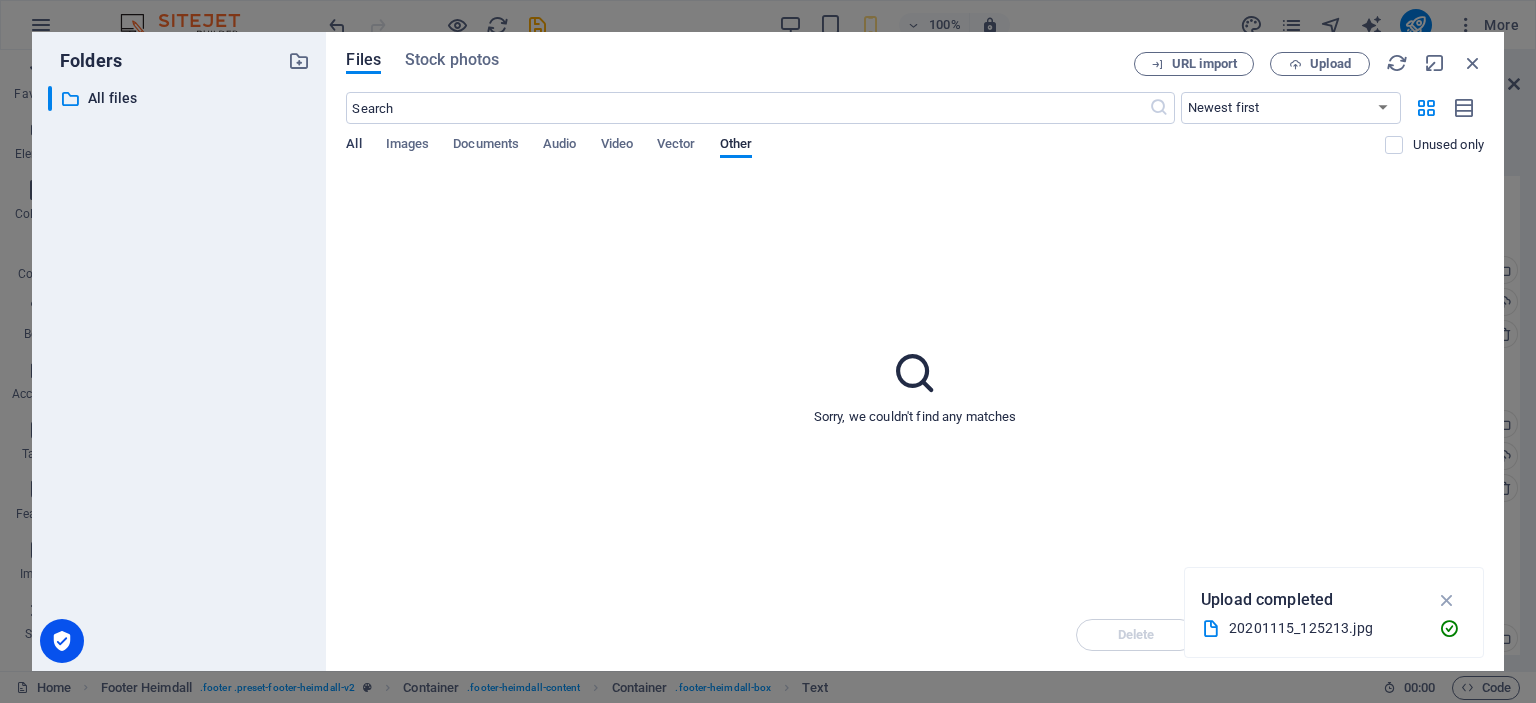 click on "All" at bounding box center [353, 146] 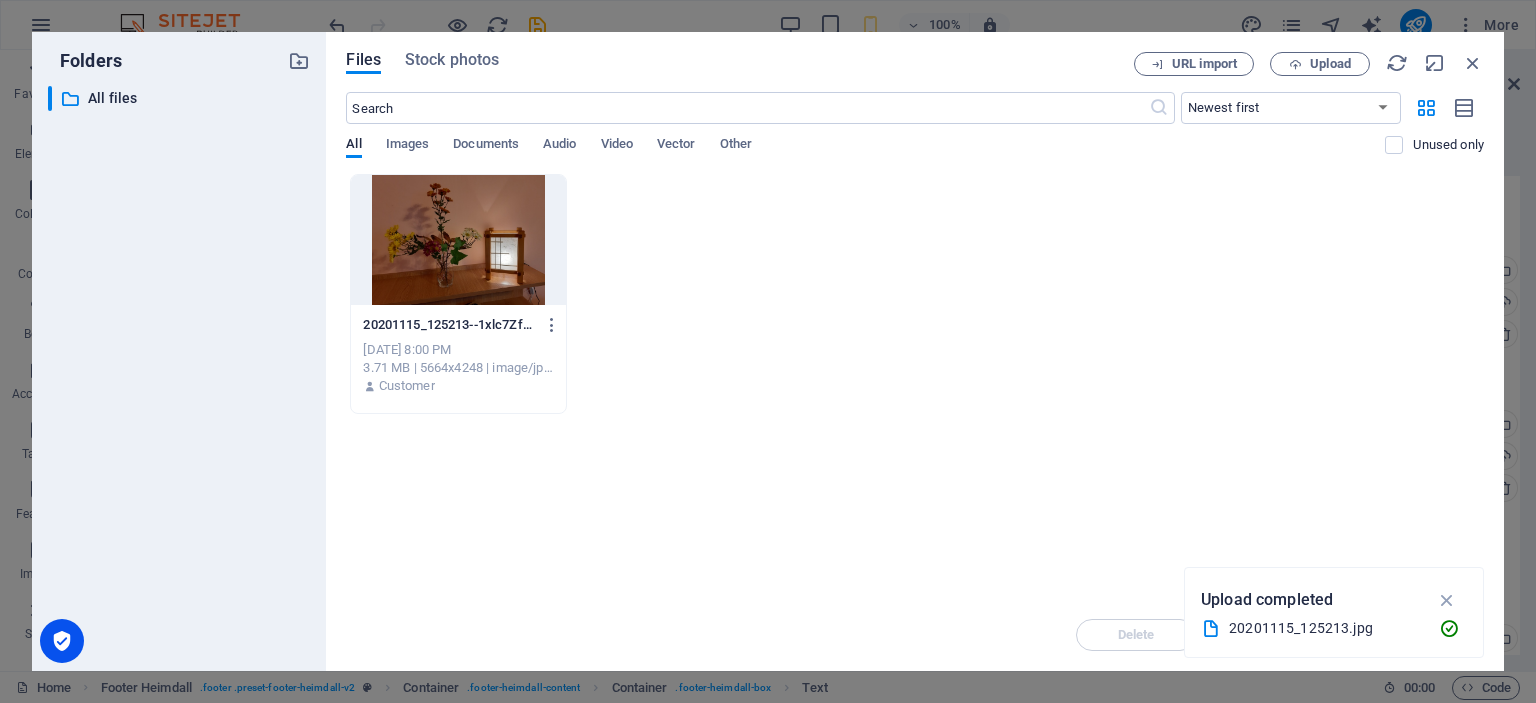 click at bounding box center (458, 240) 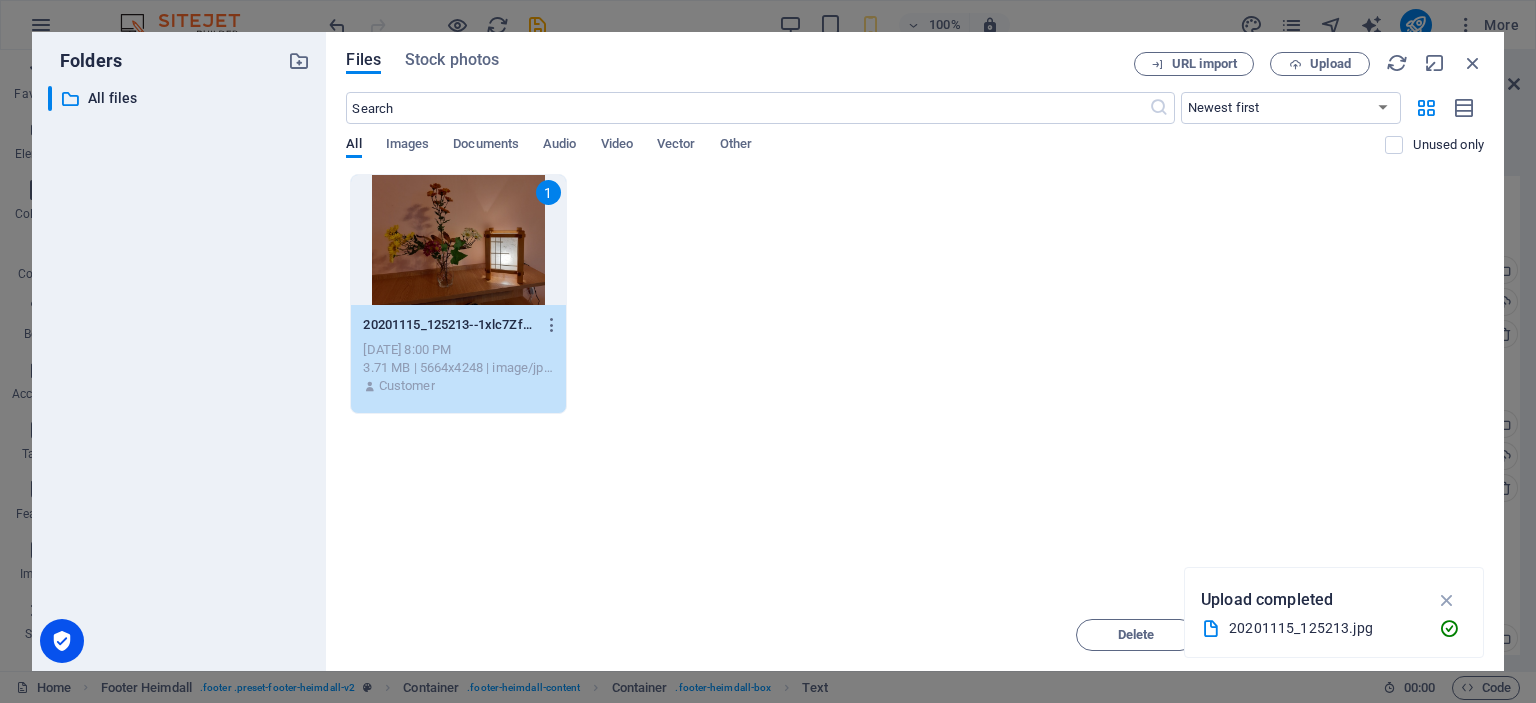 click on "1" at bounding box center (458, 240) 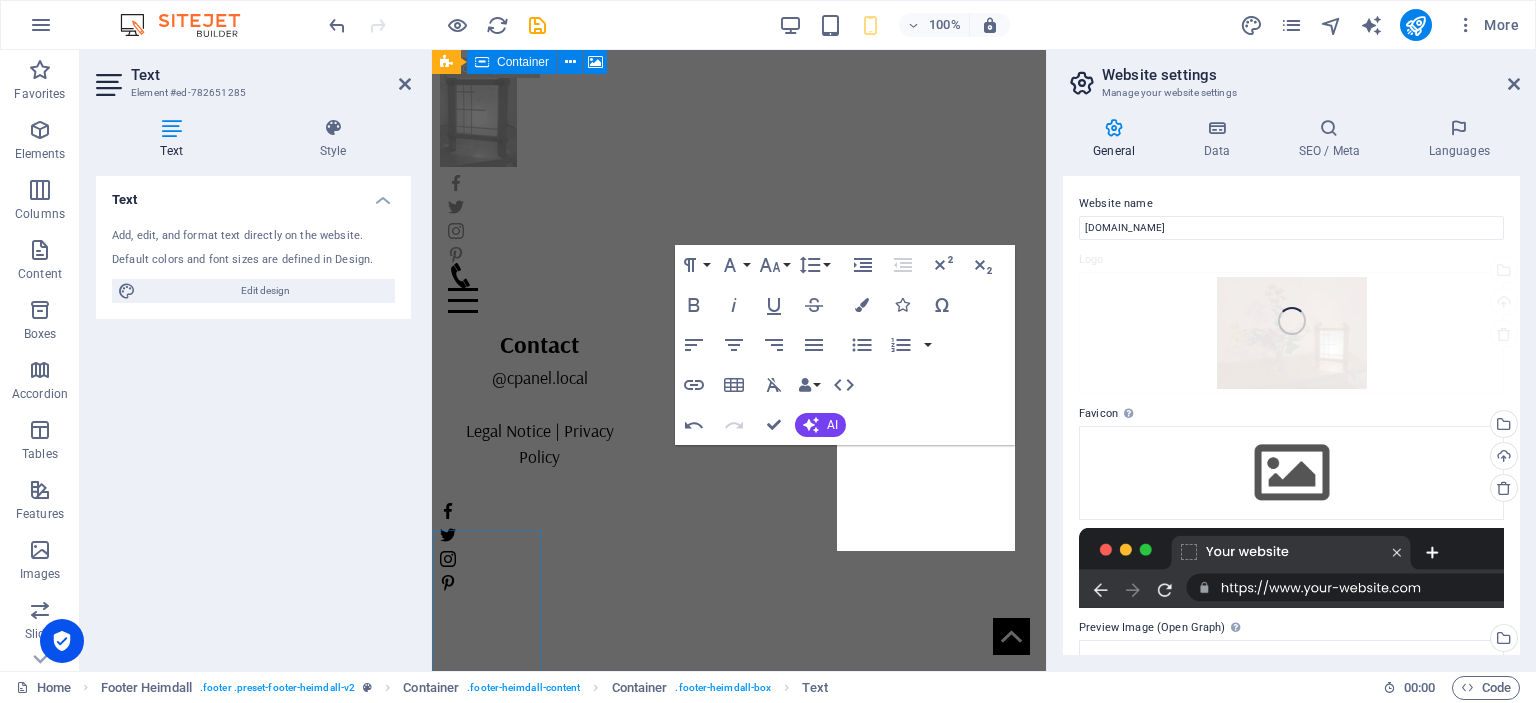 scroll, scrollTop: 856, scrollLeft: 0, axis: vertical 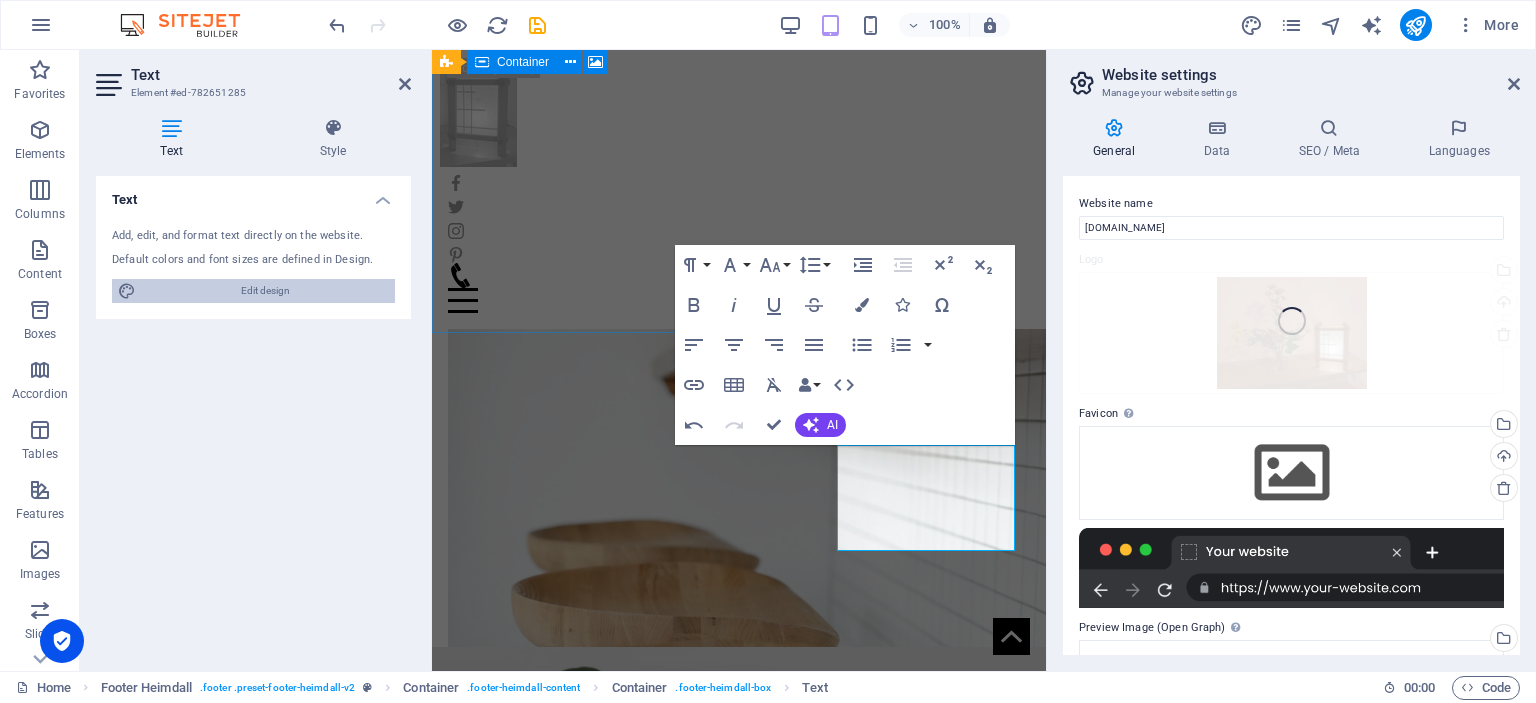 click on "Edit design" at bounding box center [265, 291] 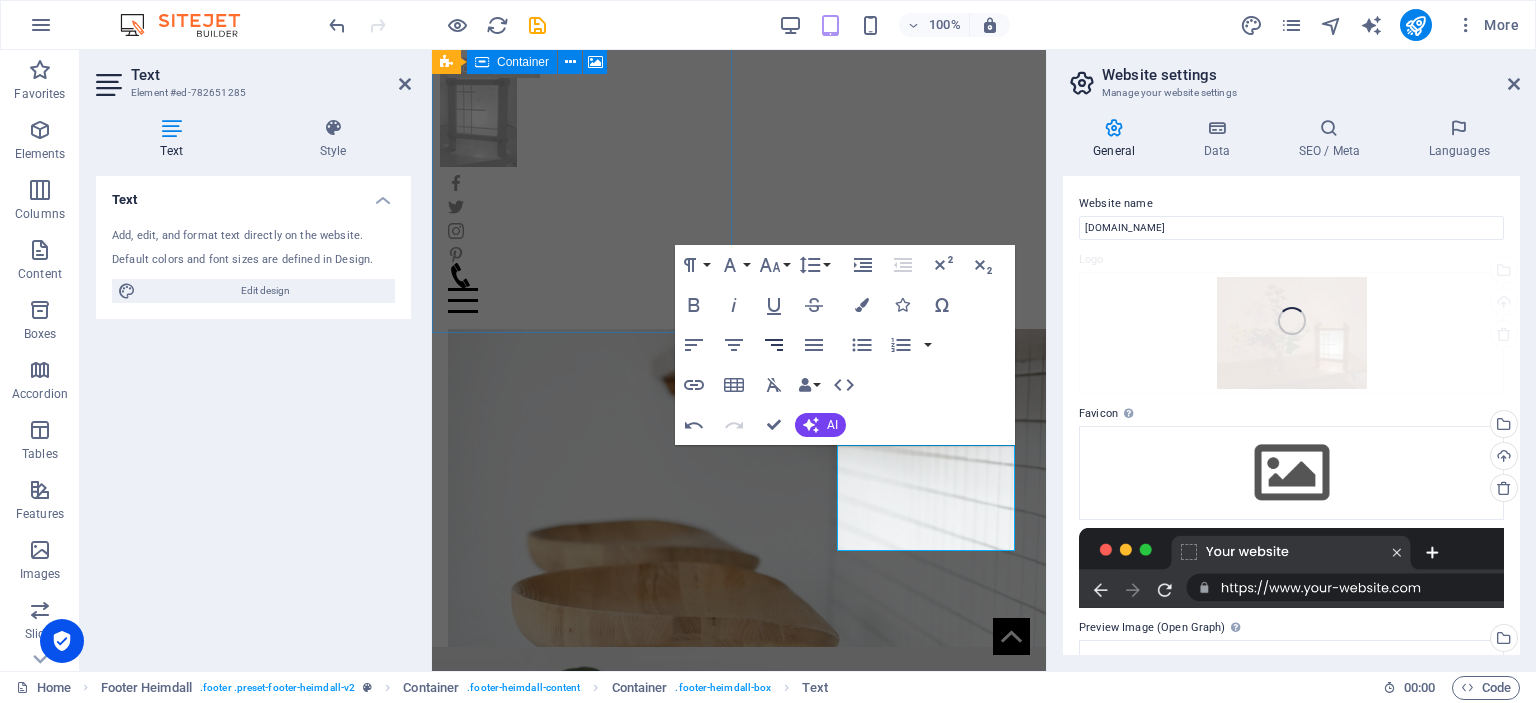 select on "rem" 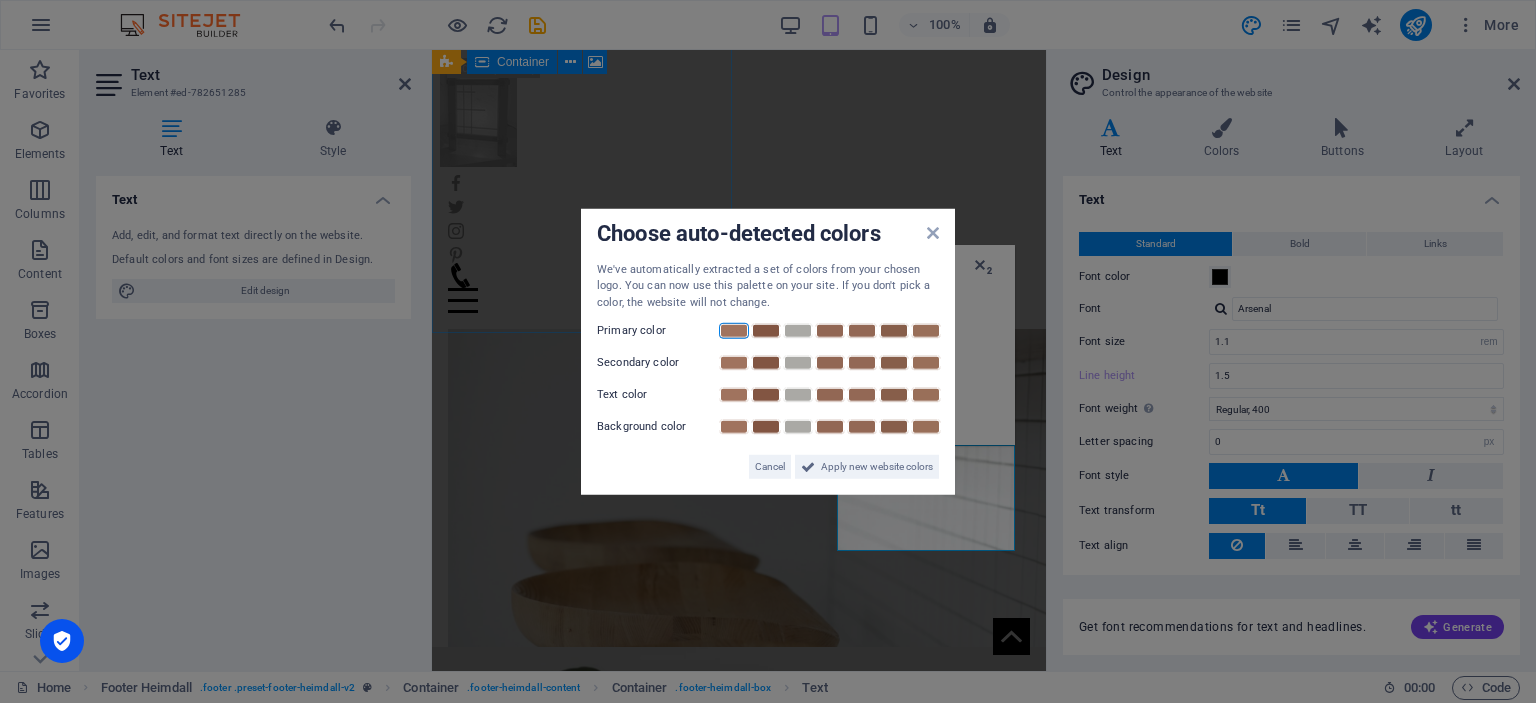 click at bounding box center (734, 331) 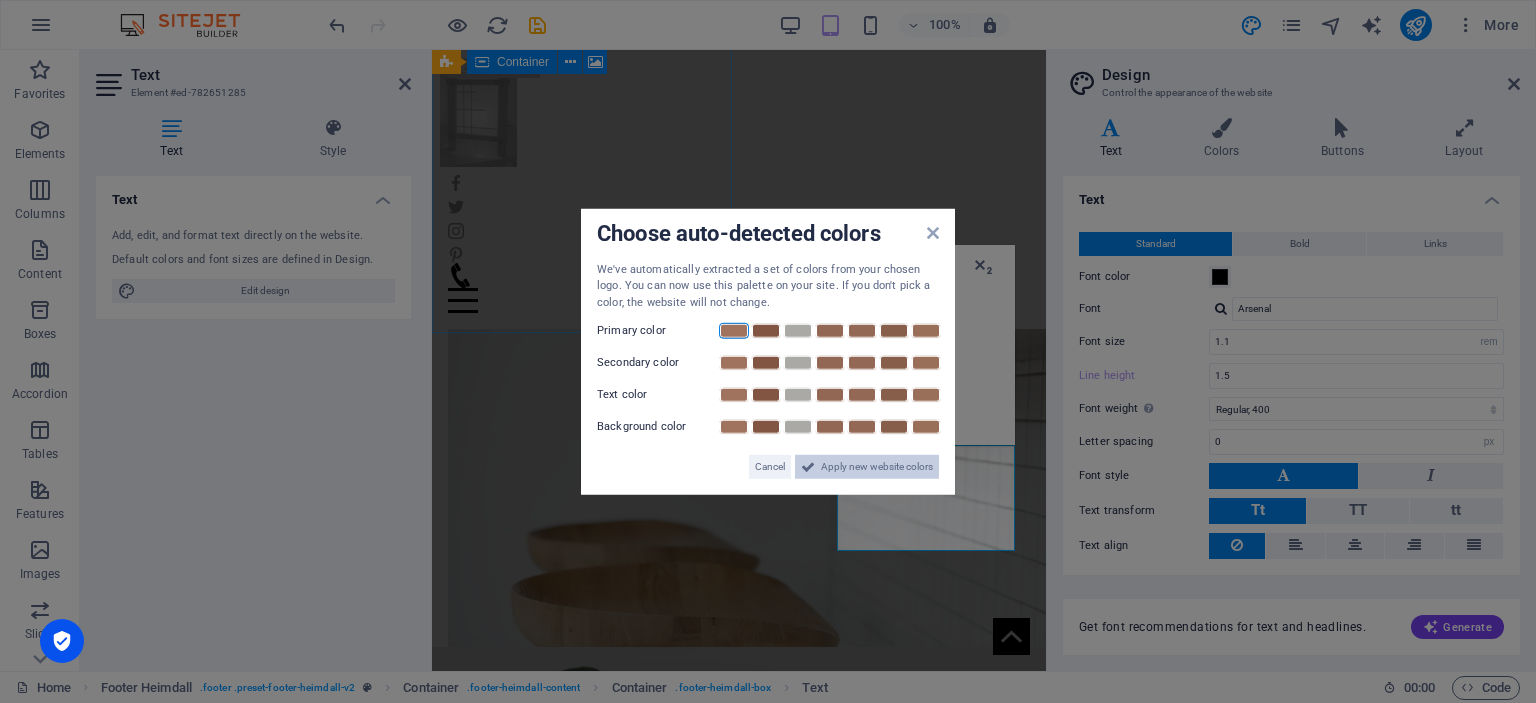 click on "Apply new website colors" at bounding box center [877, 467] 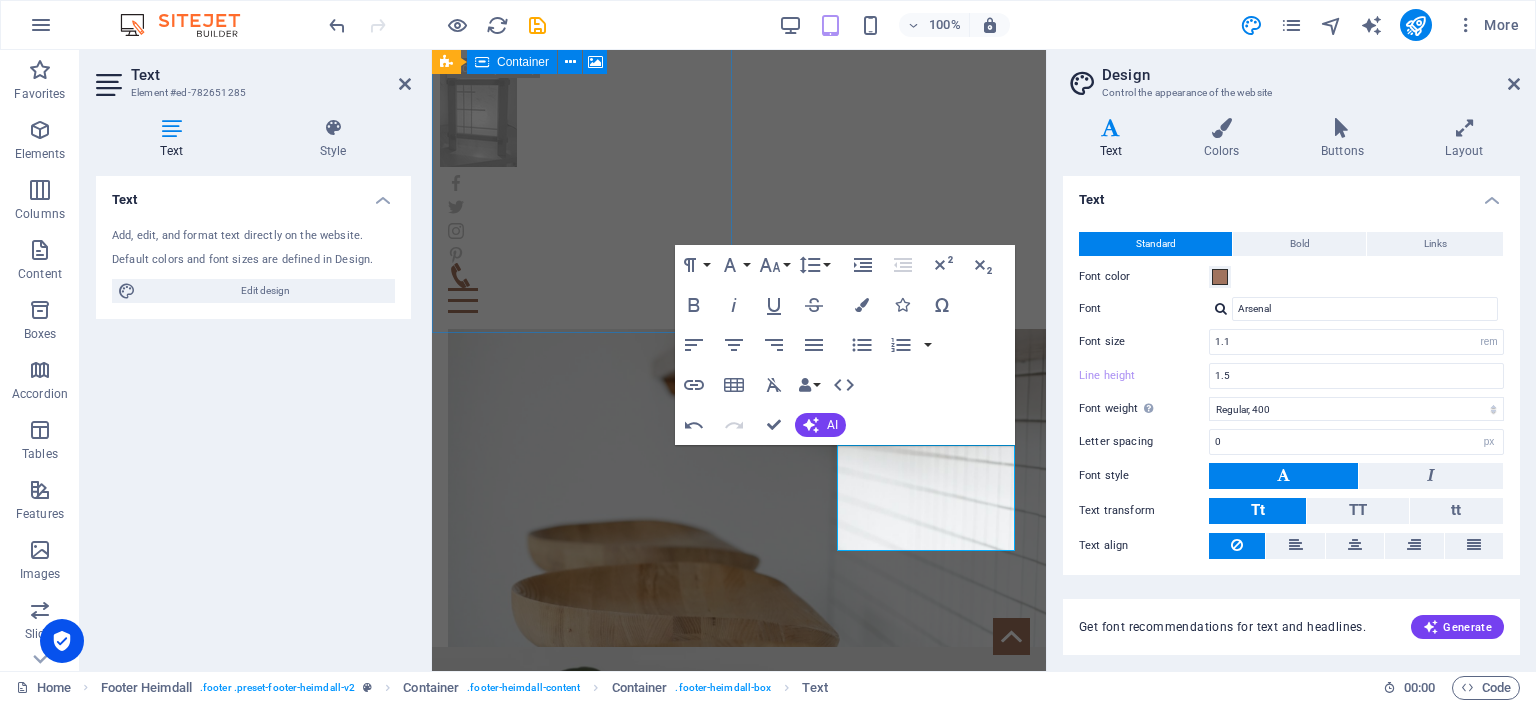 click on "Text Add, edit, and format text directly on the website. Default colors and font sizes are defined in Design. Edit design Alignment Left aligned Centered Right aligned" at bounding box center (253, 415) 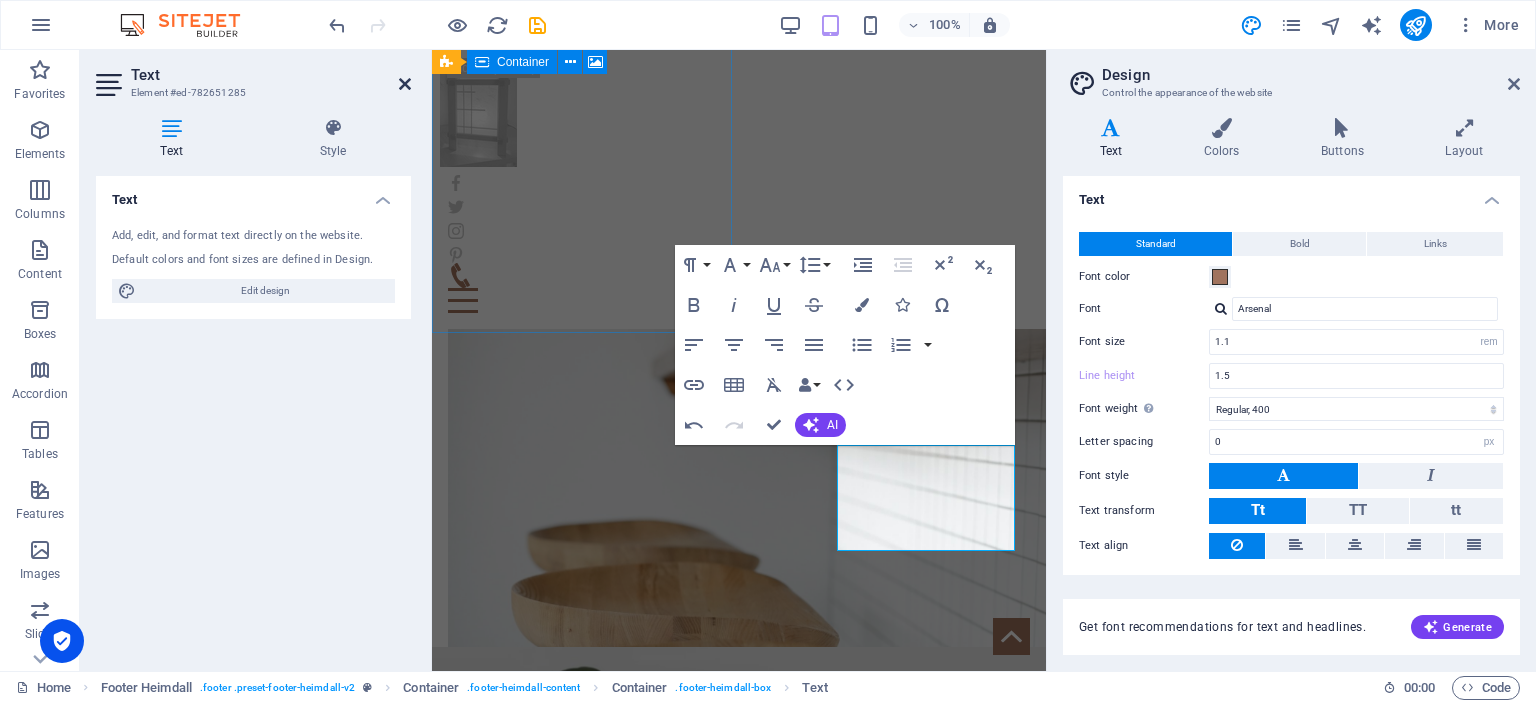 click at bounding box center [405, 84] 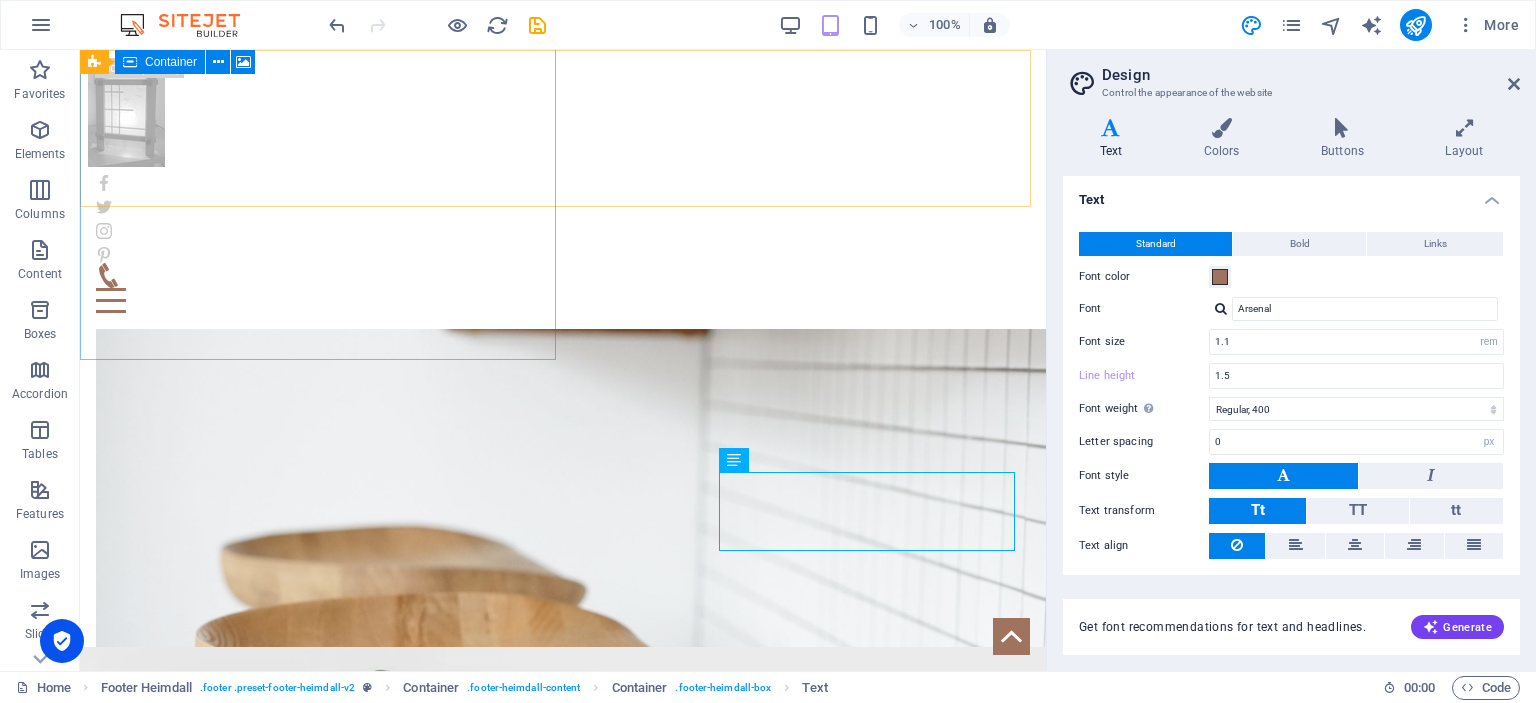 scroll, scrollTop: 724, scrollLeft: 0, axis: vertical 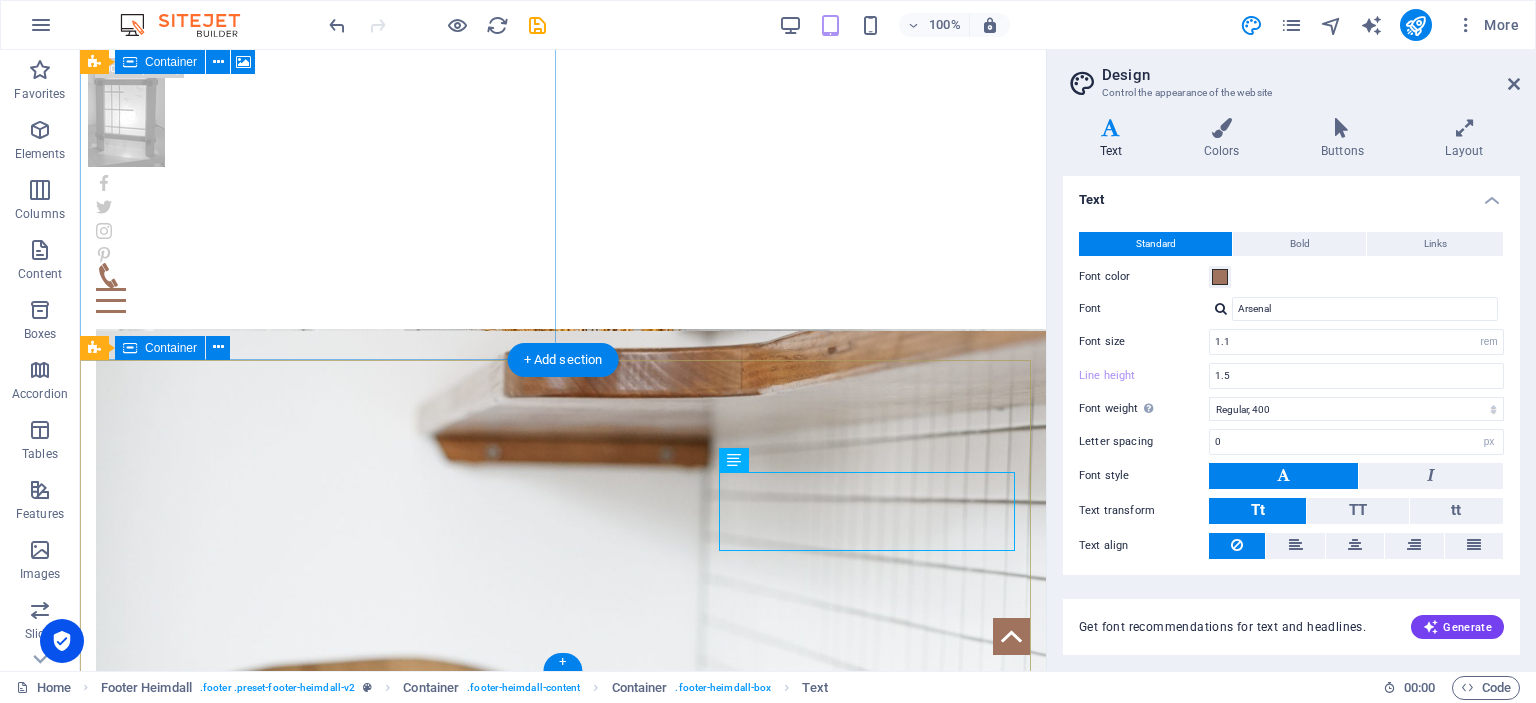 click on "Address   Phone Phone:  Mobile:  Contact @cpanel.local Legal Notice | Privacy Policy" at bounding box center (563, 1970) 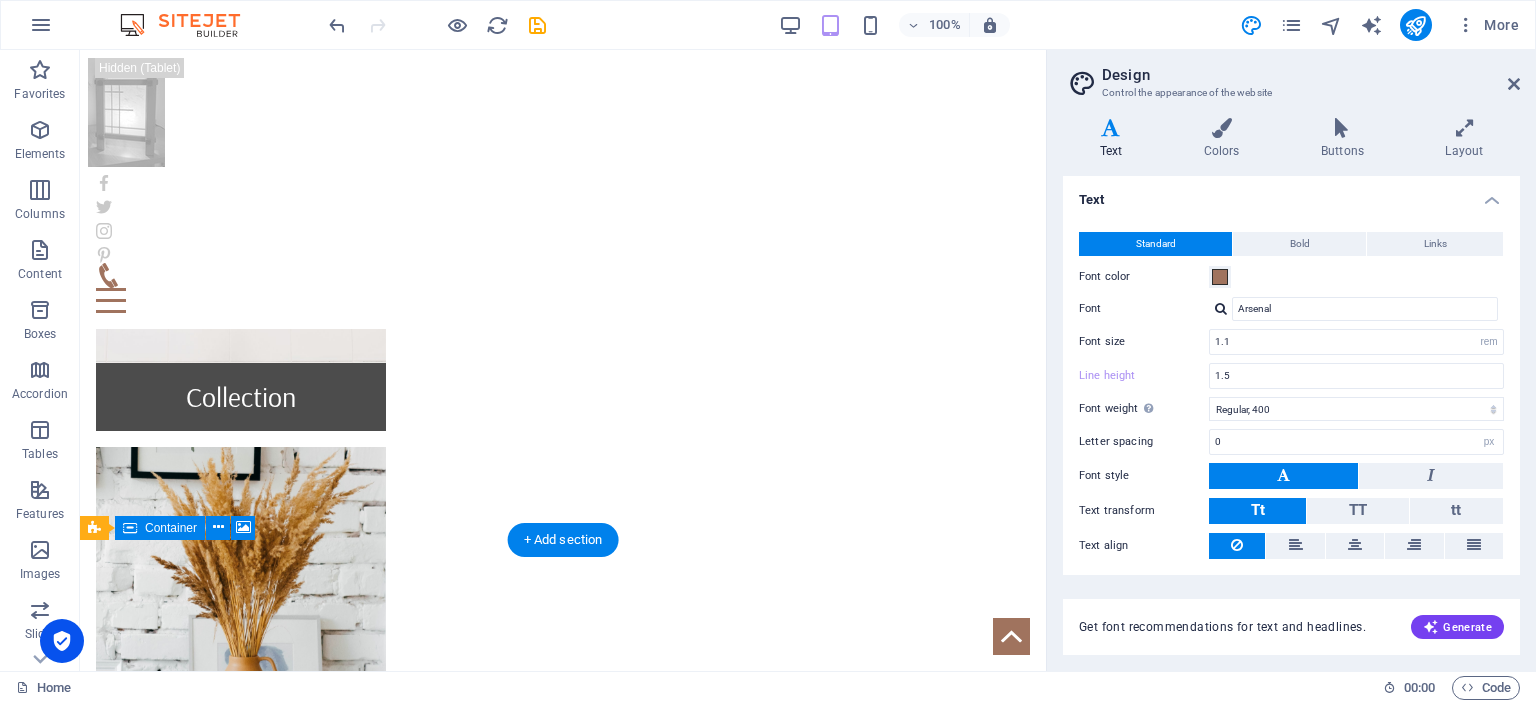 scroll, scrollTop: 0, scrollLeft: 0, axis: both 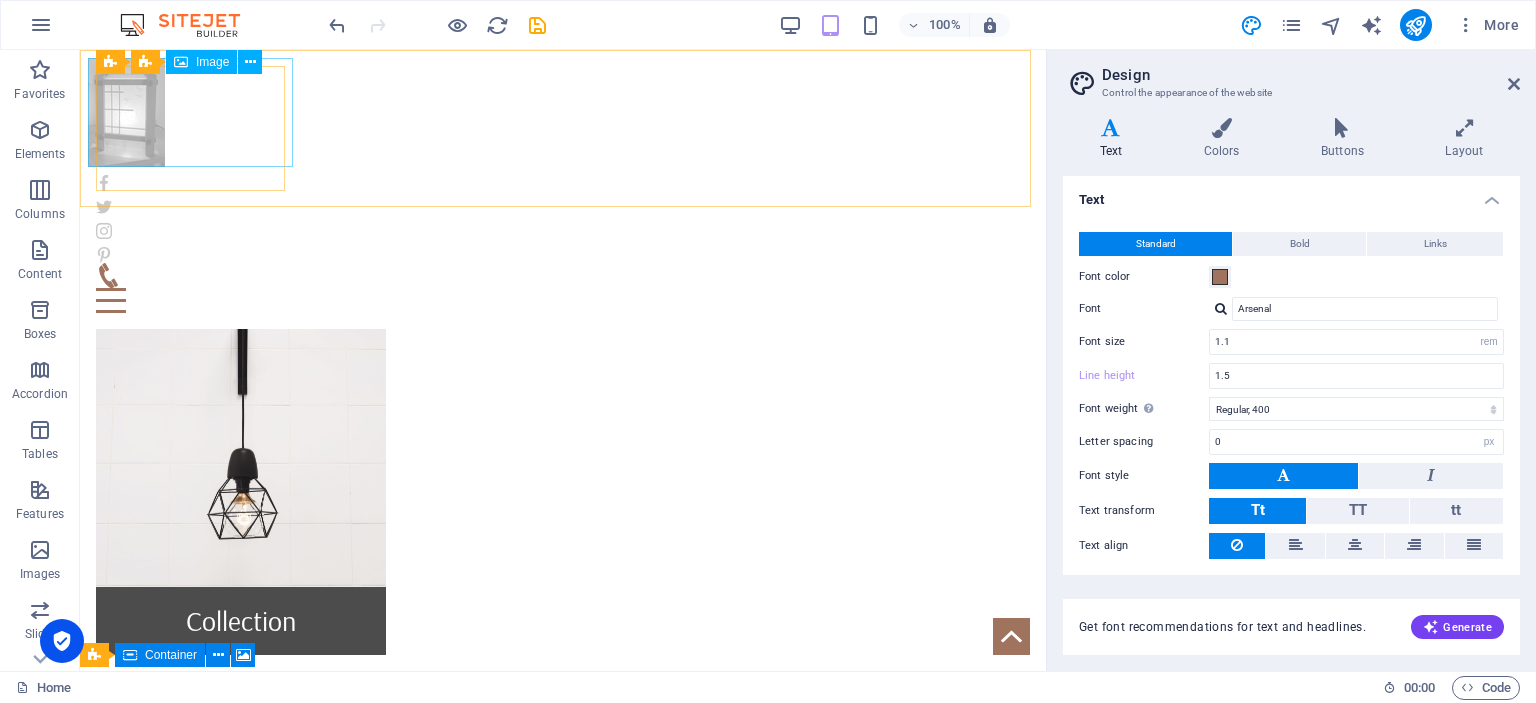 click at bounding box center [563, 112] 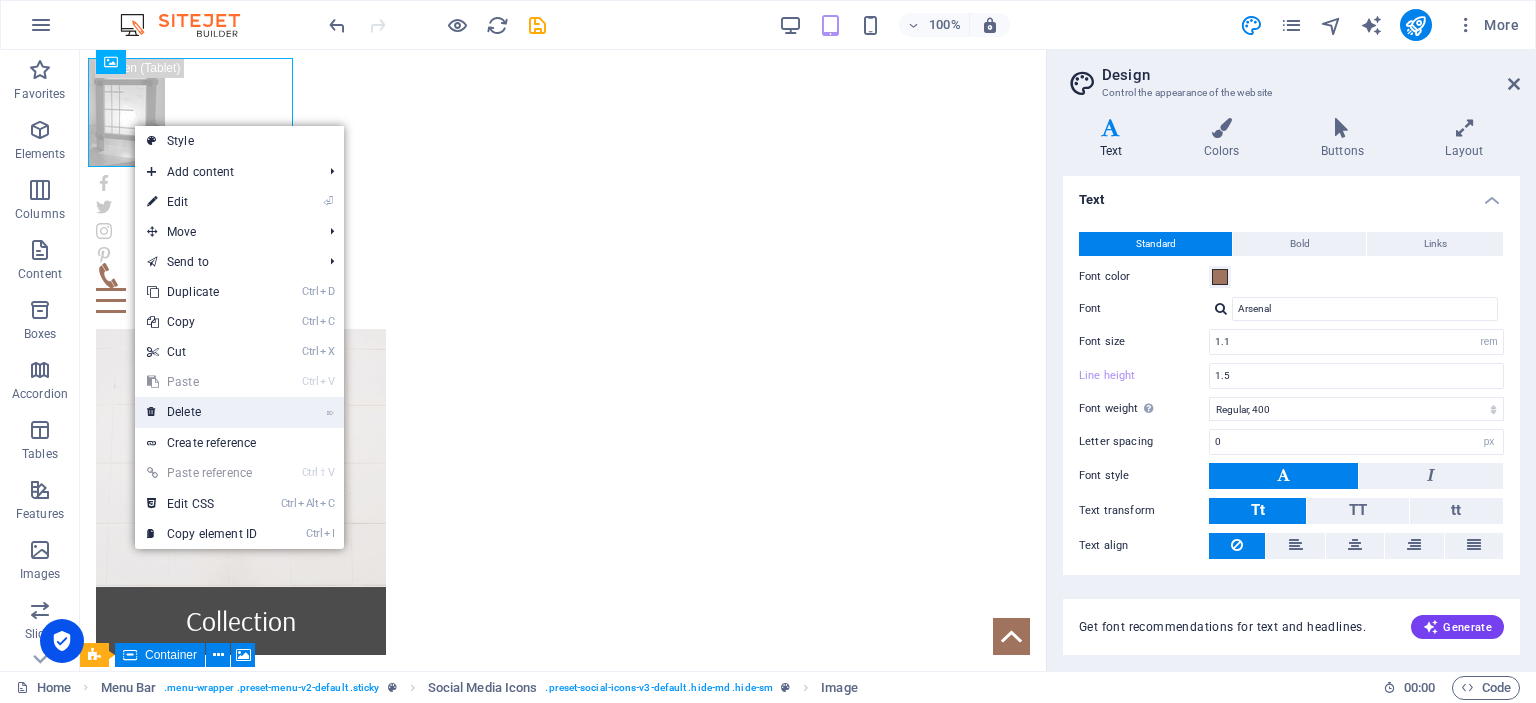 click on "⌦  Delete" at bounding box center [202, 412] 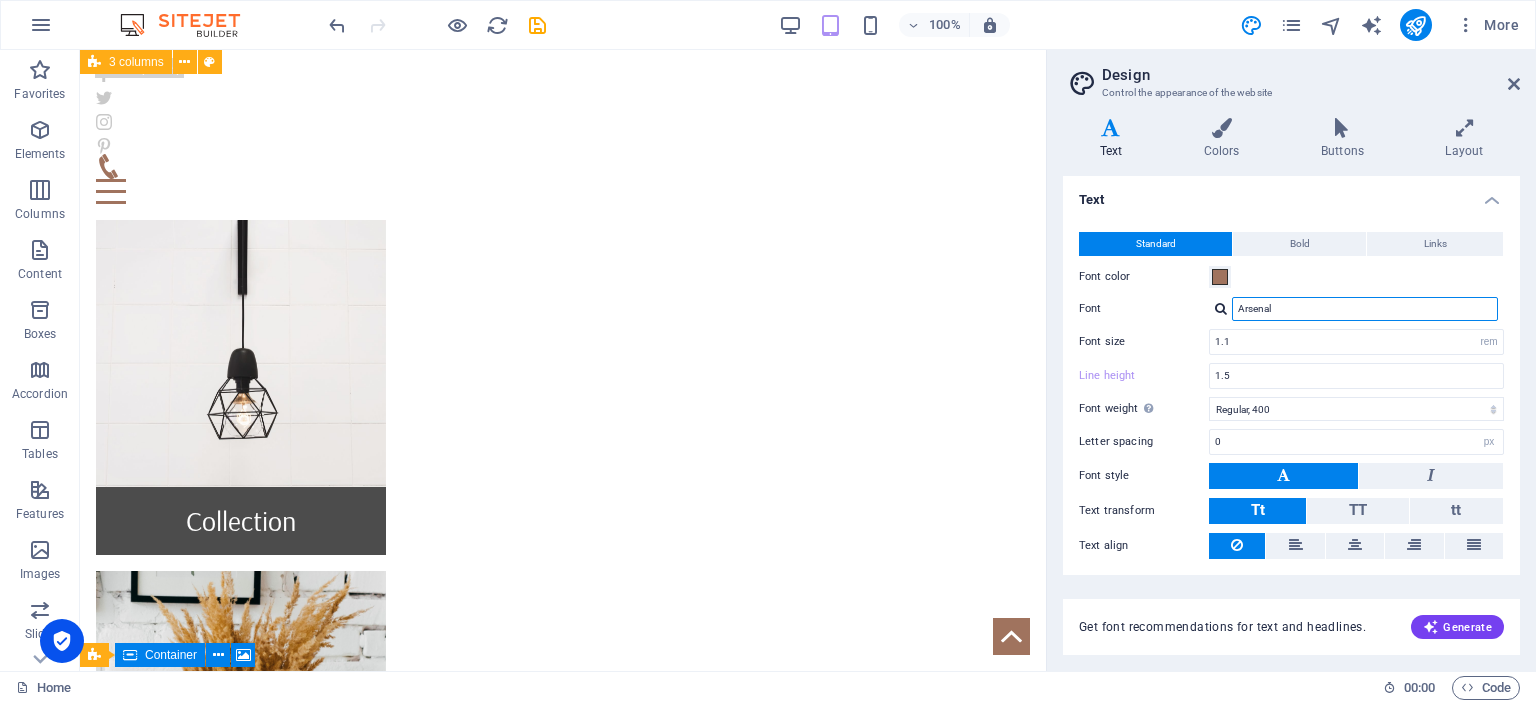 click on "Arsenal" at bounding box center [1365, 309] 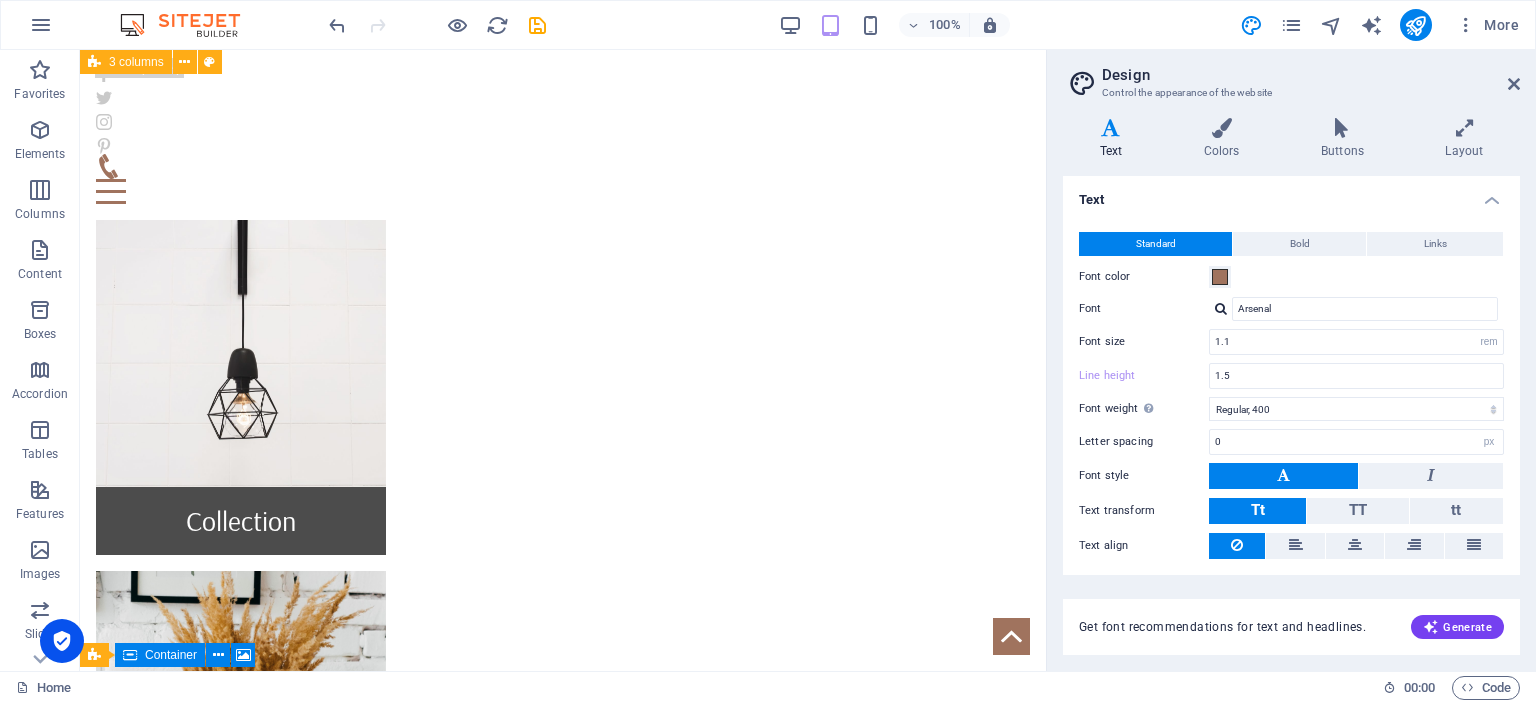 click at bounding box center (1221, 308) 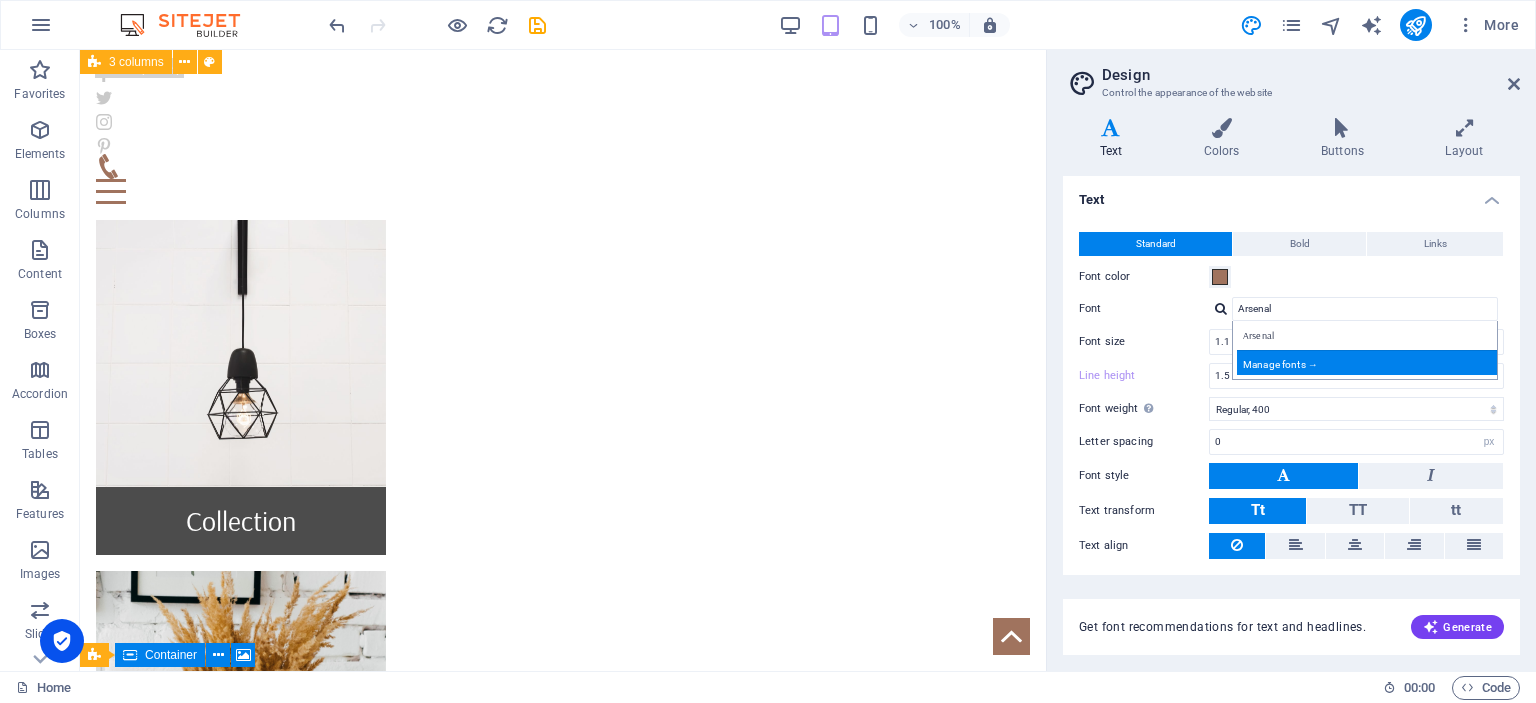 click on "Manage fonts →" at bounding box center (1369, 362) 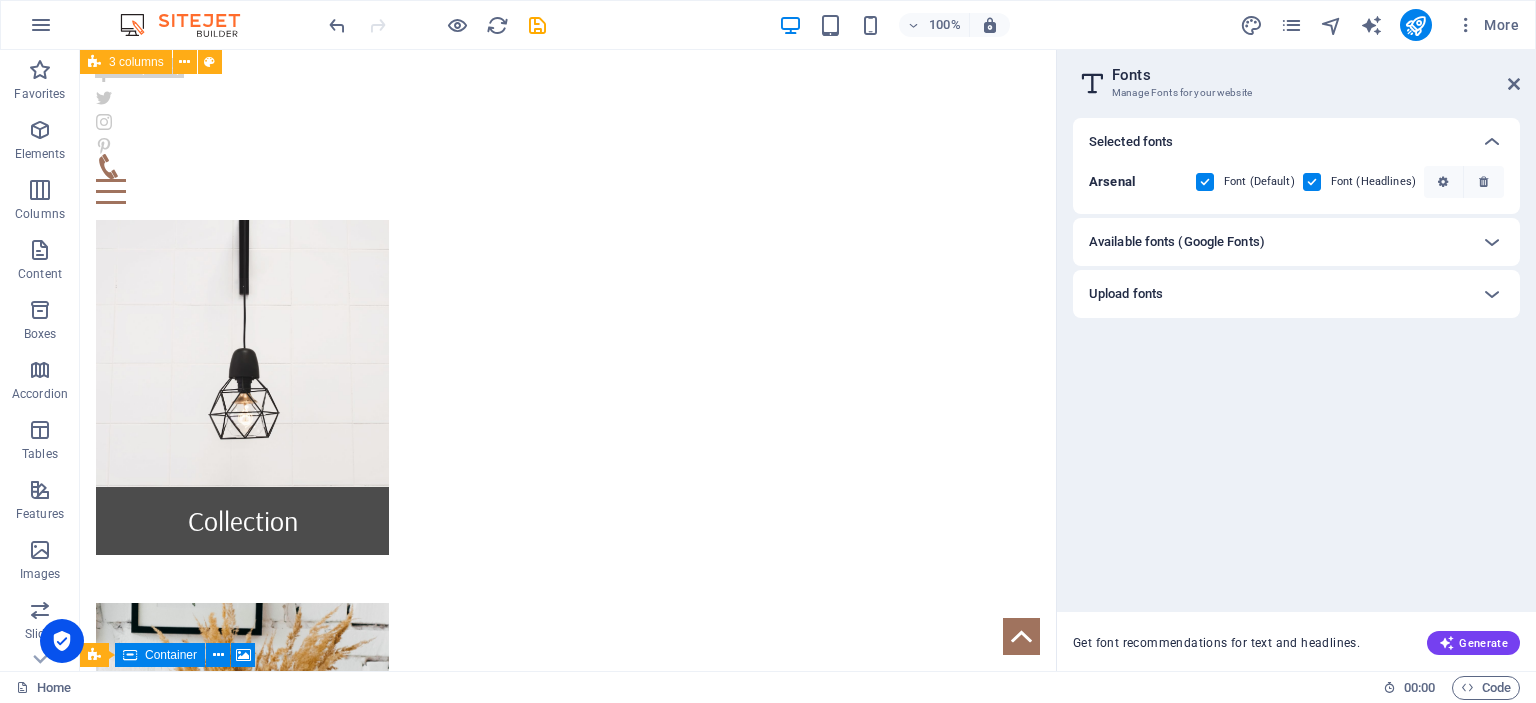 click on "Available fonts (Google Fonts)" at bounding box center (1177, 242) 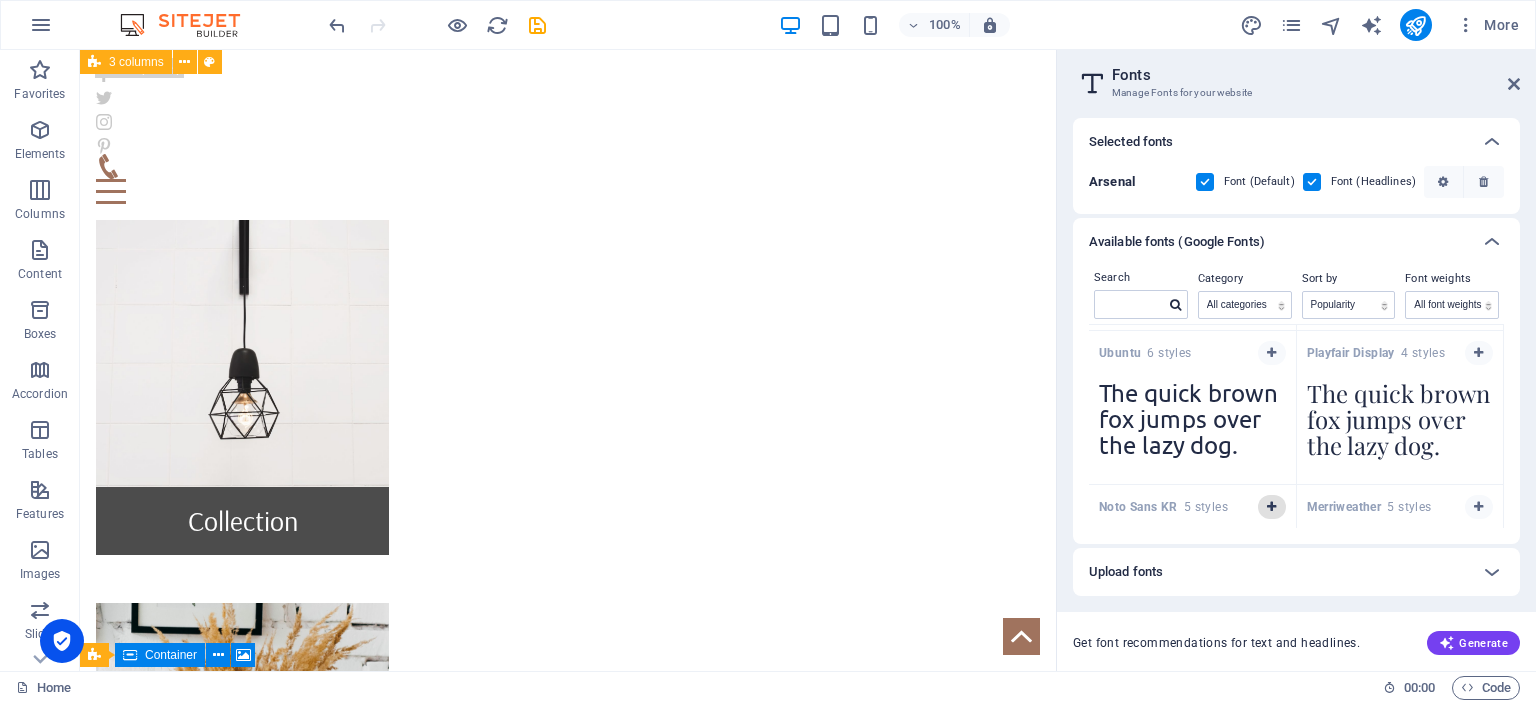 scroll, scrollTop: 1200, scrollLeft: 0, axis: vertical 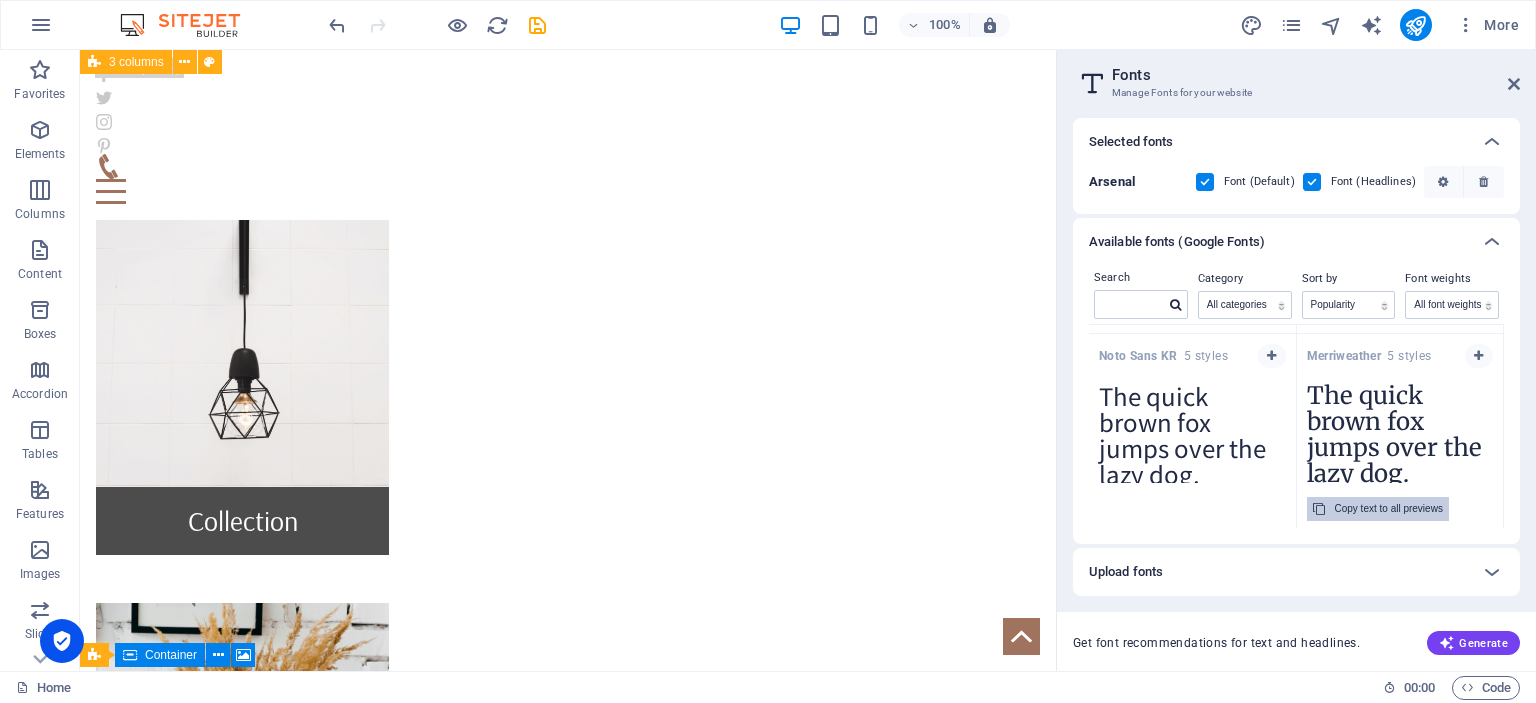 click on "Copy text to all previews" at bounding box center (1389, 509) 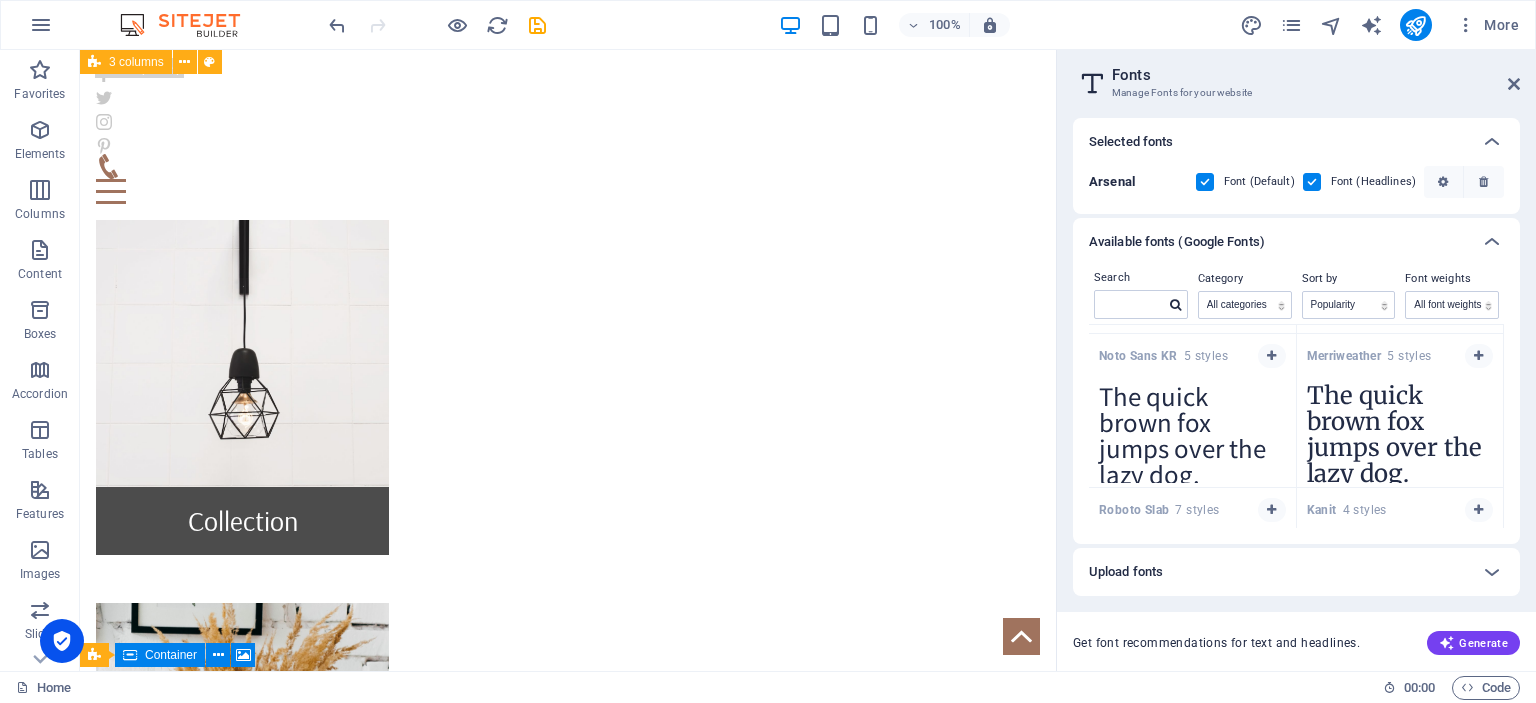 scroll, scrollTop: 1377, scrollLeft: 0, axis: vertical 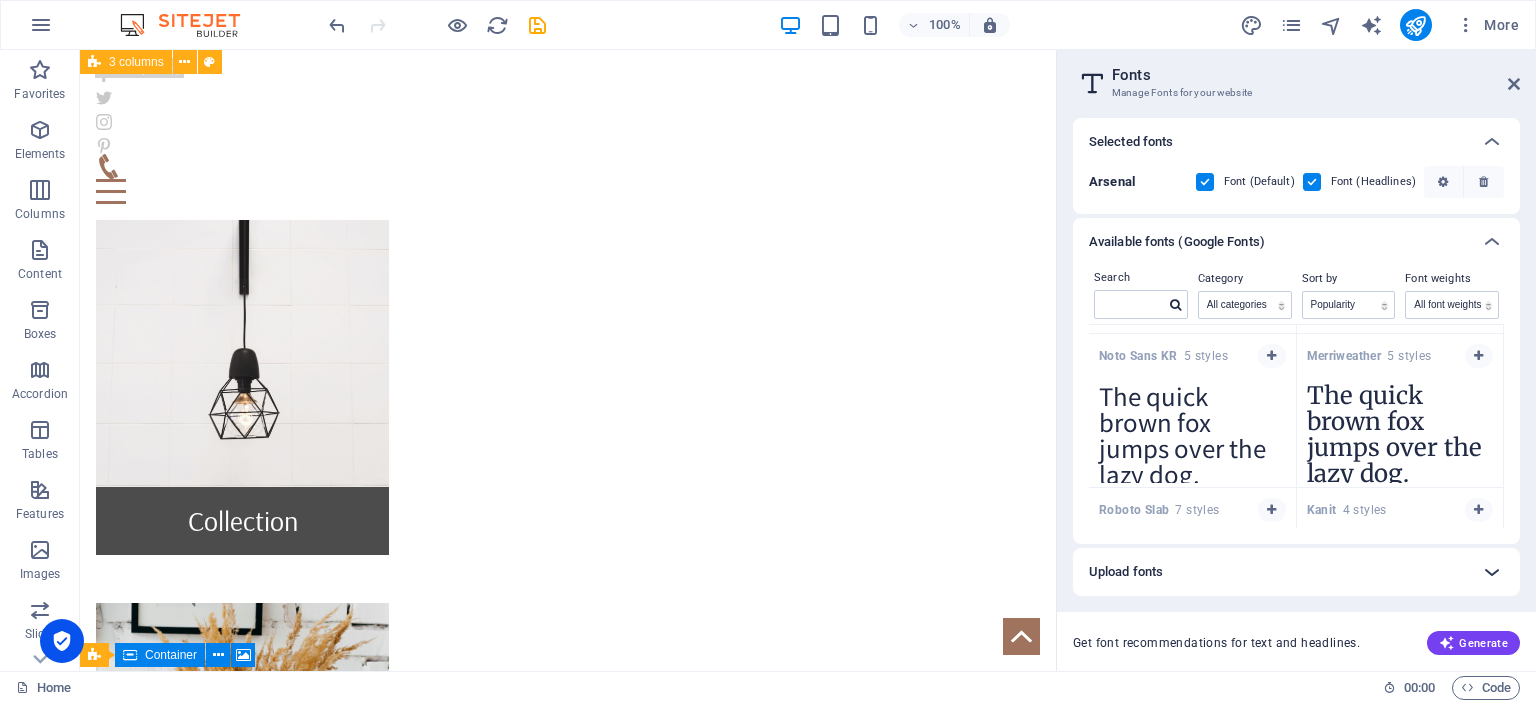 click at bounding box center [1492, 572] 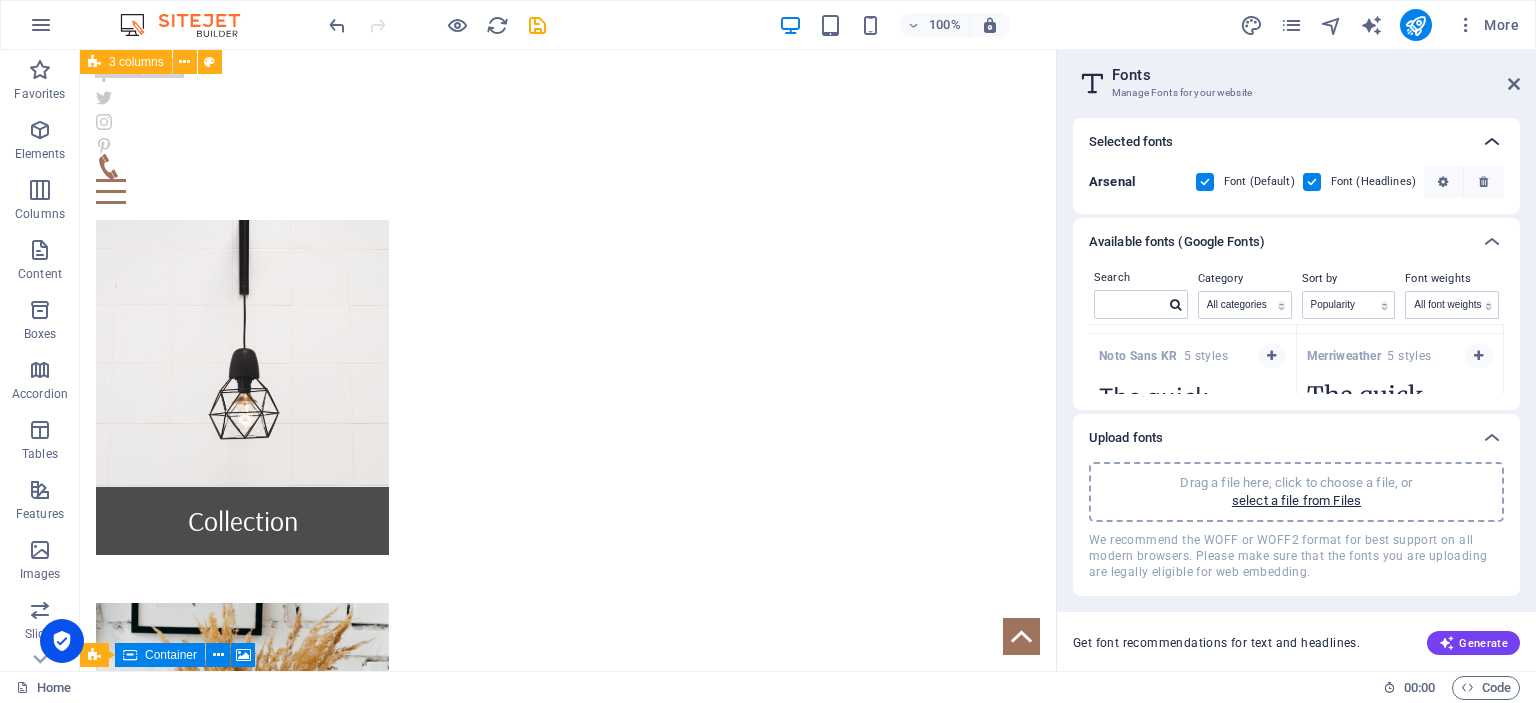click at bounding box center [1492, 142] 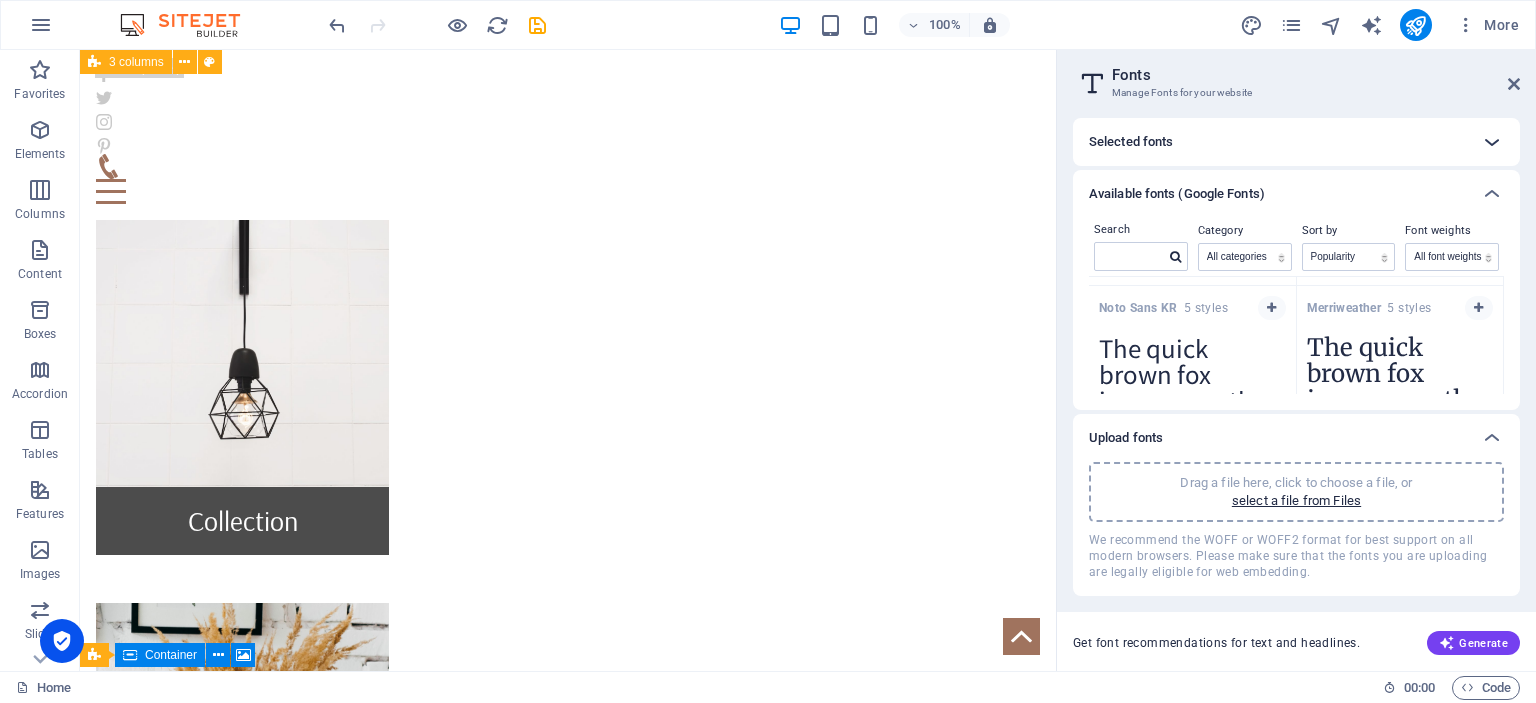click at bounding box center (1492, 142) 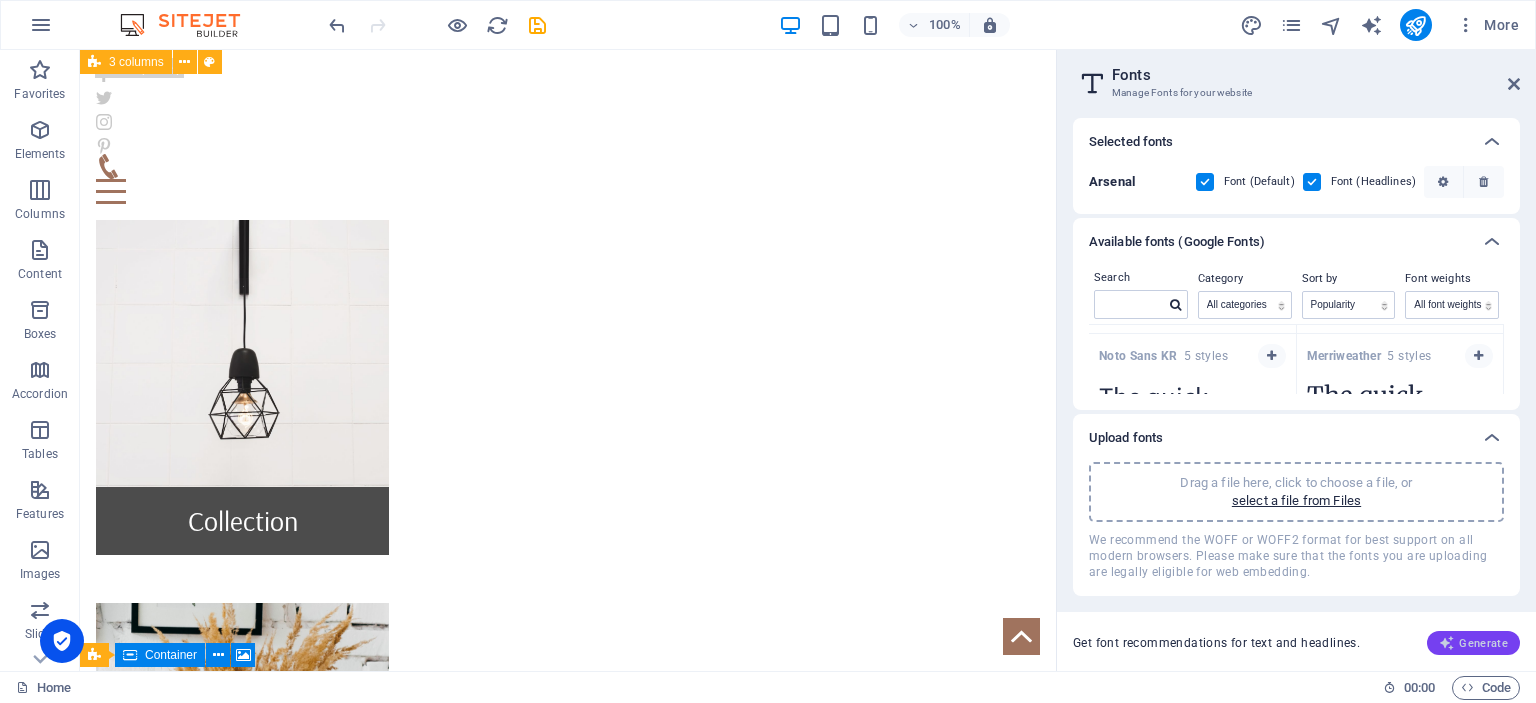 click on "Generate" at bounding box center [1473, 643] 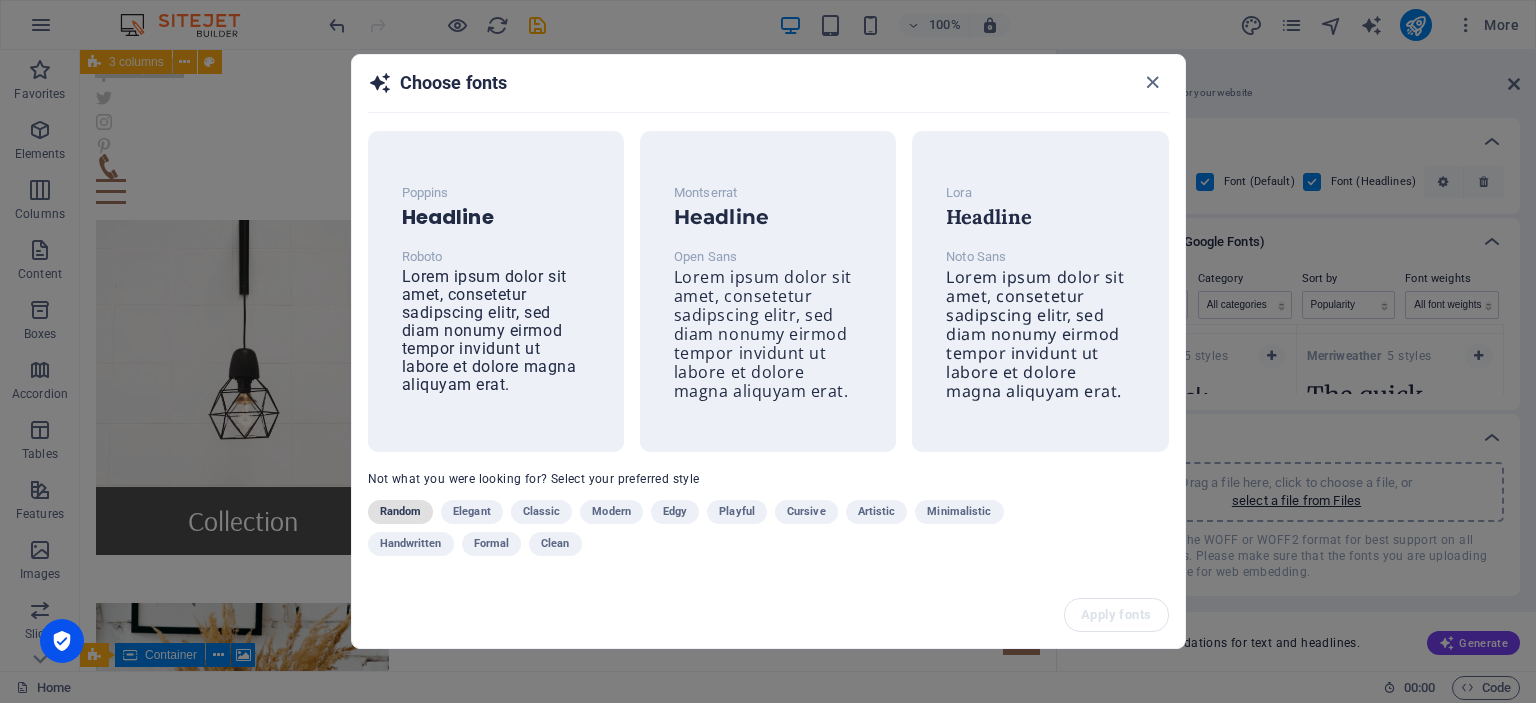 click on "Random" at bounding box center [401, 512] 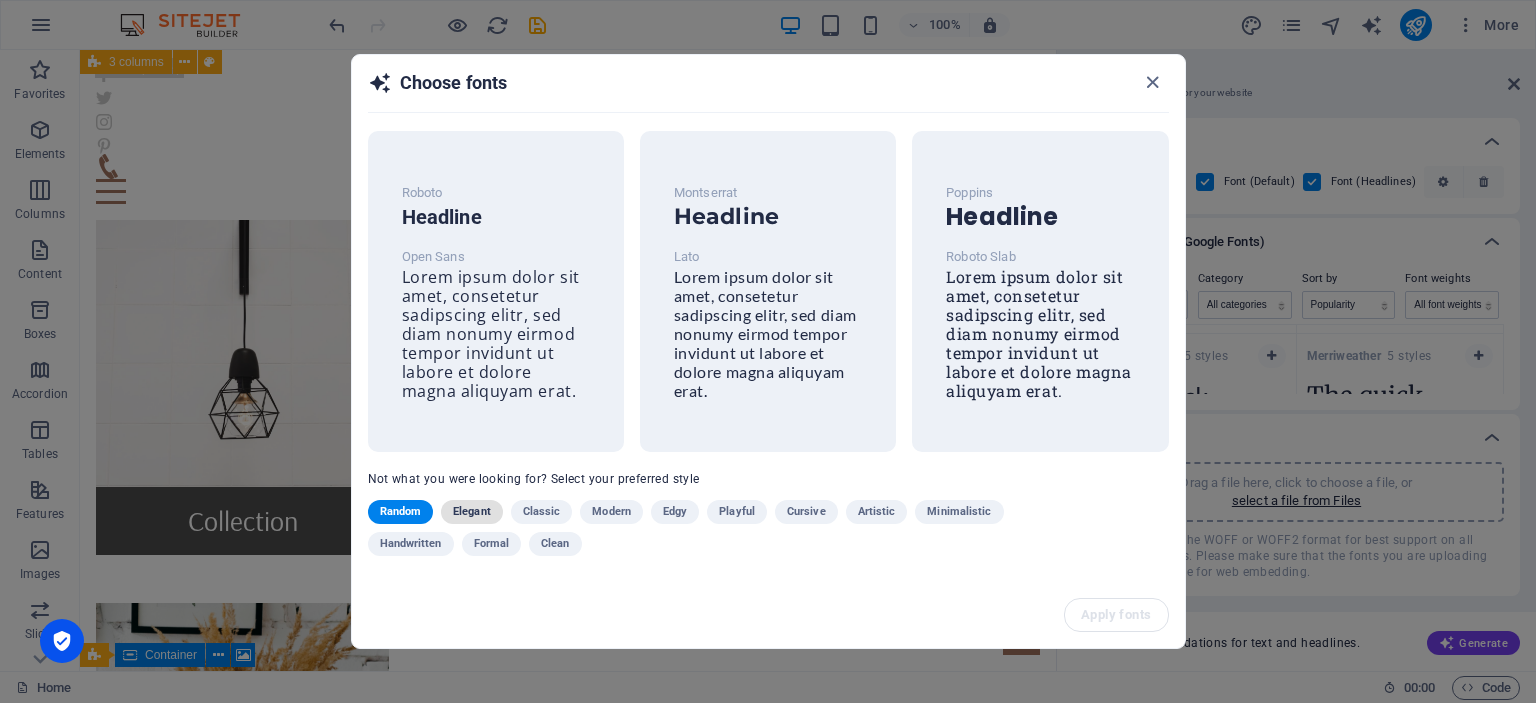 click on "Elegant" at bounding box center [472, 512] 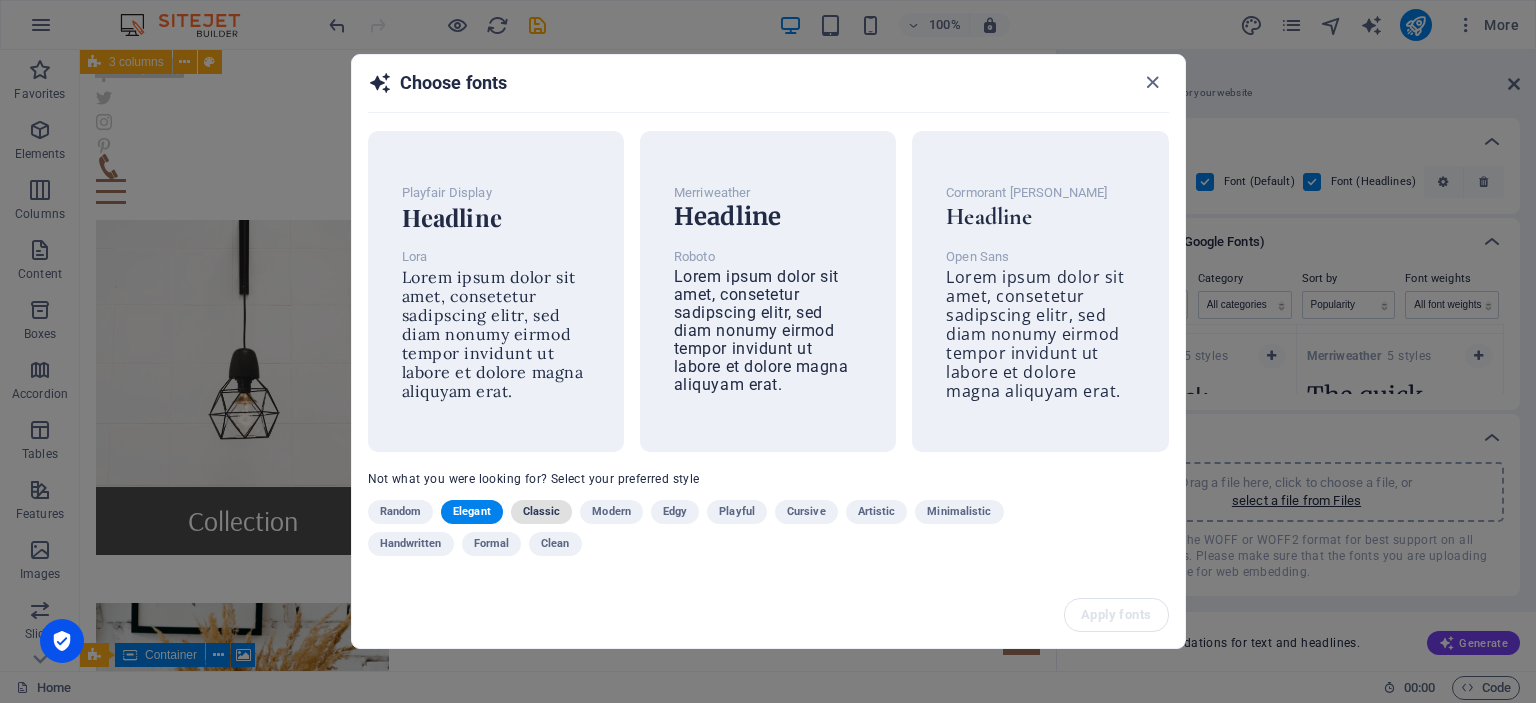 click on "Classic" at bounding box center (542, 512) 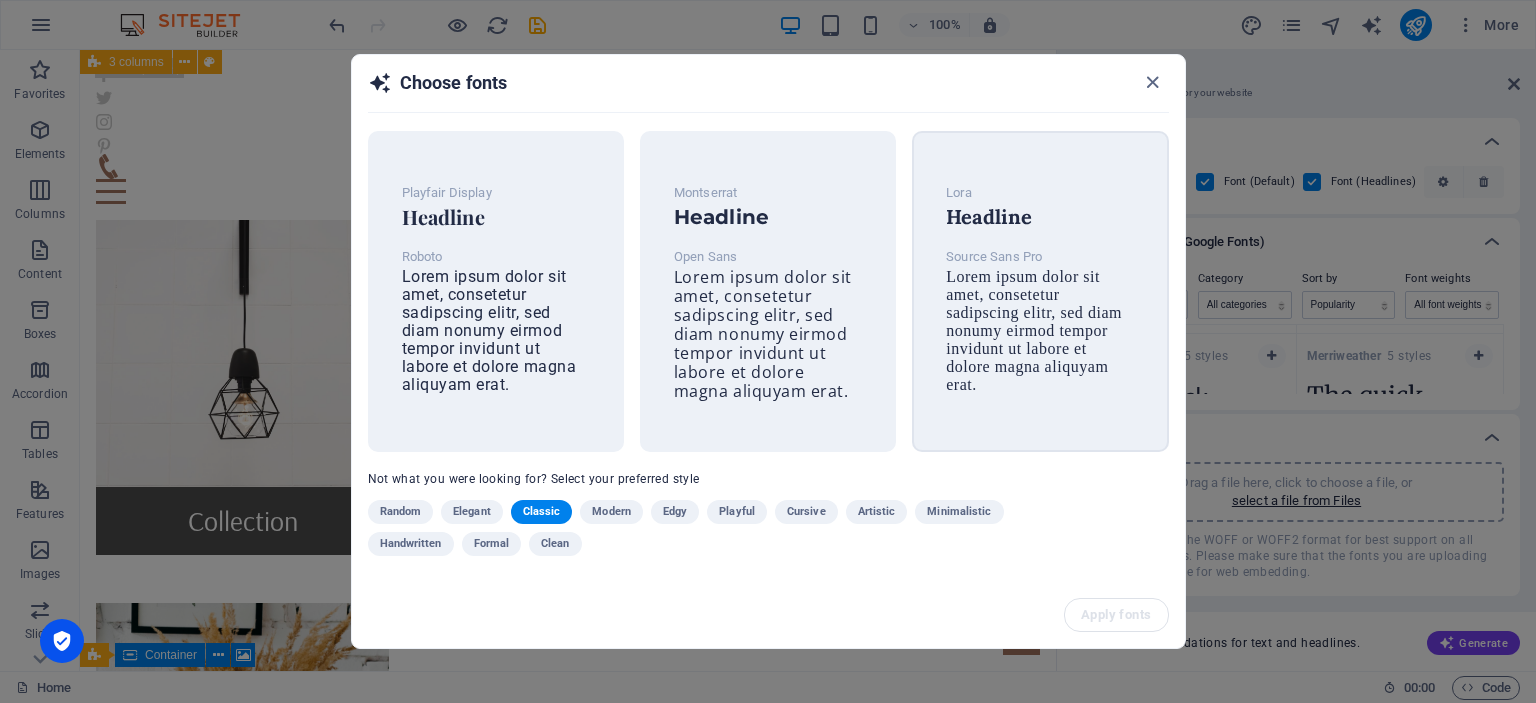 click on "Lorem ipsum dolor sit amet, consetetur sadipscing elitr, sed diam nonumy eirmod tempor invidunt ut labore et dolore magna aliquyam erat." at bounding box center (1034, 330) 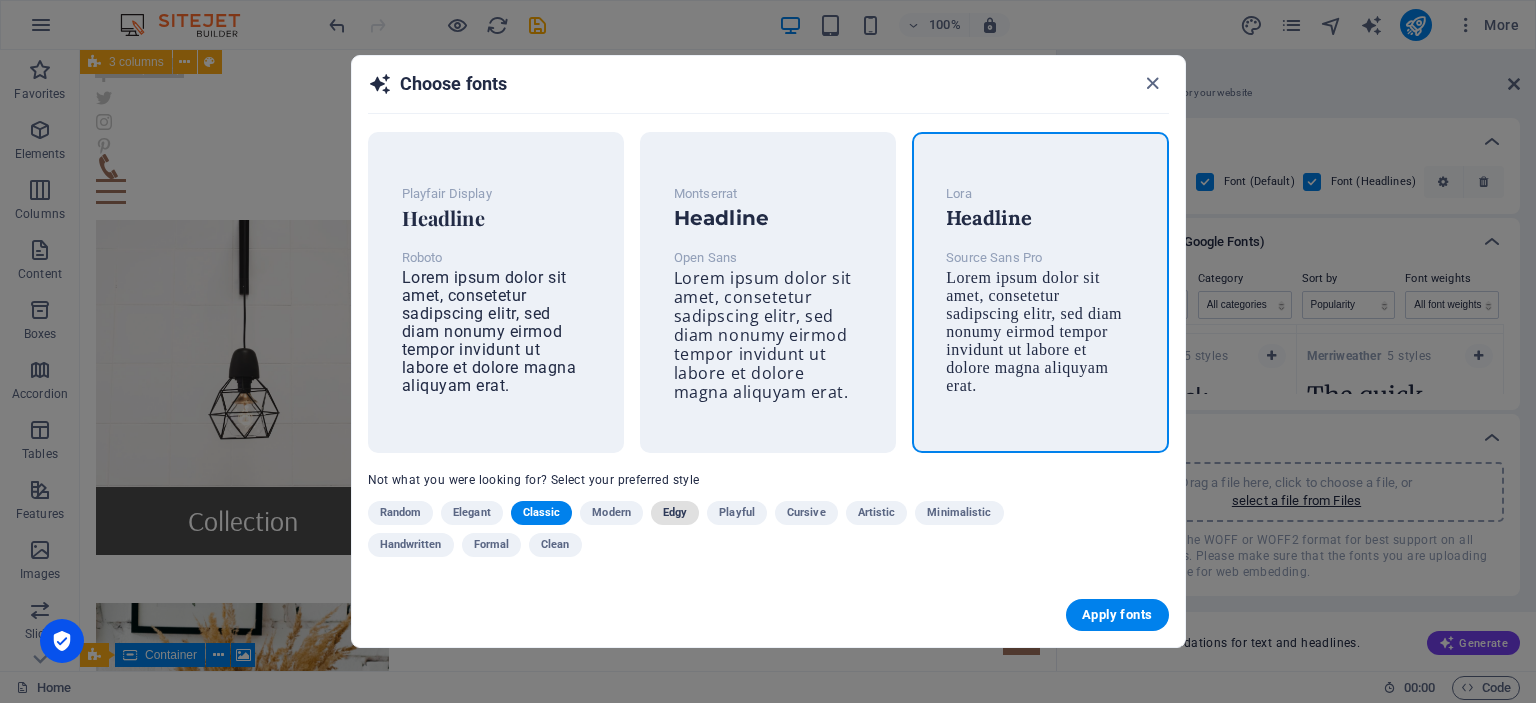 click on "Edgy" at bounding box center (675, 513) 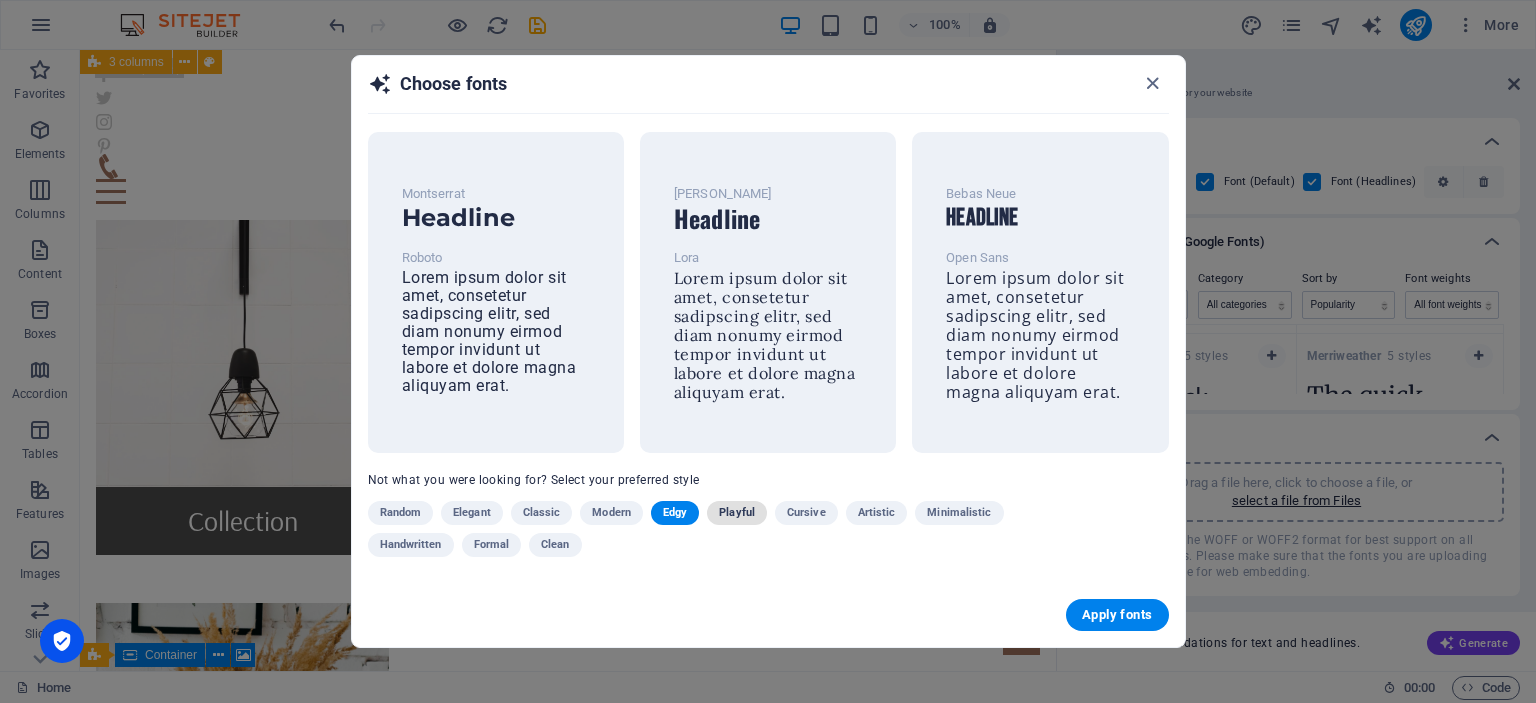 click on "Playful" at bounding box center (737, 513) 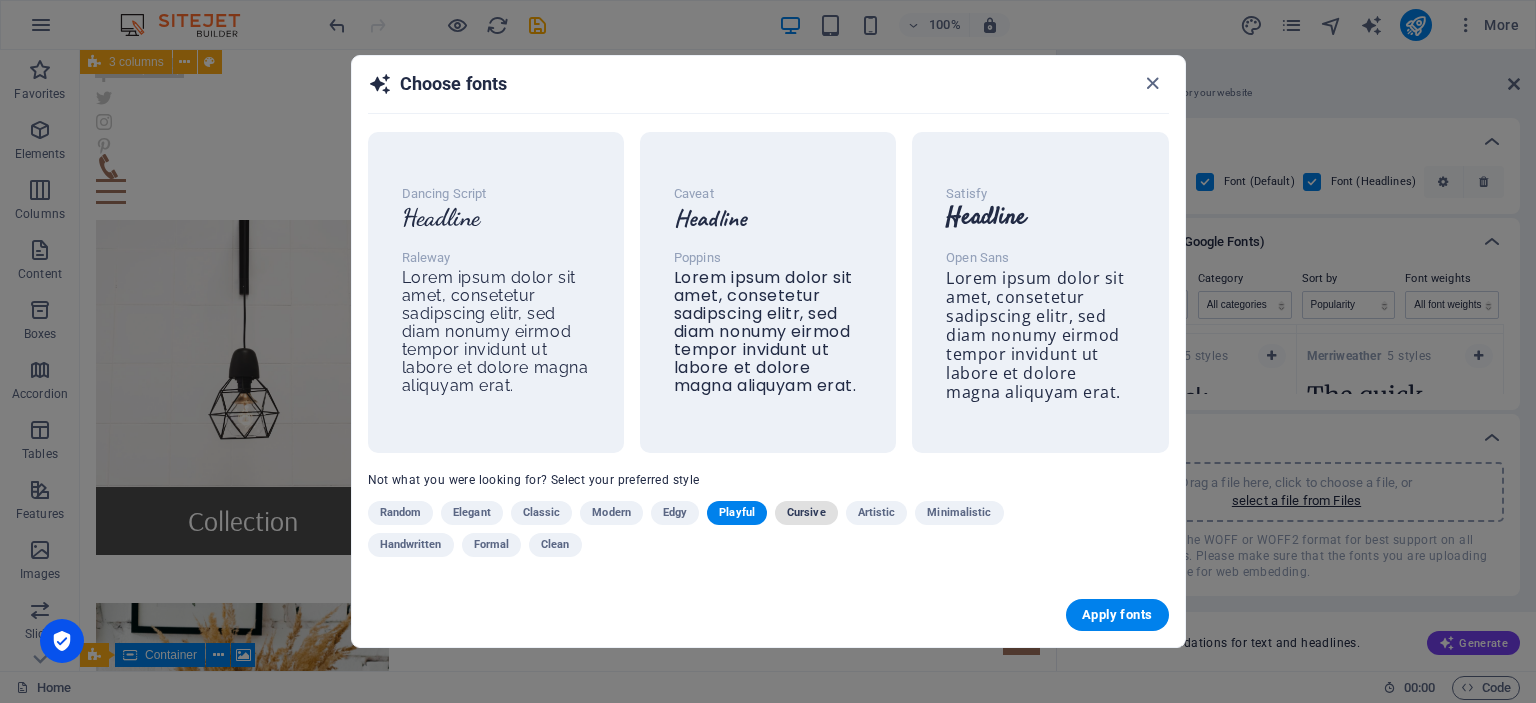 click on "Cursive" at bounding box center (806, 513) 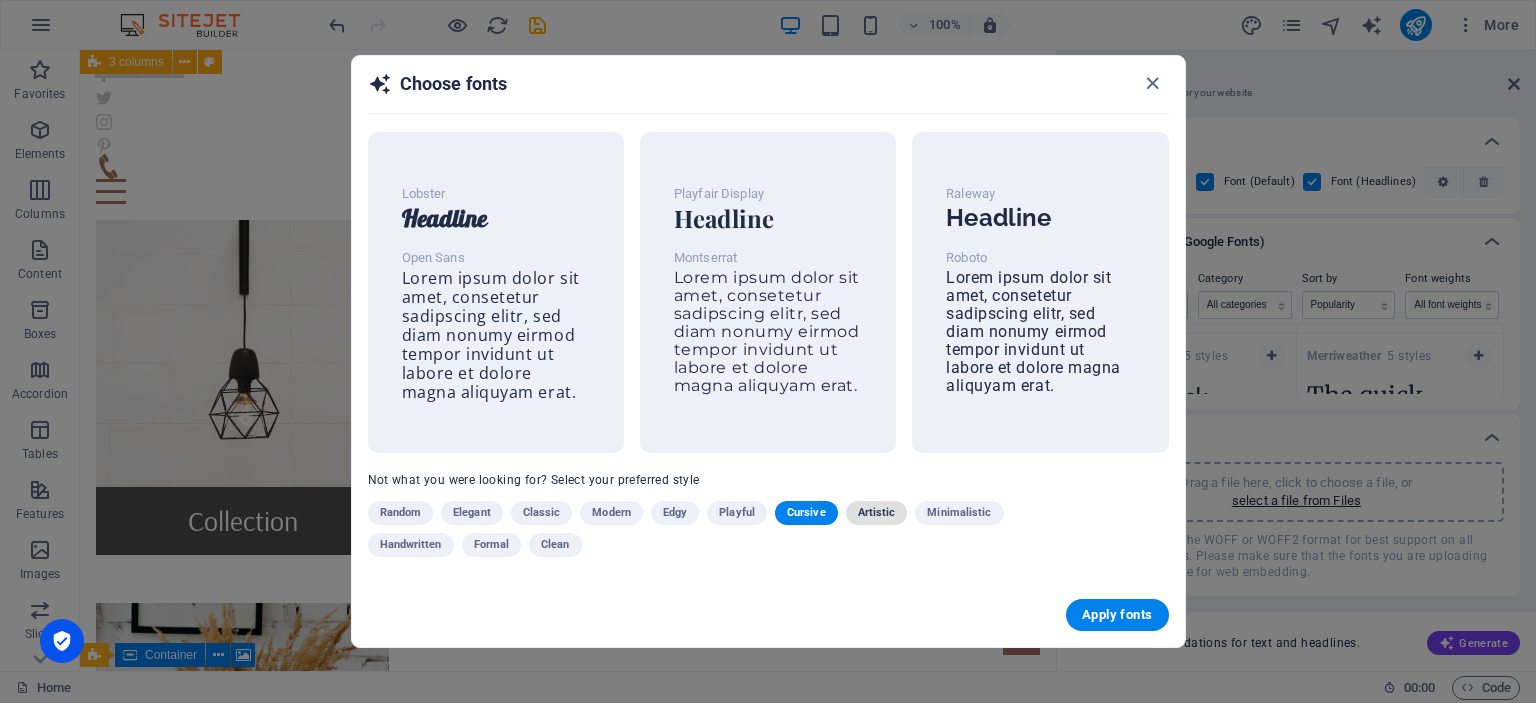 click on "Artistic" at bounding box center (877, 513) 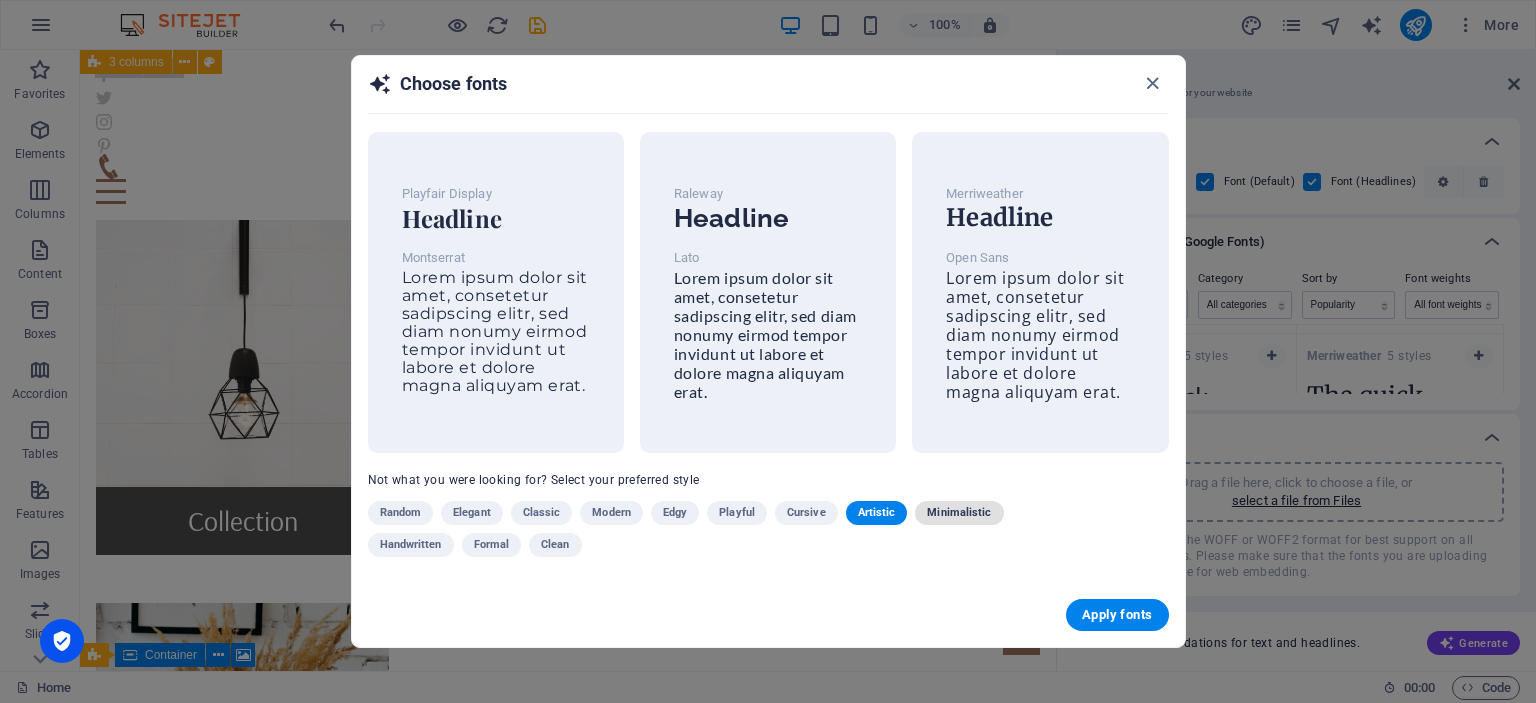 click on "Minimalistic" at bounding box center (959, 513) 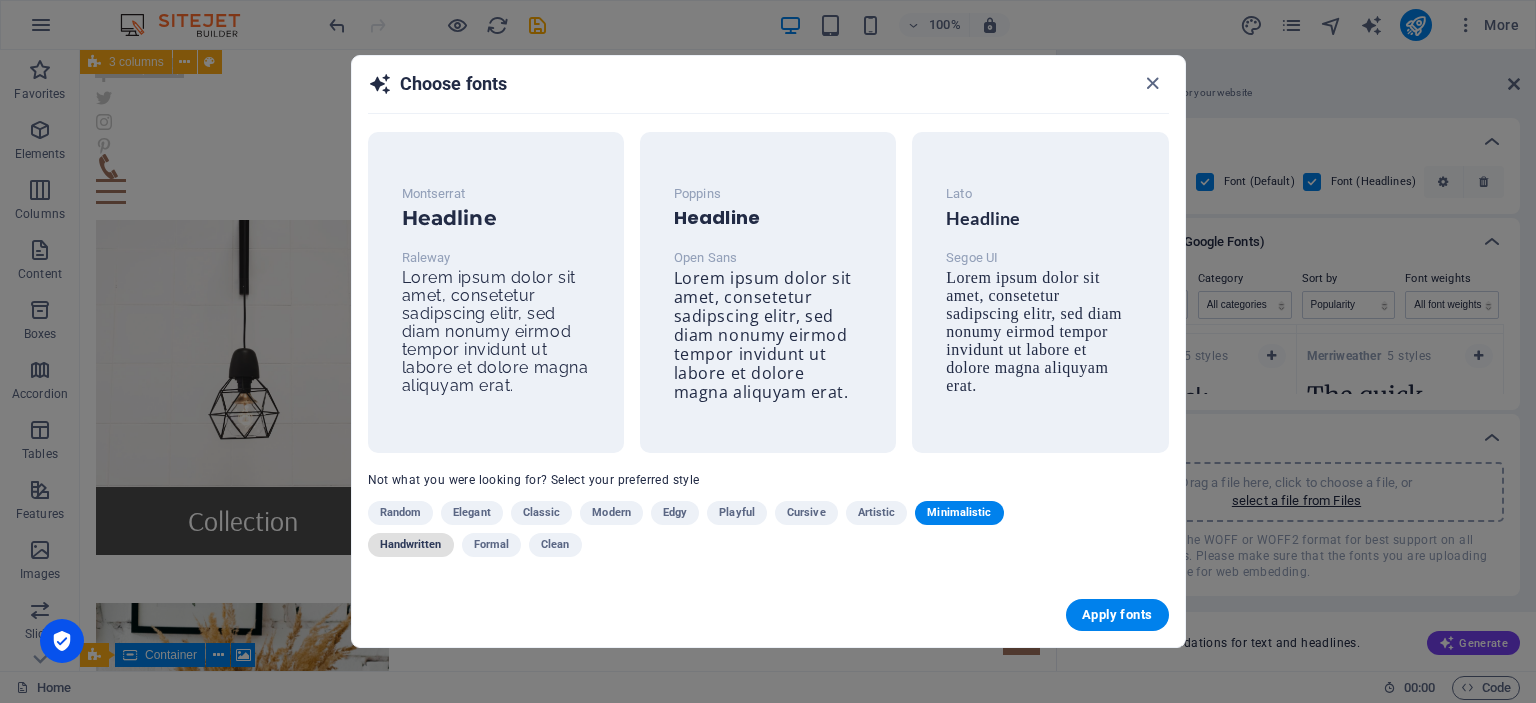 click on "Handwritten" at bounding box center (411, 545) 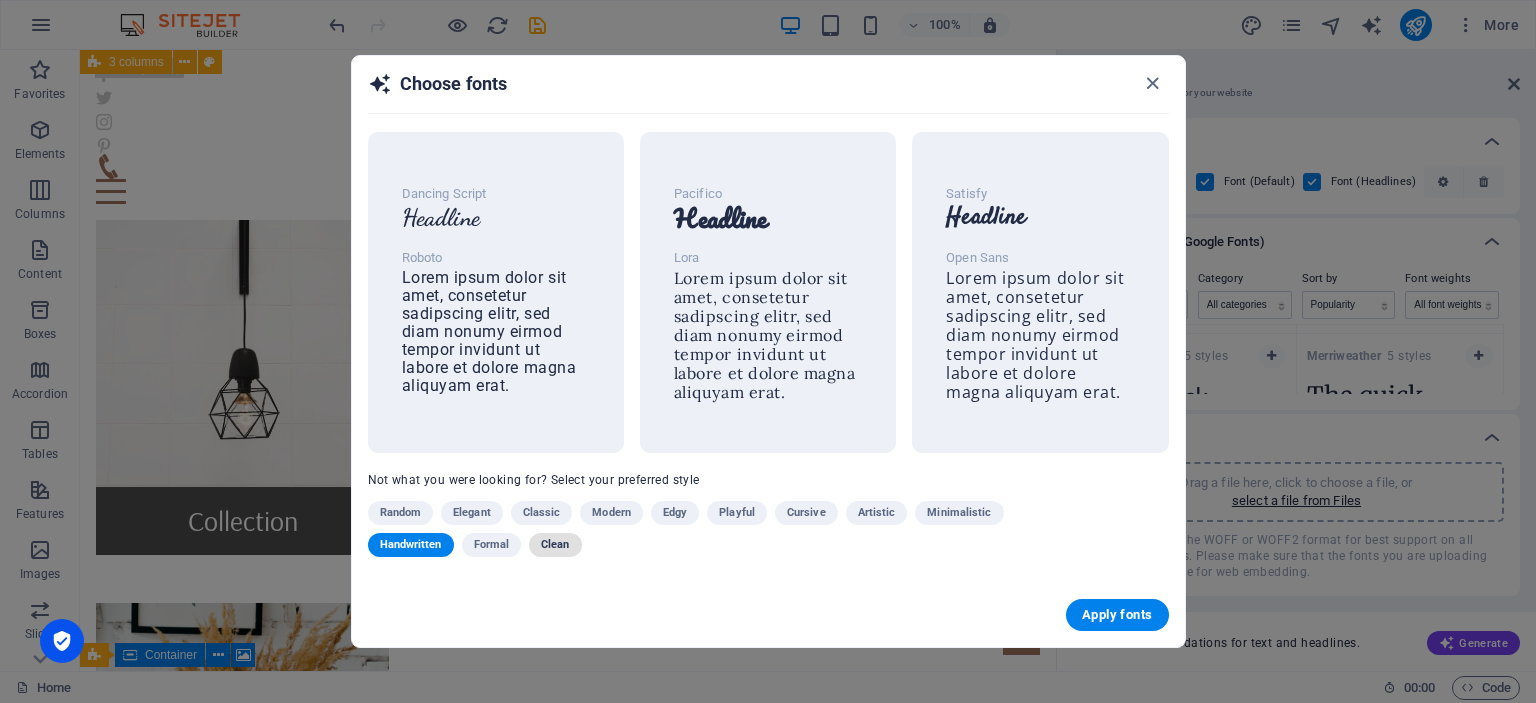 click on "Clean" at bounding box center [555, 545] 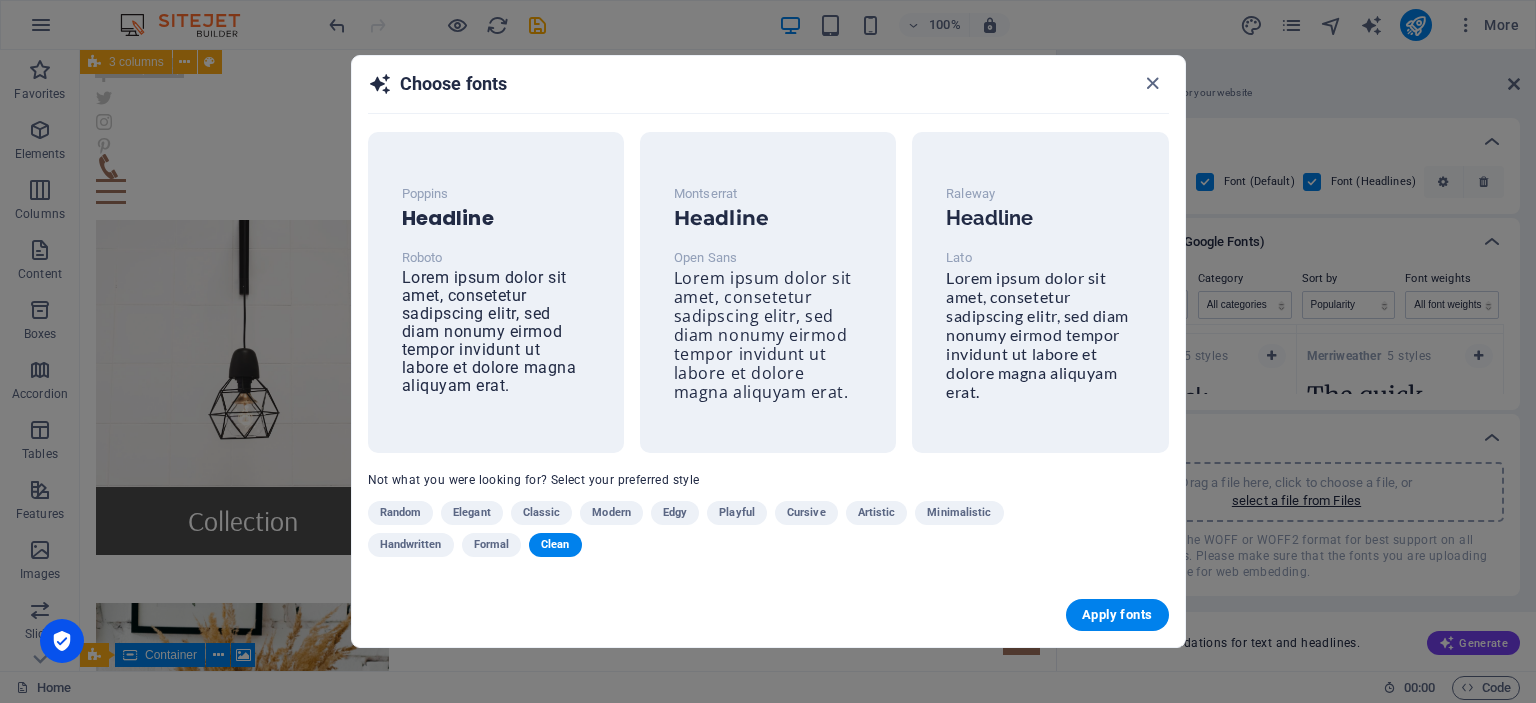 click on "Playful" at bounding box center [737, 513] 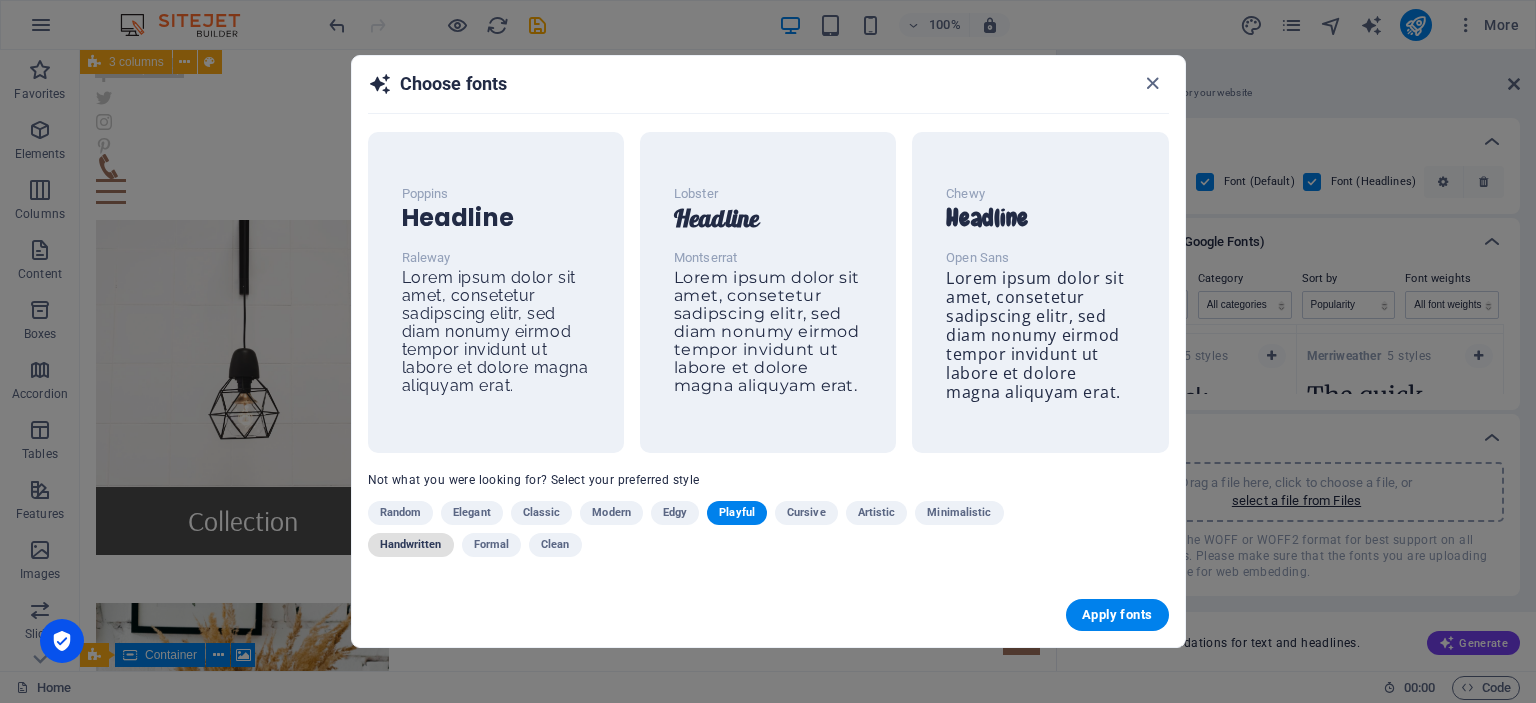 click on "Handwritten" at bounding box center (411, 545) 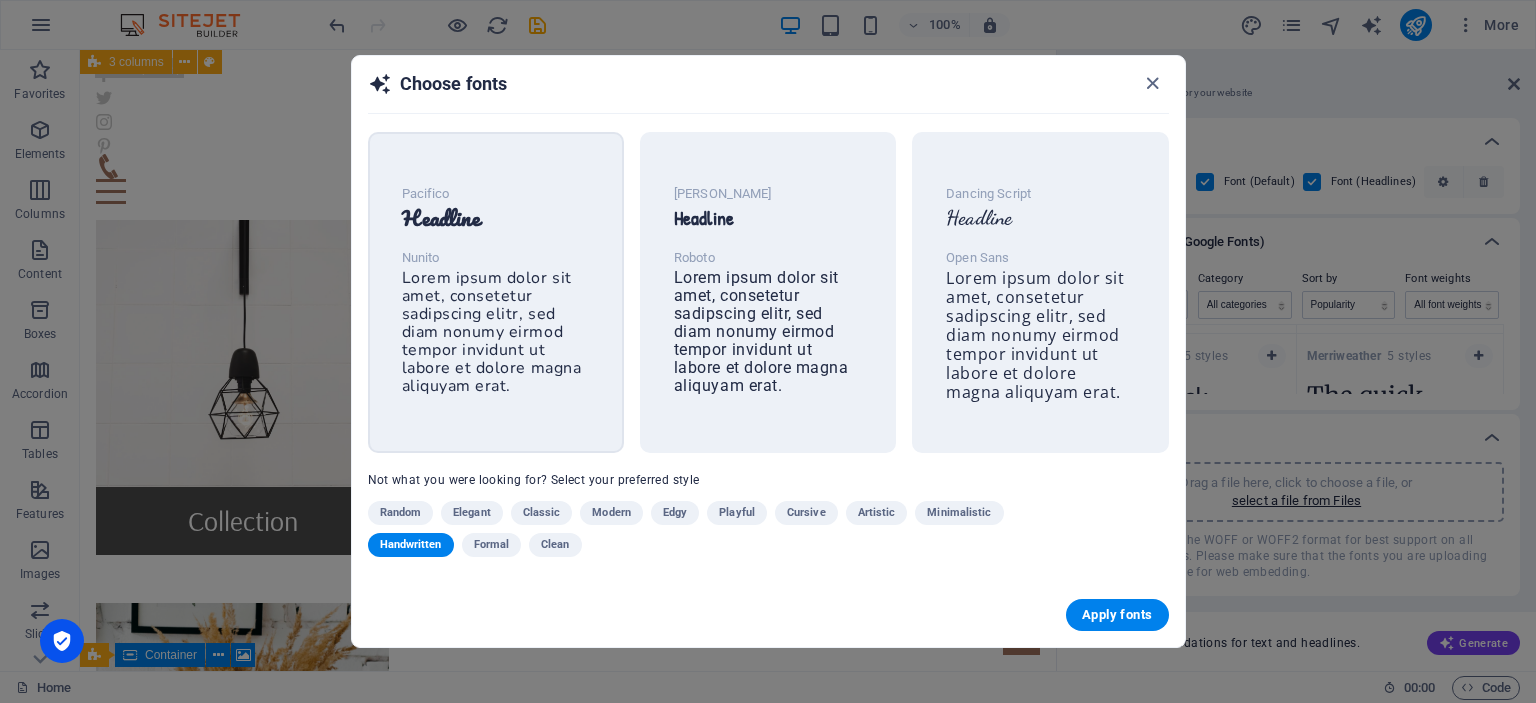 click on "Lorem ipsum dolor sit amet, consetetur sadipscing elitr, sed diam nonumy eirmod tempor invidunt ut labore et dolore magna aliquyam erat." at bounding box center [492, 332] 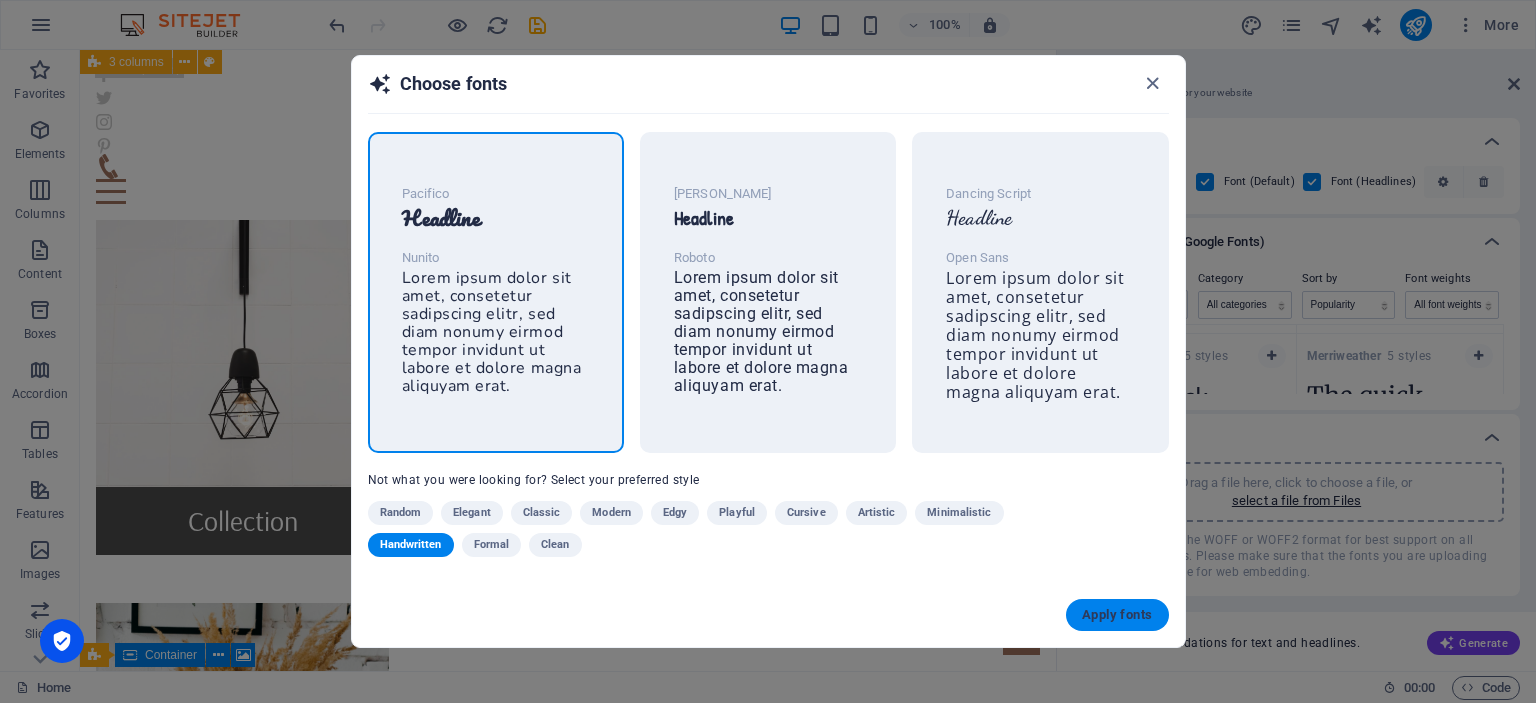 drag, startPoint x: 806, startPoint y: 302, endPoint x: 1109, endPoint y: 608, distance: 430.63324 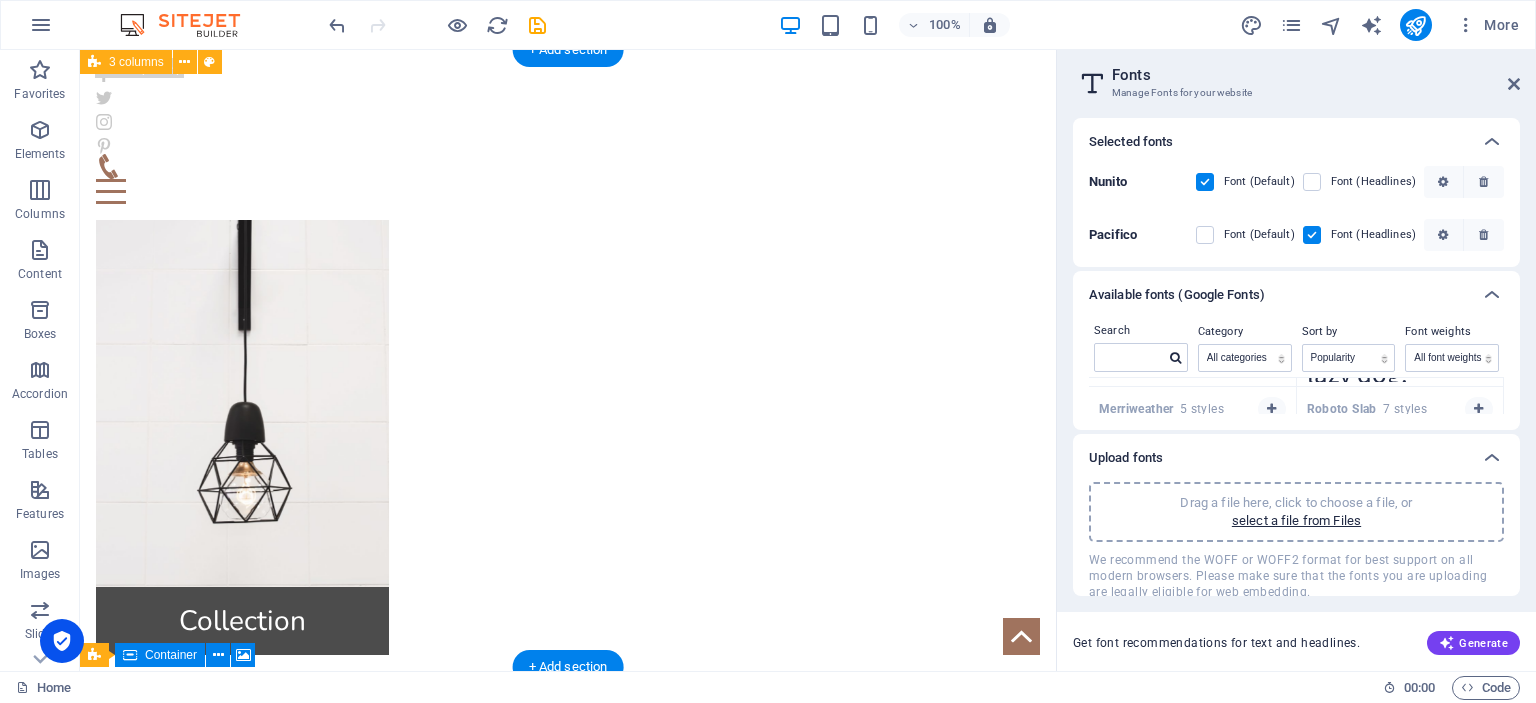 scroll, scrollTop: 1224, scrollLeft: 0, axis: vertical 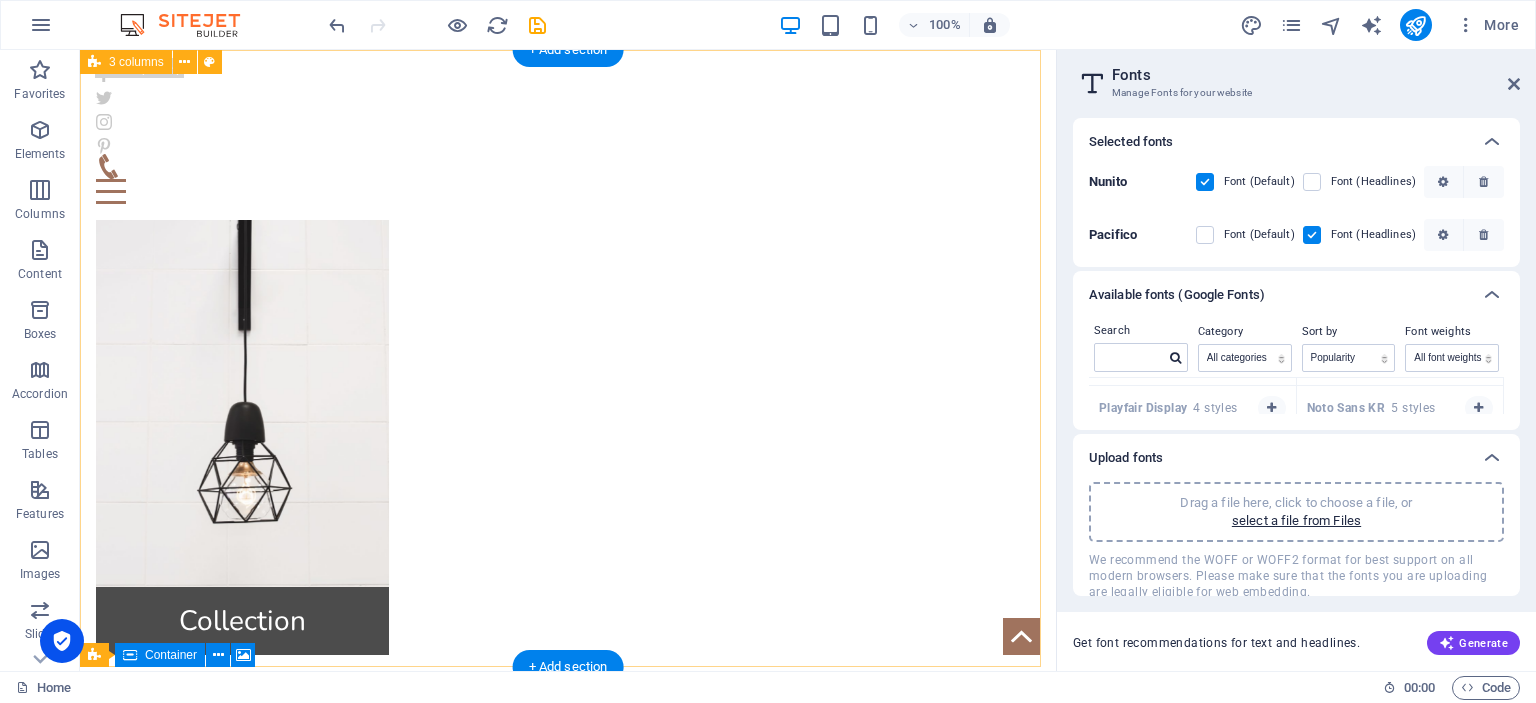 click on "Collection Product Contact us" at bounding box center [568, 876] 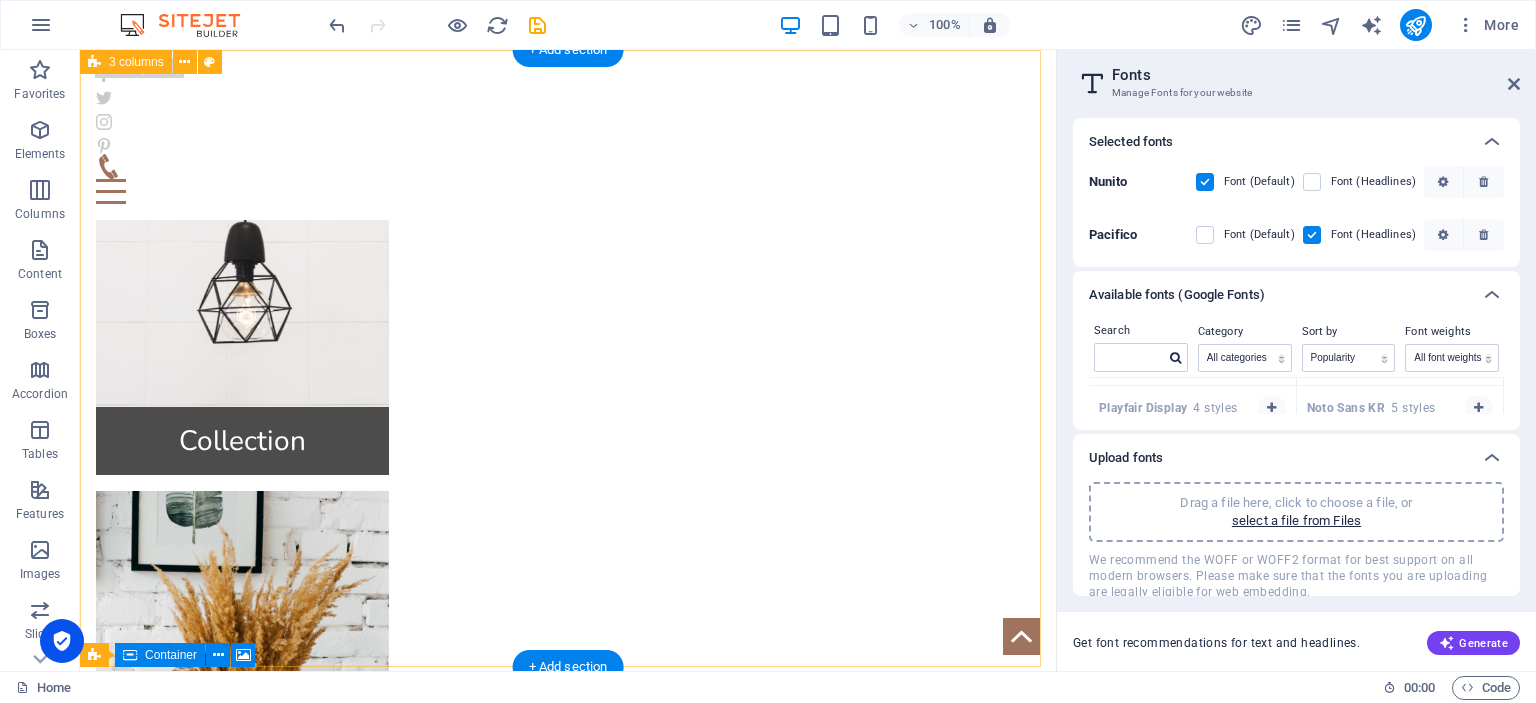 scroll, scrollTop: 0, scrollLeft: 0, axis: both 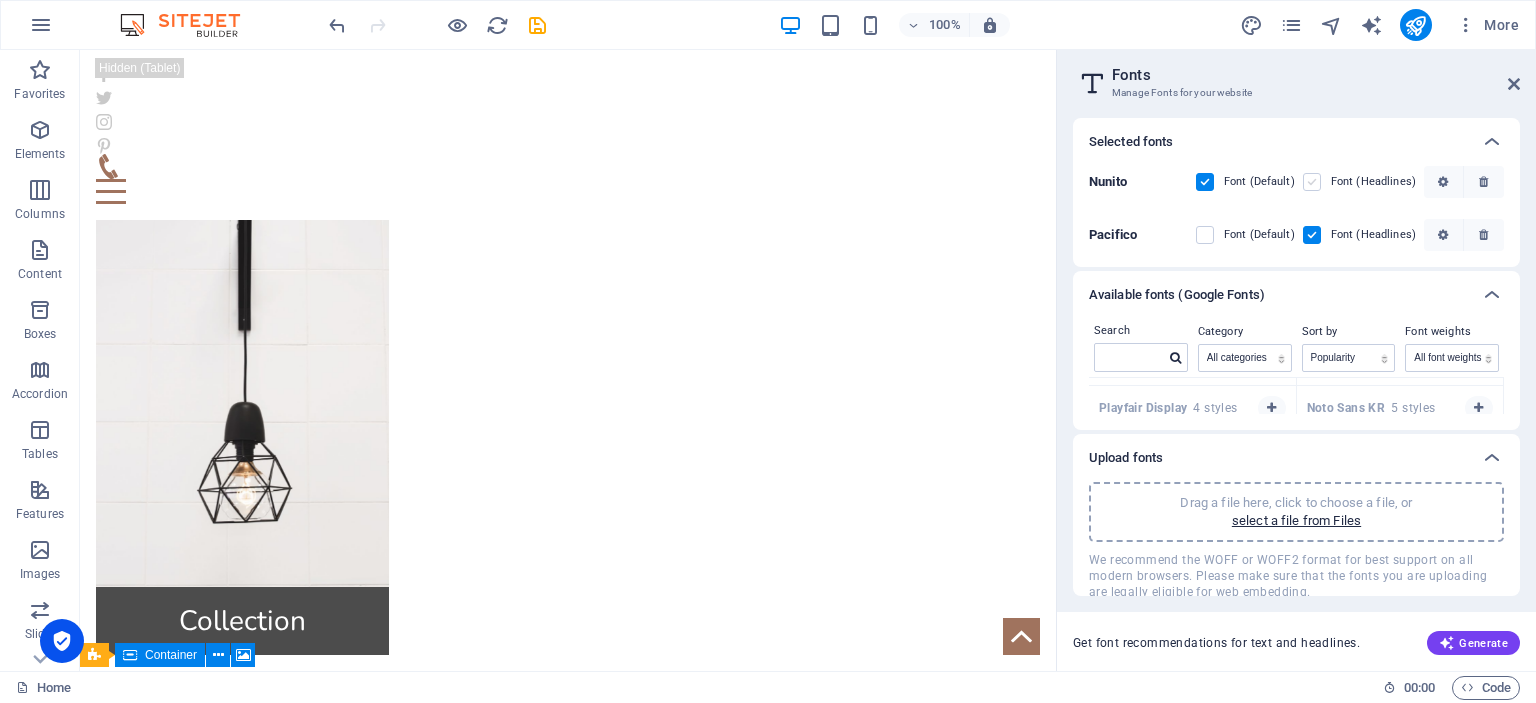 click at bounding box center (1312, 182) 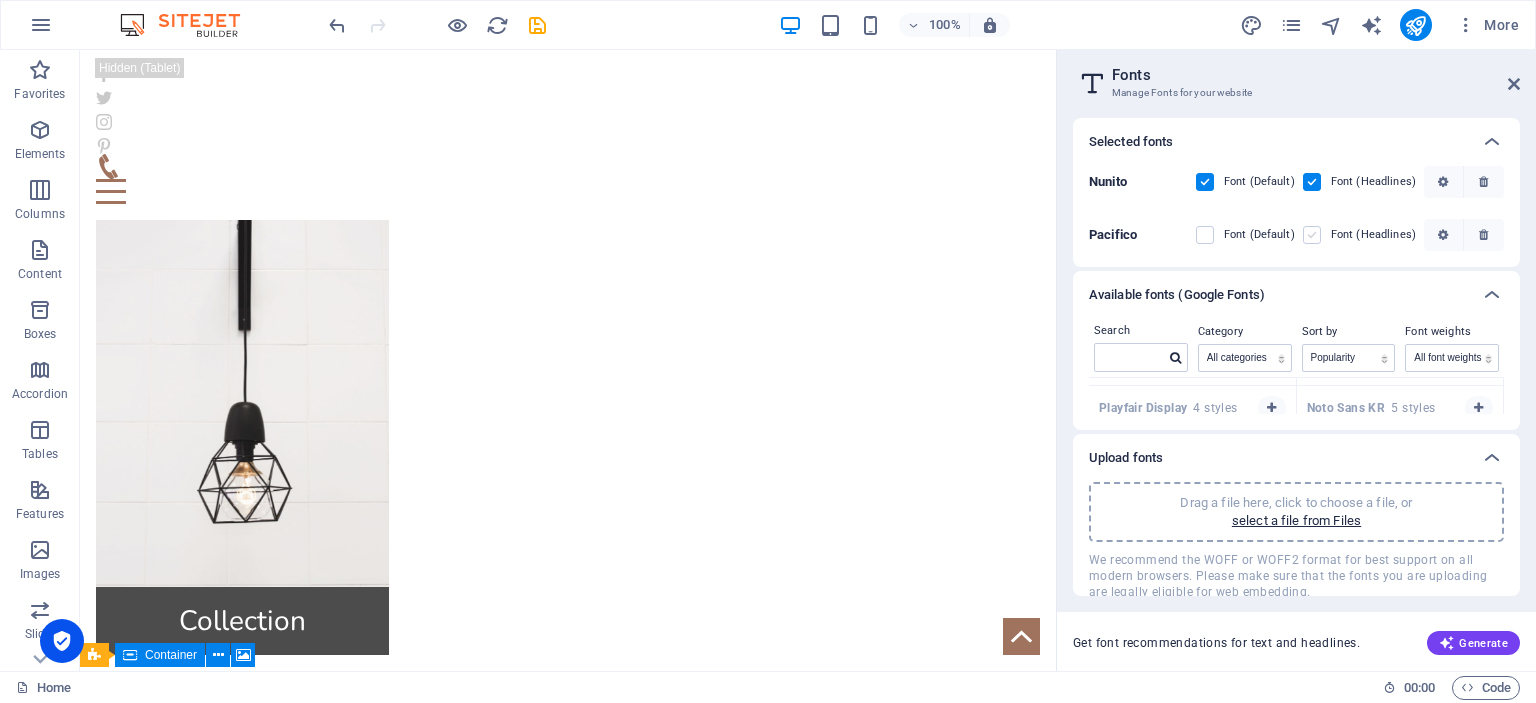 click at bounding box center [1312, 235] 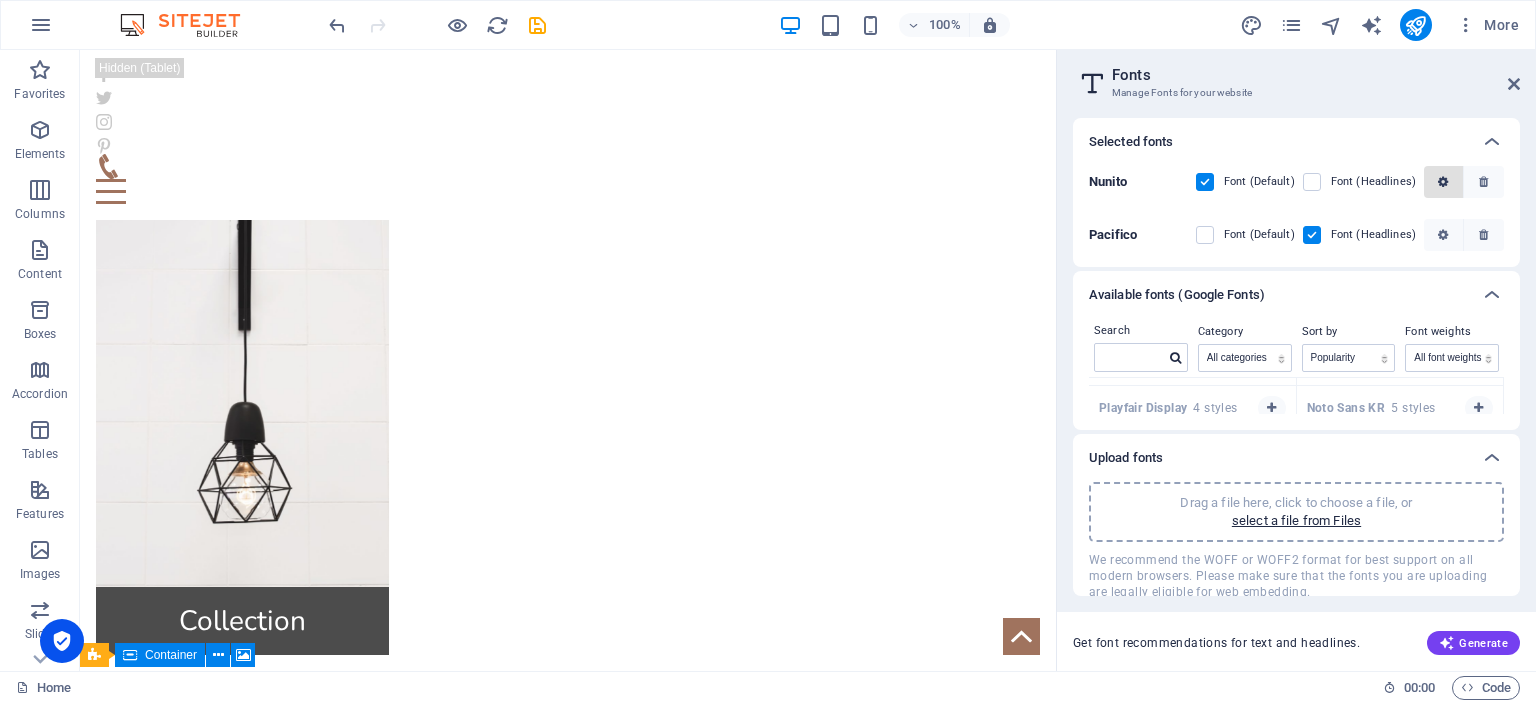 click at bounding box center (1443, 182) 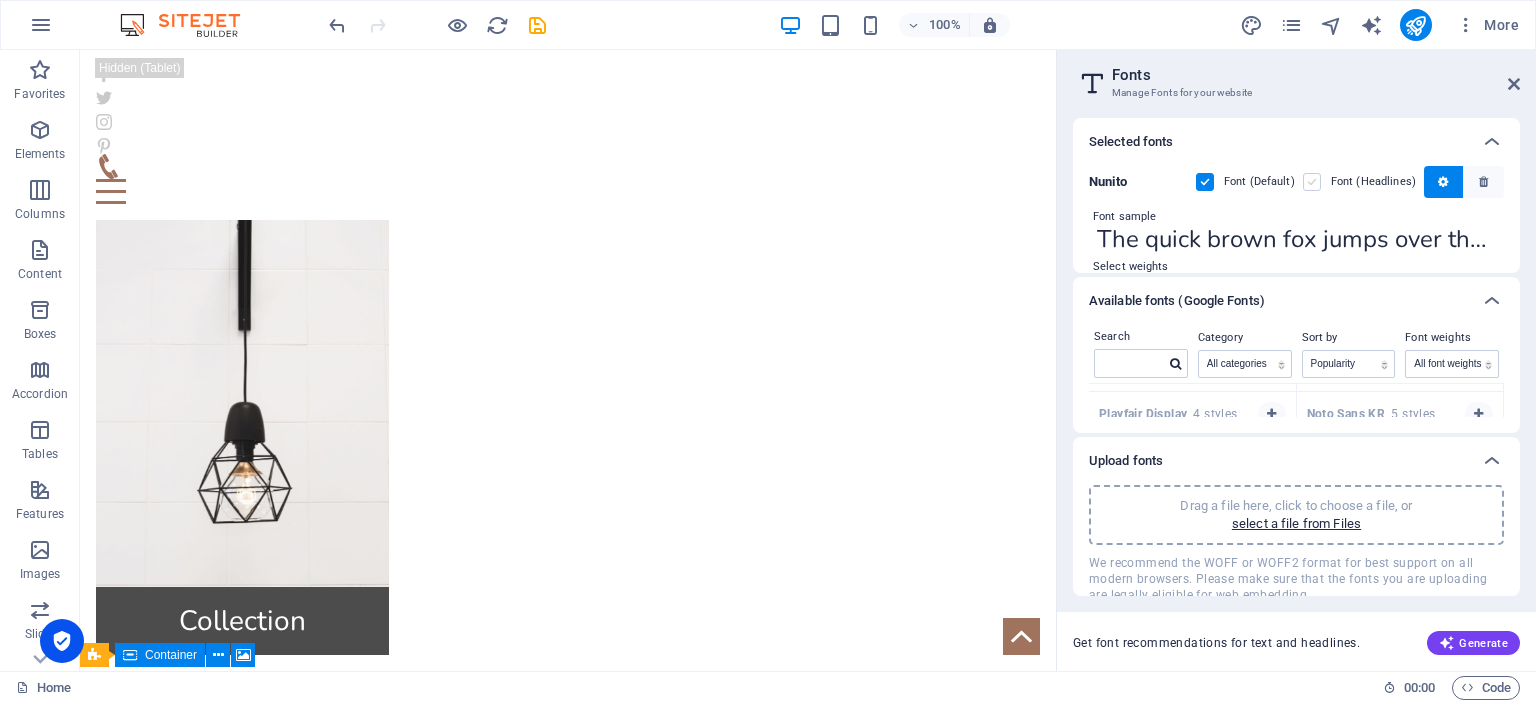 click at bounding box center [1312, 182] 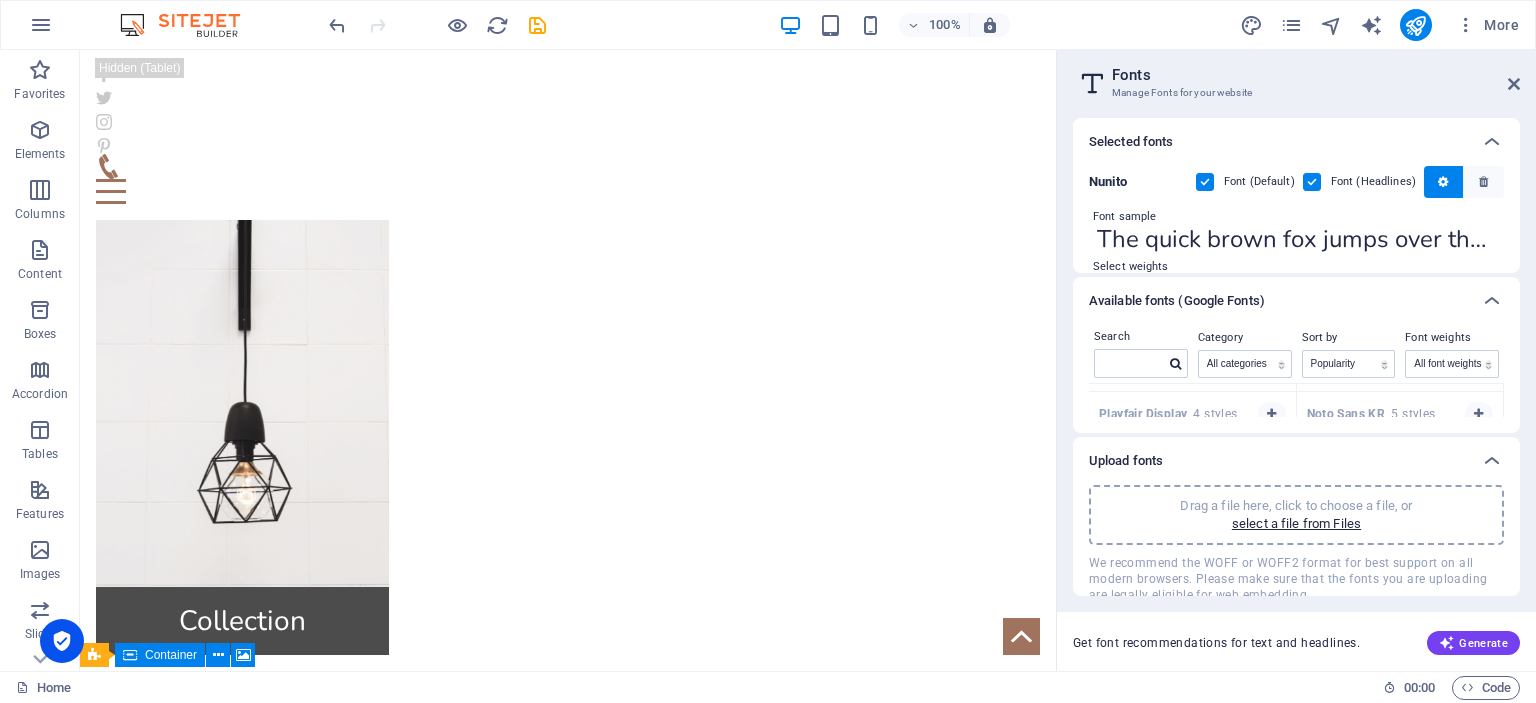 click at bounding box center [1205, 182] 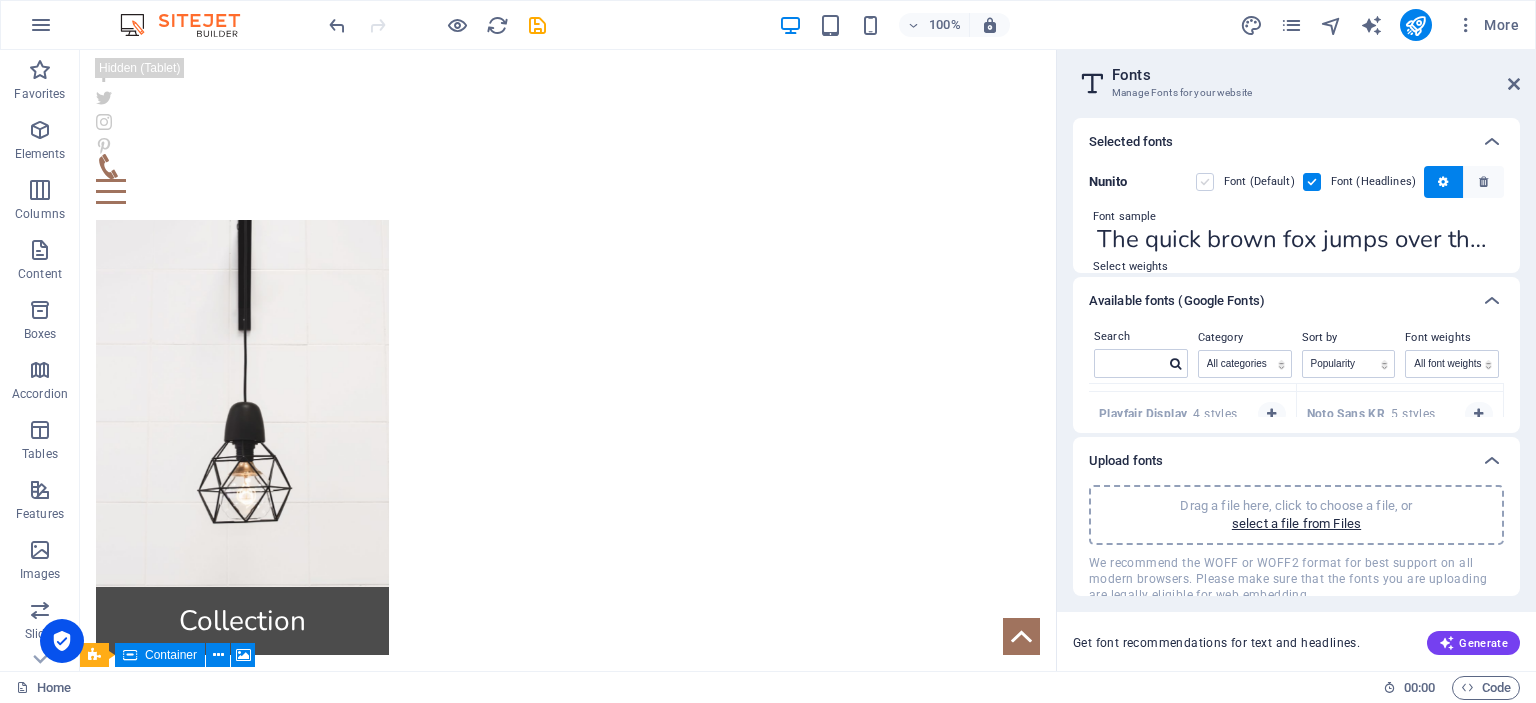 click at bounding box center [1205, 182] 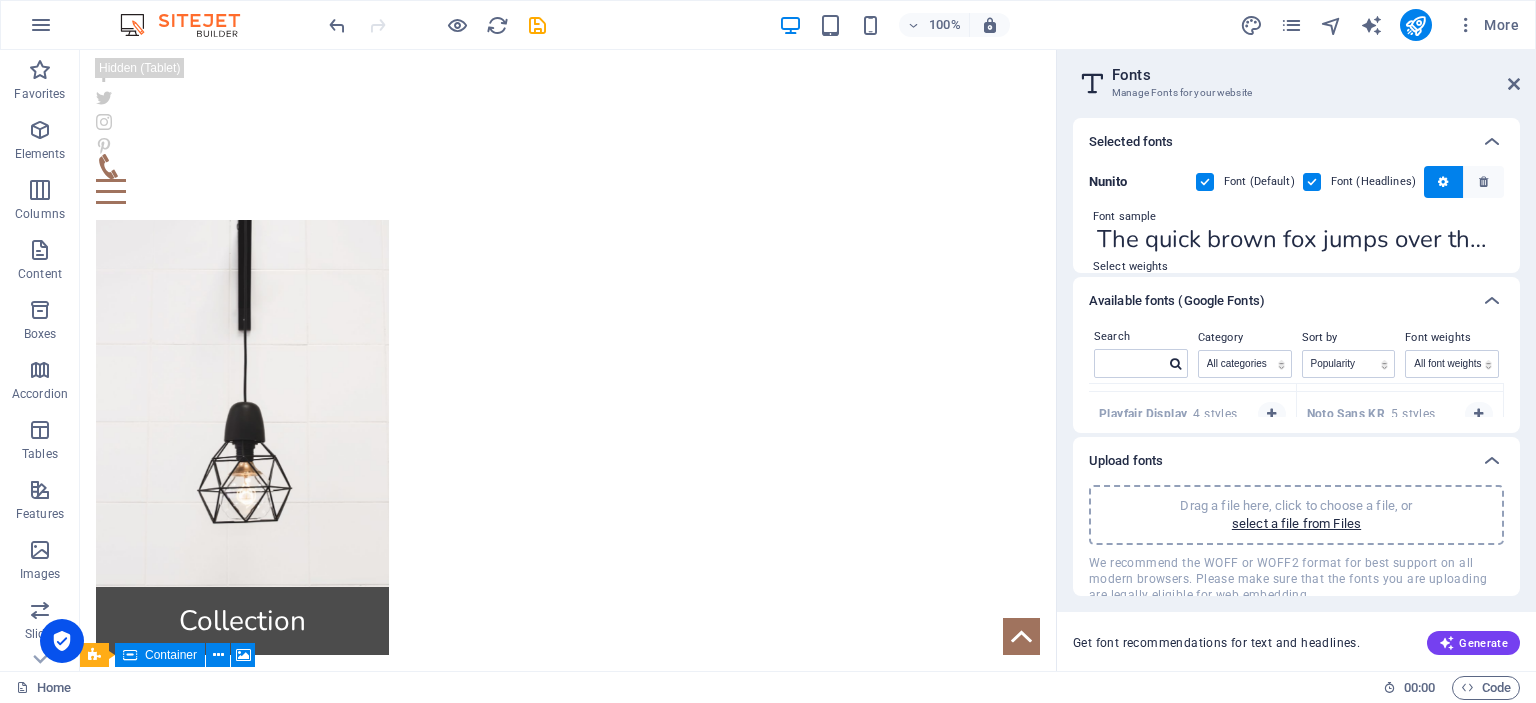 click at bounding box center (1312, 182) 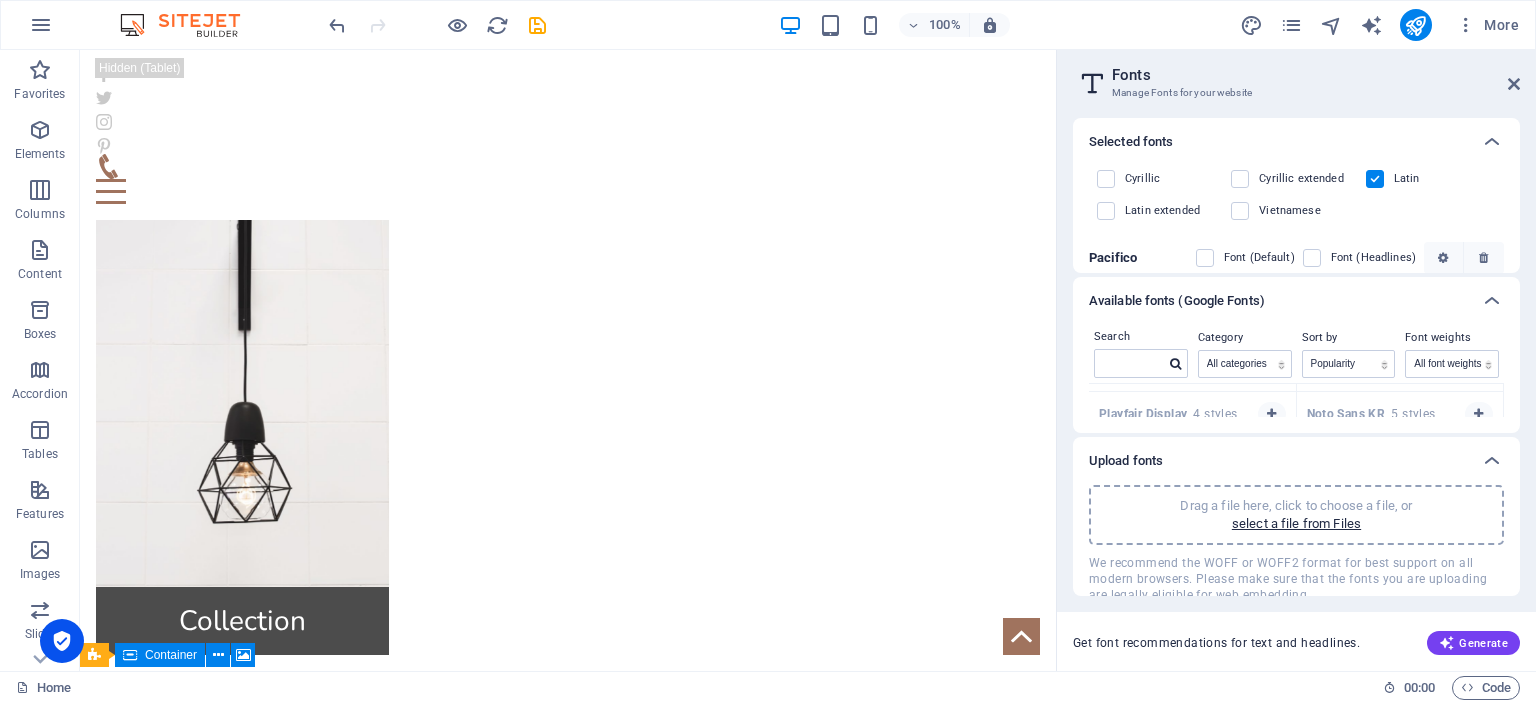 scroll, scrollTop: 385, scrollLeft: 0, axis: vertical 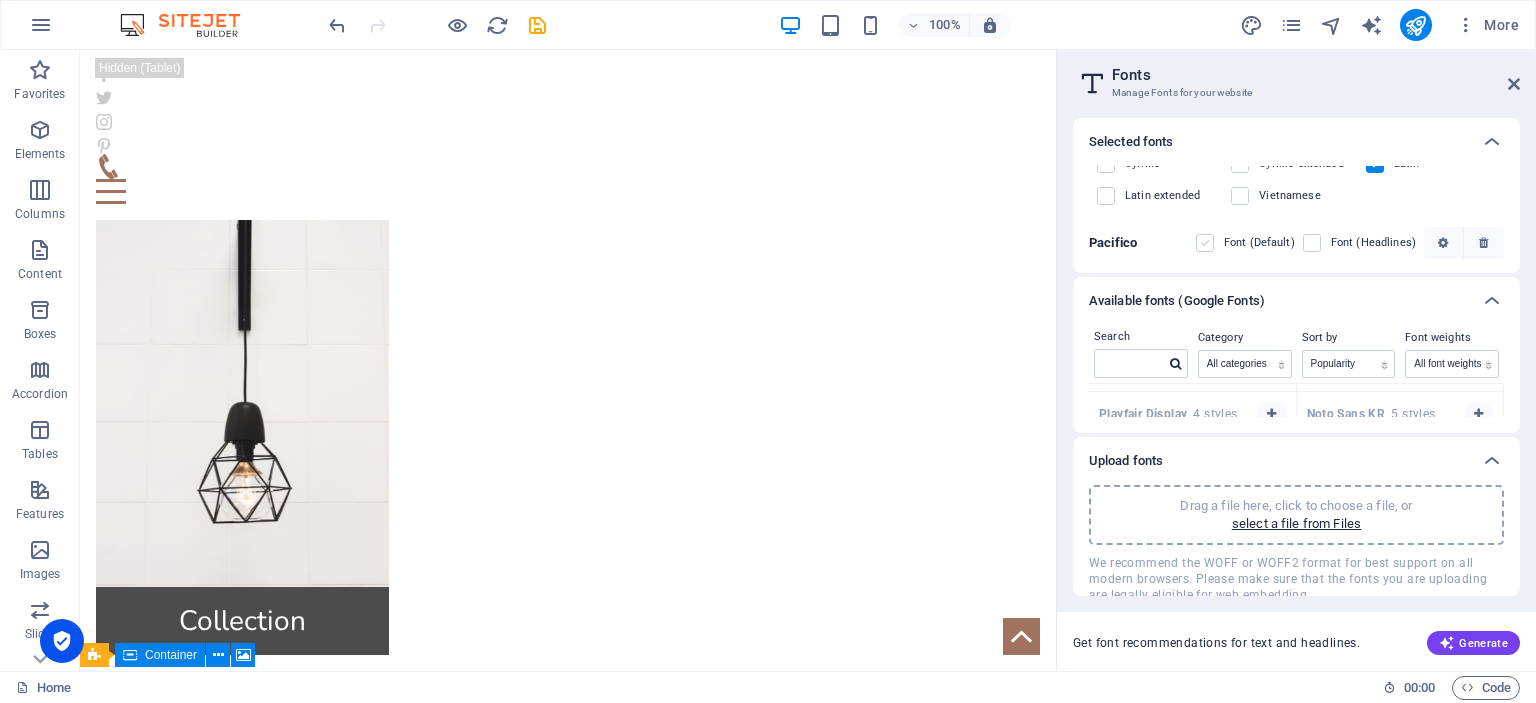 click at bounding box center [1205, 243] 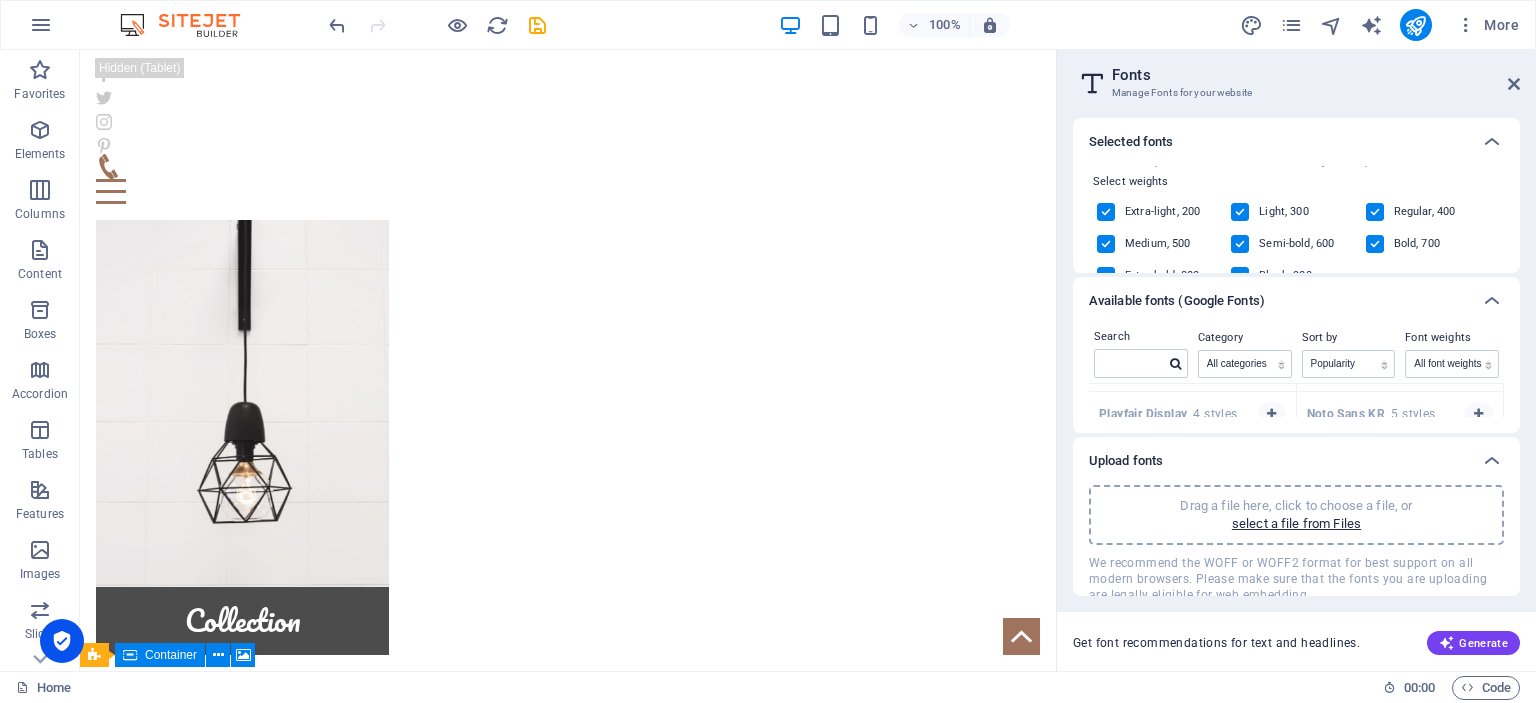 scroll, scrollTop: 0, scrollLeft: 0, axis: both 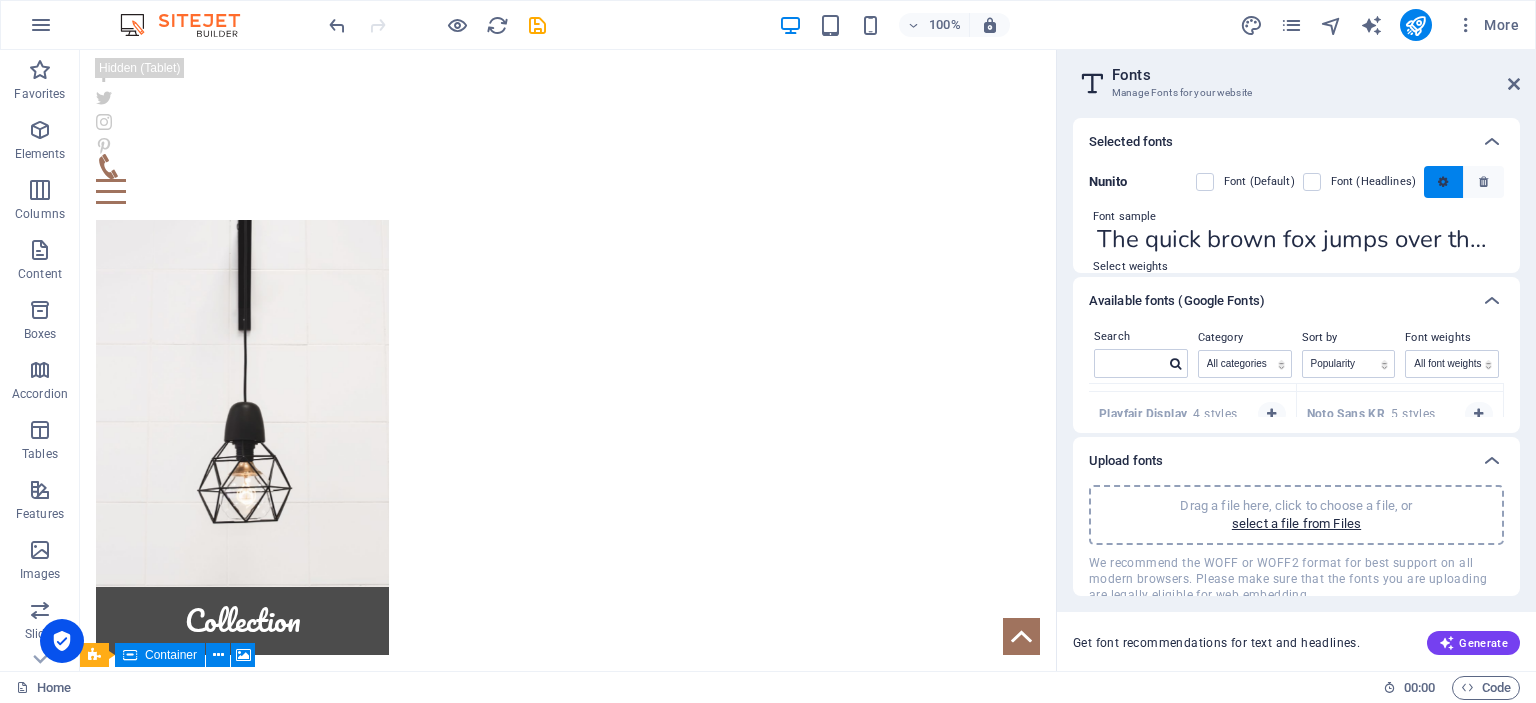 click at bounding box center [1444, 182] 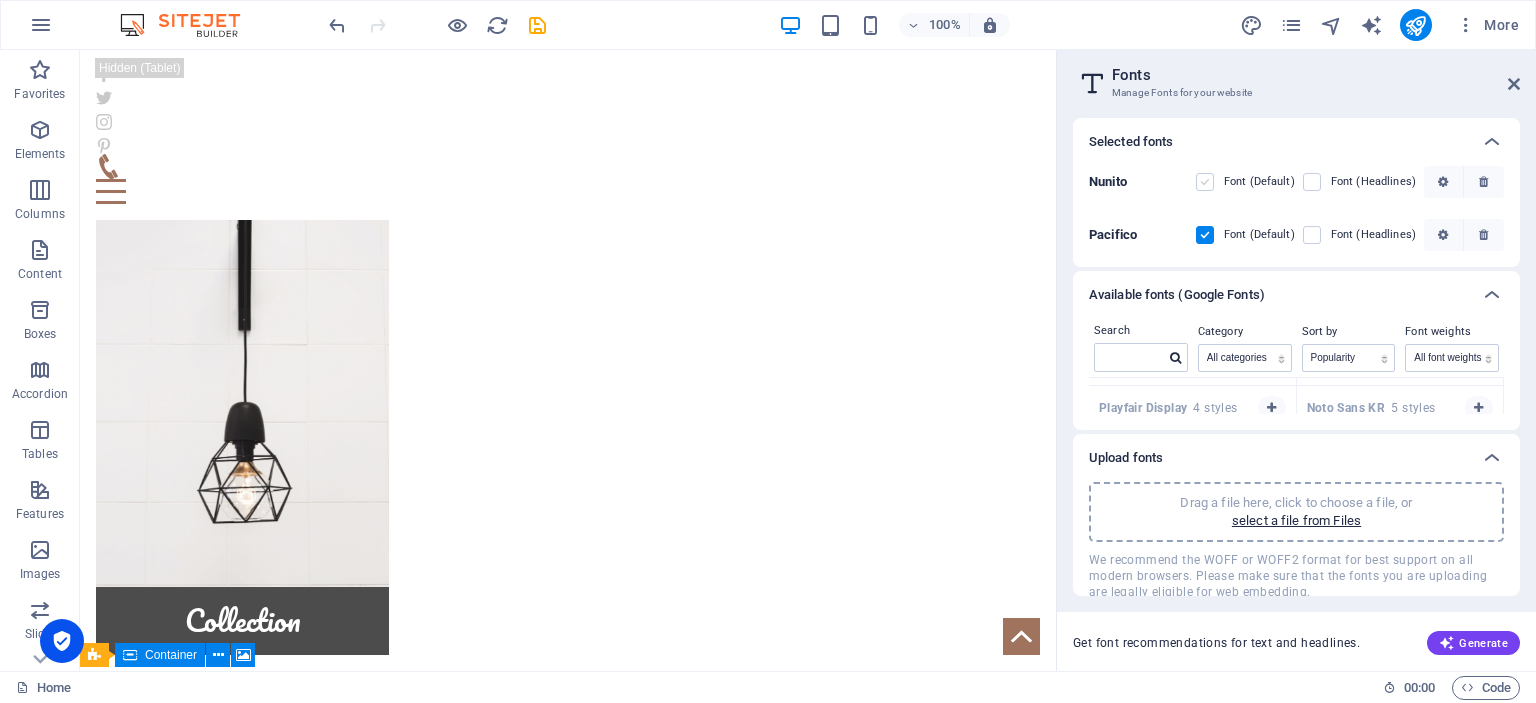 click at bounding box center (1205, 182) 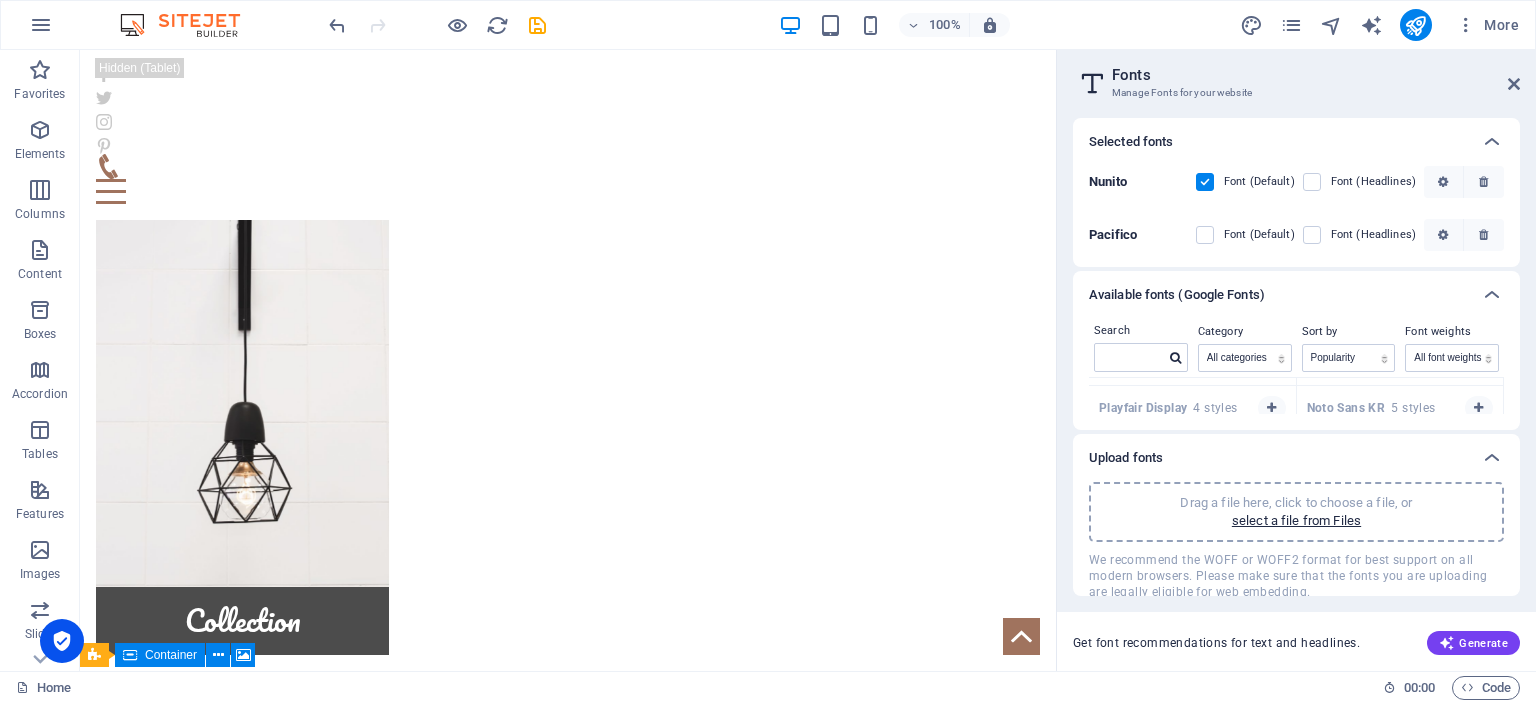 click at bounding box center (1312, 235) 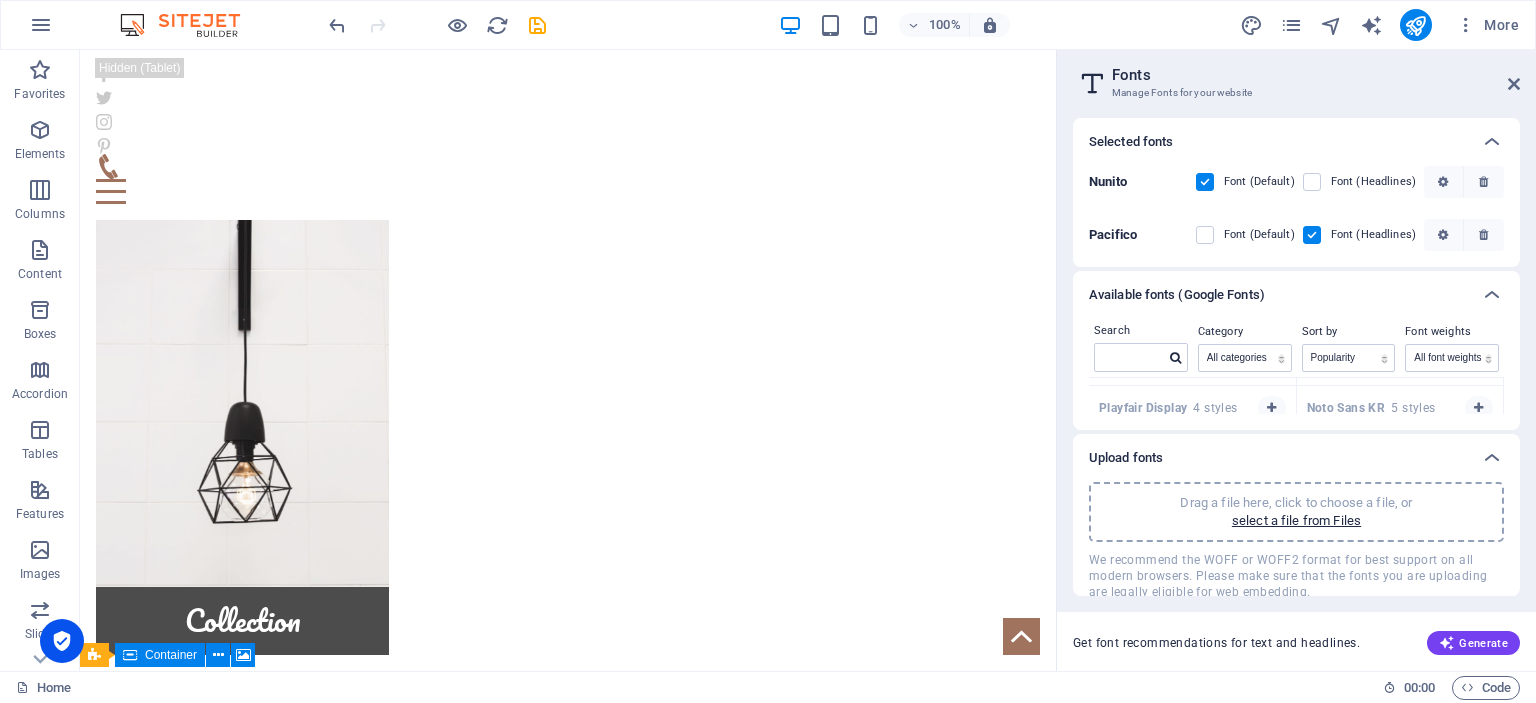click at bounding box center [1443, 235] 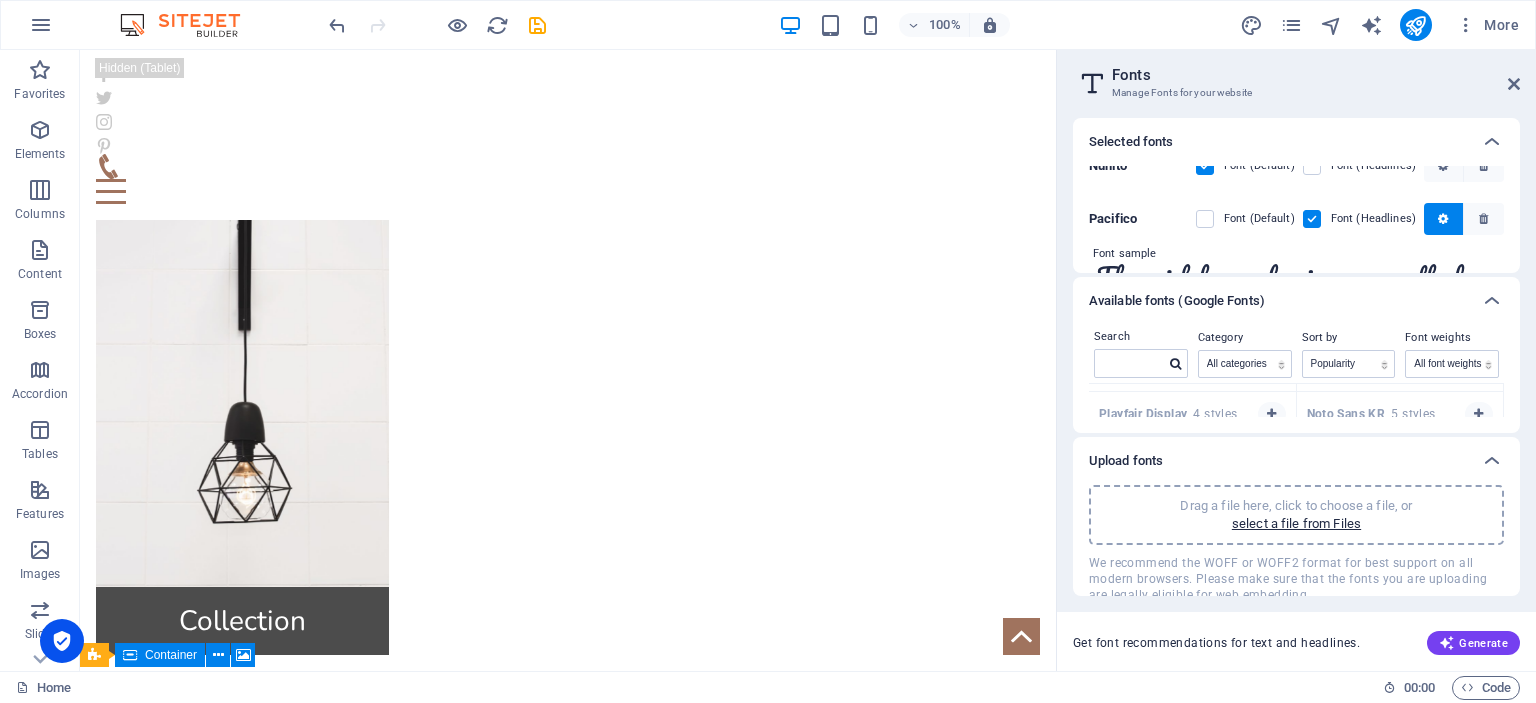 scroll, scrollTop: 0, scrollLeft: 0, axis: both 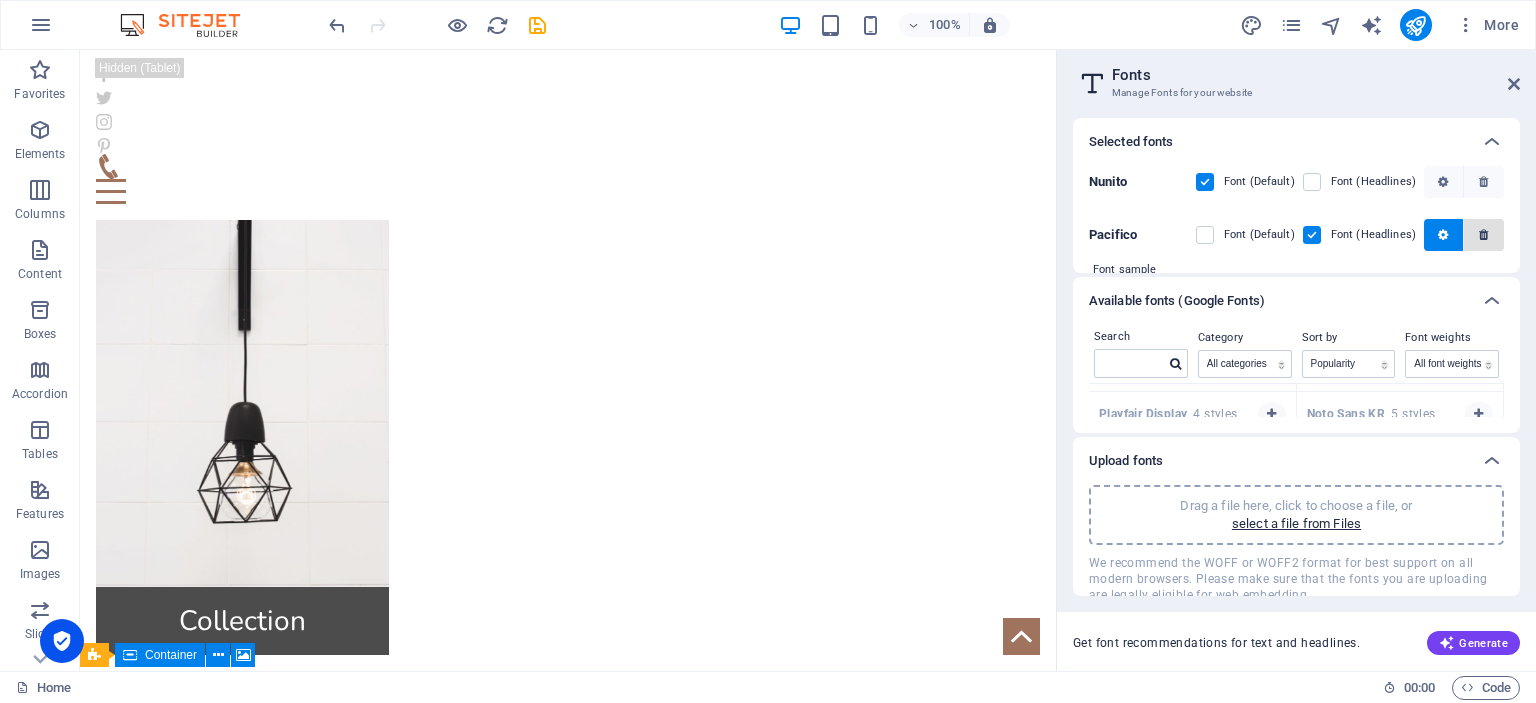 click at bounding box center (1483, 235) 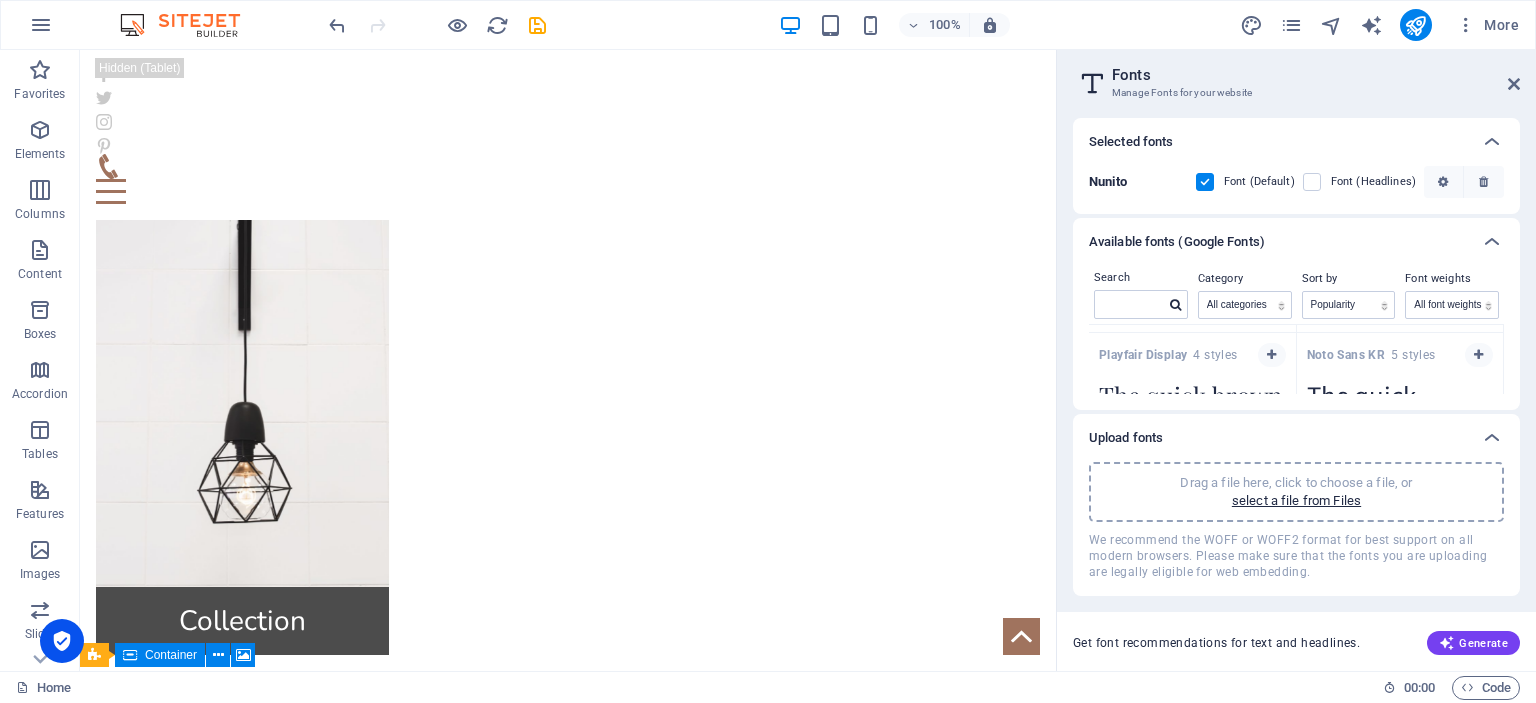 scroll, scrollTop: 1424, scrollLeft: 0, axis: vertical 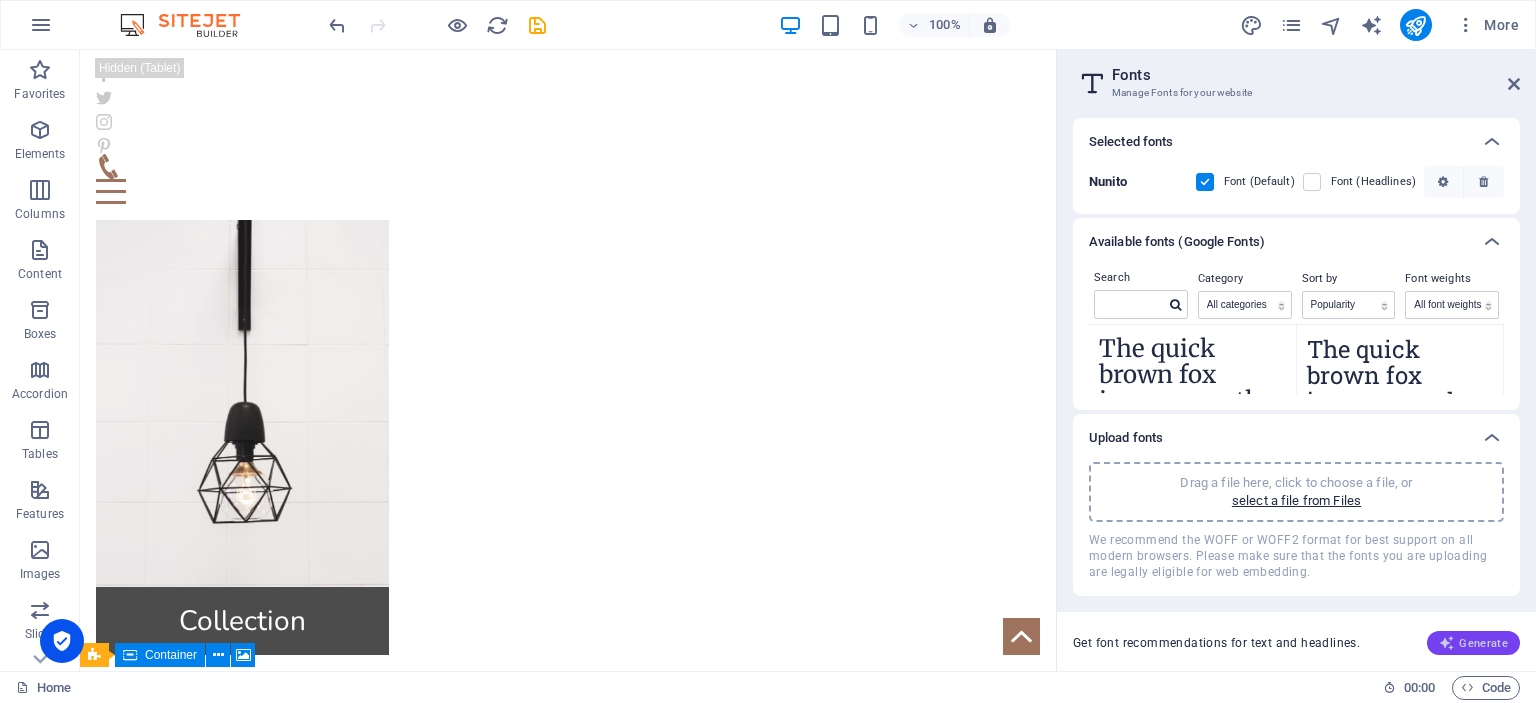 click on "Generate" at bounding box center (1473, 643) 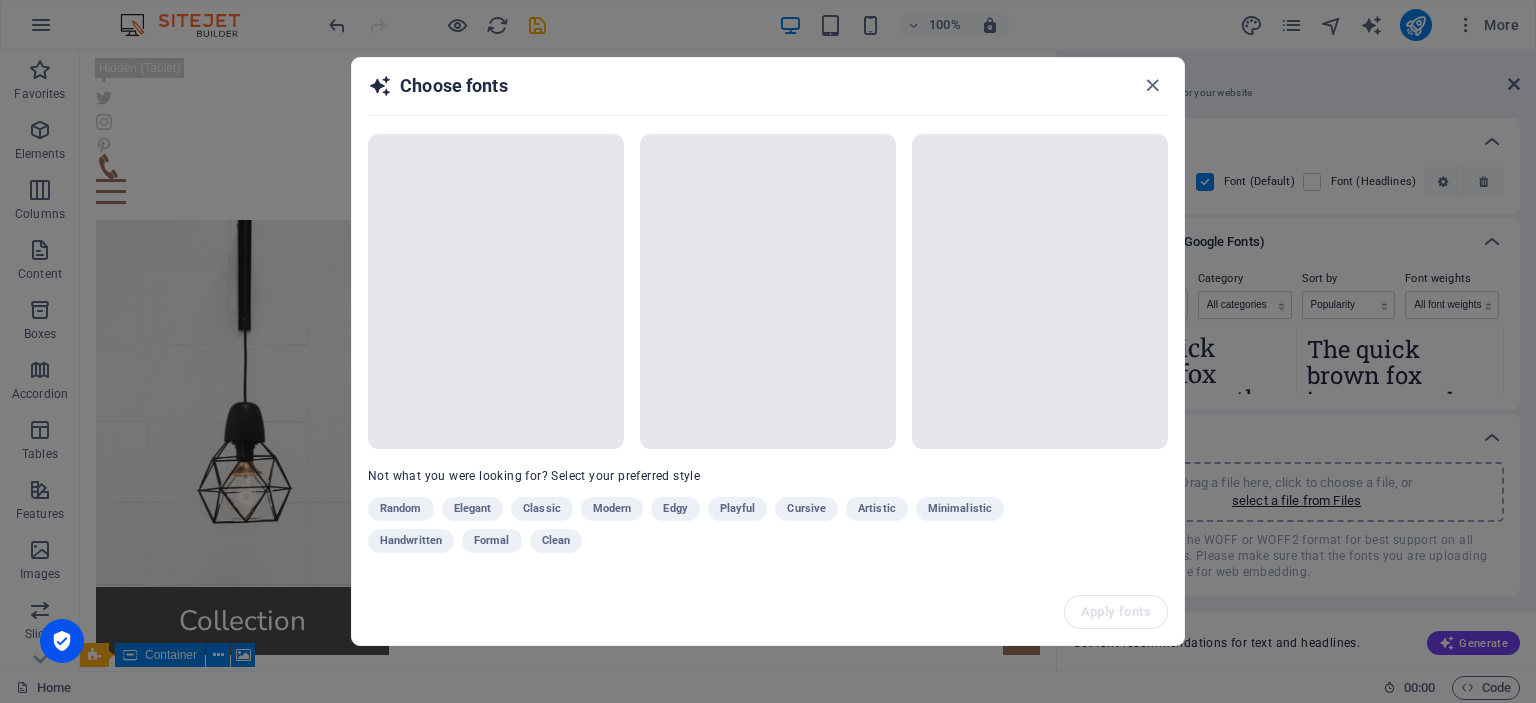 click on "Random Elegant Classic Modern Edgy Playful Cursive Artistic Minimalistic Handwritten Formal Clean" at bounding box center [718, 529] 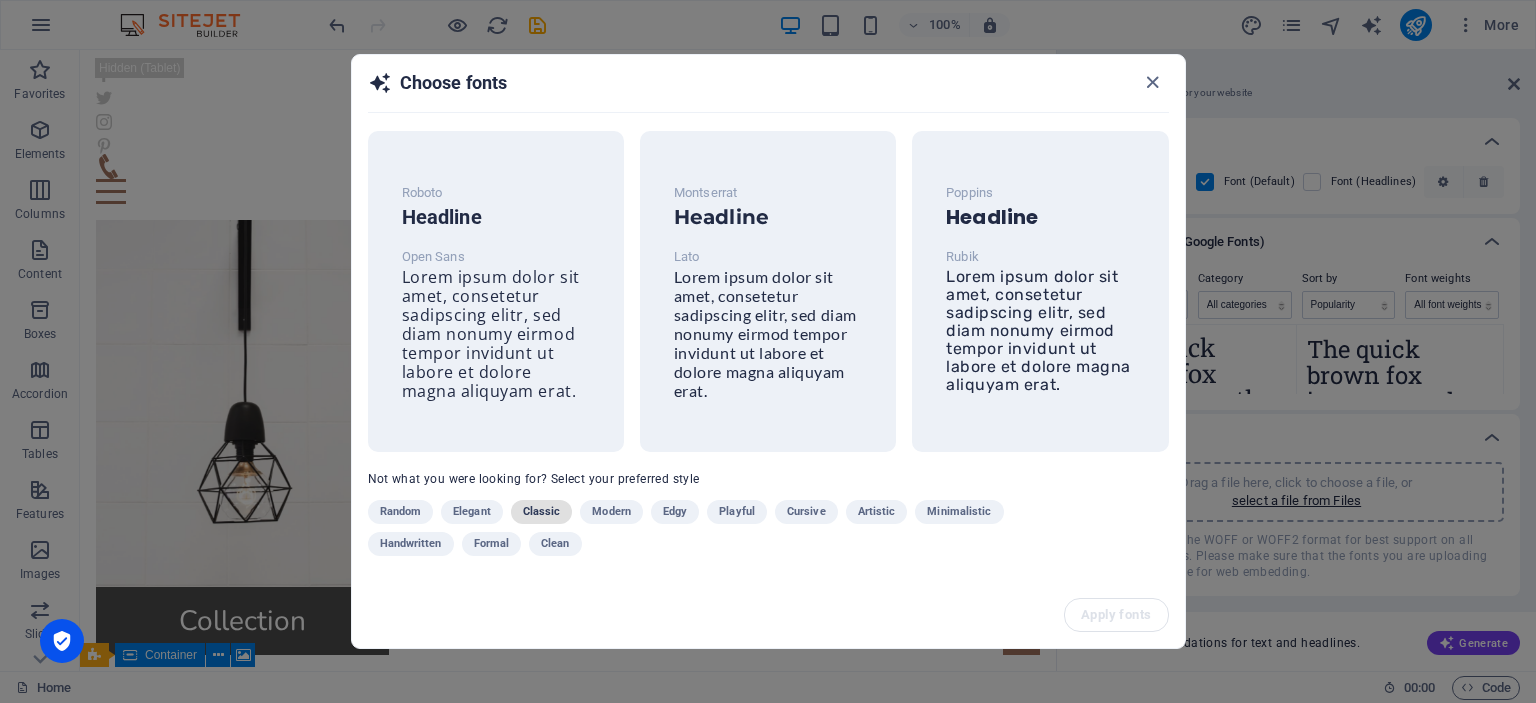 click on "Classic" at bounding box center (542, 512) 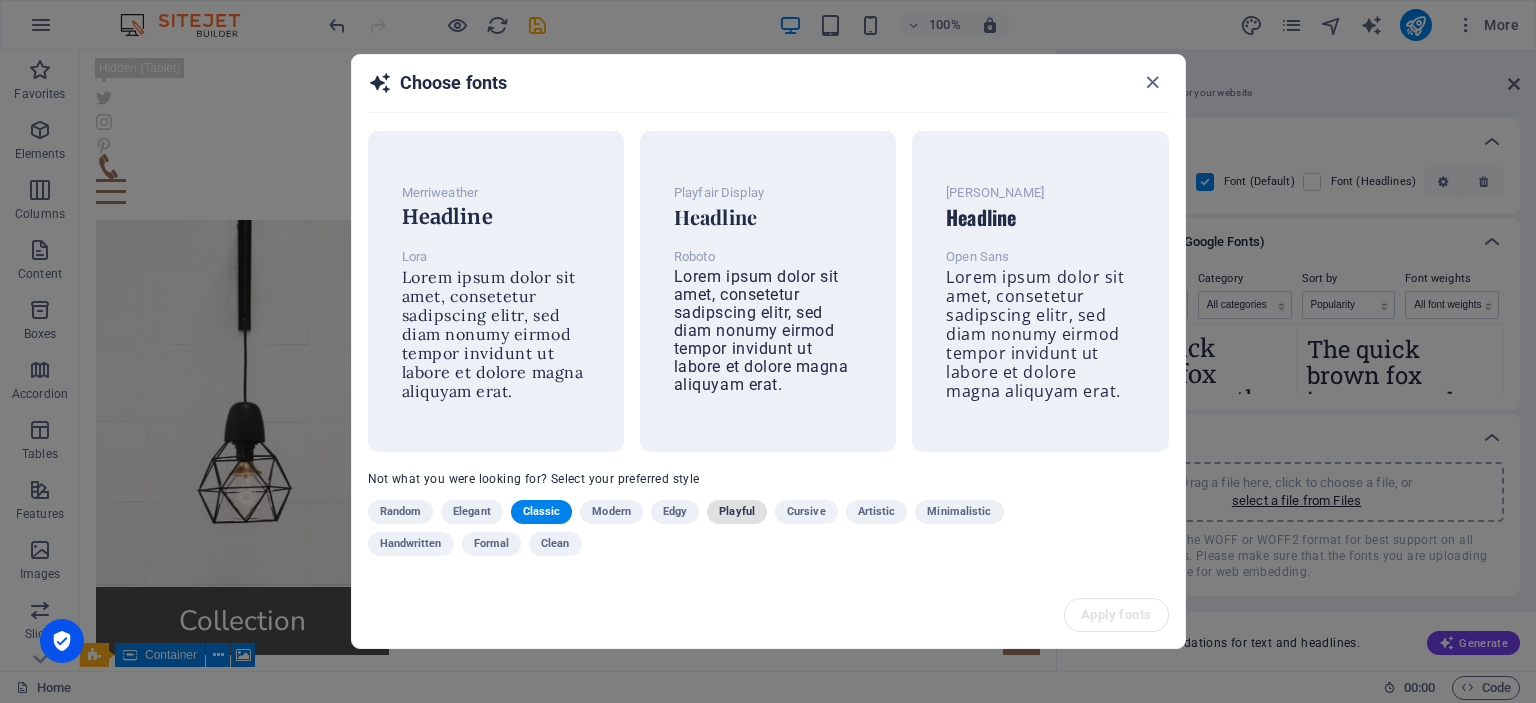 click on "Playful" at bounding box center (737, 512) 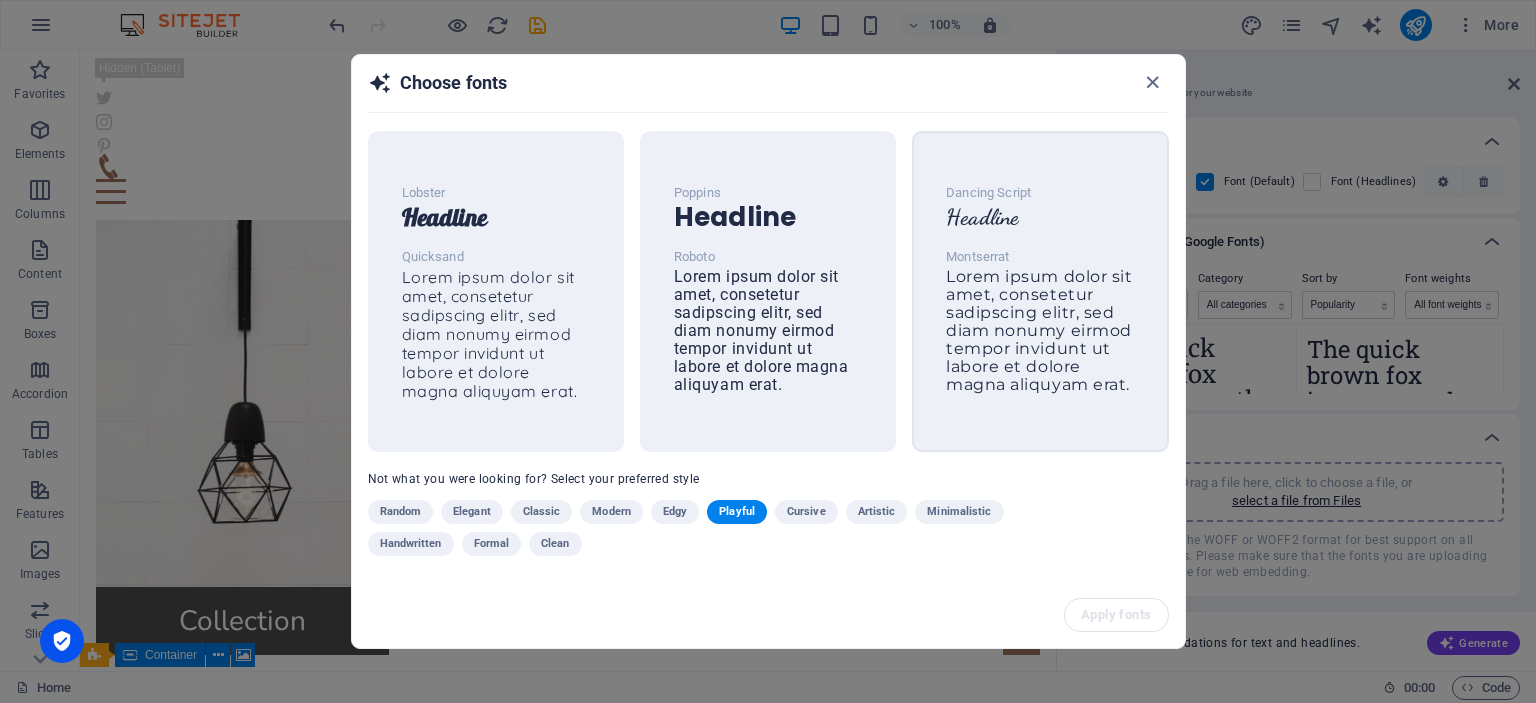 click on "Dancing Script Headline Montserrat Lorem ipsum dolor sit amet, consetetur sadipscing elitr, sed diam nonumy eirmod tempor invidunt ut labore et dolore magna aliquyam erat." at bounding box center (1040, 288) 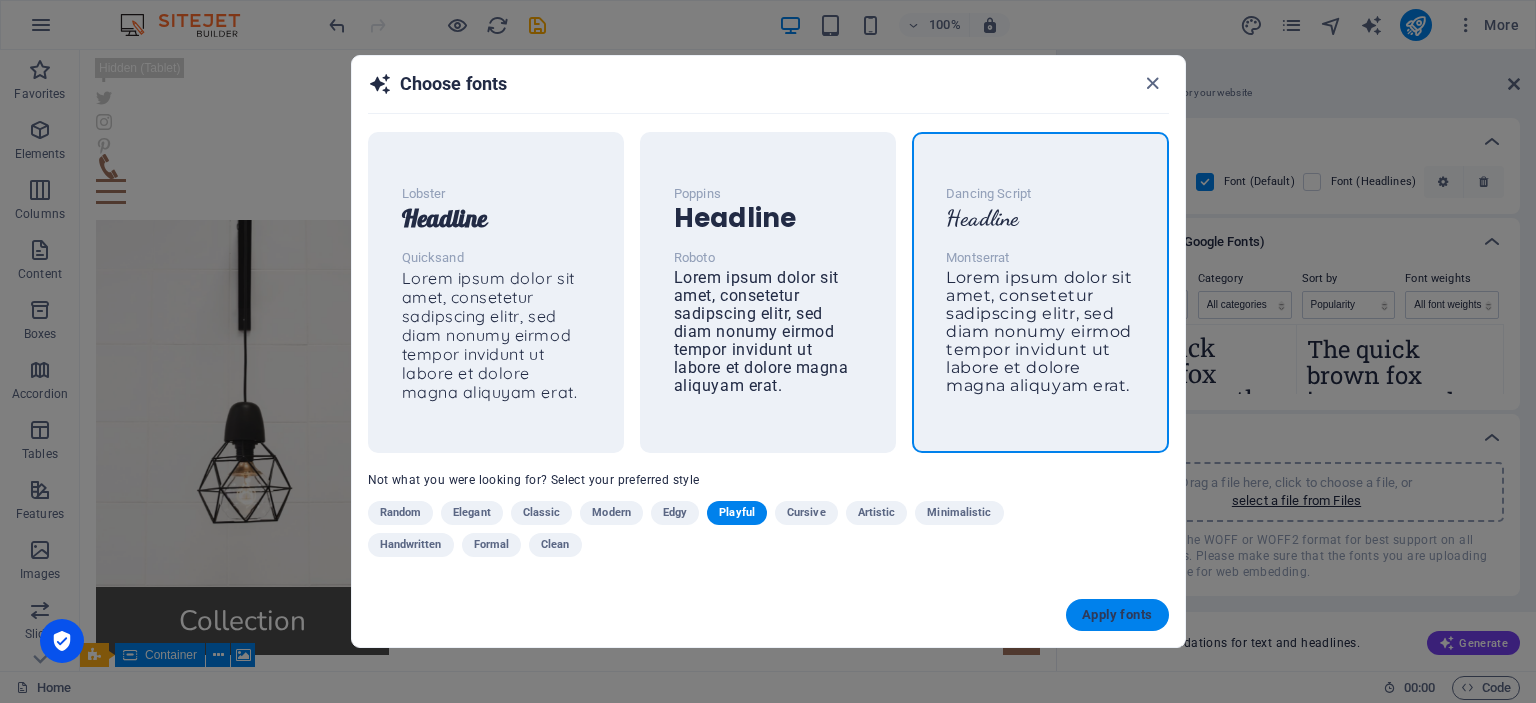 click on "Apply fonts" at bounding box center [1117, 615] 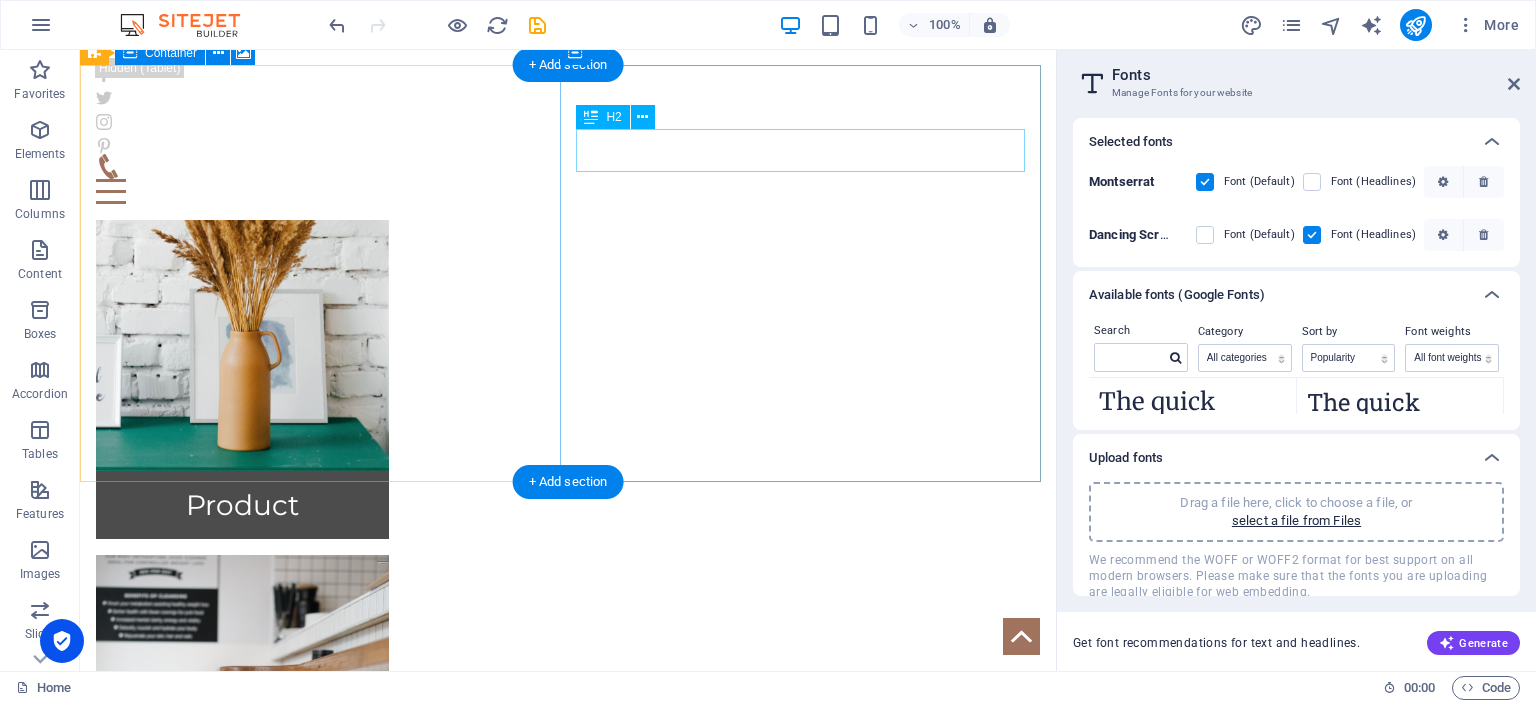 scroll, scrollTop: 760, scrollLeft: 0, axis: vertical 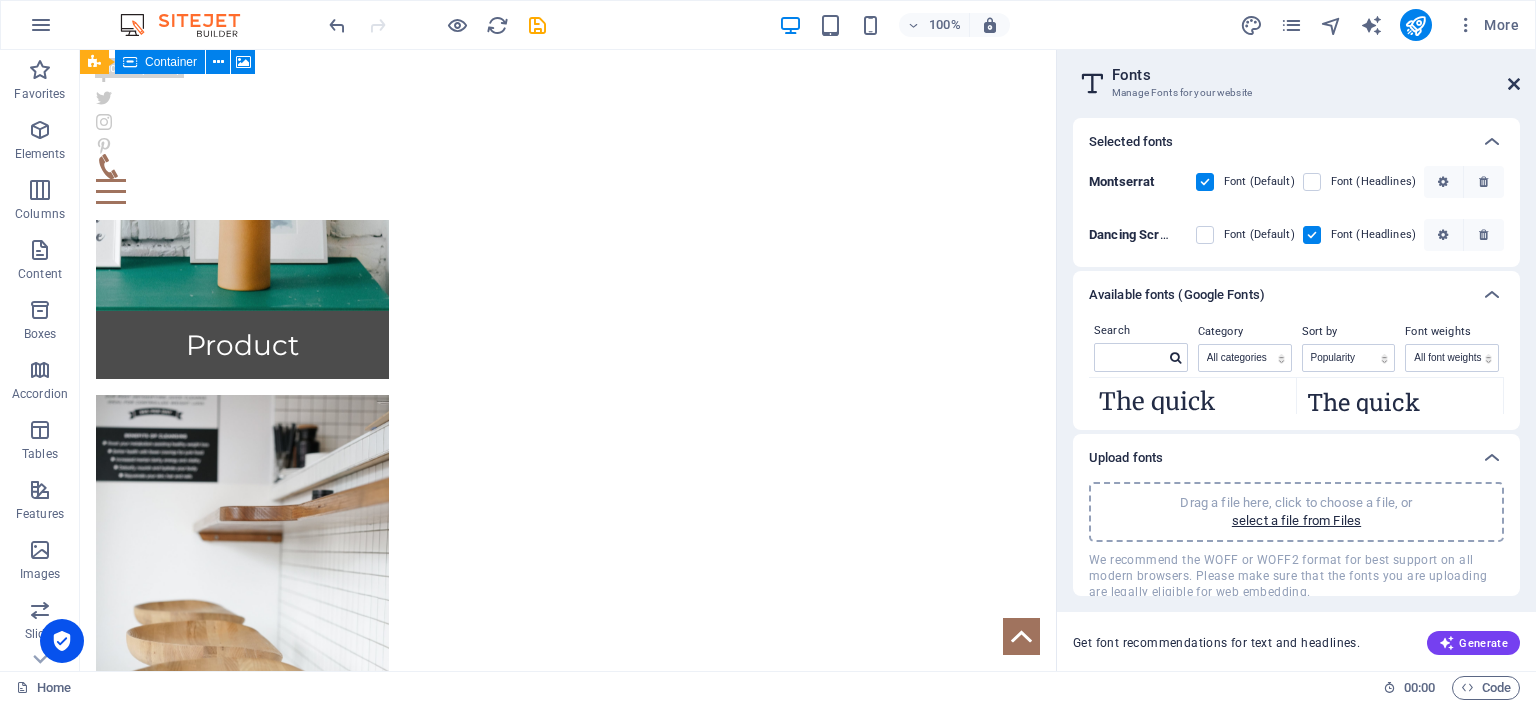 click at bounding box center [1514, 84] 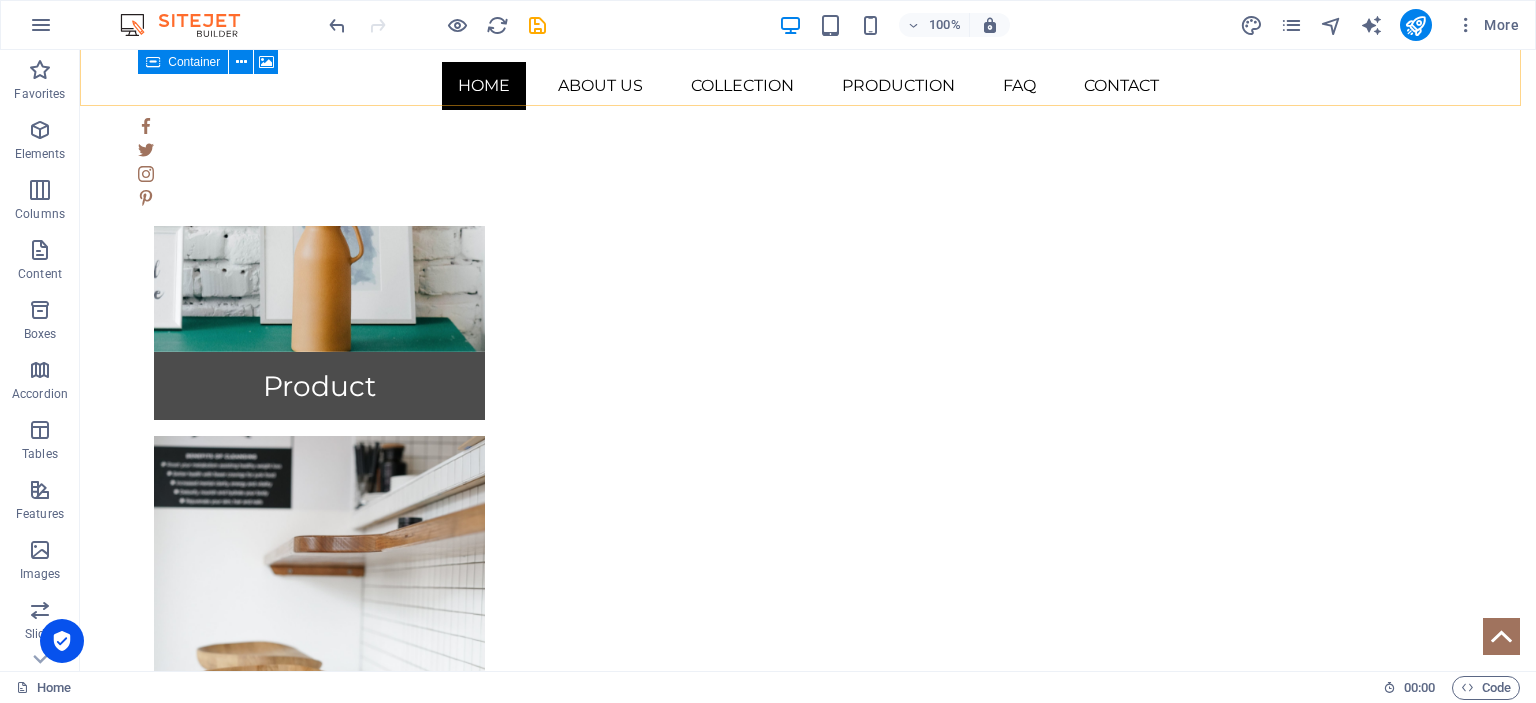 scroll, scrollTop: 786, scrollLeft: 0, axis: vertical 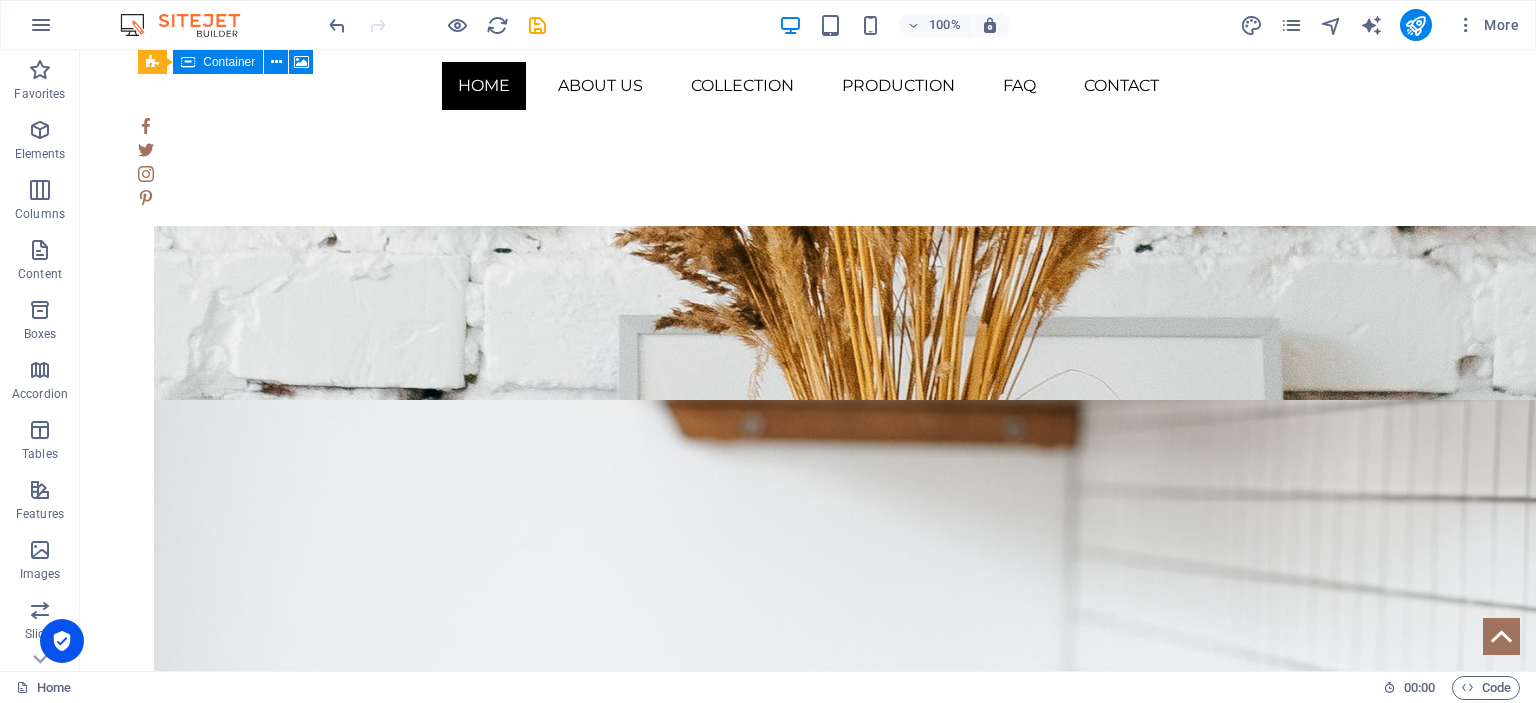 click on "Skip to main content
Home About us Collection Production FAQ Contact Collection Product Contact us Drop content here or  Add elements  Paste clipboard 10% Discount Lorem ipsum dolor sit amet, consectetuer adipiscing elit. Aenean commodo ligula eget dolor. Aenean massa. Cum sociis natoque penatibus et magnis dis parturient montes. Lorem ipsum dolor sit amet, consectetuer adipiscing elit. Aenean commodo ligula eget dolor. Aenean massa. Cum sociis natoque penatibus et magnis dis parturient montes. Get your Member Card Address   Phone Phone:  Mobile:  Contact @cpanel.local Legal Notice | Privacy Policy" at bounding box center [808, 929] 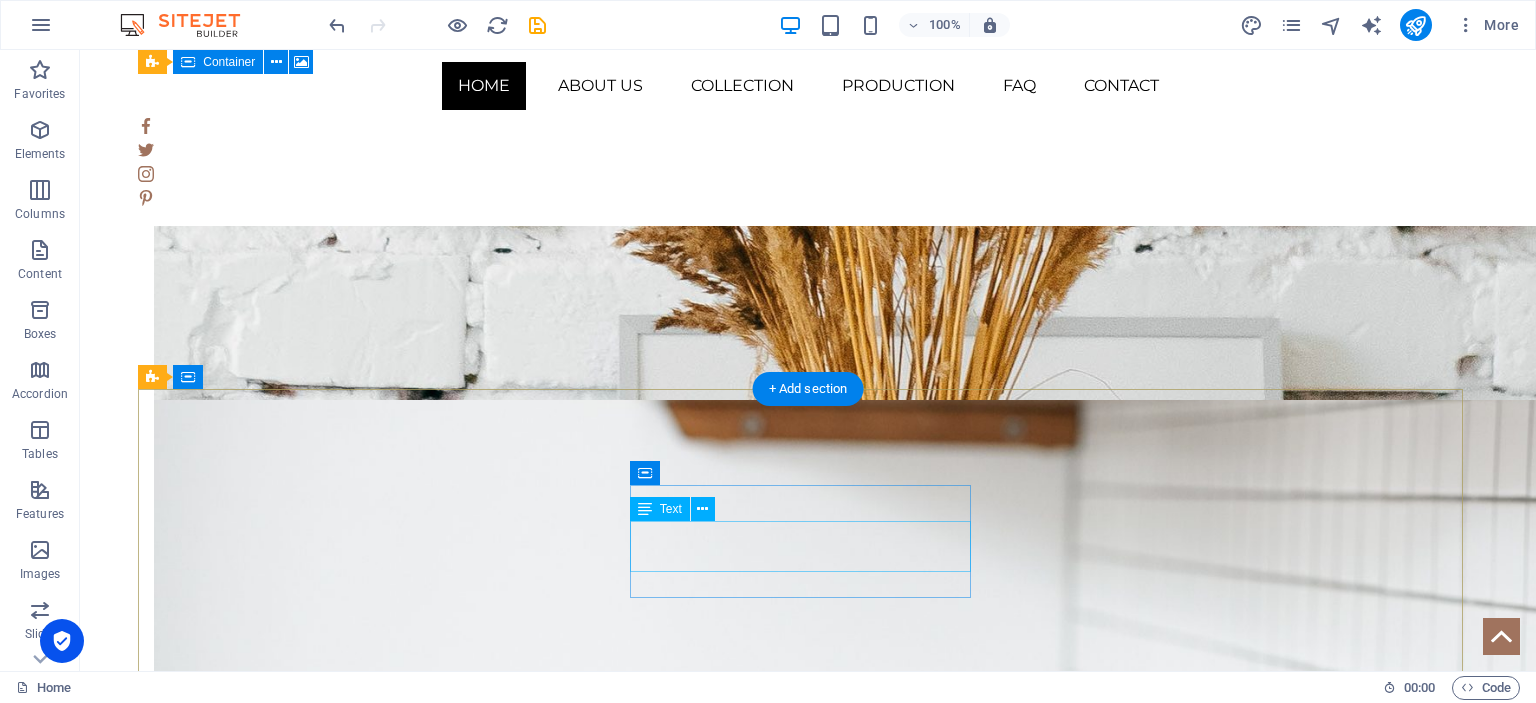 click on "Phone:  Mobile:" at bounding box center (324, 2210) 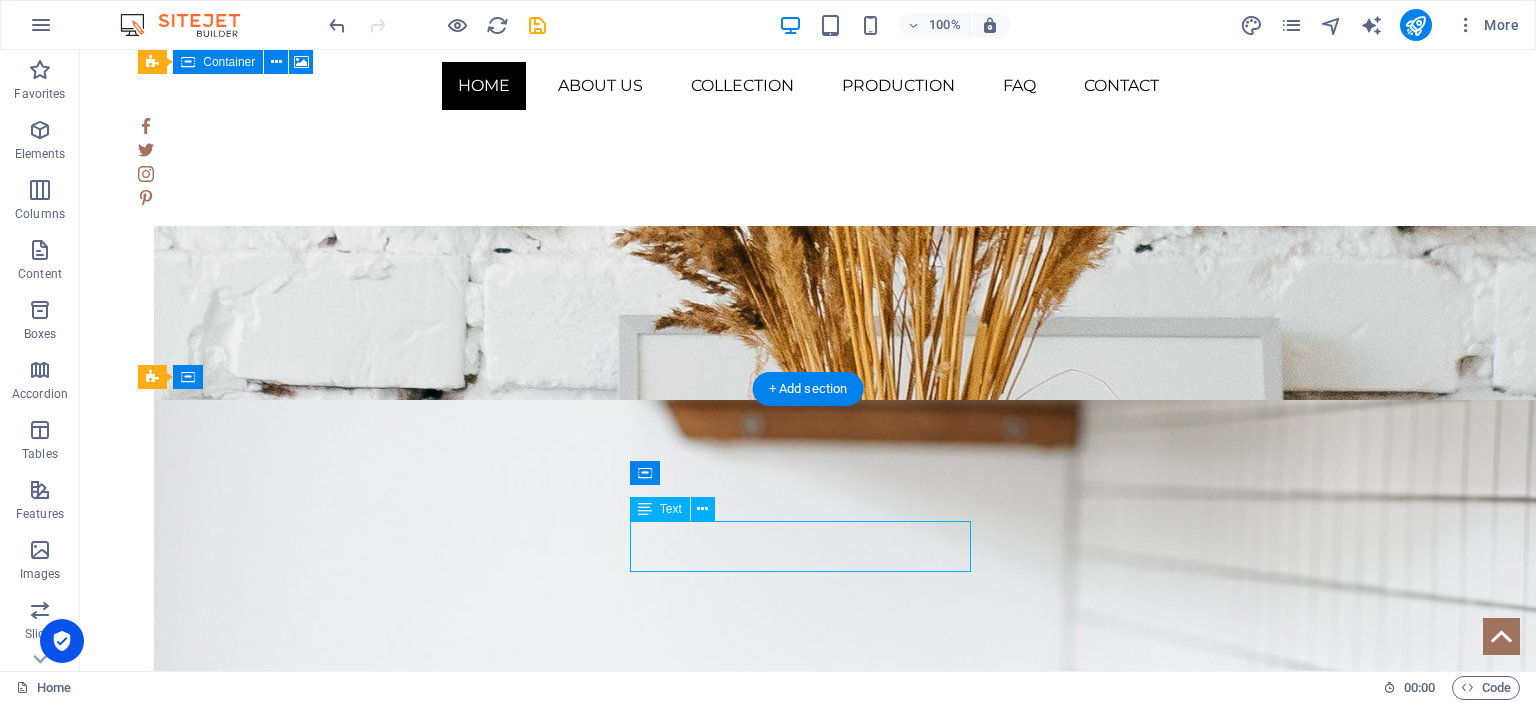 click on "Phone:  Mobile:" at bounding box center (324, 2210) 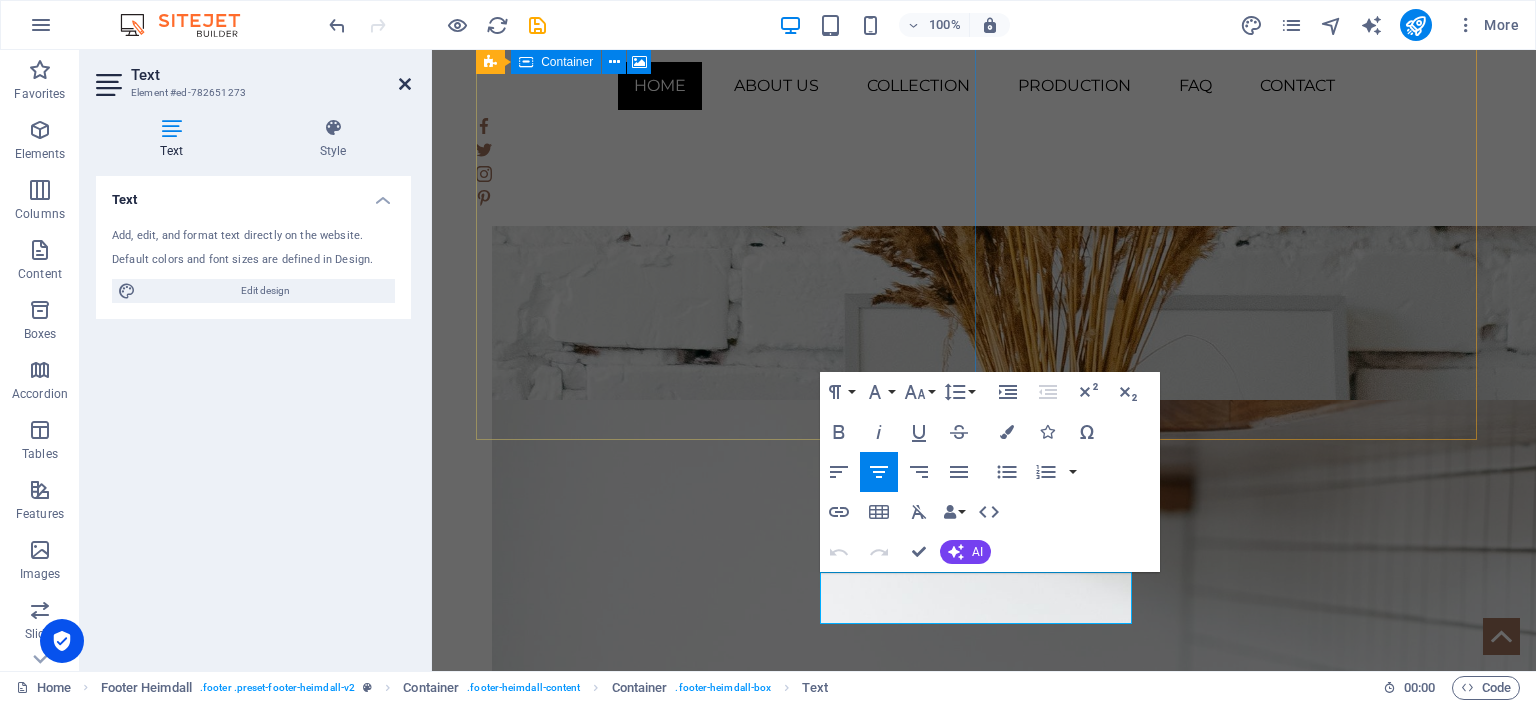 click at bounding box center (405, 84) 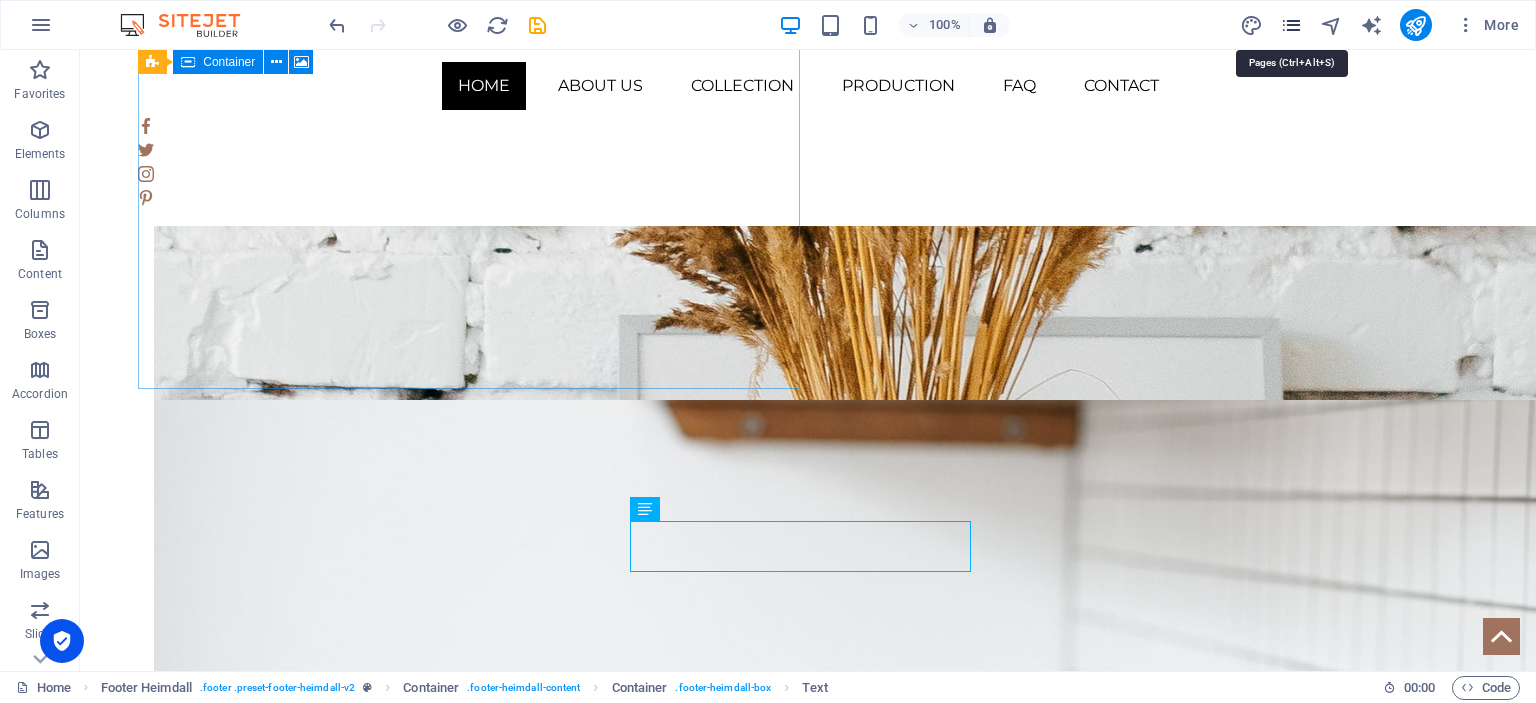 click at bounding box center [1291, 25] 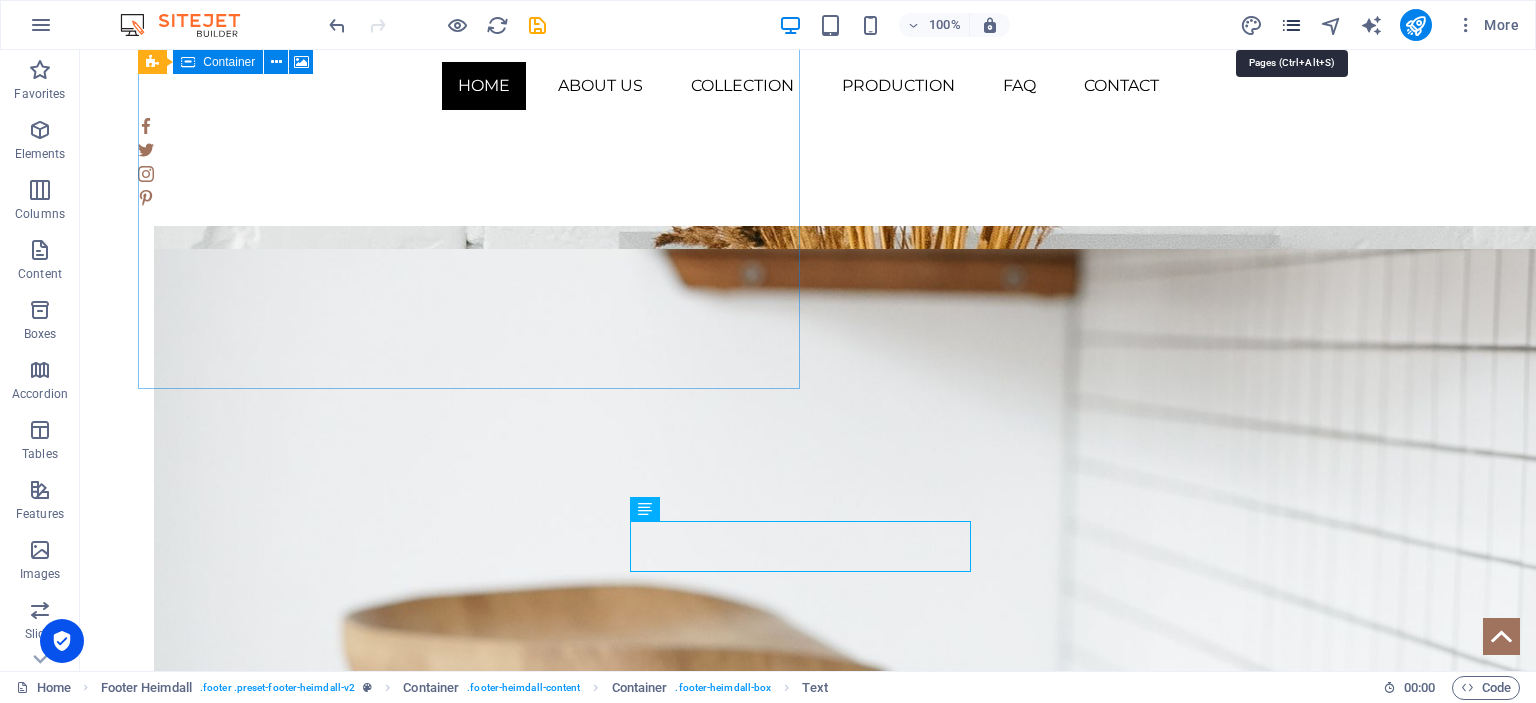 scroll, scrollTop: 621, scrollLeft: 0, axis: vertical 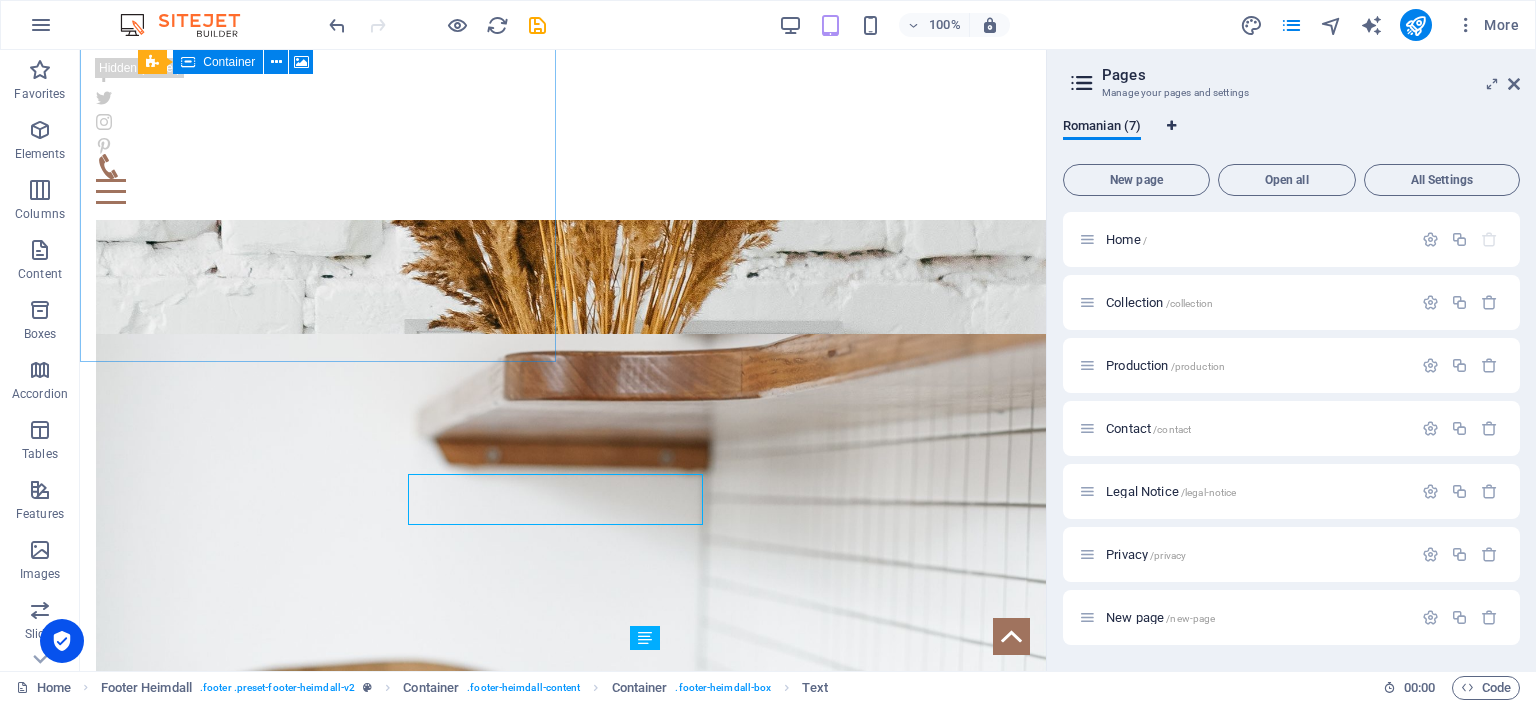 click at bounding box center (1171, 126) 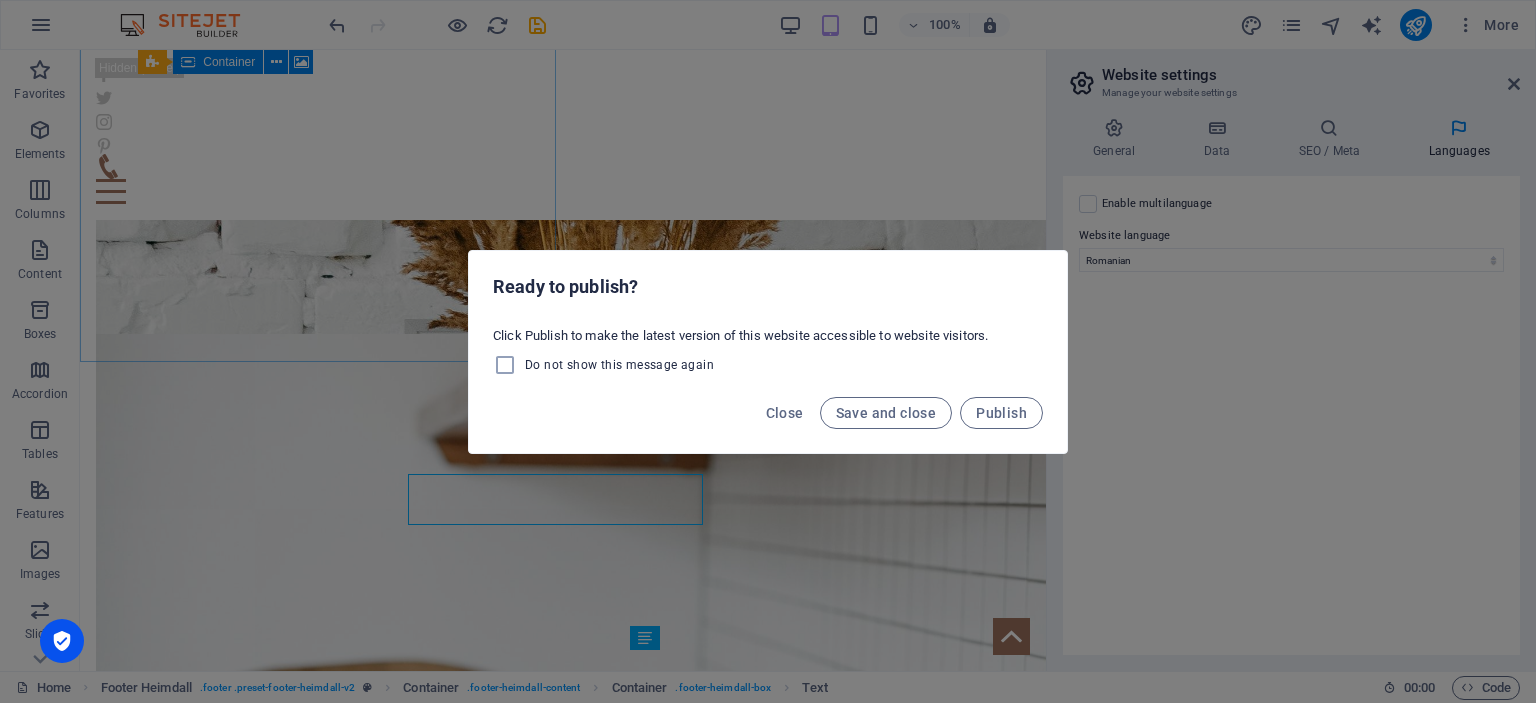 click on "Do not show this message again" at bounding box center [619, 365] 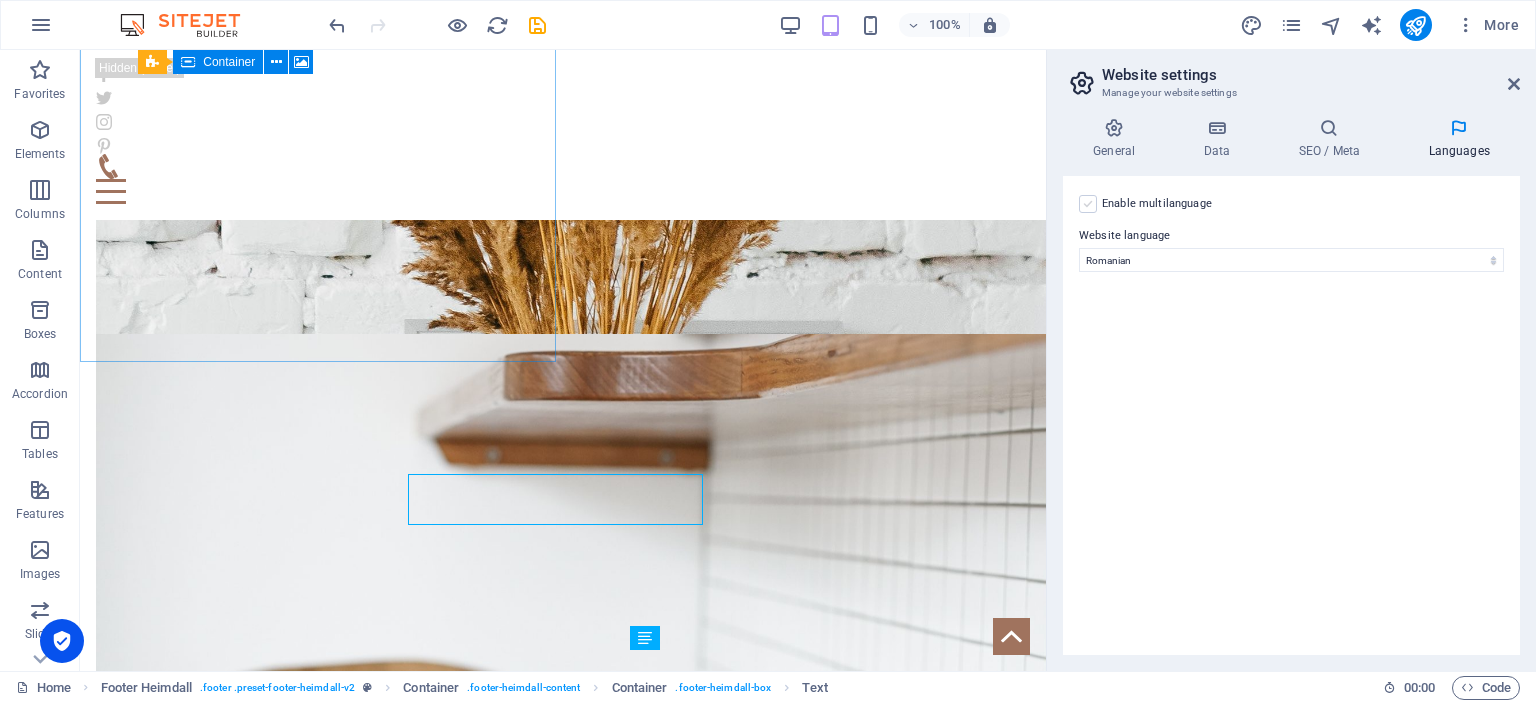 click at bounding box center (1088, 204) 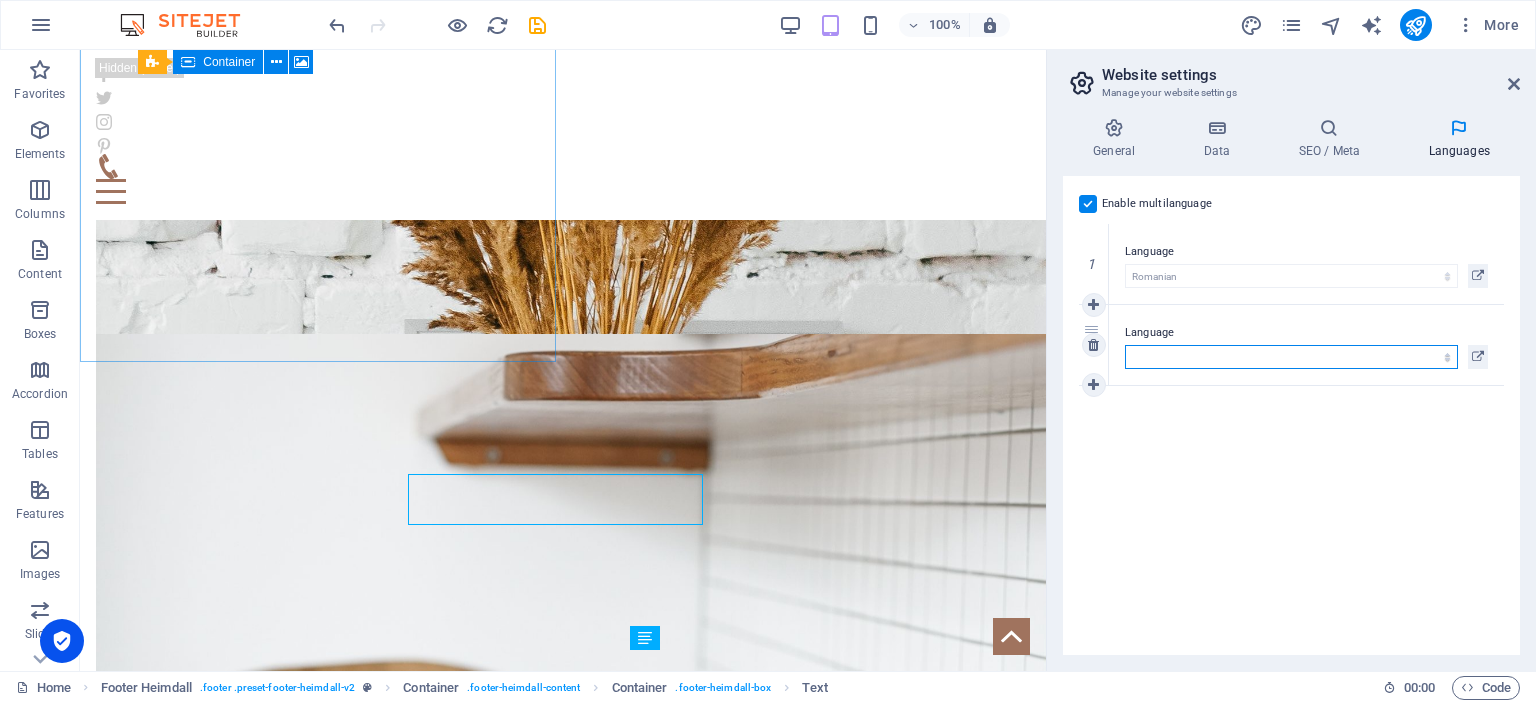 click on "Abkhazian Afar Afrikaans Akan Albanian Amharic Arabic Aragonese Armenian Assamese Avaric Avestan Aymara Azerbaijani Bambara Bashkir Basque Belarusian Bengali Bihari languages Bislama Bokmål Bosnian Breton Bulgarian Burmese Catalan Central Khmer Chamorro Chechen Chinese Church Slavic Chuvash Cornish Corsican Cree Croatian Czech Danish Dutch Dzongkha English Esperanto Estonian Ewe Faroese Farsi (Persian) Fijian Finnish French Fulah Gaelic Galician Ganda Georgian German Greek Greenlandic Guaraní Gujarati Haitian Creole Hausa Hebrew Herero Hindi Hiri Motu Hungarian Icelandic Ido Igbo Indonesian Interlingua Interlingue Inuktitut Inupiaq Irish Italian Japanese Javanese Kannada Kanuri Kashmiri Kazakh Kikuyu Kinyarwanda Komi Kongo Korean Kurdish Kwanyama Kyrgyz Lao Latin Latvian Limburgish Lingala Lithuanian Luba-Katanga Luxembourgish Macedonian Malagasy Malay Malayalam Maldivian Maltese Manx Maori Marathi Marshallese Mongolian Nauru Navajo Ndonga Nepali North Ndebele Northern Sami Norwegian Norwegian Nynorsk Nuosu" at bounding box center [1291, 357] 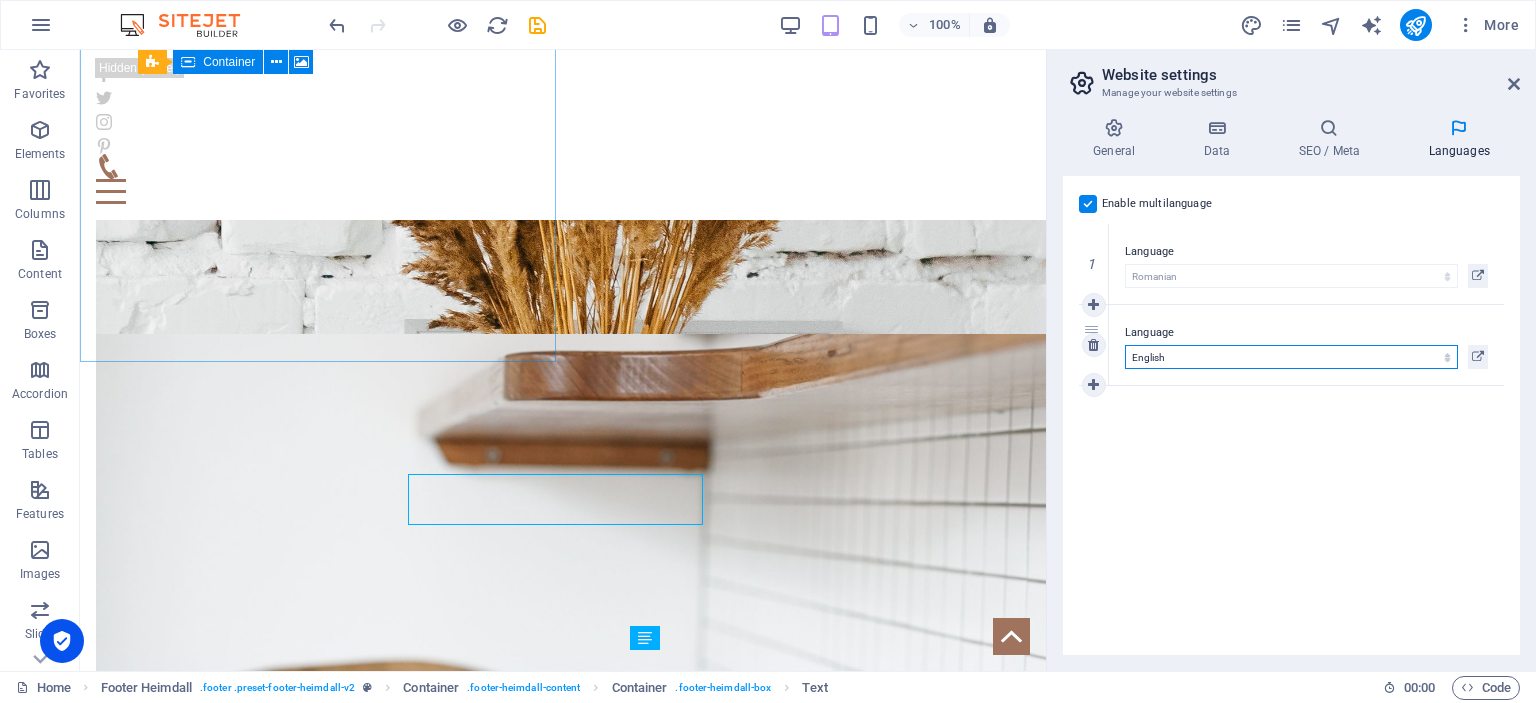 click on "Abkhazian Afar Afrikaans Akan Albanian Amharic Arabic Aragonese Armenian Assamese Avaric Avestan Aymara Azerbaijani Bambara Bashkir Basque Belarusian Bengali Bihari languages Bislama Bokmål Bosnian Breton Bulgarian Burmese Catalan Central Khmer Chamorro Chechen Chinese Church Slavic Chuvash Cornish Corsican Cree Croatian Czech Danish Dutch Dzongkha English Esperanto Estonian Ewe Faroese Farsi (Persian) Fijian Finnish French Fulah Gaelic Galician Ganda Georgian German Greek Greenlandic Guaraní Gujarati Haitian Creole Hausa Hebrew Herero Hindi Hiri Motu Hungarian Icelandic Ido Igbo Indonesian Interlingua Interlingue Inuktitut Inupiaq Irish Italian Japanese Javanese Kannada Kanuri Kashmiri Kazakh Kikuyu Kinyarwanda Komi Kongo Korean Kurdish Kwanyama Kyrgyz Lao Latin Latvian Limburgish Lingala Lithuanian Luba-Katanga Luxembourgish Macedonian Malagasy Malay Malayalam Maldivian Maltese Manx Maori Marathi Marshallese Mongolian Nauru Navajo Ndonga Nepali North Ndebele Northern Sami Norwegian Norwegian Nynorsk Nuosu" at bounding box center [1291, 357] 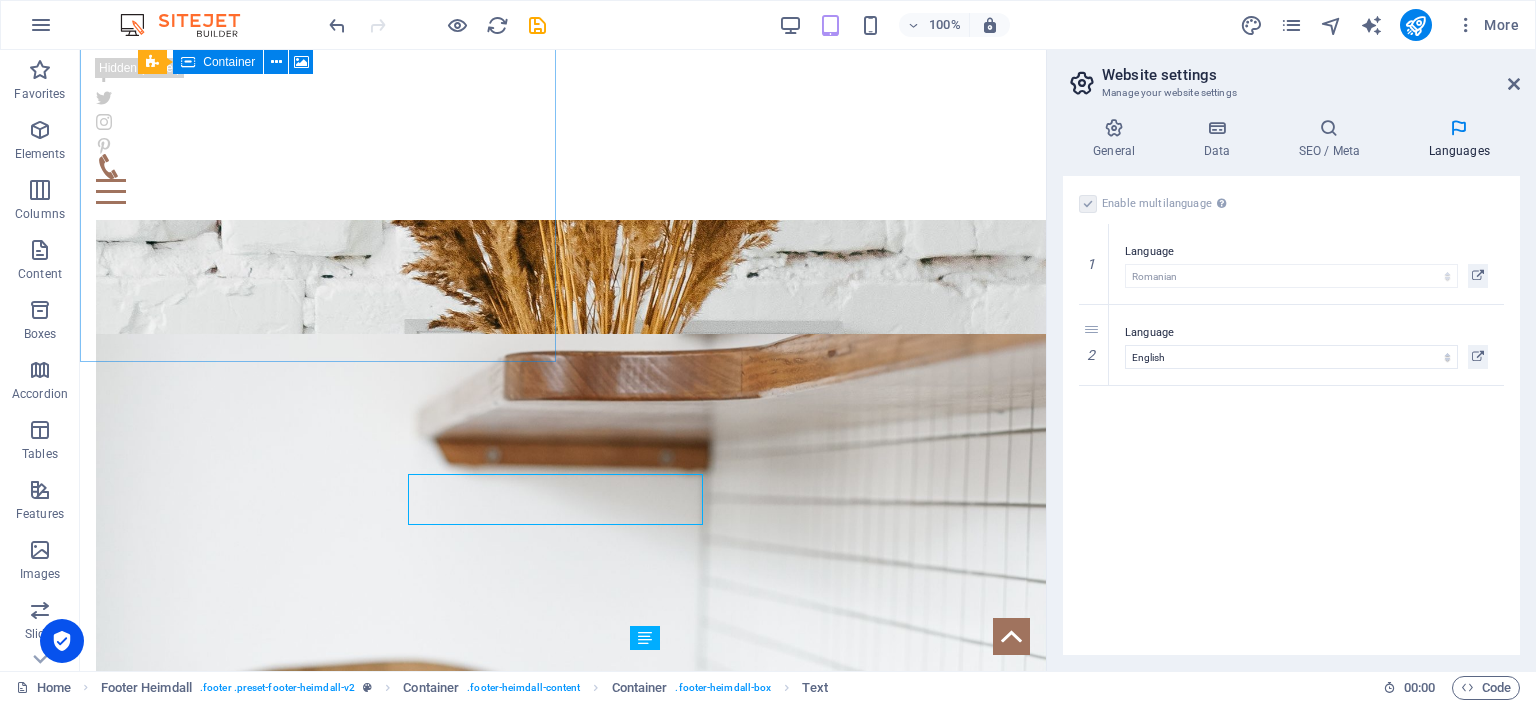 click on "Enable multilanguage To disable multilanguage delete all languages until only one language remains. Website language Abkhazian Afar Afrikaans Akan Albanian Amharic Arabic Aragonese Armenian Assamese Avaric Avestan Aymara Azerbaijani Bambara Bashkir Basque Belarusian Bengali Bihari languages Bislama Bokmål Bosnian Breton Bulgarian Burmese Catalan Central Khmer Chamorro Chechen Chinese Church Slavic Chuvash Cornish Corsican Cree Croatian Czech Danish Dutch Dzongkha English Esperanto Estonian Ewe Faroese Farsi (Persian) Fijian Finnish French Fulah Gaelic Galician Ganda Georgian German Greek Greenlandic Guaraní Gujarati Haitian Creole Hausa Hebrew Herero Hindi Hiri Motu Hungarian Icelandic Ido Igbo Indonesian Interlingua Interlingue Inuktitut Inupiaq Irish Italian Japanese Javanese Kannada Kanuri Kashmiri Kazakh Kikuyu Kinyarwanda Komi Kongo Korean Kurdish Kwanyama Kyrgyz Lao Latin Latvian Limburgish Lingala Lithuanian Luba-Katanga Luxembourgish Macedonian Malagasy Malay Malayalam Maldivian Maltese Manx Maori 1" at bounding box center (1291, 415) 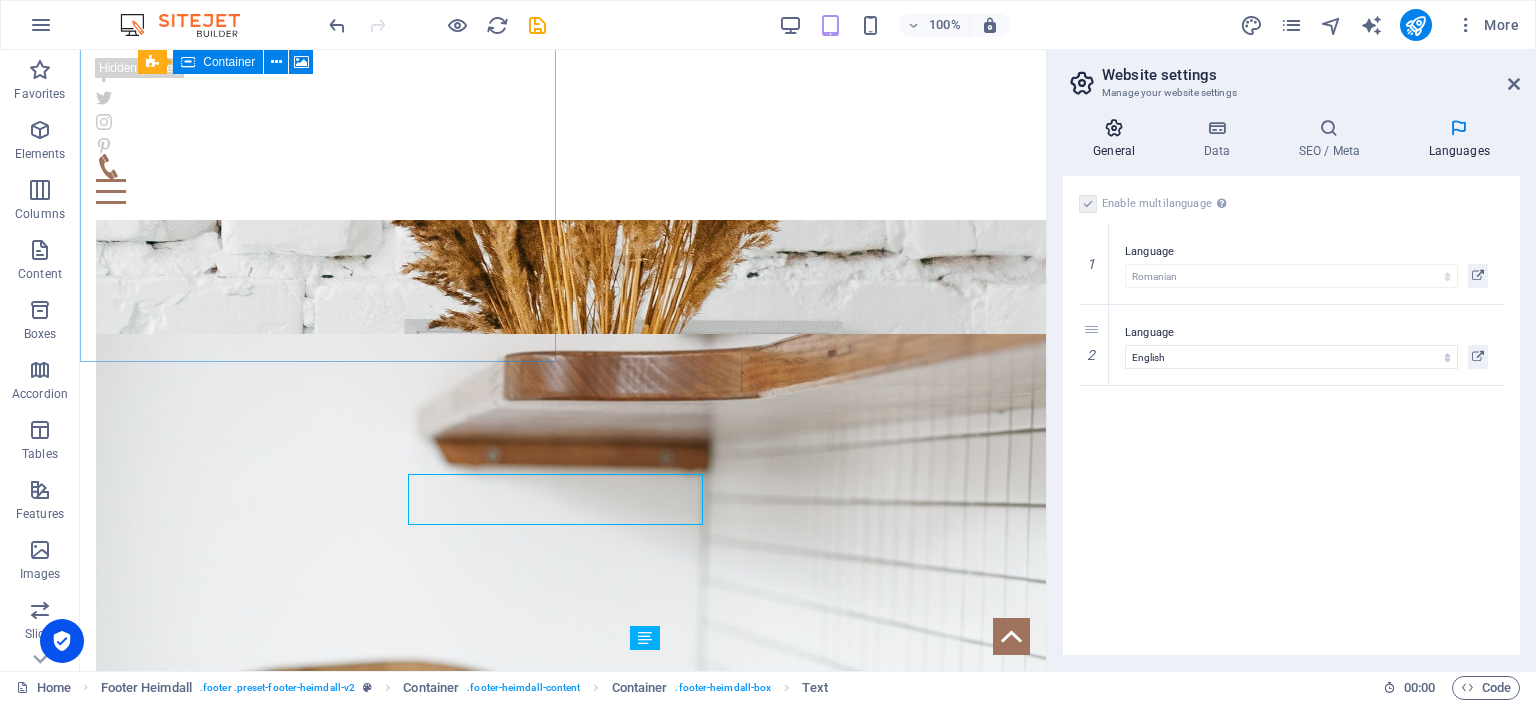 click at bounding box center [1114, 128] 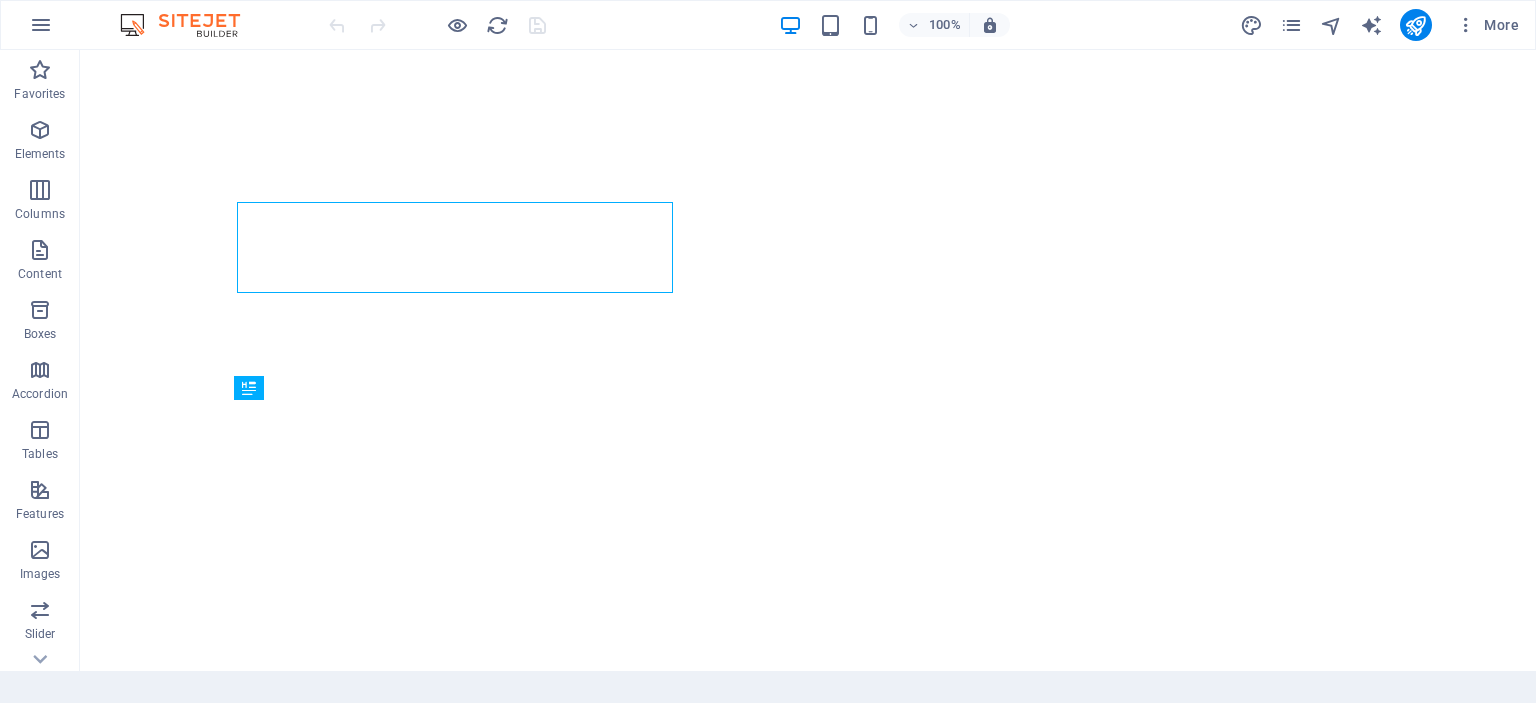 scroll, scrollTop: 0, scrollLeft: 0, axis: both 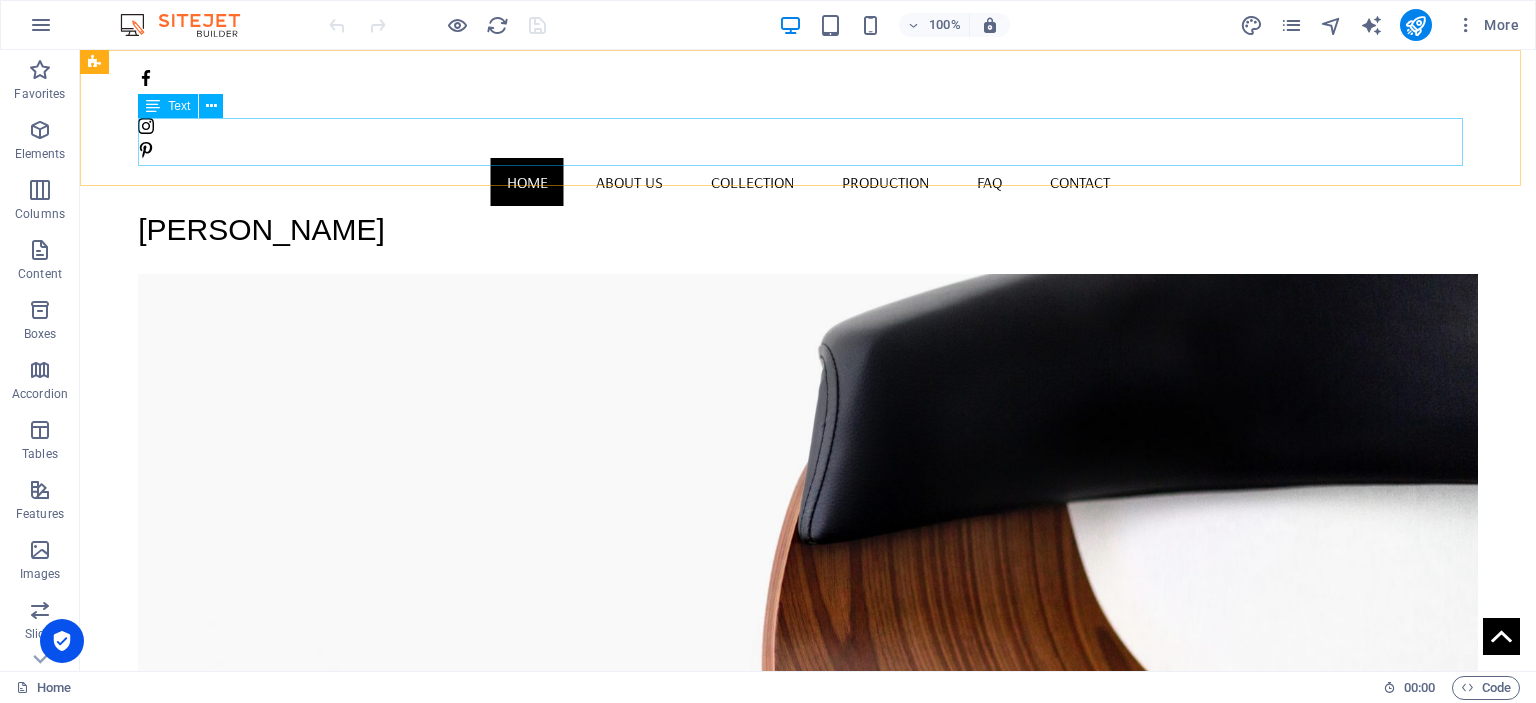 click on "[PERSON_NAME]" 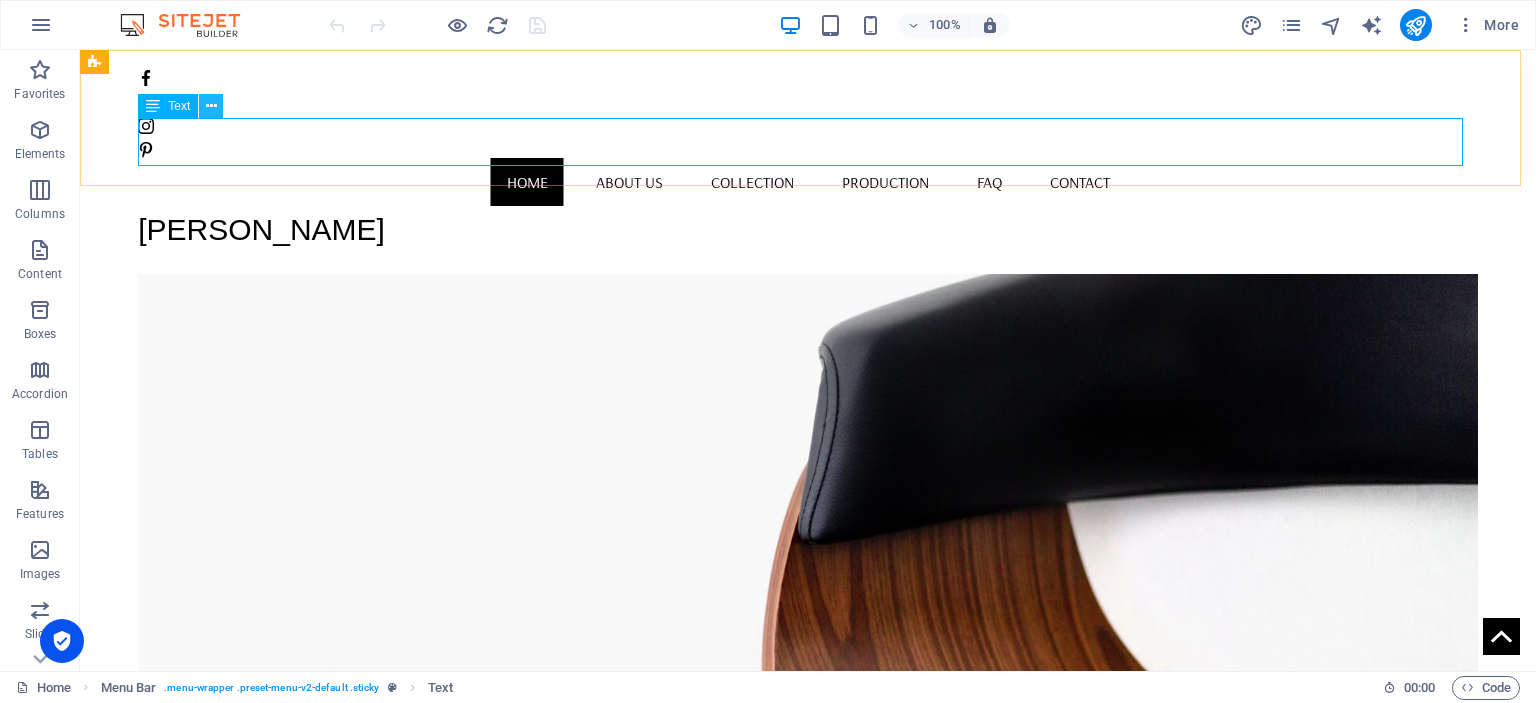 click 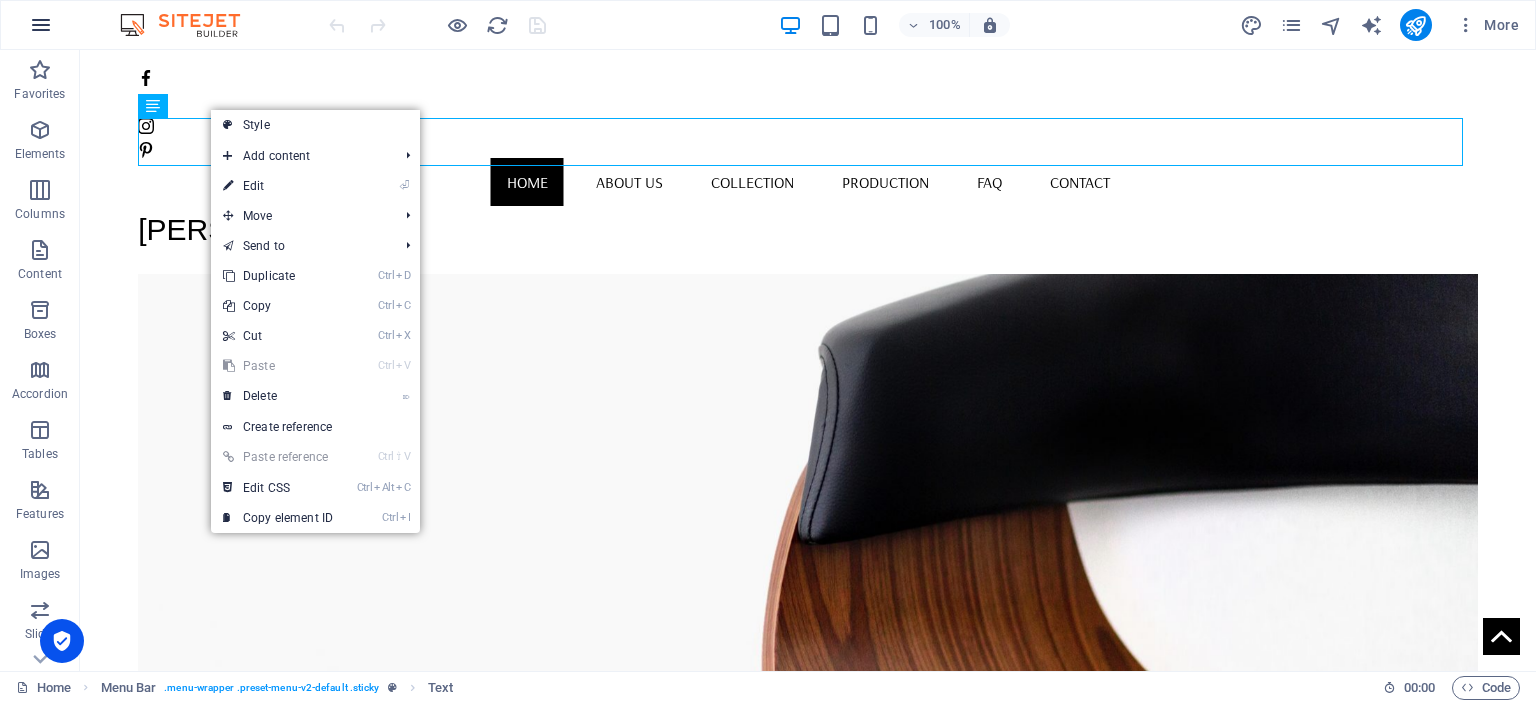 click 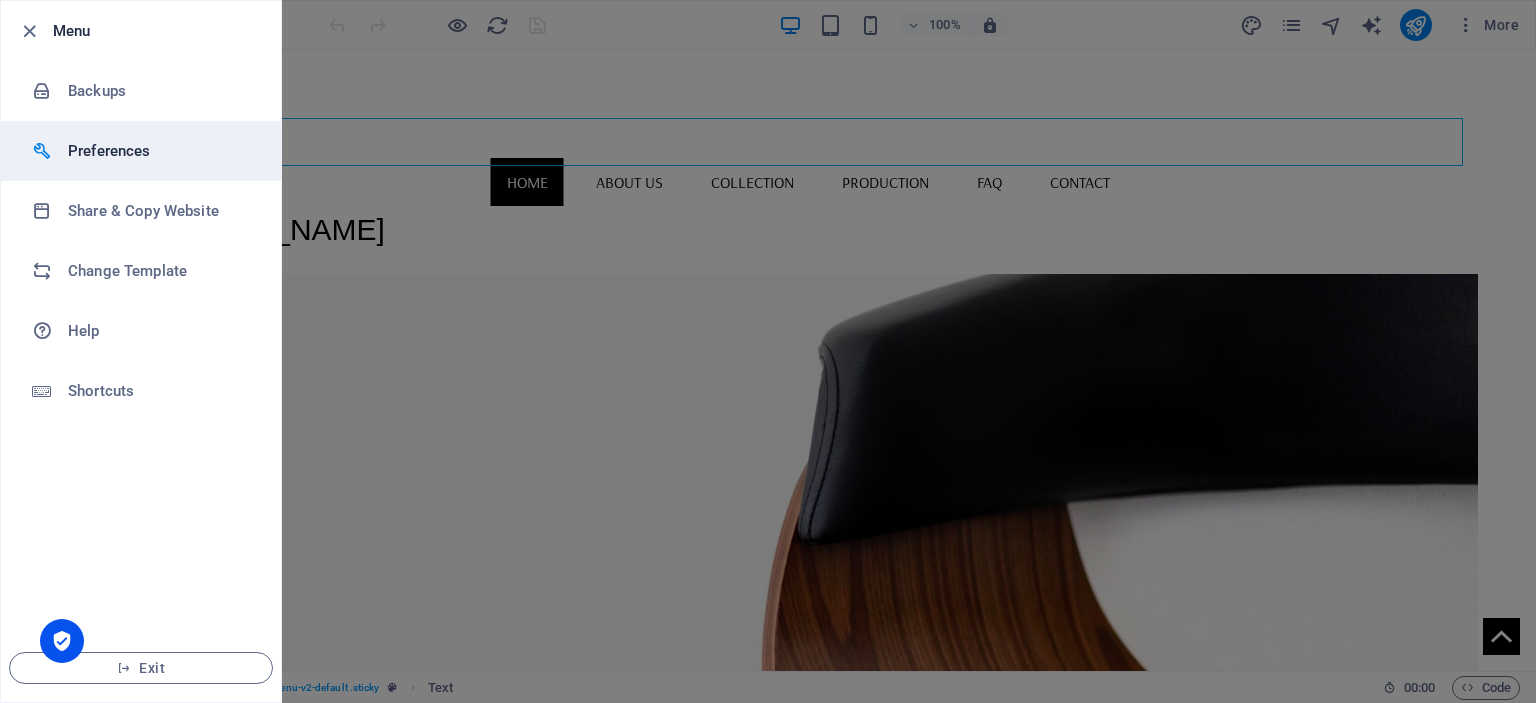 click on "Preferences" 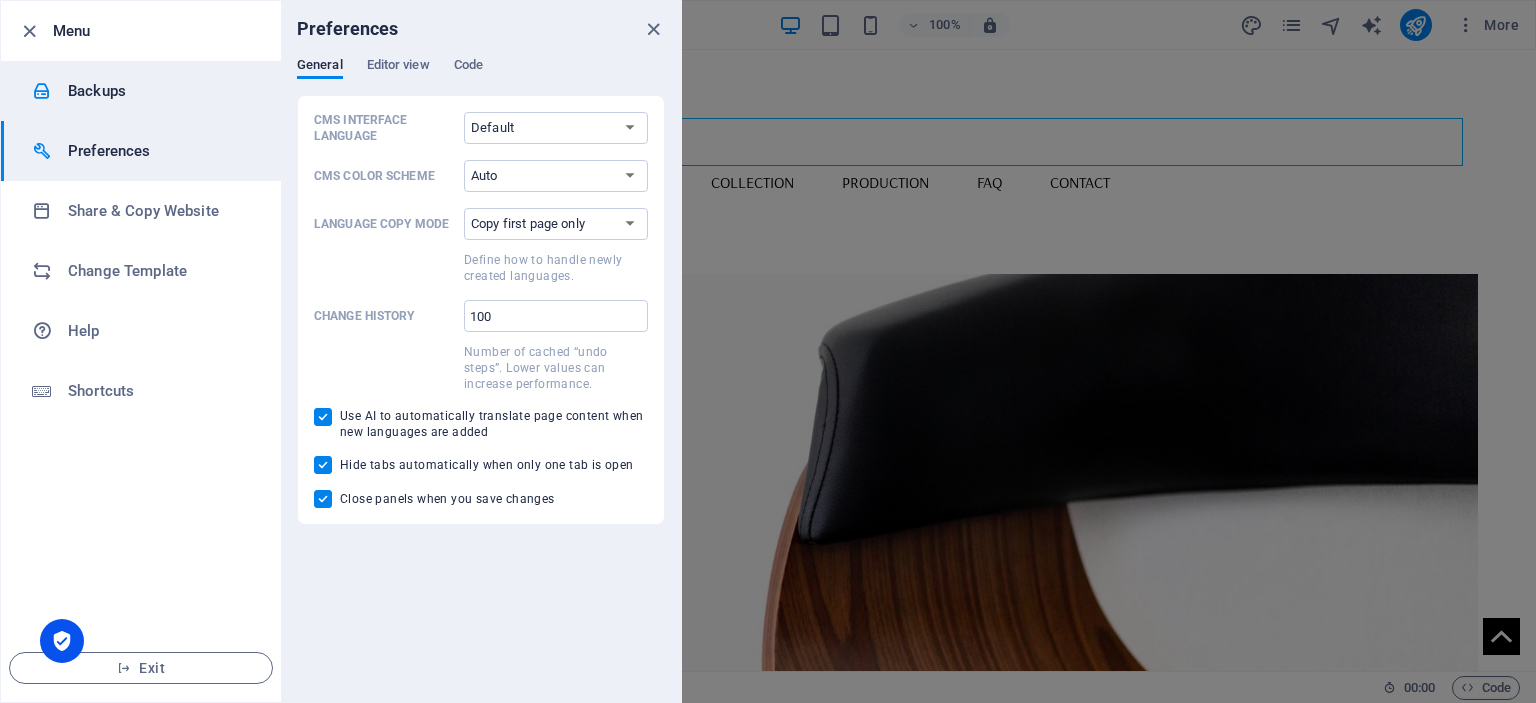 click on "Backups" 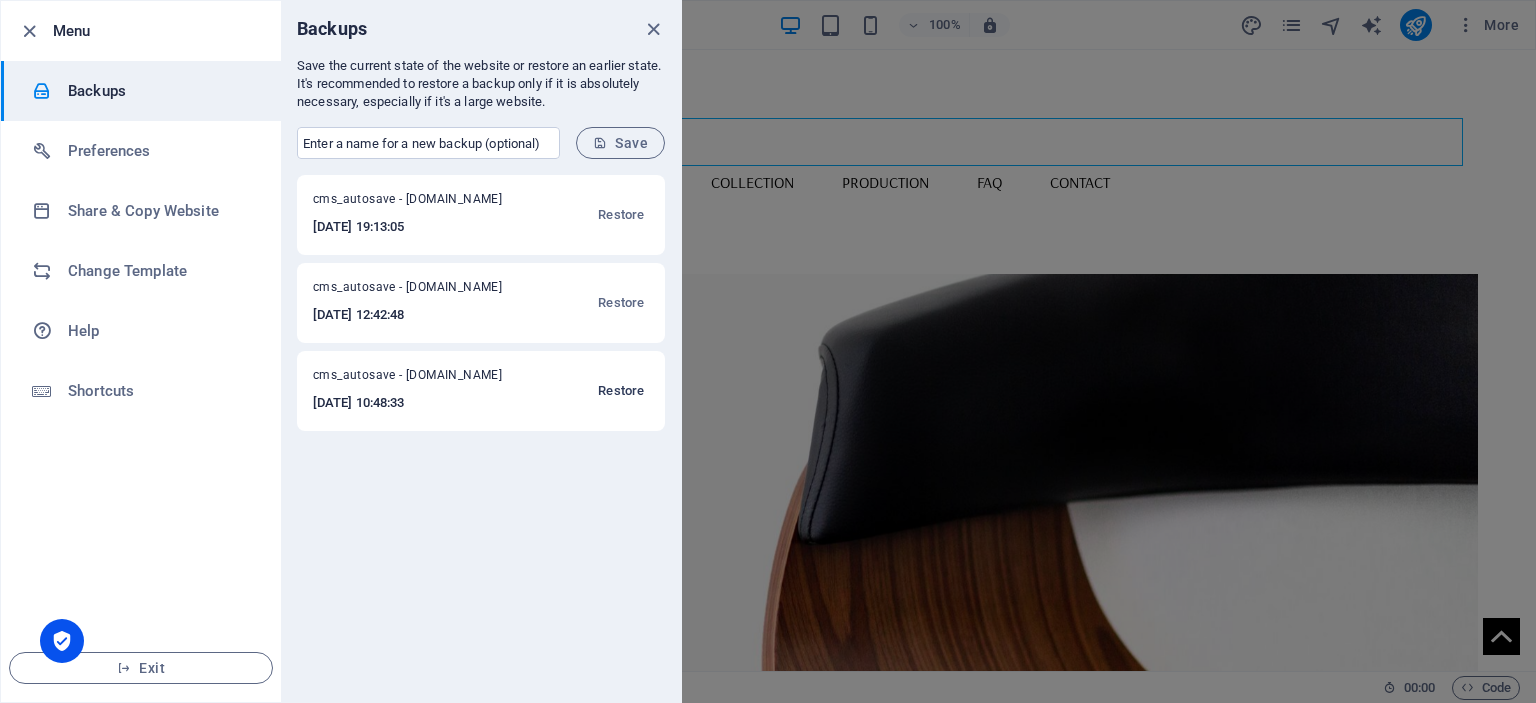 click on "Restore" 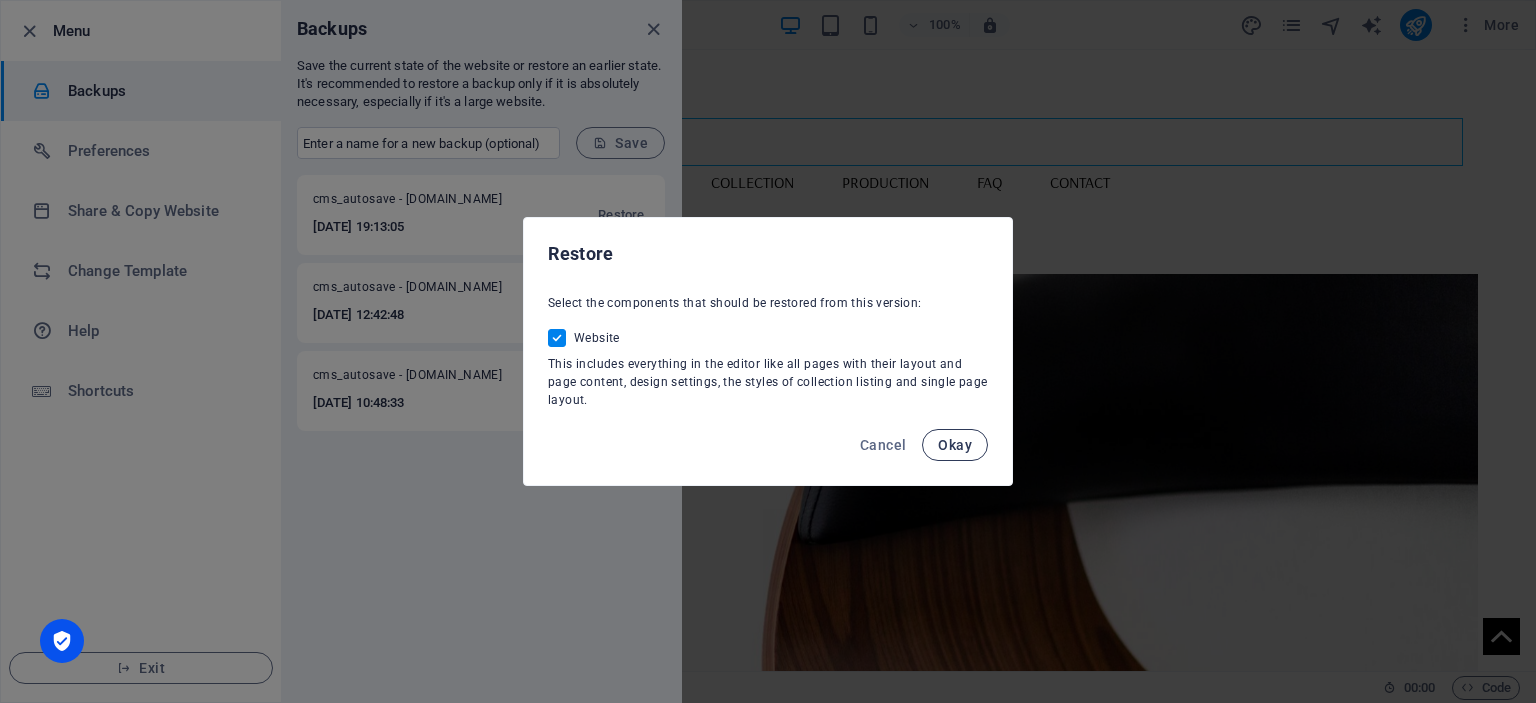 click on "Okay" 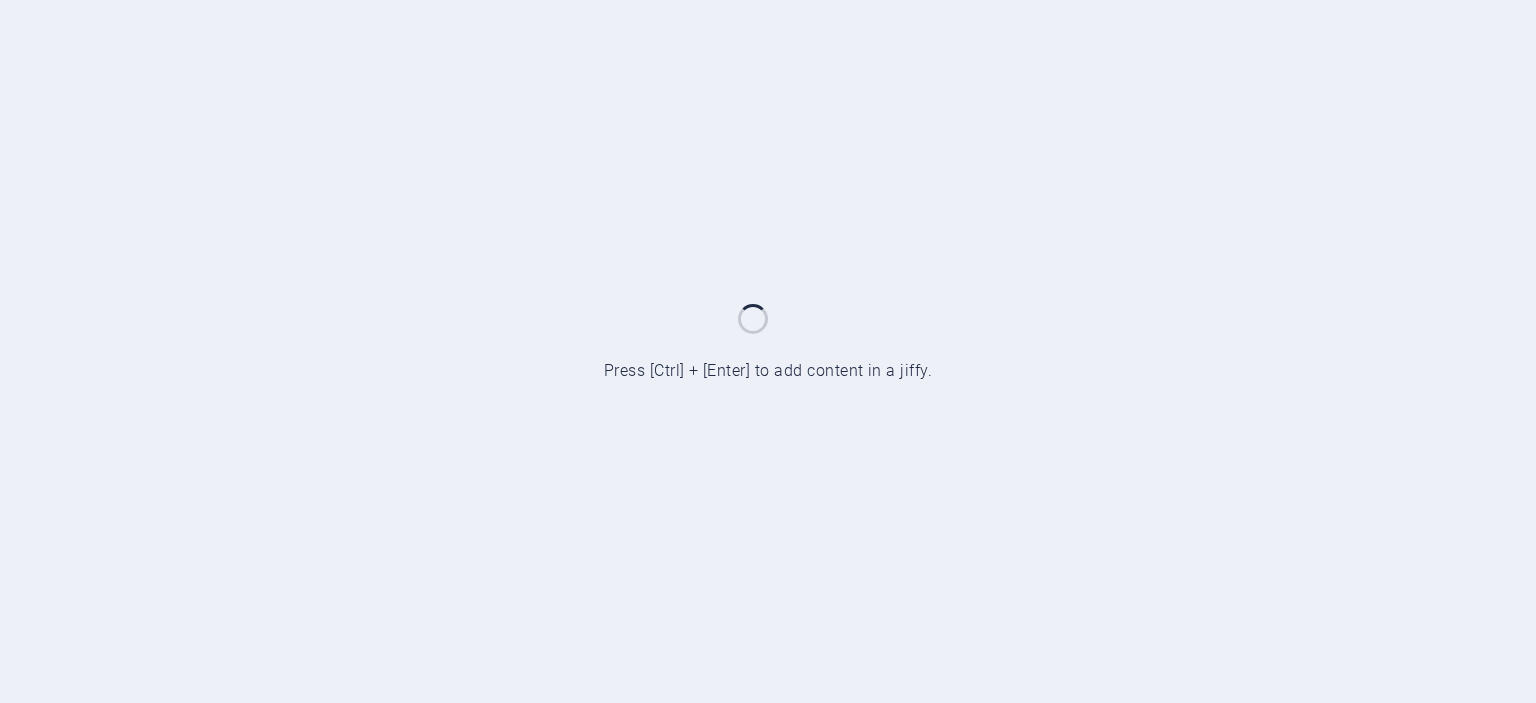 scroll, scrollTop: 0, scrollLeft: 0, axis: both 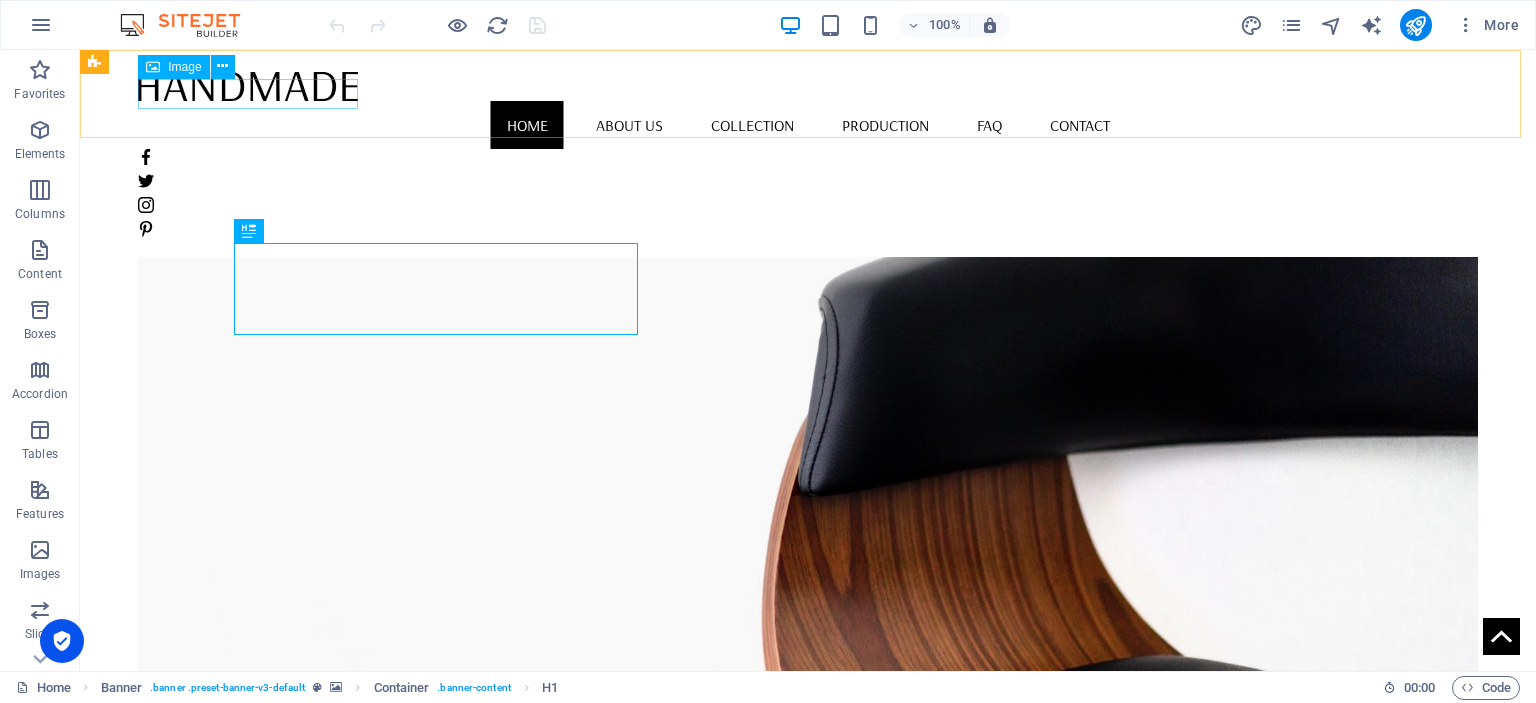 click at bounding box center [808, 85] 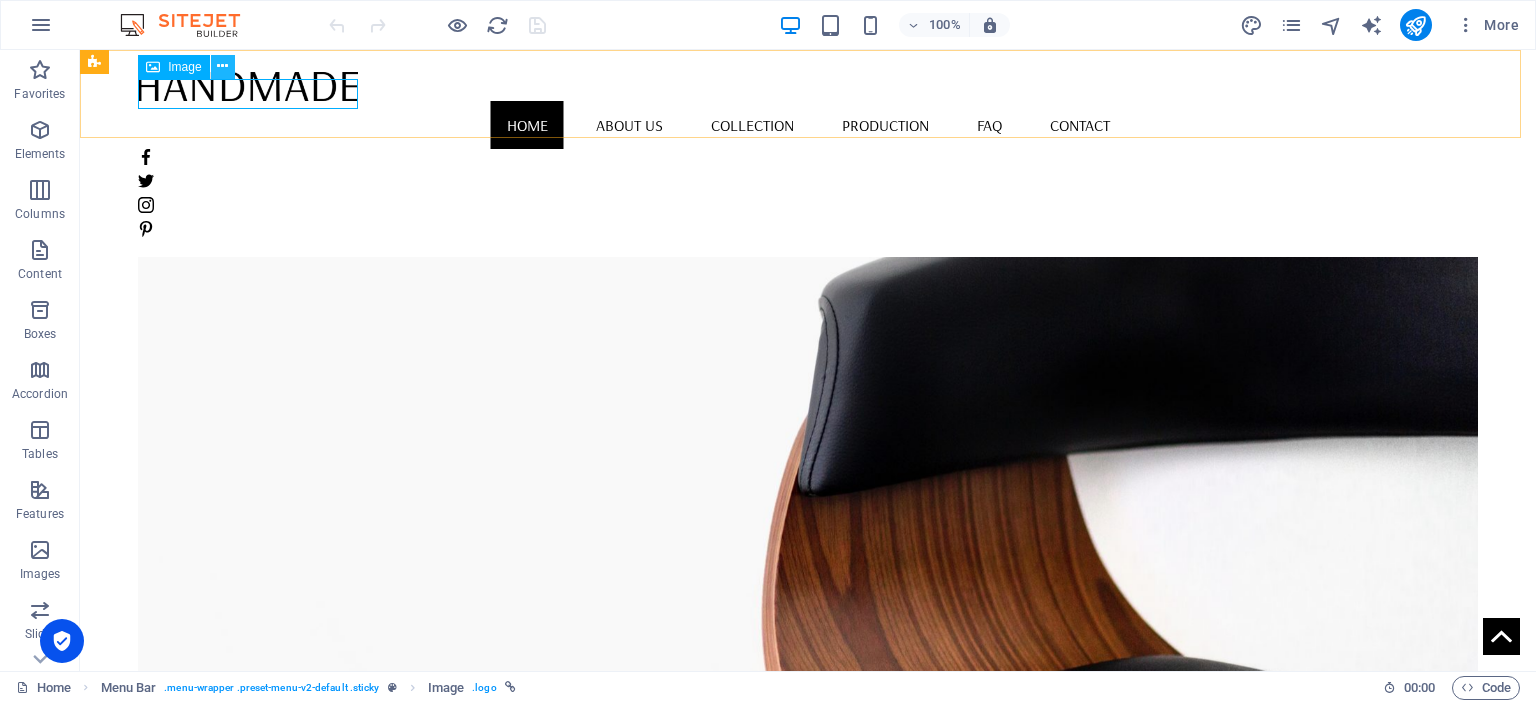 click at bounding box center [222, 66] 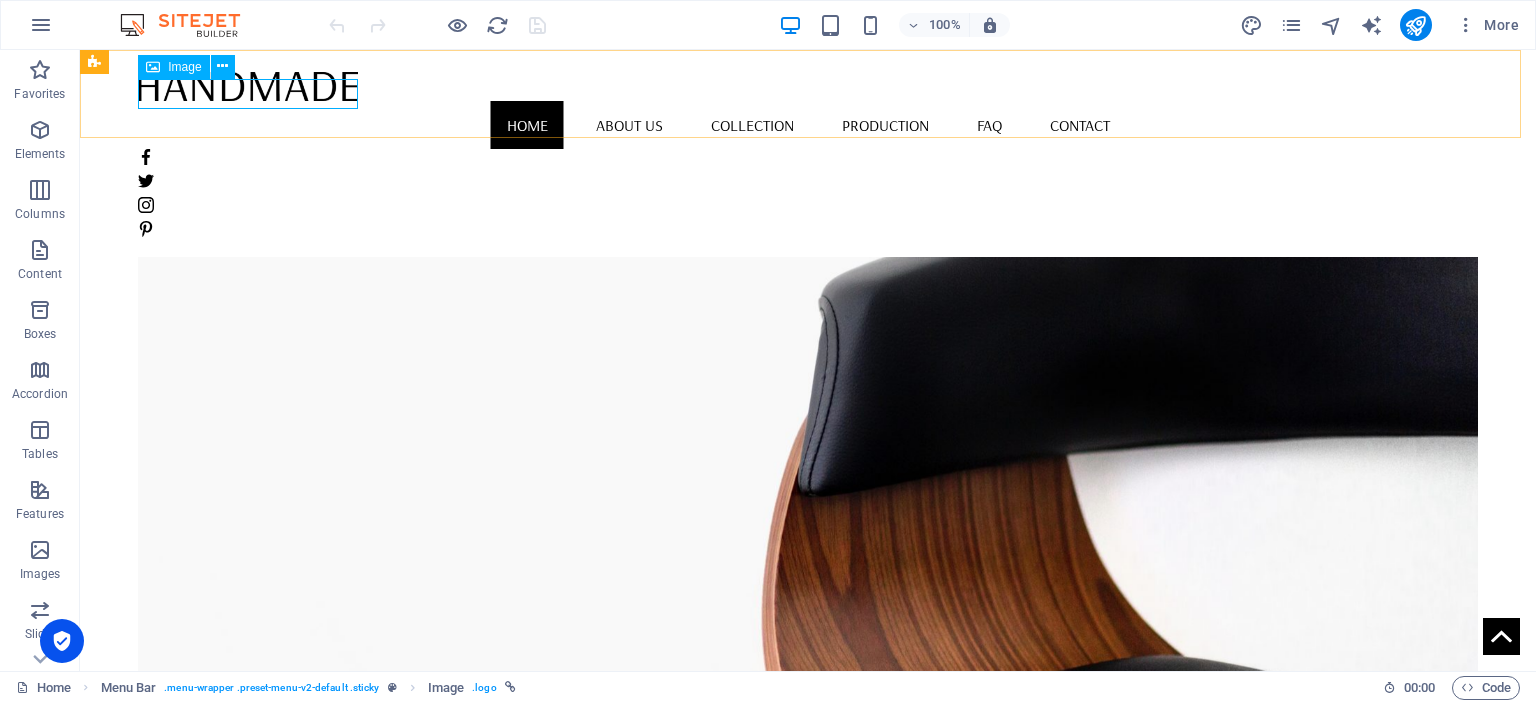 click at bounding box center (808, 85) 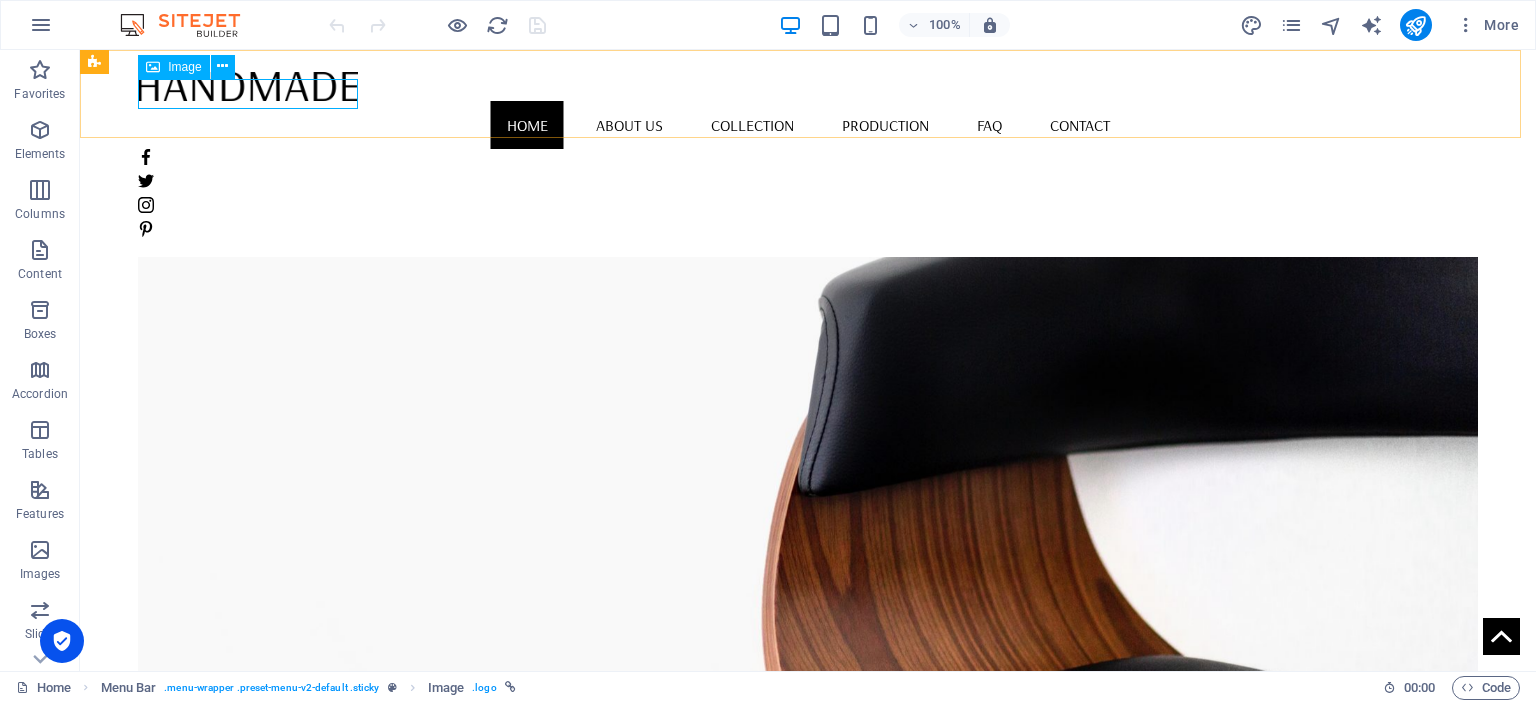 select on "px" 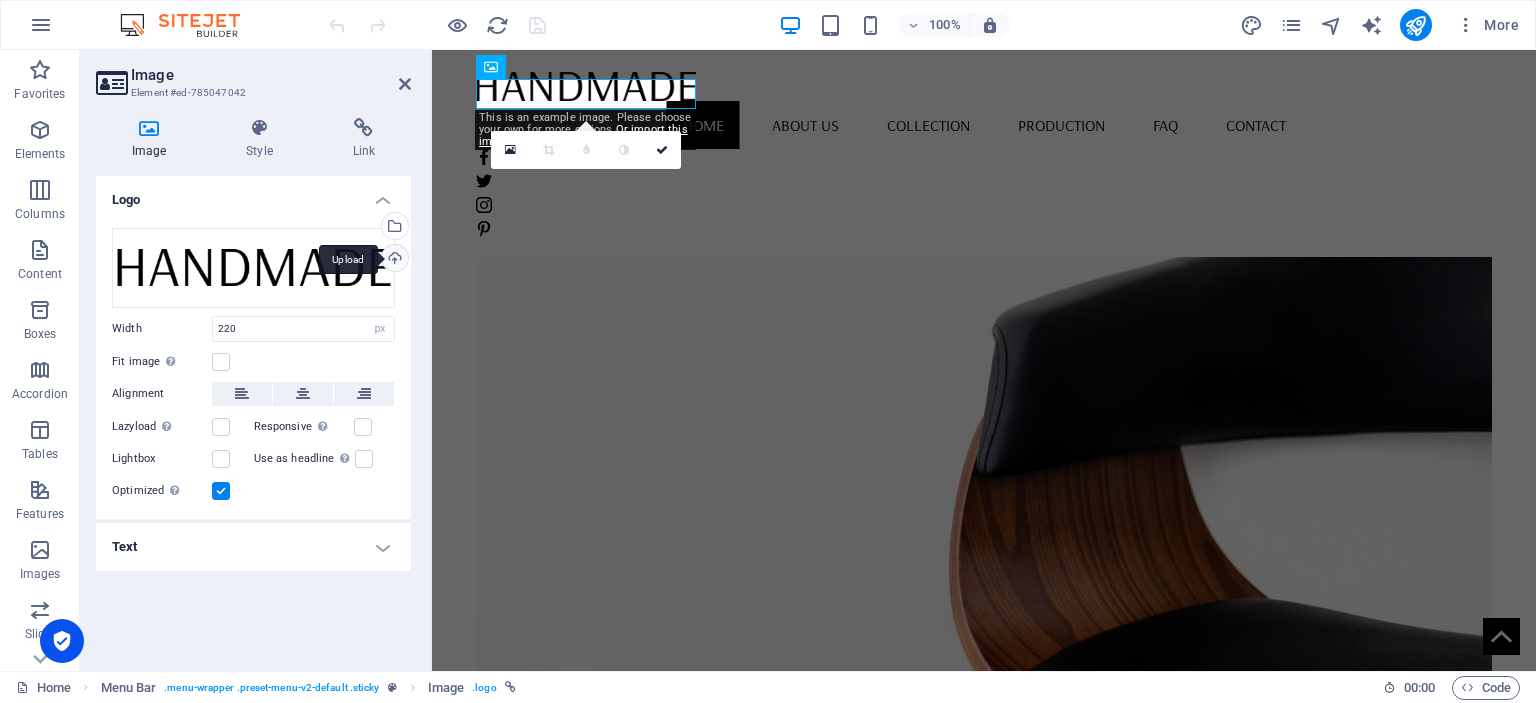 click on "Upload" at bounding box center [393, 260] 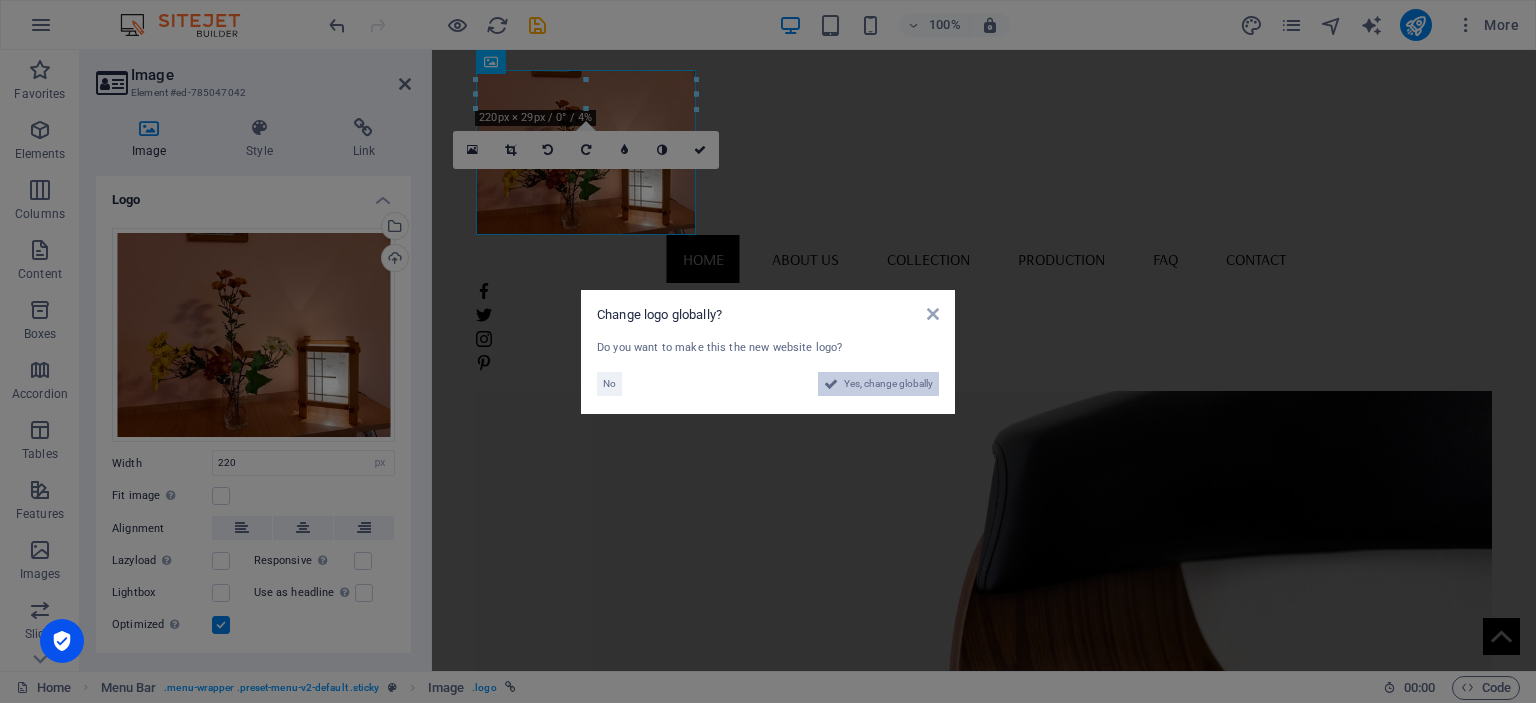 click on "Yes, change globally" at bounding box center [888, 384] 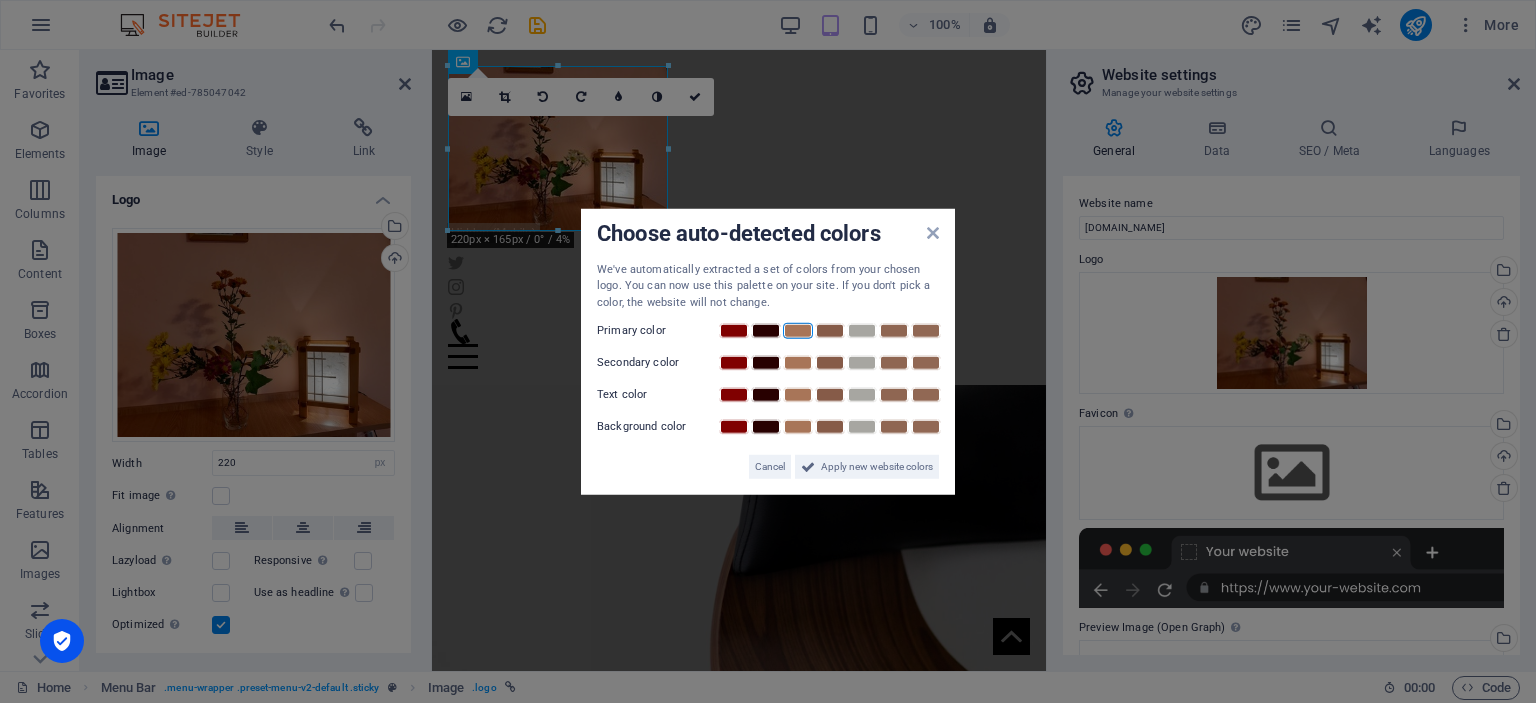 click at bounding box center [798, 331] 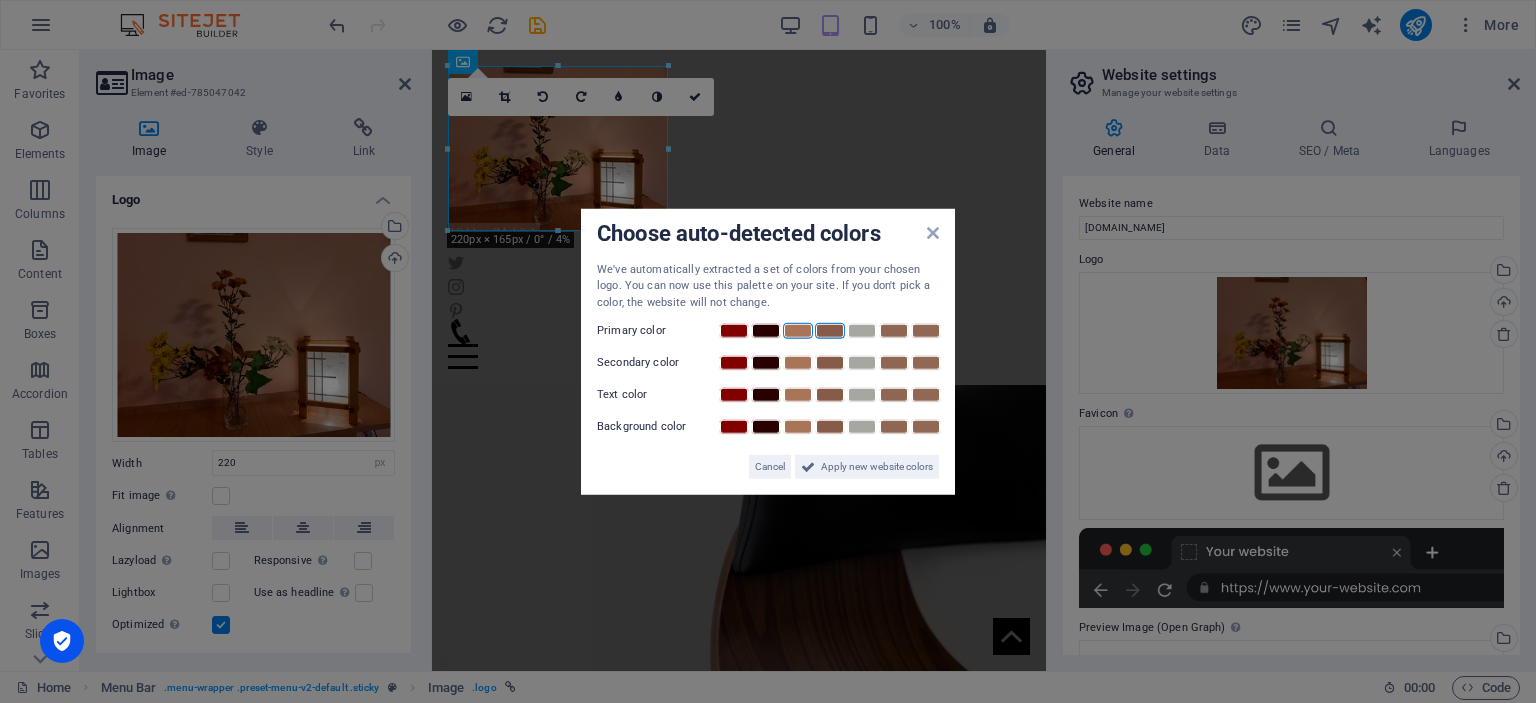 click at bounding box center (830, 331) 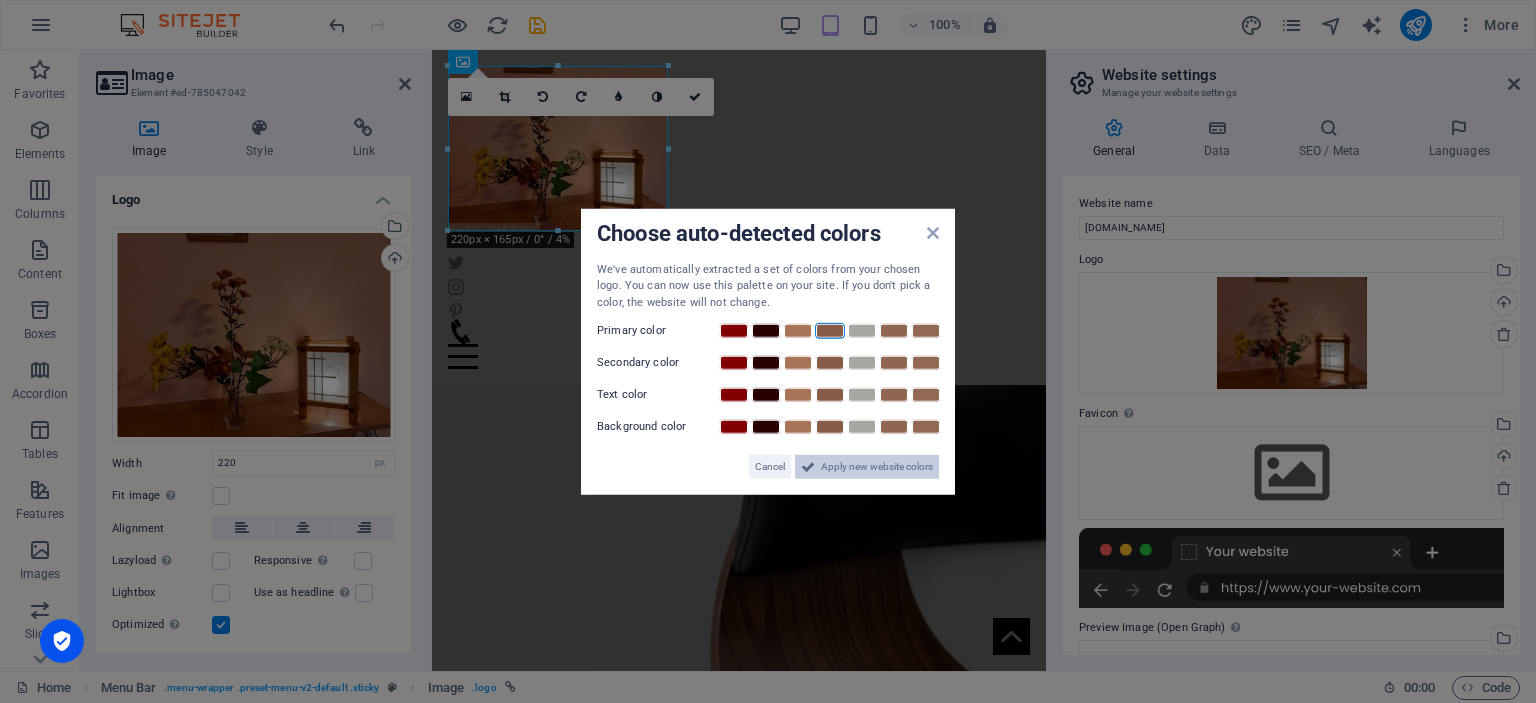 click on "Apply new website colors" at bounding box center [877, 467] 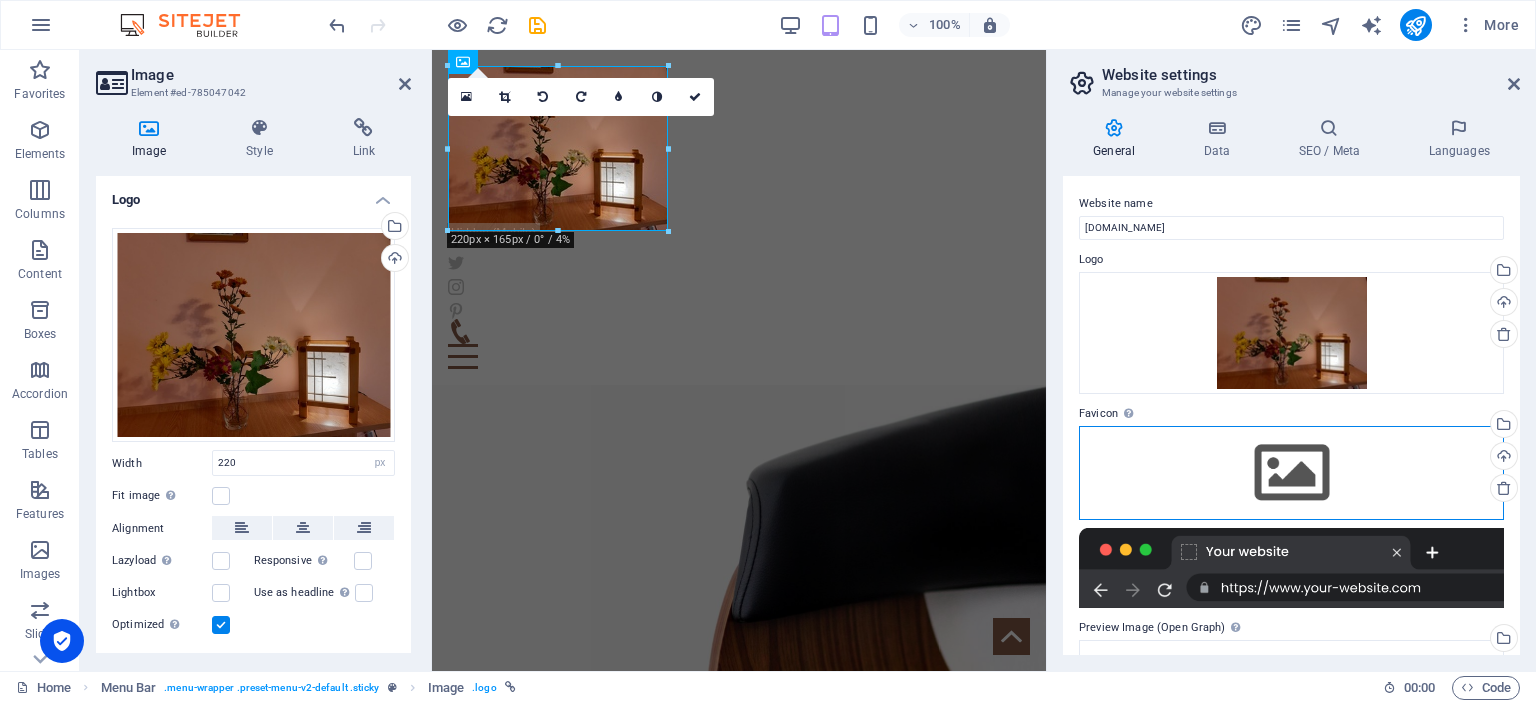 click on "Drag files here, click to choose files or select files from Files or our free stock photos & videos" at bounding box center [1291, 473] 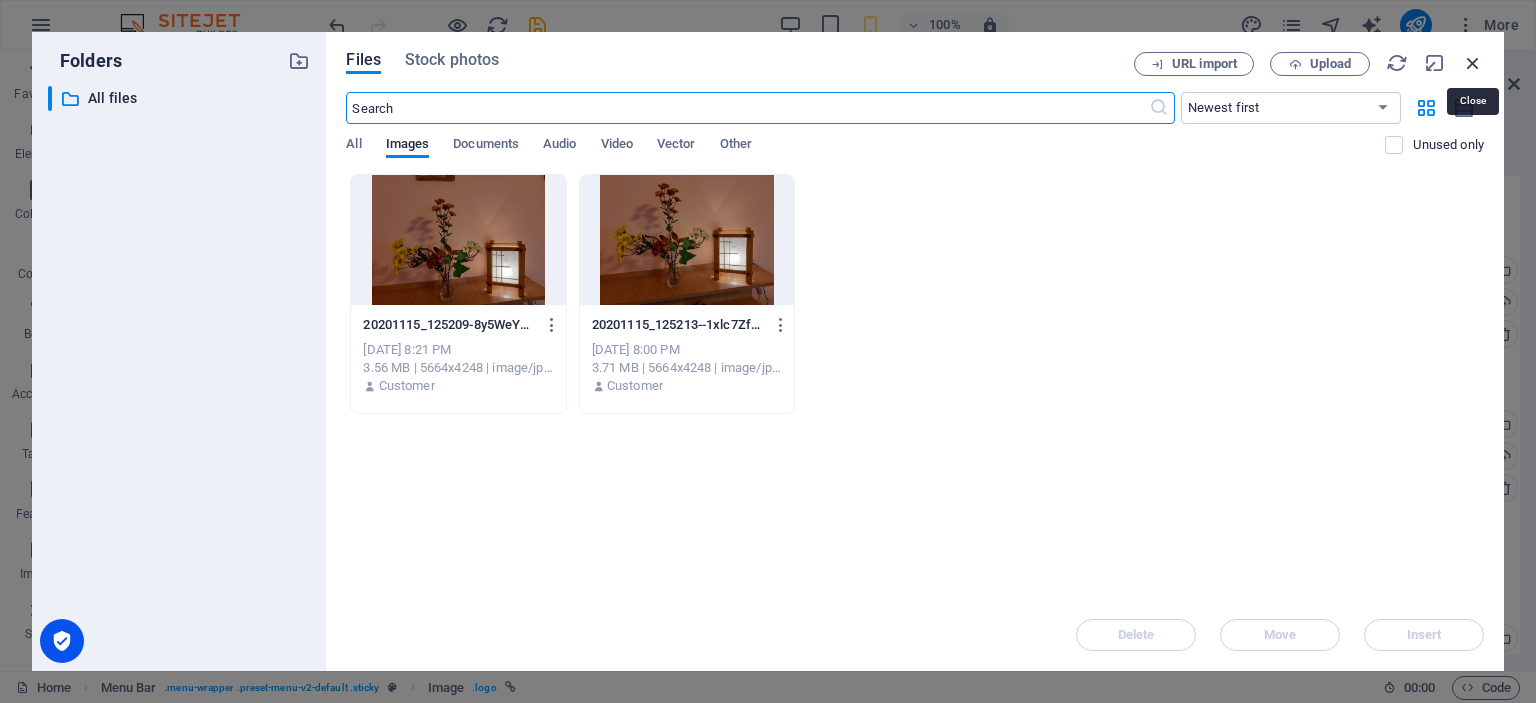 click at bounding box center (1473, 63) 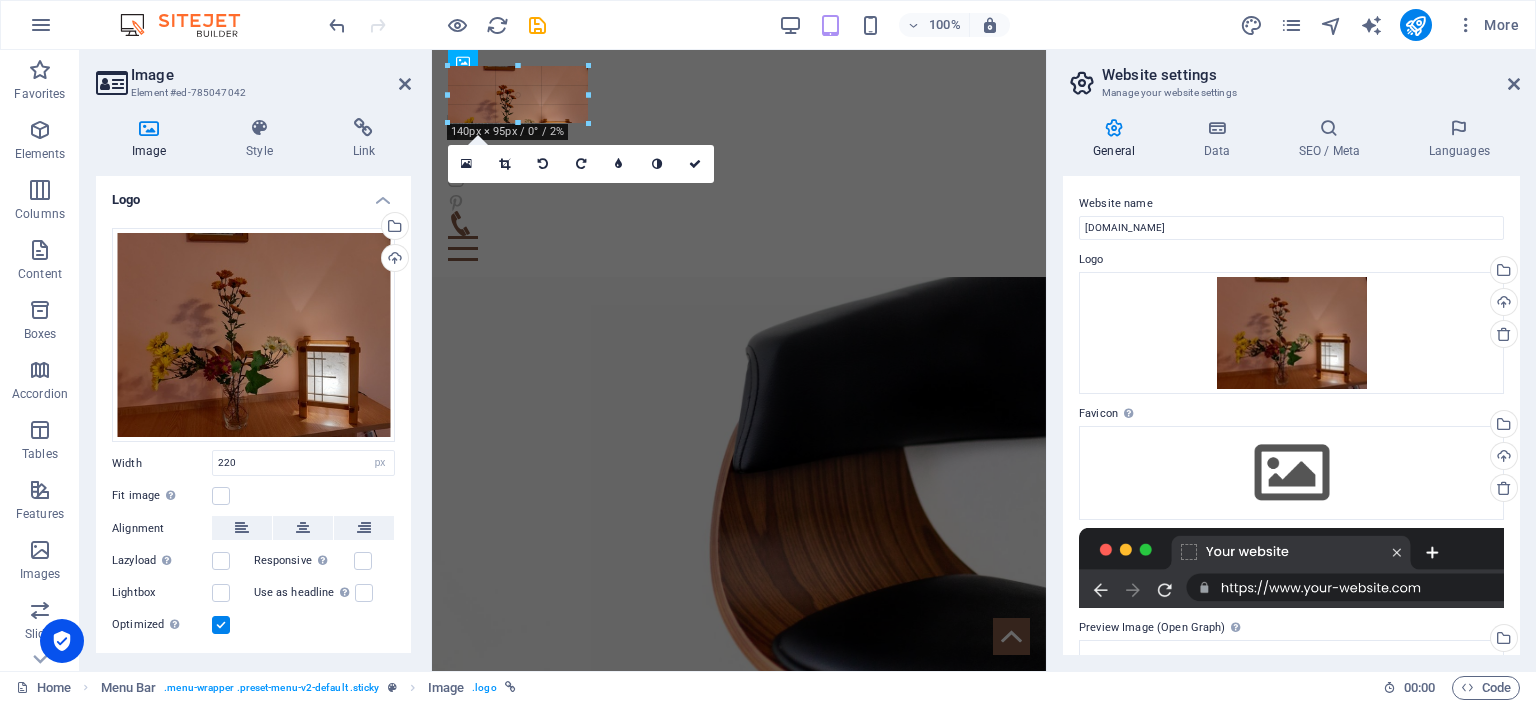 drag, startPoint x: 642, startPoint y: 140, endPoint x: 532, endPoint y: 137, distance: 110.0409 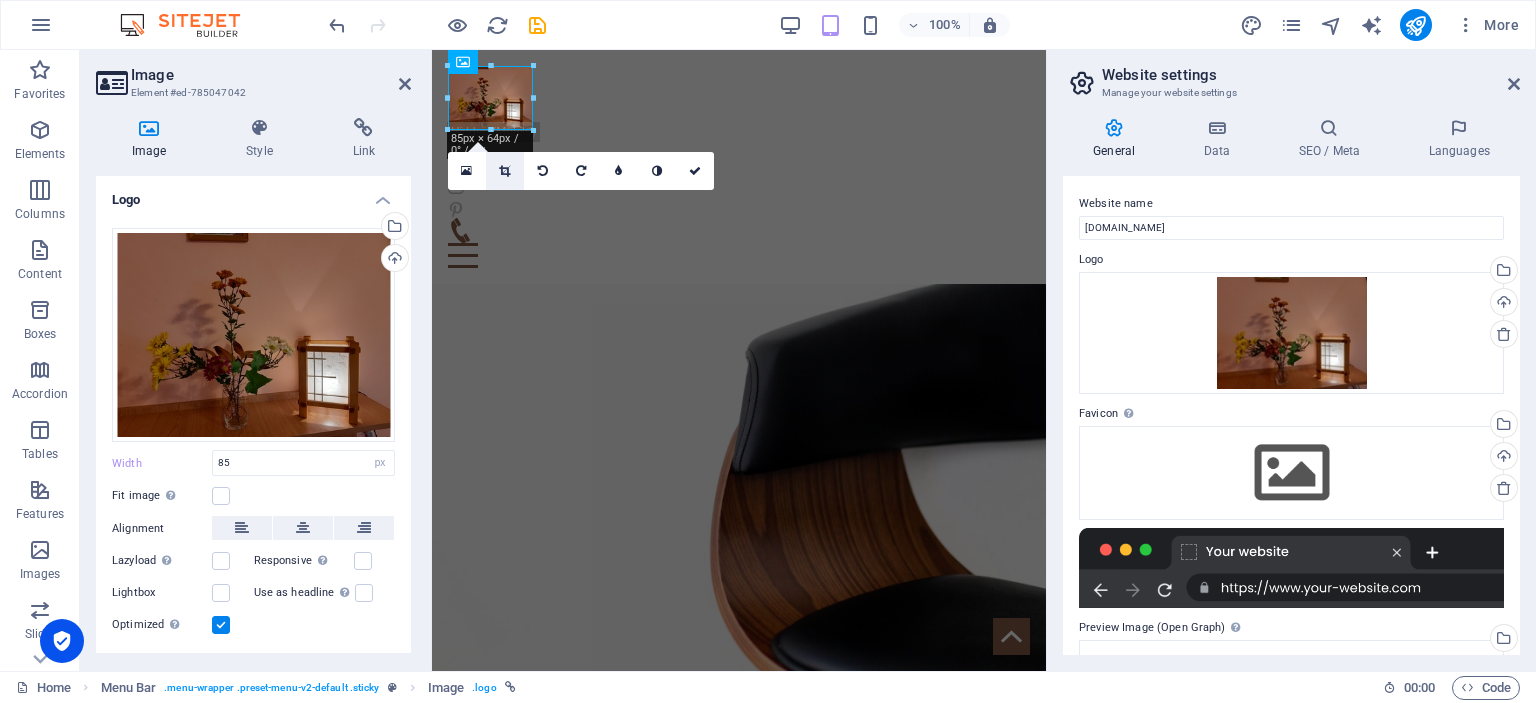 click at bounding box center [504, 171] 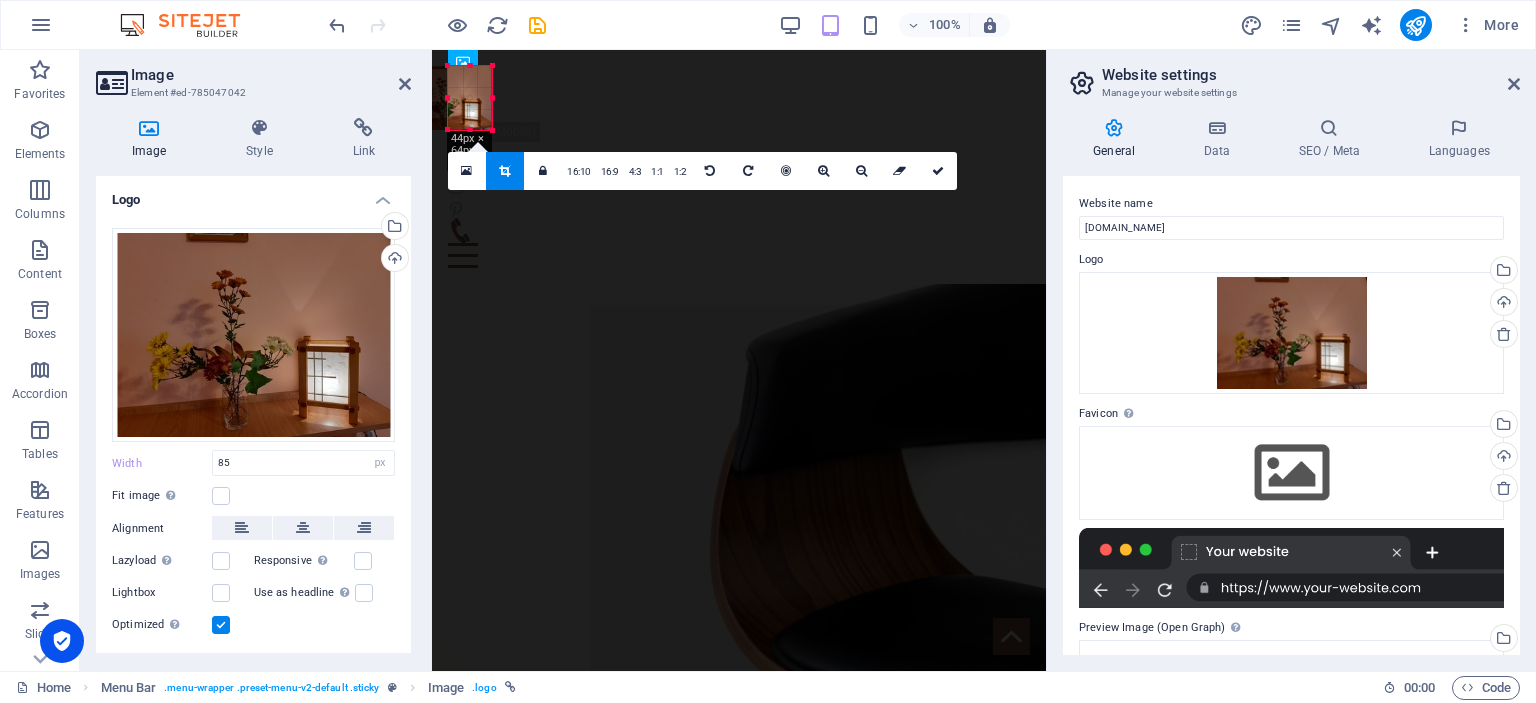 drag, startPoint x: 451, startPoint y: 101, endPoint x: 493, endPoint y: 96, distance: 42.296574 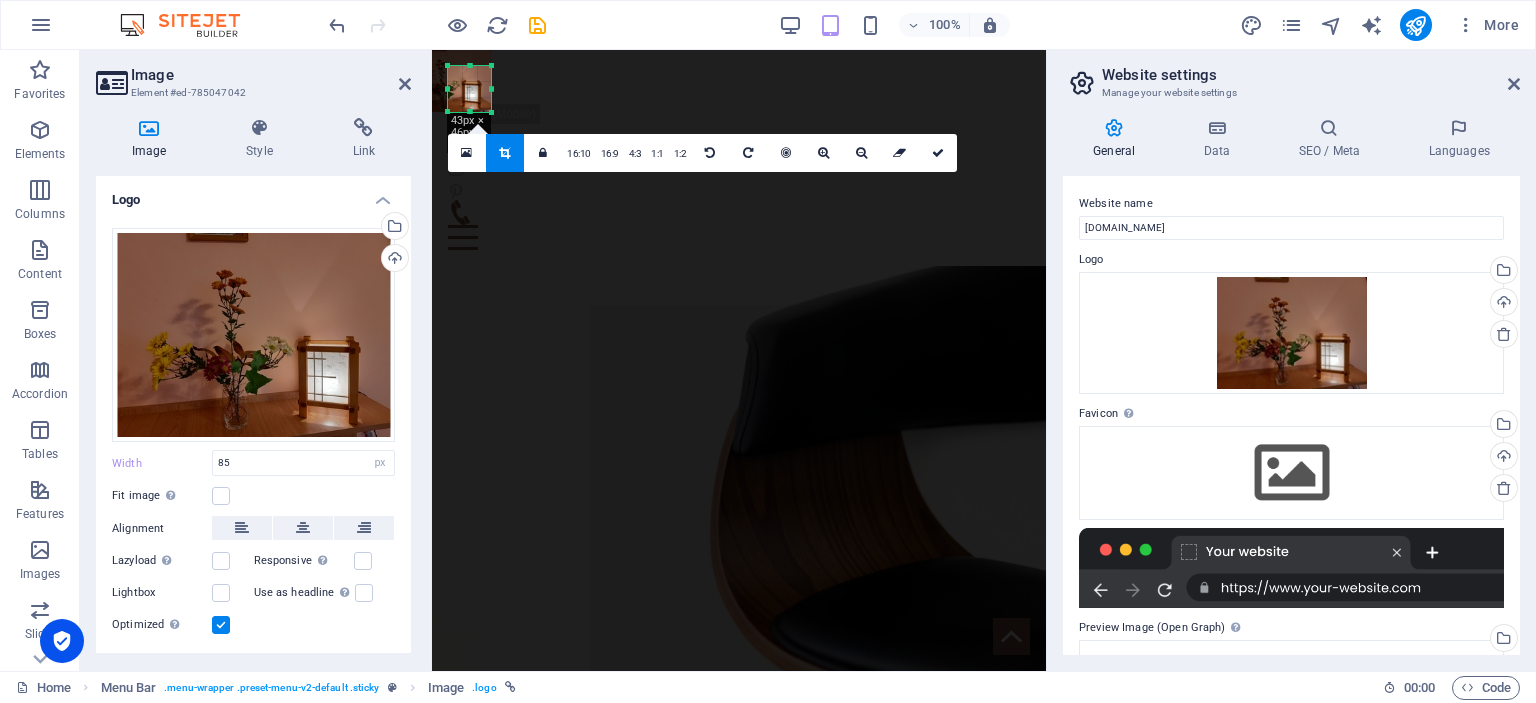 drag, startPoint x: 471, startPoint y: 68, endPoint x: 471, endPoint y: 86, distance: 18 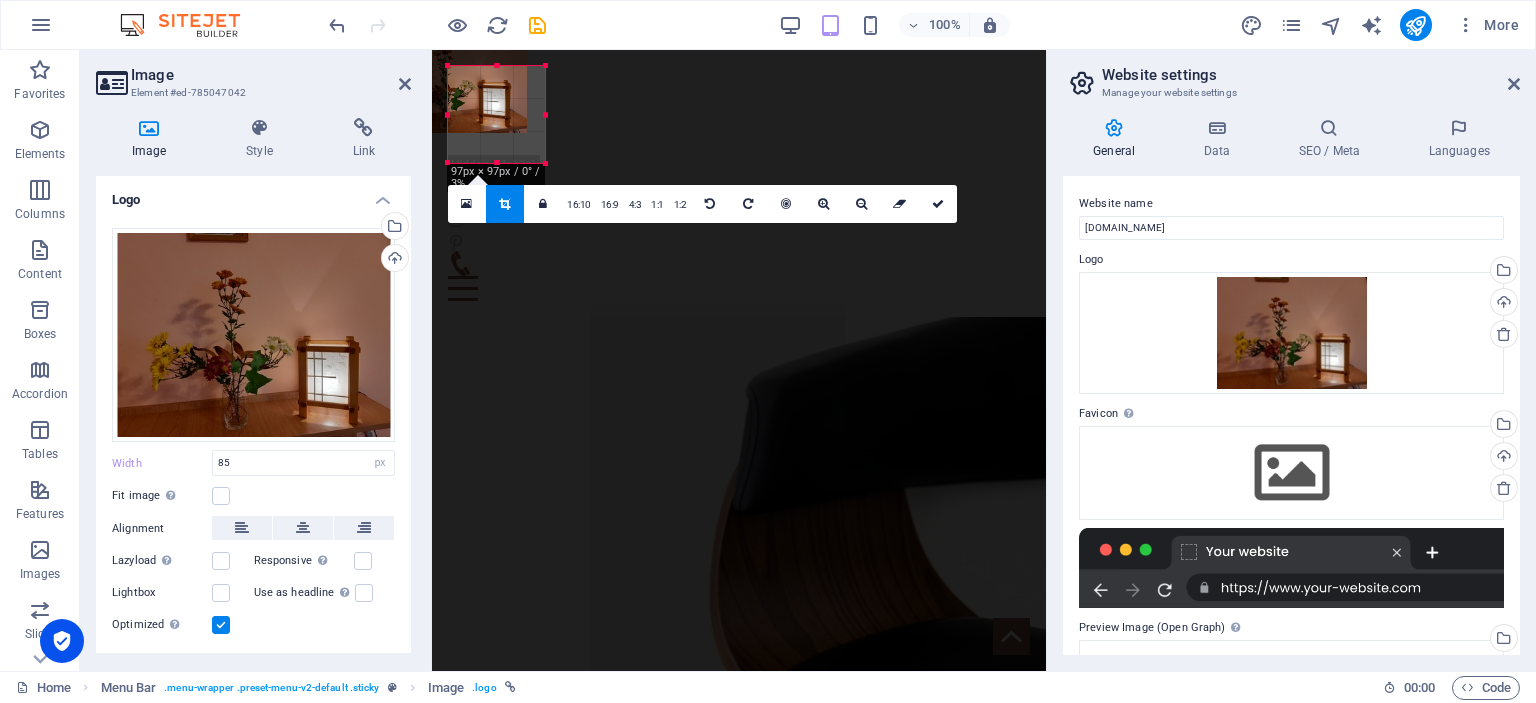drag, startPoint x: 491, startPoint y: 115, endPoint x: 545, endPoint y: 166, distance: 74.27651 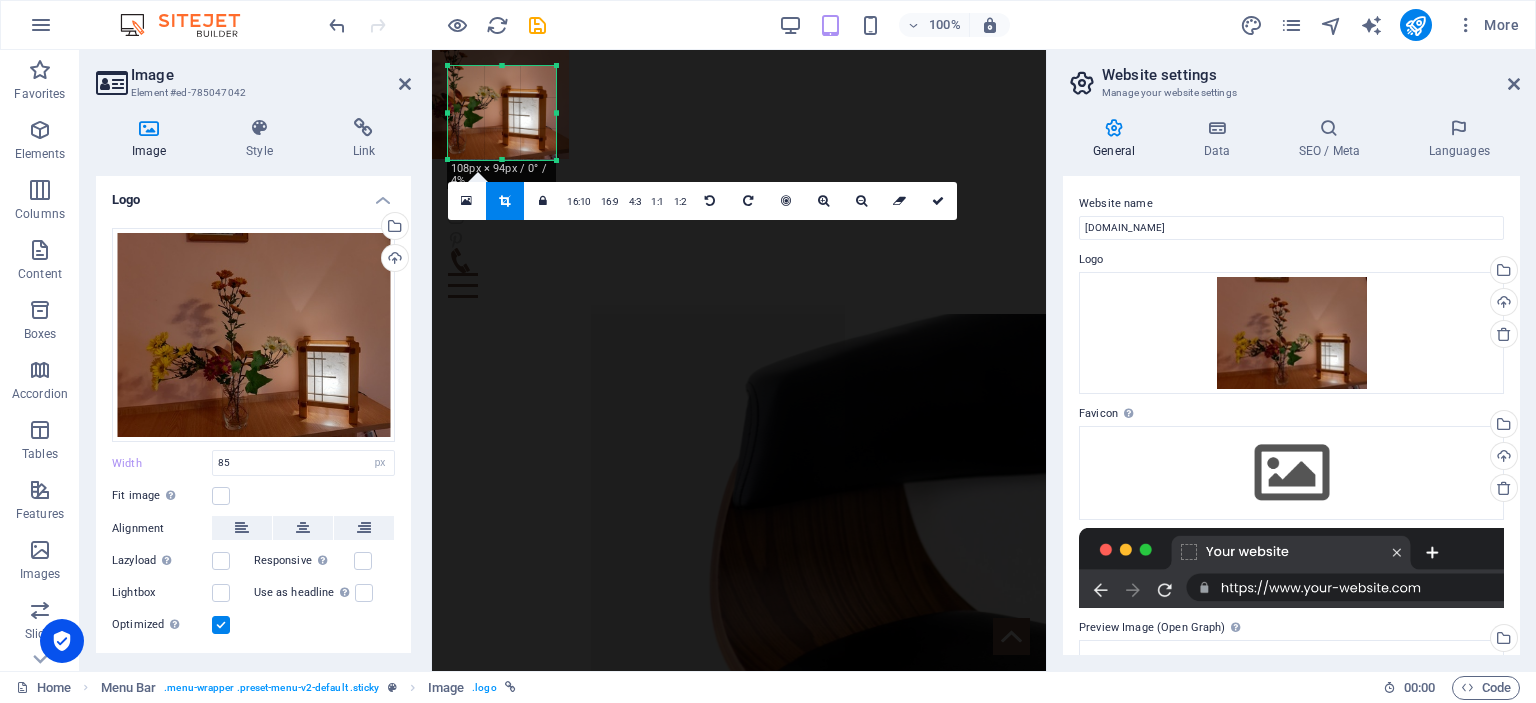 drag, startPoint x: 526, startPoint y: 131, endPoint x: 555, endPoint y: 154, distance: 37.01351 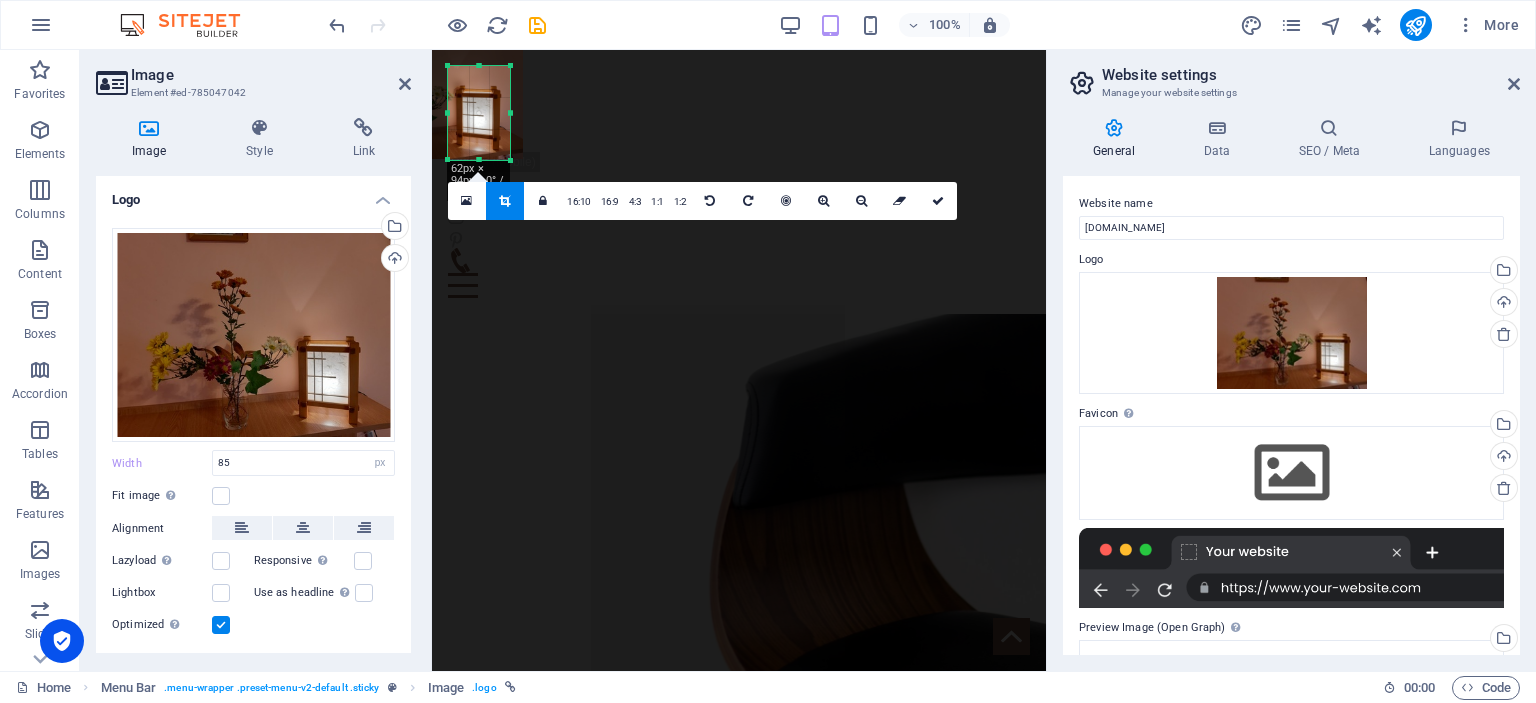 drag, startPoint x: 450, startPoint y: 111, endPoint x: 496, endPoint y: 109, distance: 46.043457 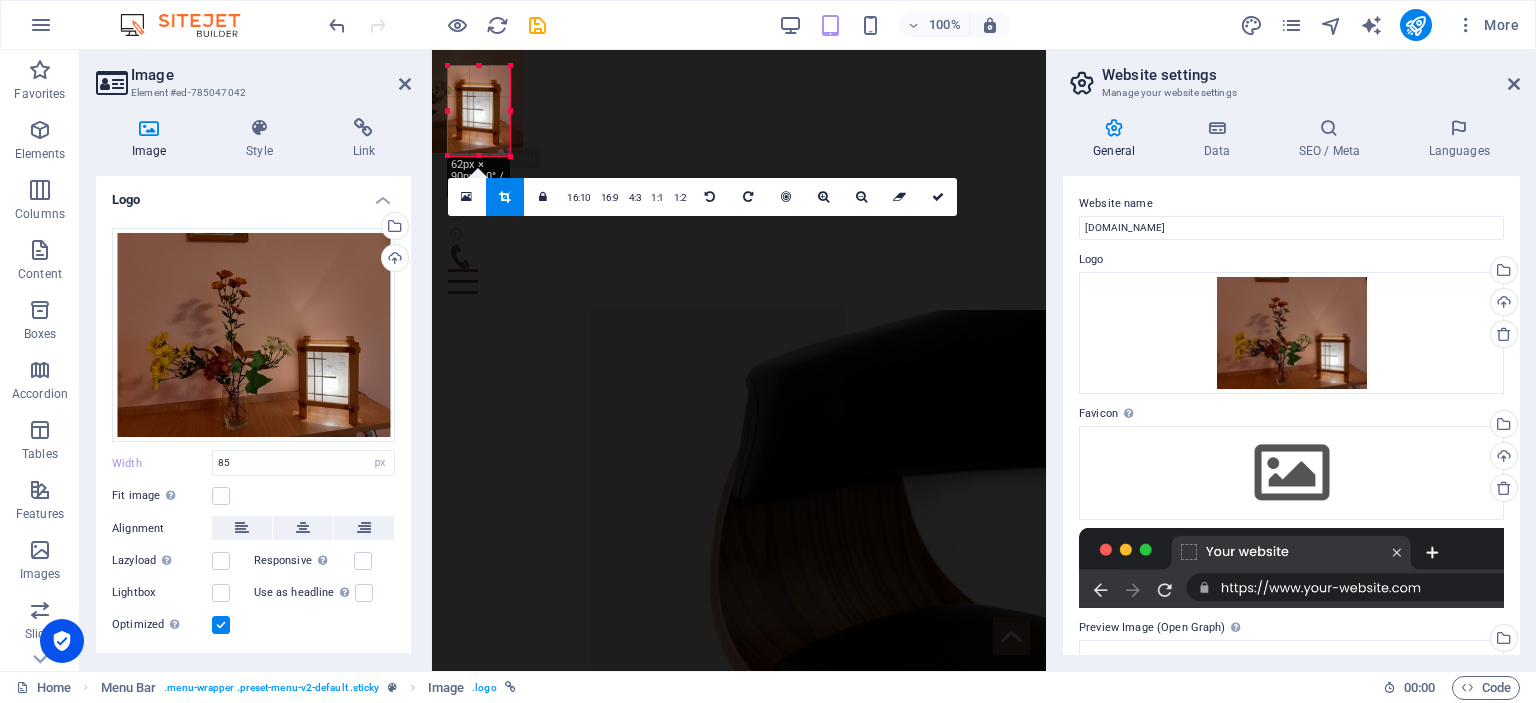 click on "180 170 160 150 140 130 120 110 100 90 80 70 60 50 40 30 20 10 0 -10 -20 -30 -40 -50 -60 -70 -80 -90 -100 -110 -120 -130 -140 -150 -160 -170 62px × 90px / 0° / 4% 16:10 16:9 4:3 1:1 1:2 0" at bounding box center (479, 111) 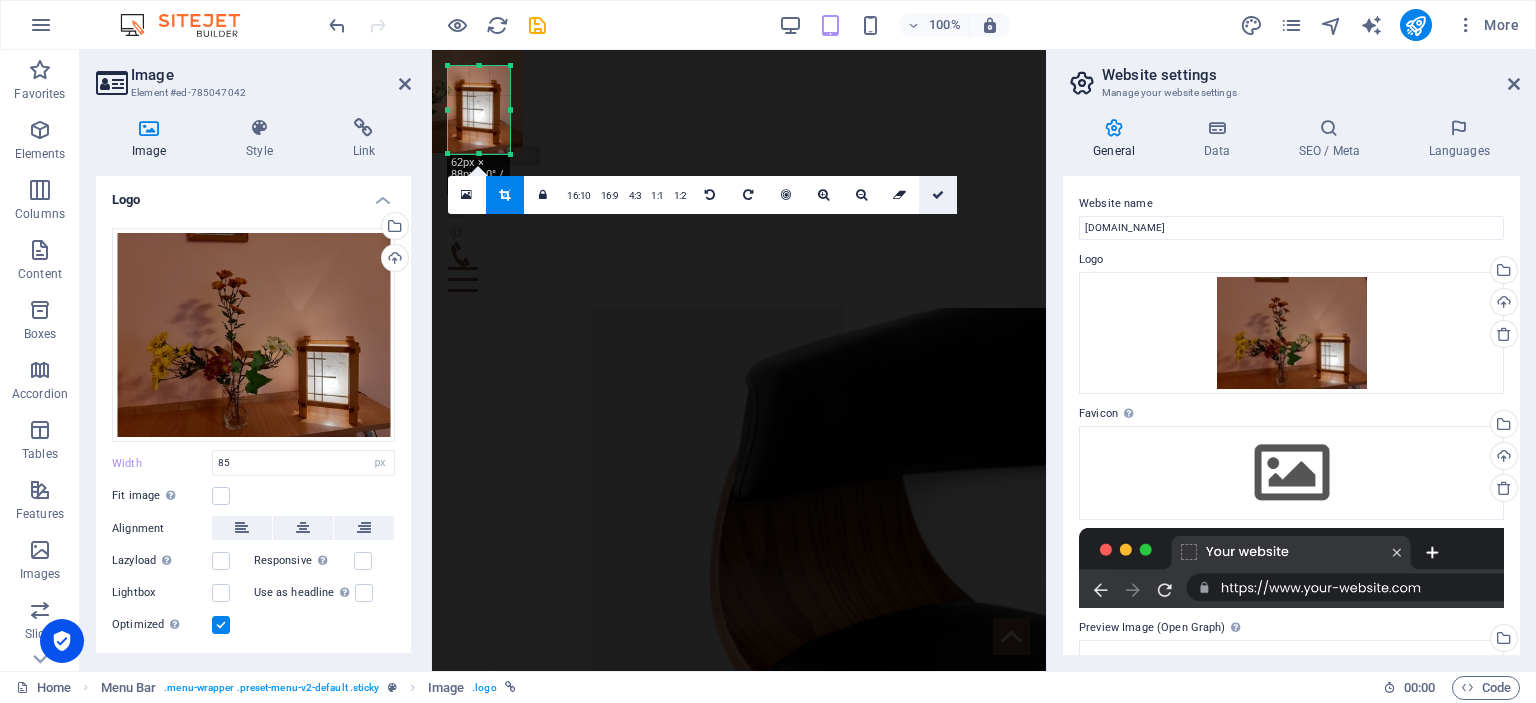 click at bounding box center (938, 195) 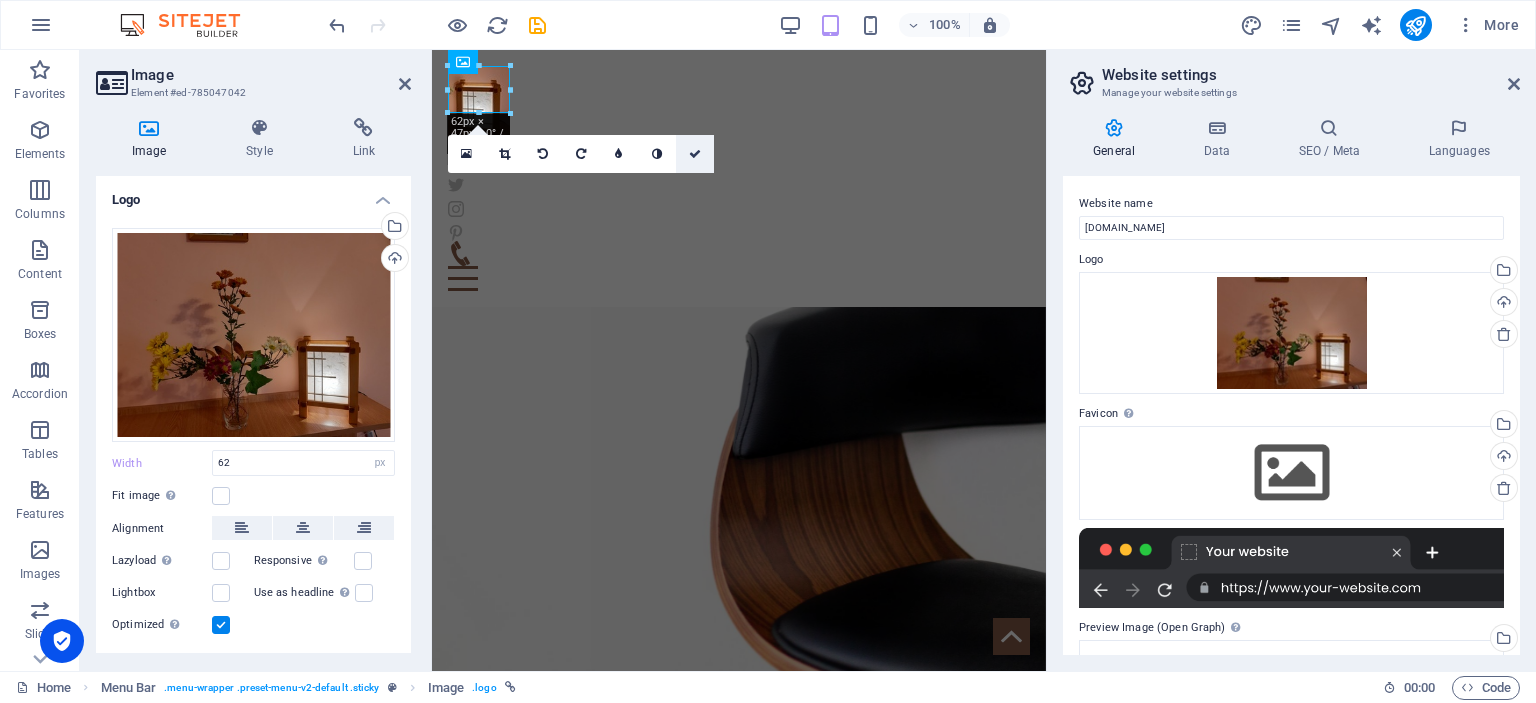 click at bounding box center (695, 154) 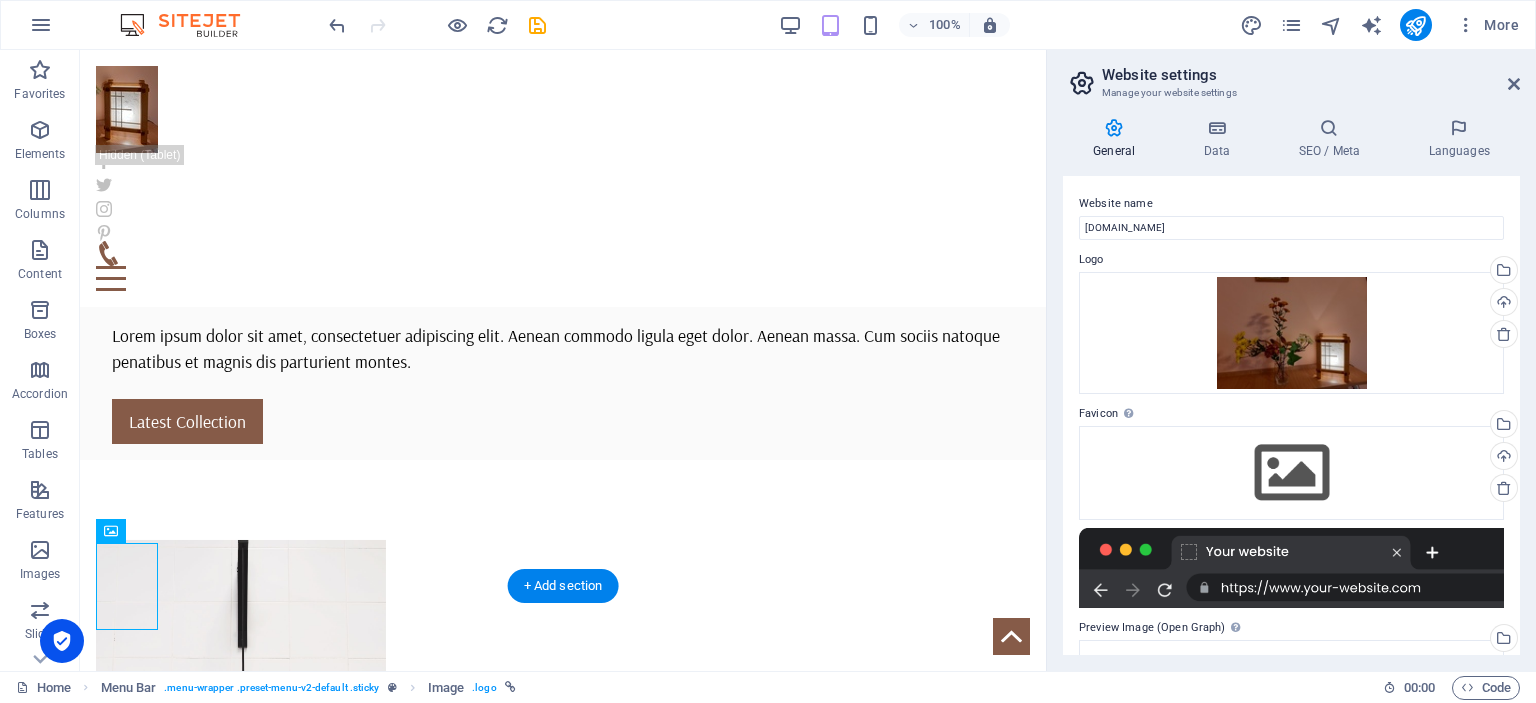scroll, scrollTop: 0, scrollLeft: 0, axis: both 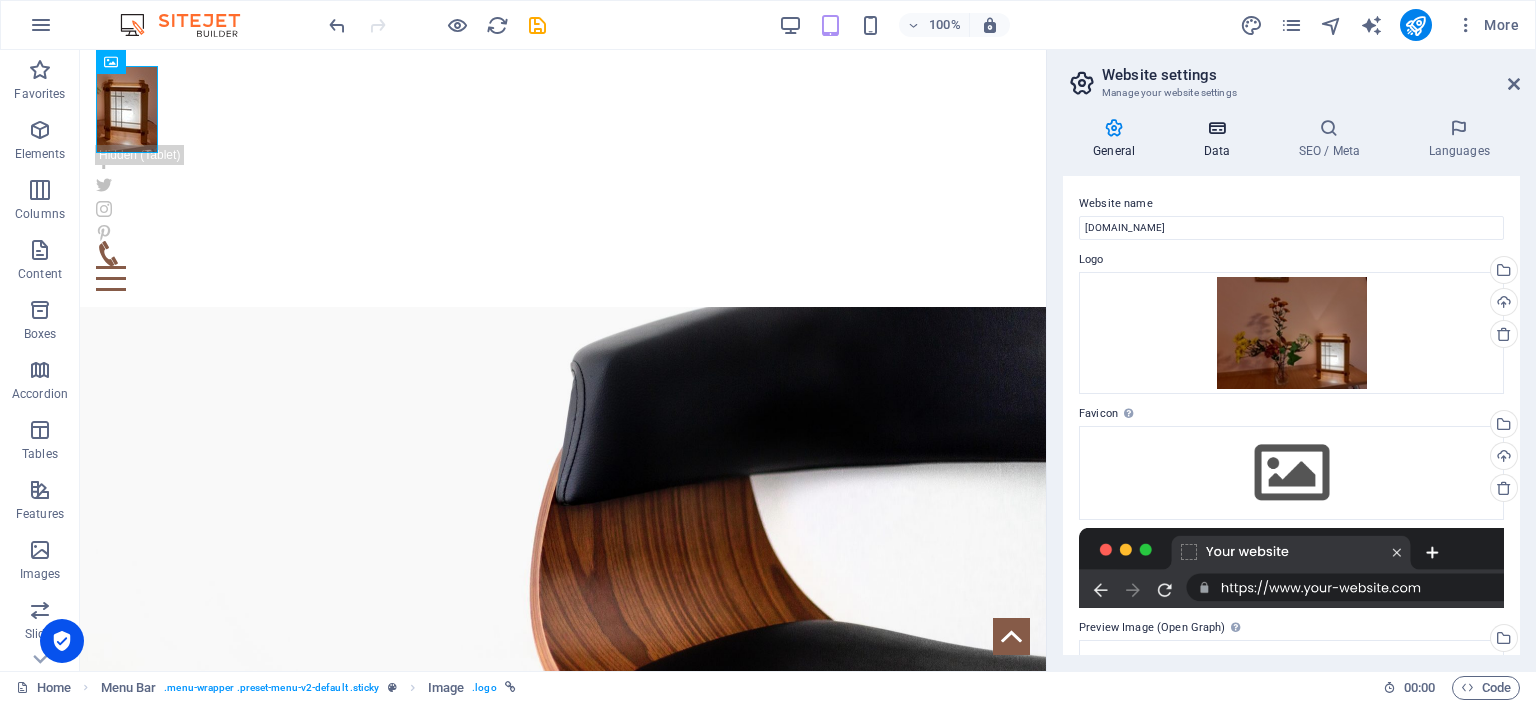 click at bounding box center (1216, 128) 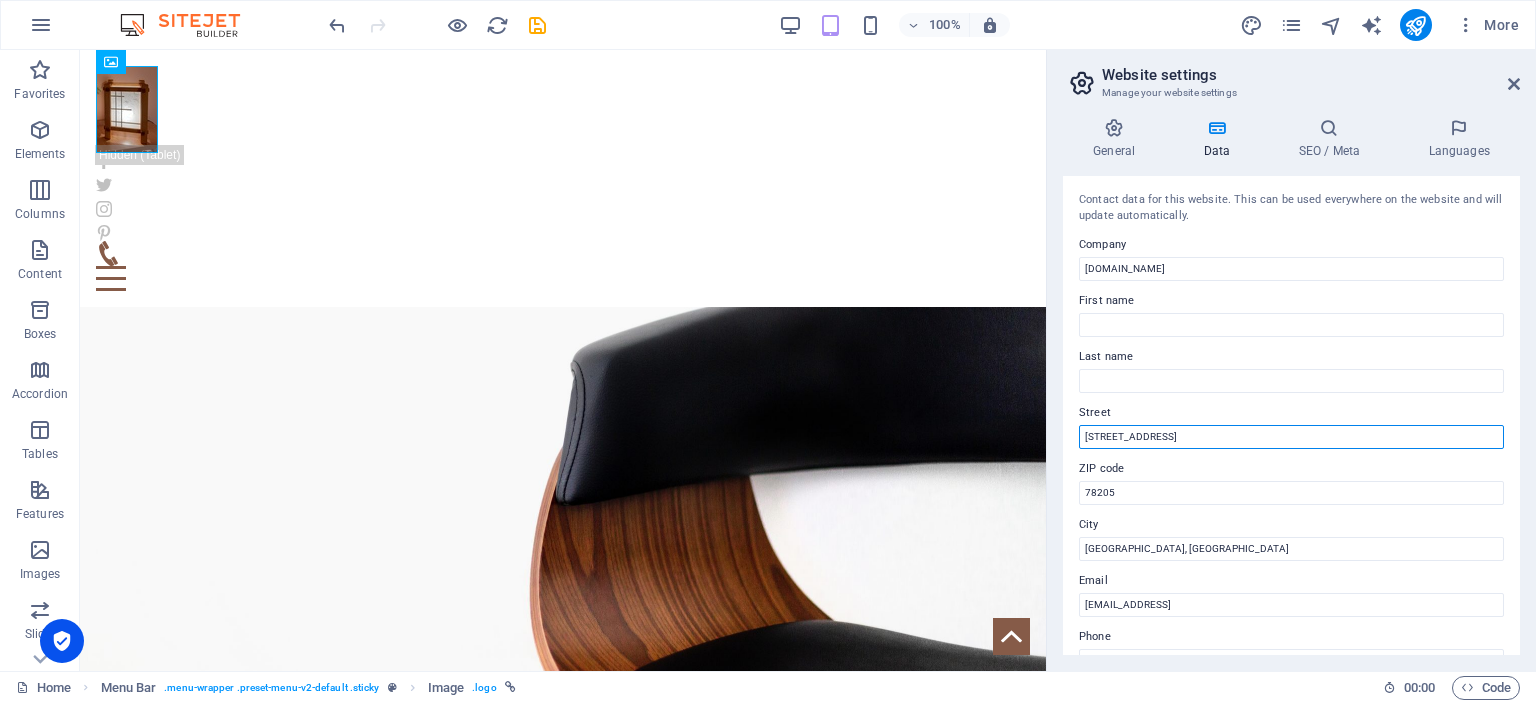 drag, startPoint x: 1168, startPoint y: 435, endPoint x: 1068, endPoint y: 447, distance: 100.71743 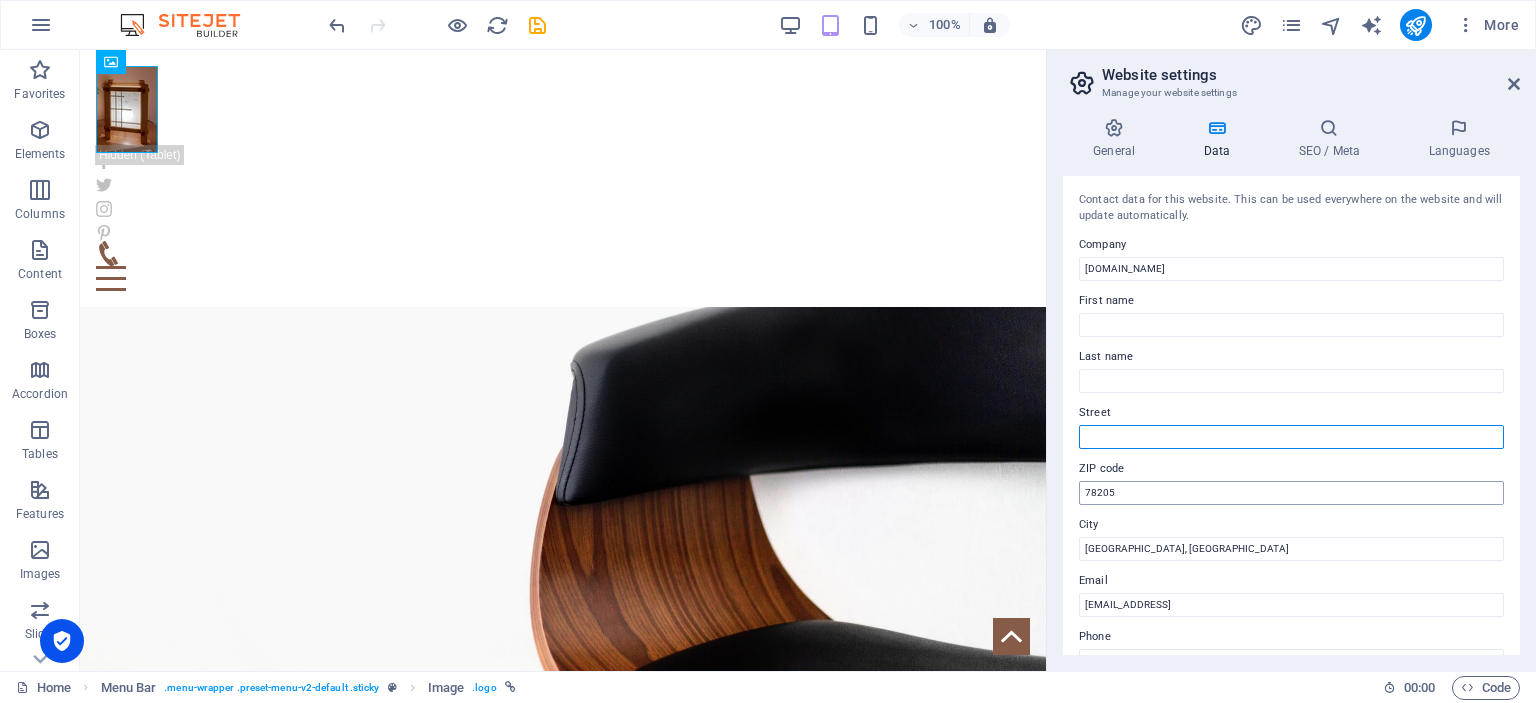 type 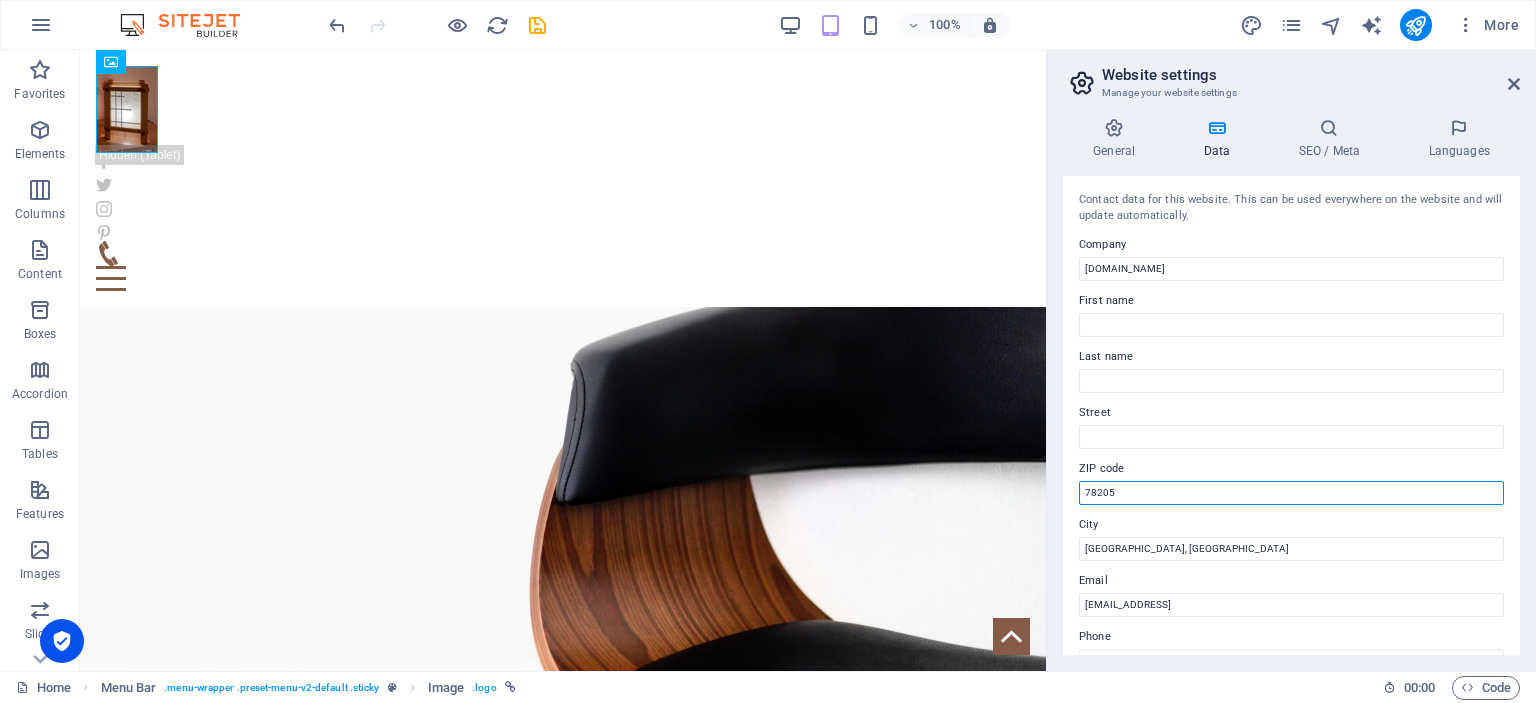 drag, startPoint x: 1132, startPoint y: 492, endPoint x: 1054, endPoint y: 508, distance: 79.624115 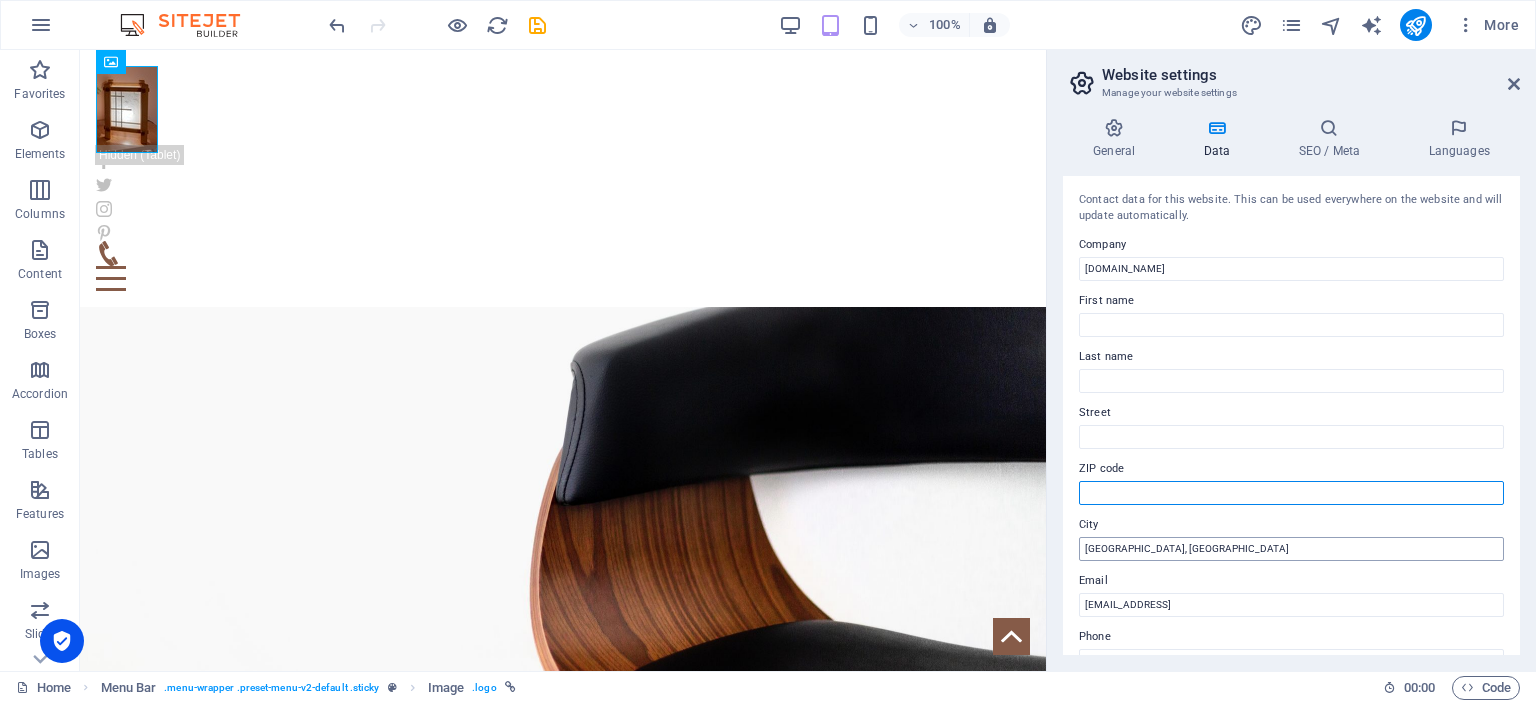 type 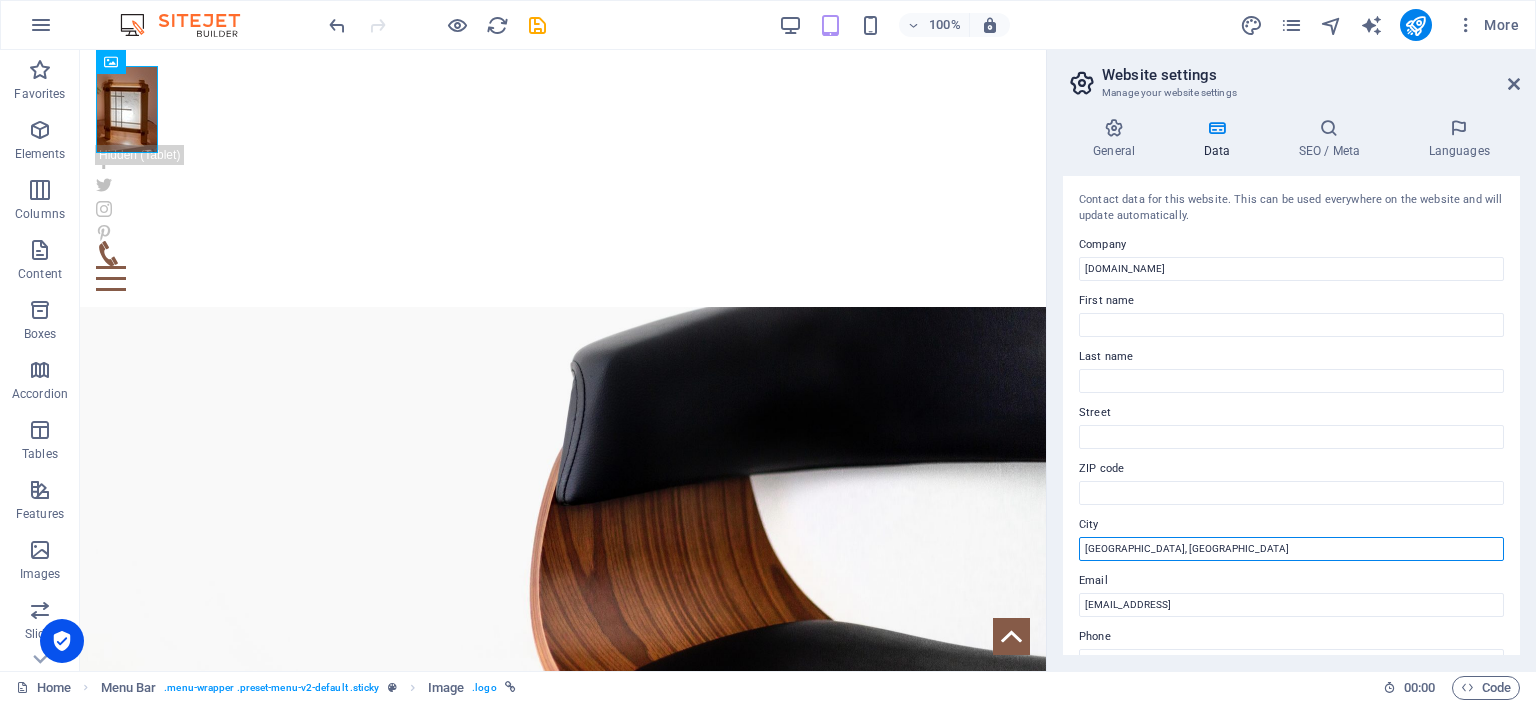 drag, startPoint x: 1172, startPoint y: 550, endPoint x: 1062, endPoint y: 561, distance: 110.54863 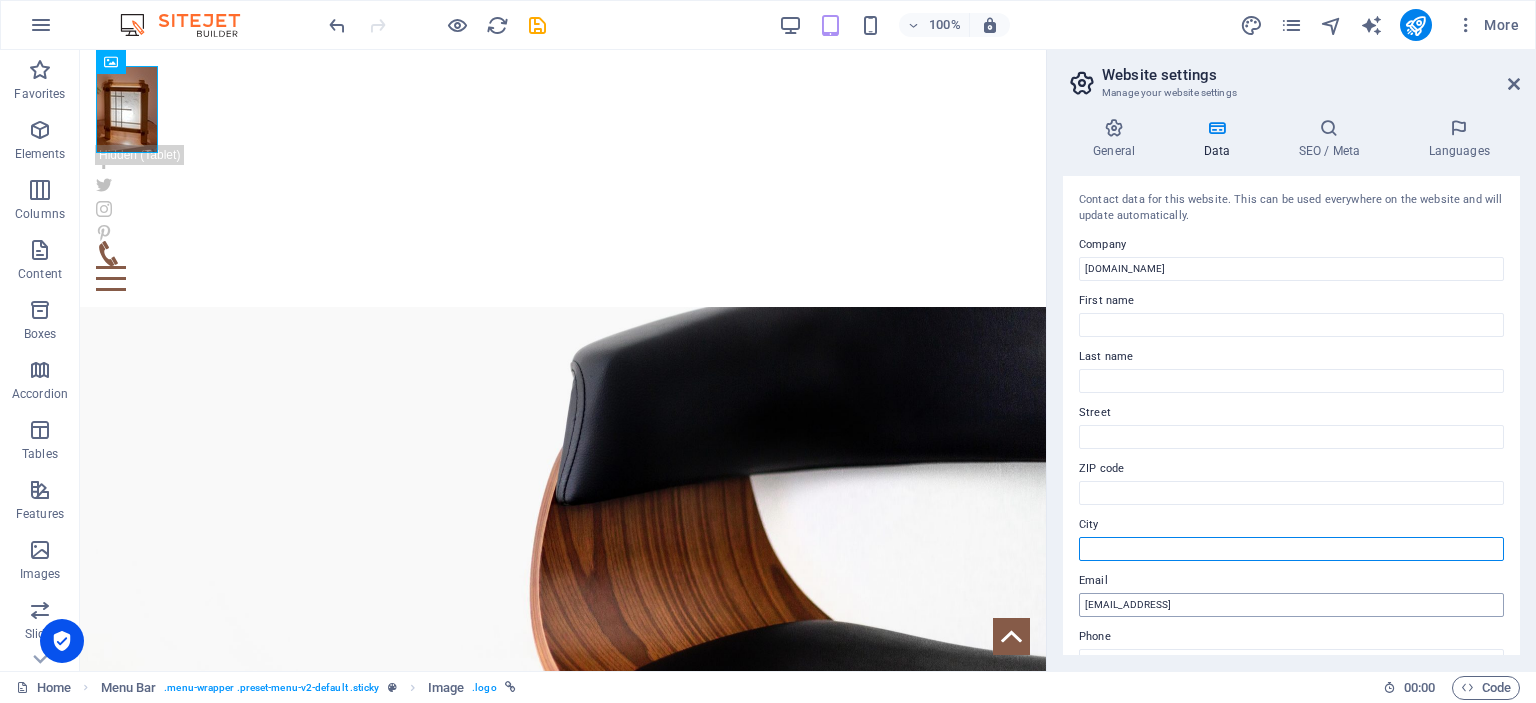 type 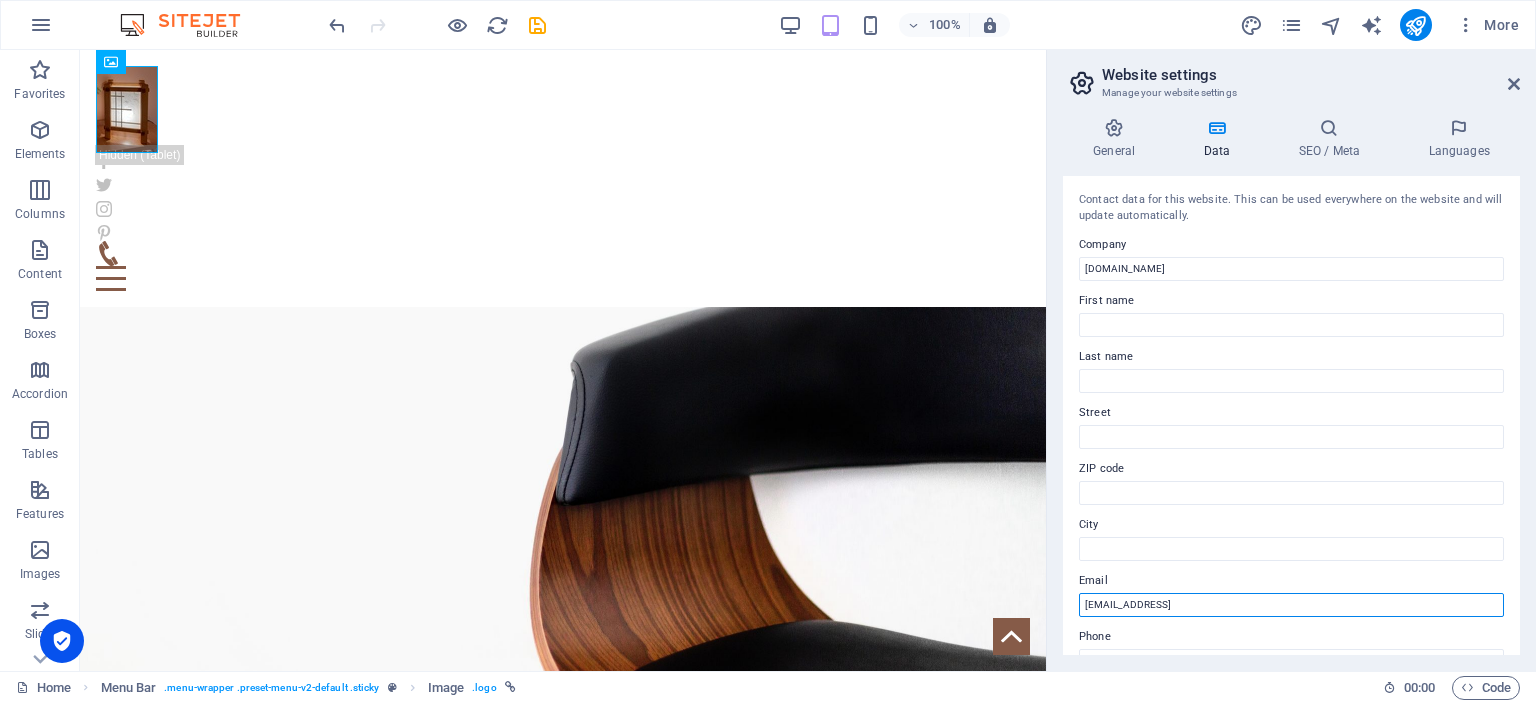drag, startPoint x: 1318, startPoint y: 607, endPoint x: 1059, endPoint y: 610, distance: 259.01736 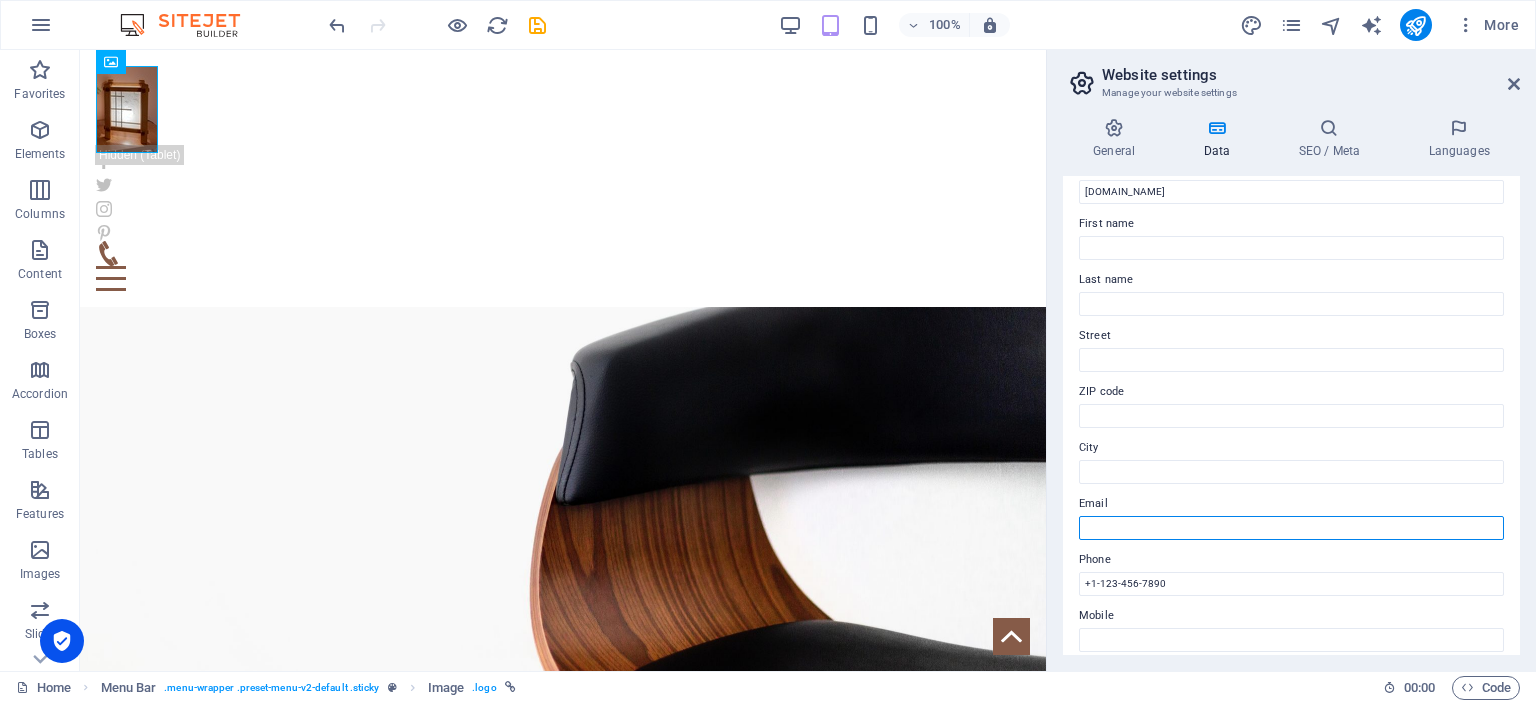 scroll, scrollTop: 200, scrollLeft: 0, axis: vertical 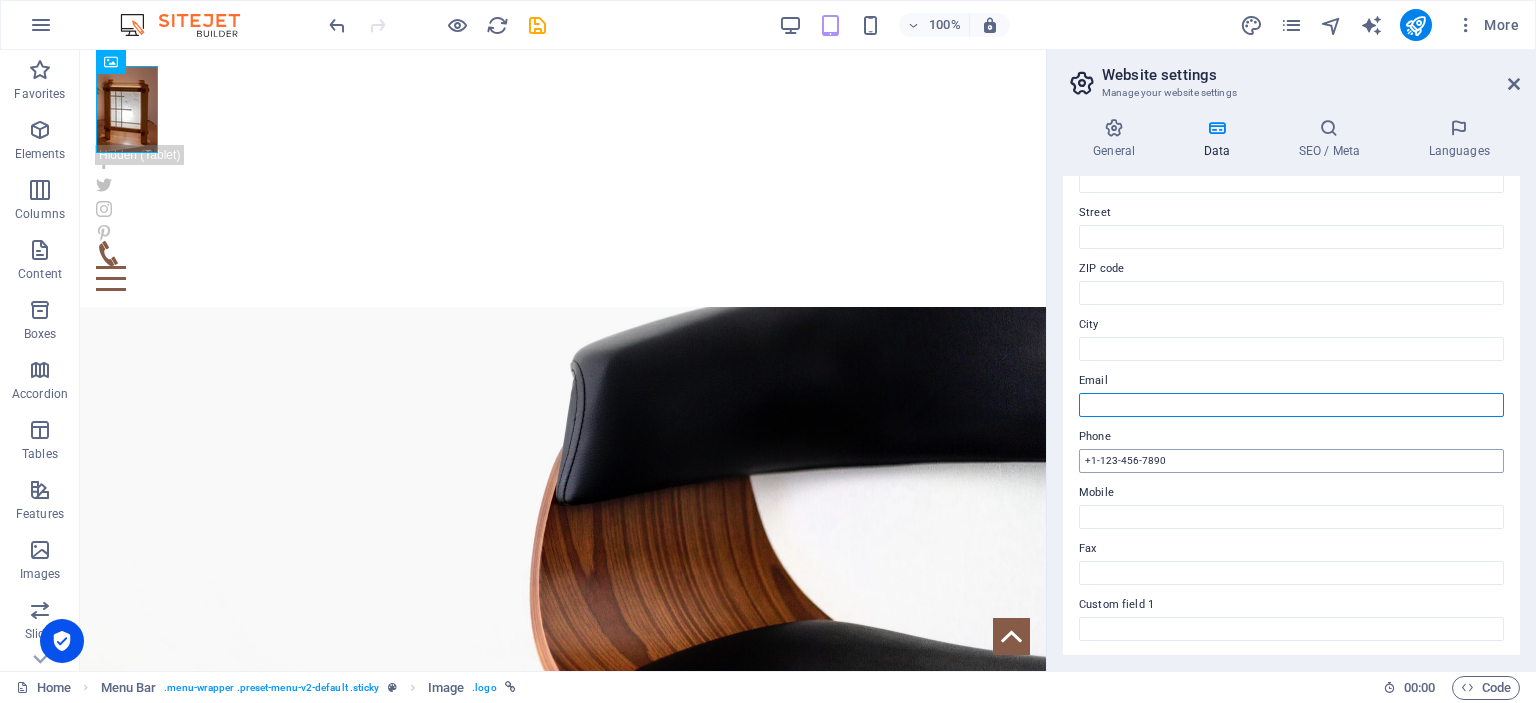 type 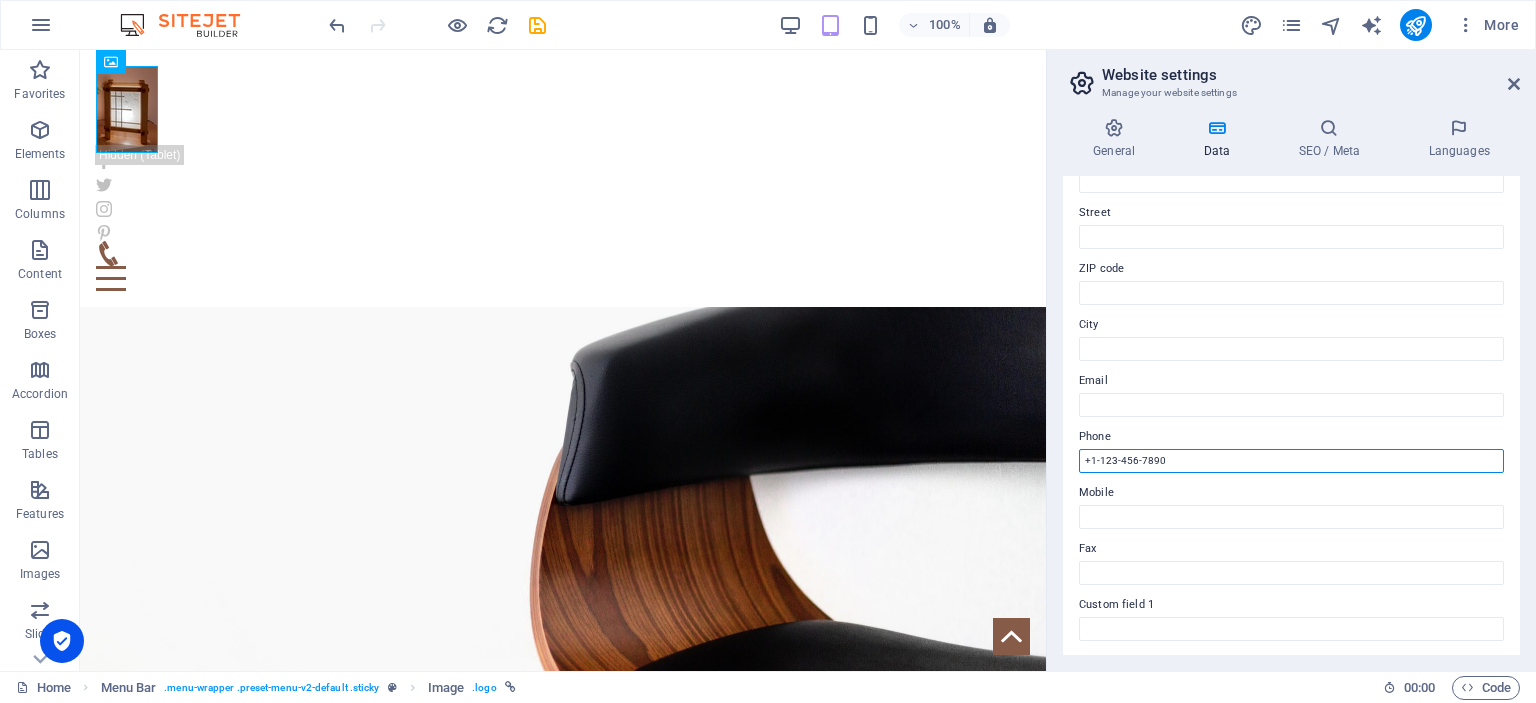 drag, startPoint x: 1163, startPoint y: 463, endPoint x: 1067, endPoint y: 469, distance: 96.18732 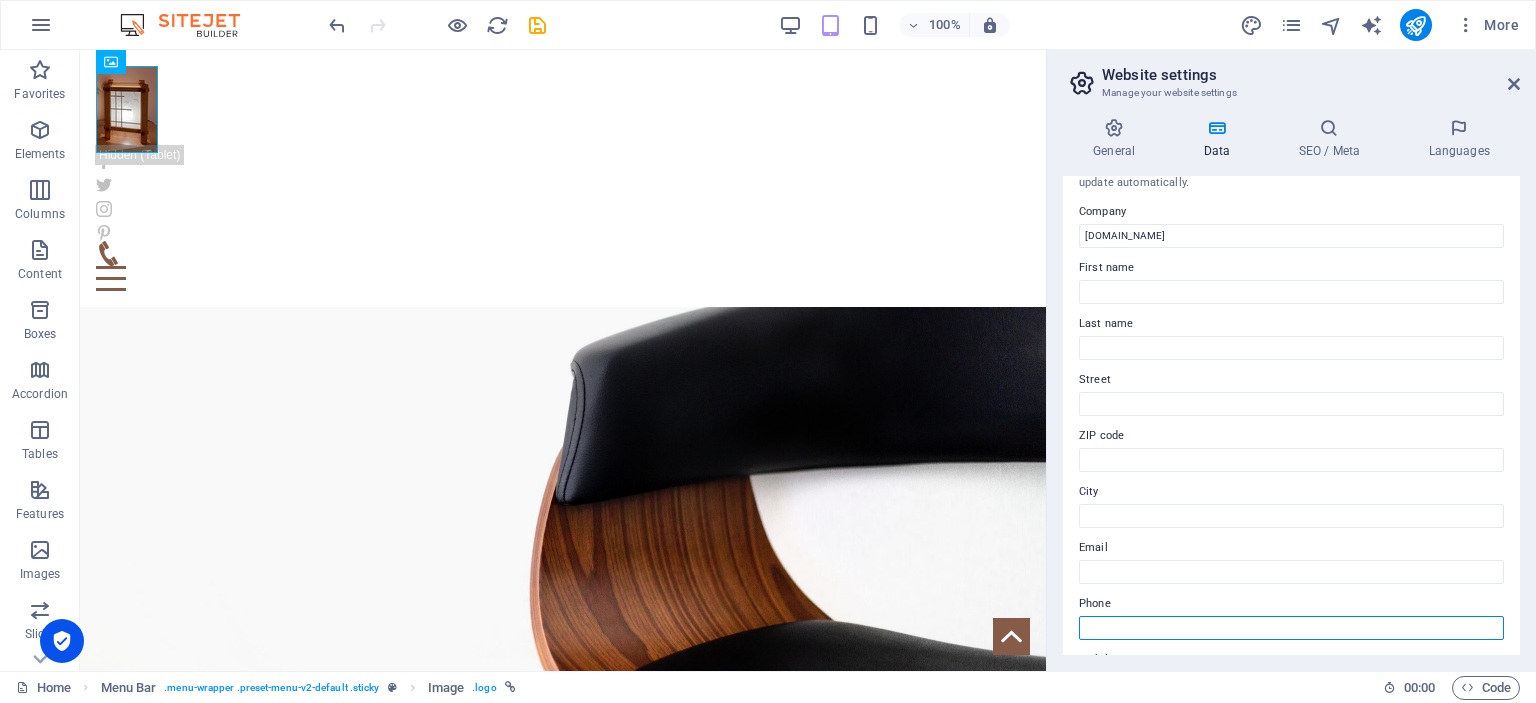 scroll, scrollTop: 0, scrollLeft: 0, axis: both 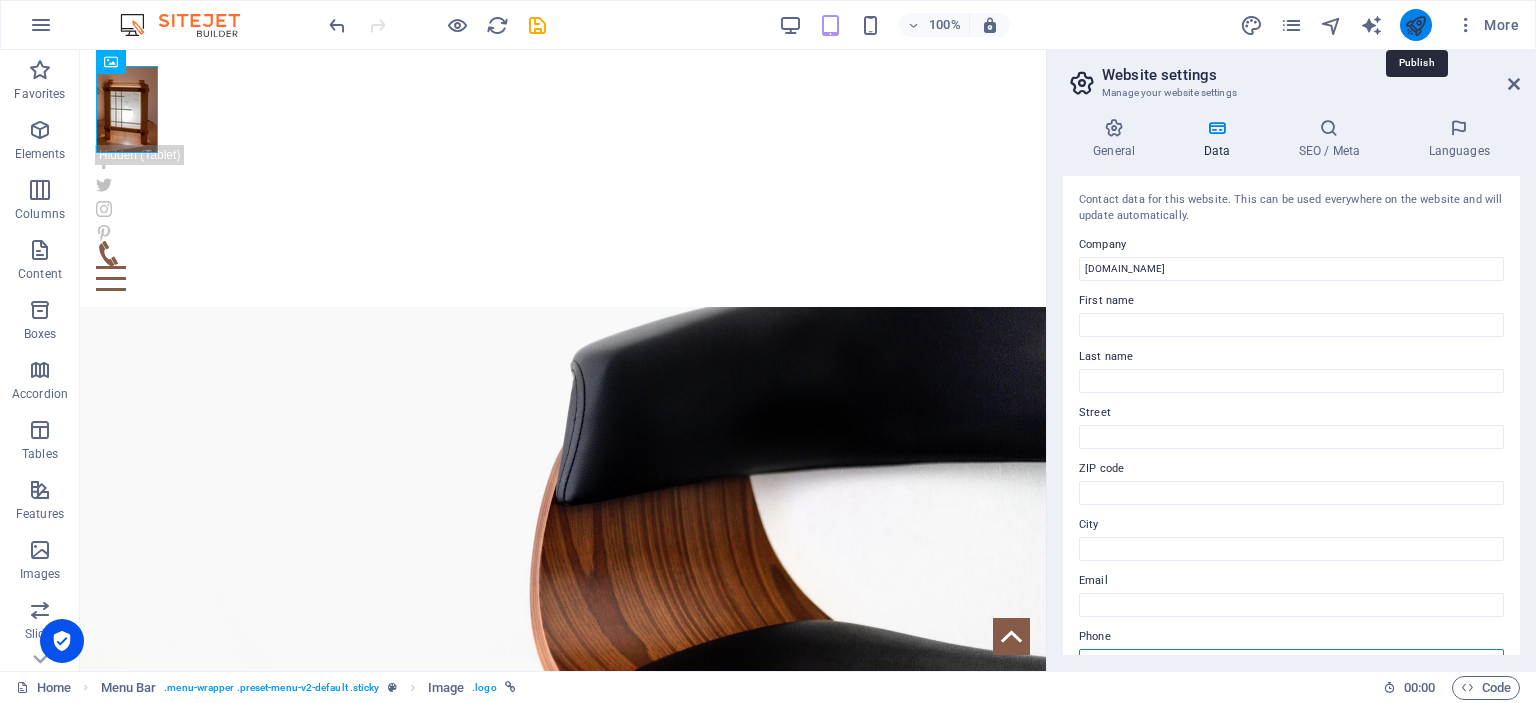 type 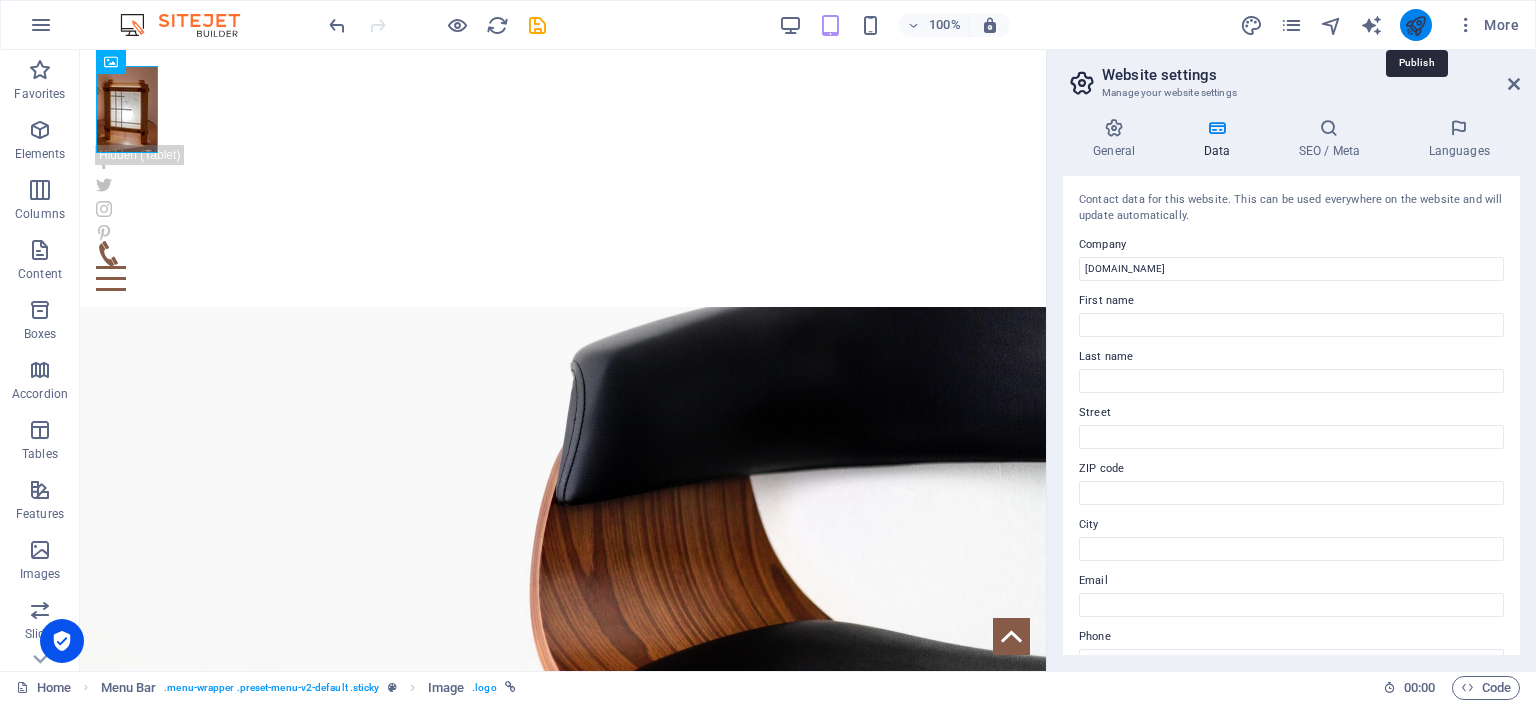 click at bounding box center [1415, 25] 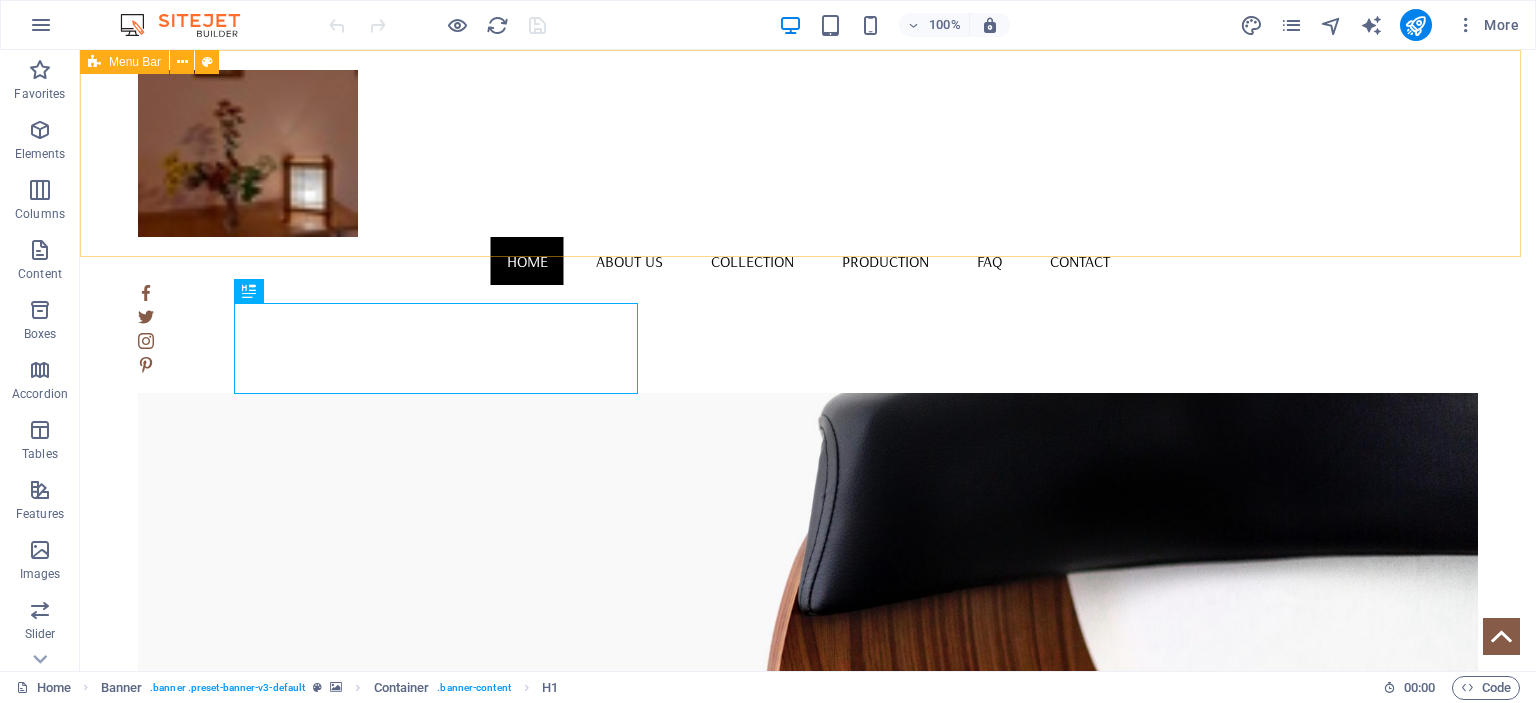 scroll, scrollTop: 0, scrollLeft: 0, axis: both 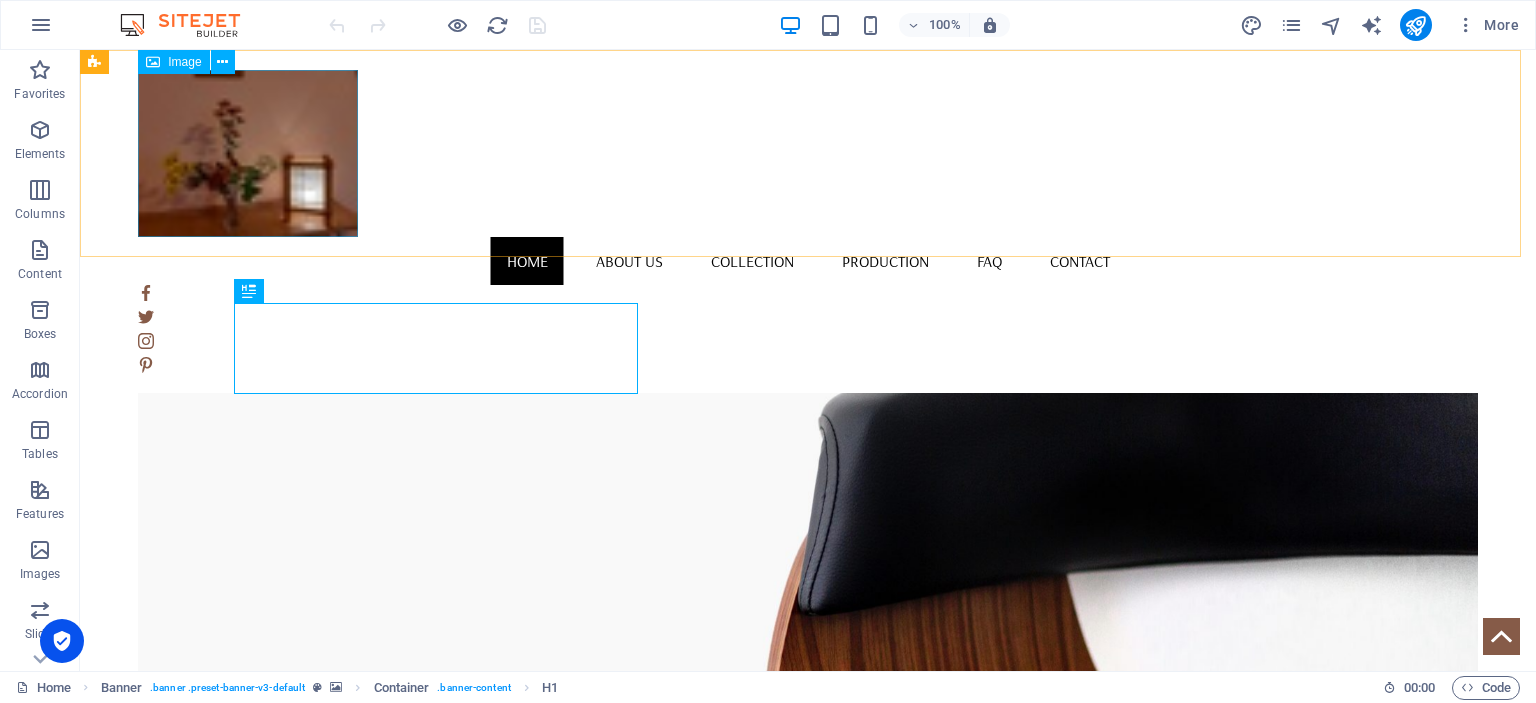click at bounding box center [808, 153] 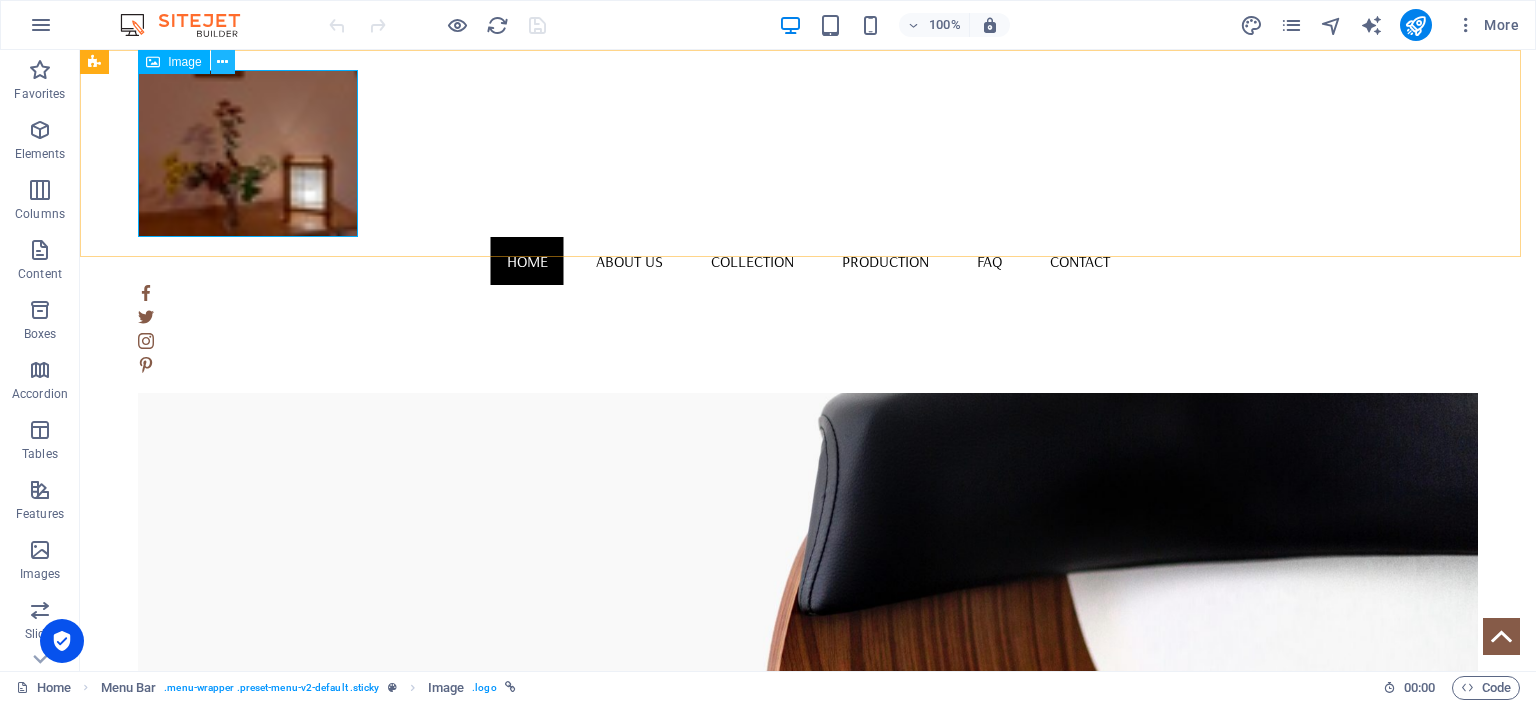 click at bounding box center [222, 62] 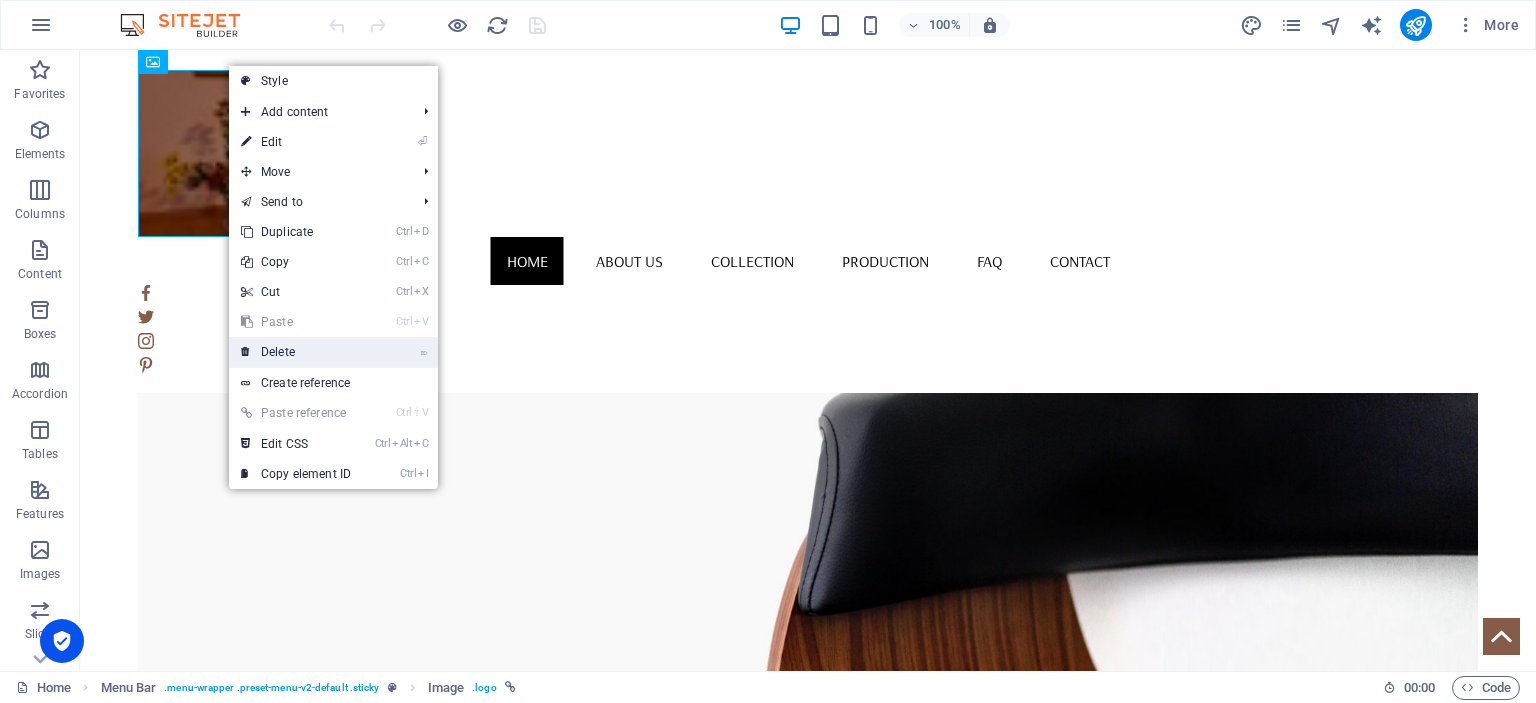 click on "⌦  Delete" at bounding box center [296, 352] 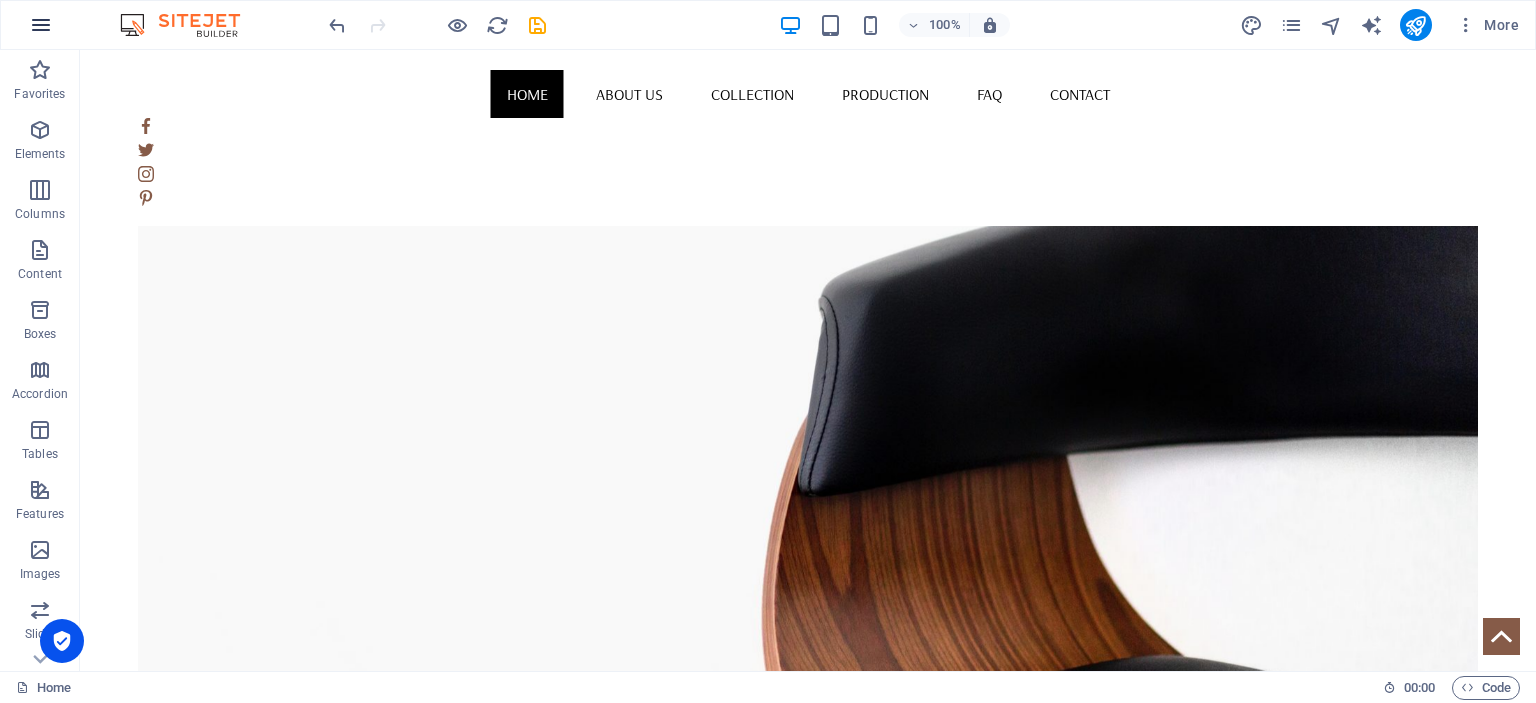 click at bounding box center [41, 25] 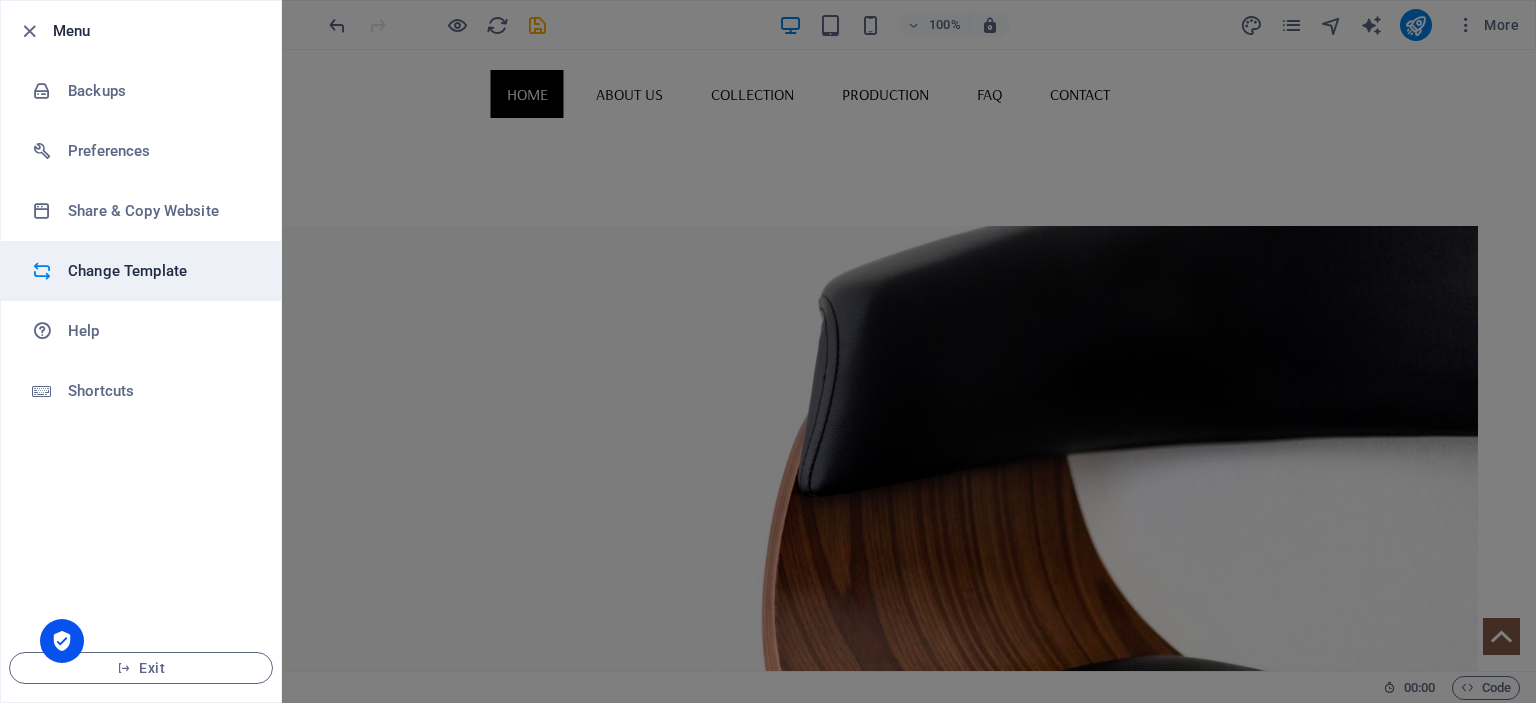 click on "Change Template" at bounding box center (160, 271) 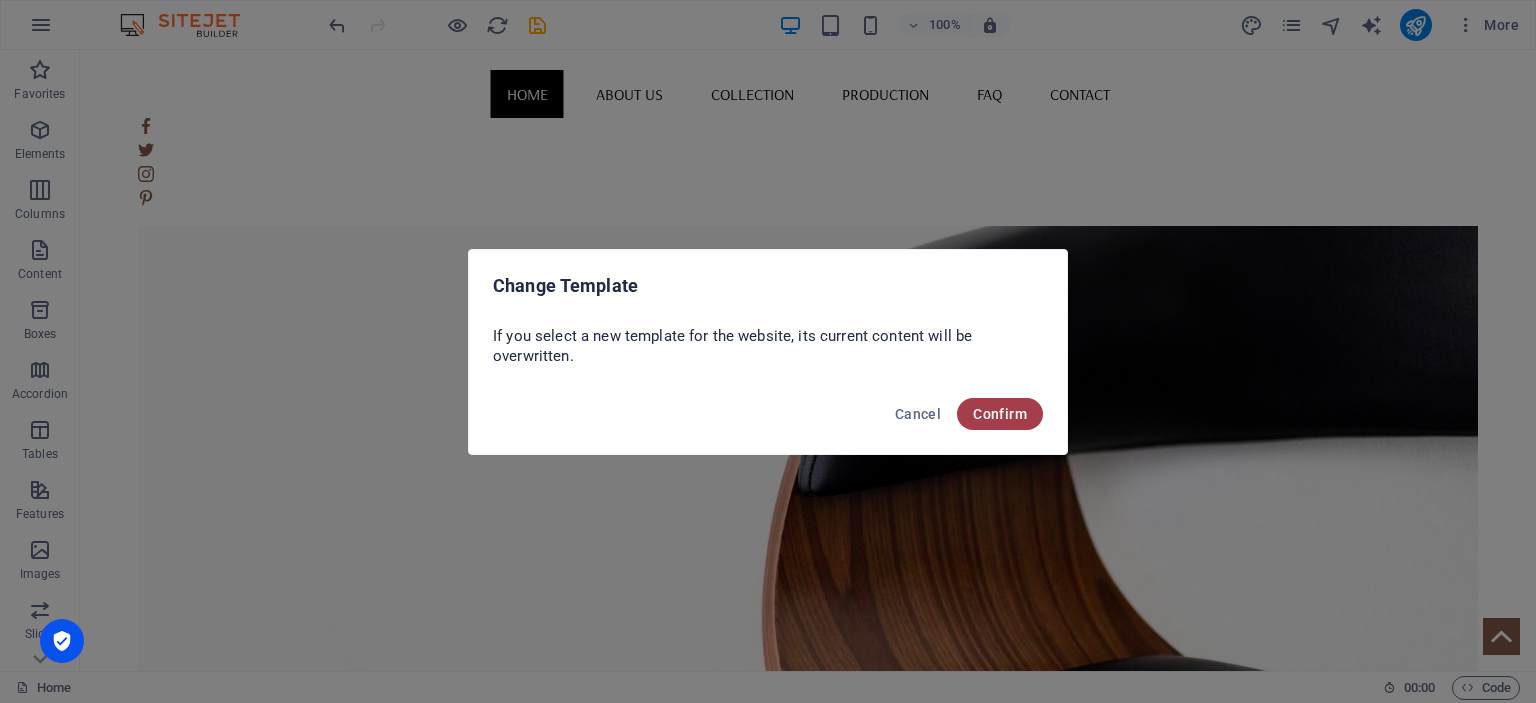 click on "Confirm" at bounding box center [1000, 414] 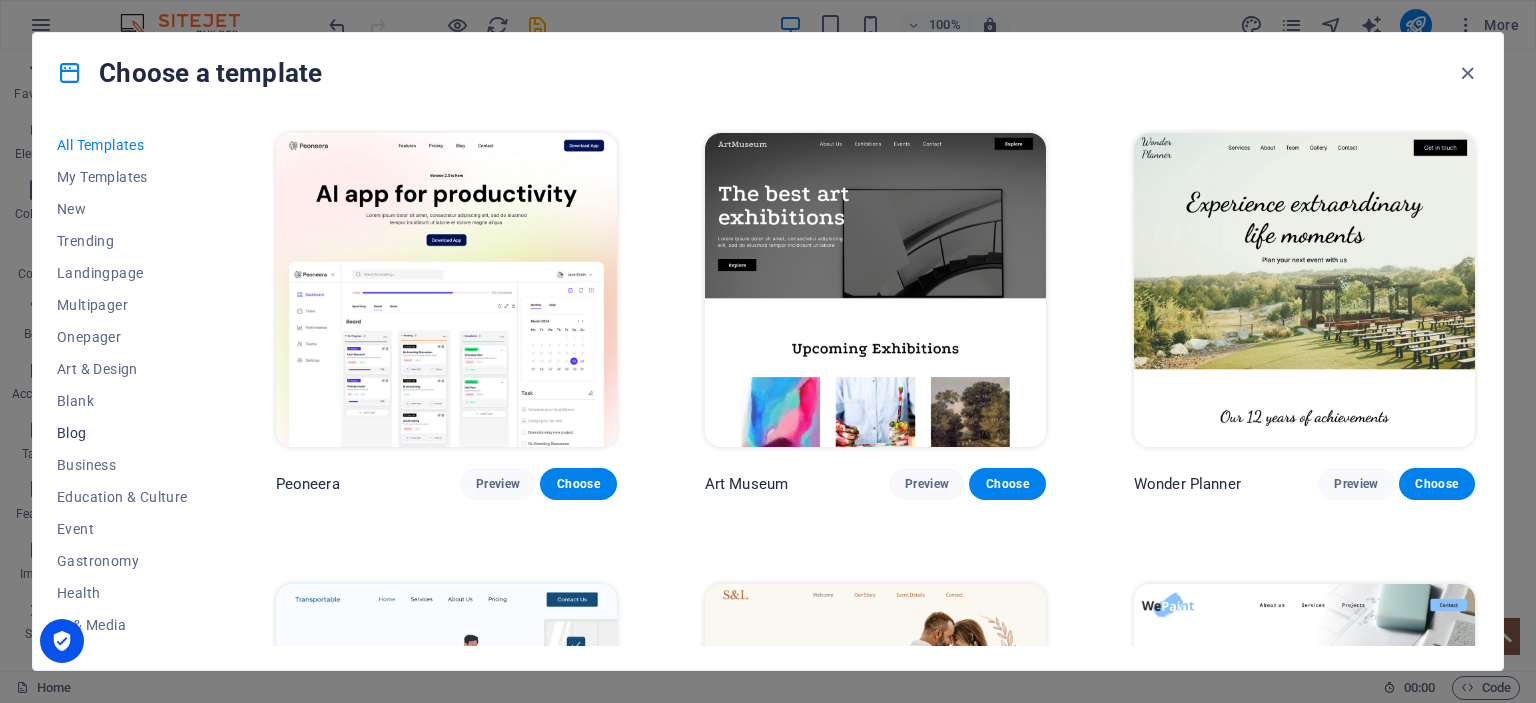 click on "Blog" at bounding box center (122, 433) 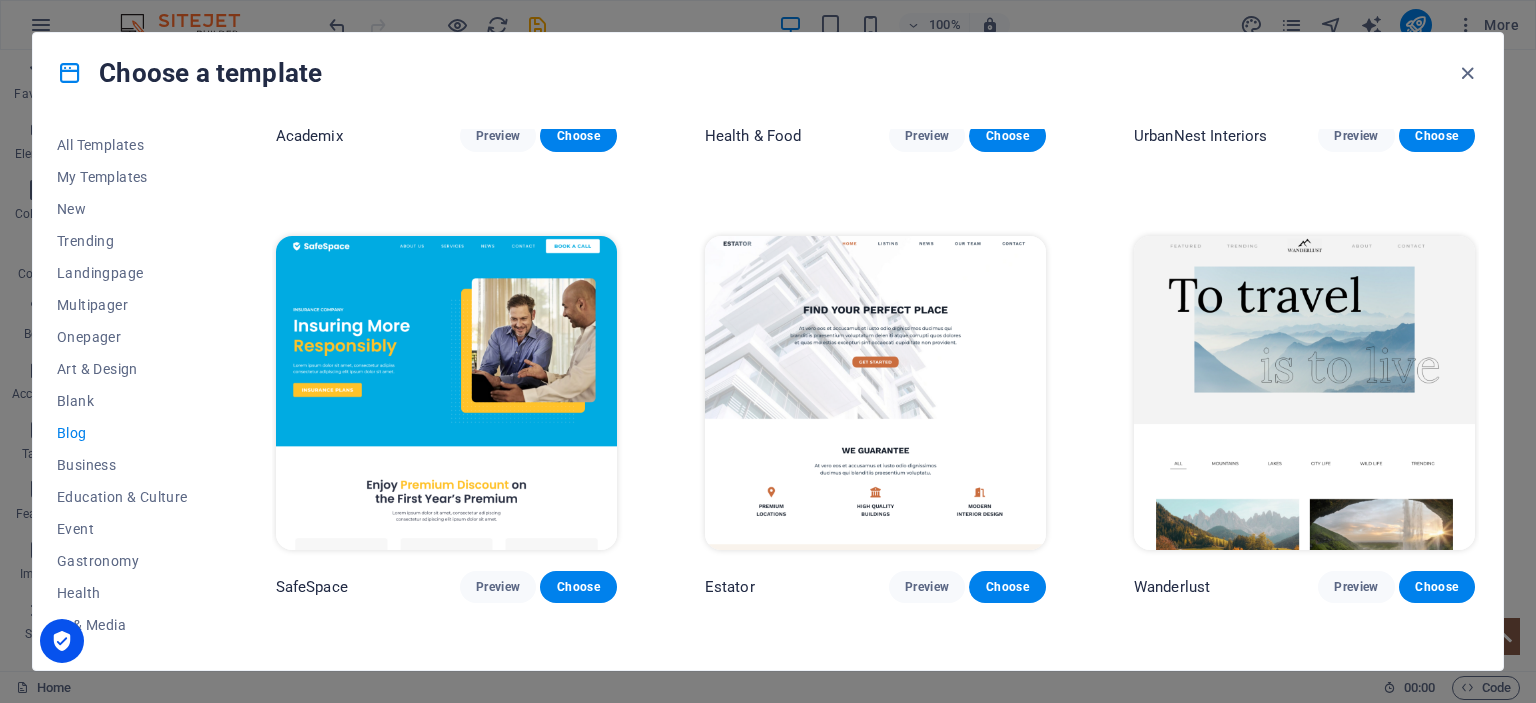 scroll, scrollTop: 1000, scrollLeft: 0, axis: vertical 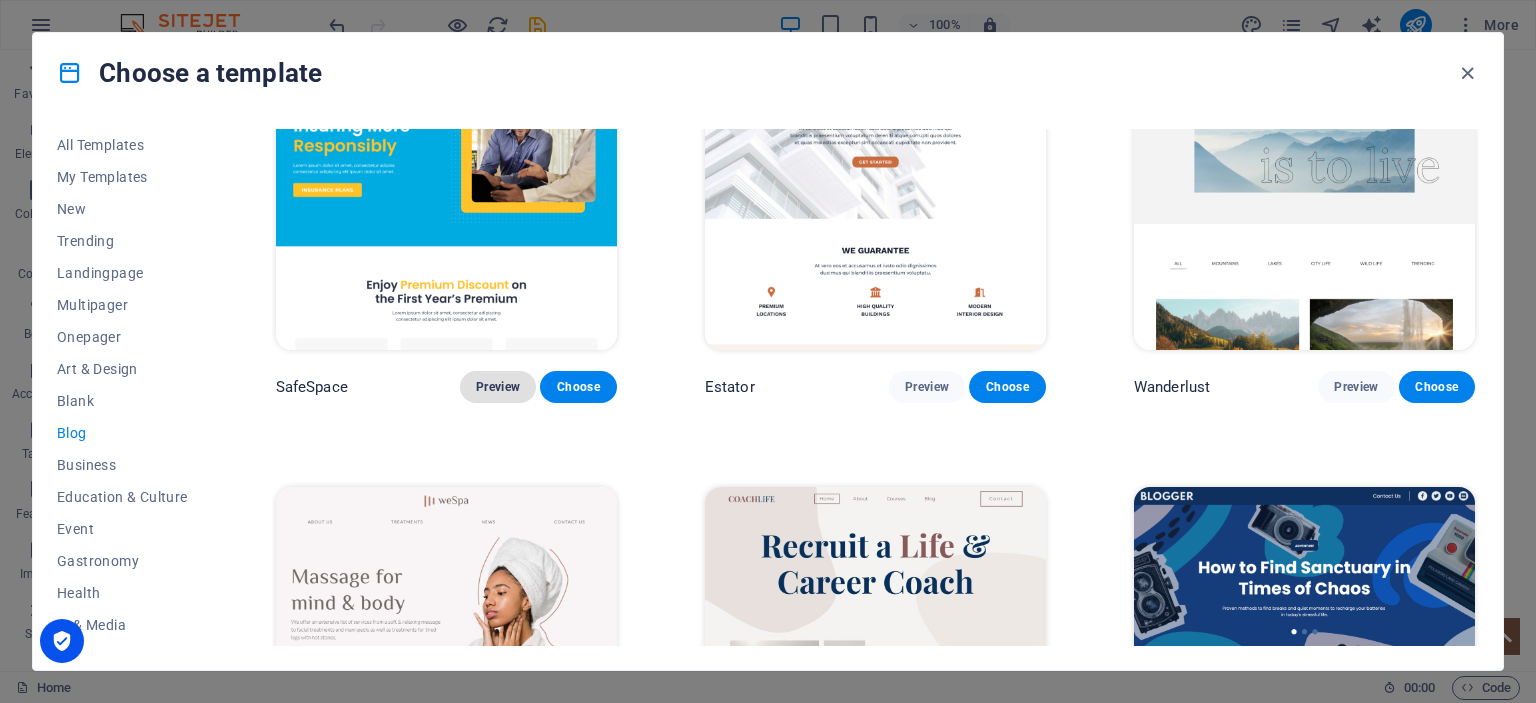 click on "Preview" at bounding box center (498, 387) 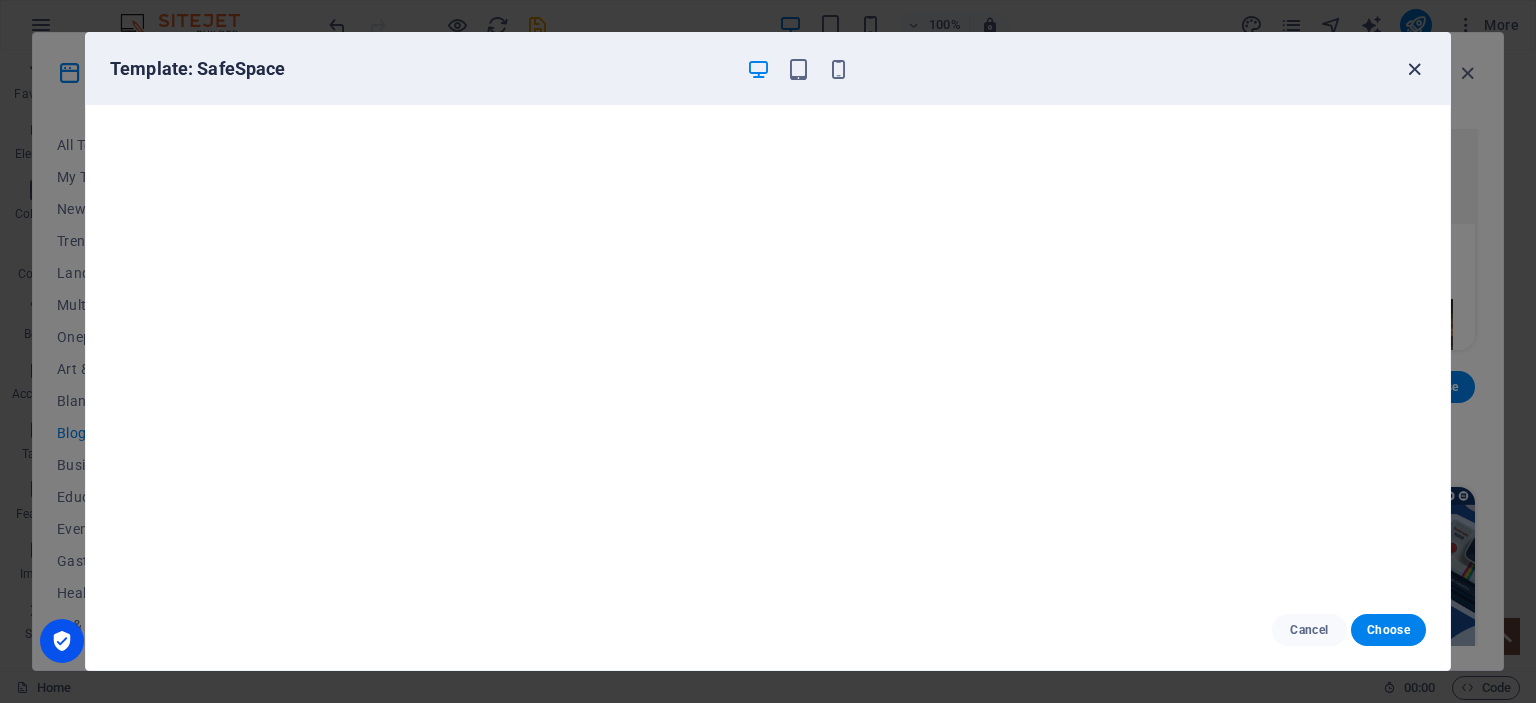 click at bounding box center (1414, 69) 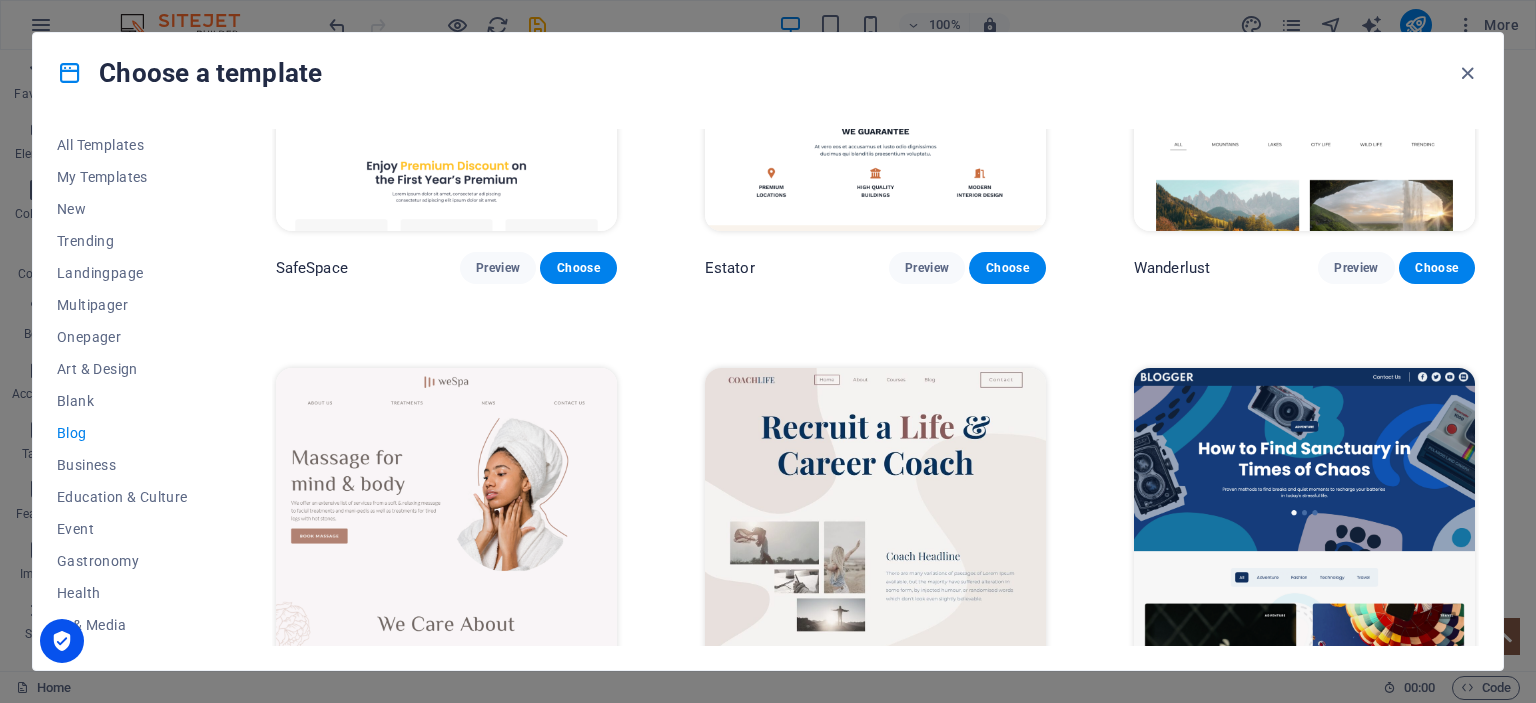 scroll, scrollTop: 1200, scrollLeft: 0, axis: vertical 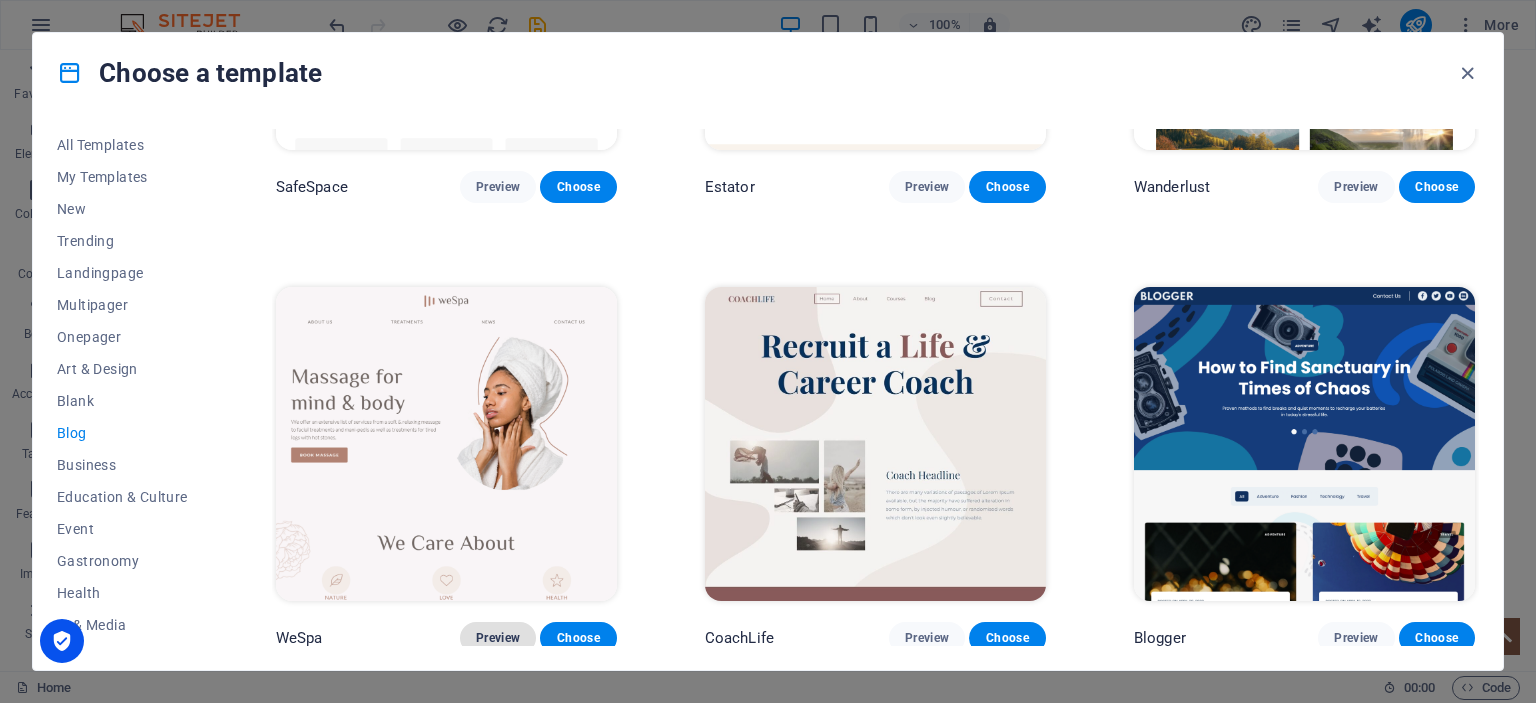 click on "Preview" at bounding box center (498, 638) 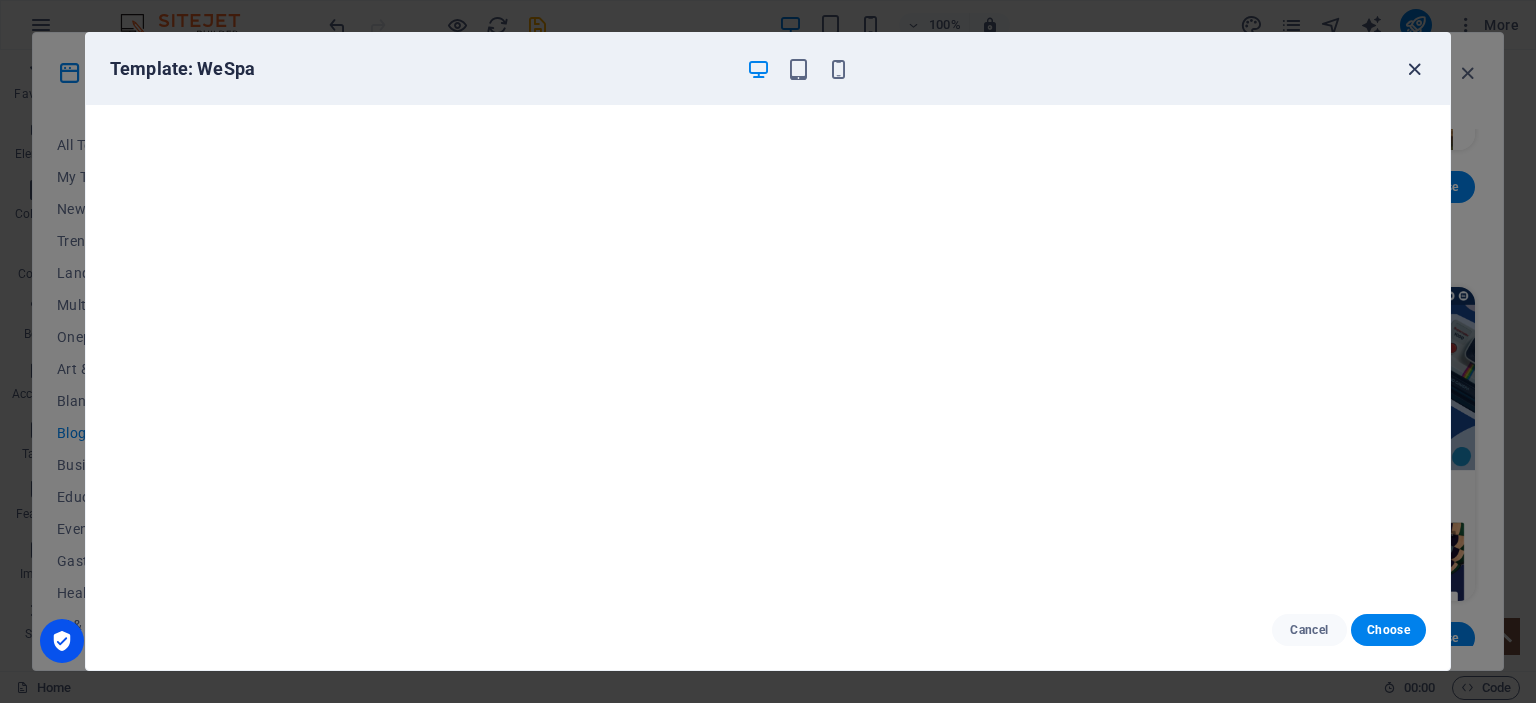 click at bounding box center [1414, 69] 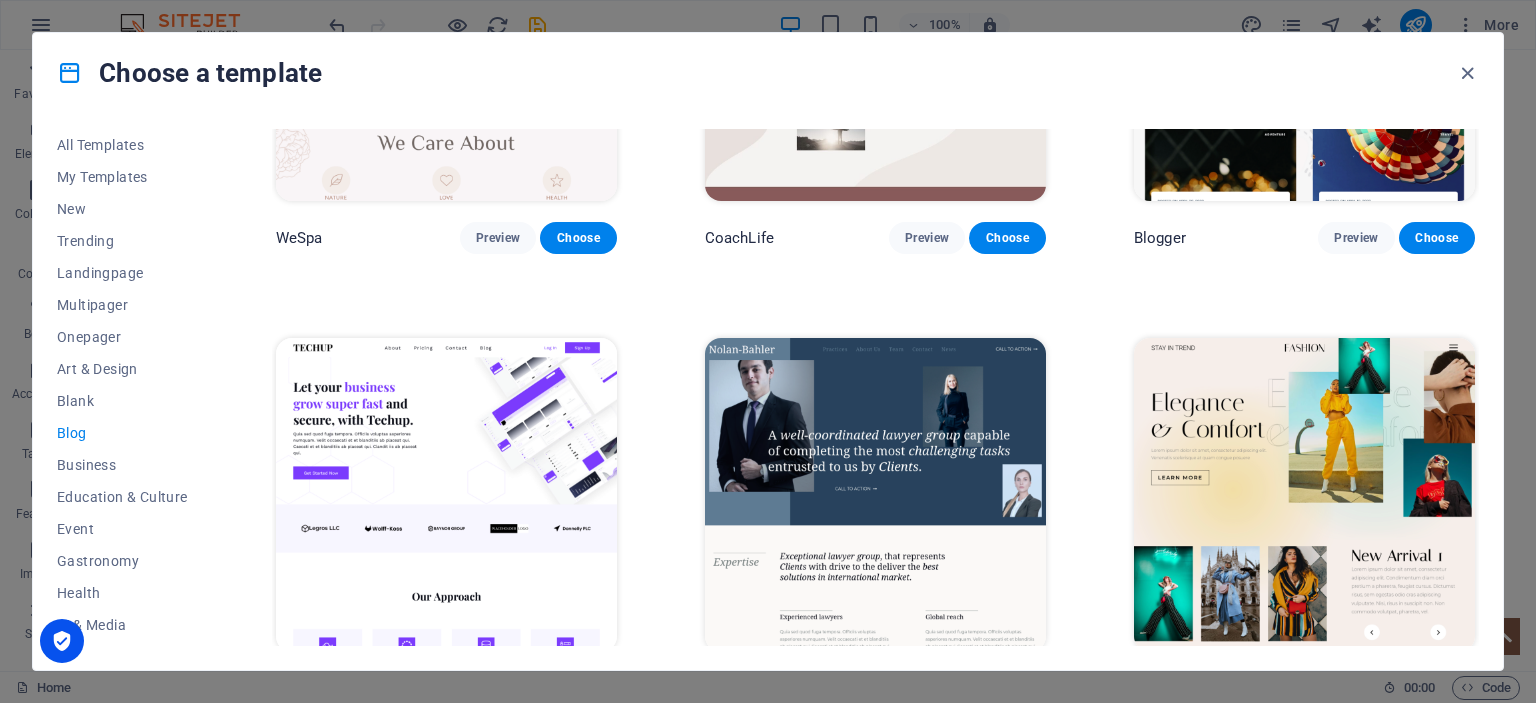 scroll, scrollTop: 1700, scrollLeft: 0, axis: vertical 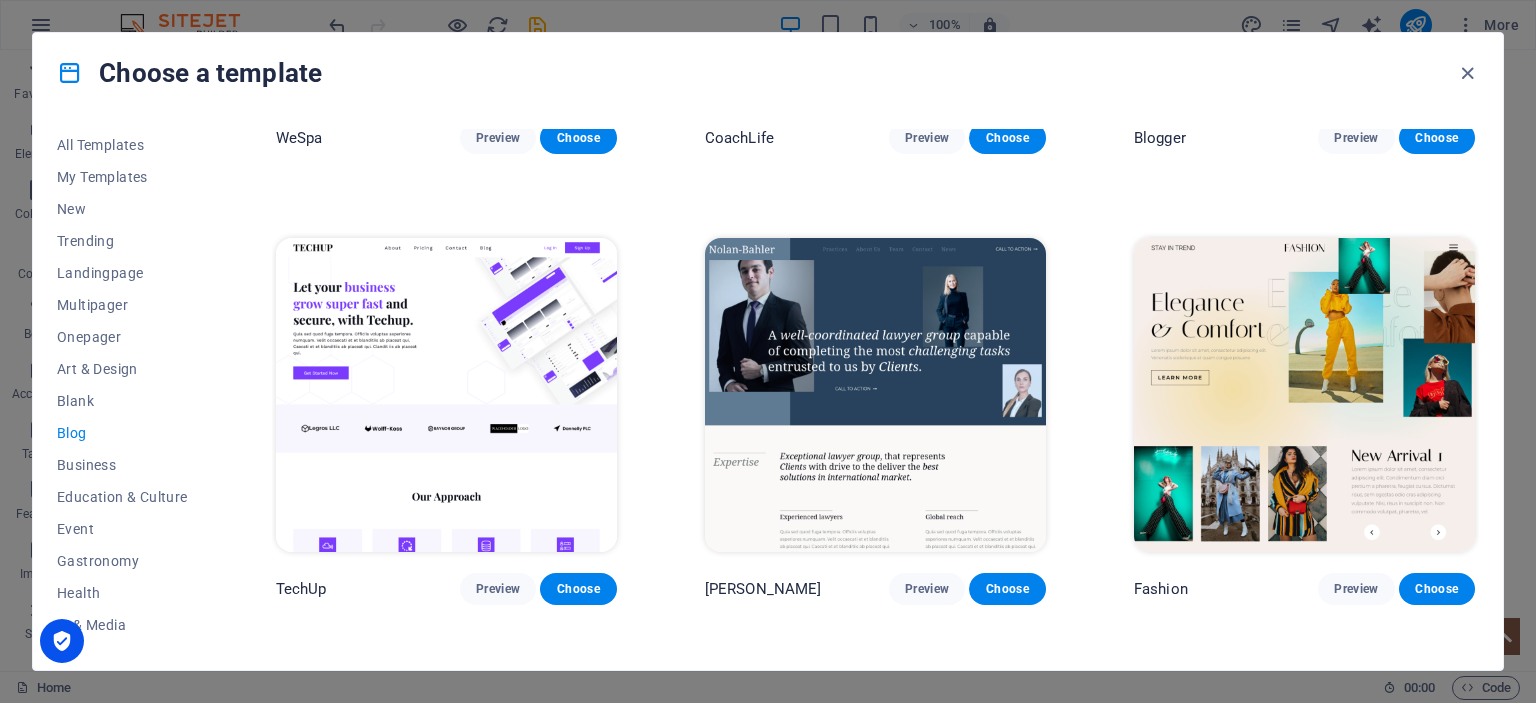 click at bounding box center (446, 395) 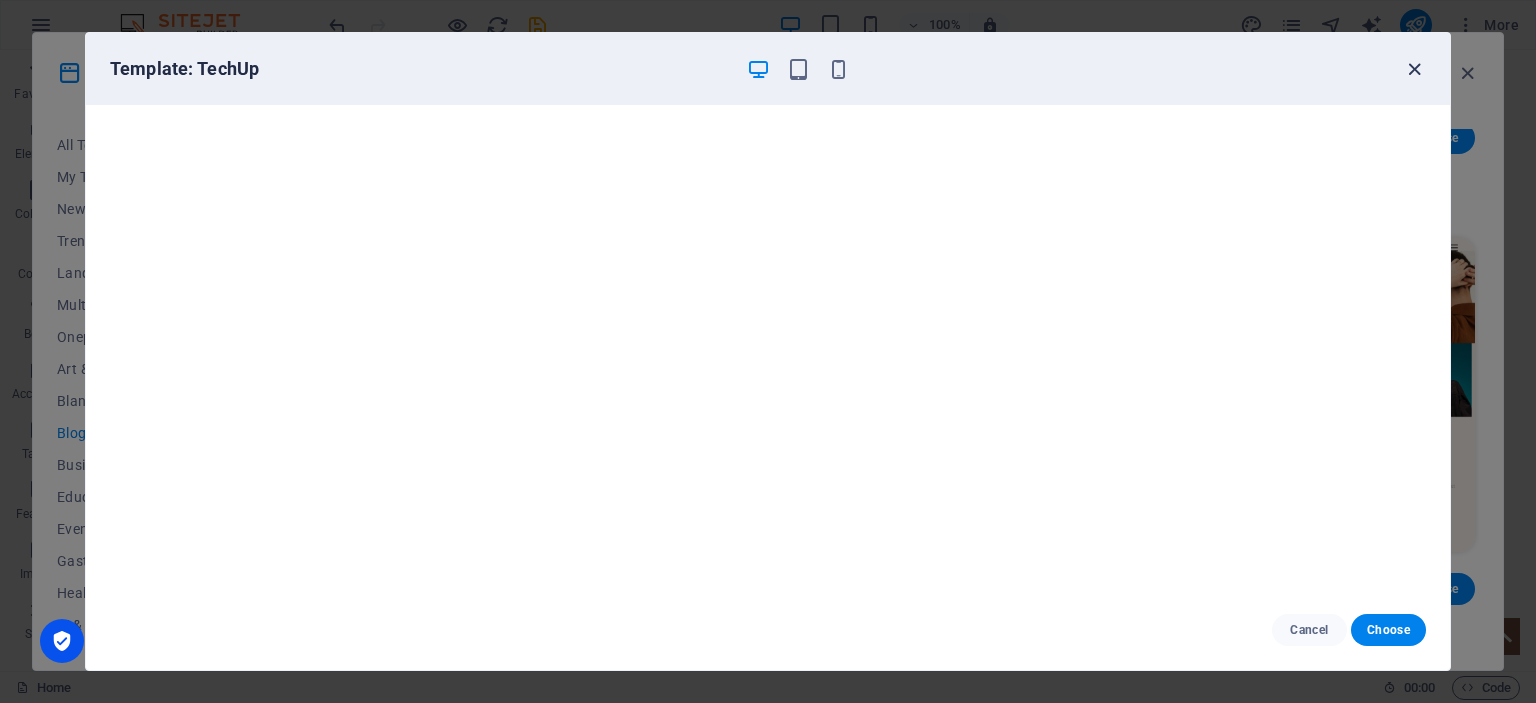 click at bounding box center [1414, 69] 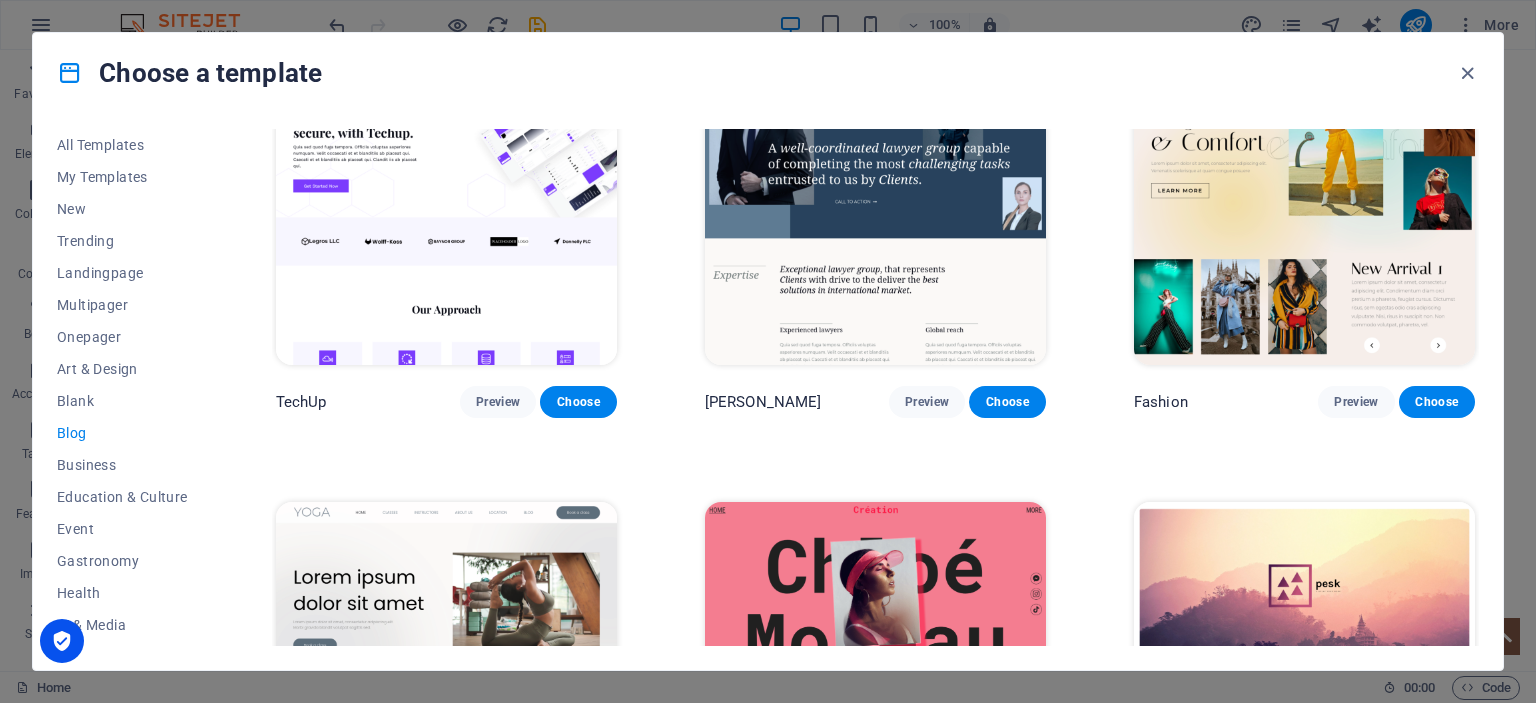 scroll, scrollTop: 1900, scrollLeft: 0, axis: vertical 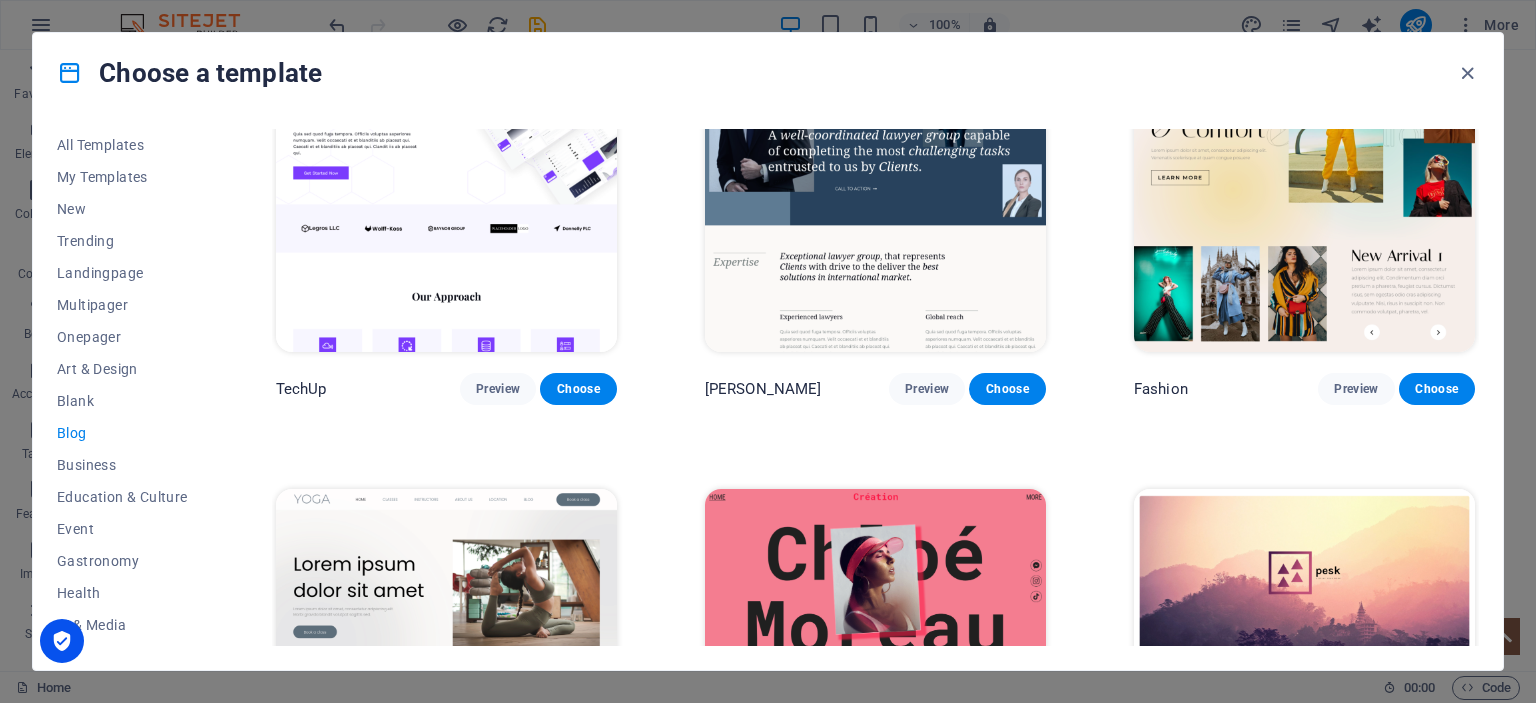 click at bounding box center (1304, 195) 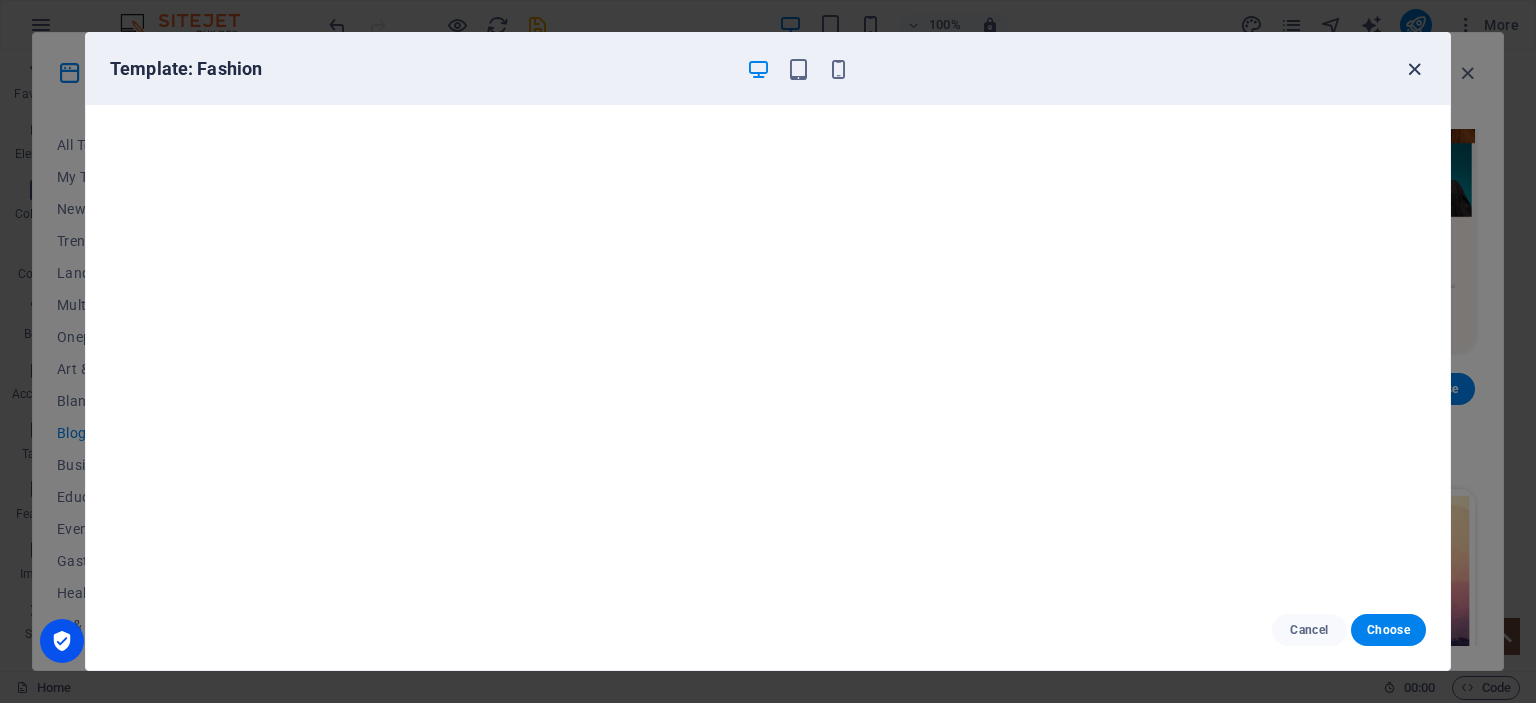 click at bounding box center (1414, 69) 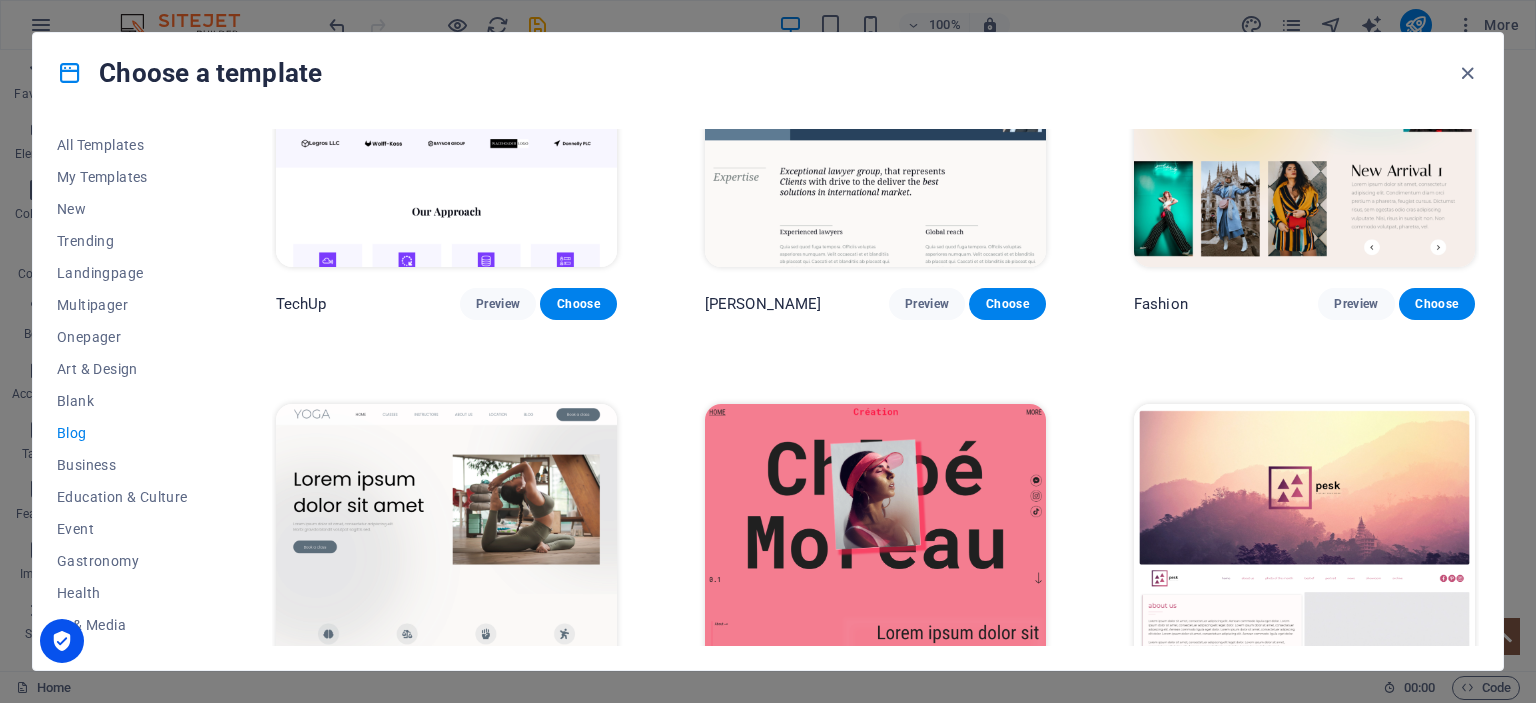 scroll, scrollTop: 2100, scrollLeft: 0, axis: vertical 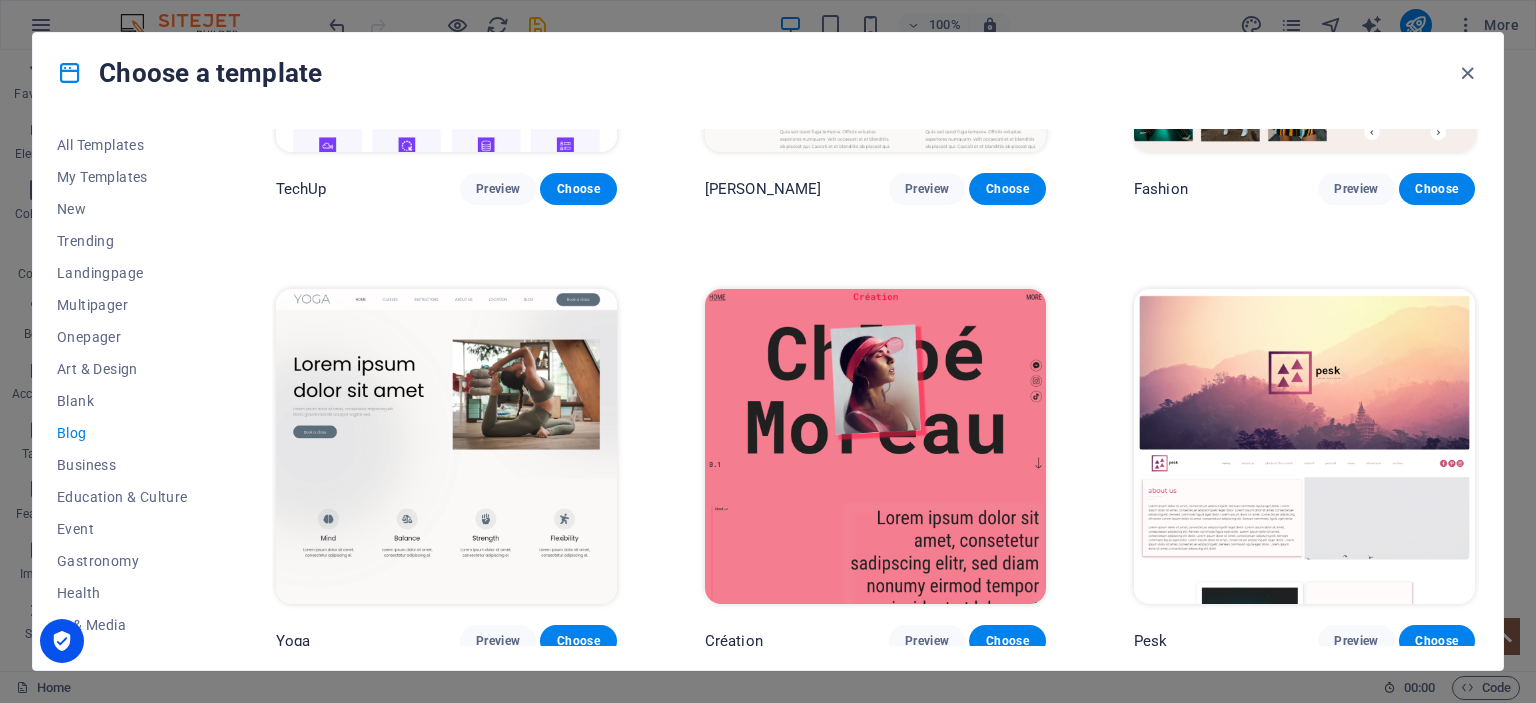click at bounding box center [1304, 446] 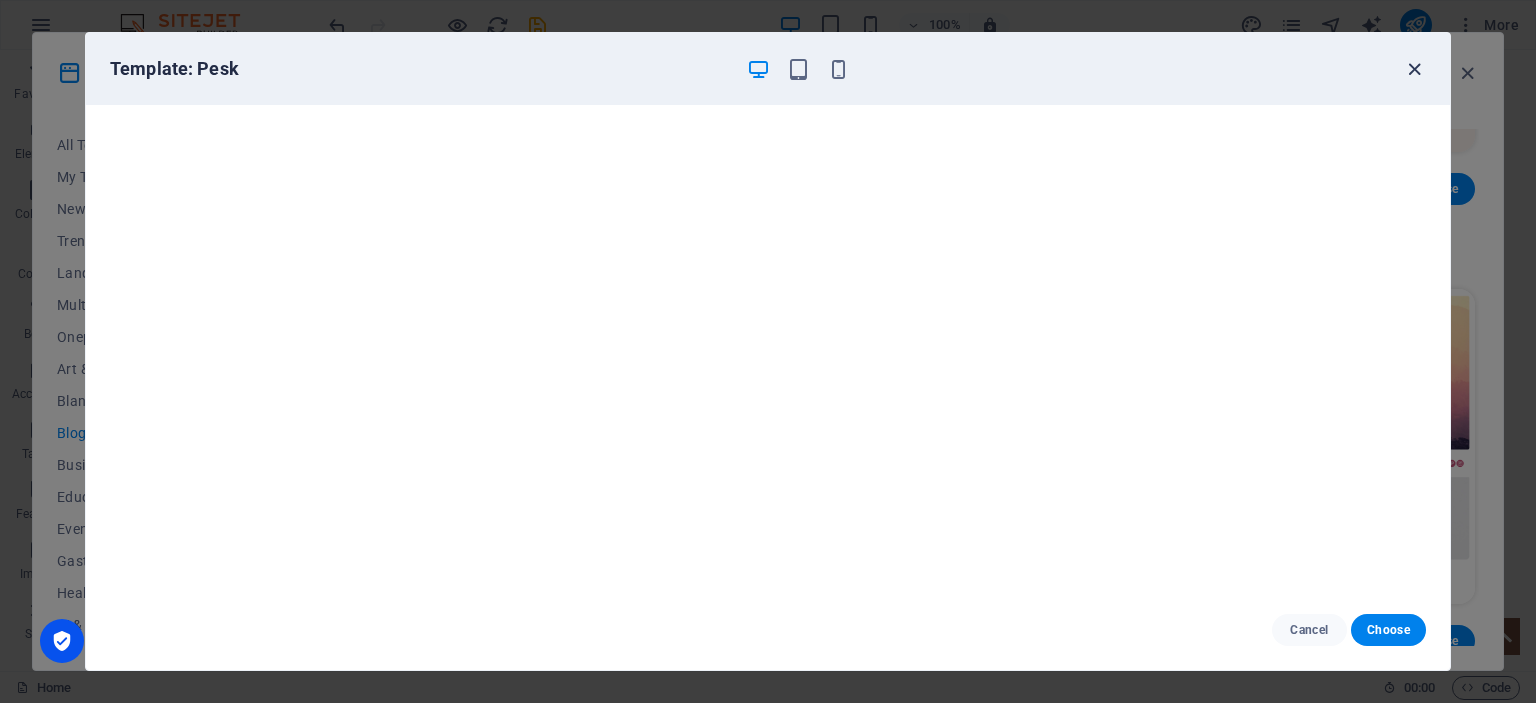 click at bounding box center [1414, 69] 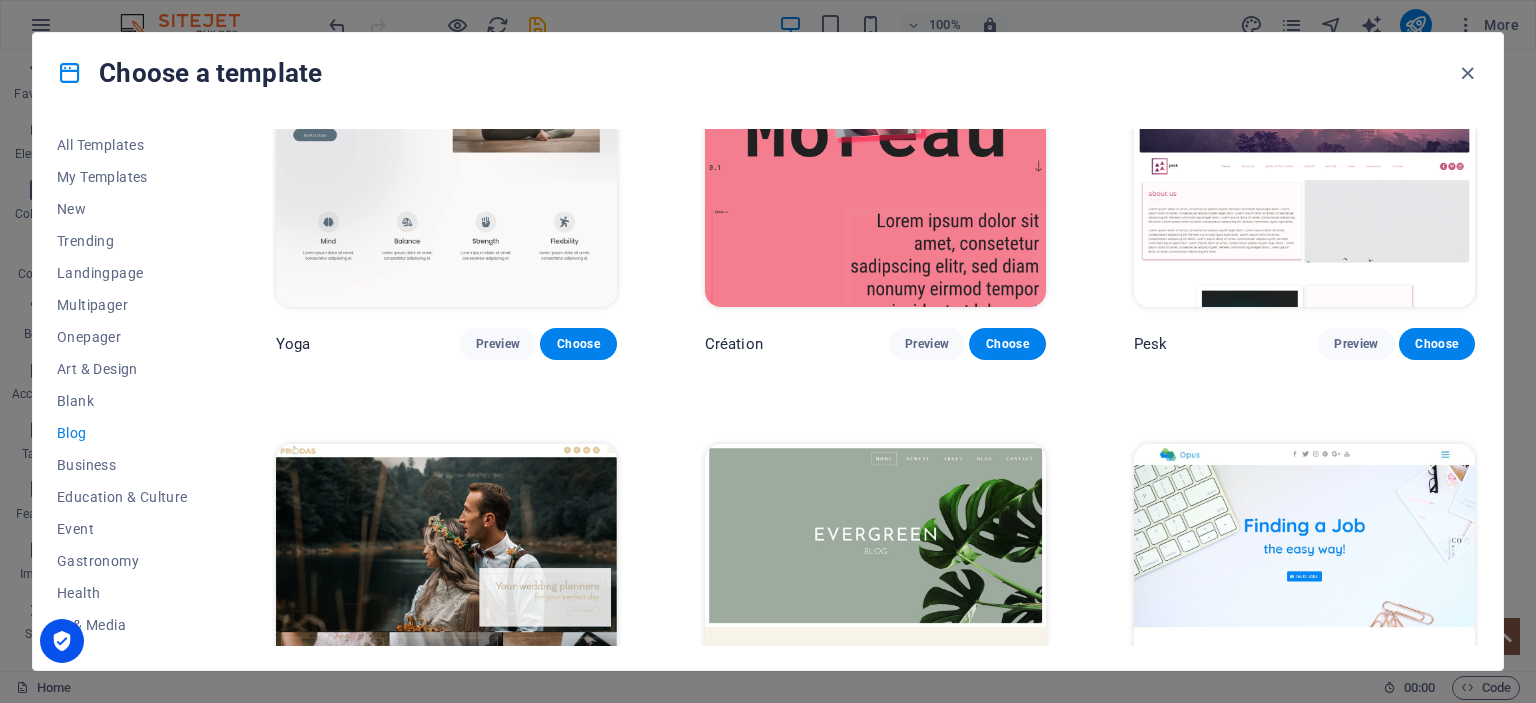 scroll, scrollTop: 2400, scrollLeft: 0, axis: vertical 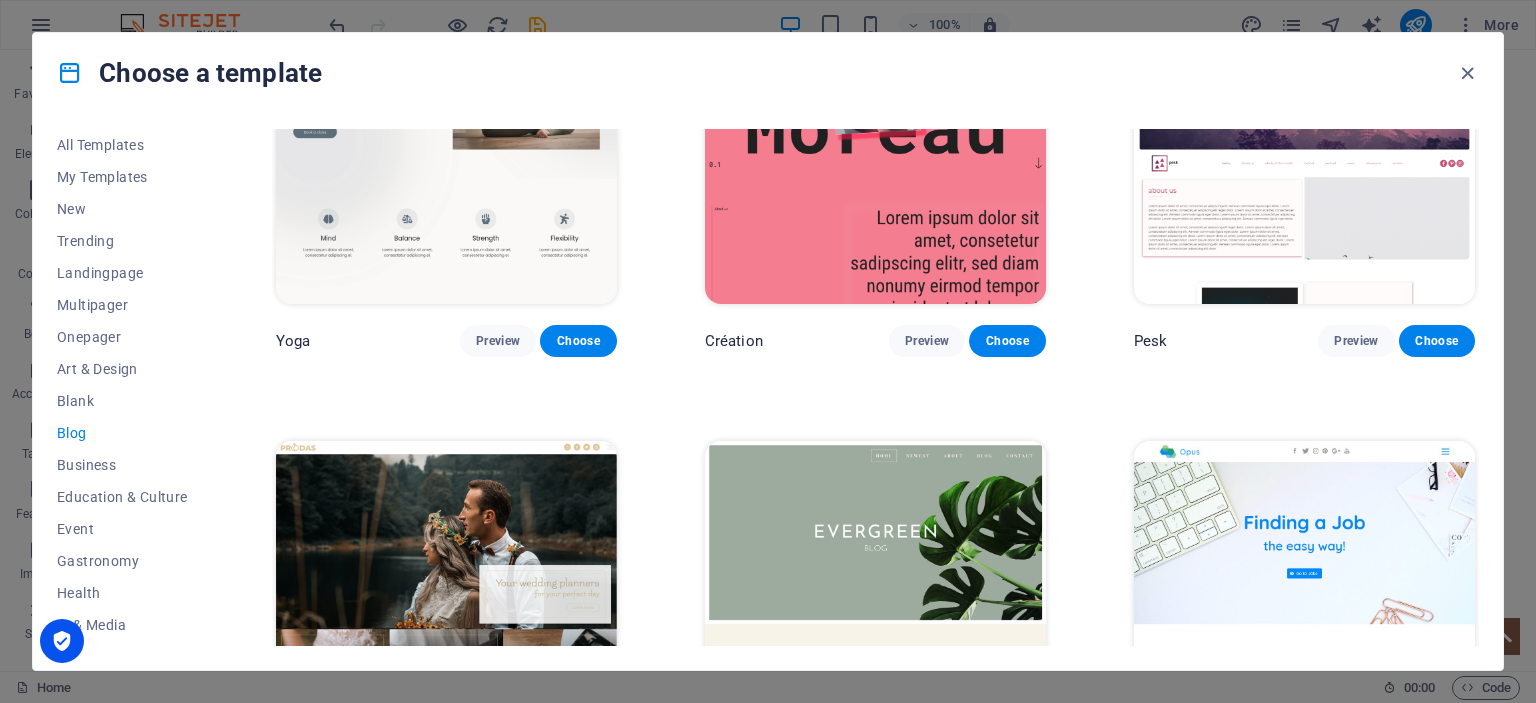 click at bounding box center [1304, 146] 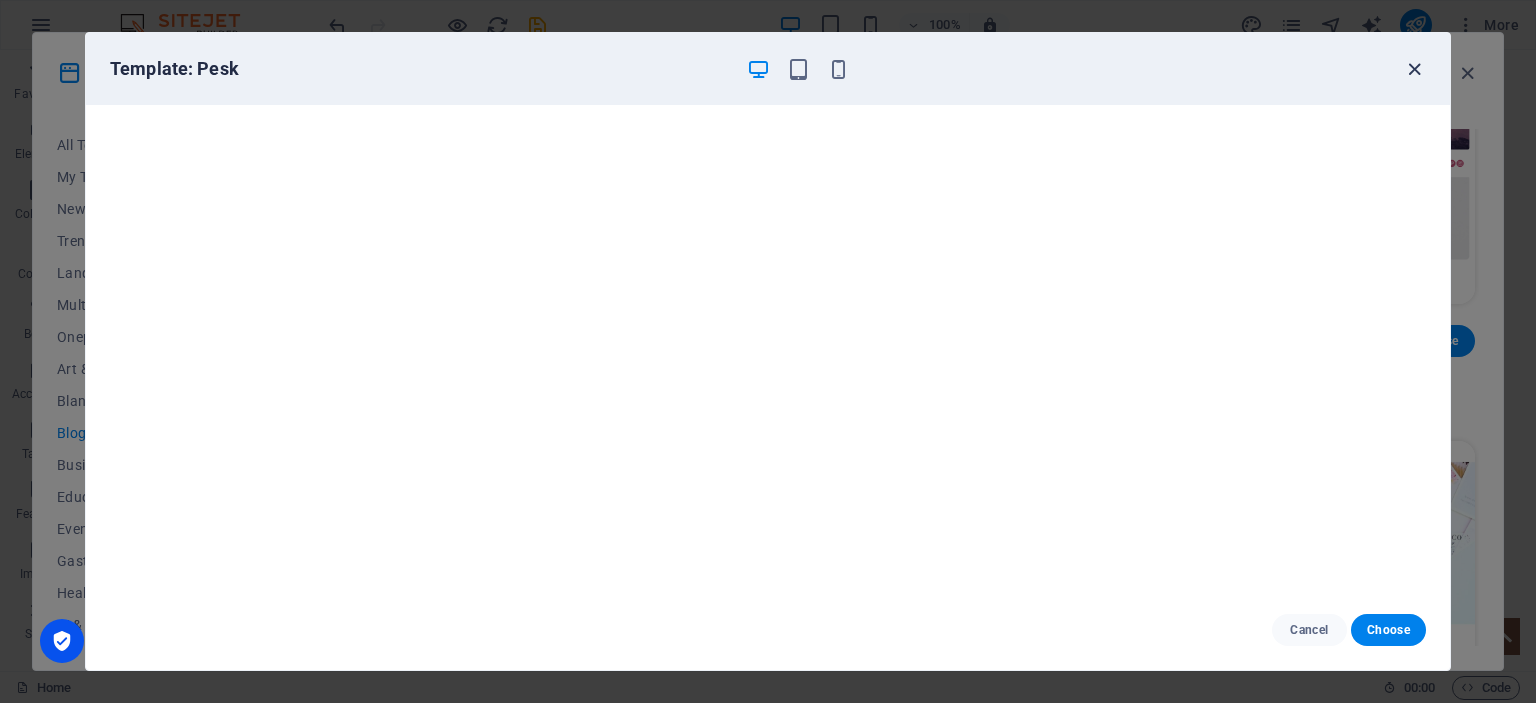 click at bounding box center (1414, 69) 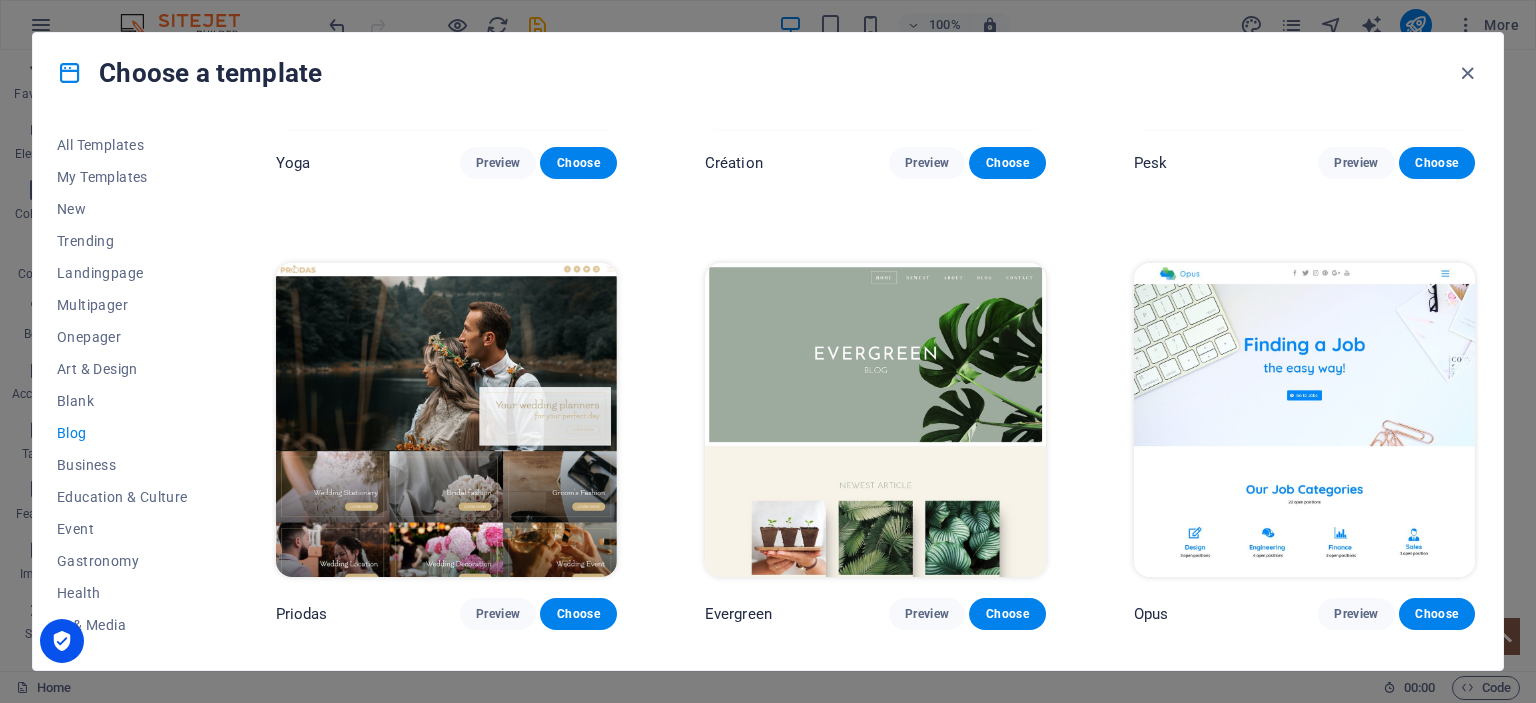 scroll, scrollTop: 2700, scrollLeft: 0, axis: vertical 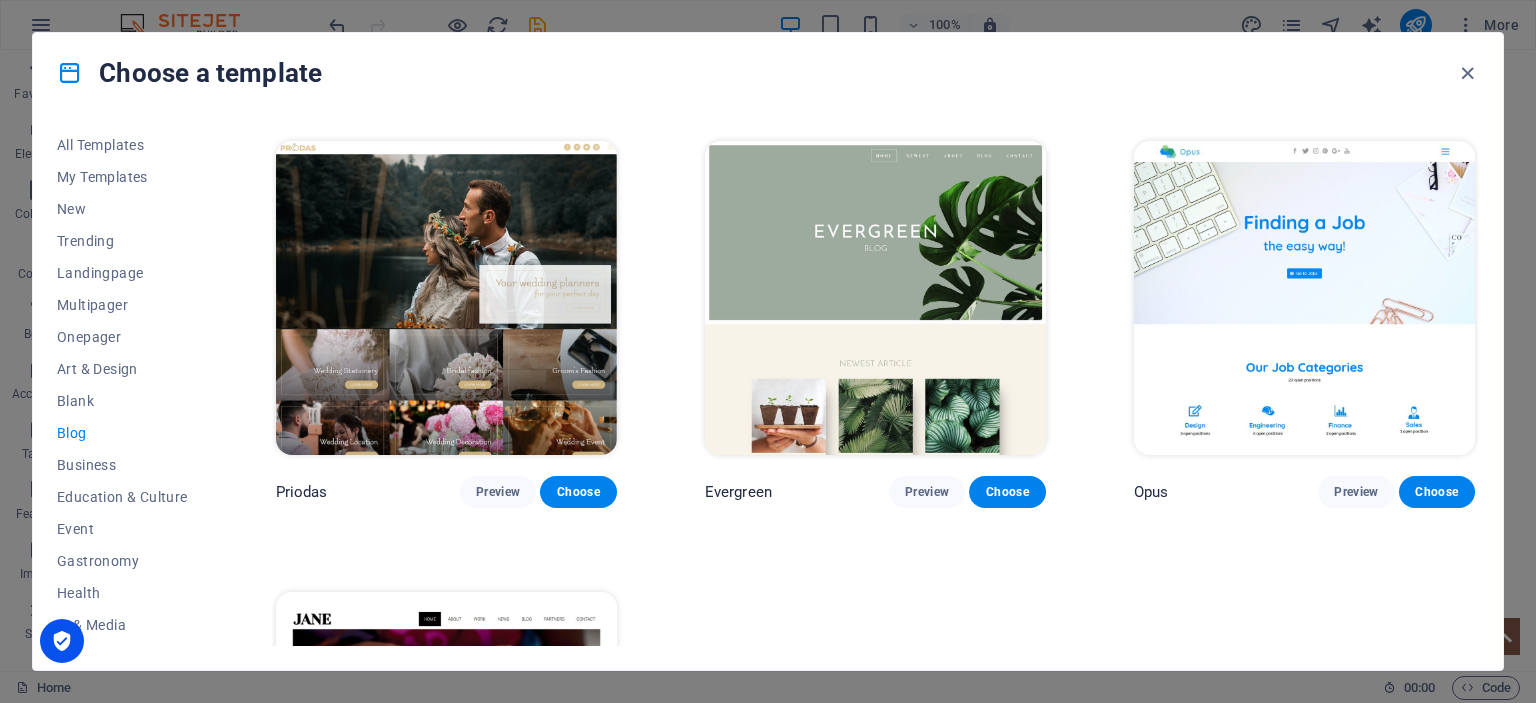 click at bounding box center [875, 298] 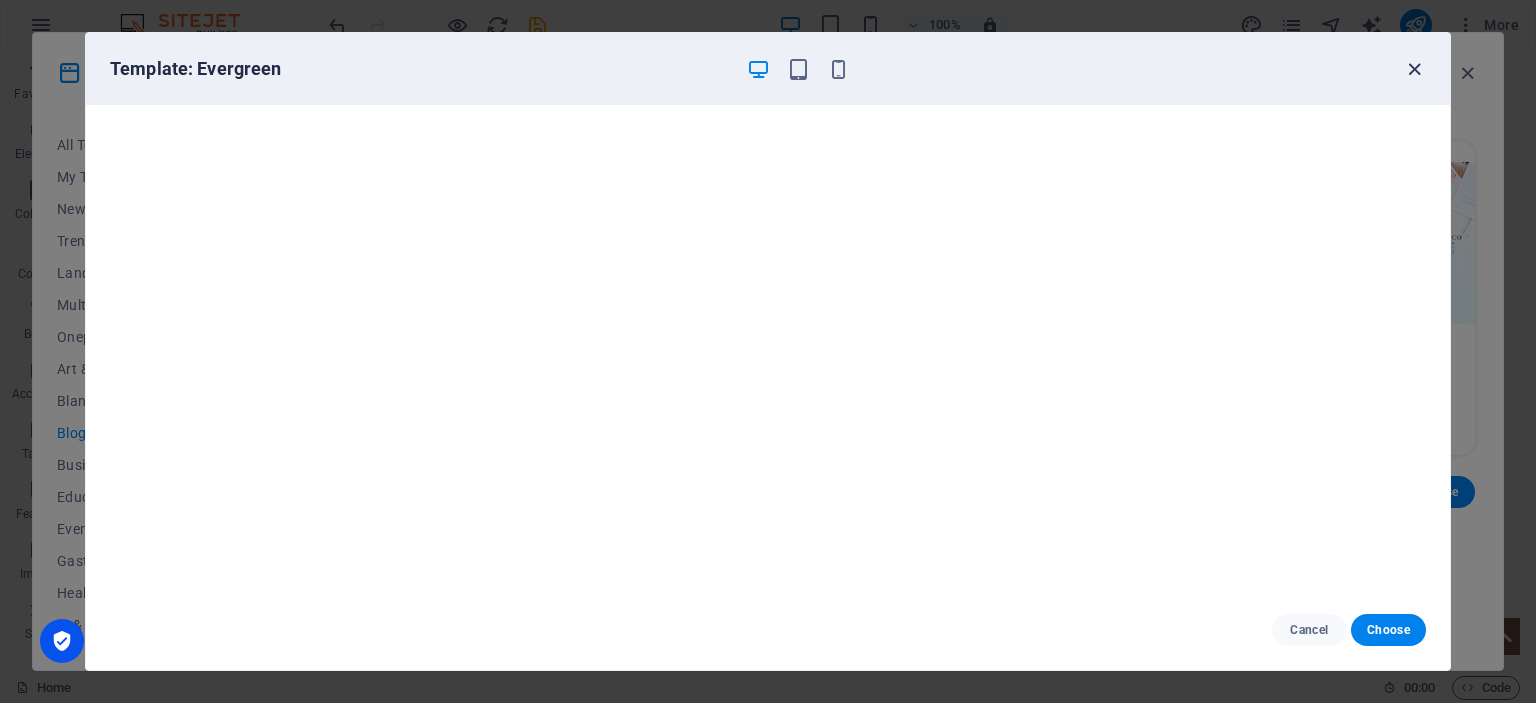 click at bounding box center (1414, 69) 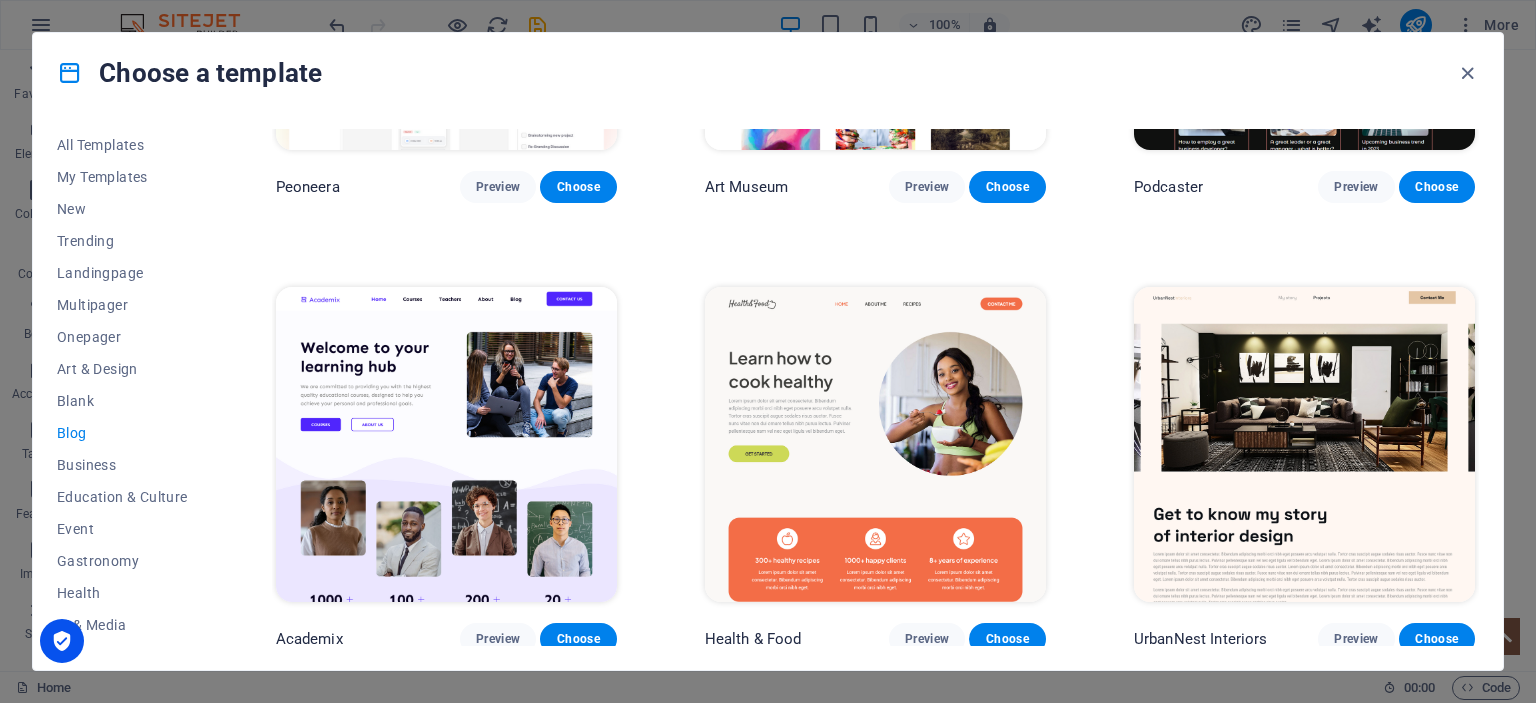 scroll, scrollTop: 0, scrollLeft: 0, axis: both 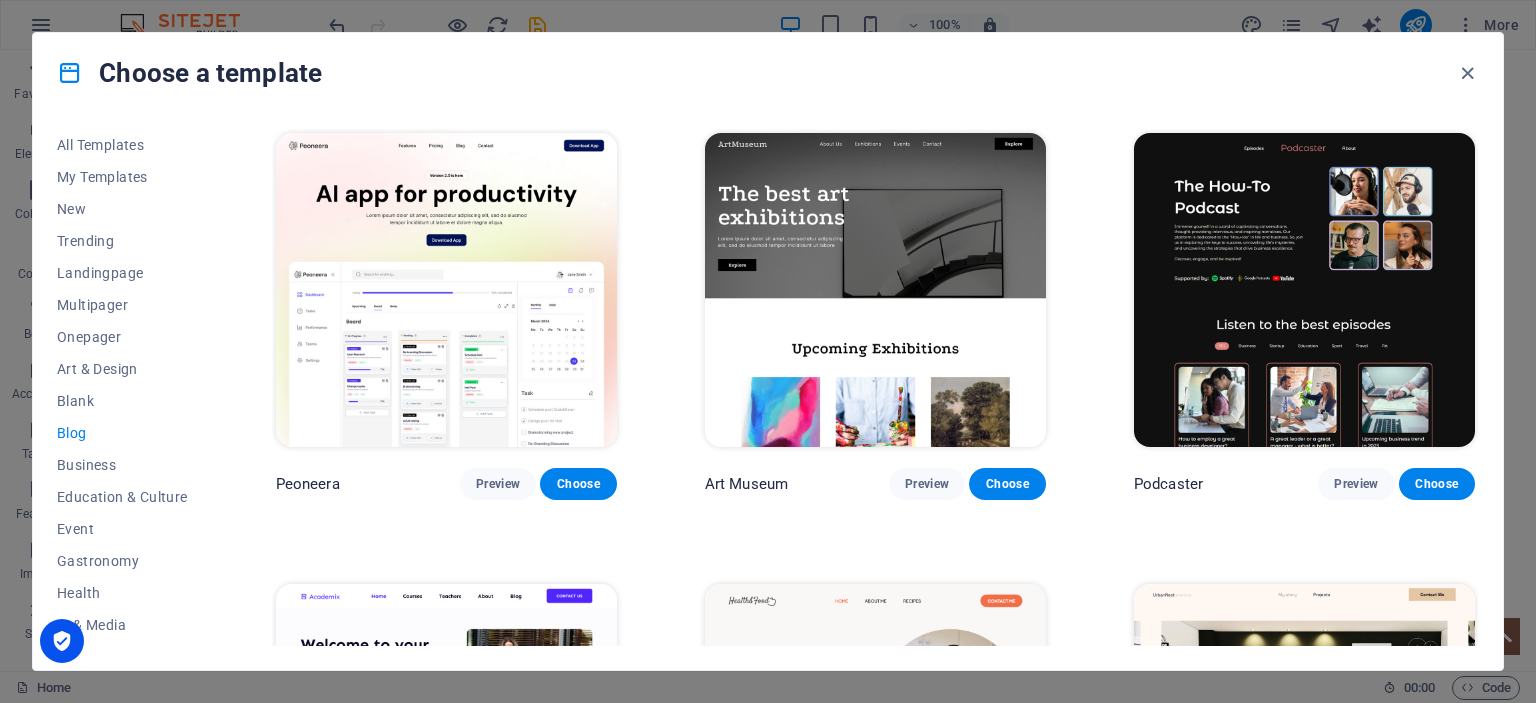 click at bounding box center [875, 290] 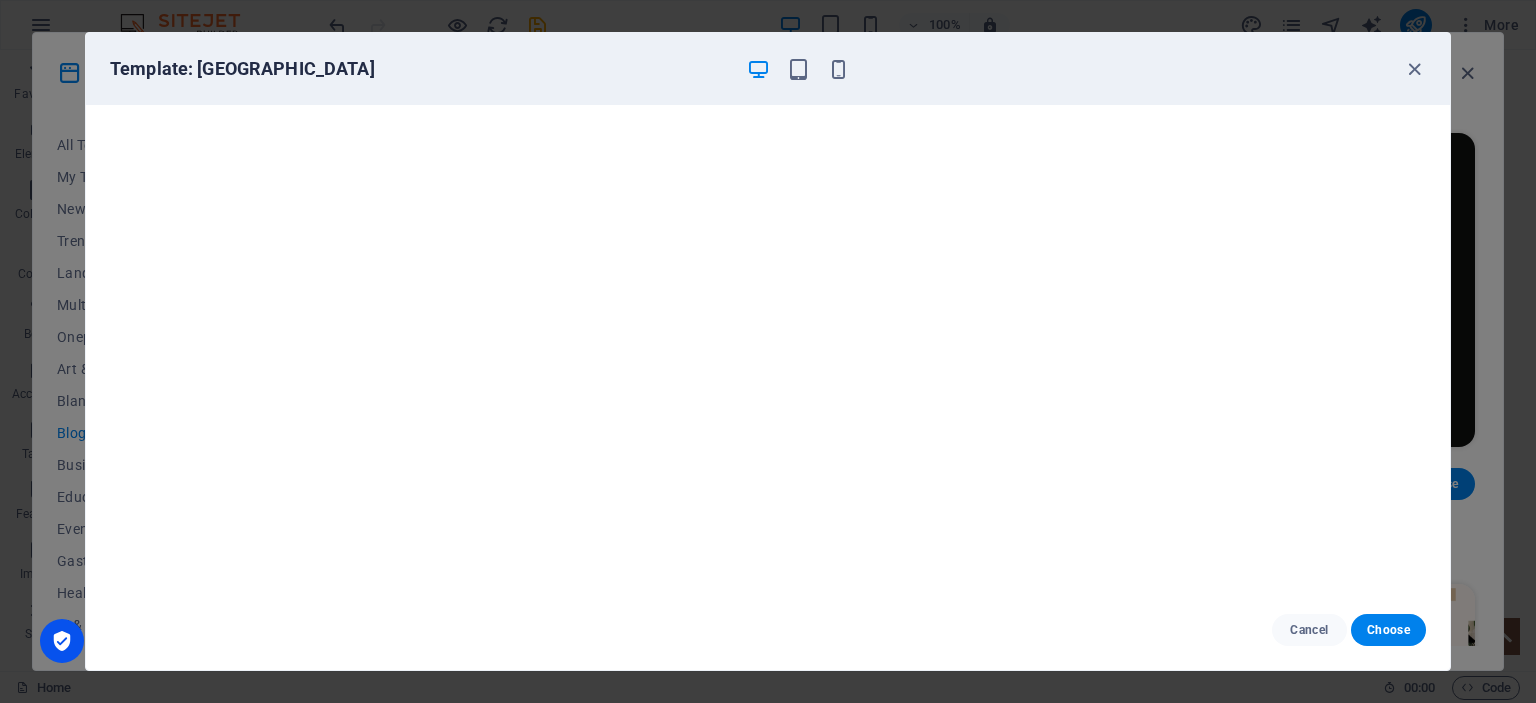 scroll, scrollTop: 5, scrollLeft: 0, axis: vertical 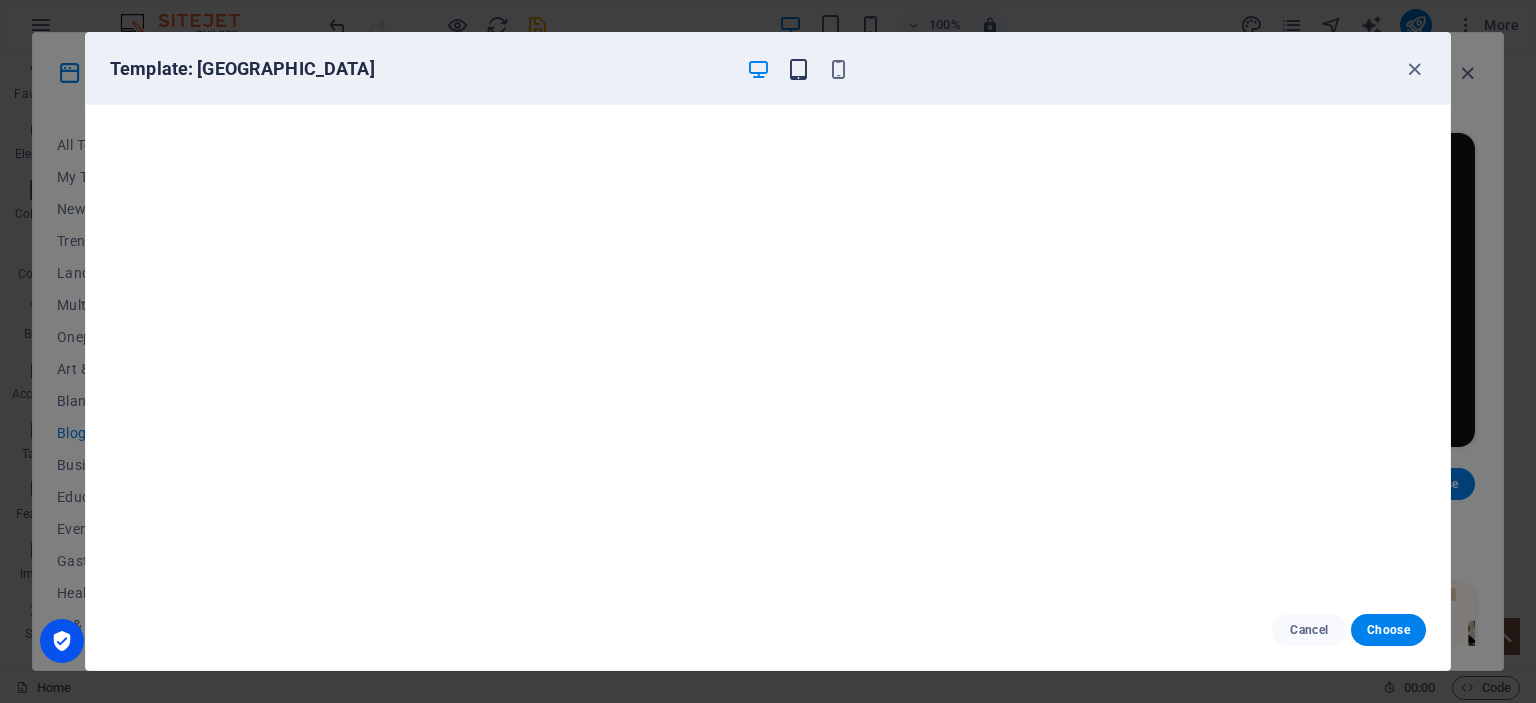 click at bounding box center [798, 69] 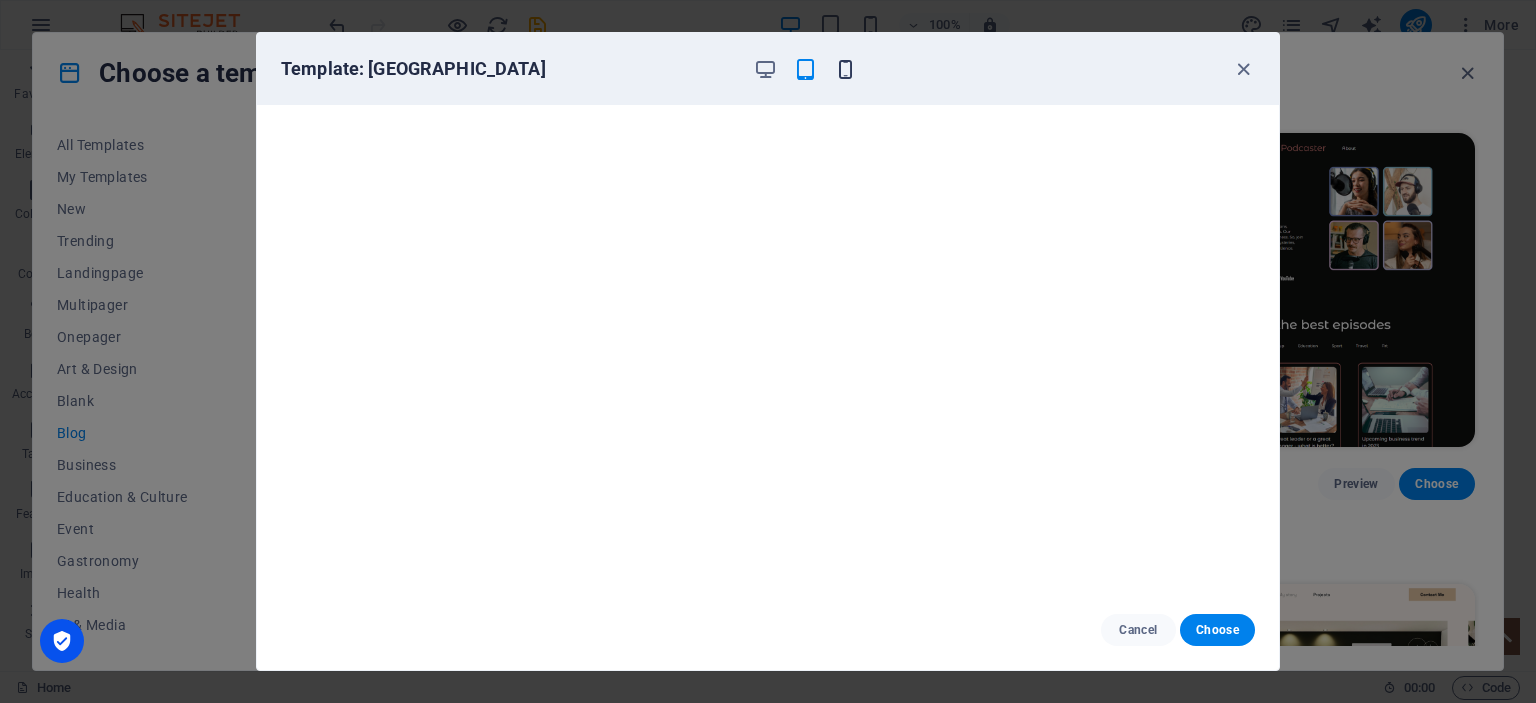 click at bounding box center (845, 69) 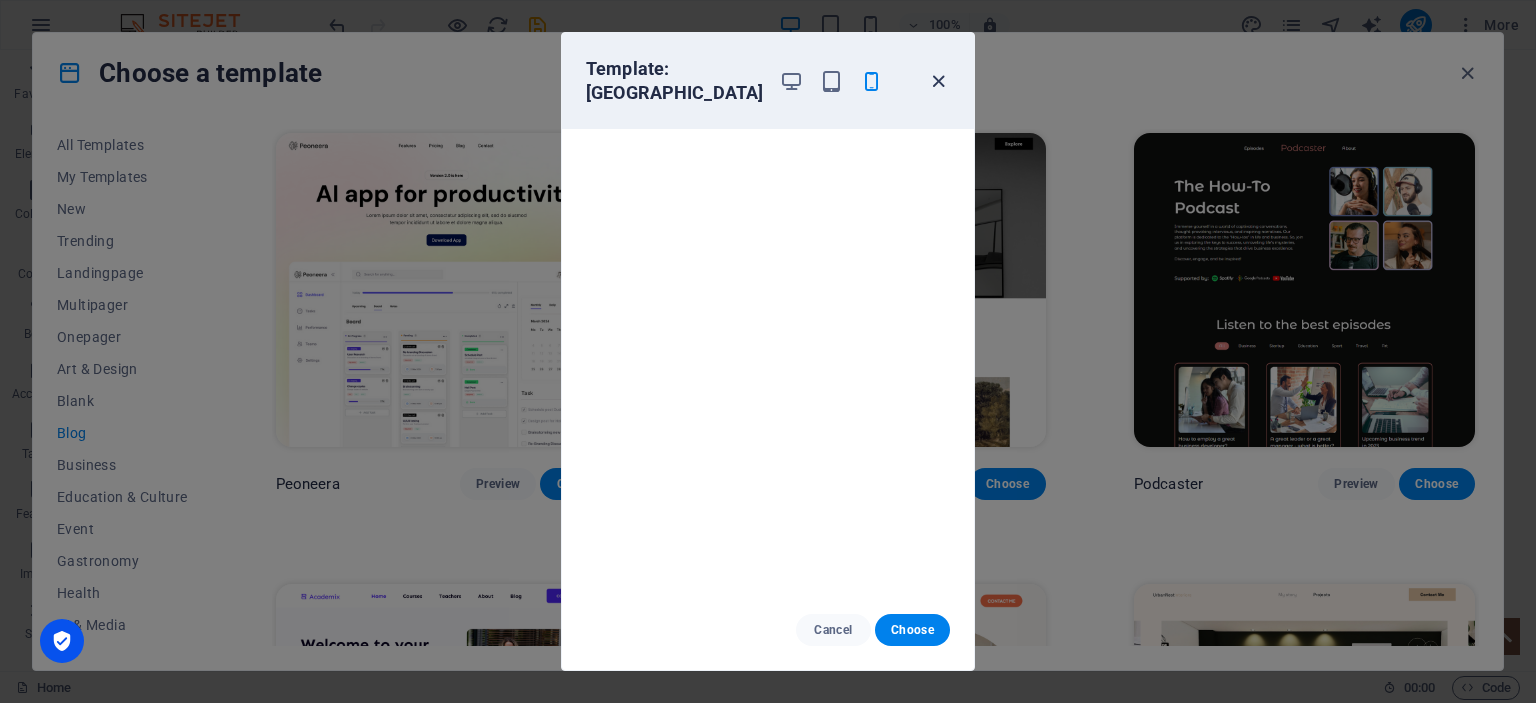 click at bounding box center (938, 81) 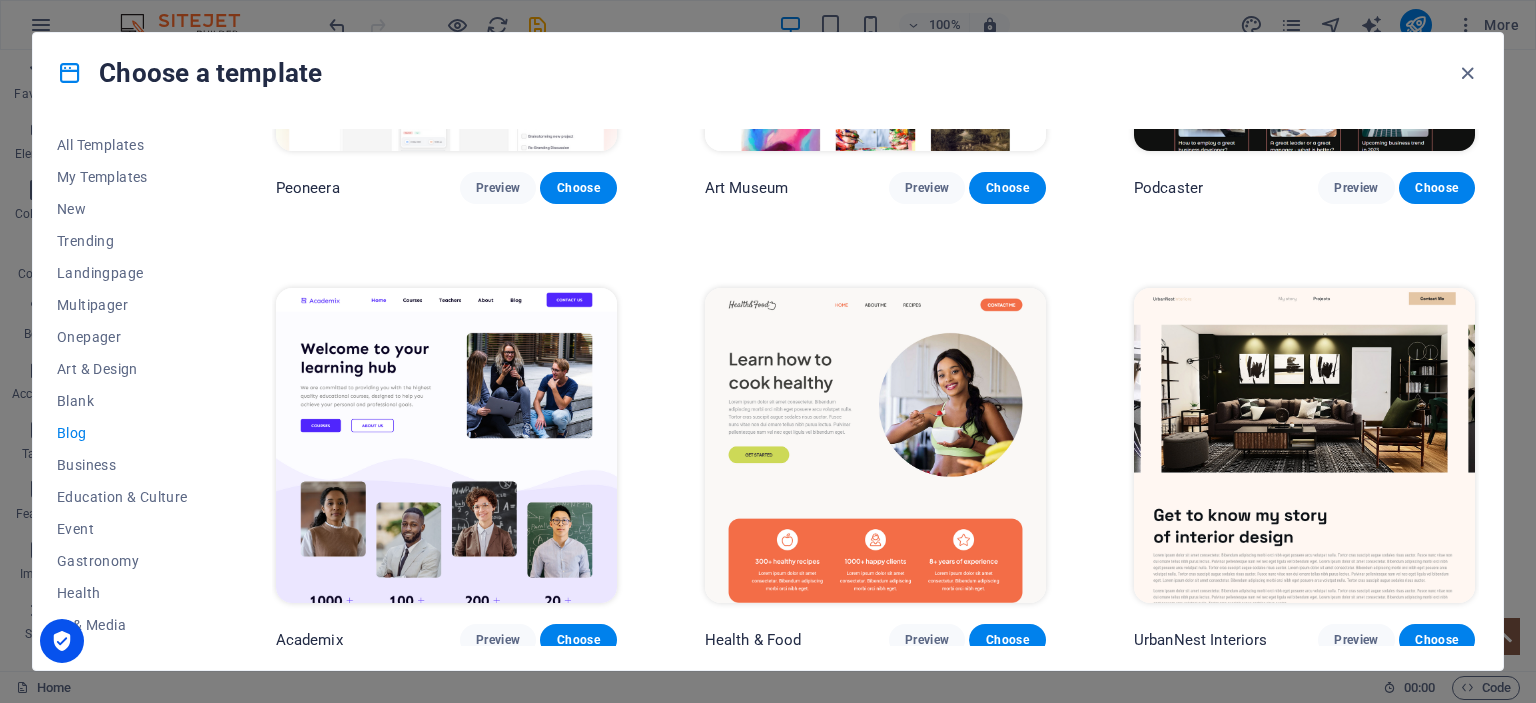 scroll, scrollTop: 400, scrollLeft: 0, axis: vertical 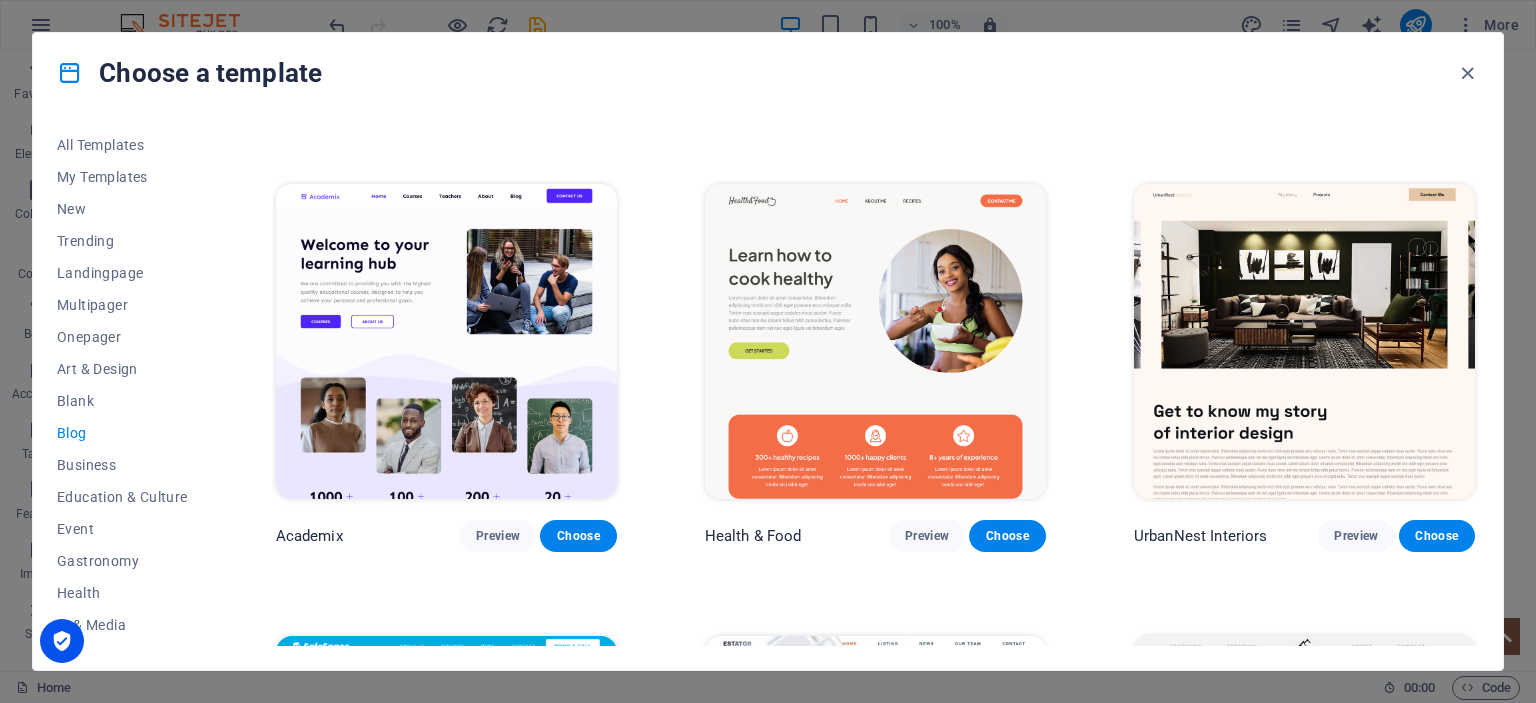 click at bounding box center (1304, 341) 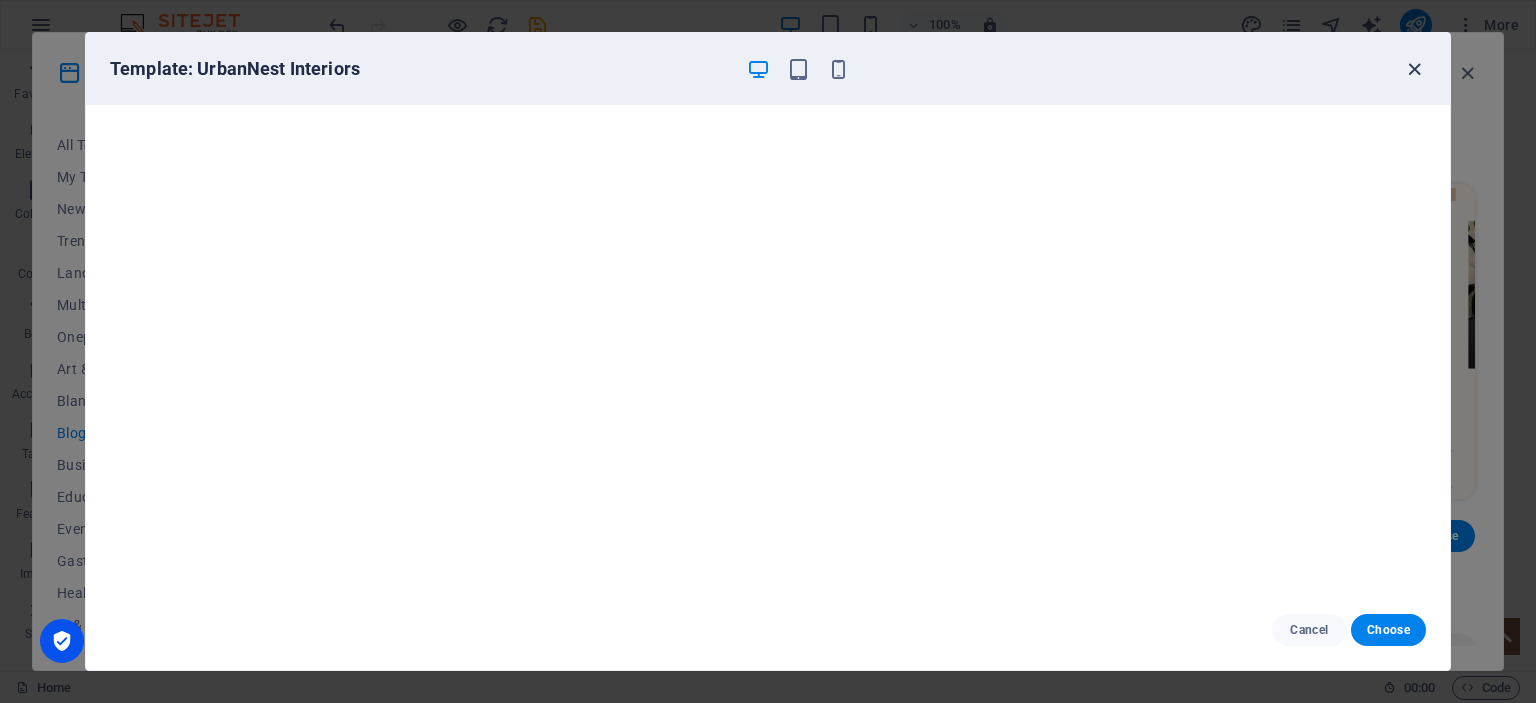 click at bounding box center (1414, 69) 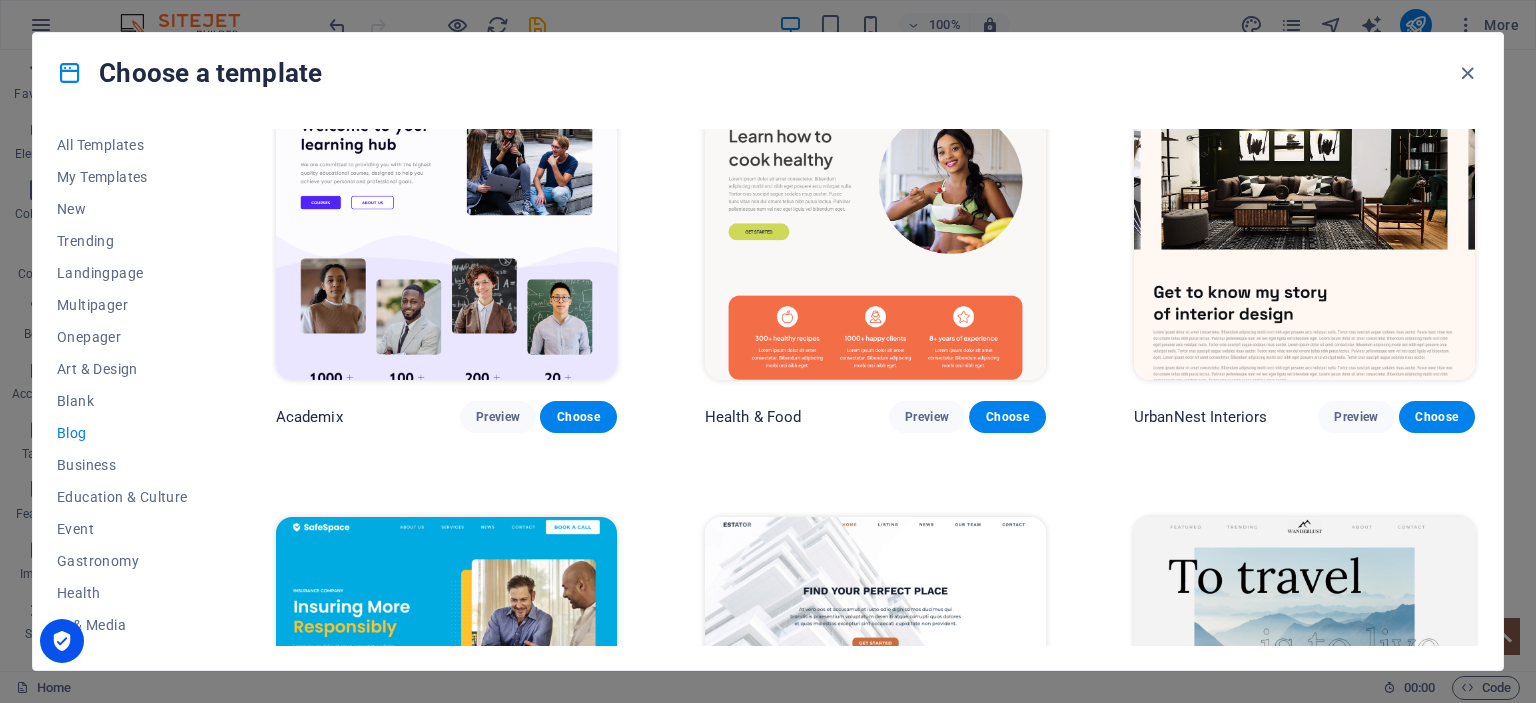 scroll, scrollTop: 800, scrollLeft: 0, axis: vertical 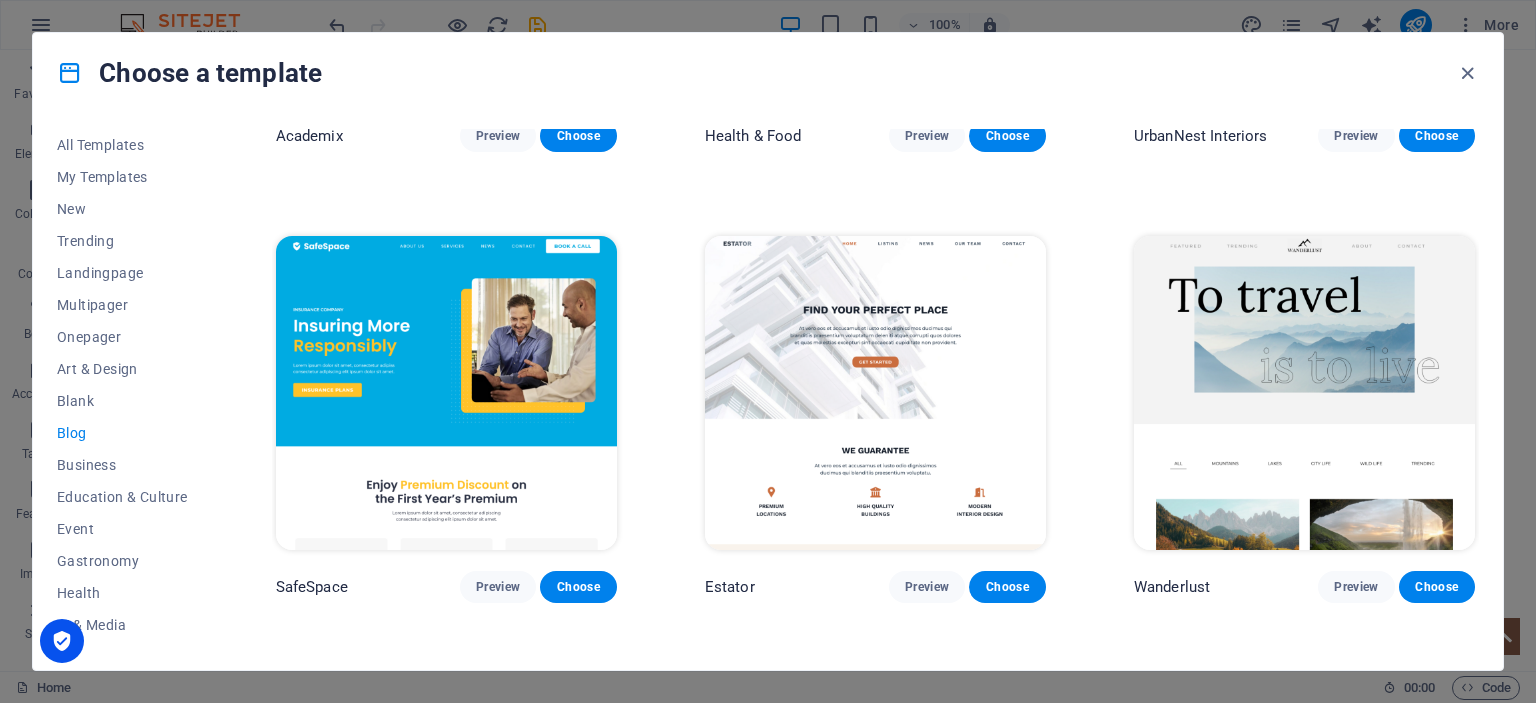 click at bounding box center [1304, 393] 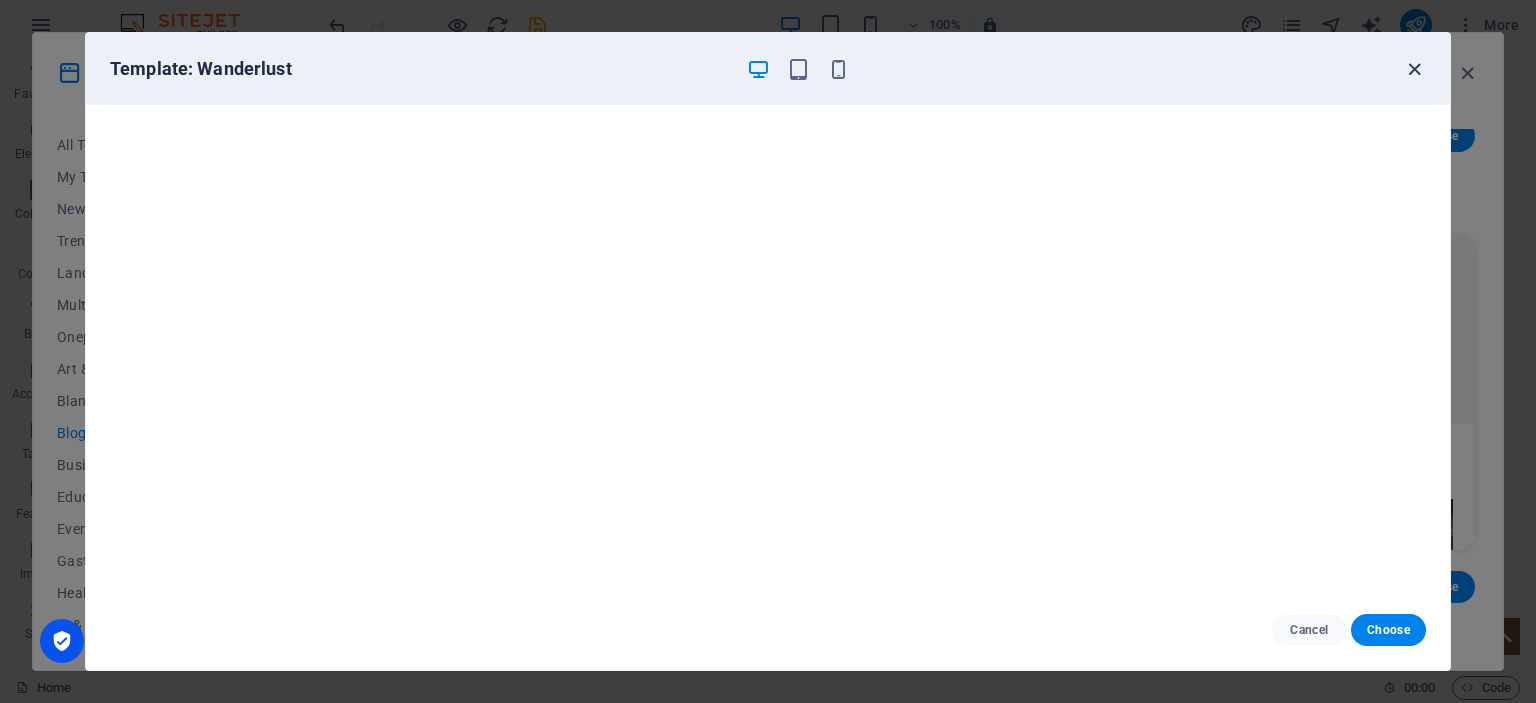 click at bounding box center (1414, 69) 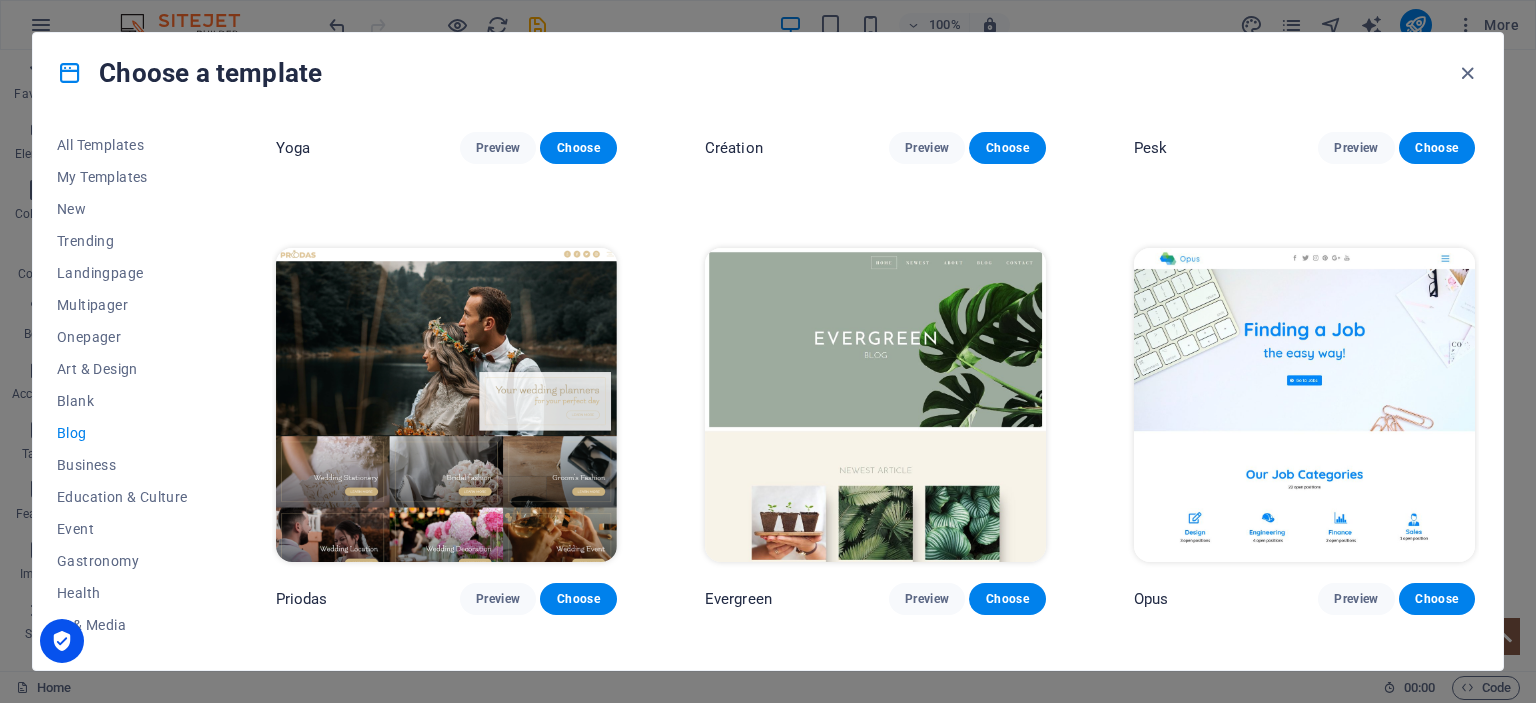 scroll, scrollTop: 2600, scrollLeft: 0, axis: vertical 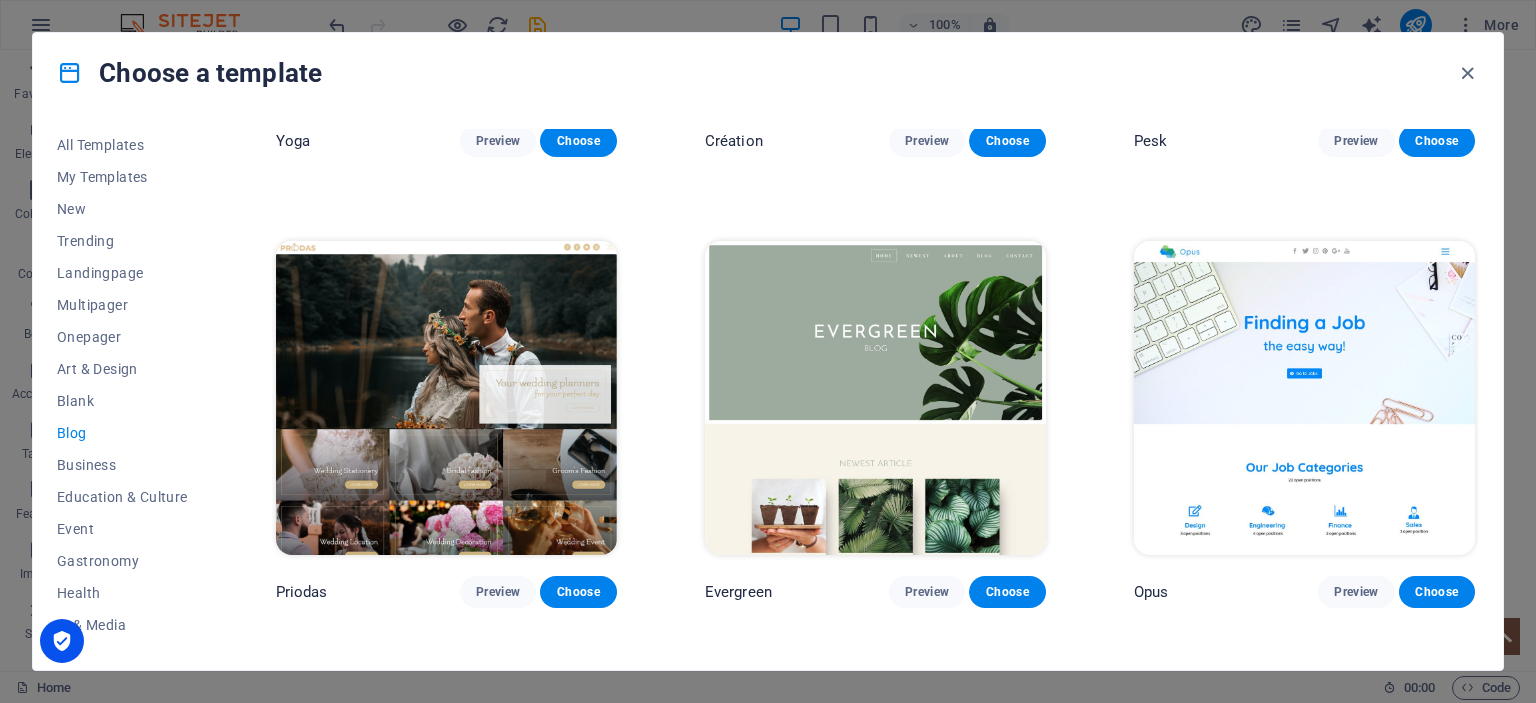click at bounding box center (875, 398) 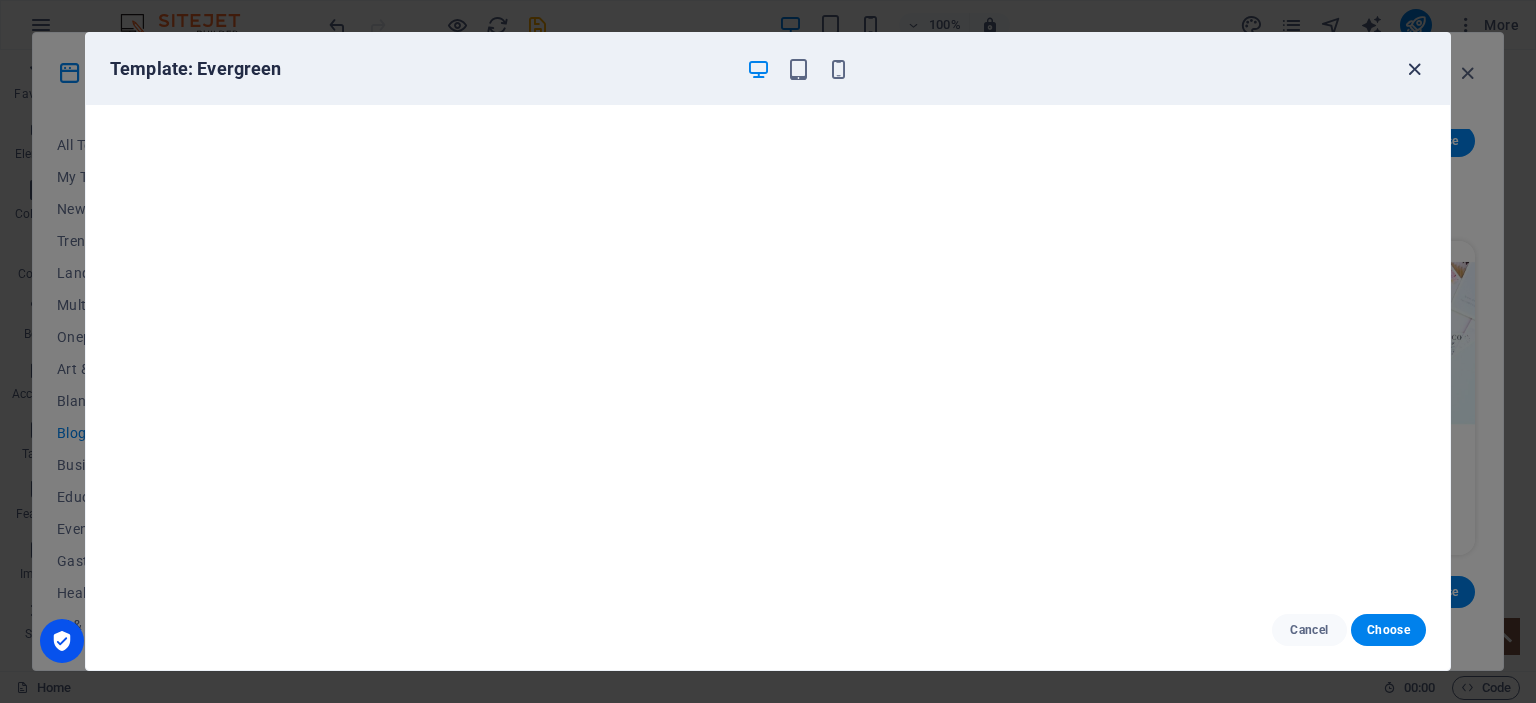 click at bounding box center (1414, 69) 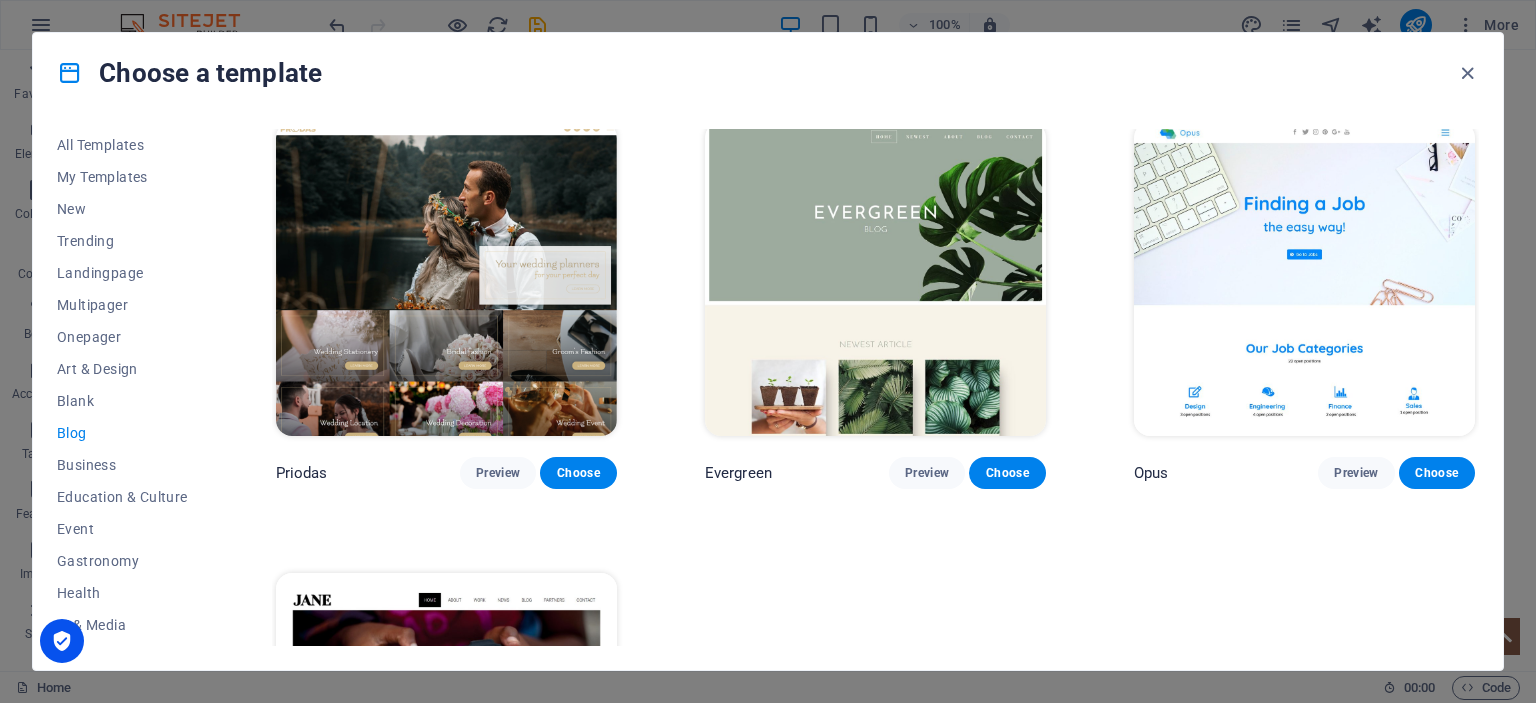 scroll, scrollTop: 2997, scrollLeft: 0, axis: vertical 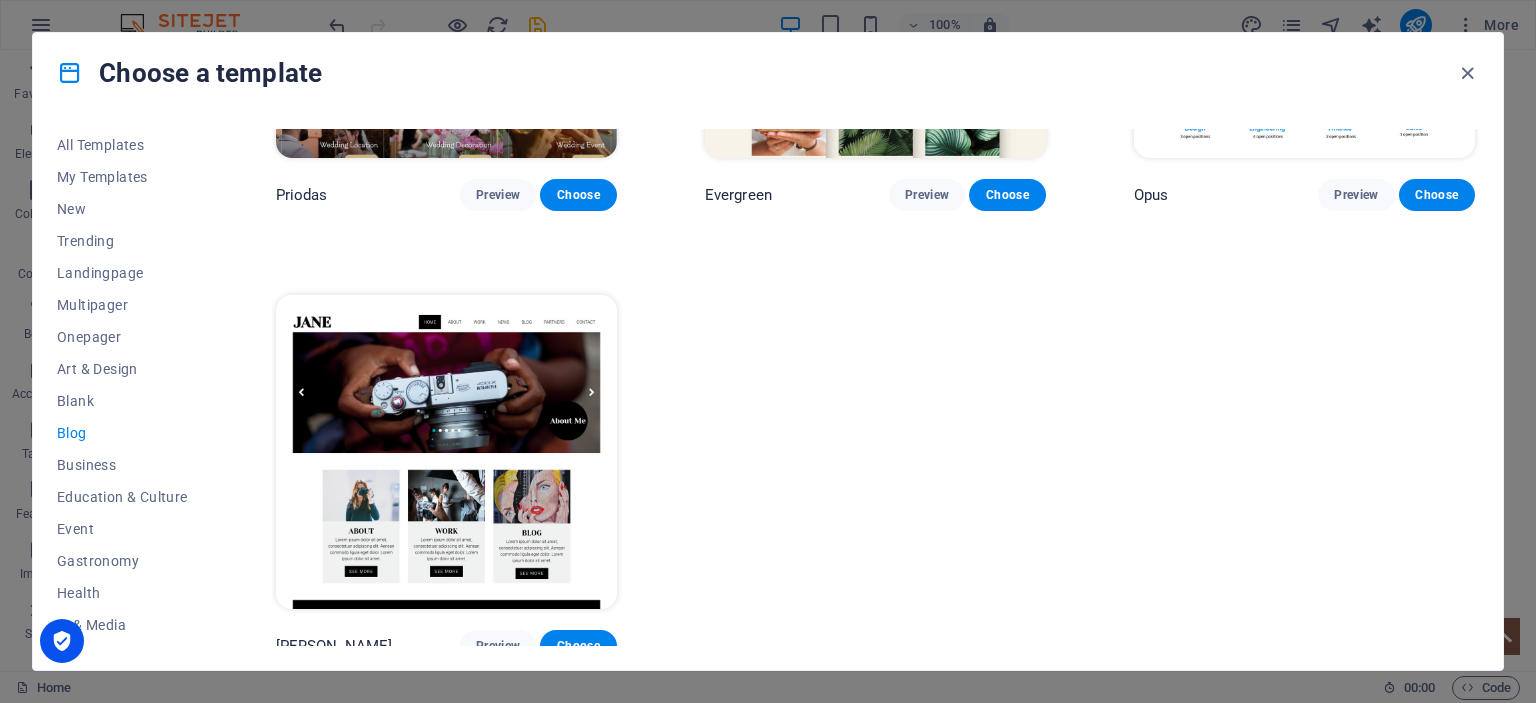 click at bounding box center [446, 452] 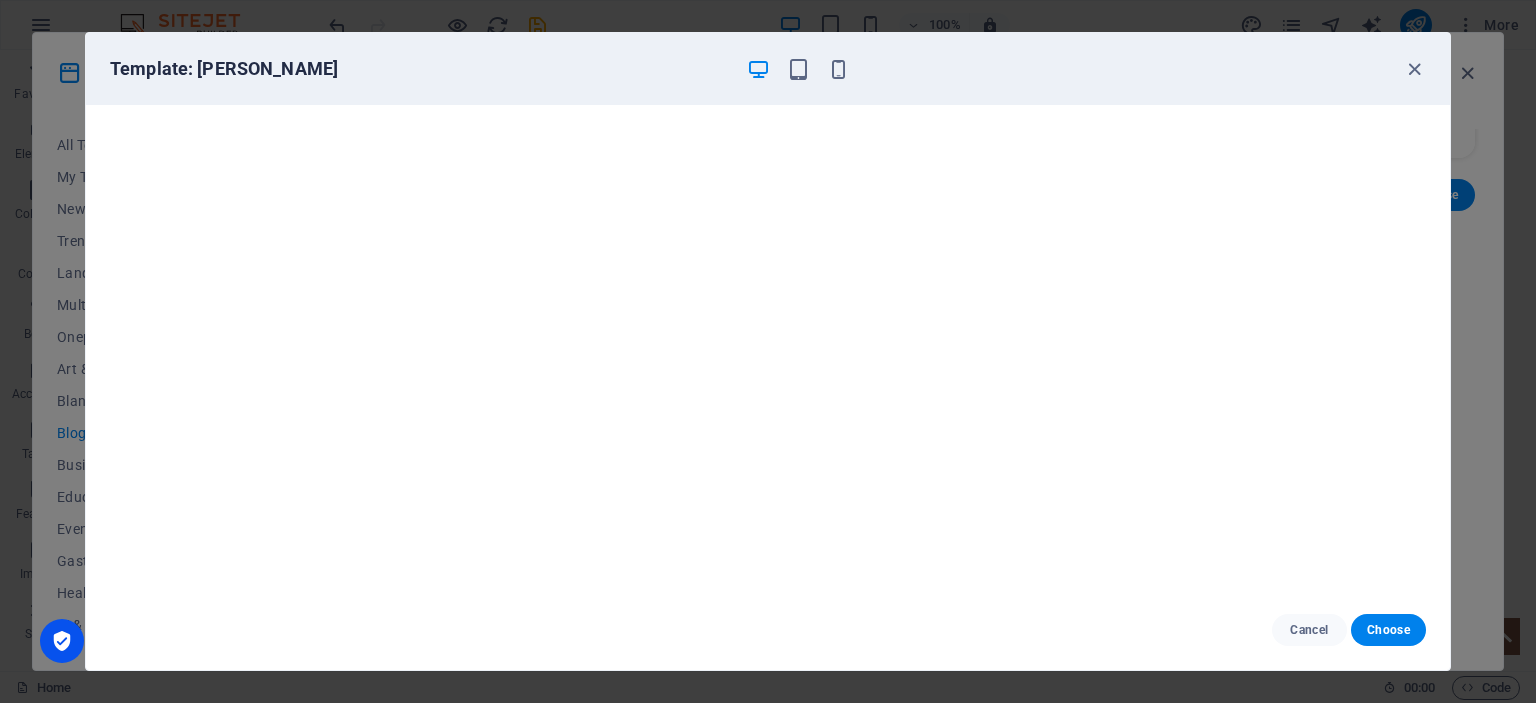 scroll, scrollTop: 5, scrollLeft: 0, axis: vertical 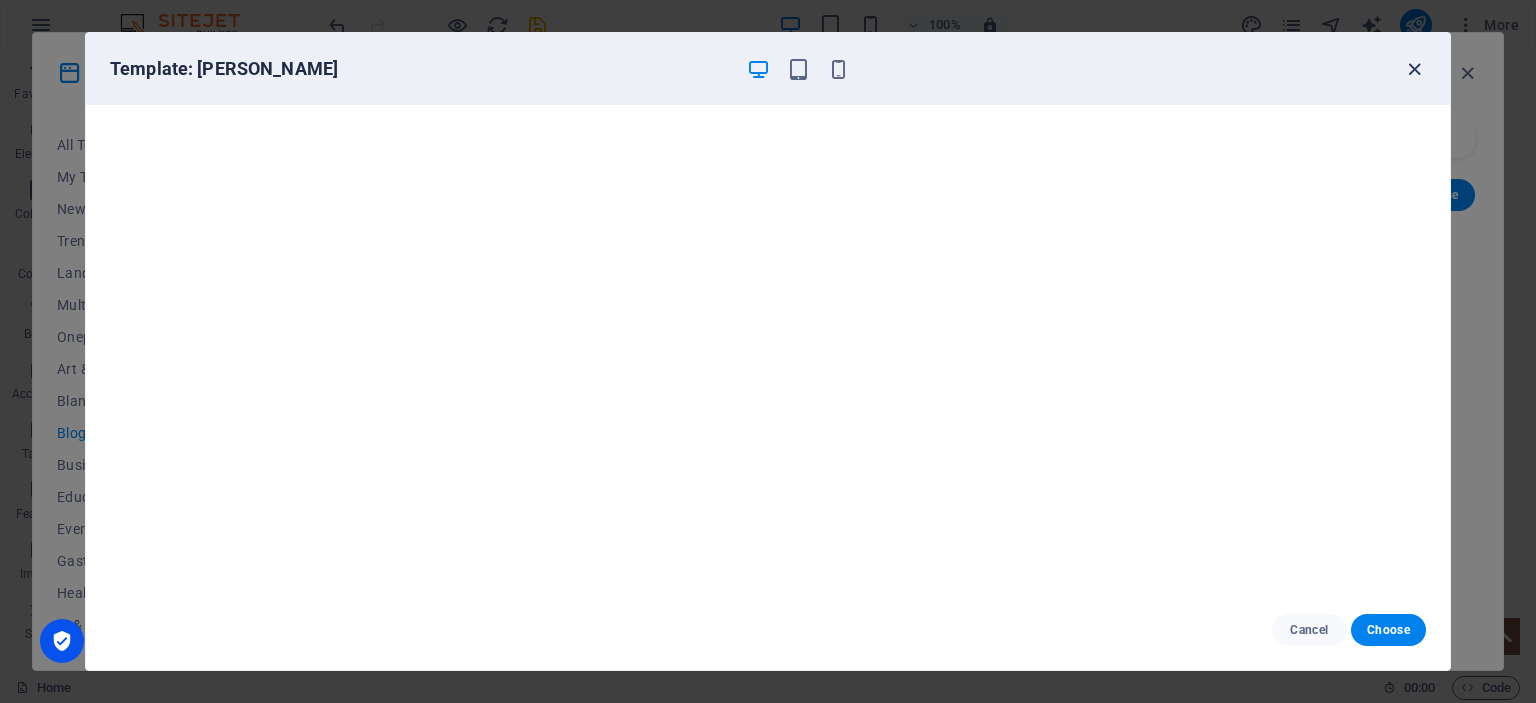 click at bounding box center (1414, 69) 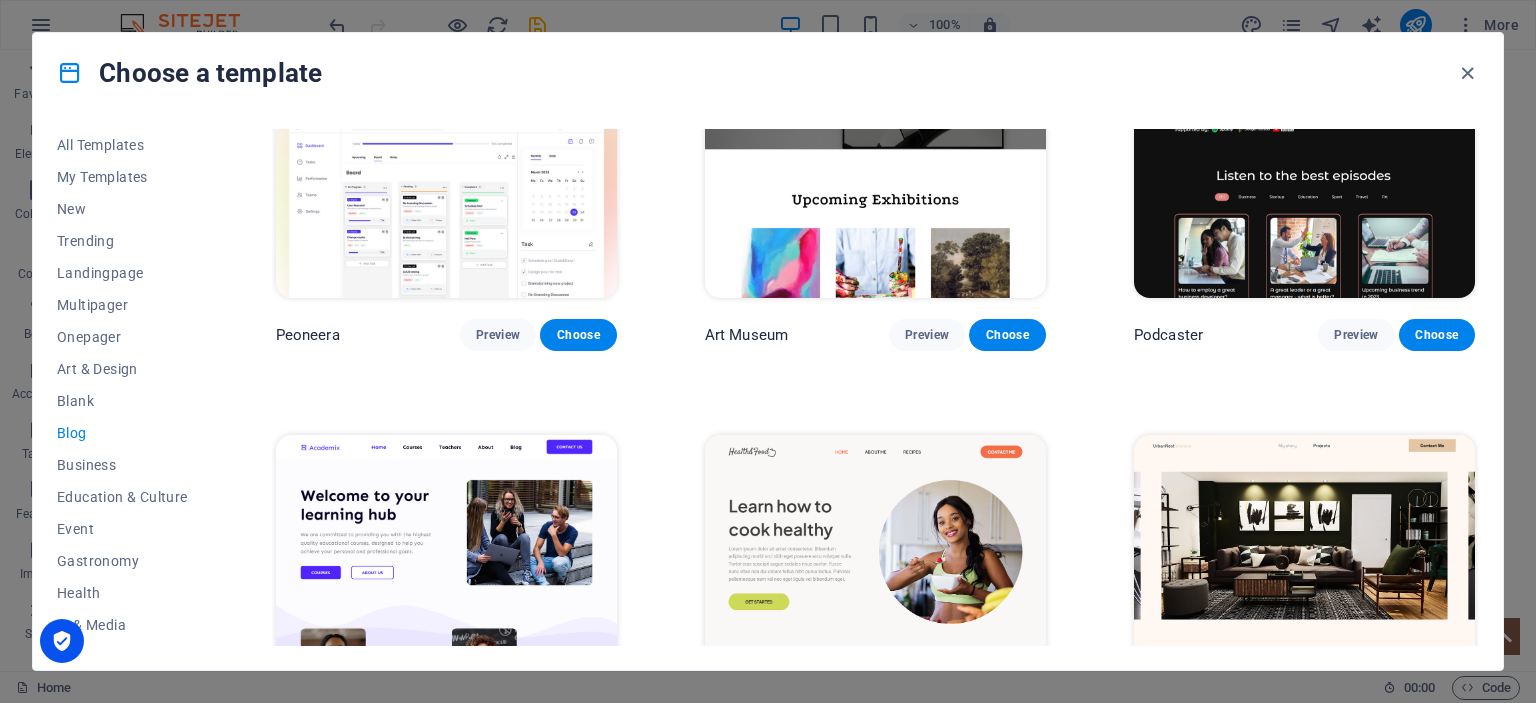 scroll, scrollTop: 300, scrollLeft: 0, axis: vertical 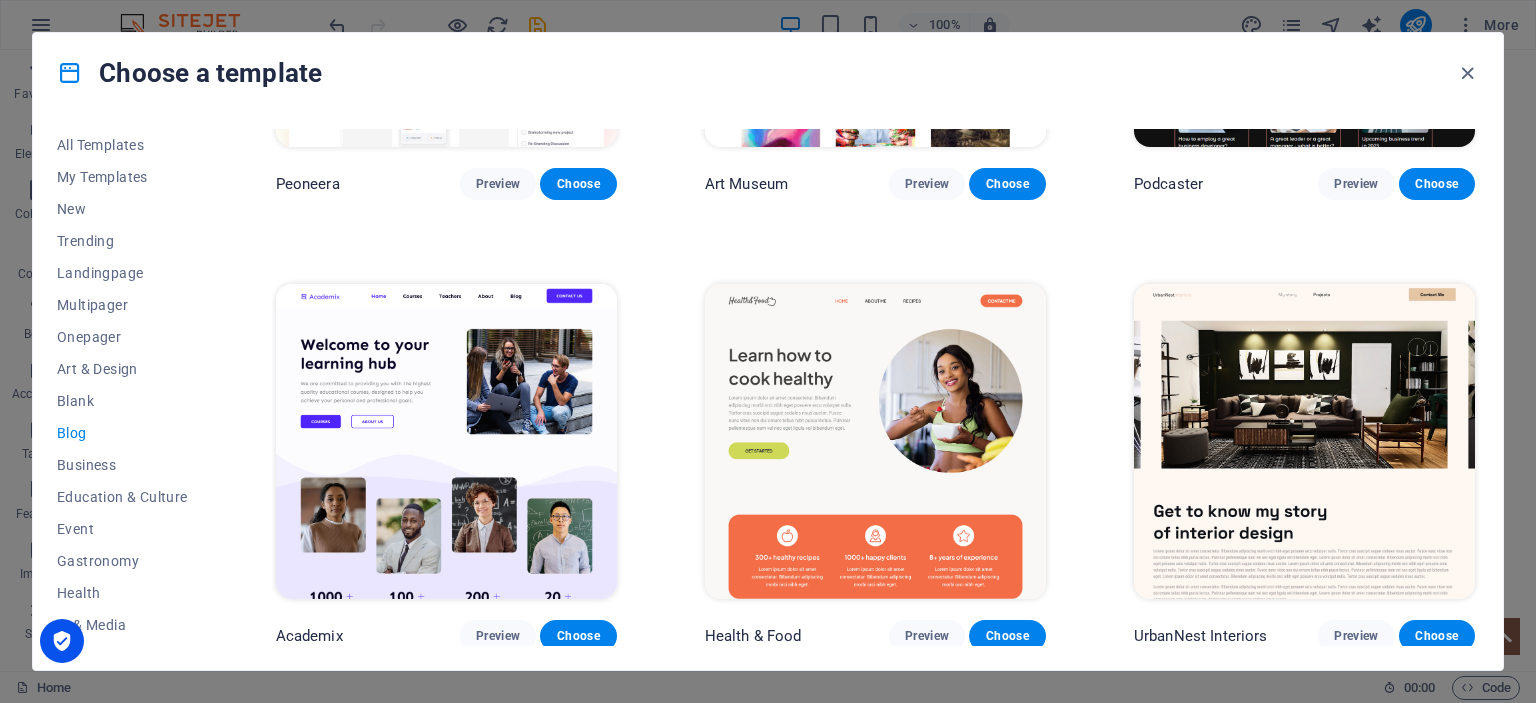 click at bounding box center [1304, 441] 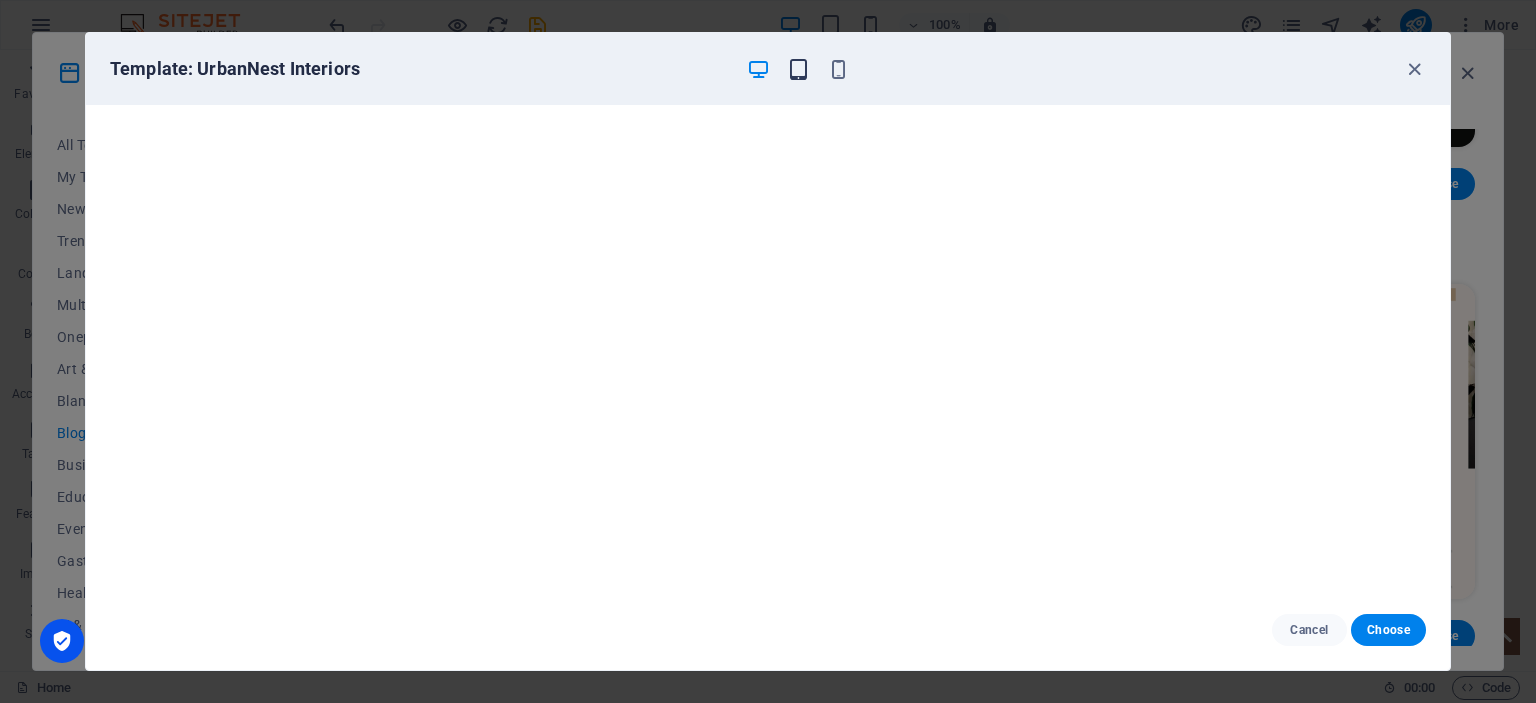 click at bounding box center [798, 69] 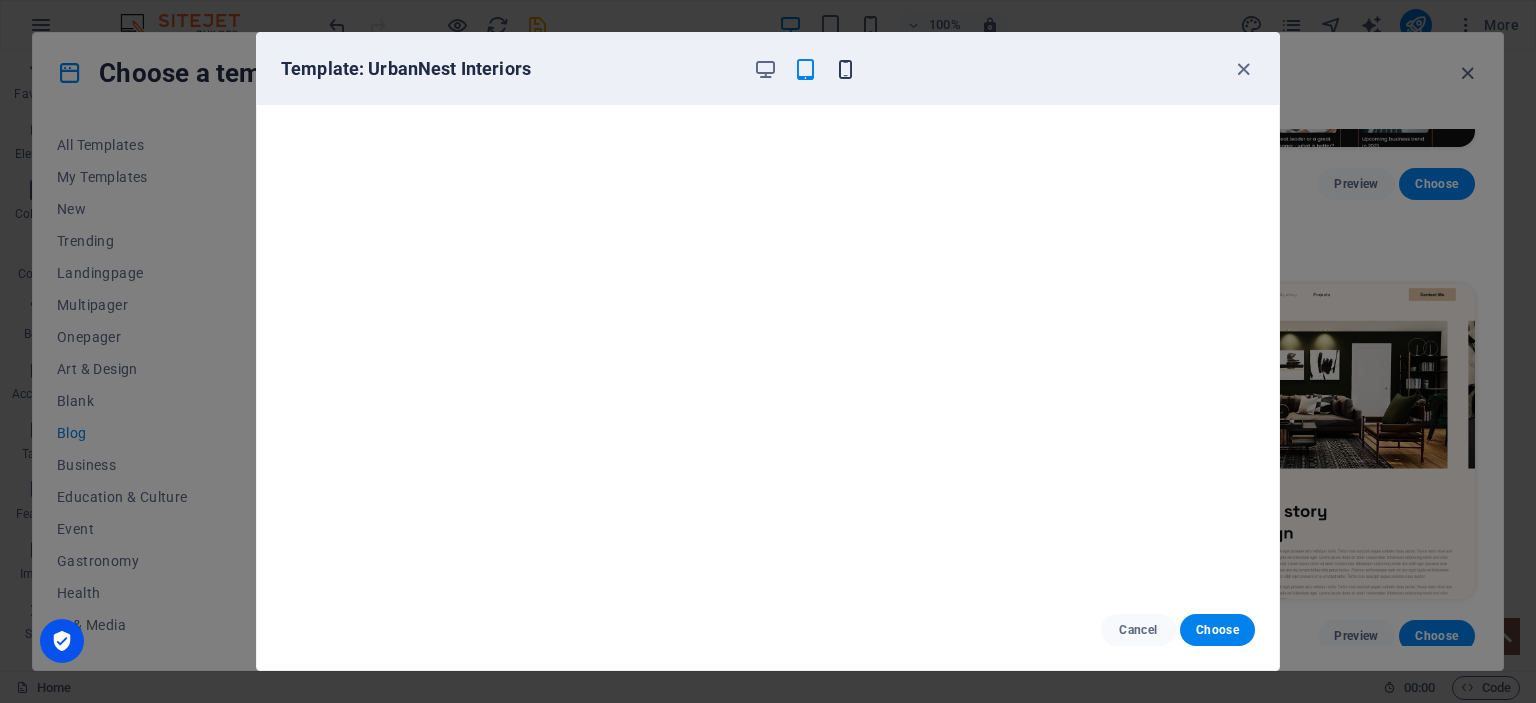 click at bounding box center (845, 69) 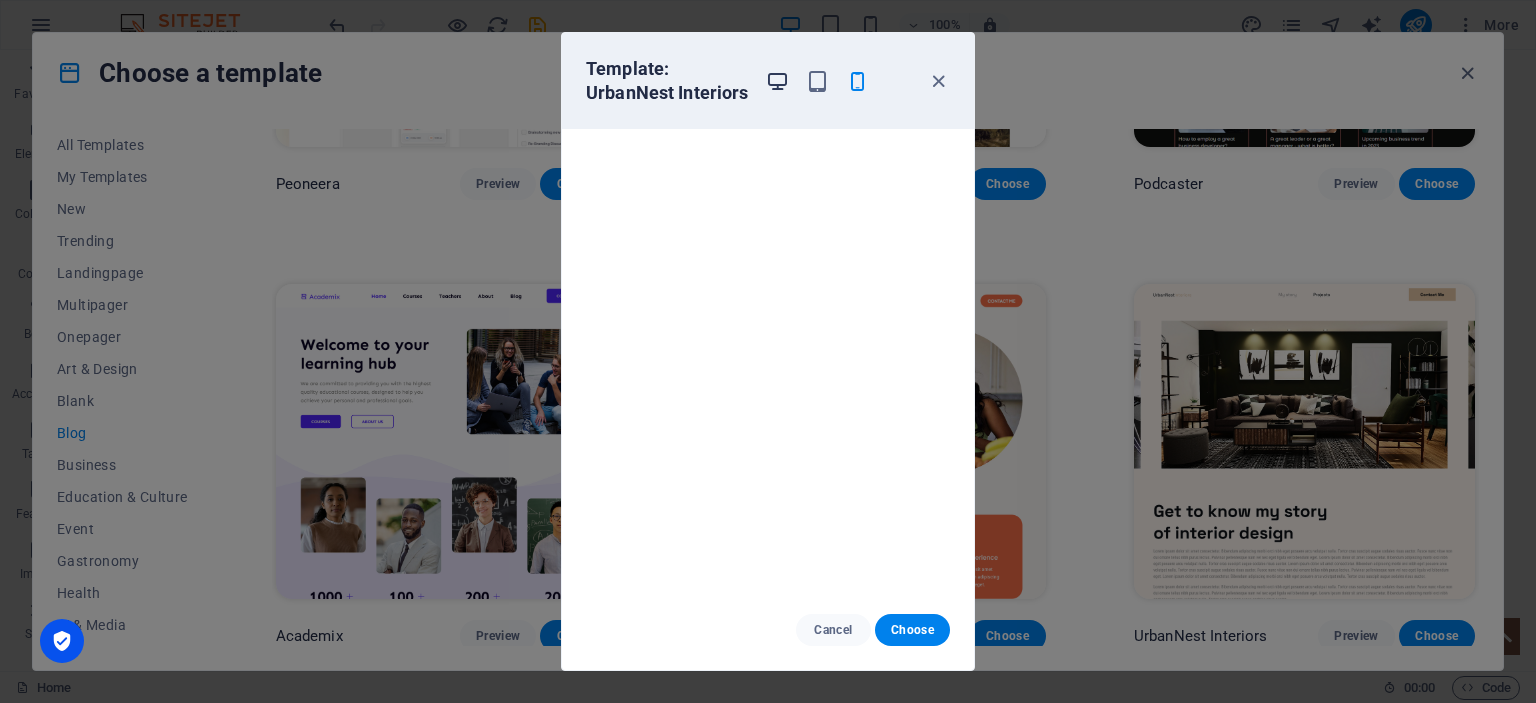 click at bounding box center (777, 81) 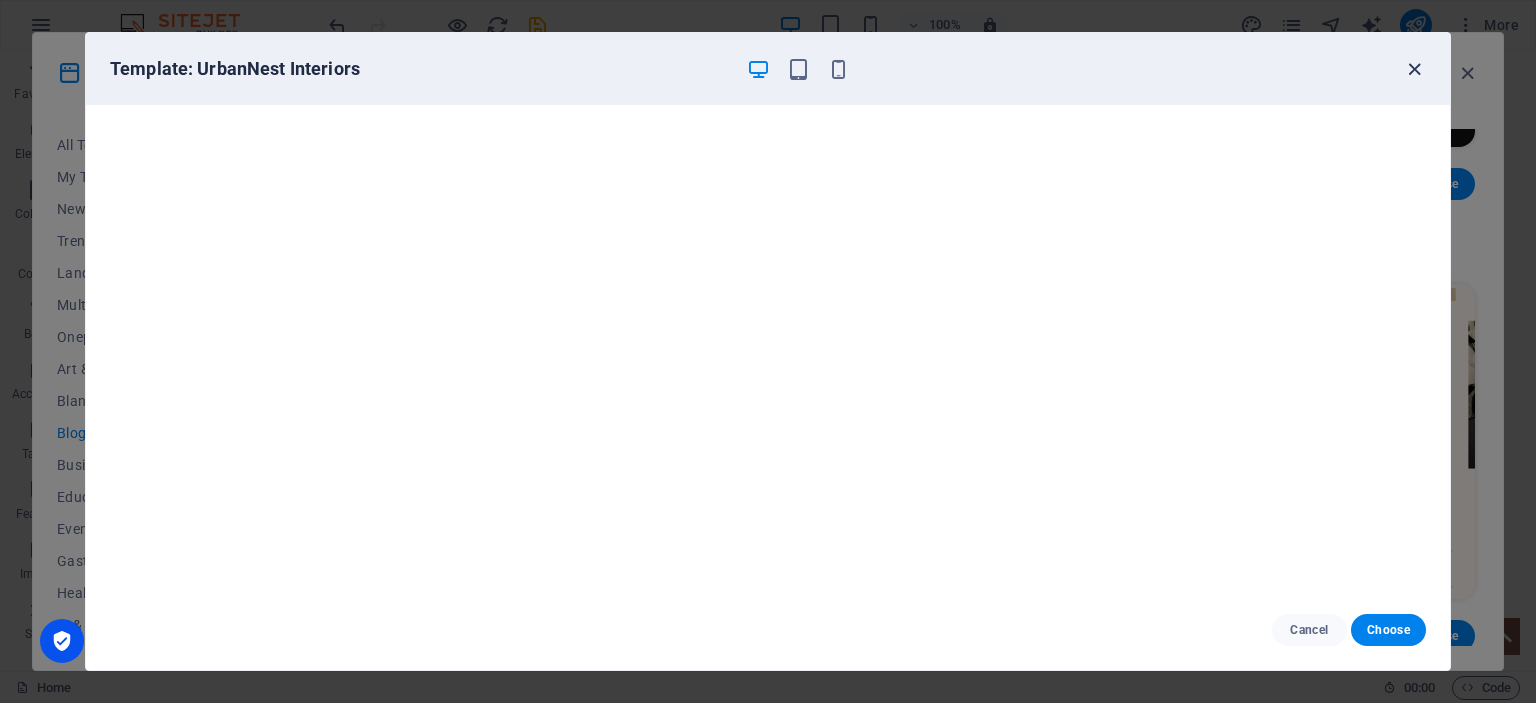 click at bounding box center [1414, 69] 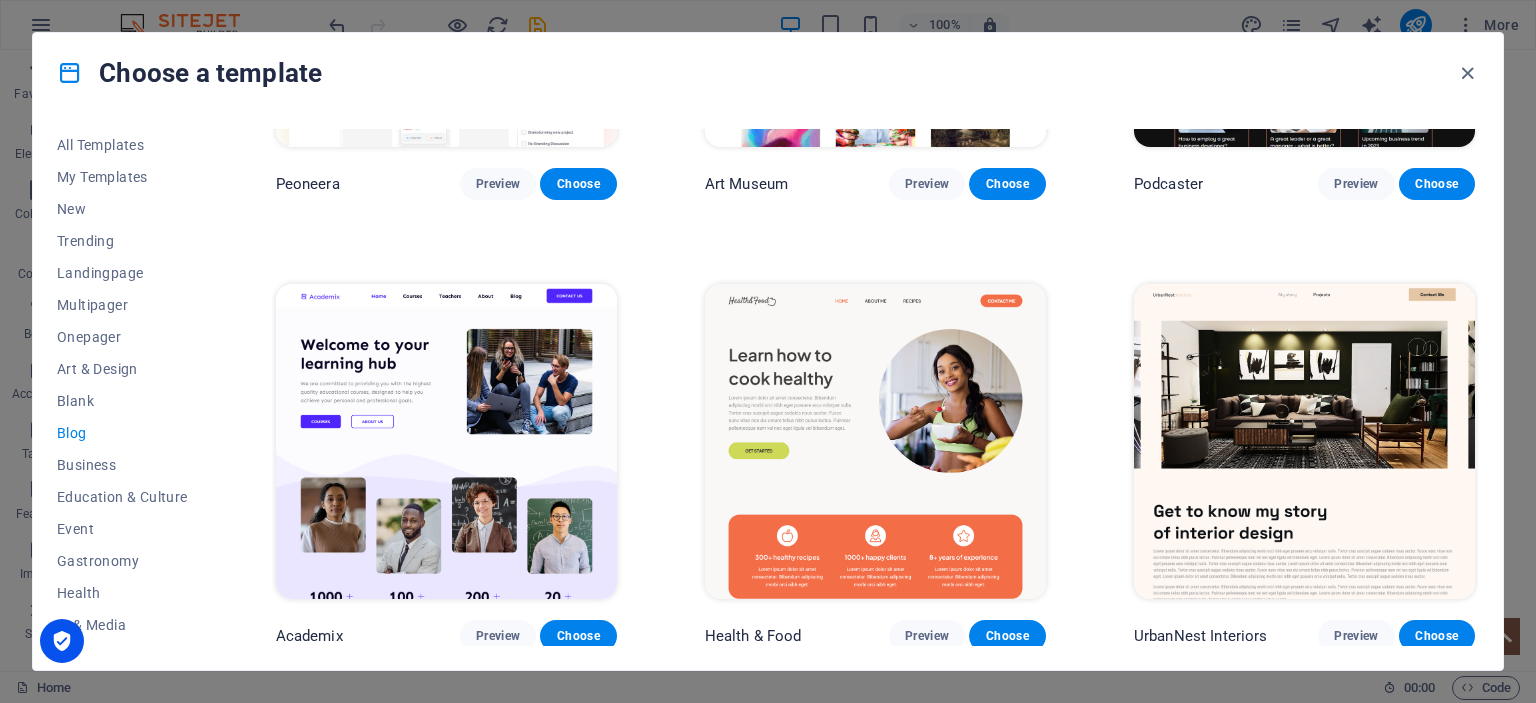 scroll, scrollTop: 0, scrollLeft: 0, axis: both 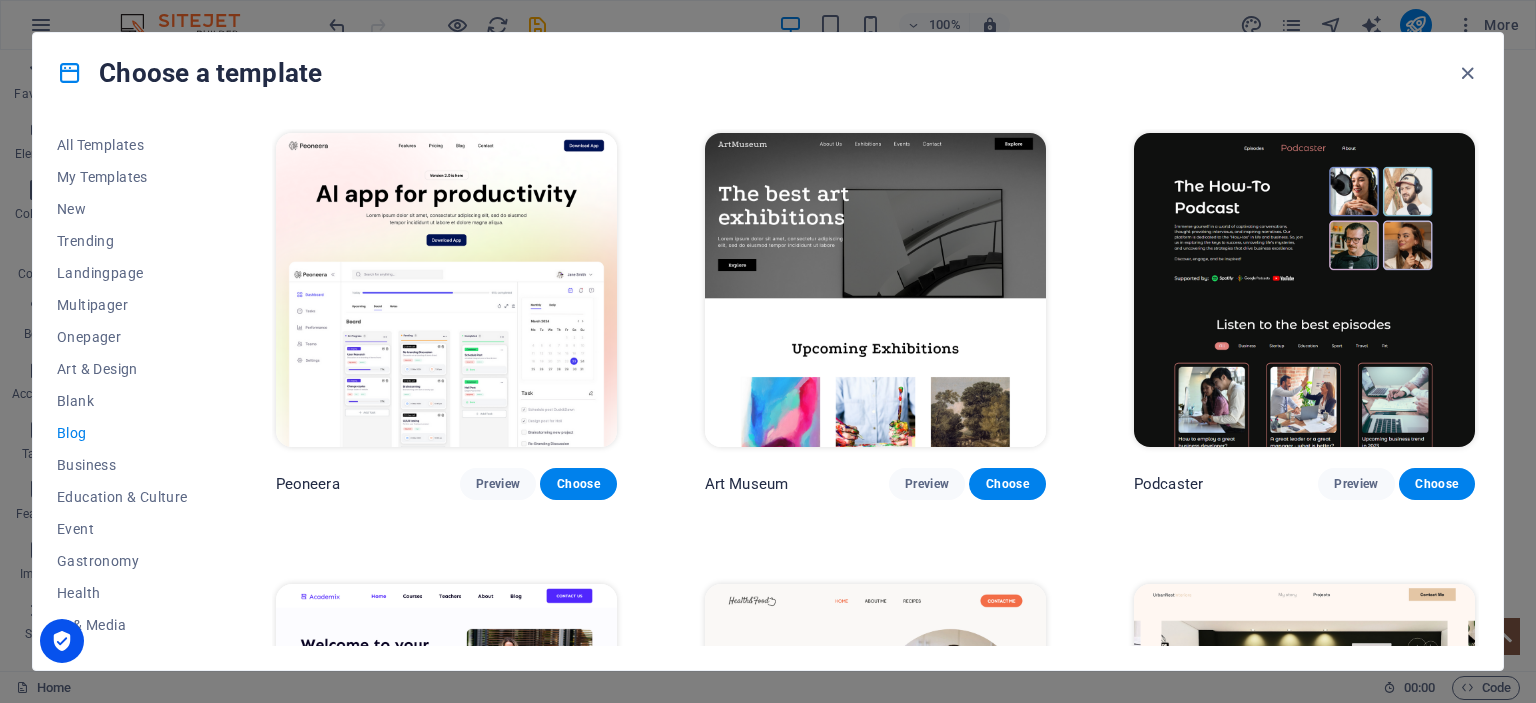 click at bounding box center [875, 290] 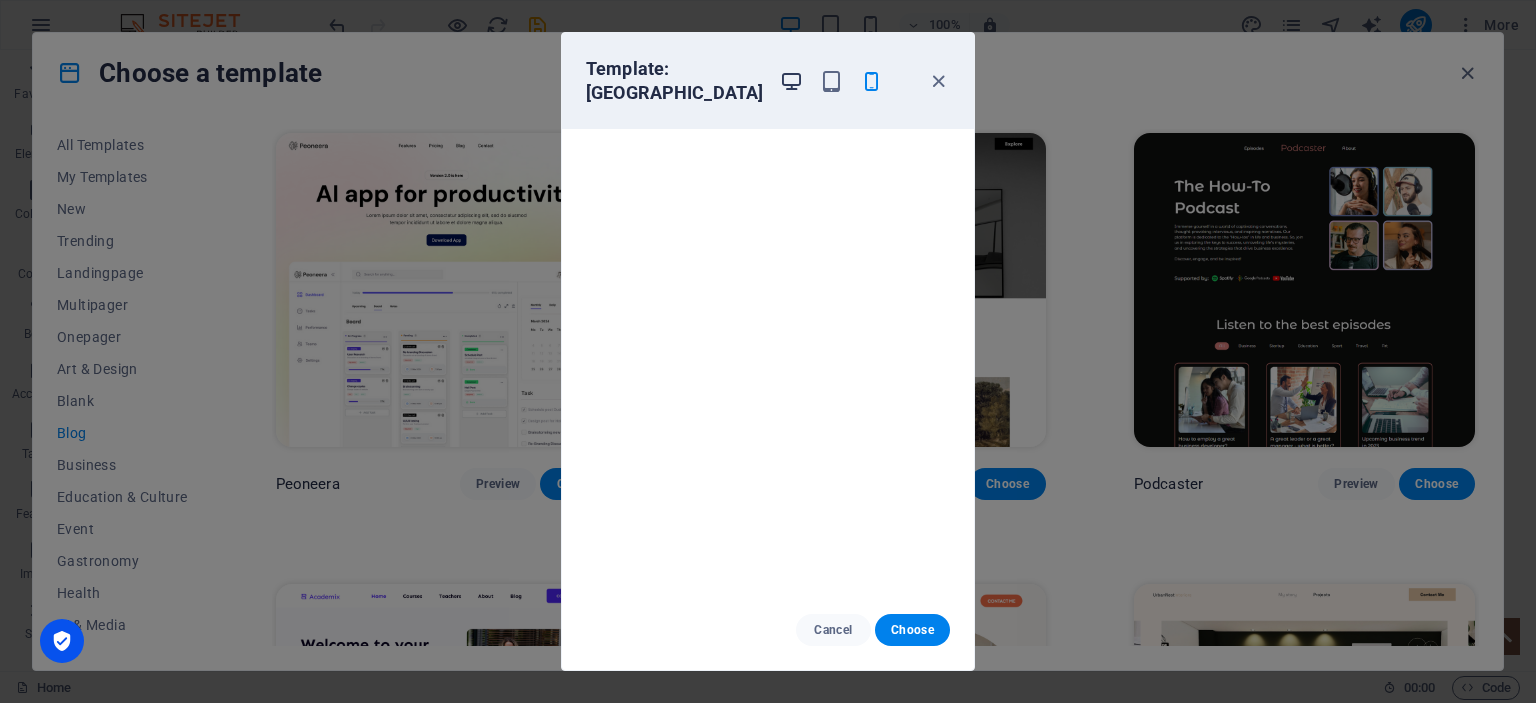 click at bounding box center (791, 81) 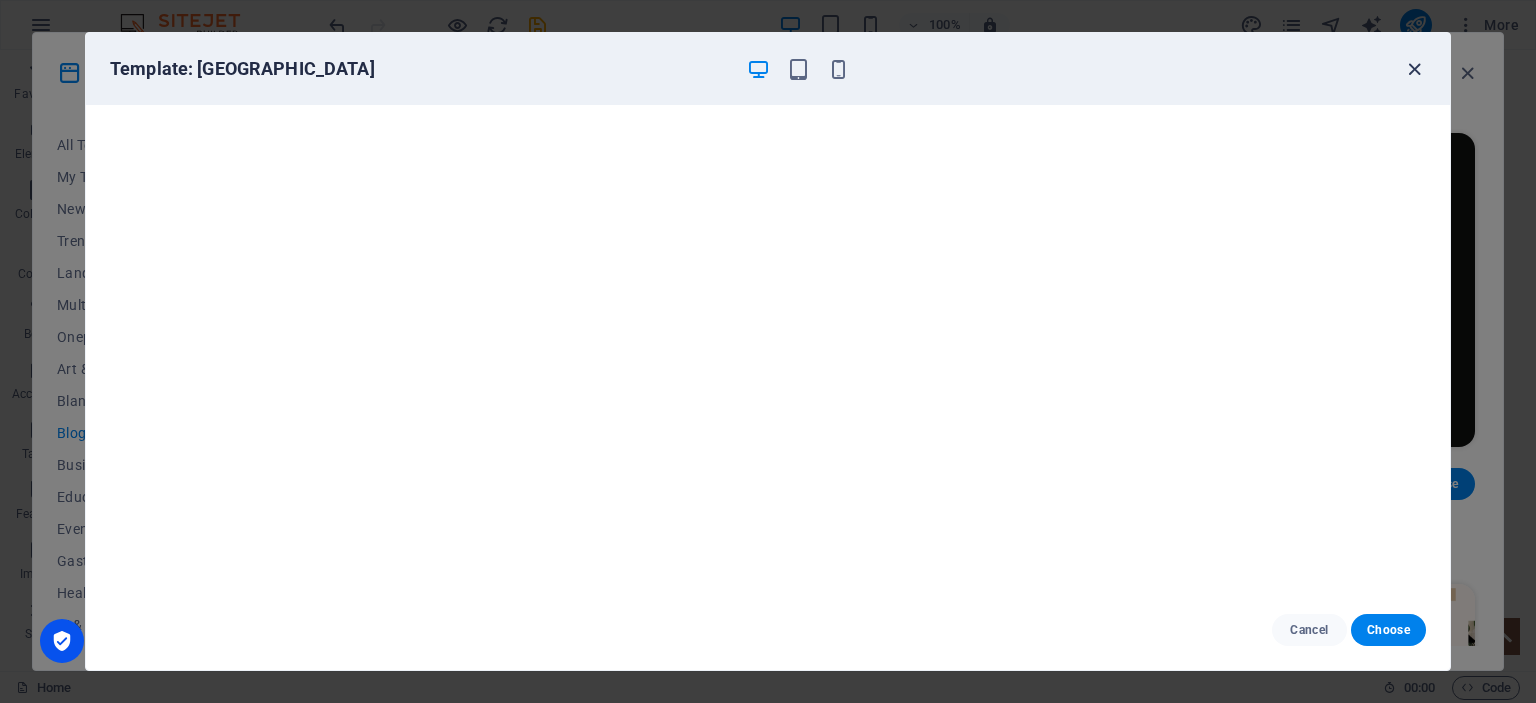 click at bounding box center [1414, 69] 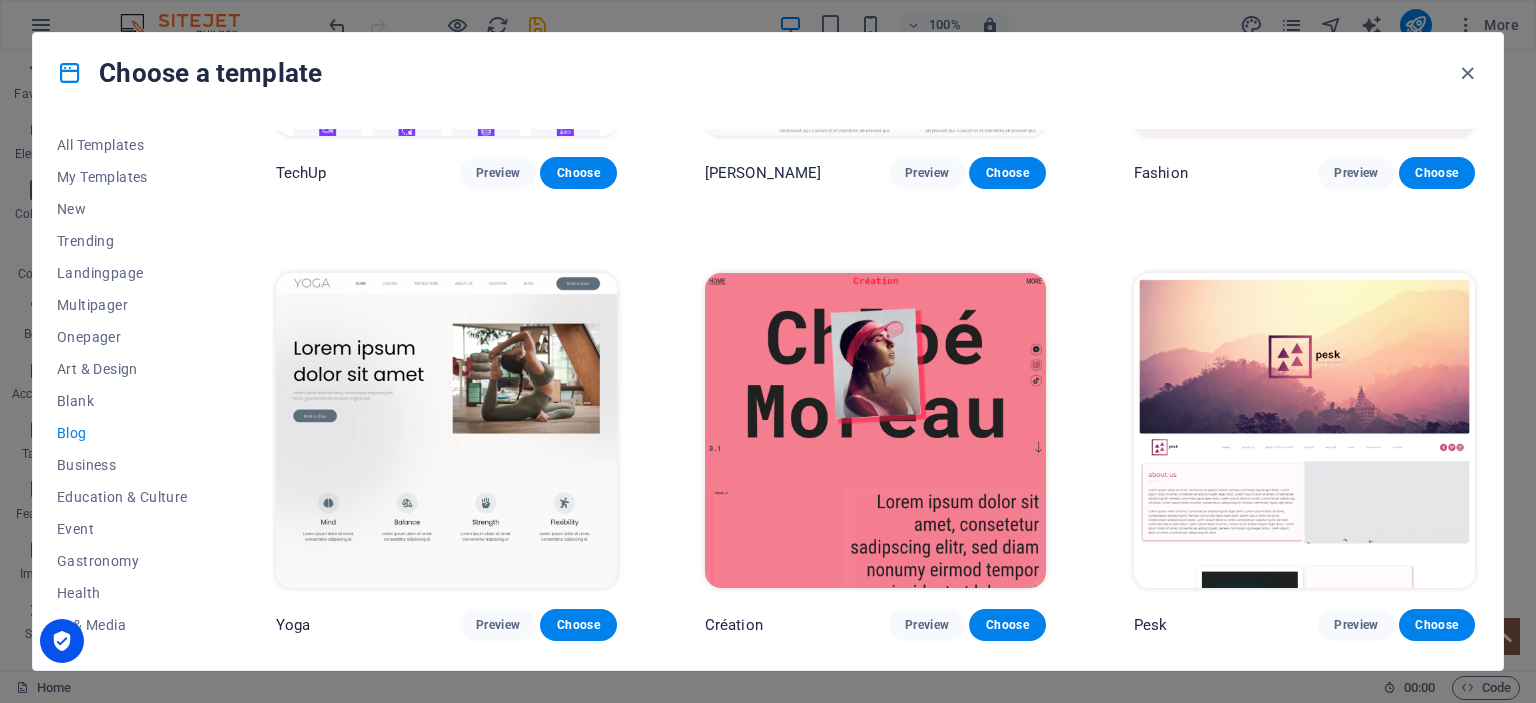 scroll, scrollTop: 2200, scrollLeft: 0, axis: vertical 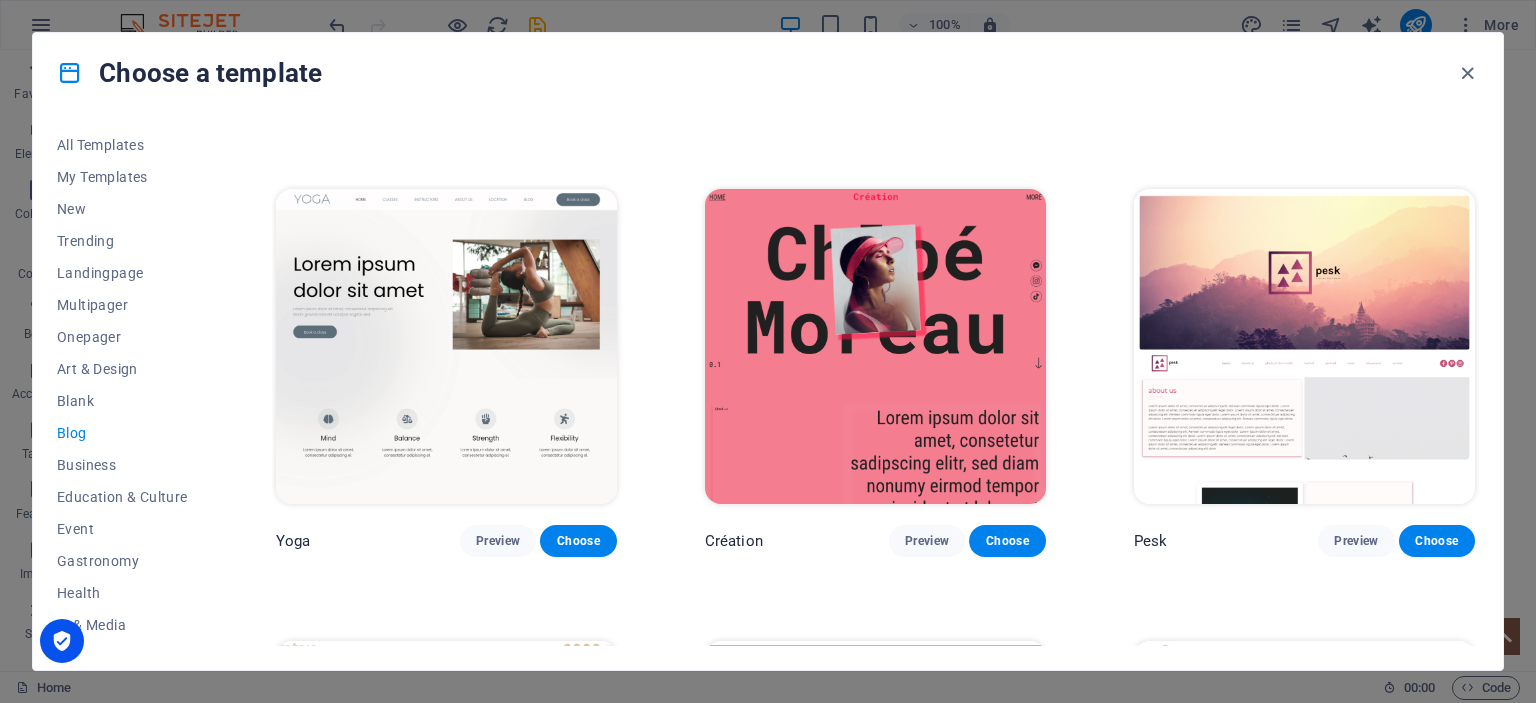 click at bounding box center [1304, 346] 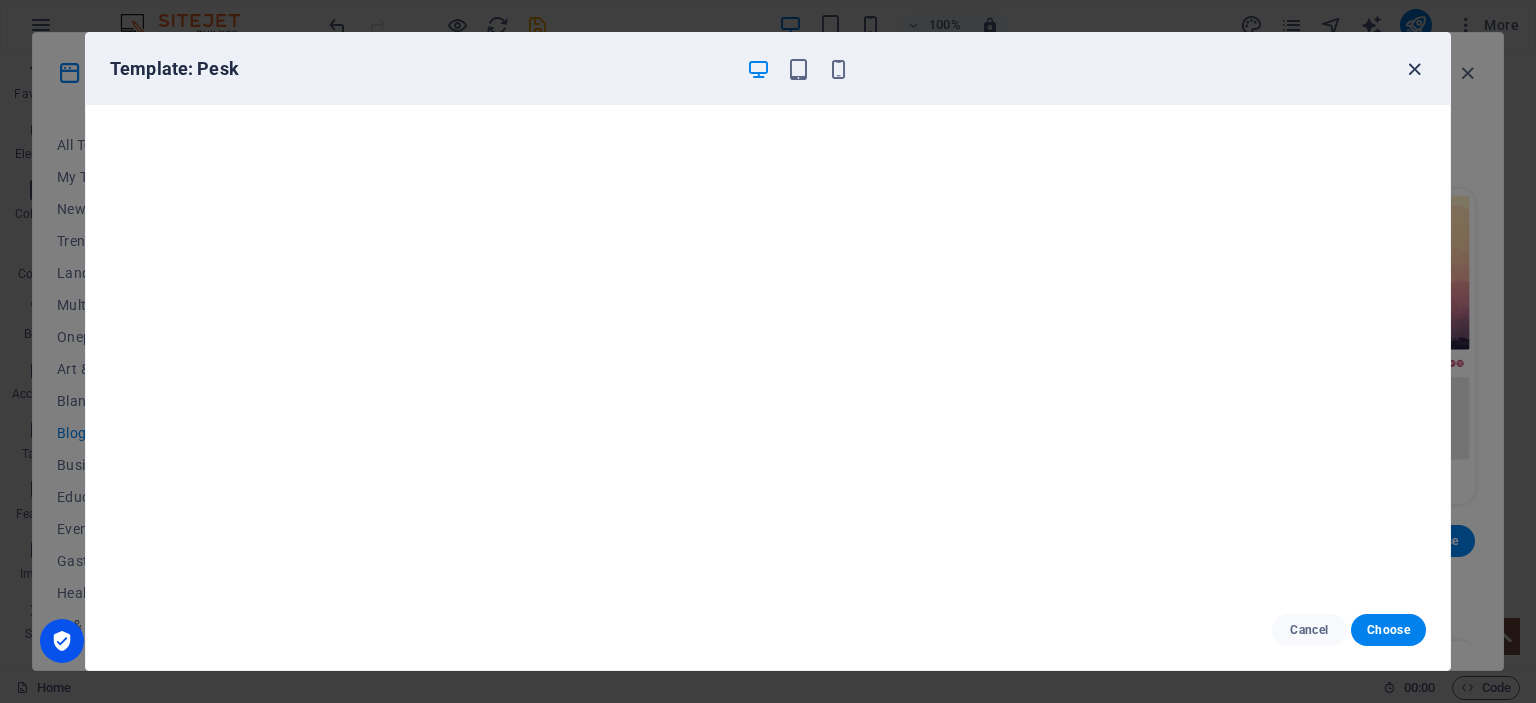 click at bounding box center [1414, 69] 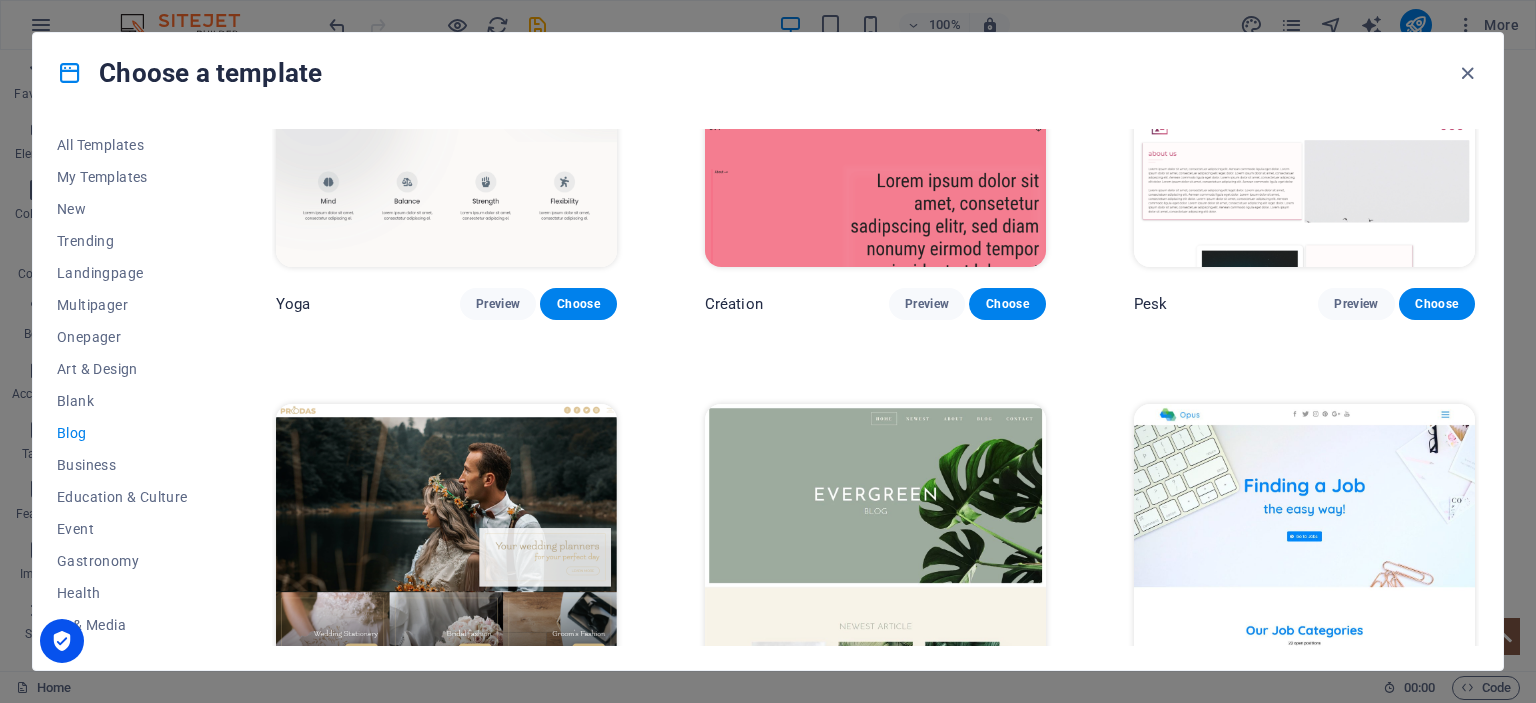 scroll, scrollTop: 2600, scrollLeft: 0, axis: vertical 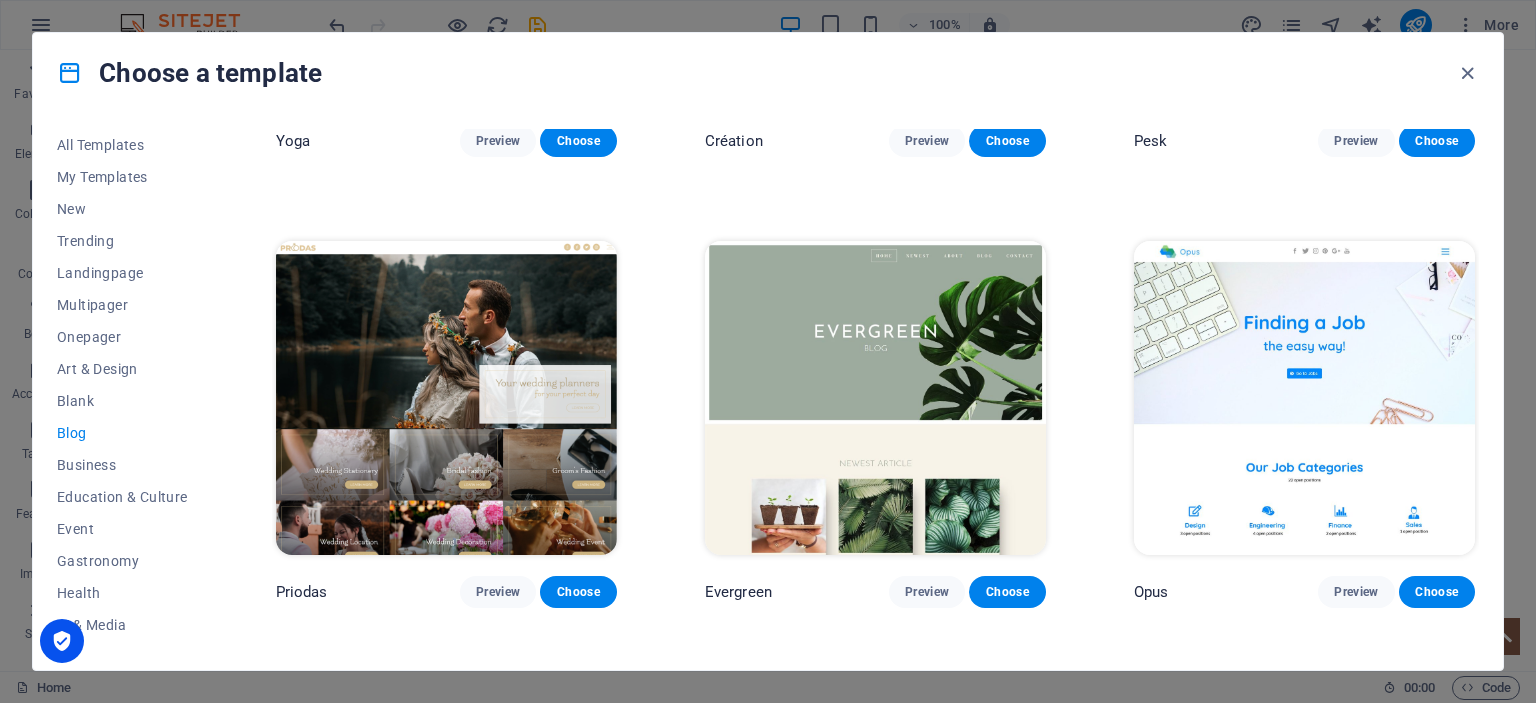 click at bounding box center [875, 398] 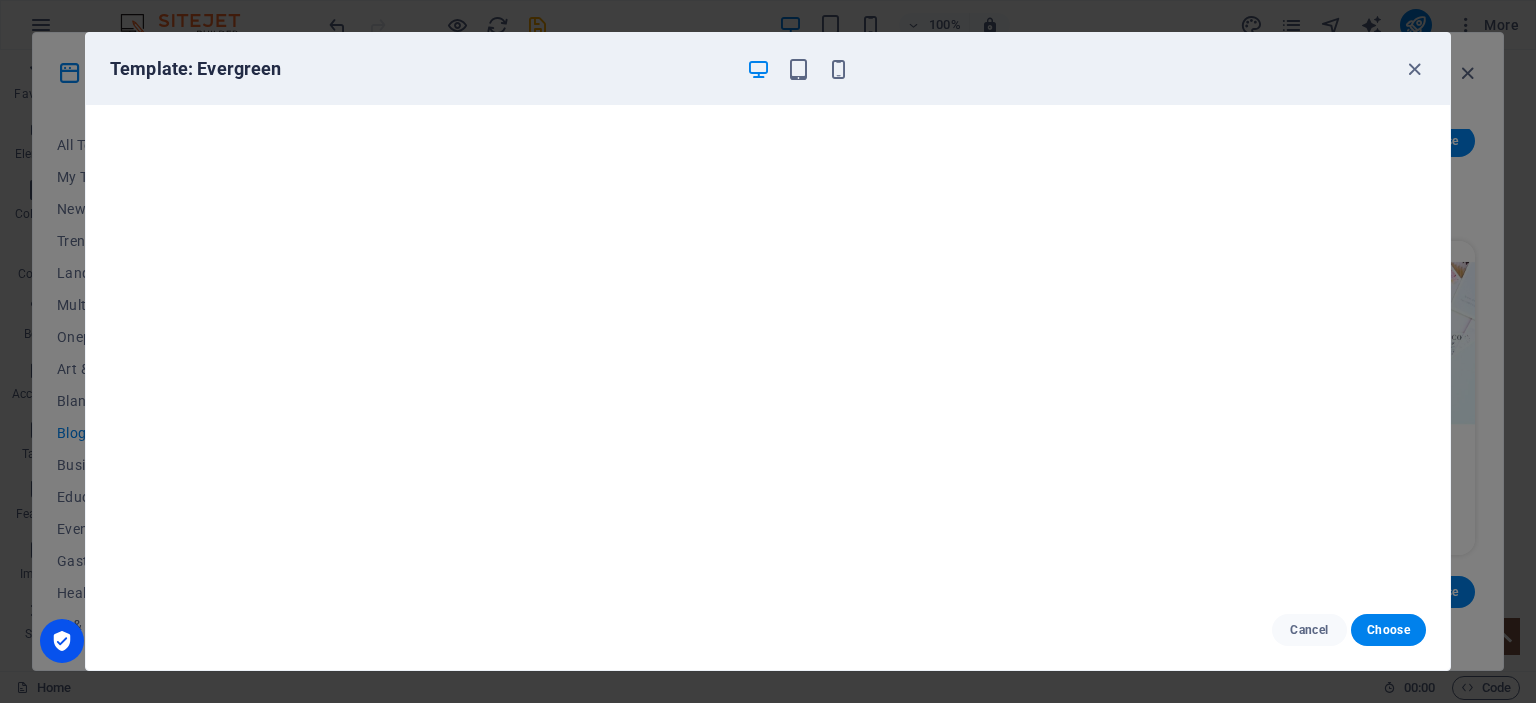 scroll, scrollTop: 5, scrollLeft: 0, axis: vertical 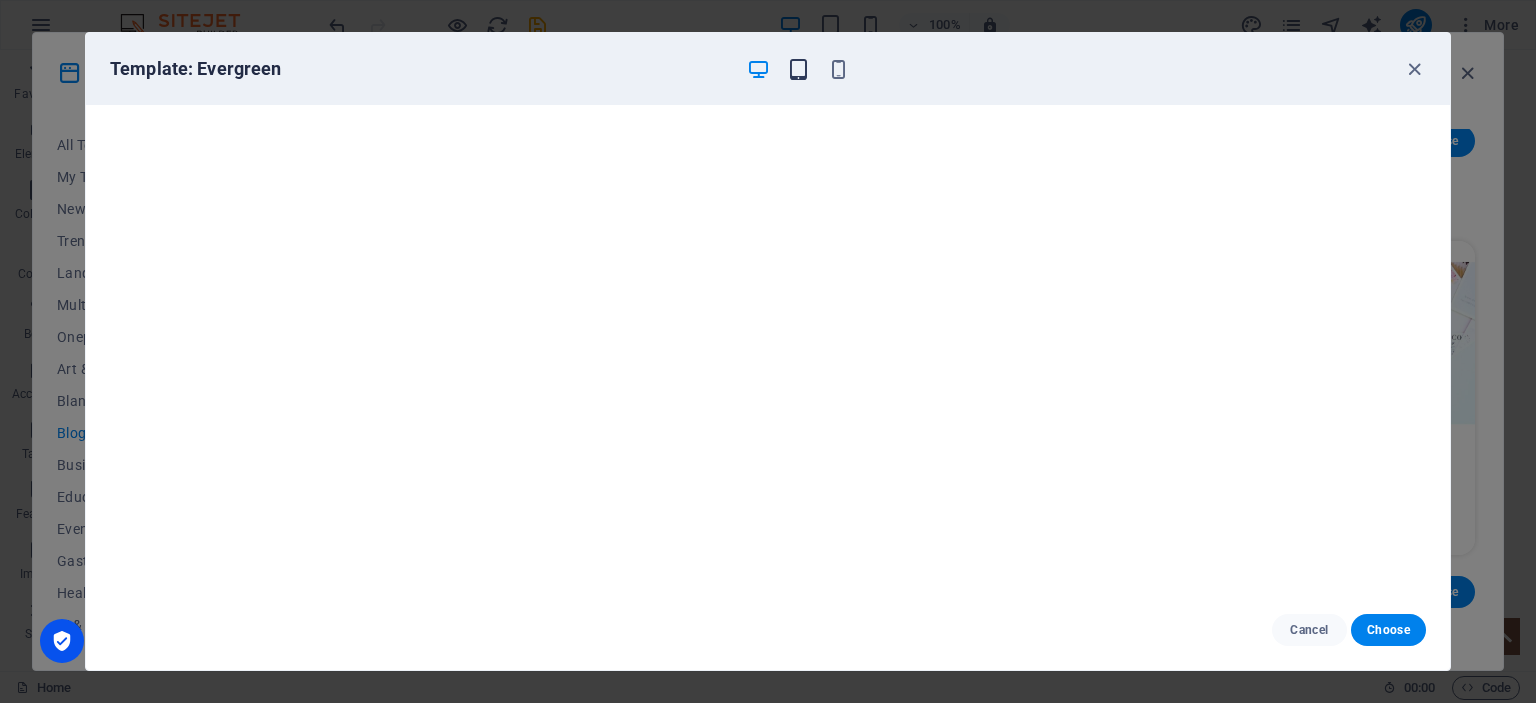 click at bounding box center [798, 69] 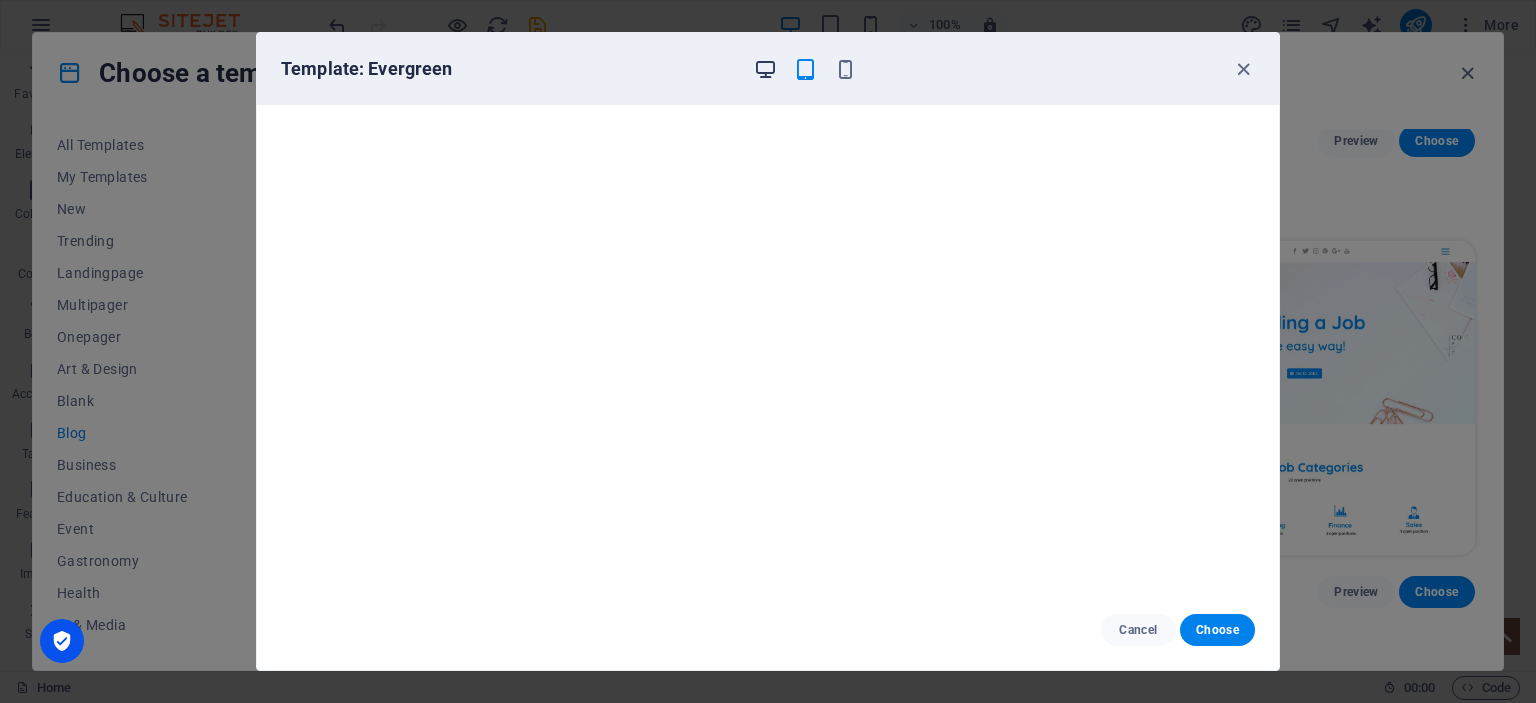 click at bounding box center (765, 69) 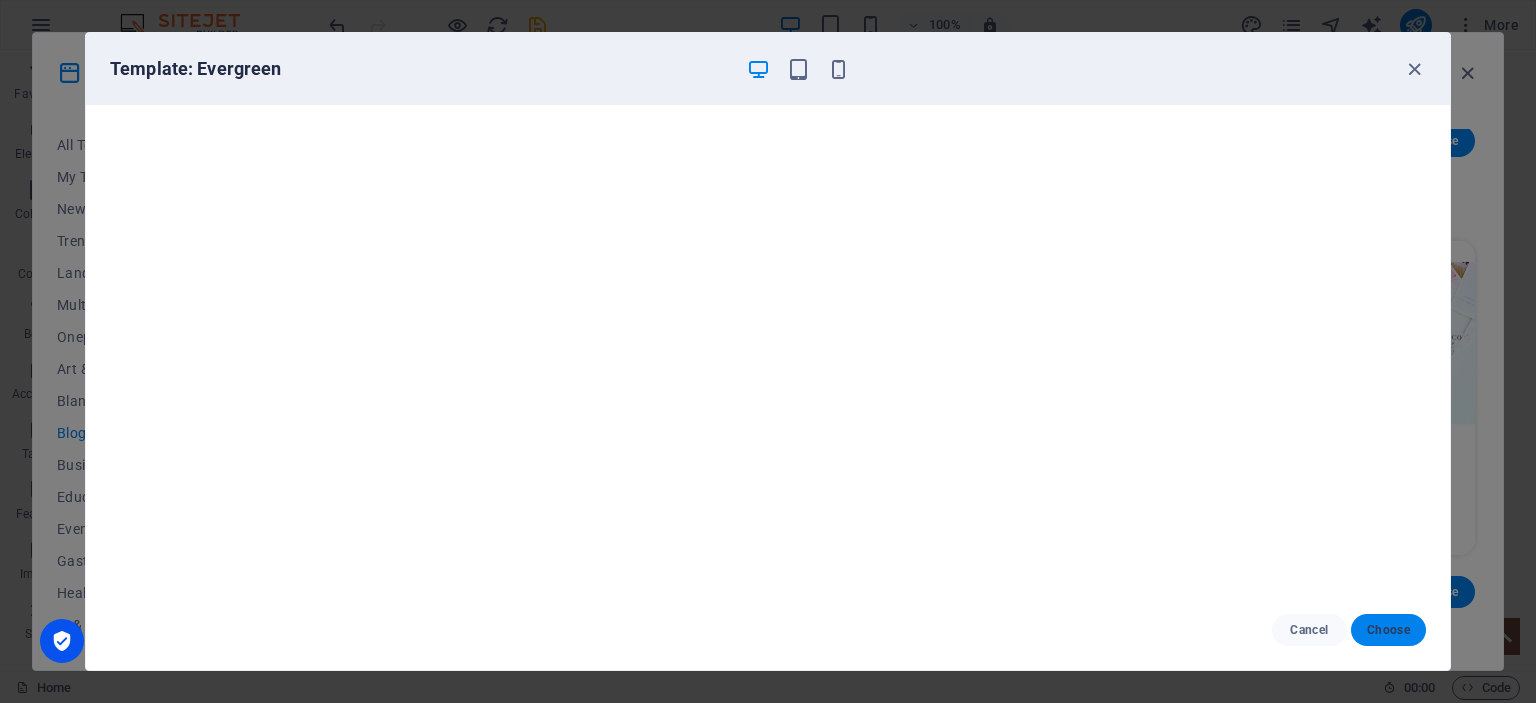 click on "Choose" at bounding box center (1388, 630) 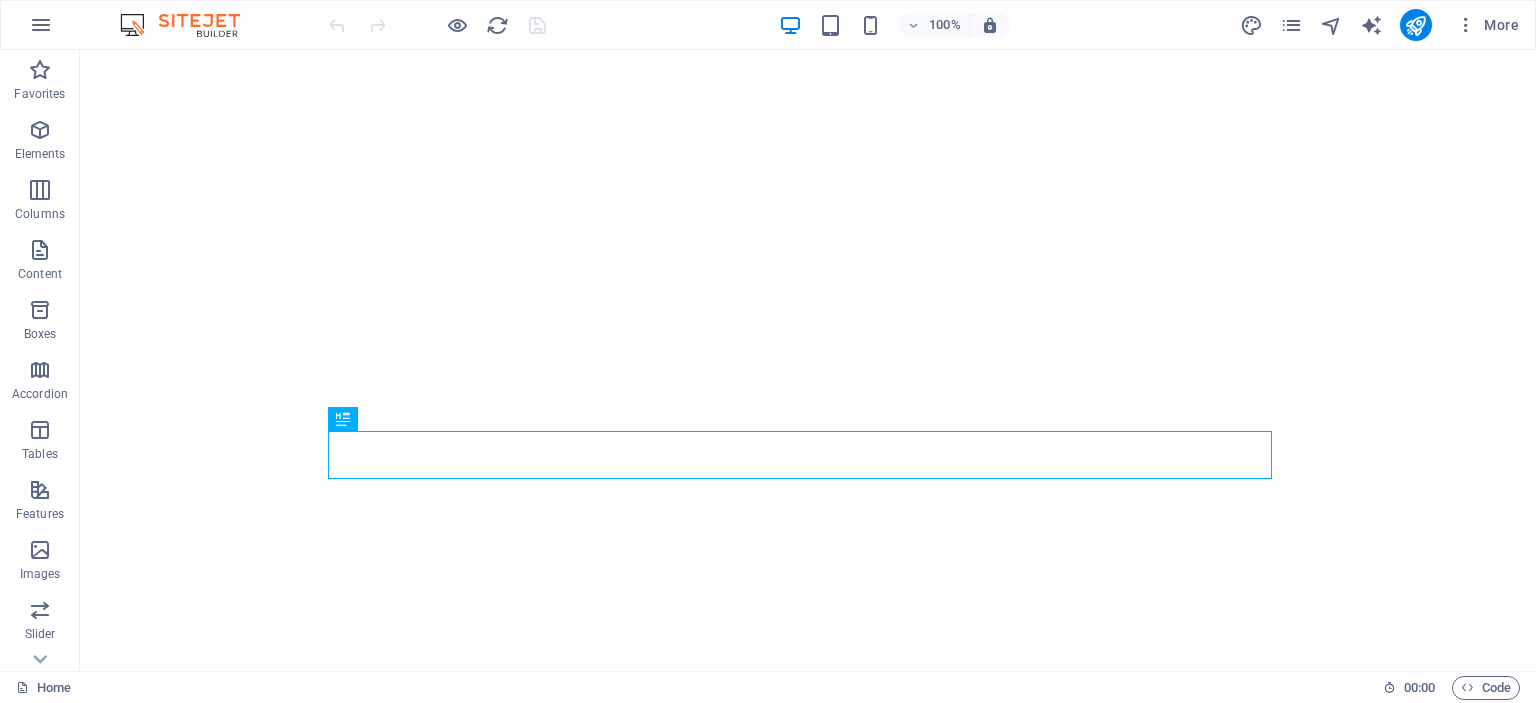 scroll, scrollTop: 0, scrollLeft: 0, axis: both 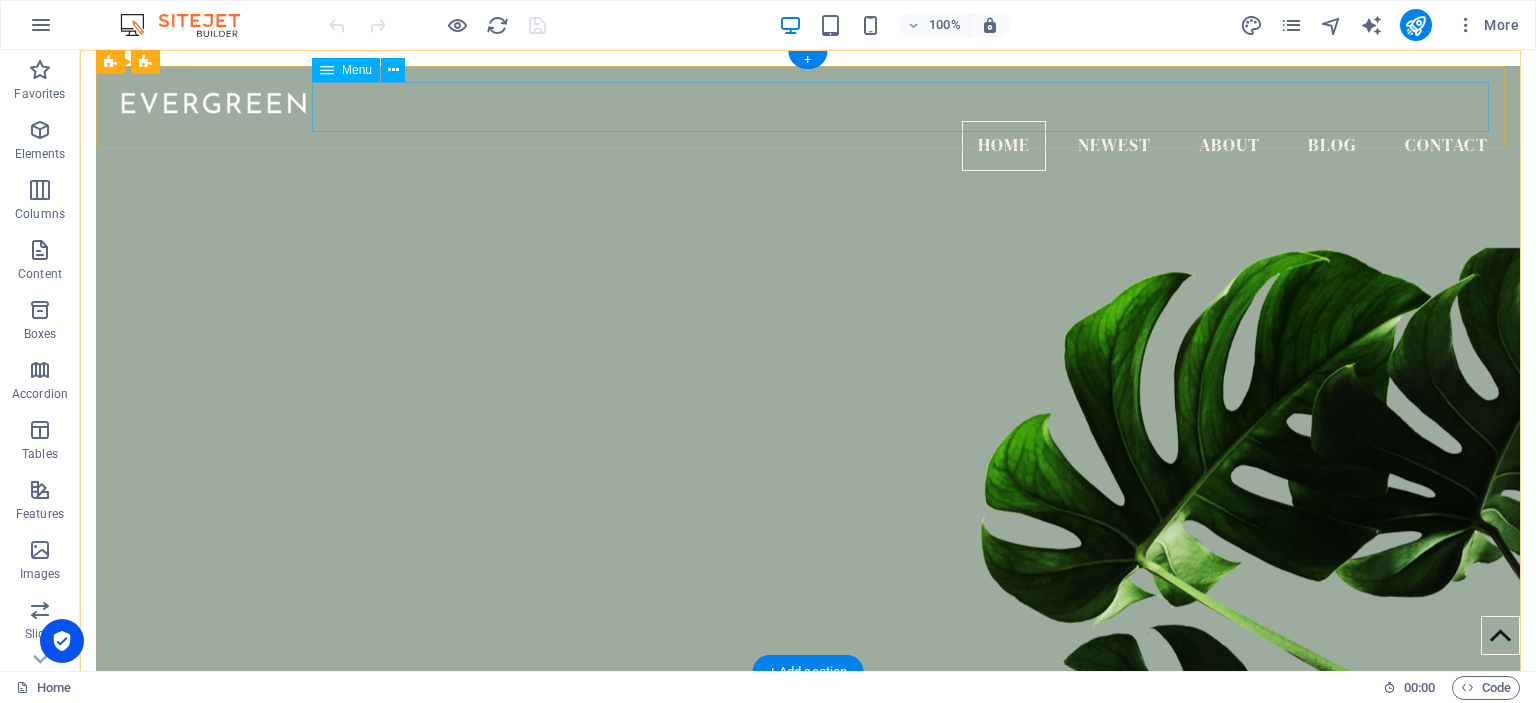 click on "Home Newest About Blog Contact" at bounding box center [808, 146] 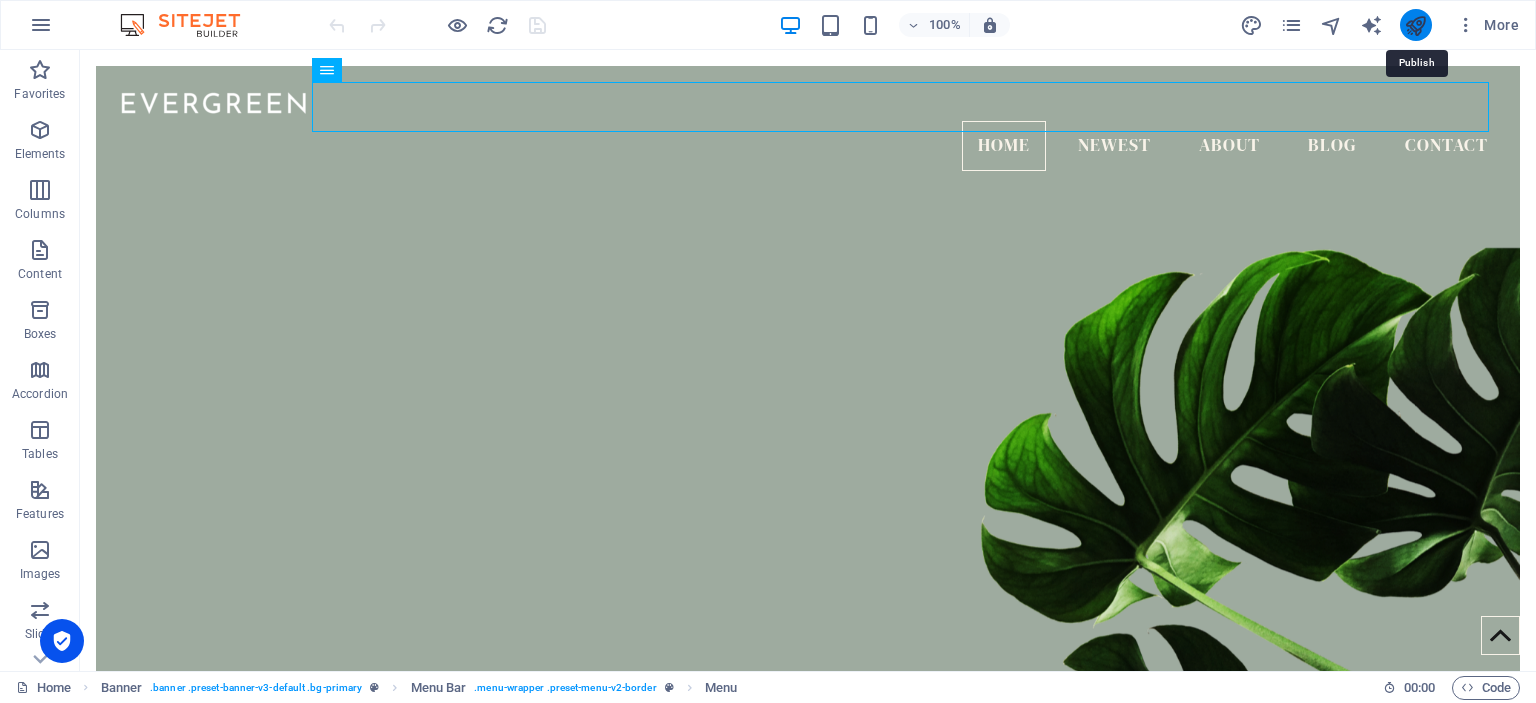 click at bounding box center (1415, 25) 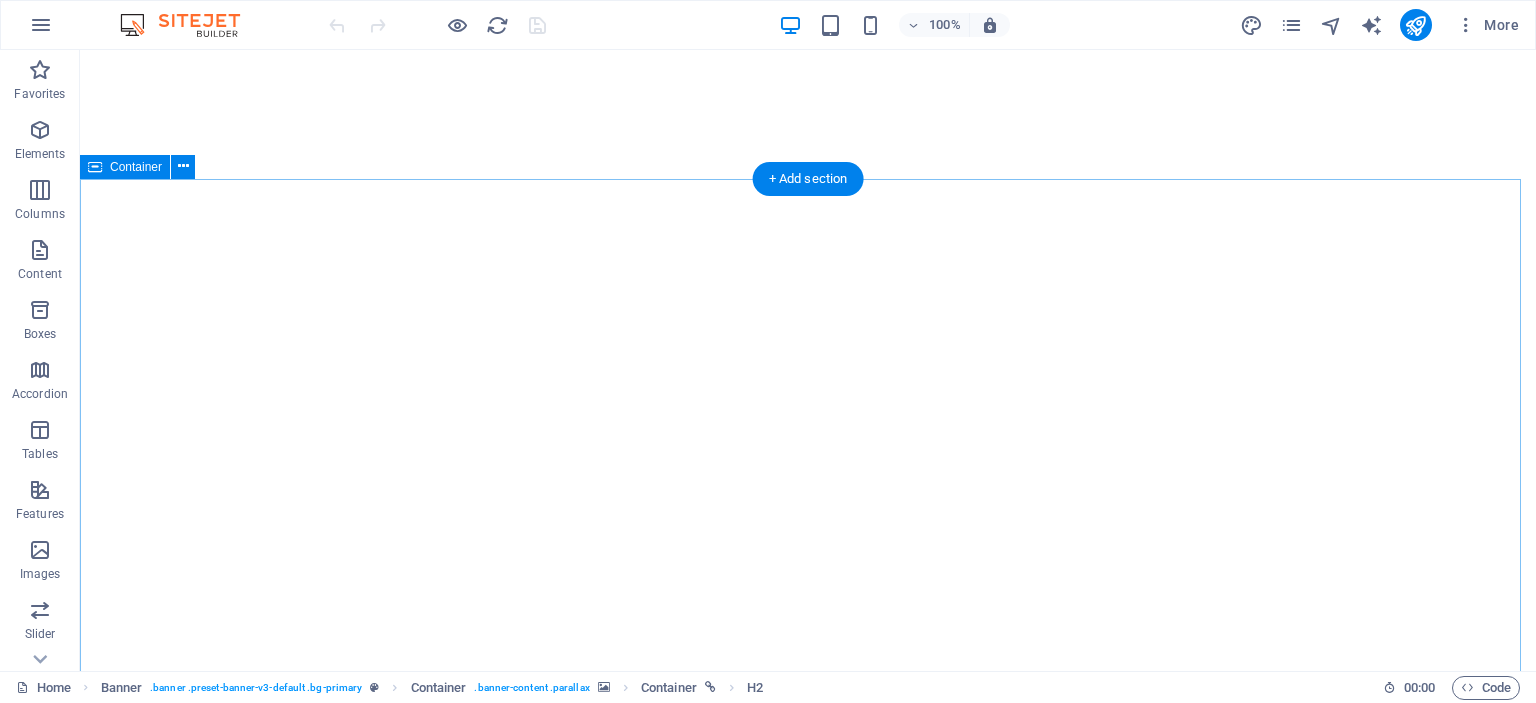 scroll, scrollTop: 0, scrollLeft: 0, axis: both 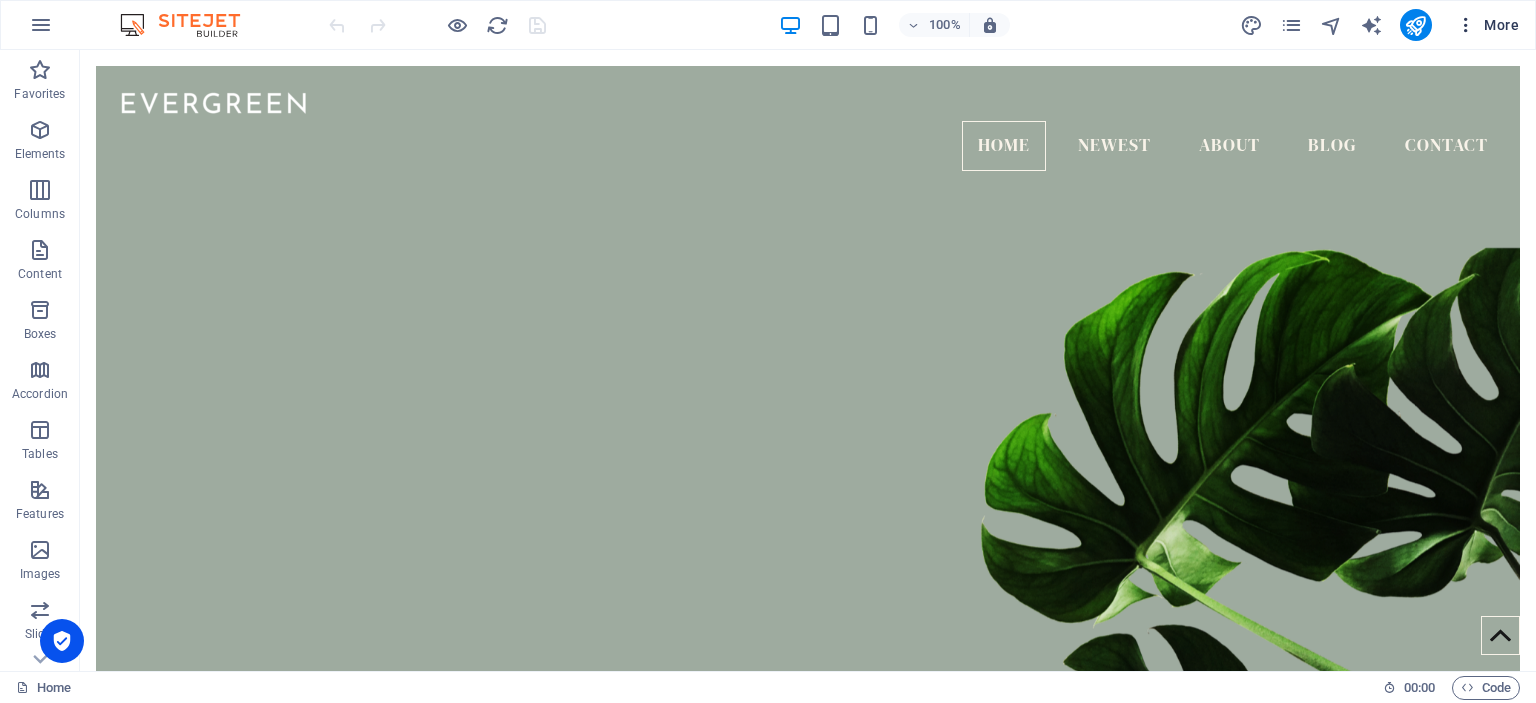 click on "More" at bounding box center [1487, 25] 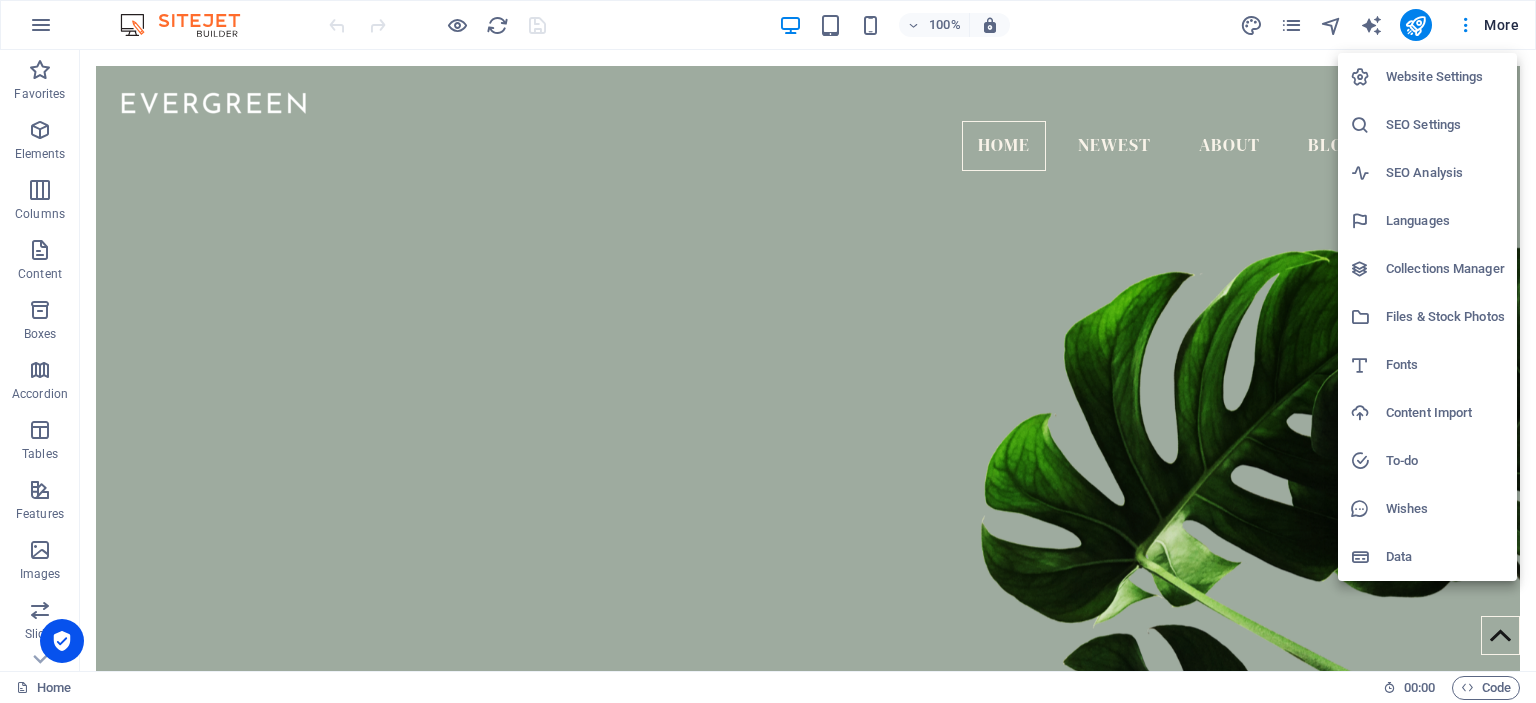click on "Website Settings" at bounding box center (1445, 77) 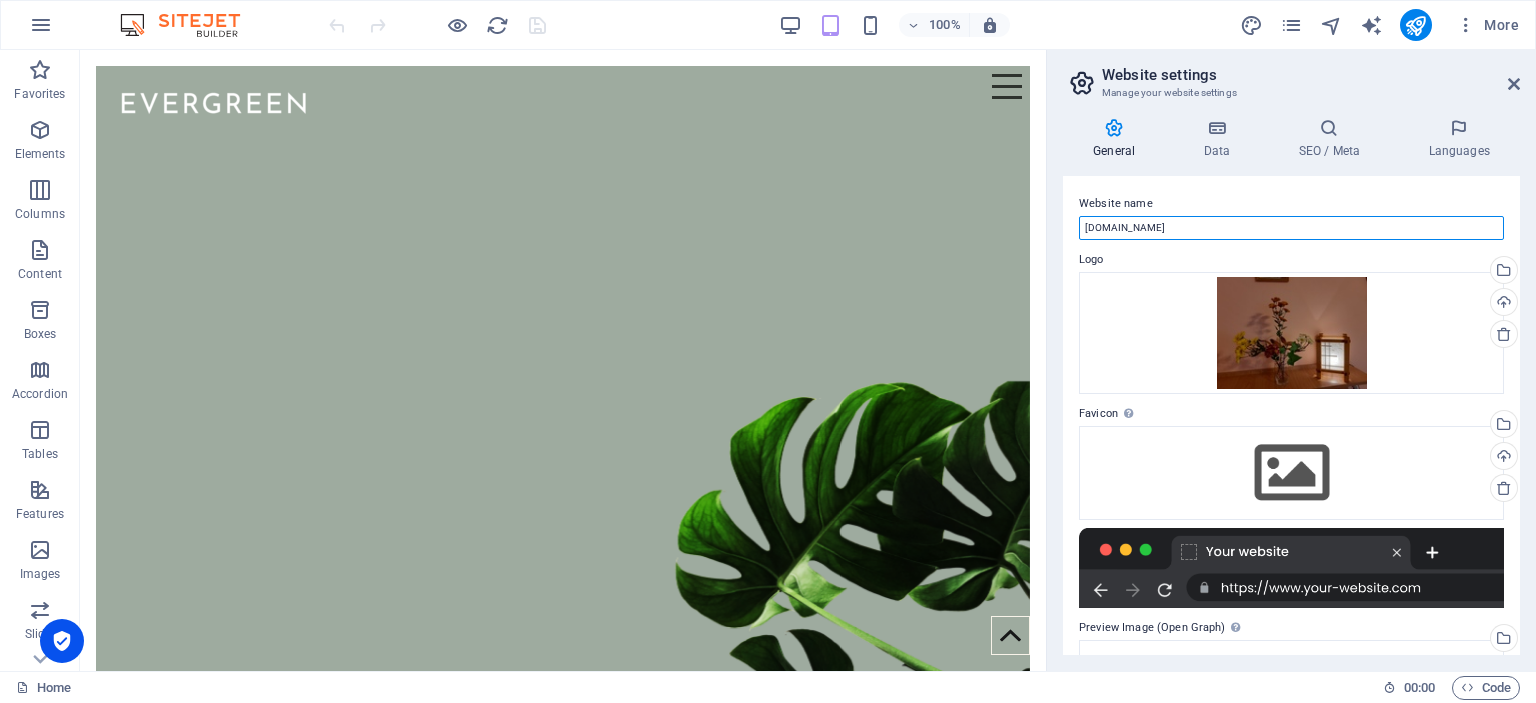 drag, startPoint x: 1167, startPoint y: 230, endPoint x: 1085, endPoint y: 225, distance: 82.1523 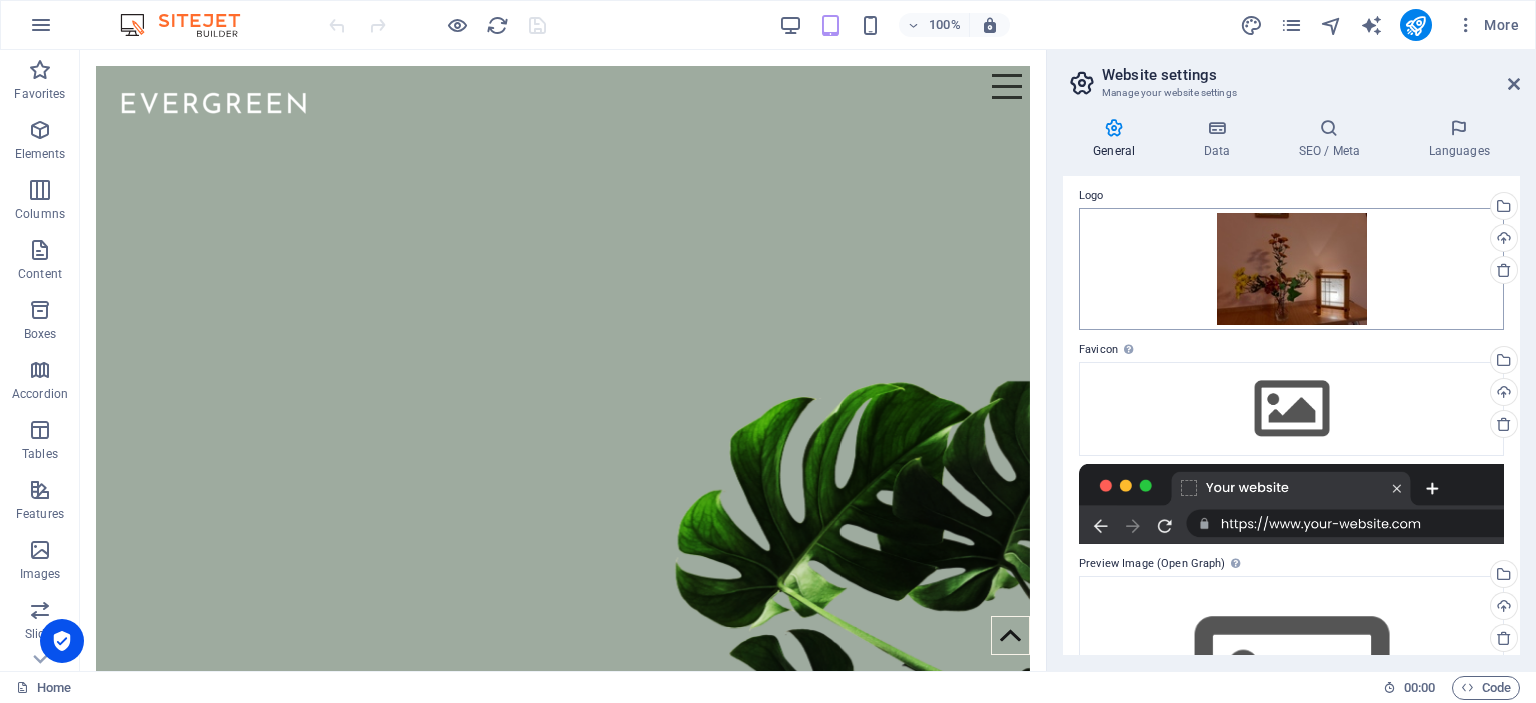 scroll, scrollTop: 0, scrollLeft: 0, axis: both 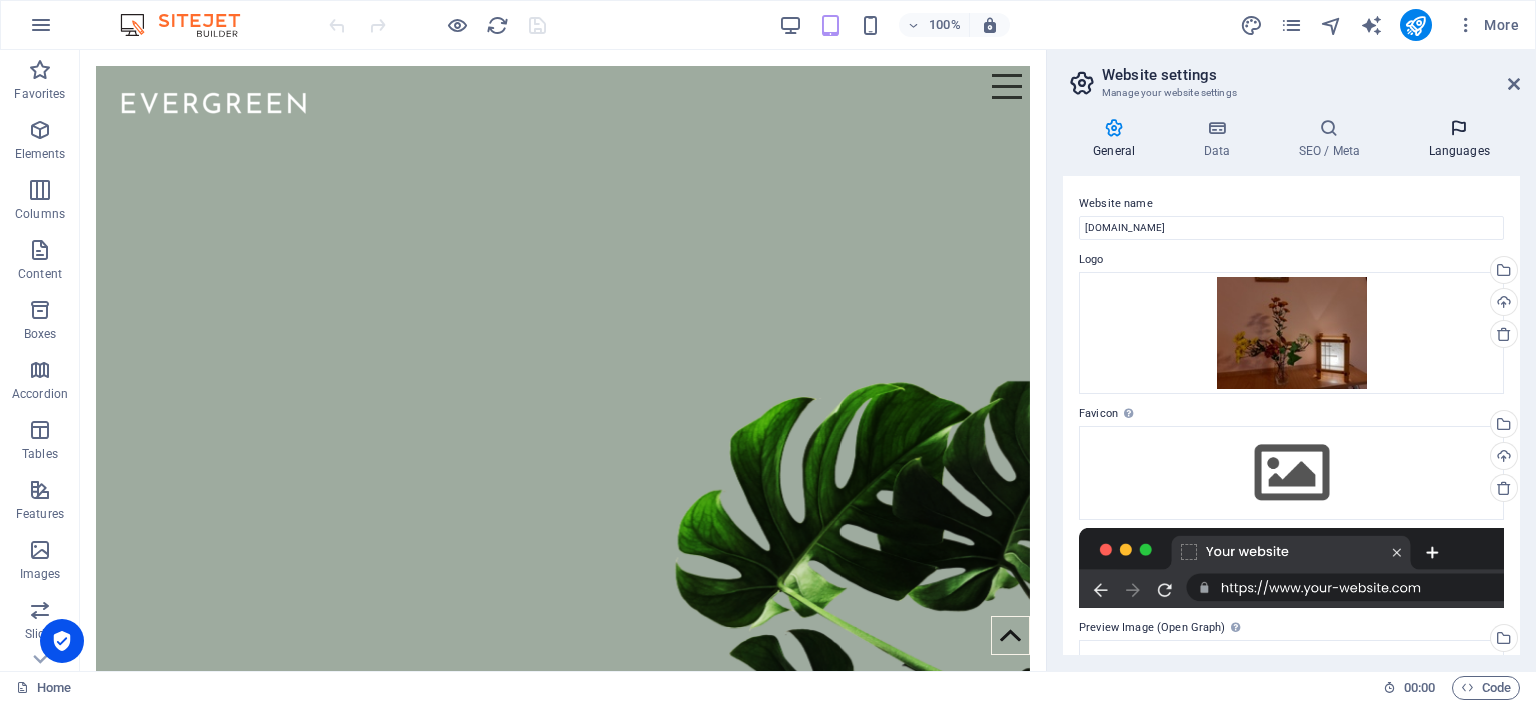 click on "Languages" at bounding box center [1459, 139] 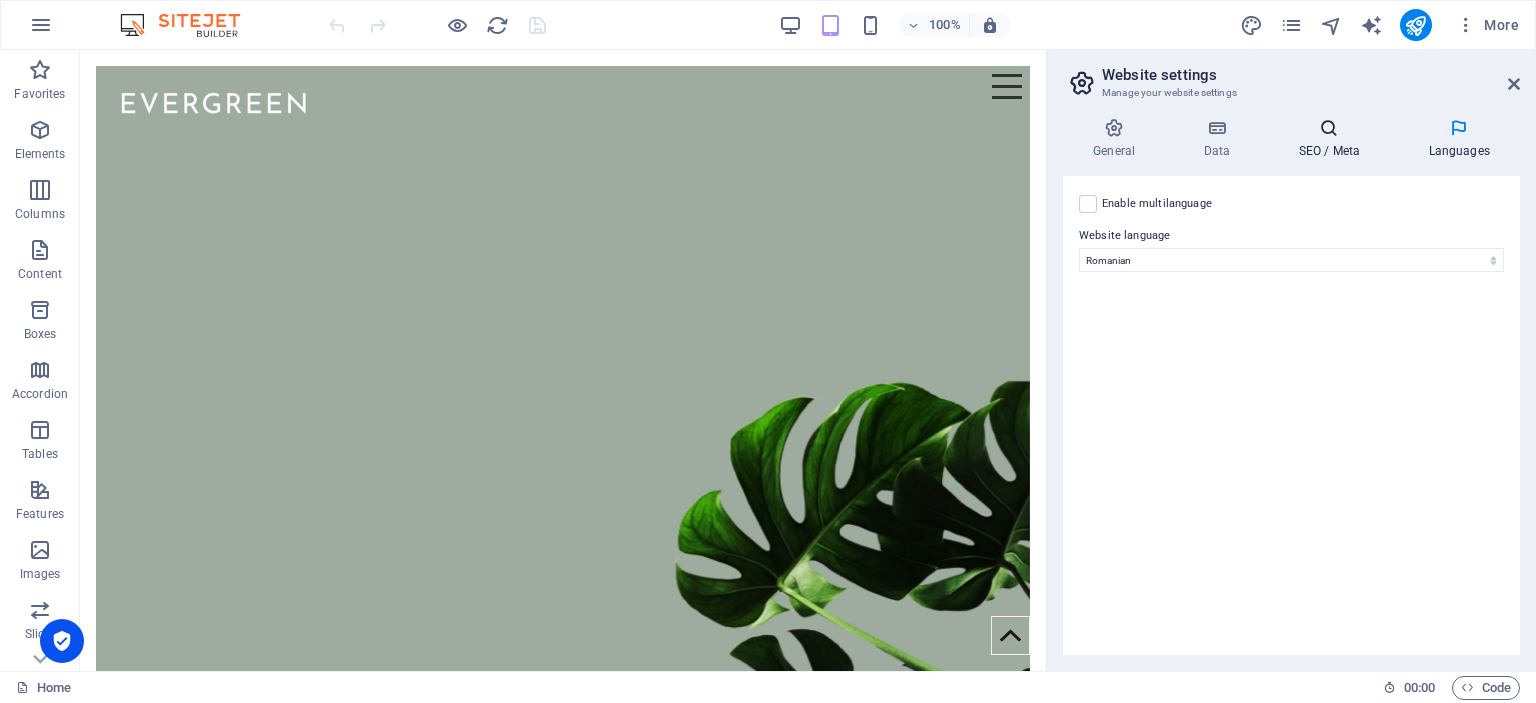 click at bounding box center (1329, 128) 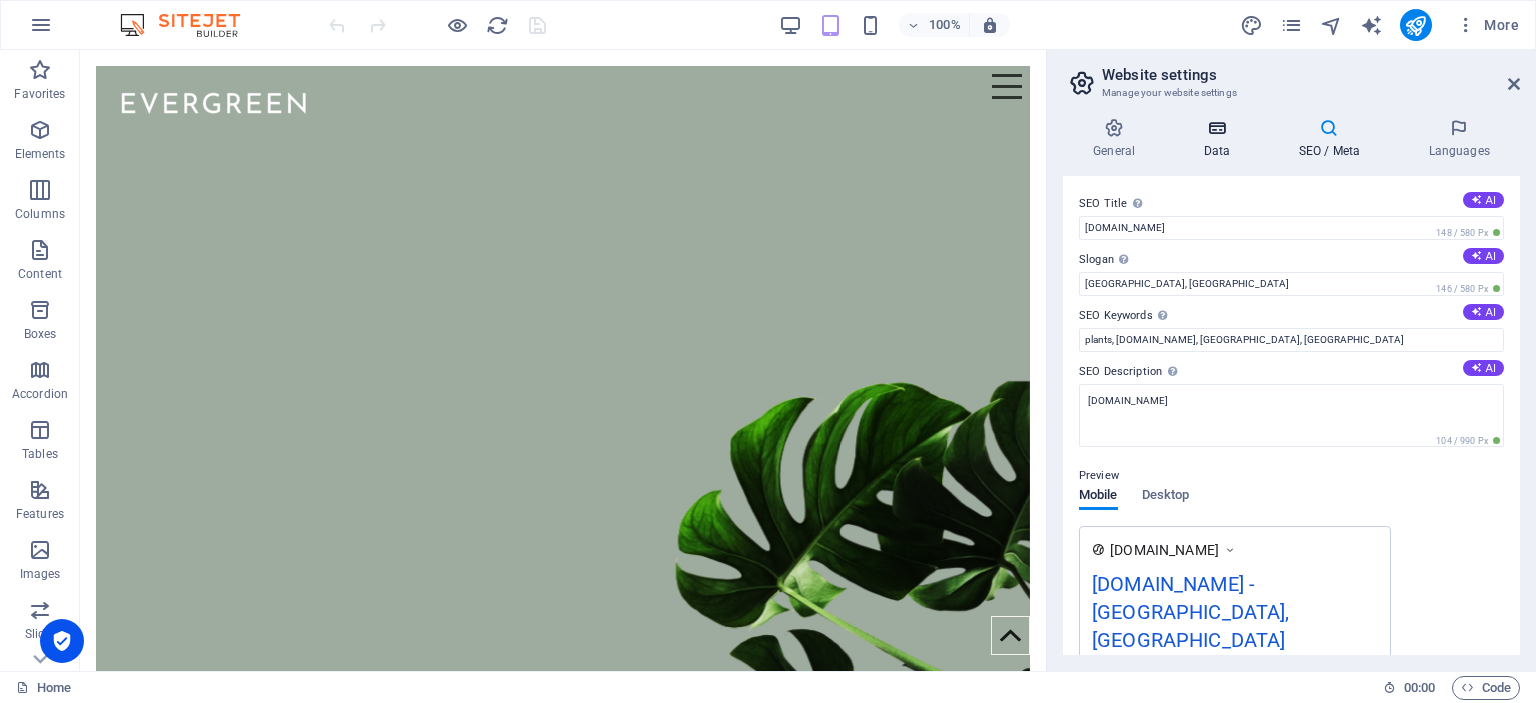 click at bounding box center (1216, 128) 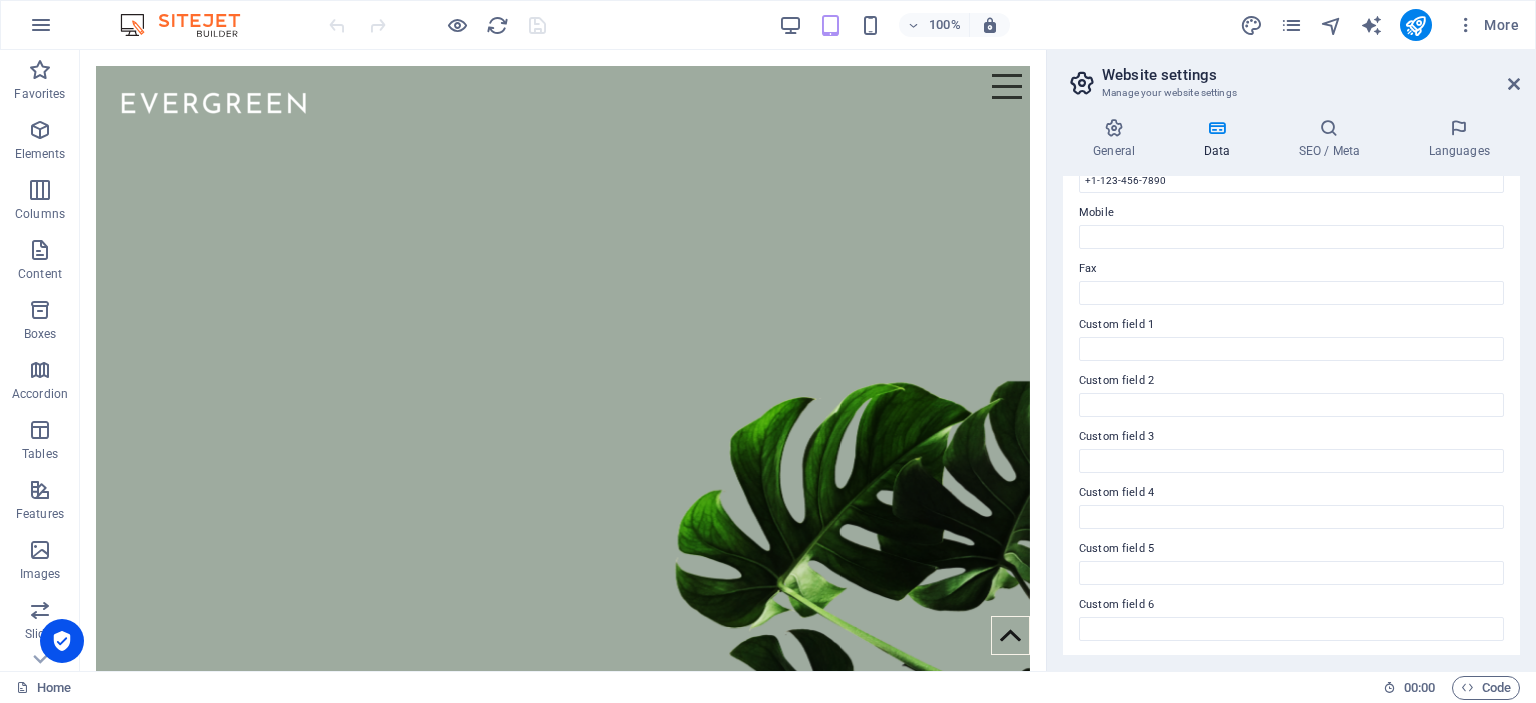 scroll, scrollTop: 0, scrollLeft: 0, axis: both 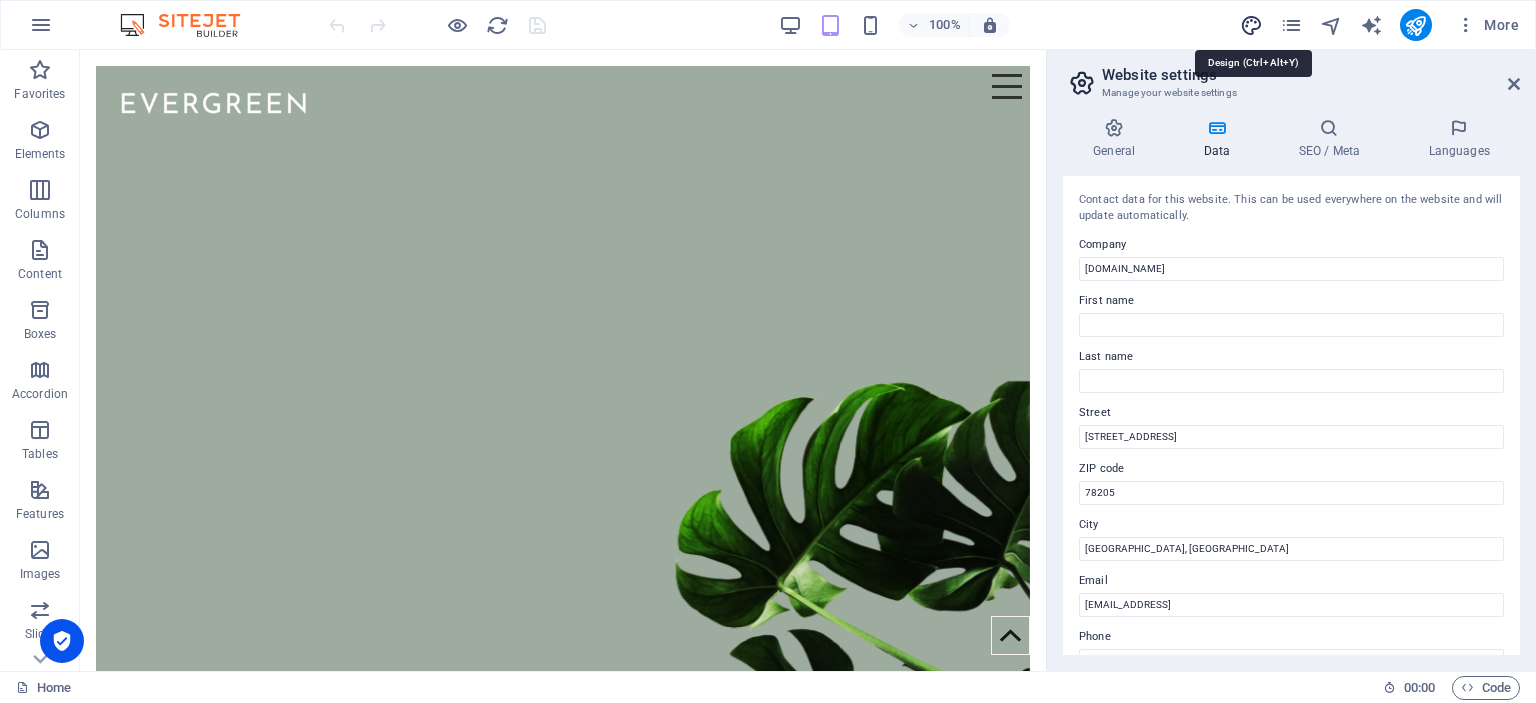 click at bounding box center (1251, 25) 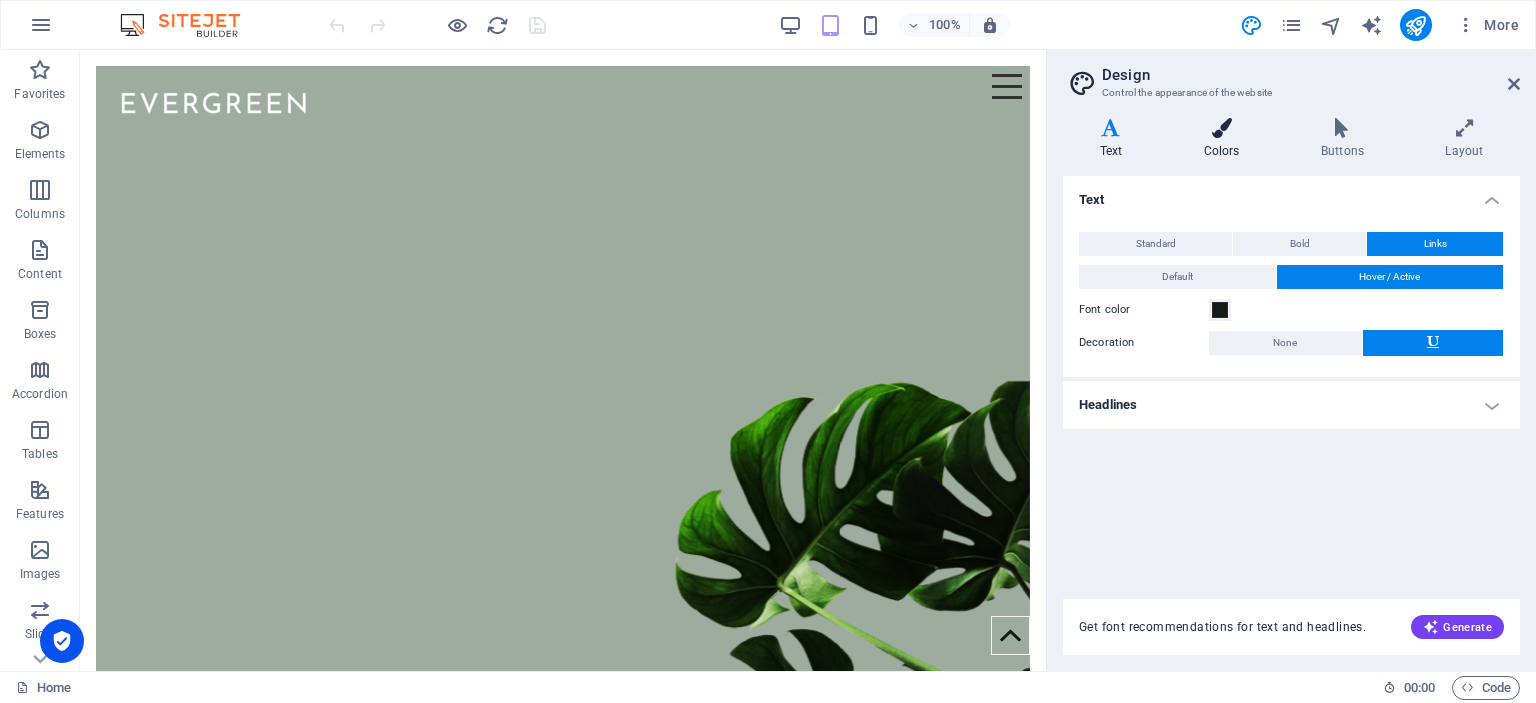 click at bounding box center (1221, 128) 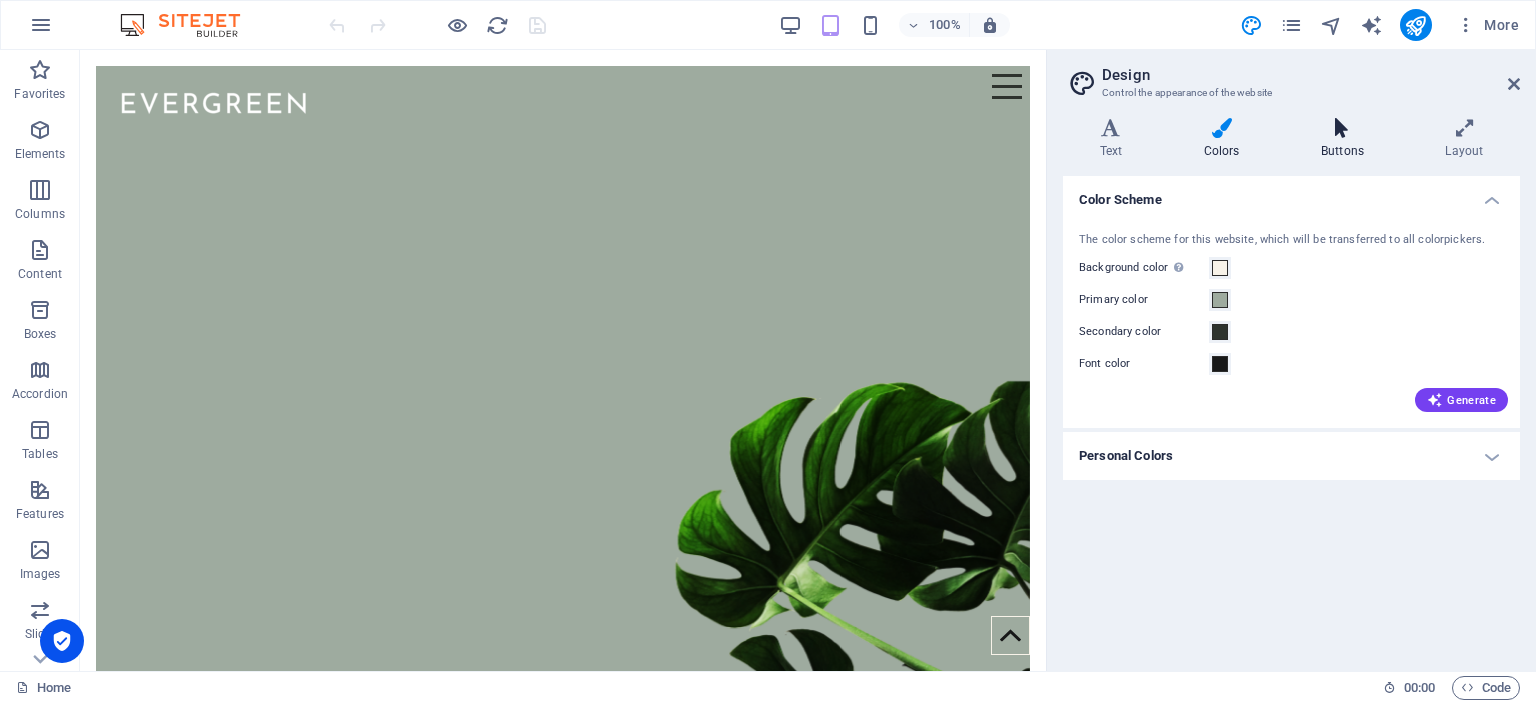 click at bounding box center (1342, 128) 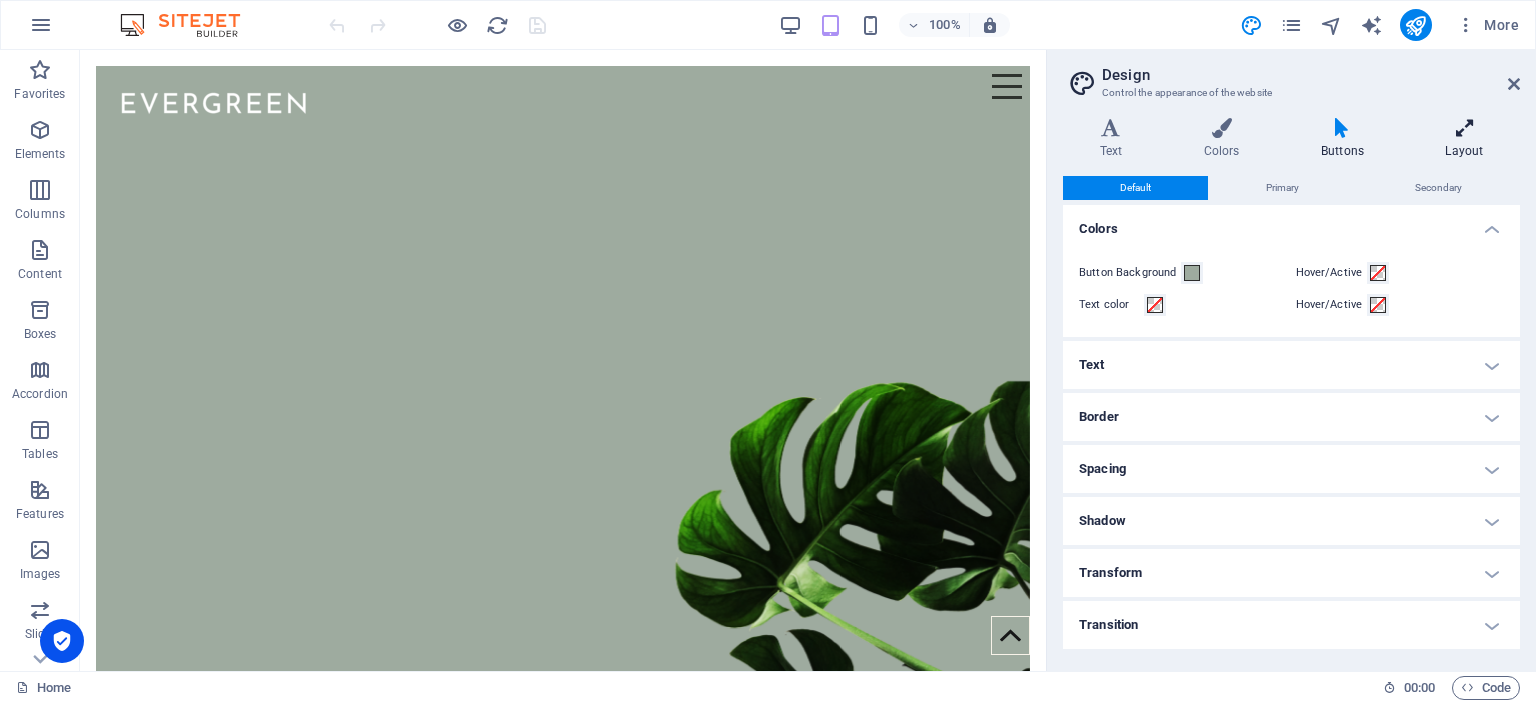 click at bounding box center (1464, 128) 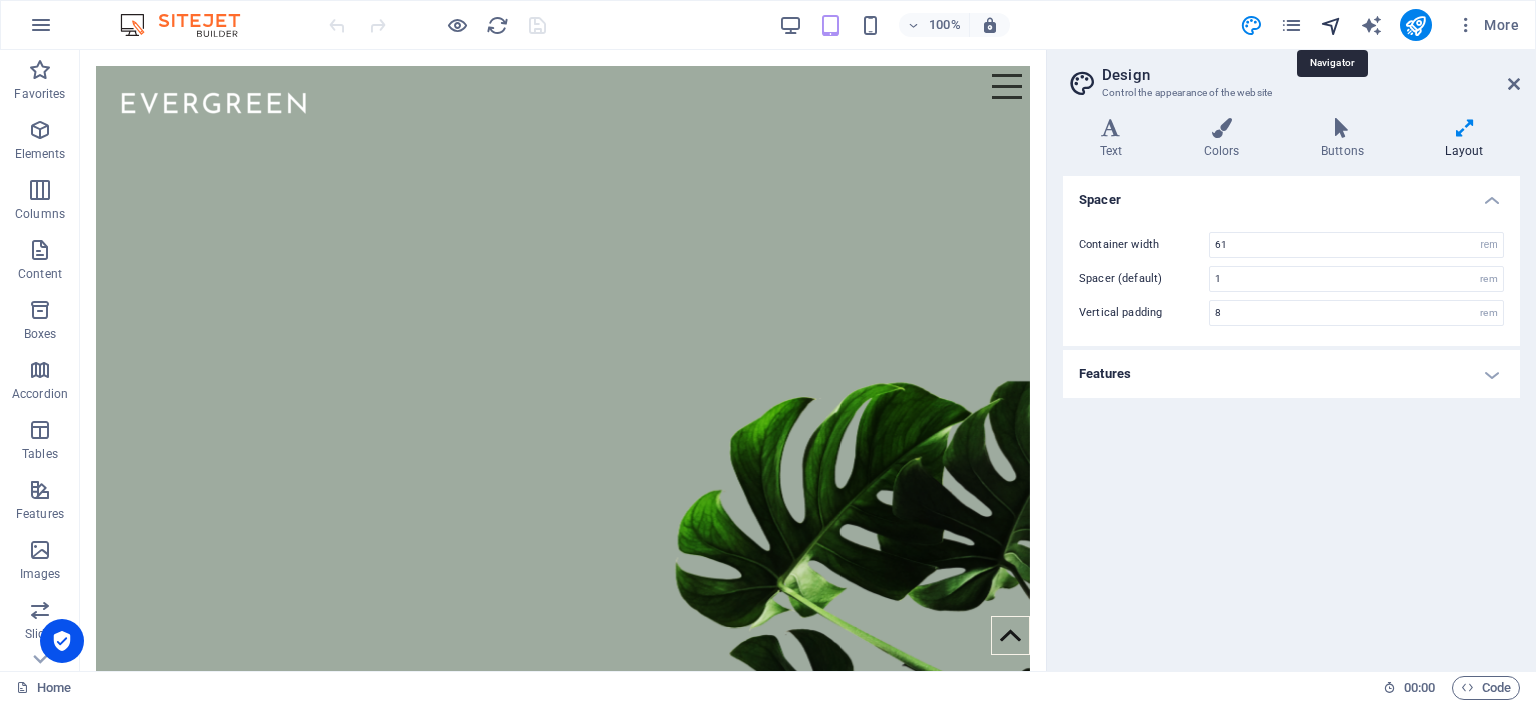 click at bounding box center (1331, 25) 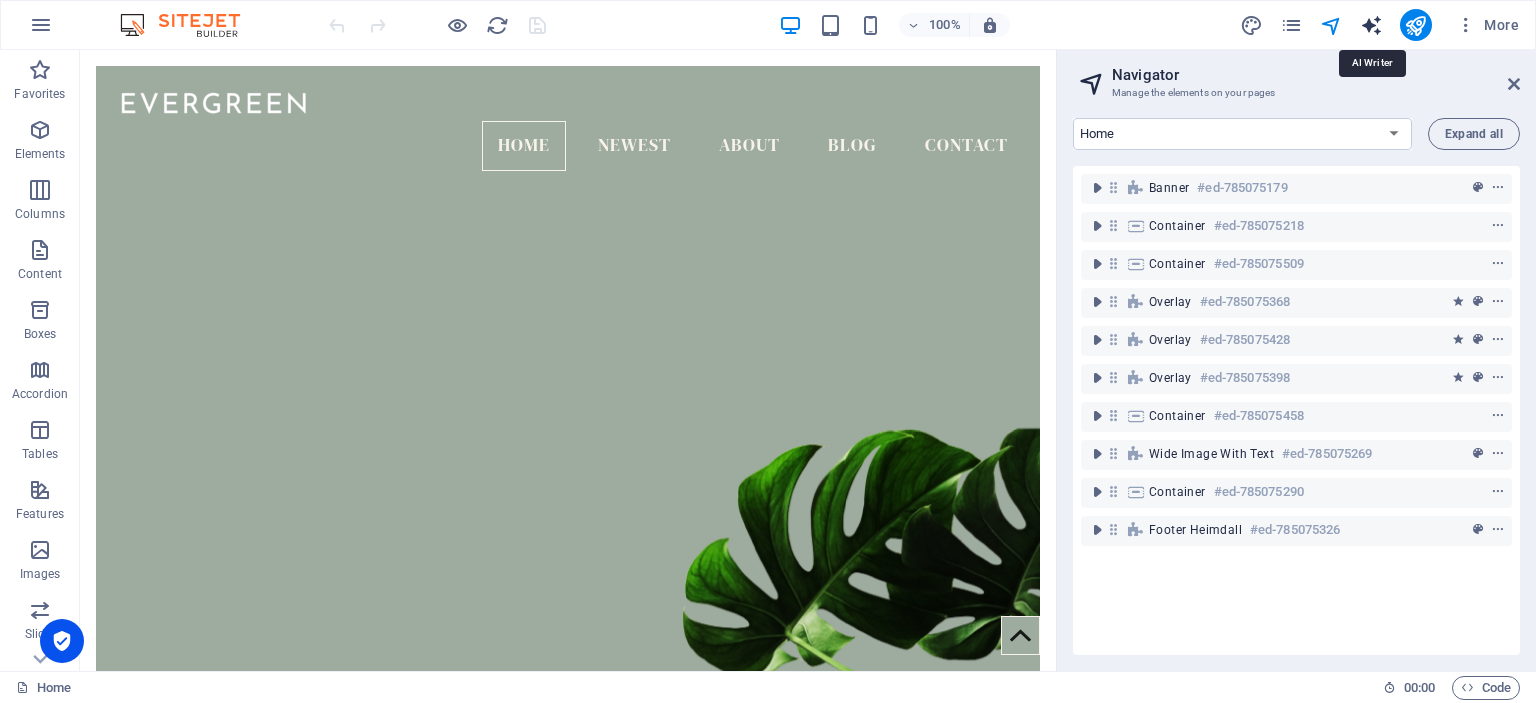 click at bounding box center (1371, 25) 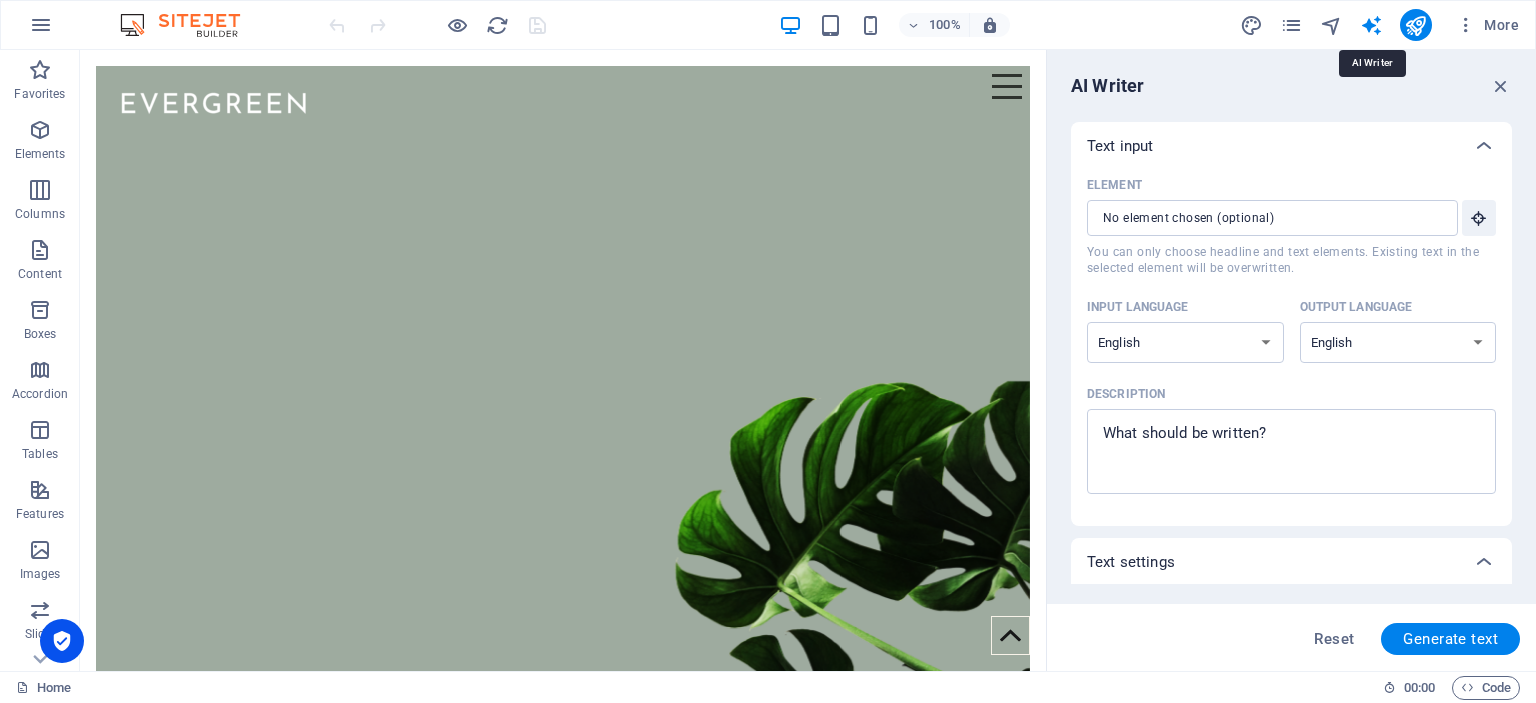 scroll, scrollTop: 0, scrollLeft: 0, axis: both 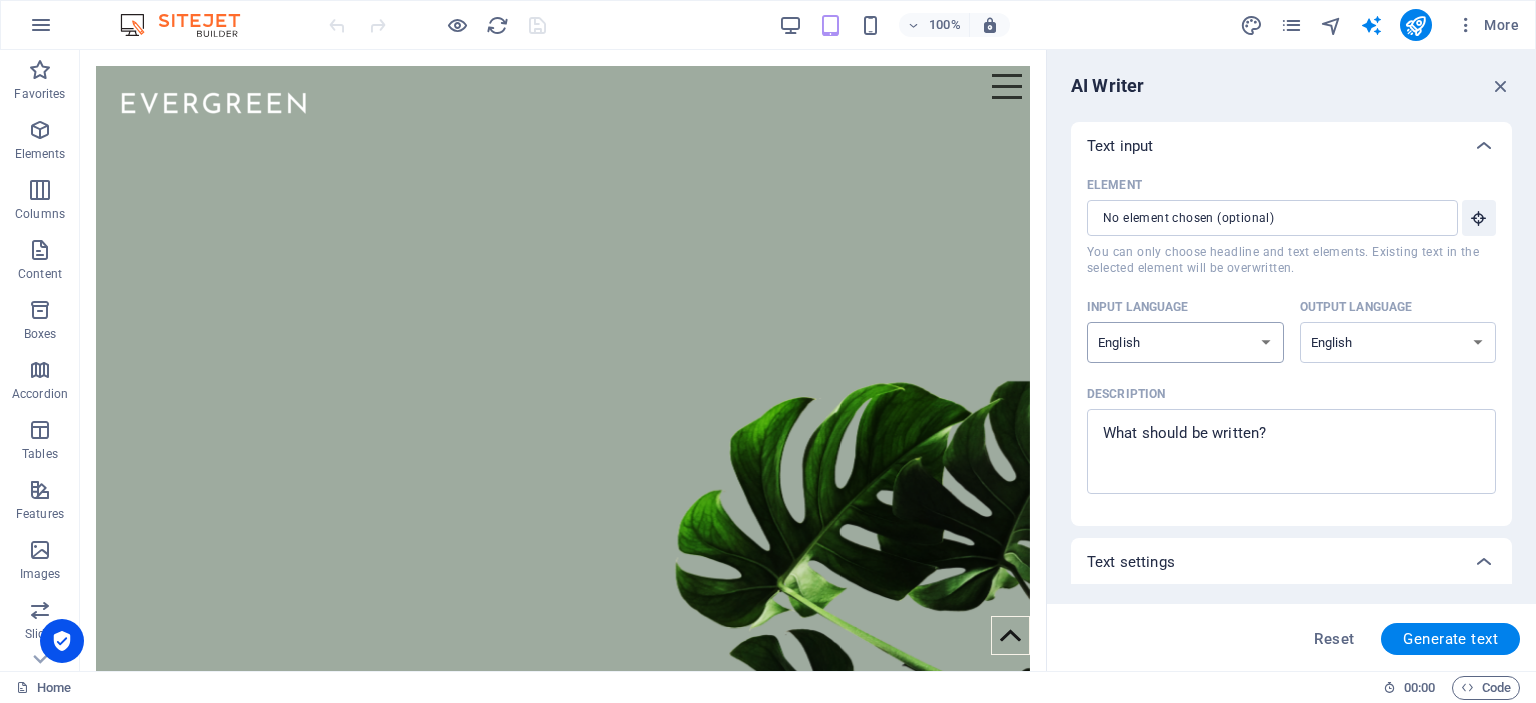 click on "Albanian Arabic Armenian Awadhi Azerbaijani Bashkir Basque Belarusian Bengali Bhojpuri Bosnian Brazilian Portuguese Bulgarian Cantonese (Yue) Catalan Chhattisgarhi Chinese Croatian Czech Danish Dogri Dutch English Estonian Faroese Finnish French Galician Georgian German Greek Gujarati Haryanvi Hindi Hungarian Indonesian Irish Italian Japanese Javanese Kannada Kashmiri Kazakh Konkani Korean Kyrgyz Latvian Lithuanian Macedonian Maithili Malay Maltese Mandarin Mandarin Chinese Marathi Marwari Min Nan Moldovan Mongolian Montenegrin Nepali Norwegian Oriya Pashto Persian (Farsi) Polish Portuguese Punjabi Rajasthani Romanian Russian Sanskrit Santali Serbian Sindhi Sinhala Slovak Slovene Slovenian Spanish Ukrainian Urdu Uzbek Vietnamese Welsh Wu" at bounding box center [1185, 342] 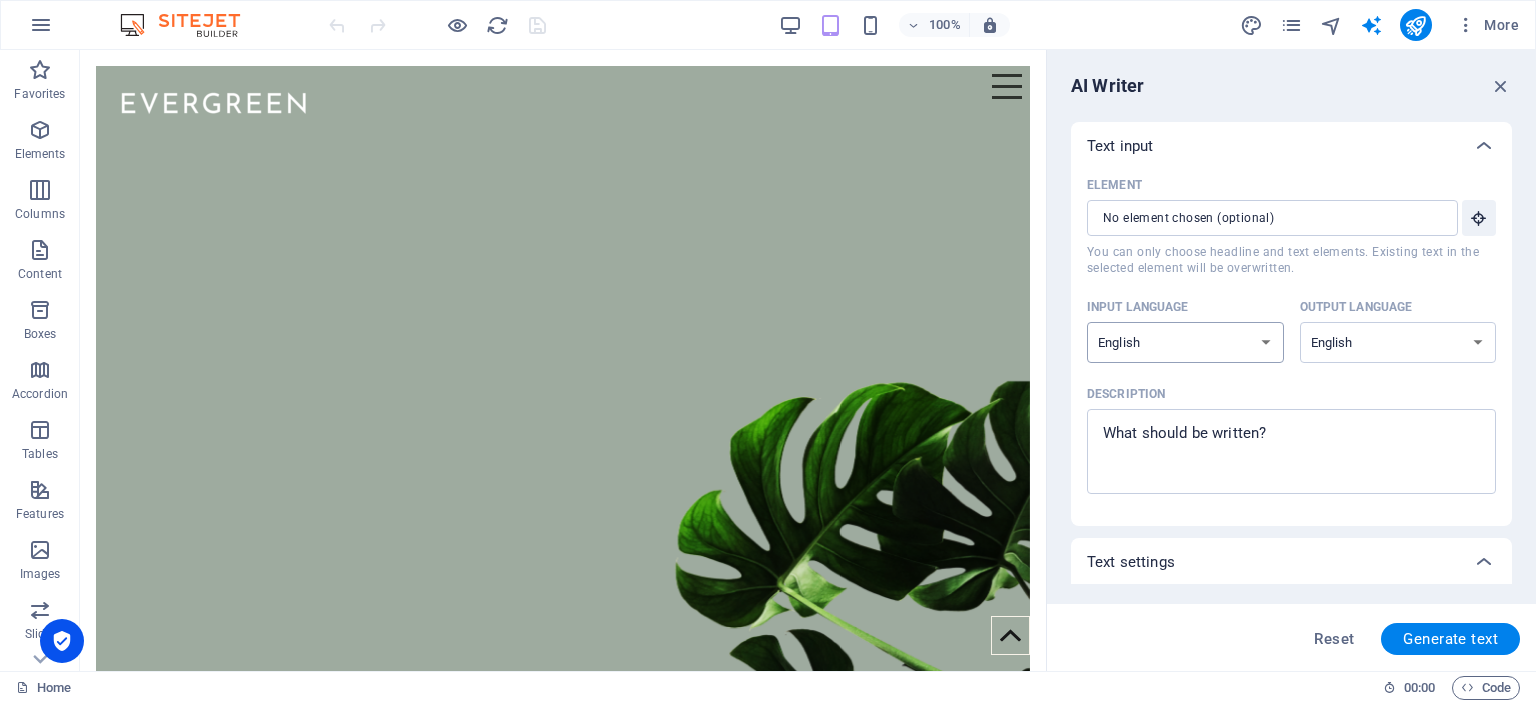 select on "Romanian" 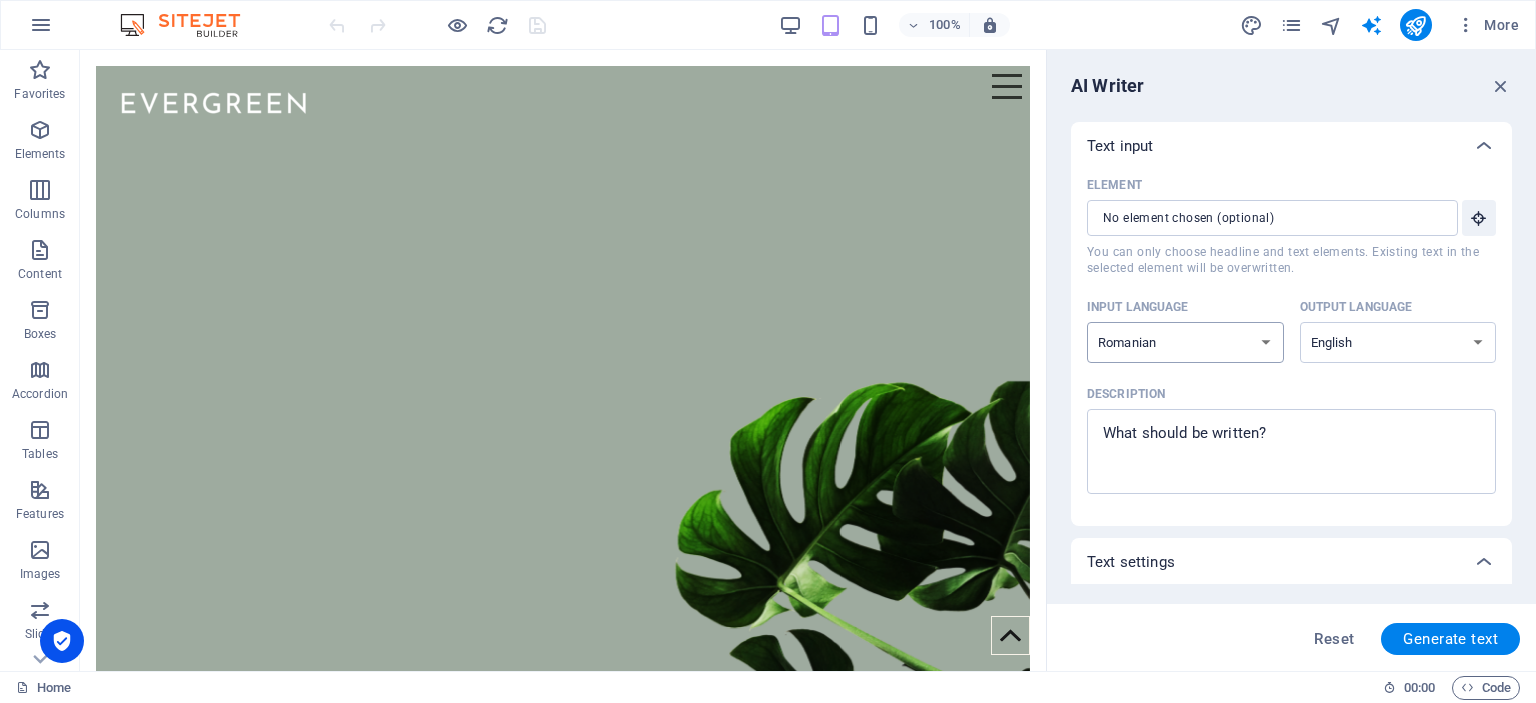 click on "Albanian Arabic Armenian Awadhi Azerbaijani Bashkir Basque Belarusian Bengali Bhojpuri Bosnian Brazilian Portuguese Bulgarian Cantonese (Yue) Catalan Chhattisgarhi Chinese Croatian Czech Danish Dogri Dutch English Estonian Faroese Finnish French Galician Georgian German Greek Gujarati Haryanvi Hindi Hungarian Indonesian Irish Italian Japanese Javanese Kannada Kashmiri Kazakh Konkani Korean Kyrgyz Latvian Lithuanian Macedonian Maithili Malay Maltese Mandarin Mandarin Chinese Marathi Marwari Min Nan Moldovan Mongolian Montenegrin Nepali Norwegian Oriya Pashto Persian (Farsi) Polish Portuguese Punjabi Rajasthani Romanian Russian Sanskrit Santali Serbian Sindhi Sinhala Slovak Slovene Slovenian Spanish Ukrainian Urdu Uzbek Vietnamese Welsh Wu" at bounding box center [1185, 342] 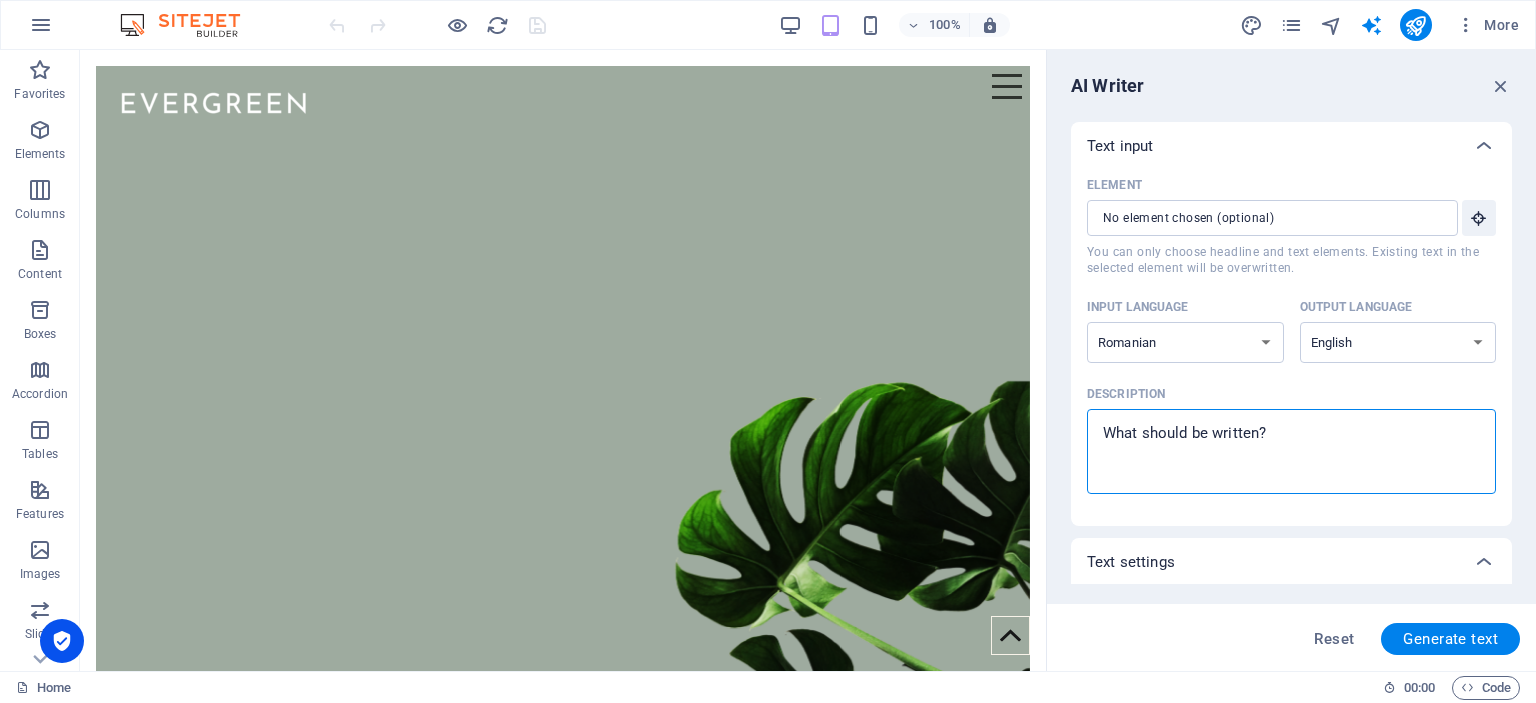 drag, startPoint x: 1291, startPoint y: 431, endPoint x: 1104, endPoint y: 439, distance: 187.17105 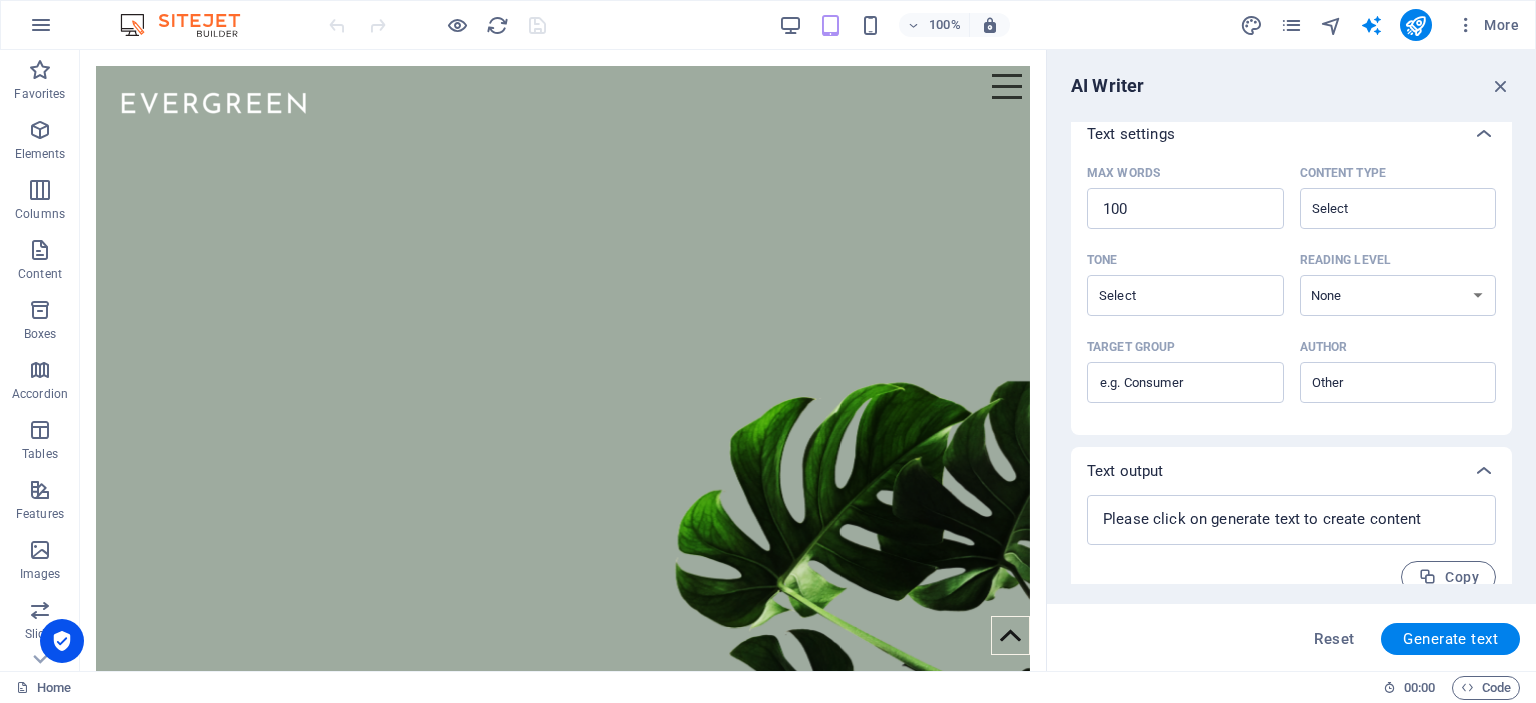 scroll, scrollTop: 452, scrollLeft: 0, axis: vertical 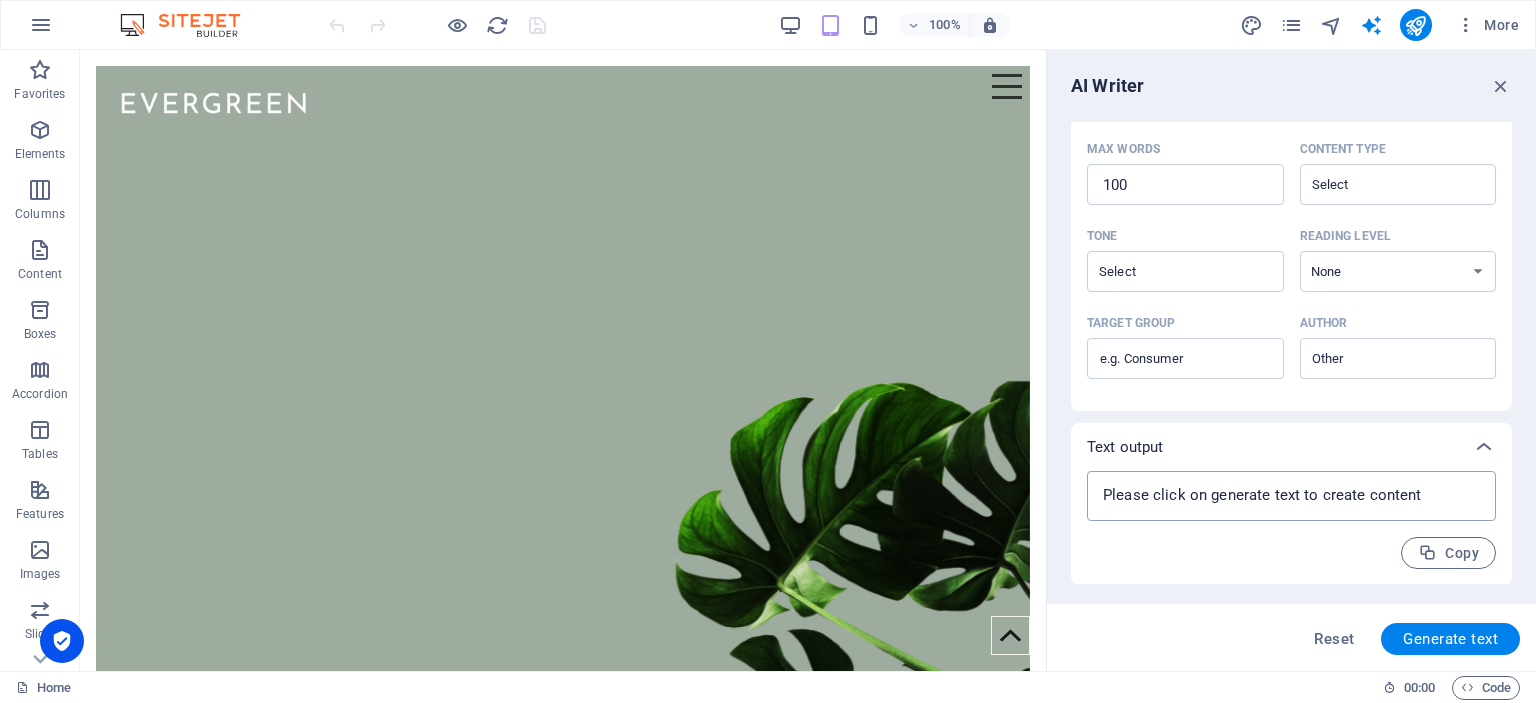 type on "x" 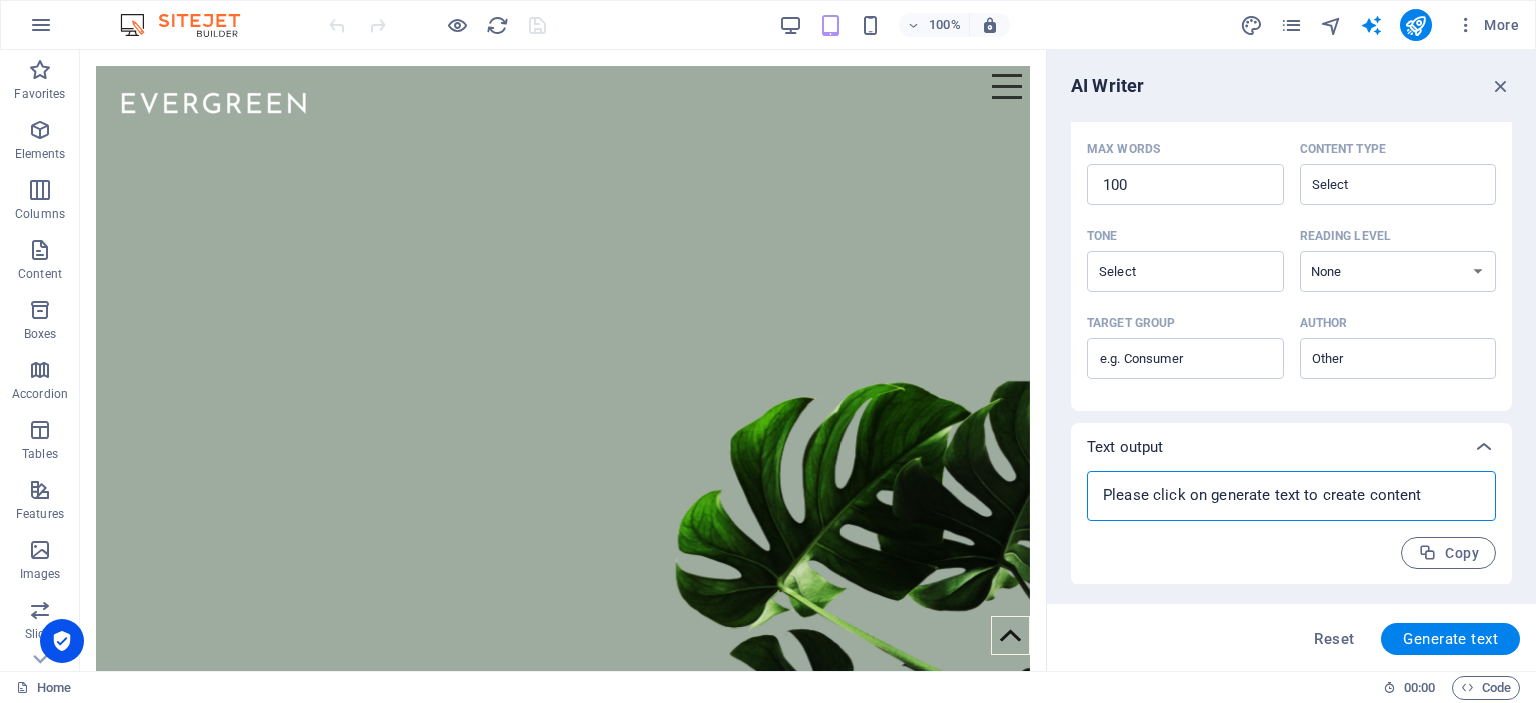 drag, startPoint x: 1415, startPoint y: 495, endPoint x: 1273, endPoint y: 494, distance: 142.00352 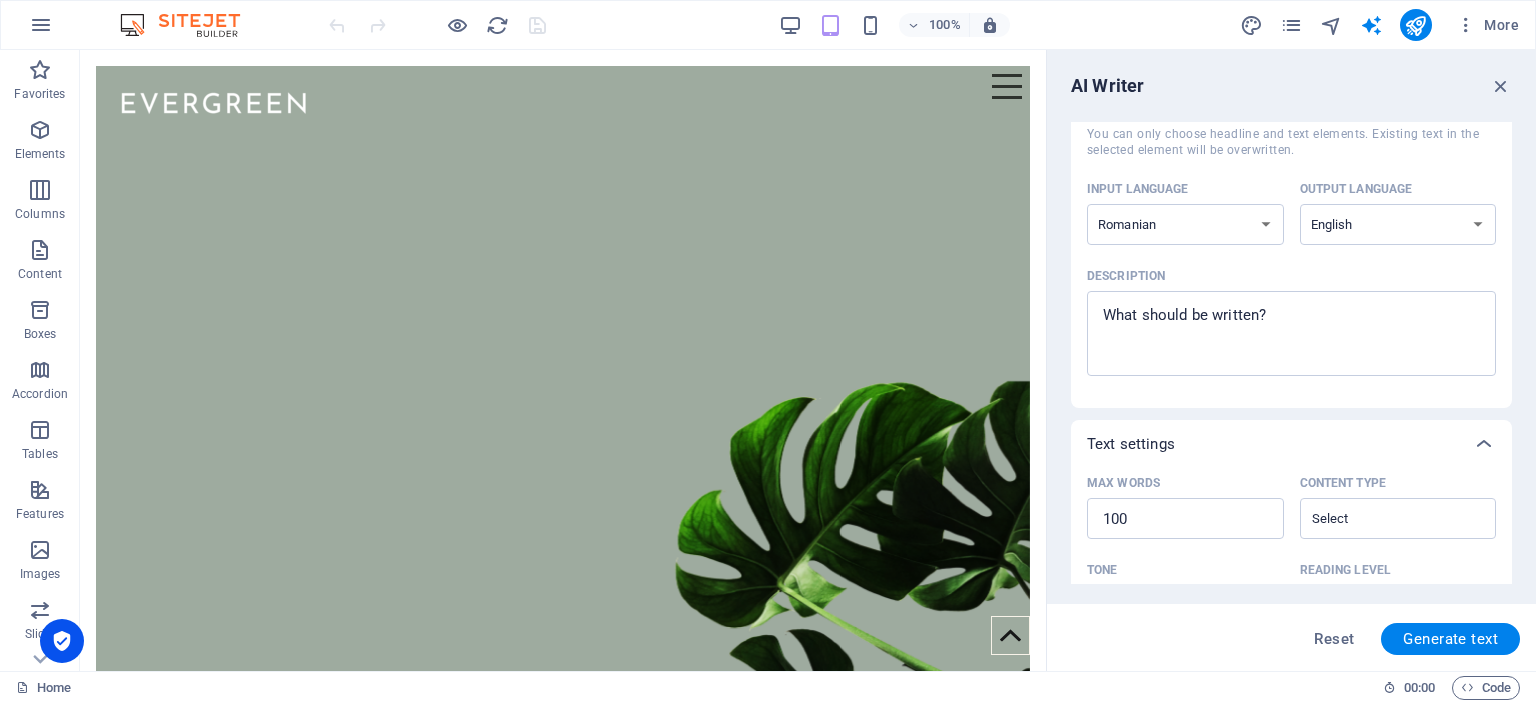 scroll, scrollTop: 0, scrollLeft: 0, axis: both 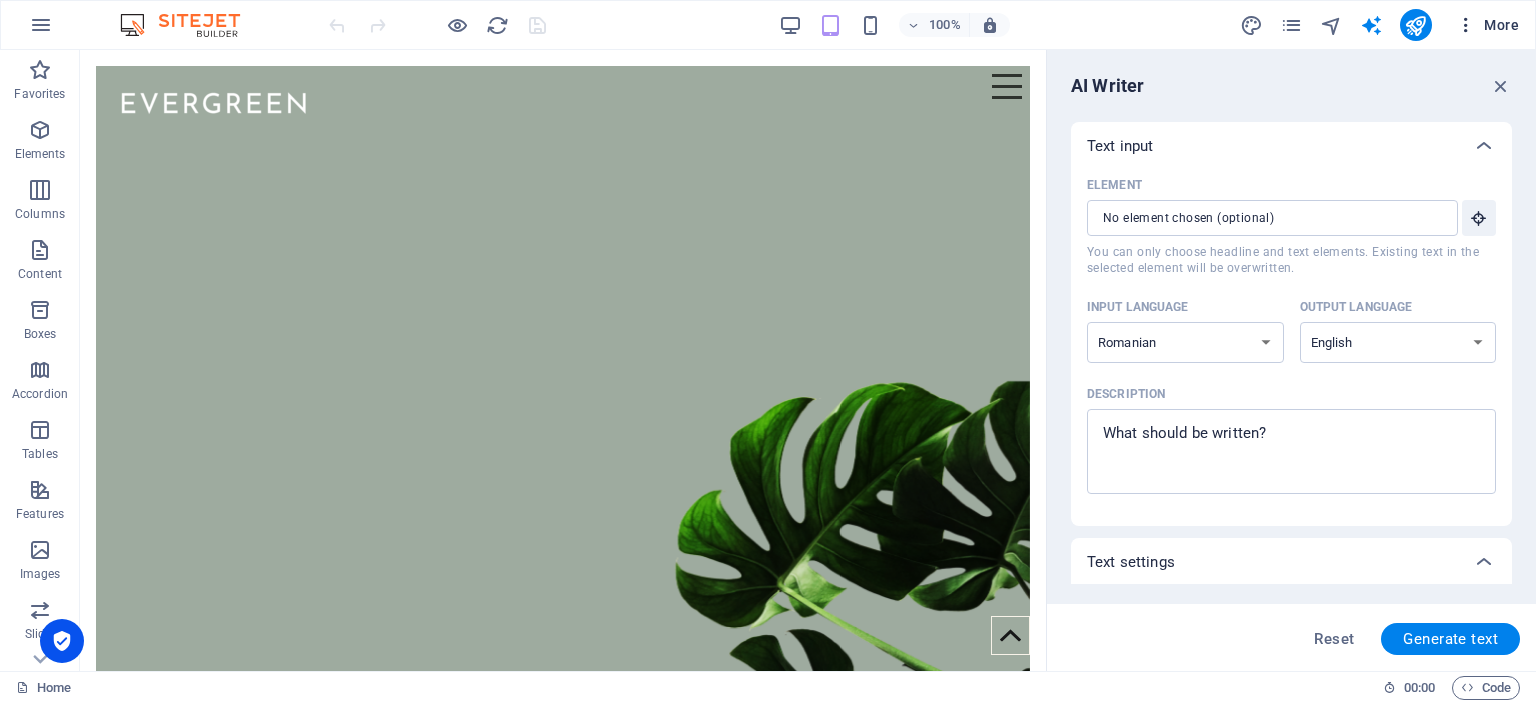 type on "x" 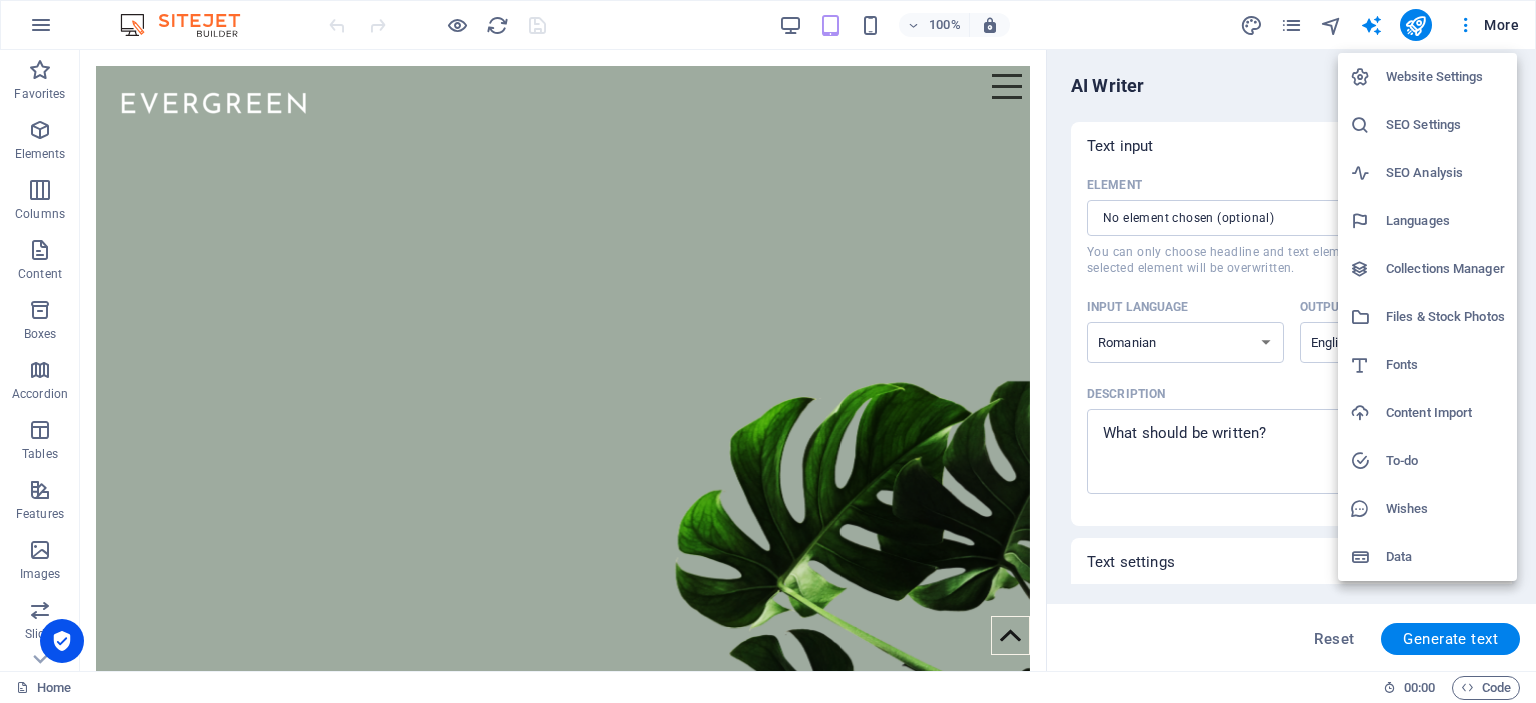 click on "Data" at bounding box center [1445, 557] 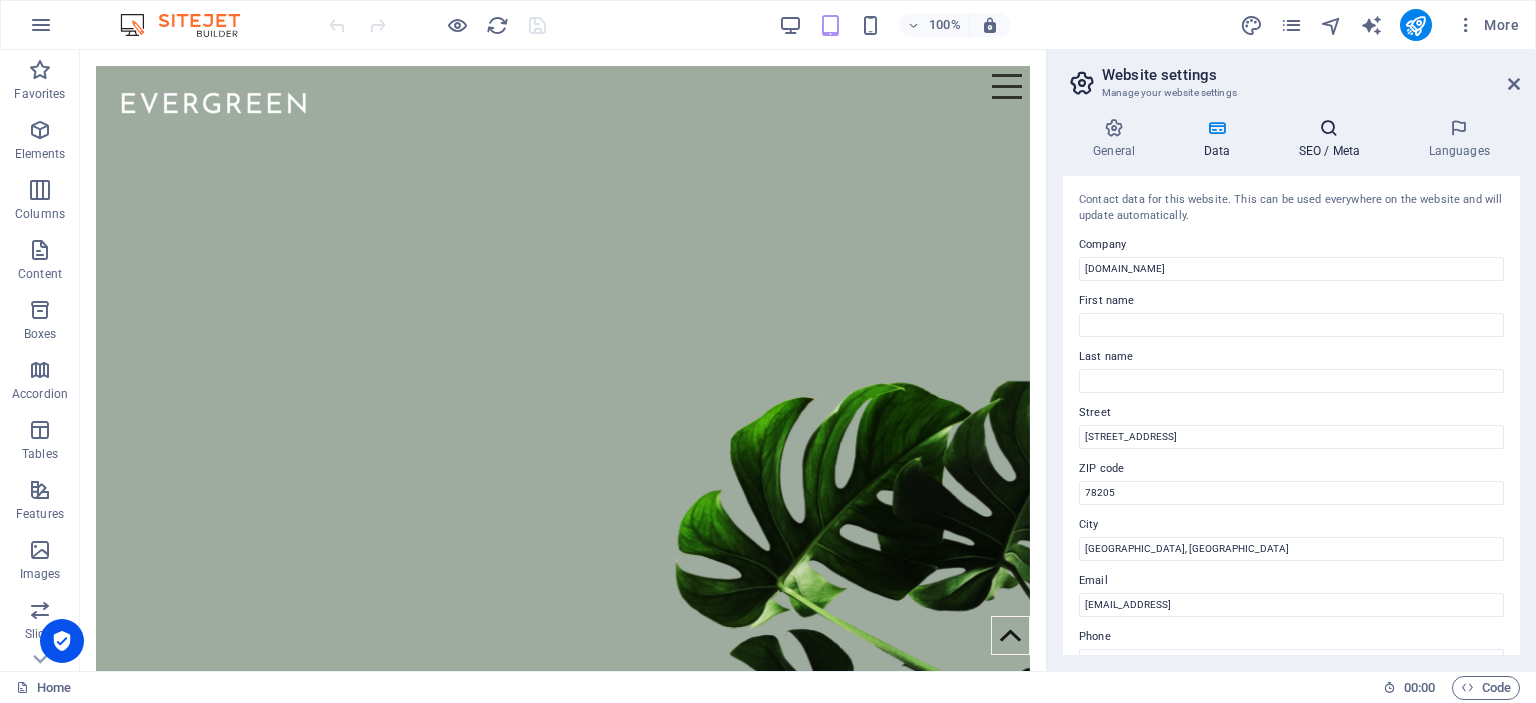 click on "SEO / Meta" at bounding box center (1333, 139) 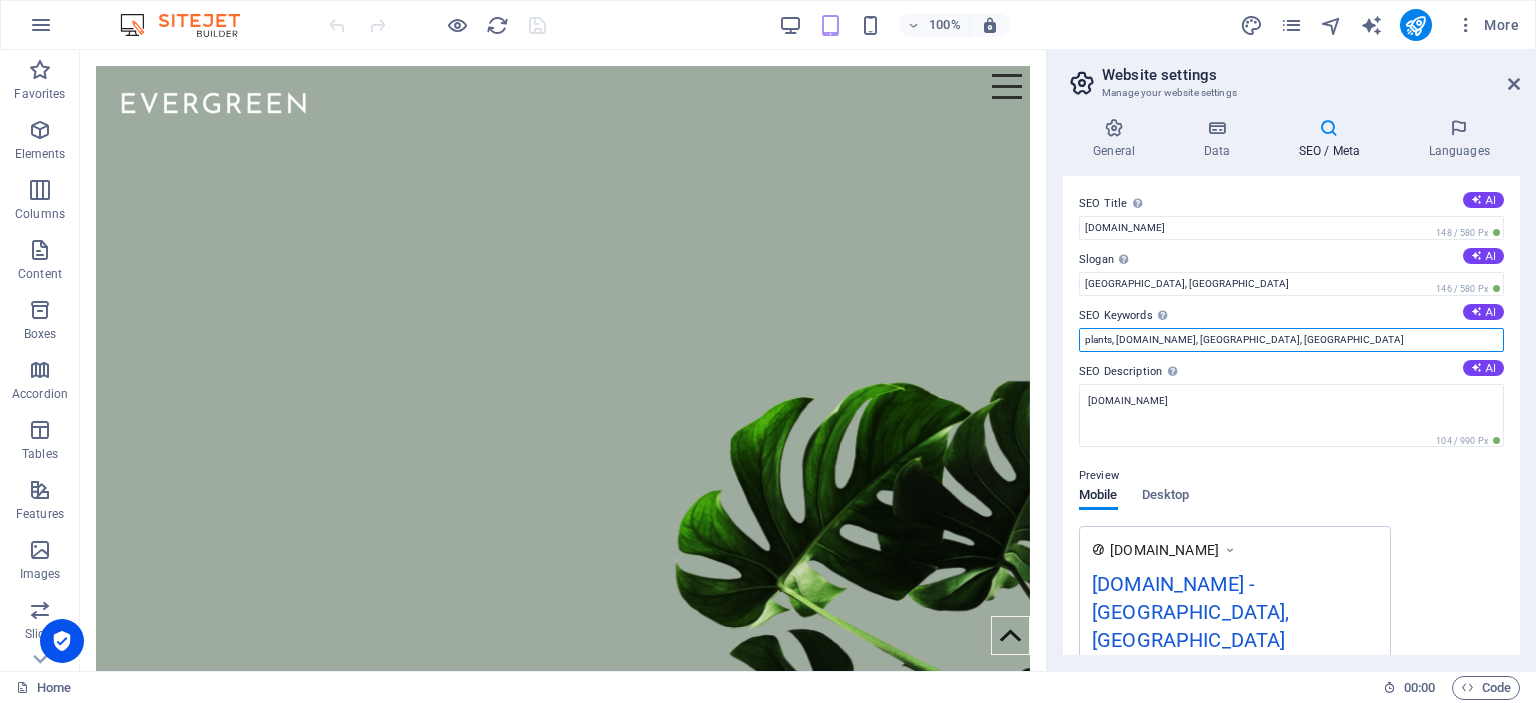drag, startPoint x: 1264, startPoint y: 339, endPoint x: 1087, endPoint y: 352, distance: 177.47676 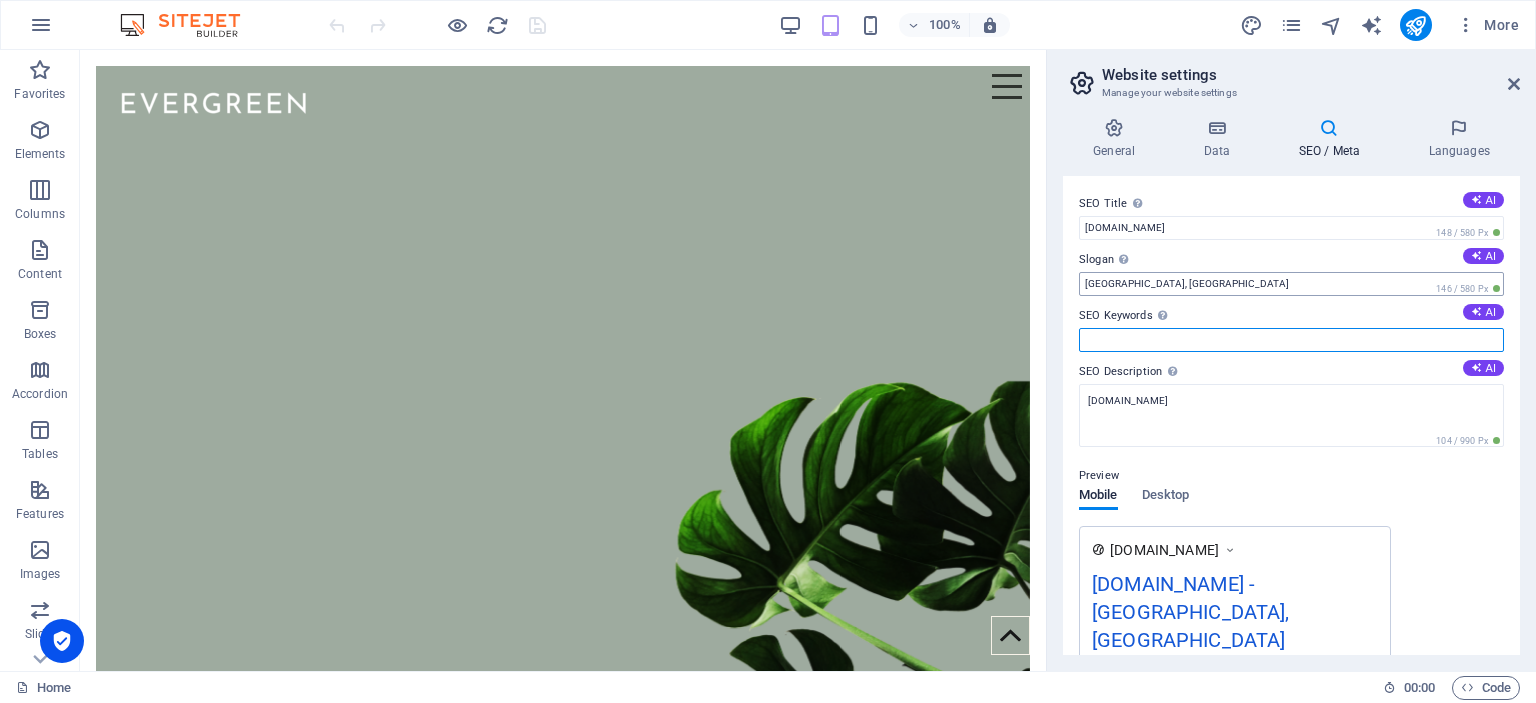 type 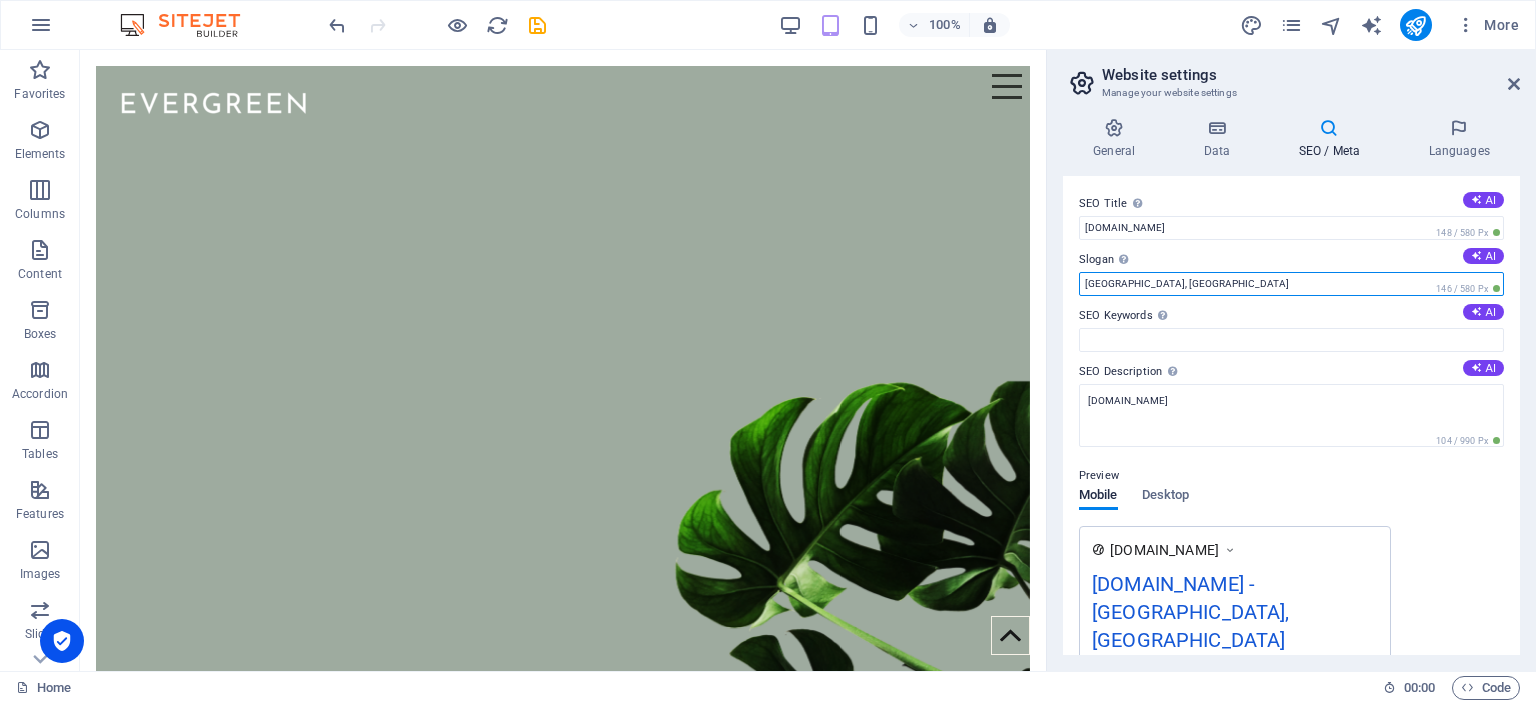drag, startPoint x: 1166, startPoint y: 284, endPoint x: 1068, endPoint y: 283, distance: 98.005104 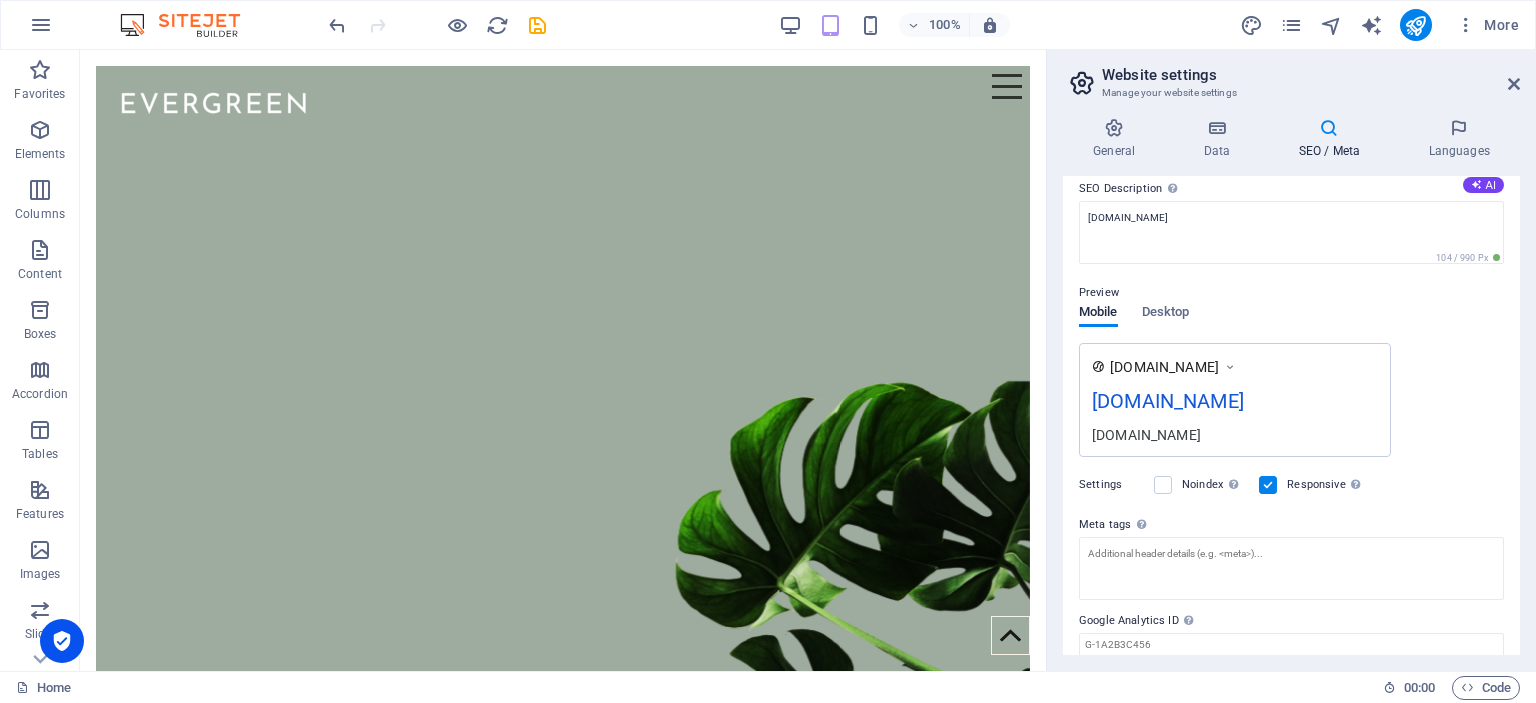 scroll, scrollTop: 255, scrollLeft: 0, axis: vertical 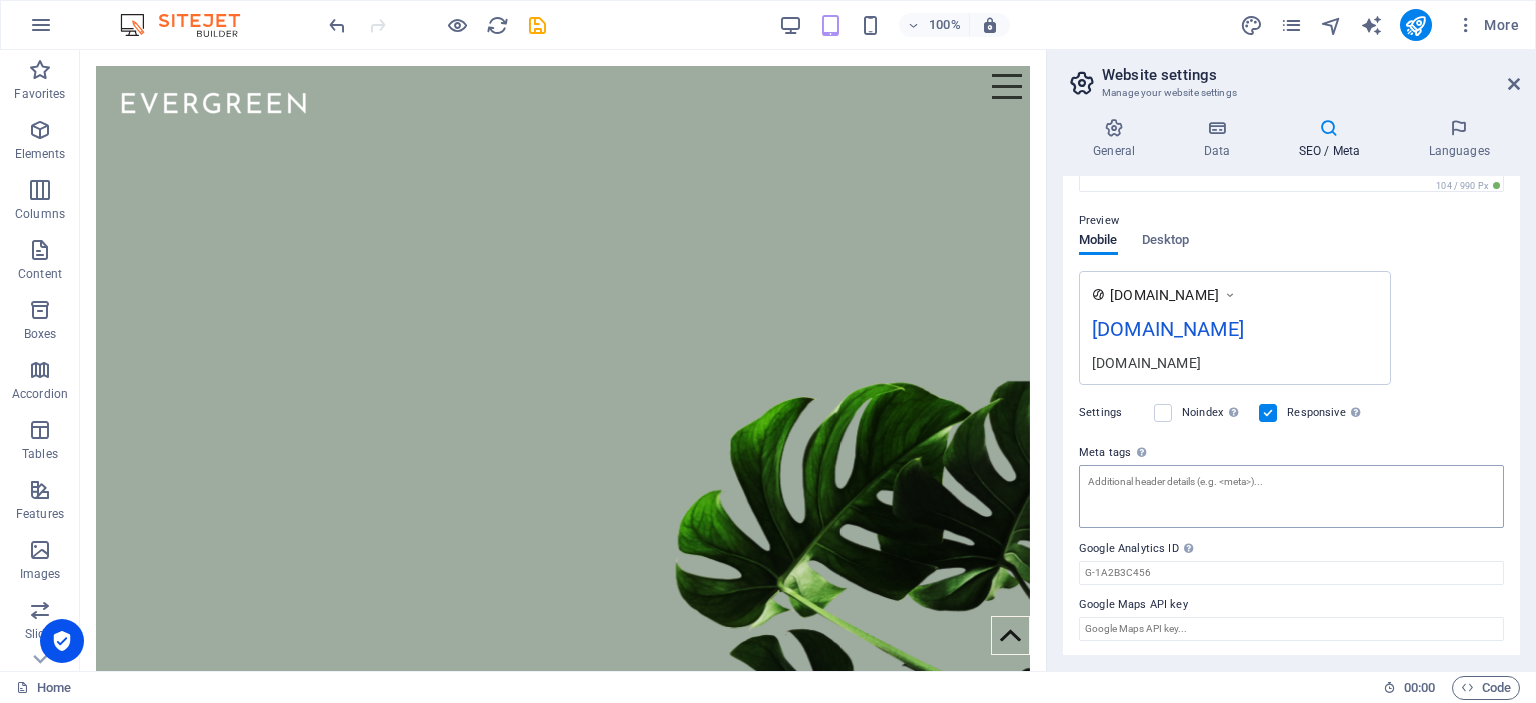 type 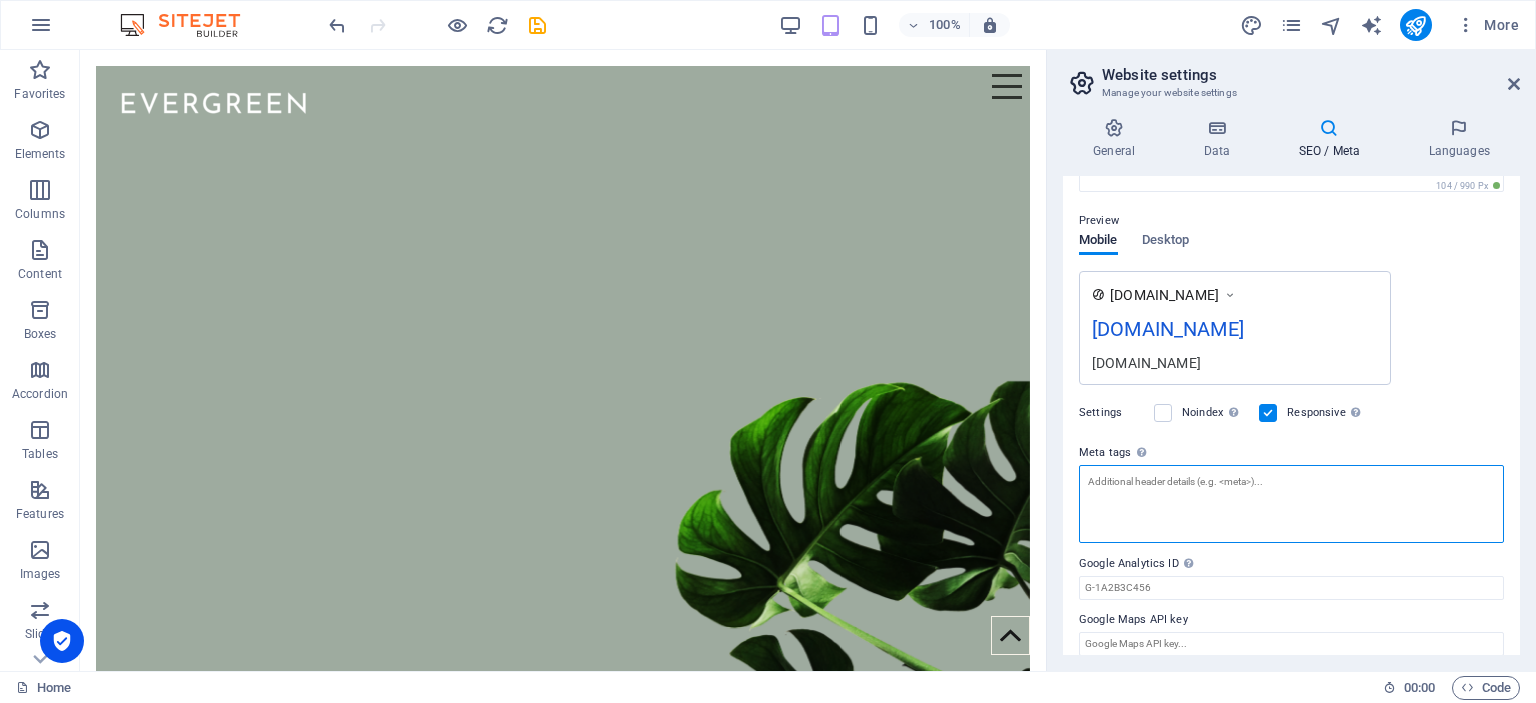 click on "Meta tags Enter HTML code here that will be placed inside the  tags of your website. Please note that your website may not function if you include code with errors." at bounding box center (1291, 504) 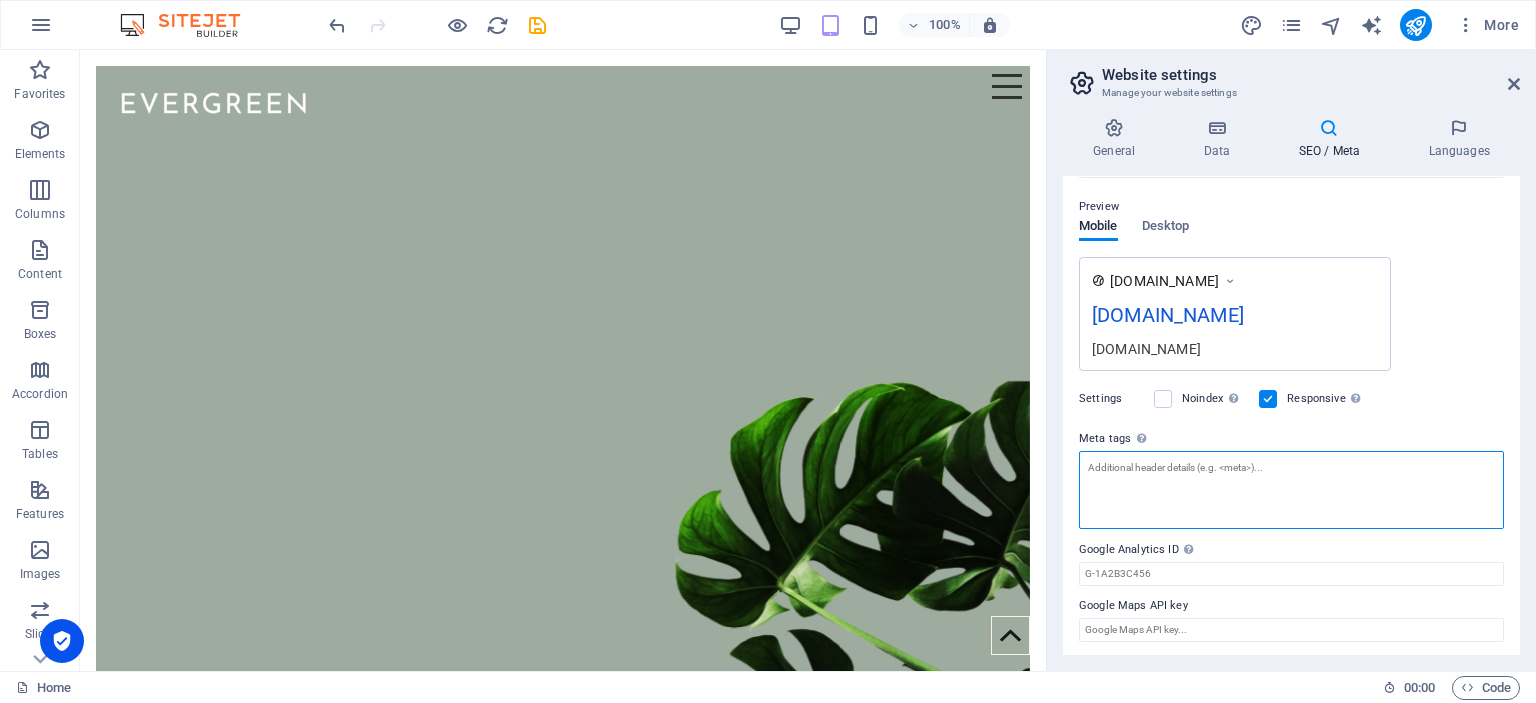 scroll, scrollTop: 0, scrollLeft: 0, axis: both 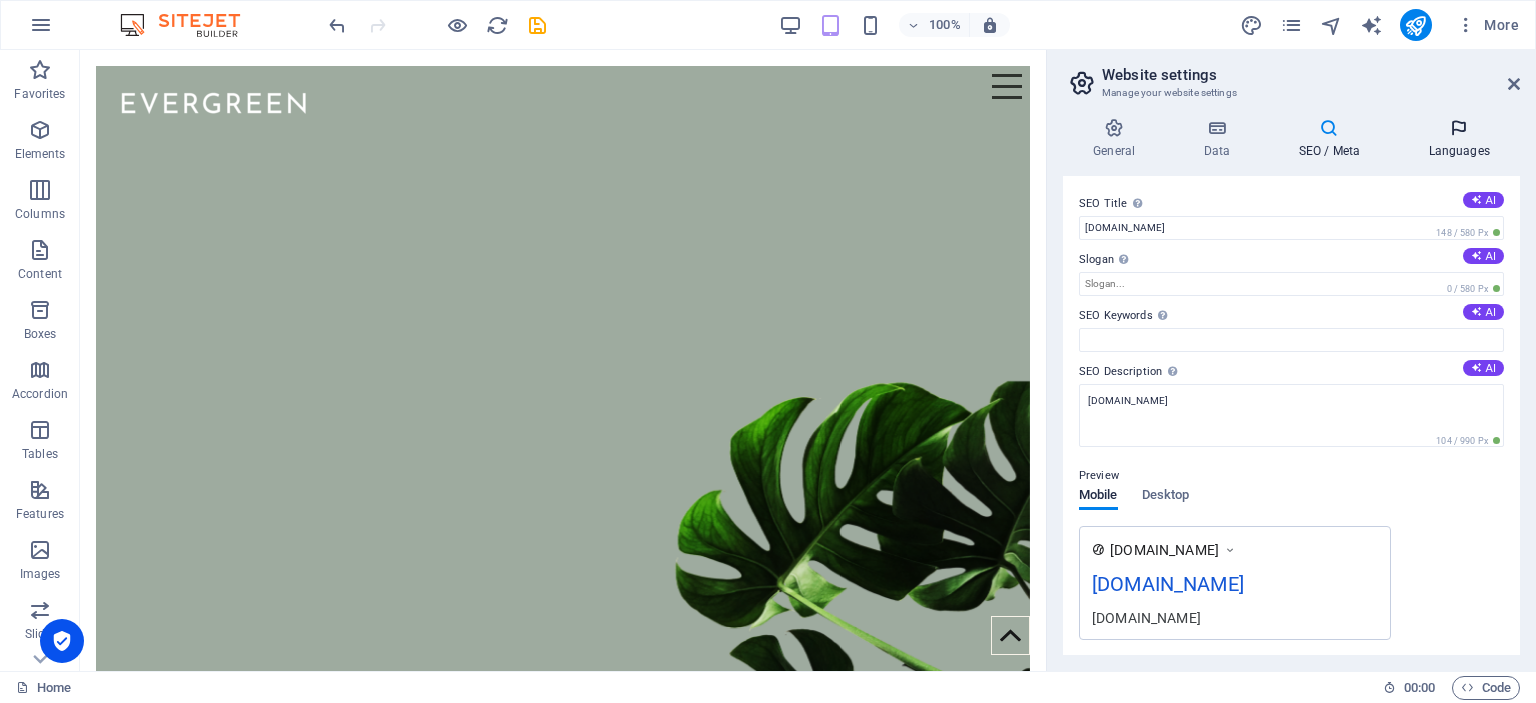 click at bounding box center (1459, 128) 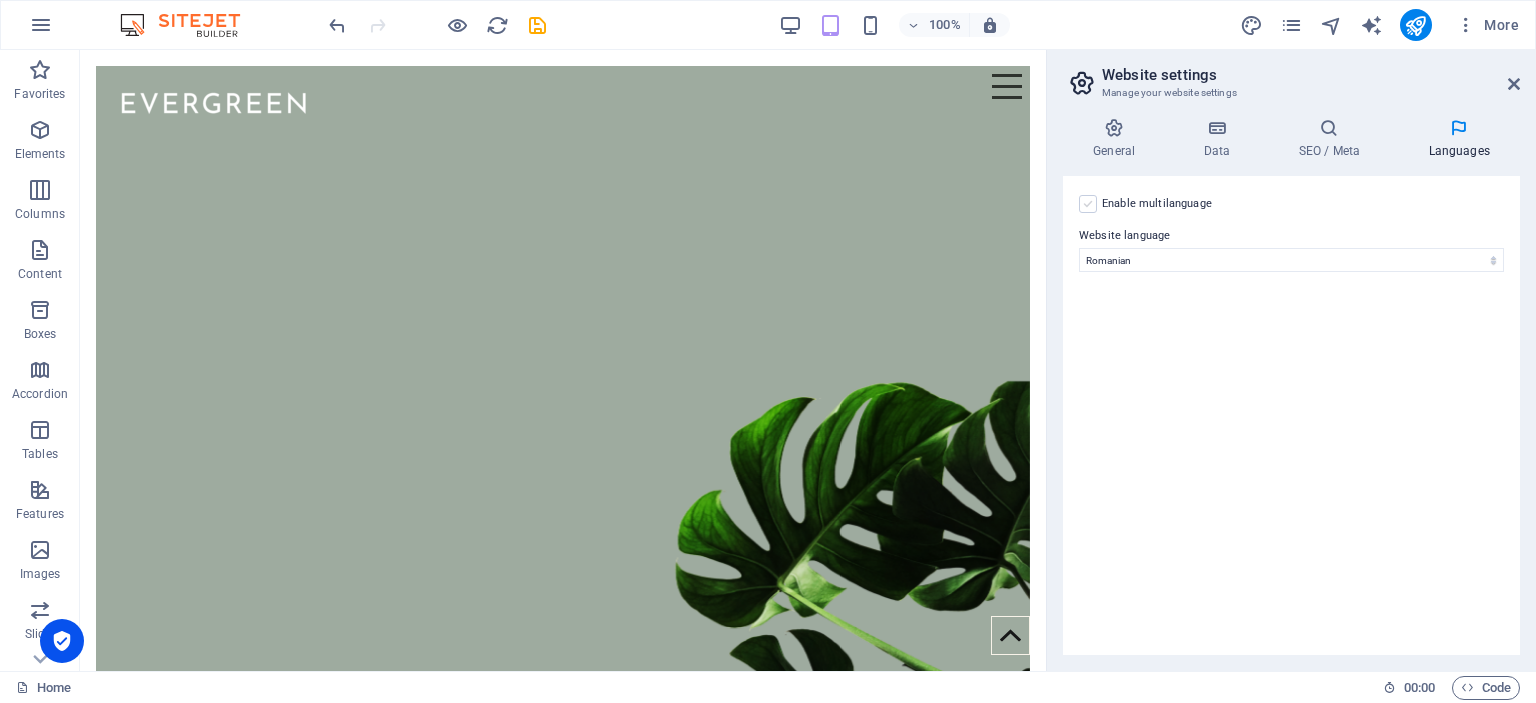 click at bounding box center (1088, 204) 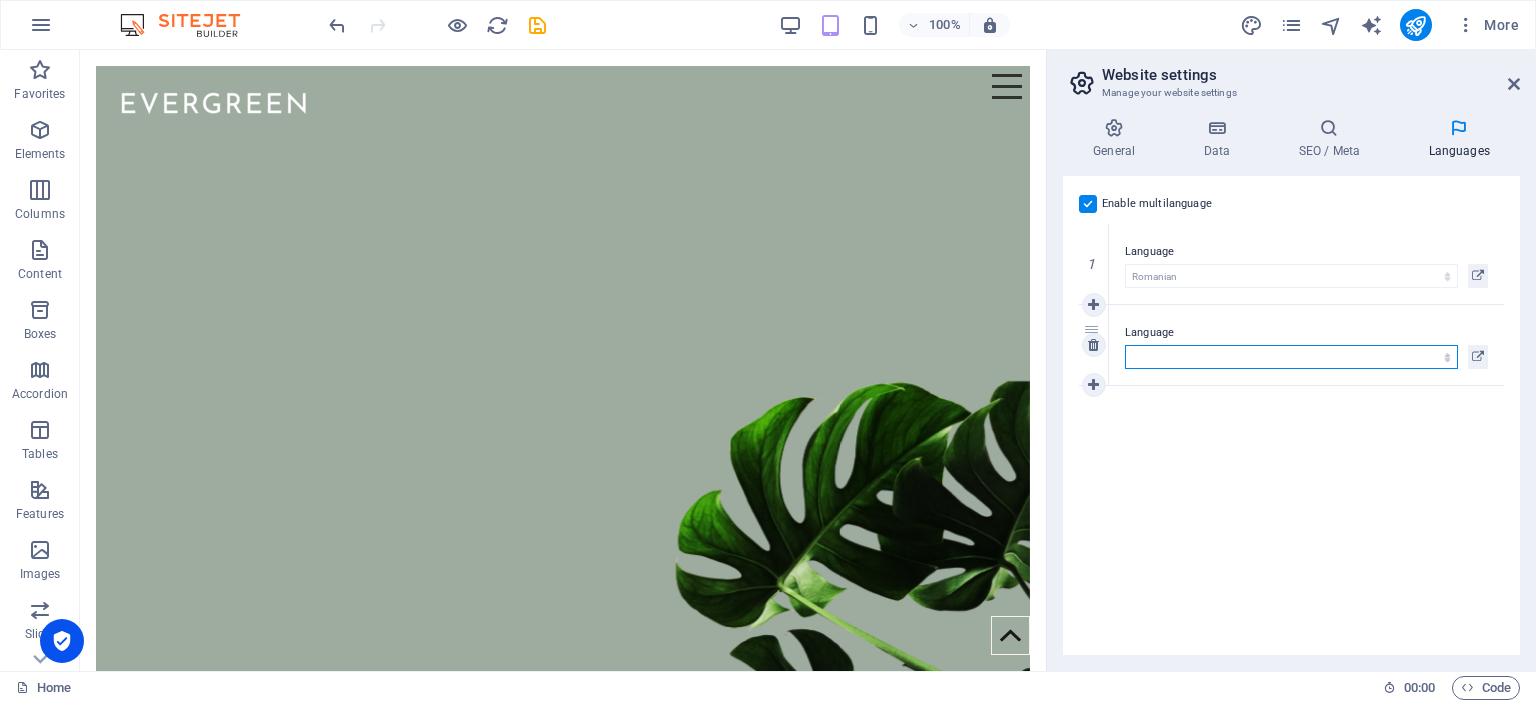 click on "Abkhazian Afar Afrikaans Akan Albanian Amharic Arabic Aragonese Armenian Assamese Avaric Avestan Aymara Azerbaijani Bambara Bashkir Basque Belarusian Bengali Bihari languages Bislama Bokmål Bosnian Breton Bulgarian Burmese Catalan Central Khmer Chamorro Chechen Chinese Church Slavic Chuvash Cornish Corsican Cree Croatian Czech Danish Dutch Dzongkha English Esperanto Estonian Ewe Faroese Farsi (Persian) Fijian Finnish French Fulah Gaelic Galician Ganda Georgian German Greek Greenlandic Guaraní Gujarati Haitian Creole Hausa Hebrew Herero Hindi Hiri Motu Hungarian Icelandic Ido Igbo Indonesian Interlingua Interlingue Inuktitut Inupiaq Irish Italian Japanese Javanese Kannada Kanuri Kashmiri Kazakh Kikuyu Kinyarwanda Komi Kongo Korean Kurdish Kwanyama Kyrgyz Lao Latin Latvian Limburgish Lingala Lithuanian Luba-Katanga Luxembourgish Macedonian Malagasy Malay Malayalam Maldivian Maltese Manx Maori Marathi Marshallese Mongolian Nauru Navajo Ndonga Nepali North Ndebele Northern Sami Norwegian Norwegian Nynorsk Nuosu" 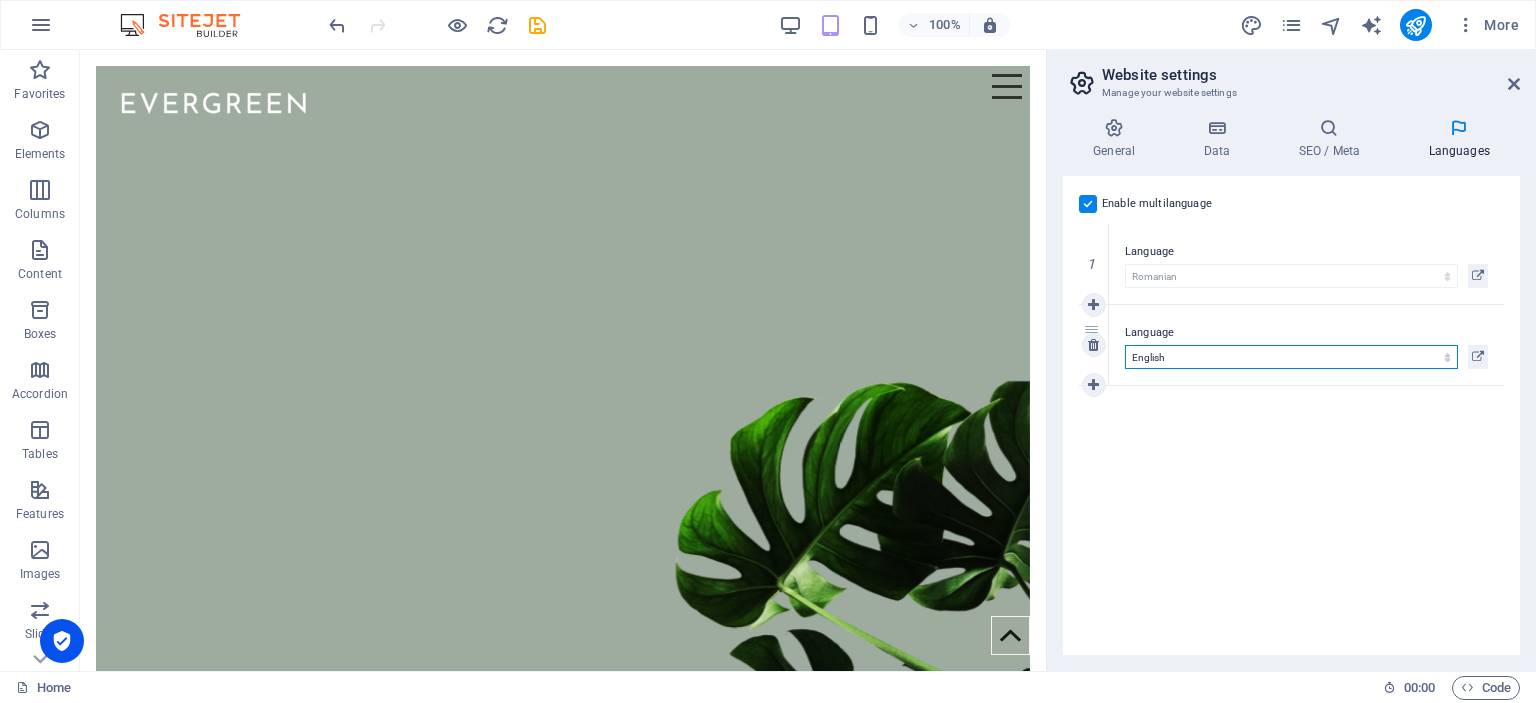 click on "Abkhazian Afar Afrikaans Akan Albanian Amharic Arabic Aragonese Armenian Assamese Avaric Avestan Aymara Azerbaijani Bambara Bashkir Basque Belarusian Bengali Bihari languages Bislama Bokmål Bosnian Breton Bulgarian Burmese Catalan Central Khmer Chamorro Chechen Chinese Church Slavic Chuvash Cornish Corsican Cree Croatian Czech Danish Dutch Dzongkha English Esperanto Estonian Ewe Faroese Farsi (Persian) Fijian Finnish French Fulah Gaelic Galician Ganda Georgian German Greek Greenlandic Guaraní Gujarati Haitian Creole Hausa Hebrew Herero Hindi Hiri Motu Hungarian Icelandic Ido Igbo Indonesian Interlingua Interlingue Inuktitut Inupiaq Irish Italian Japanese Javanese Kannada Kanuri Kashmiri Kazakh Kikuyu Kinyarwanda Komi Kongo Korean Kurdish Kwanyama Kyrgyz Lao Latin Latvian Limburgish Lingala Lithuanian Luba-Katanga Luxembourgish Macedonian Malagasy Malay Malayalam Maldivian Maltese Manx Maori Marathi Marshallese Mongolian Nauru Navajo Ndonga Nepali North Ndebele Northern Sami Norwegian Norwegian Nynorsk Nuosu" 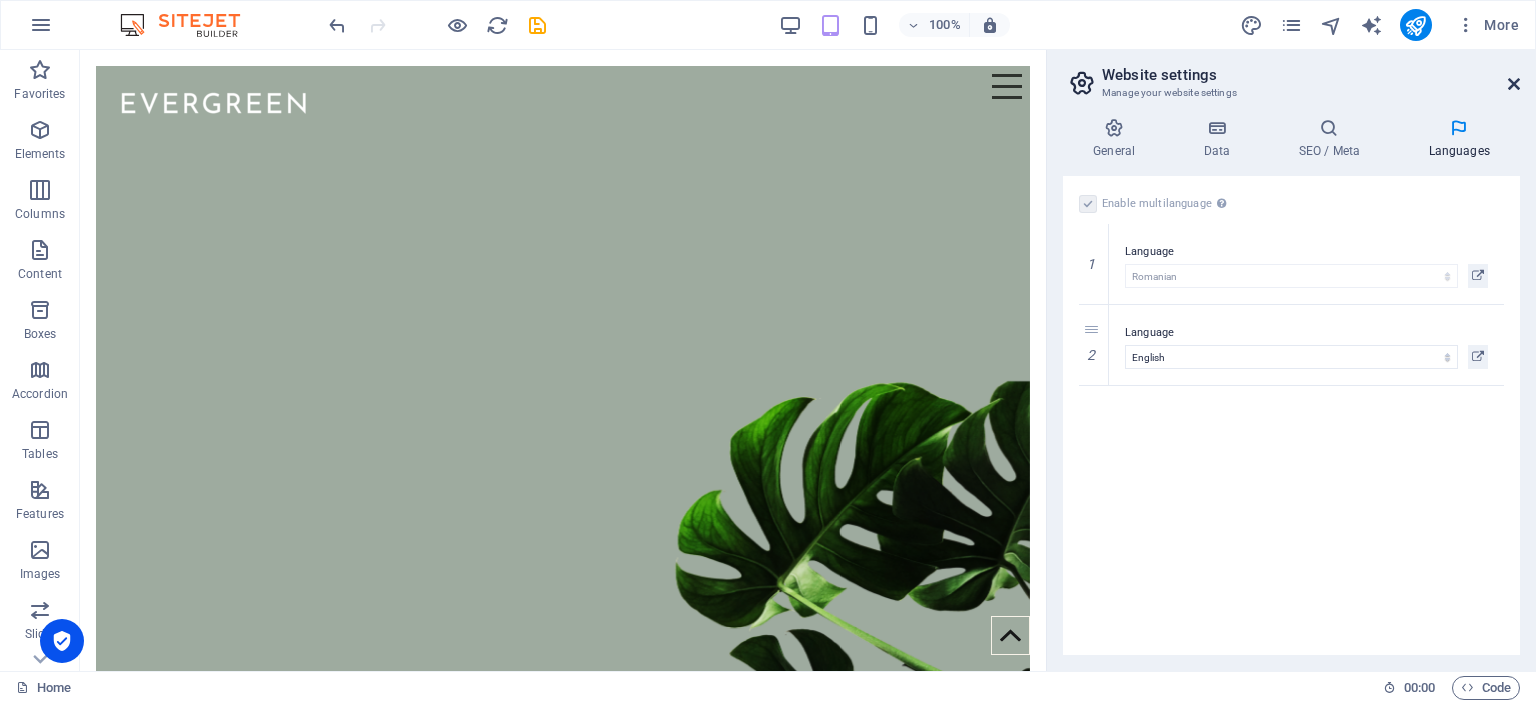 click 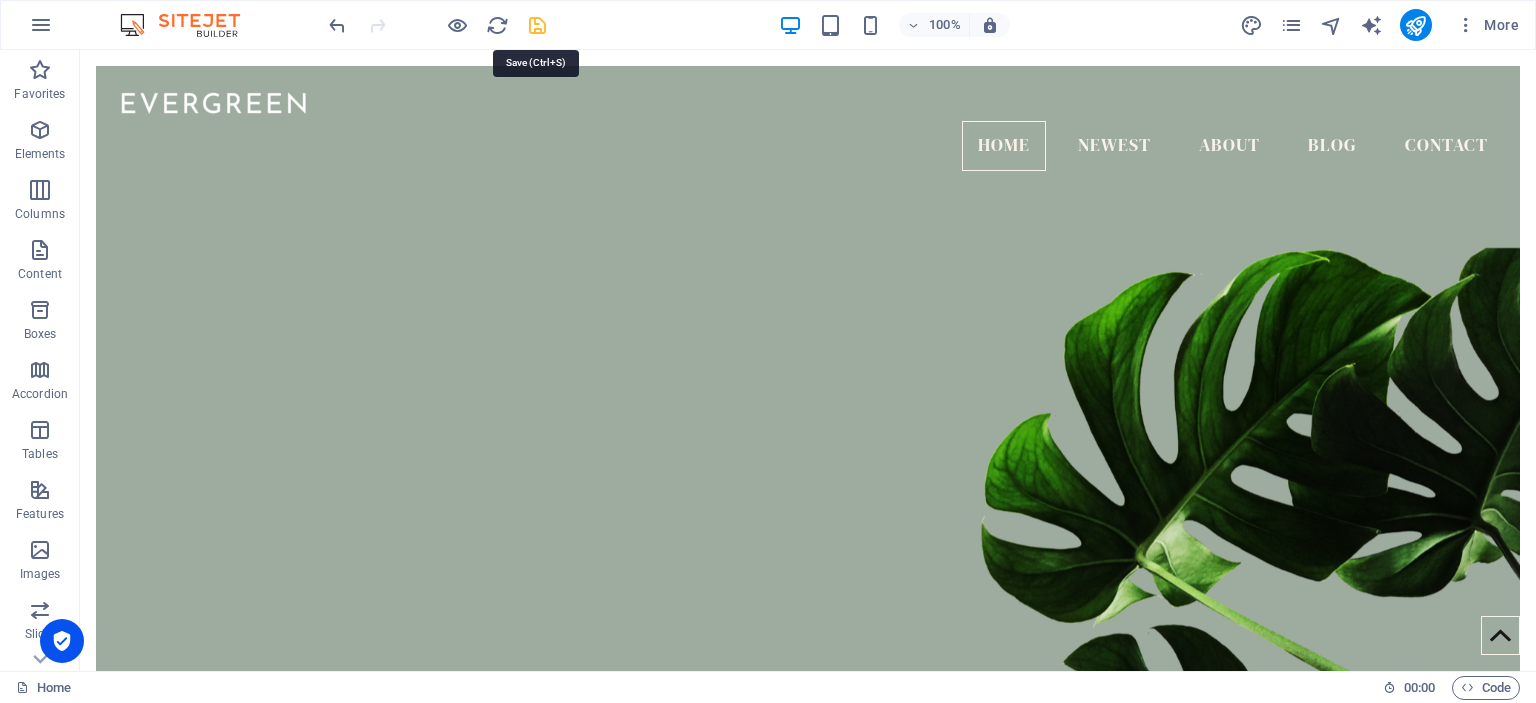 click 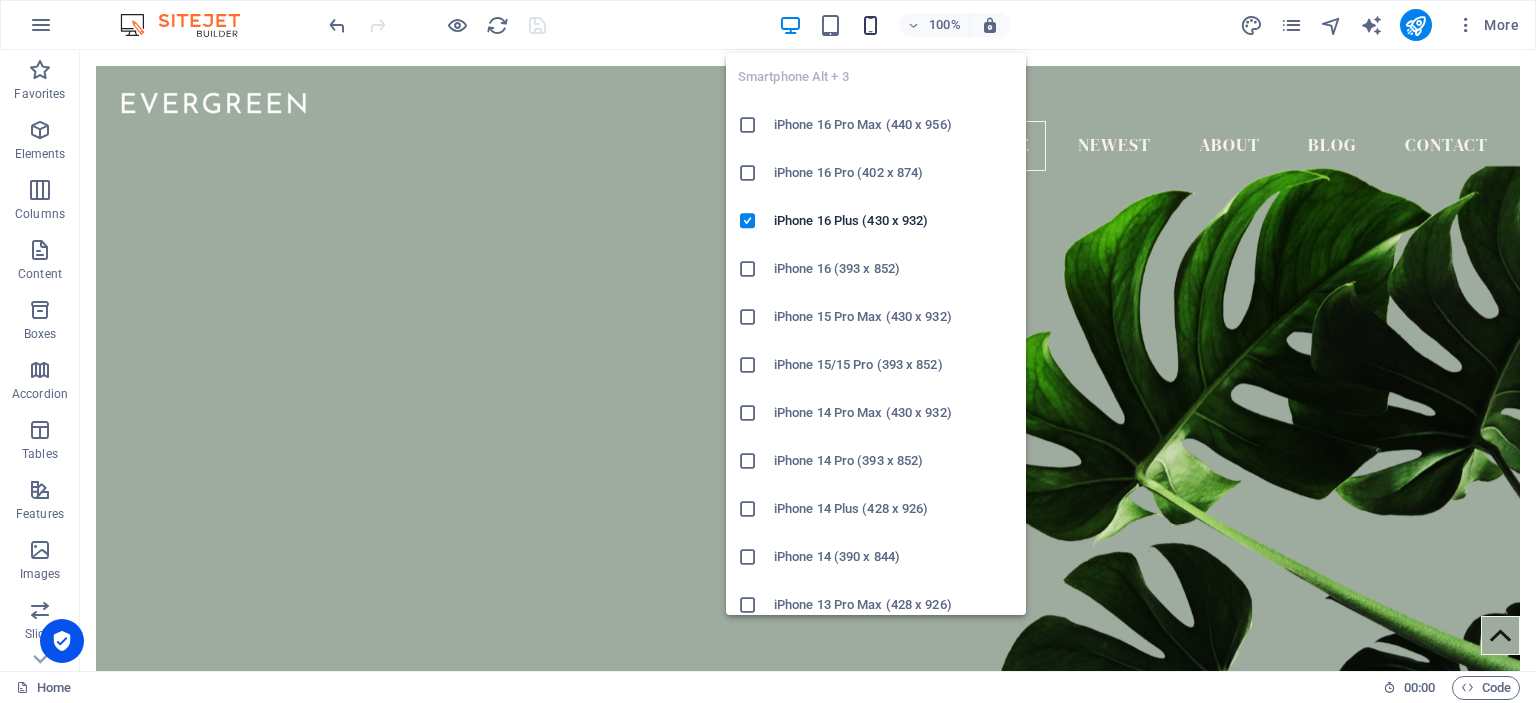 click 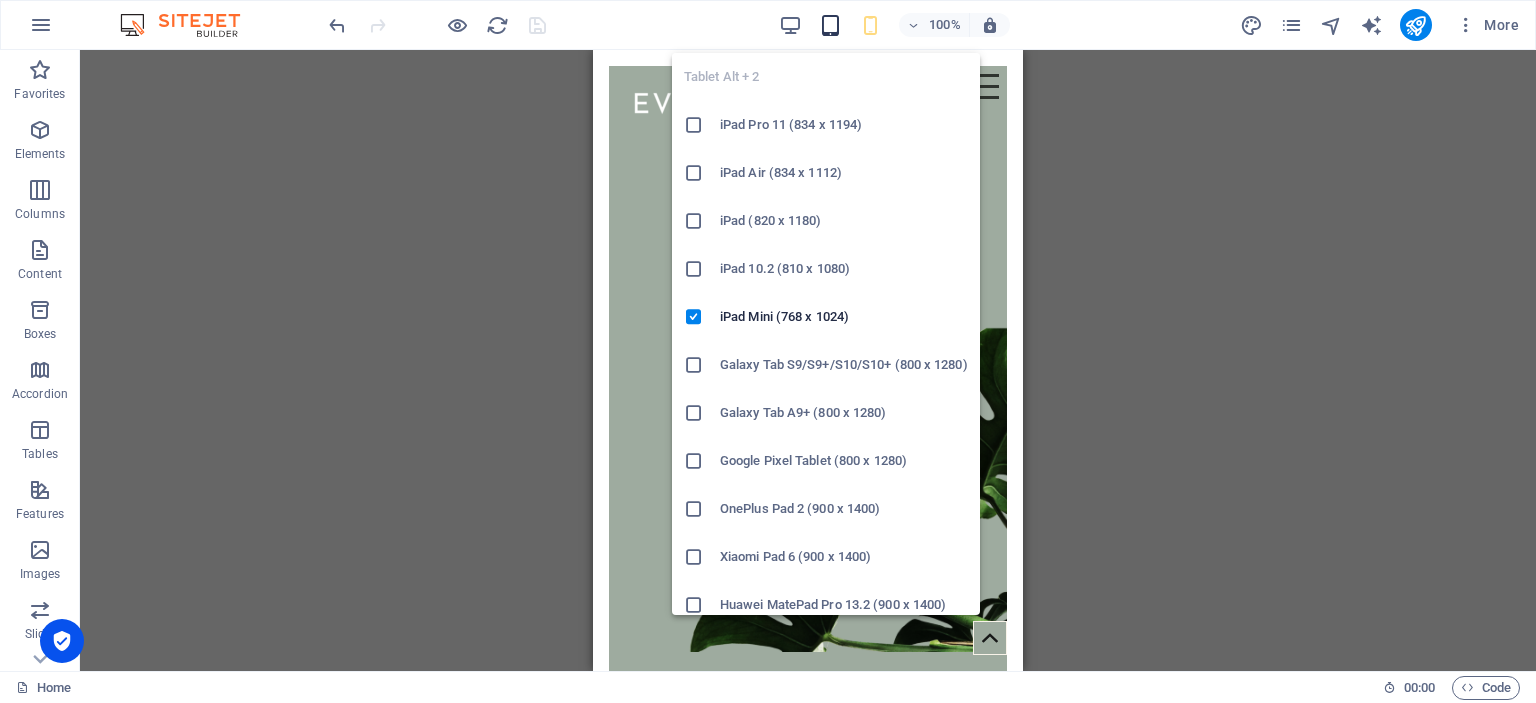 click 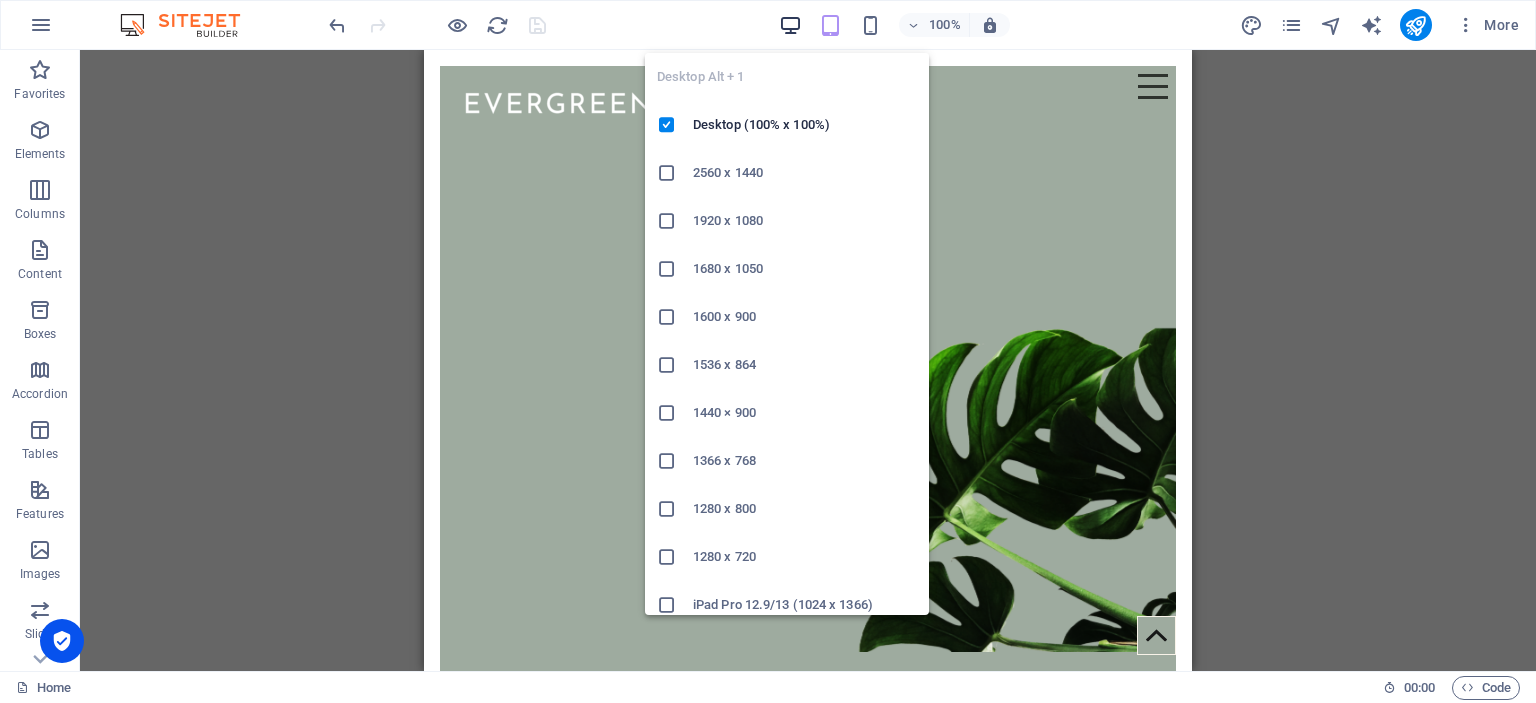 click 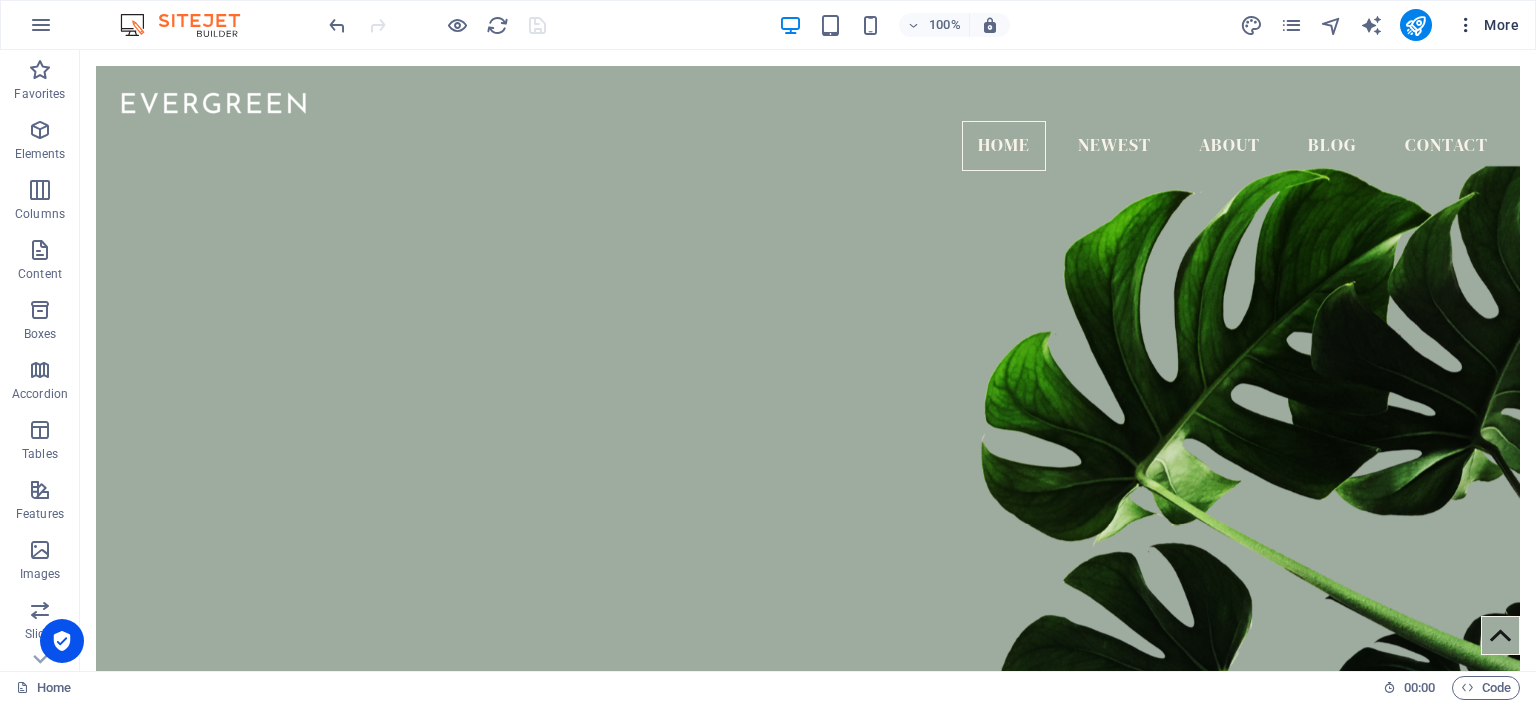 click 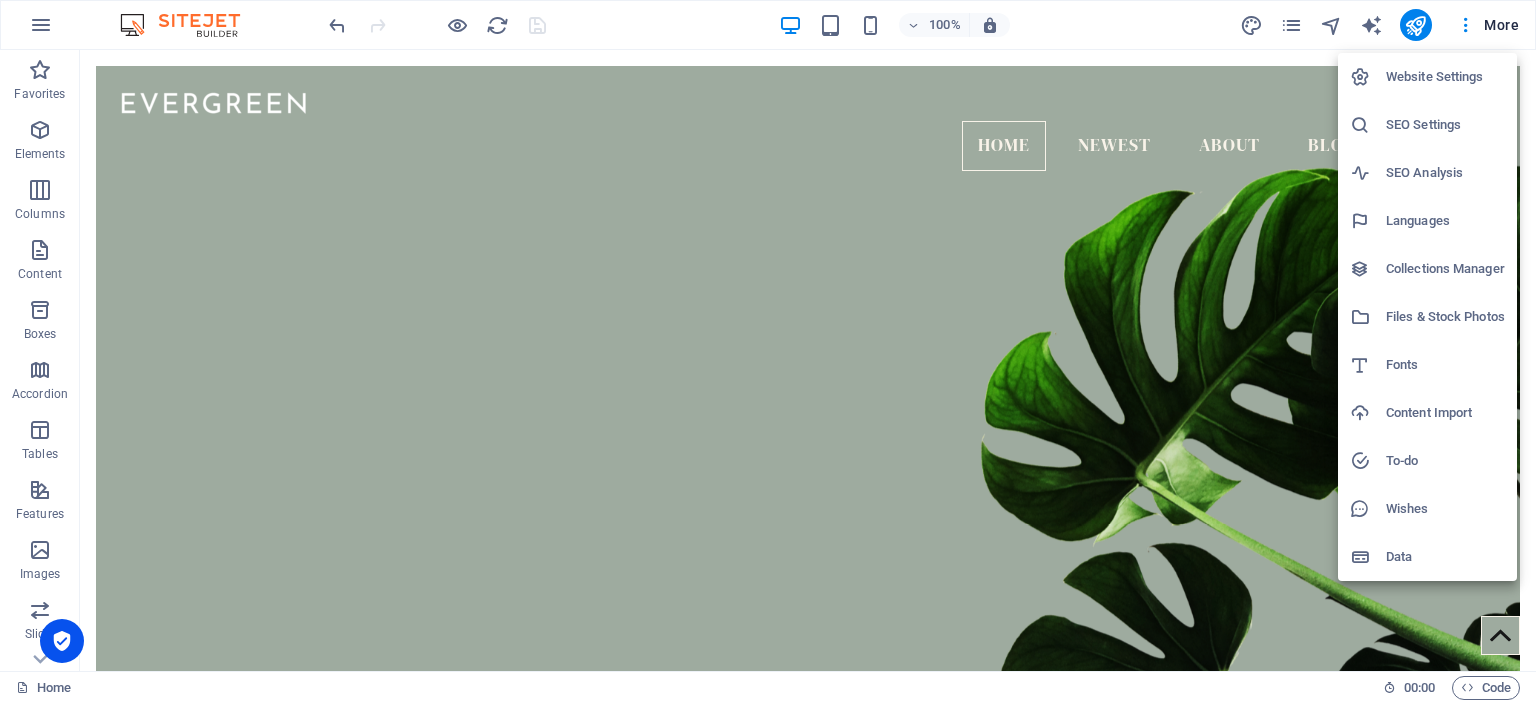 click on "Collections Manager" 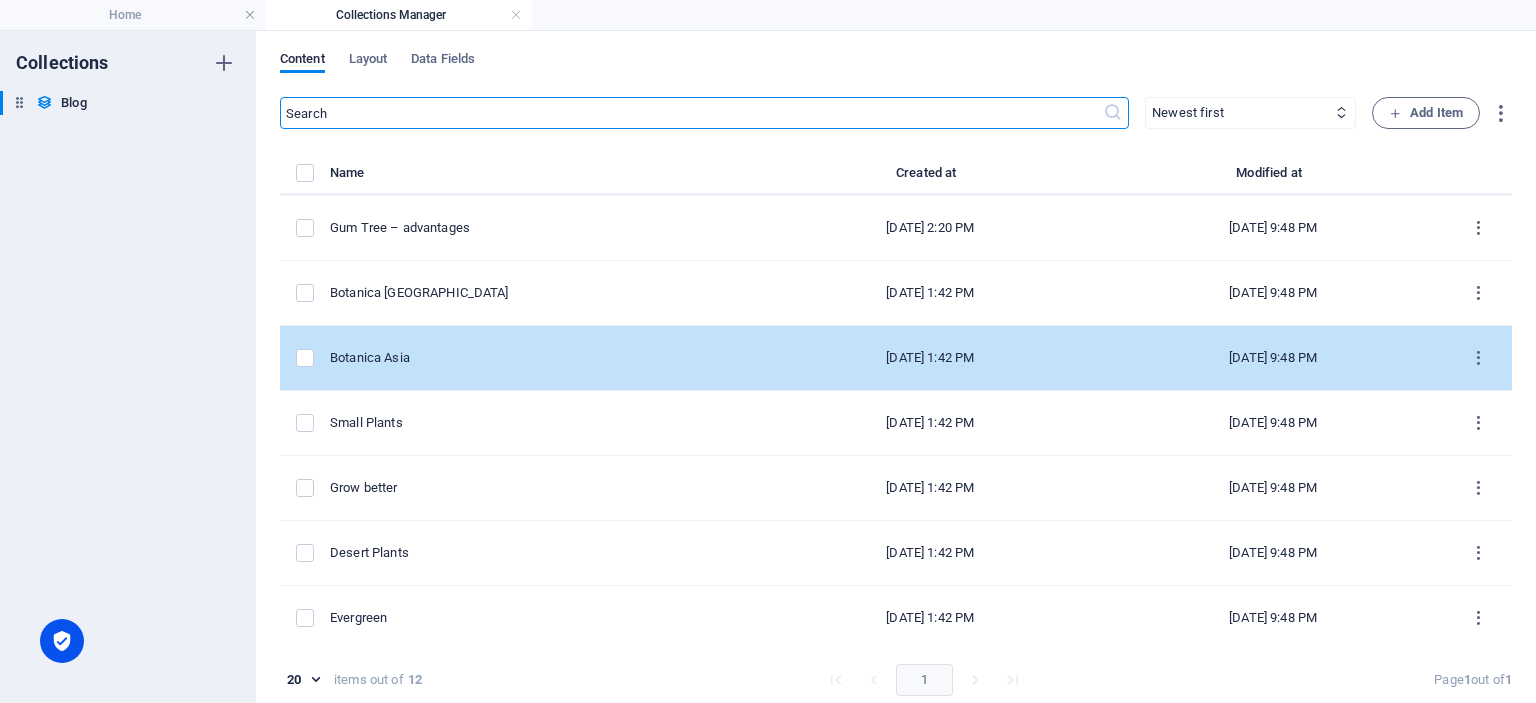 scroll, scrollTop: 0, scrollLeft: 0, axis: both 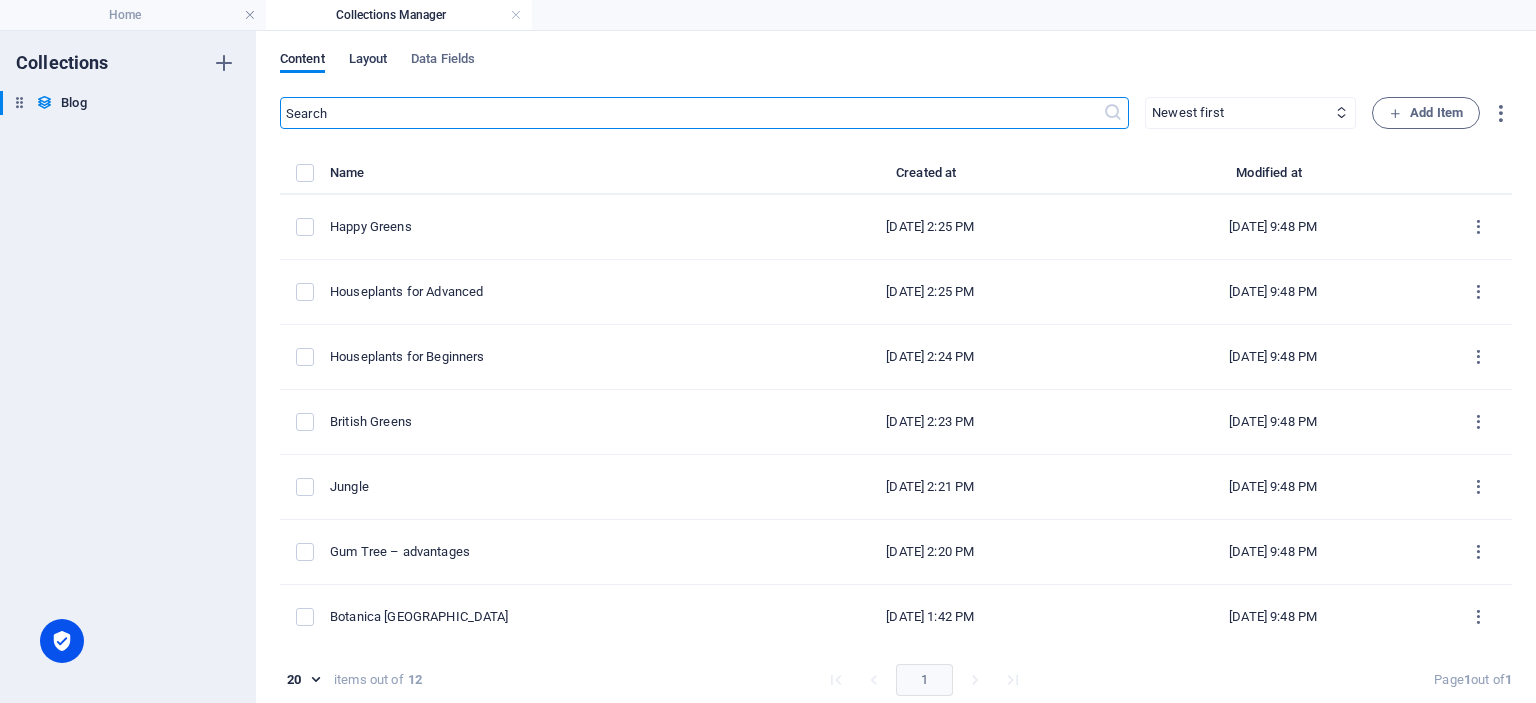 click on "Layout" 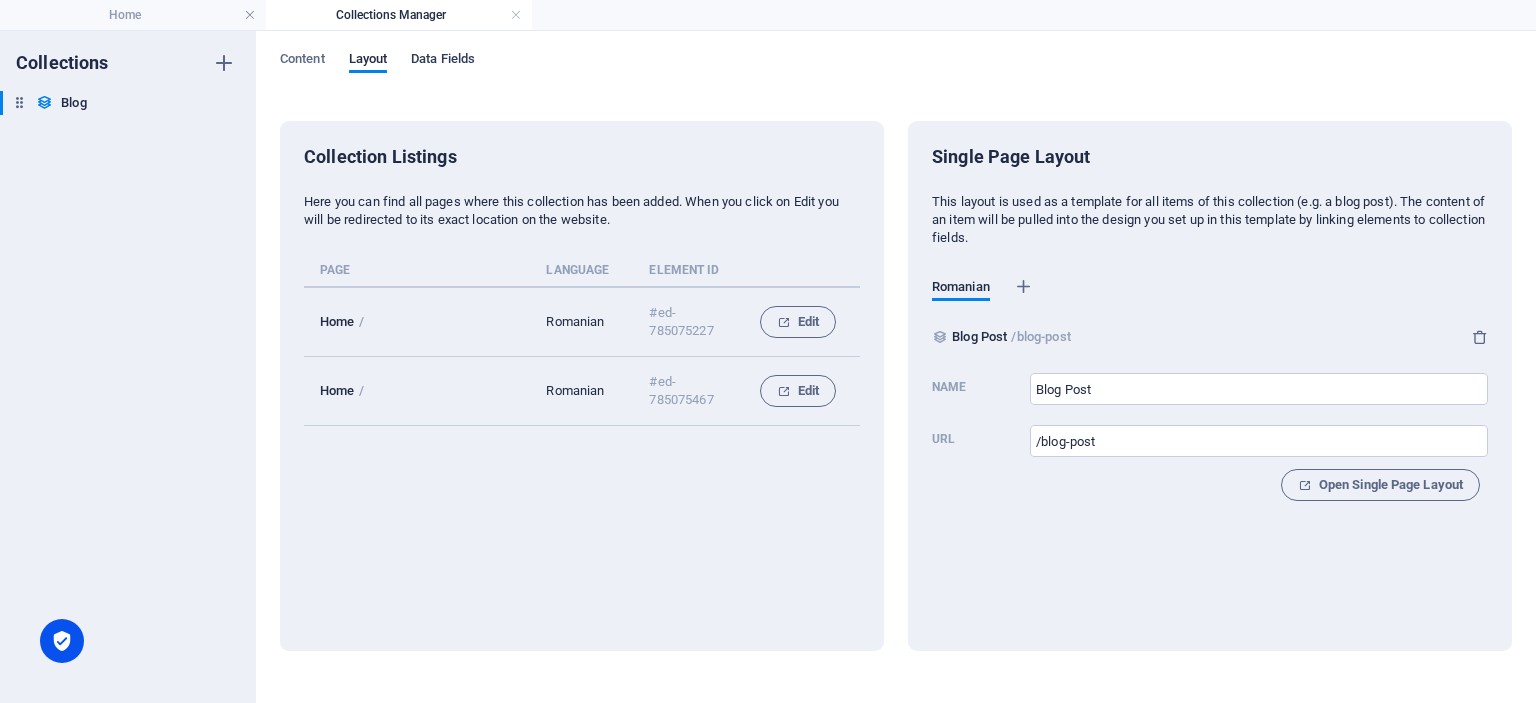 click on "Data Fields" 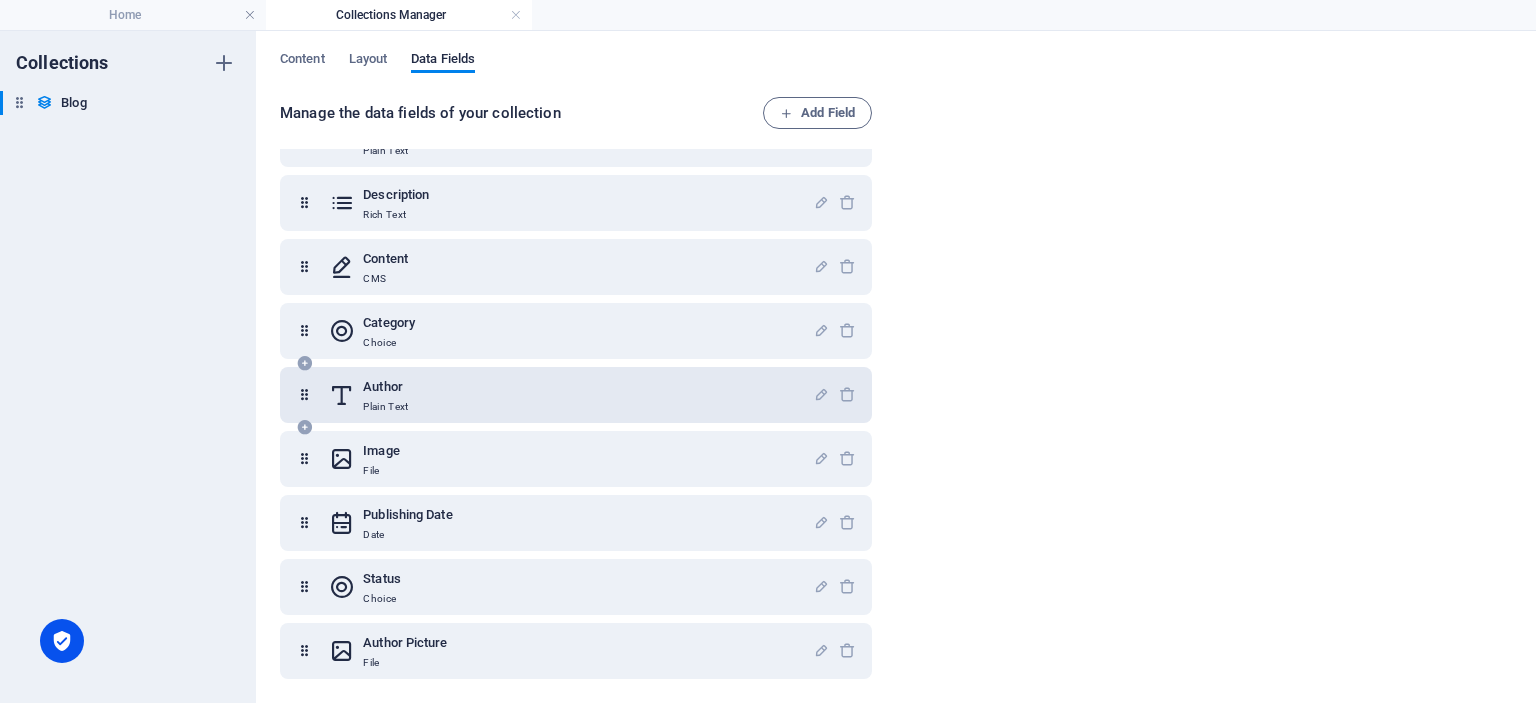 scroll, scrollTop: 0, scrollLeft: 0, axis: both 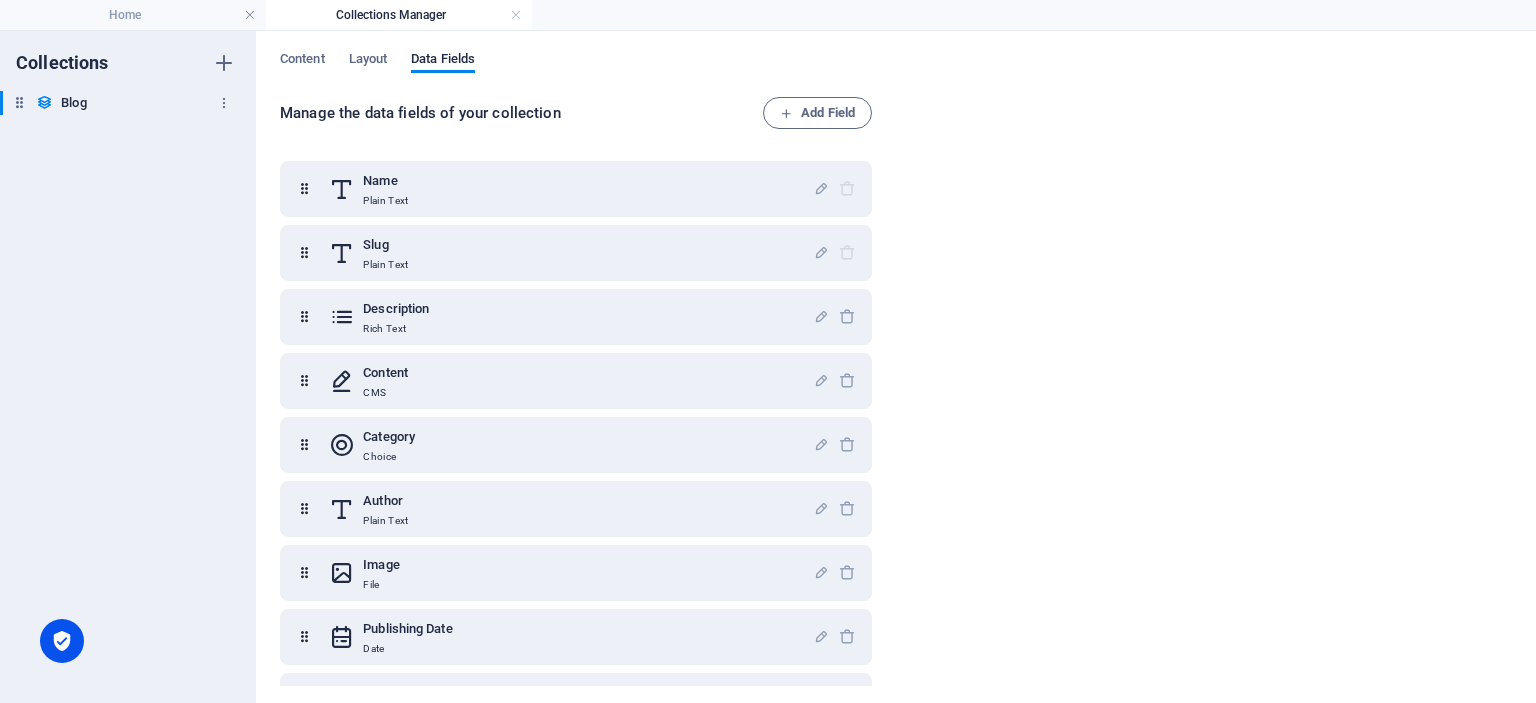 click on "Blog" 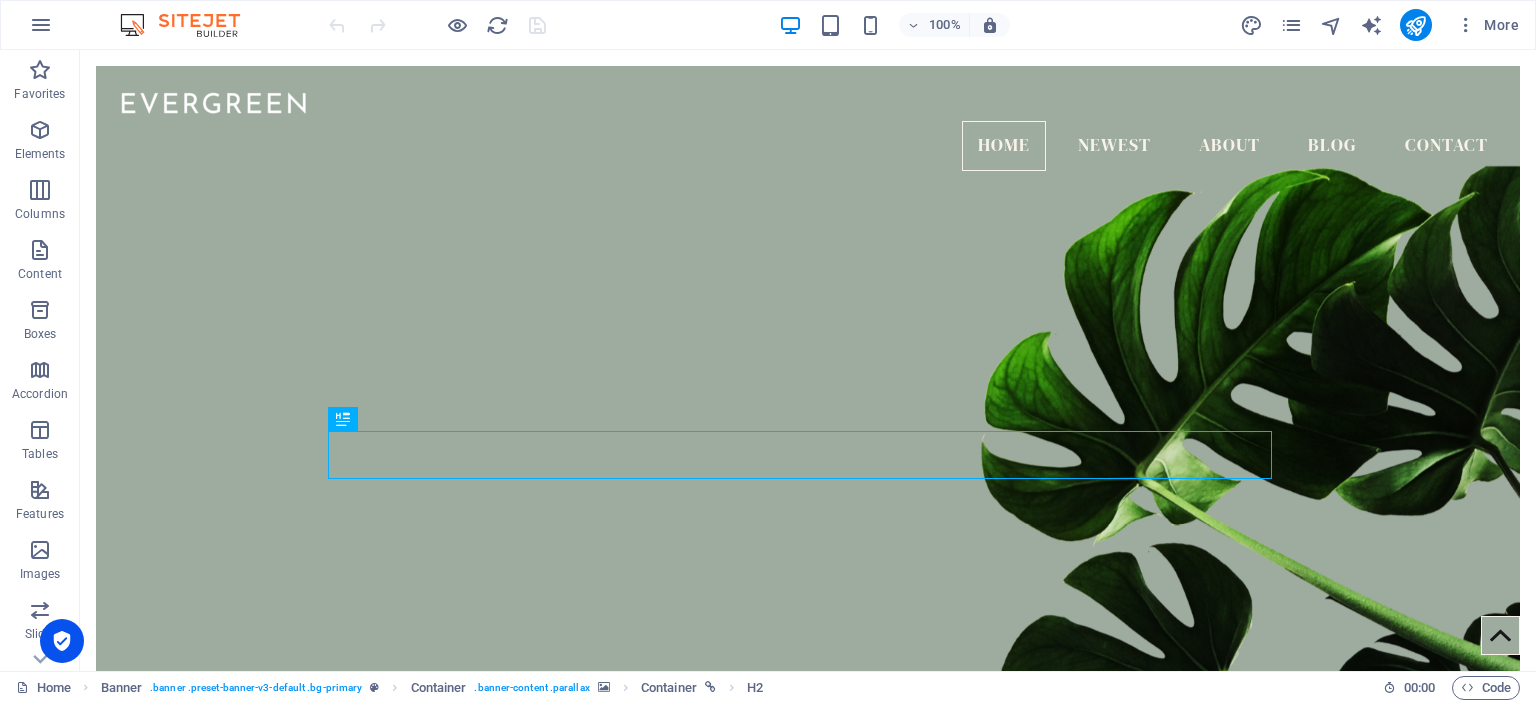 scroll, scrollTop: 0, scrollLeft: 0, axis: both 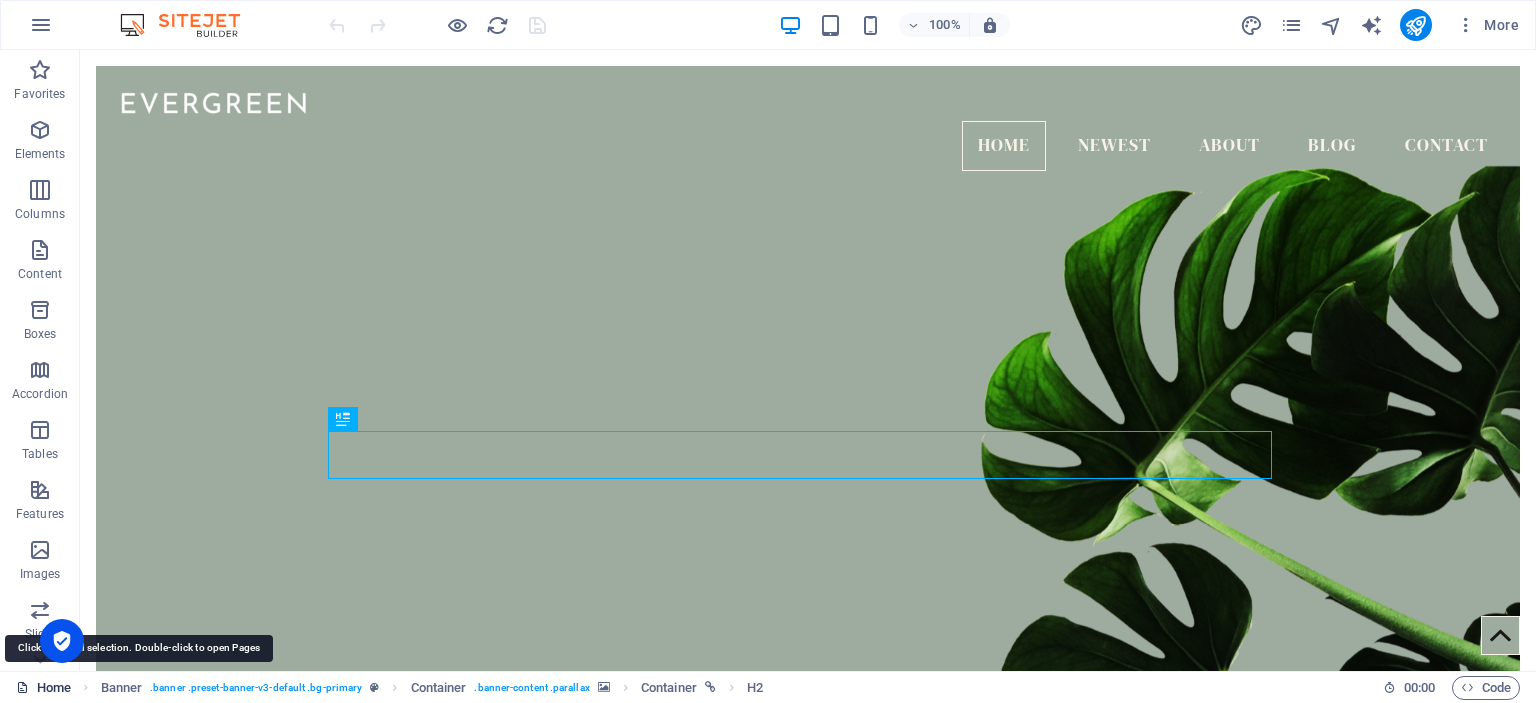click on "Home" at bounding box center [43, 688] 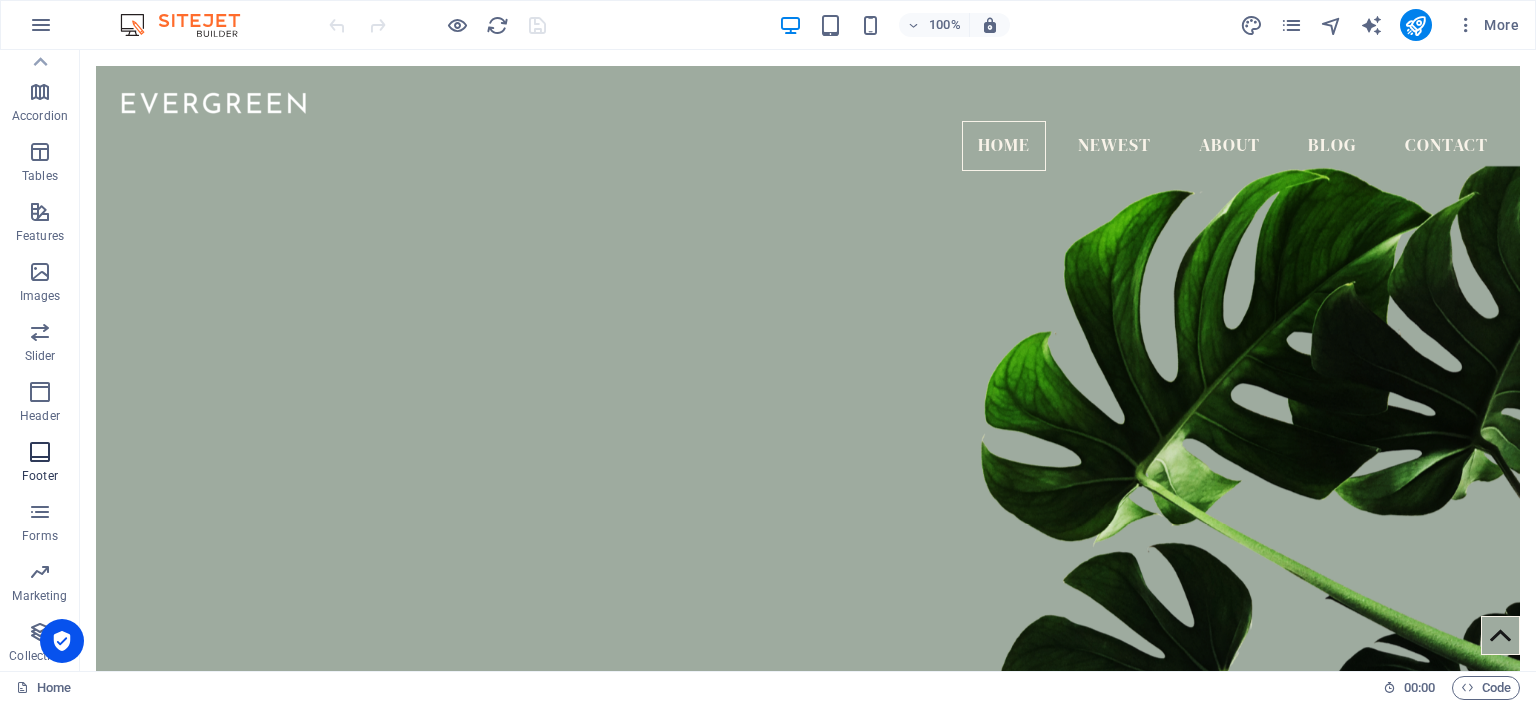 scroll, scrollTop: 0, scrollLeft: 0, axis: both 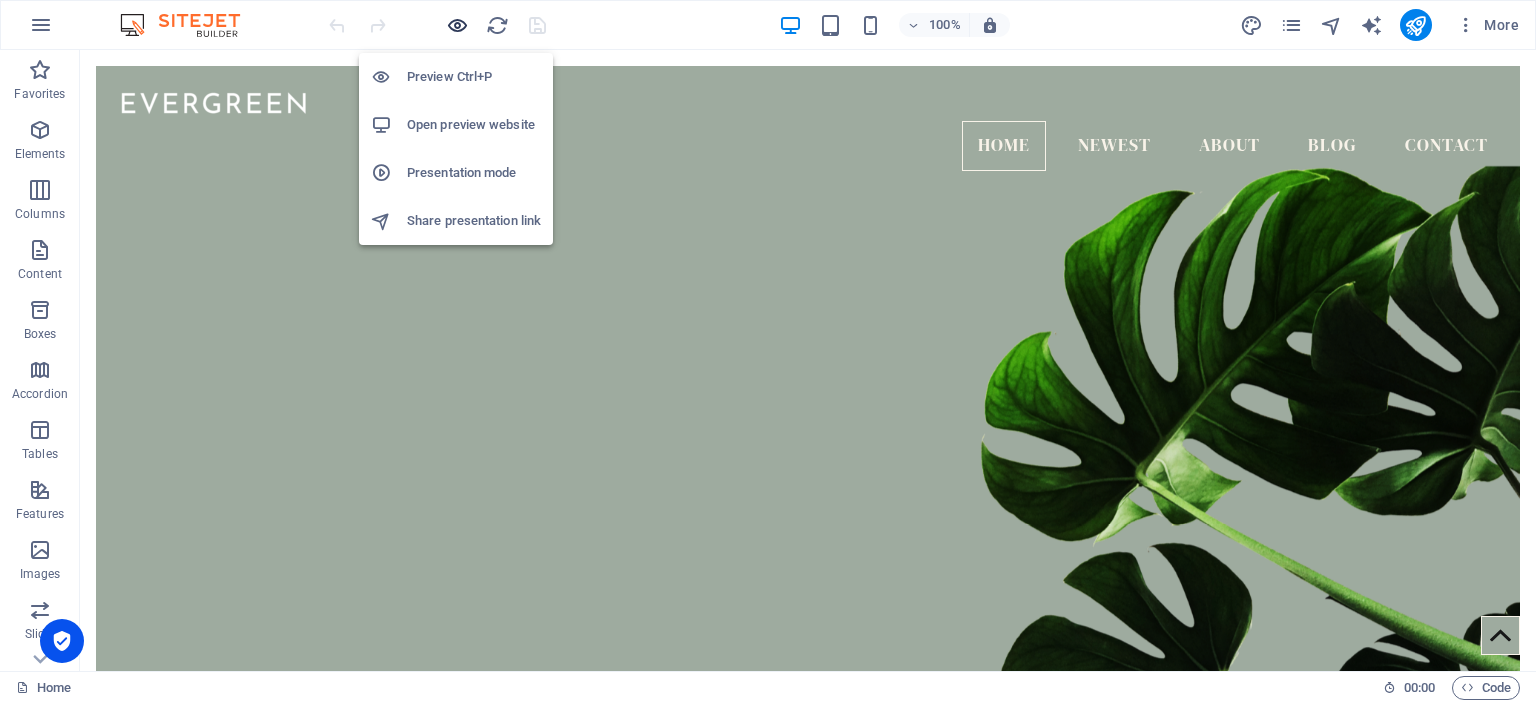 click at bounding box center (457, 25) 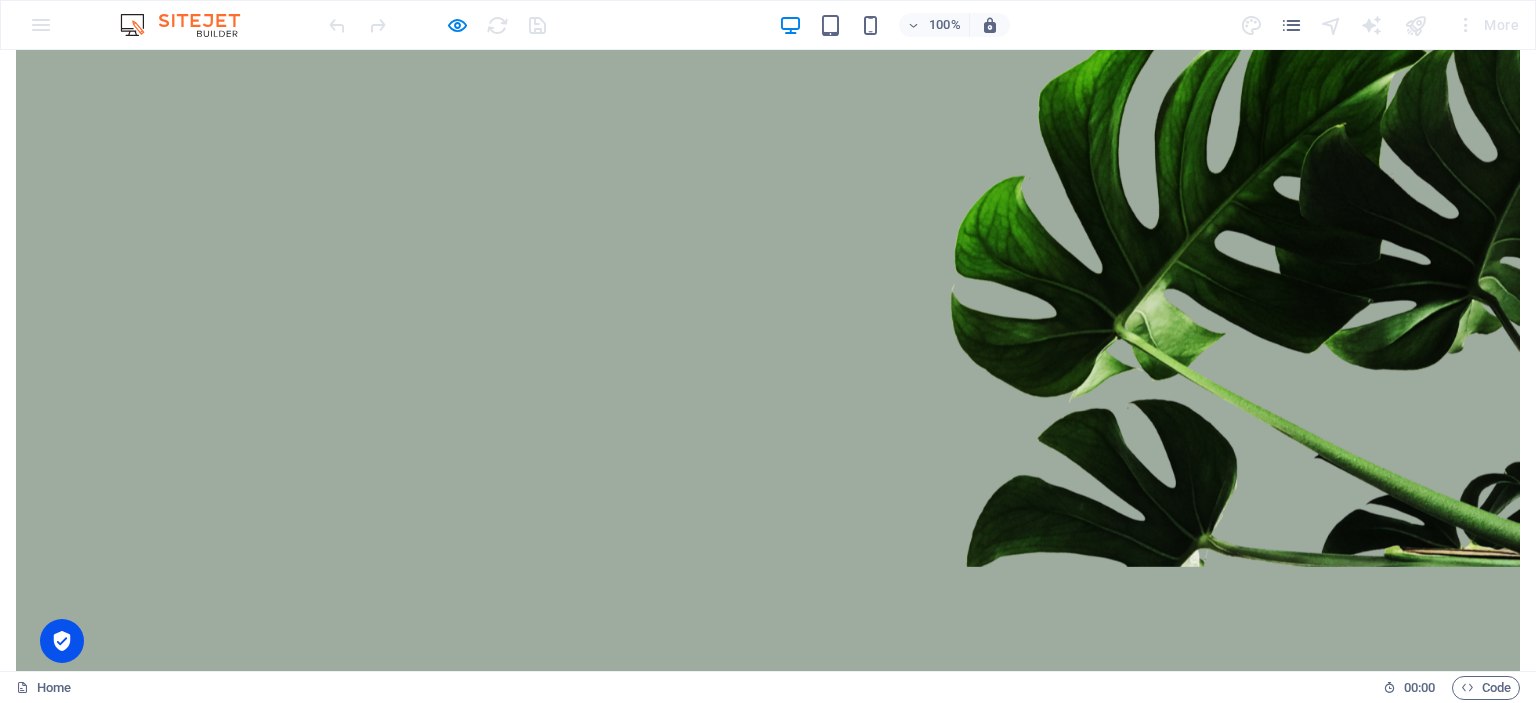 scroll, scrollTop: 0, scrollLeft: 0, axis: both 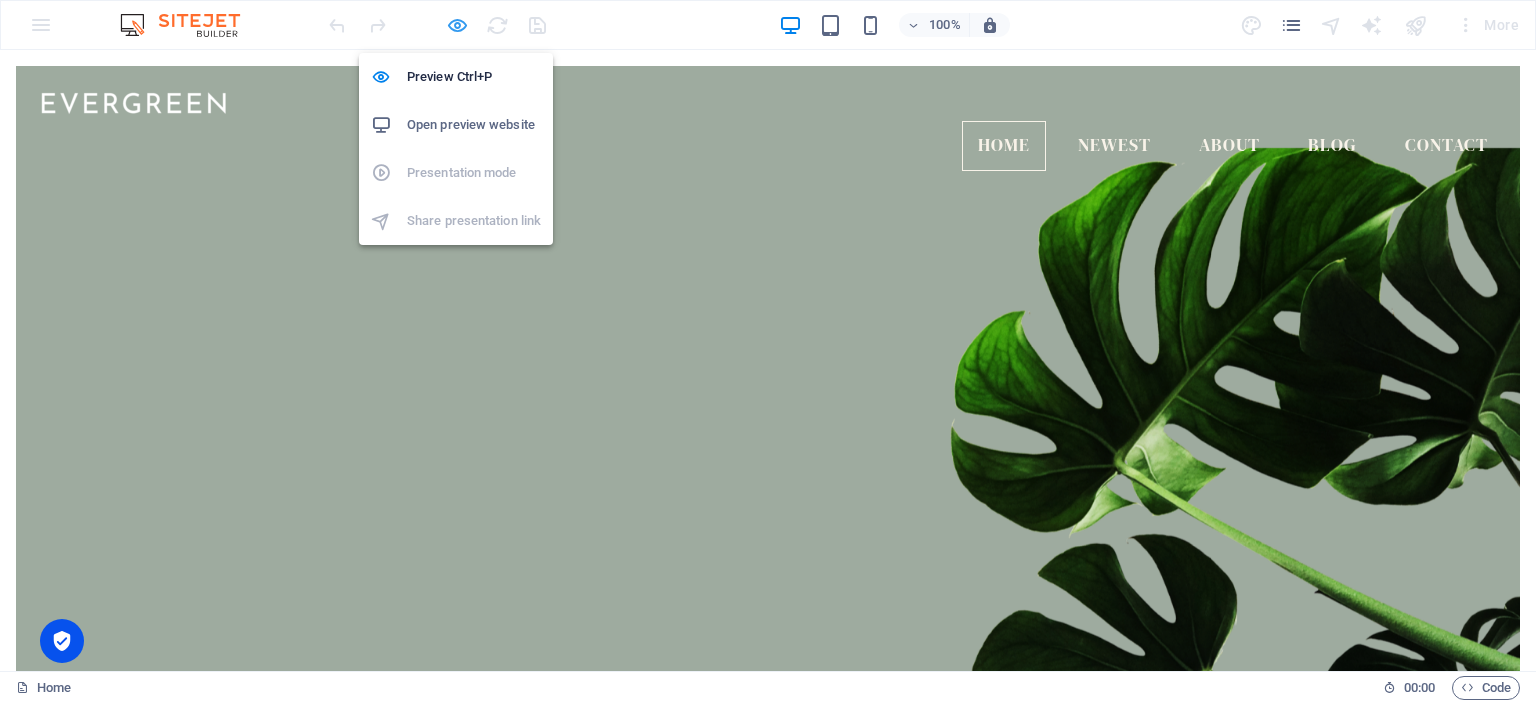 click at bounding box center (457, 25) 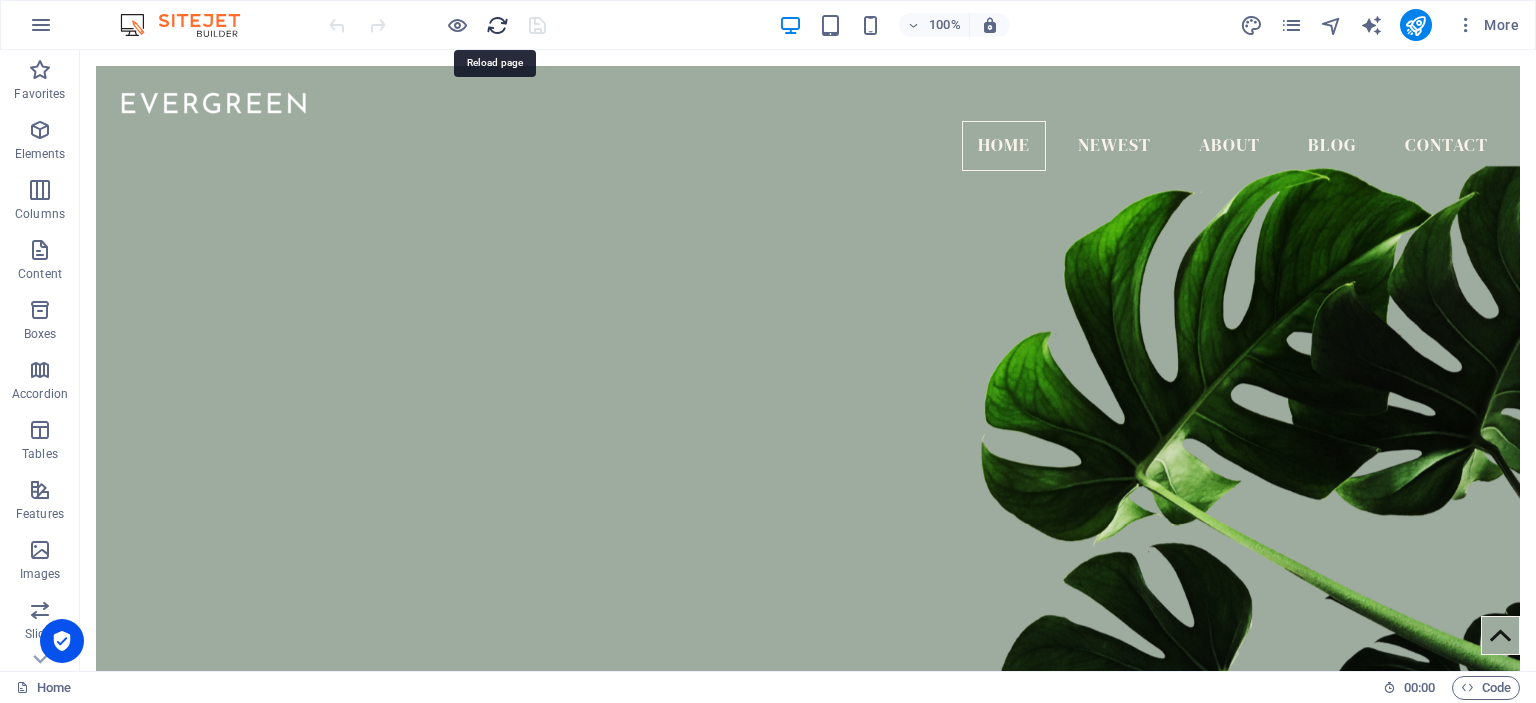 click at bounding box center (497, 25) 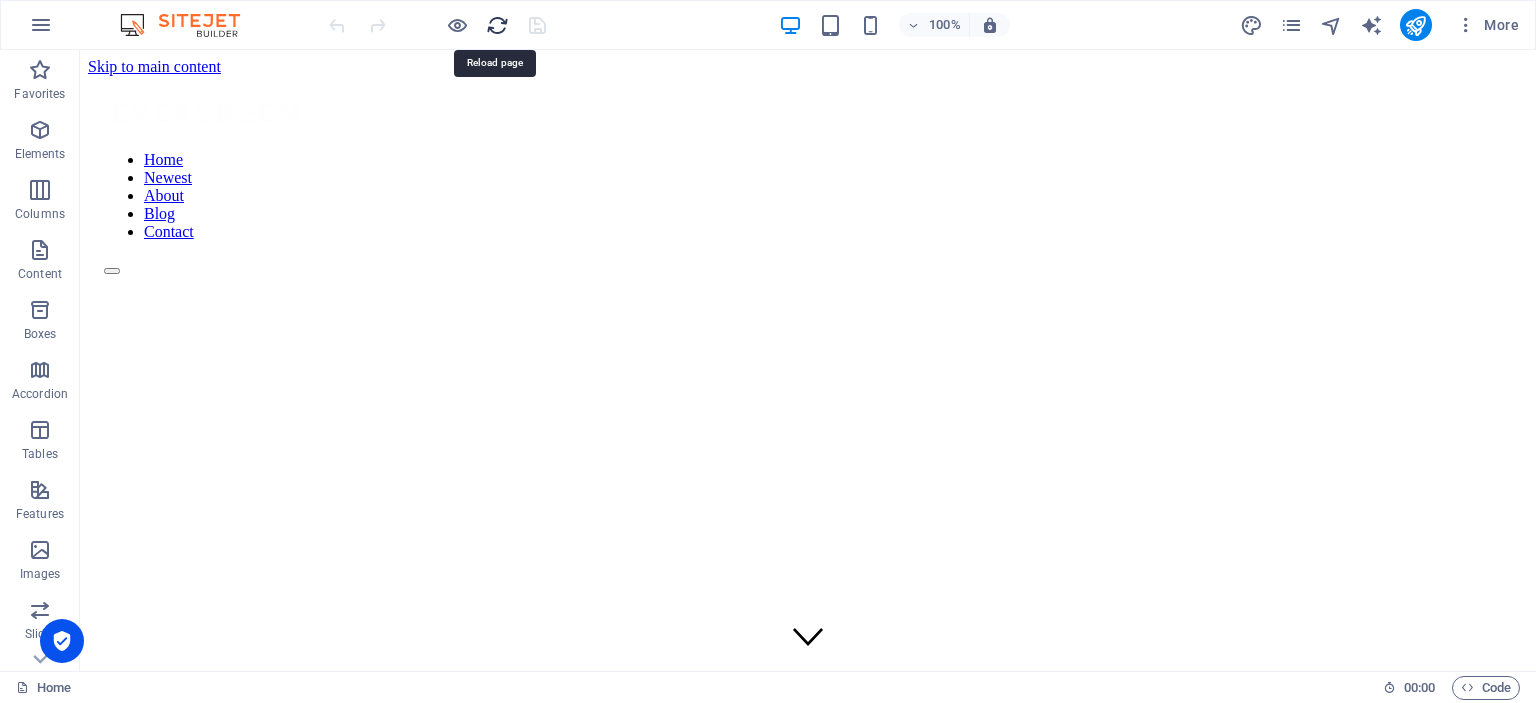 scroll, scrollTop: 0, scrollLeft: 0, axis: both 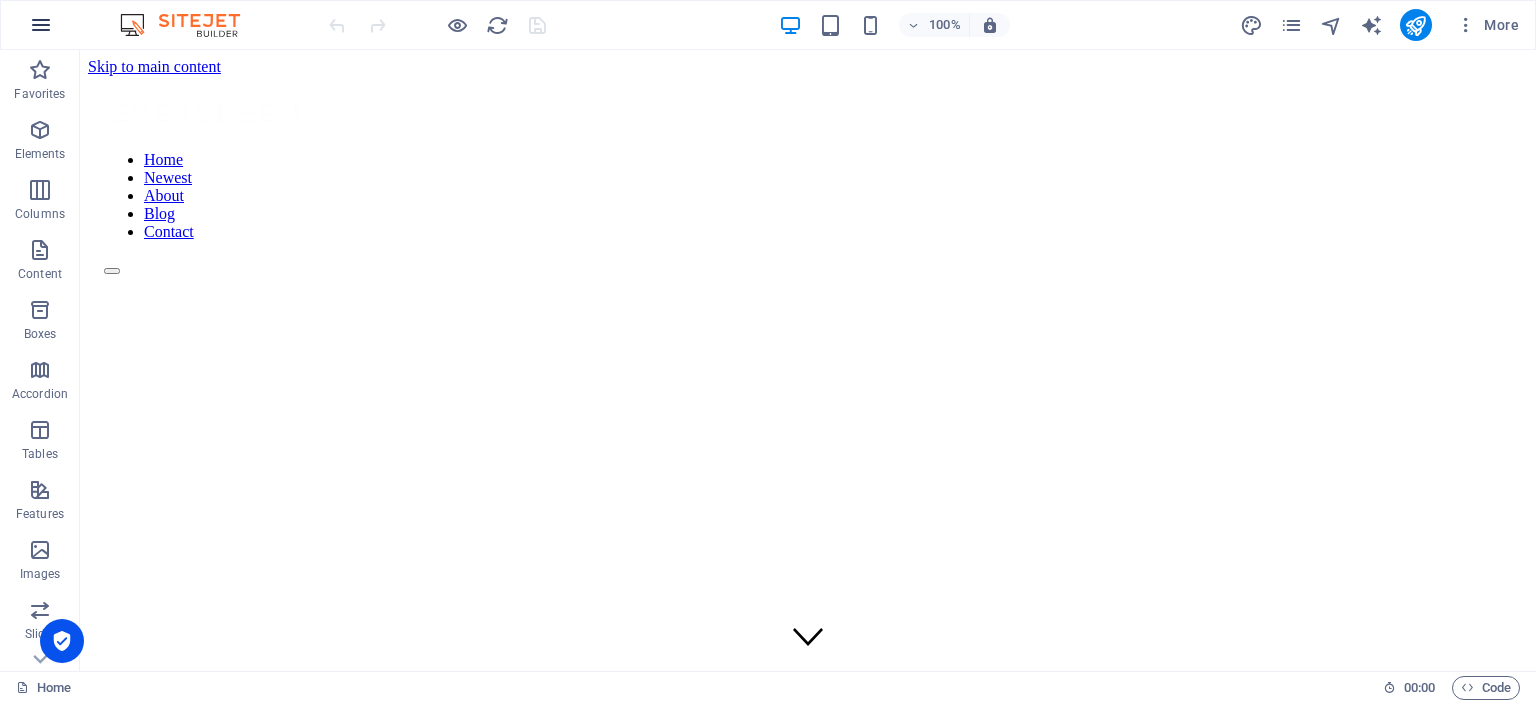 click at bounding box center [41, 25] 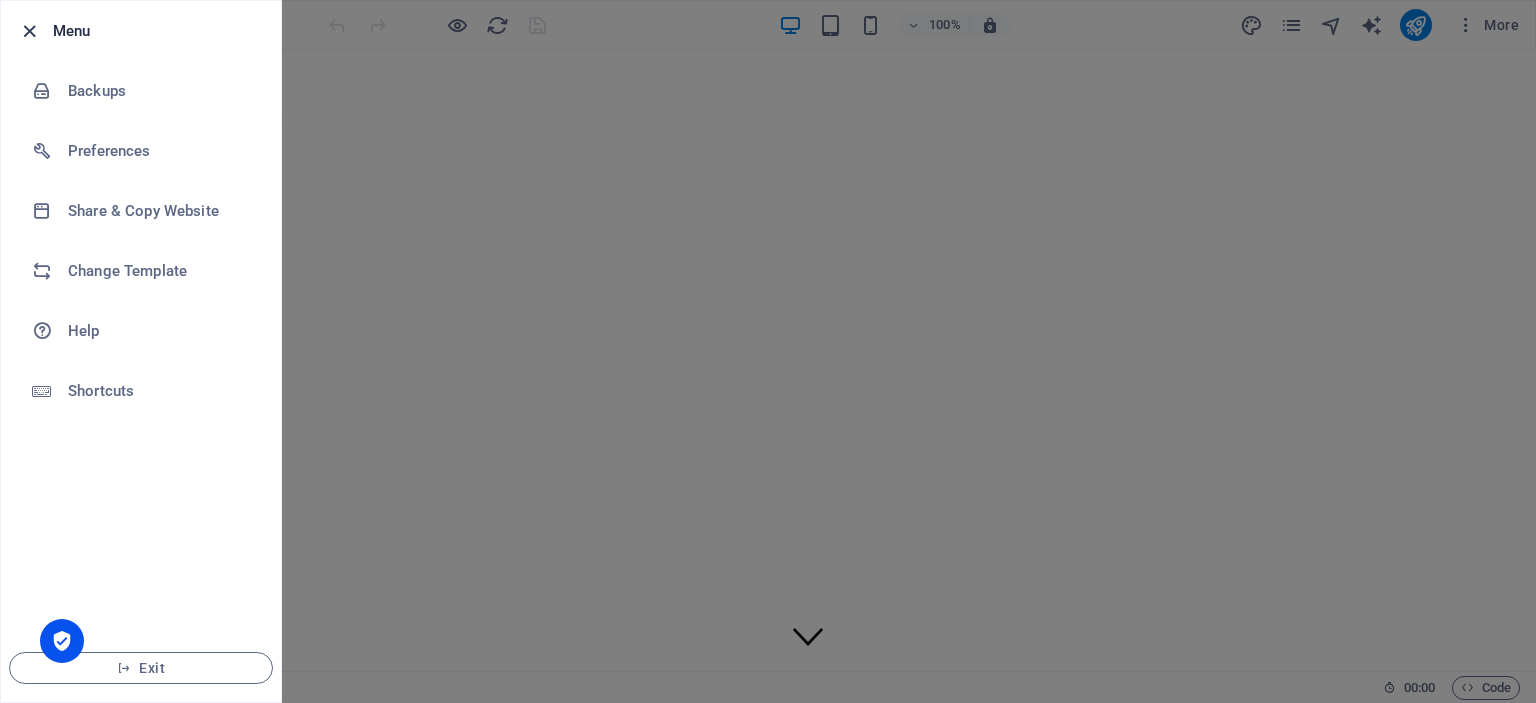 click at bounding box center (29, 31) 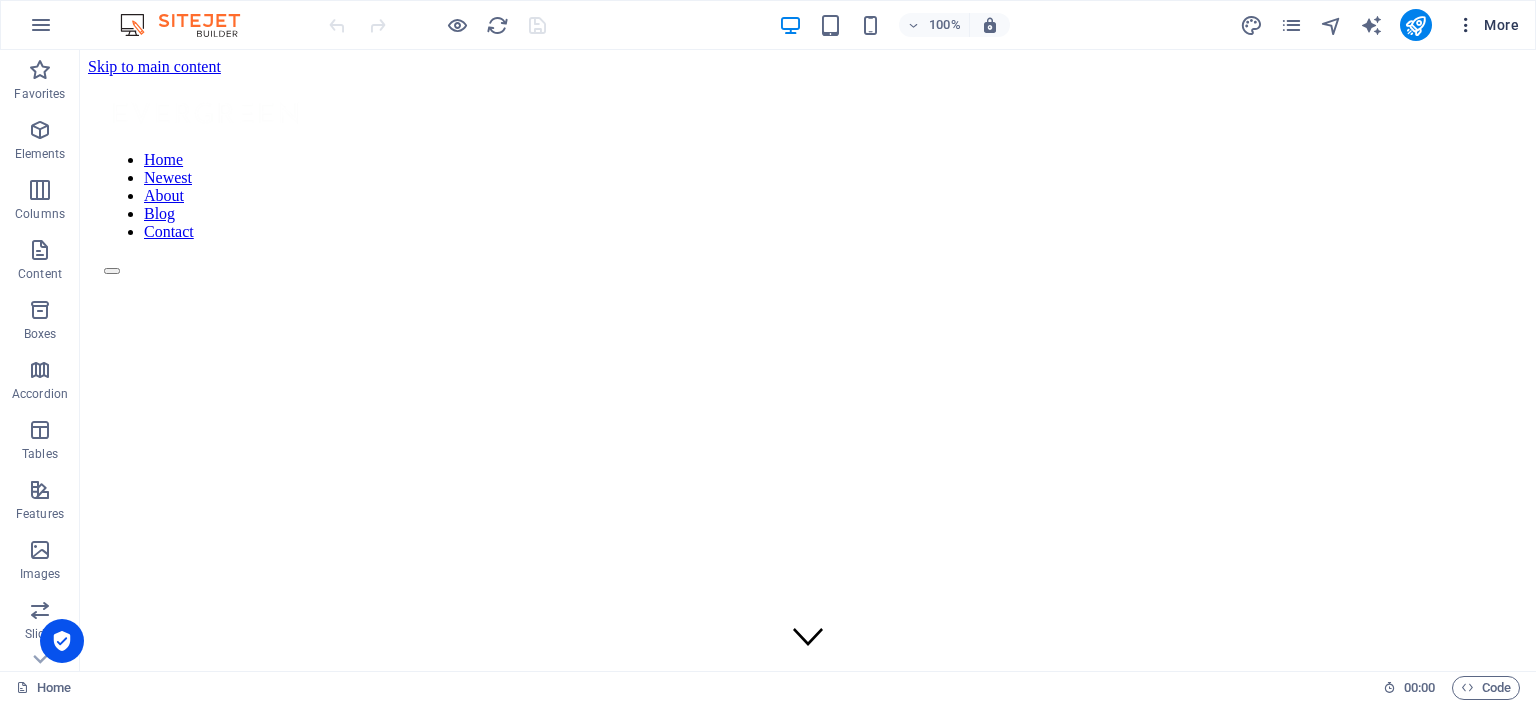 click on "More" at bounding box center [1487, 25] 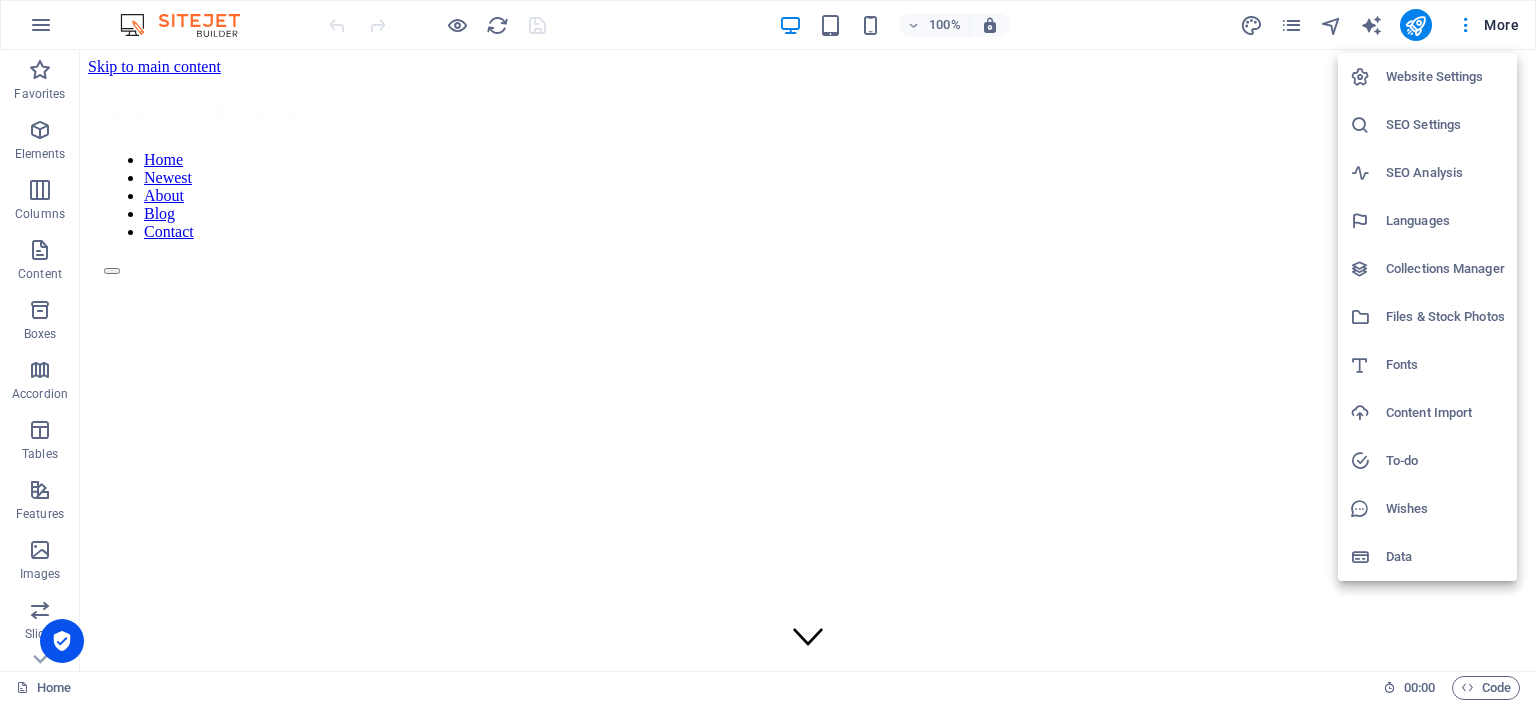 click at bounding box center (768, 351) 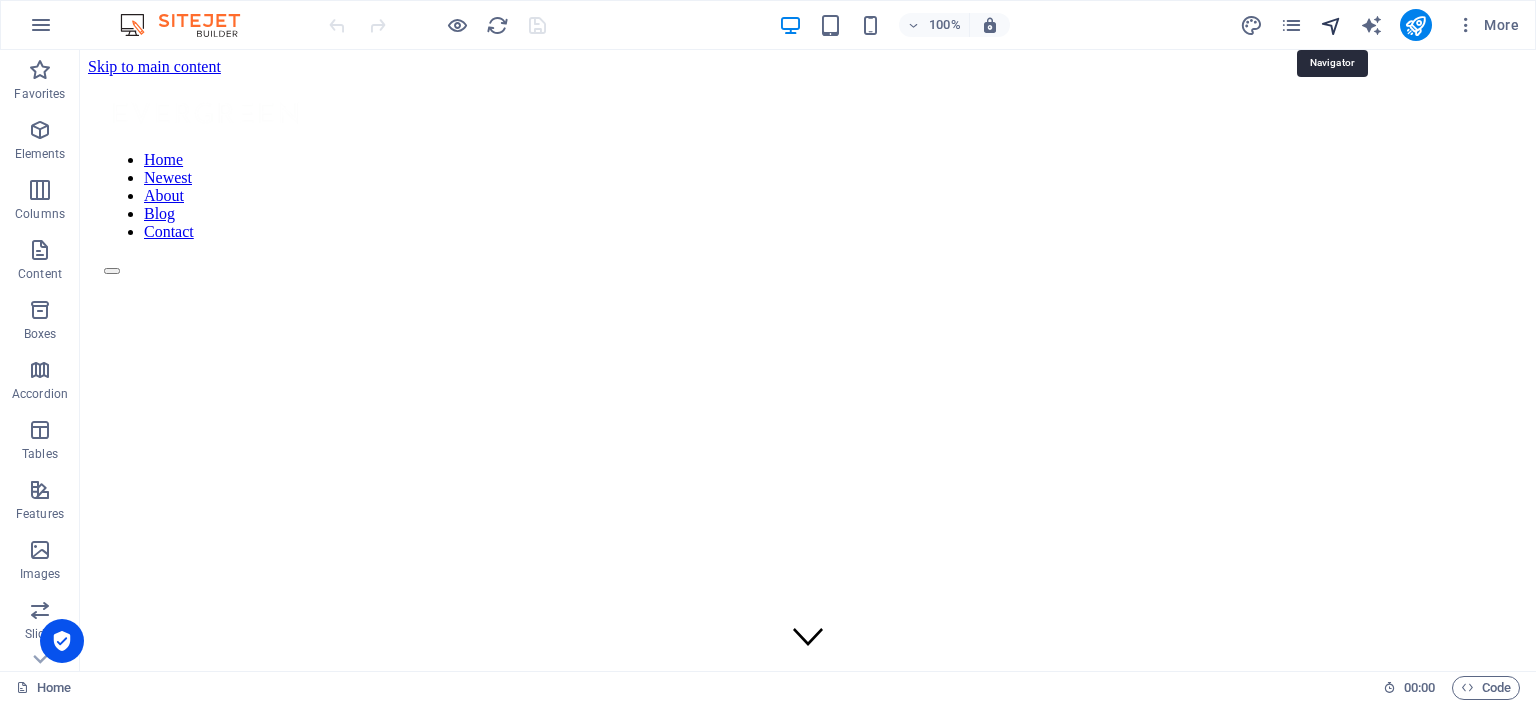 click at bounding box center (1331, 25) 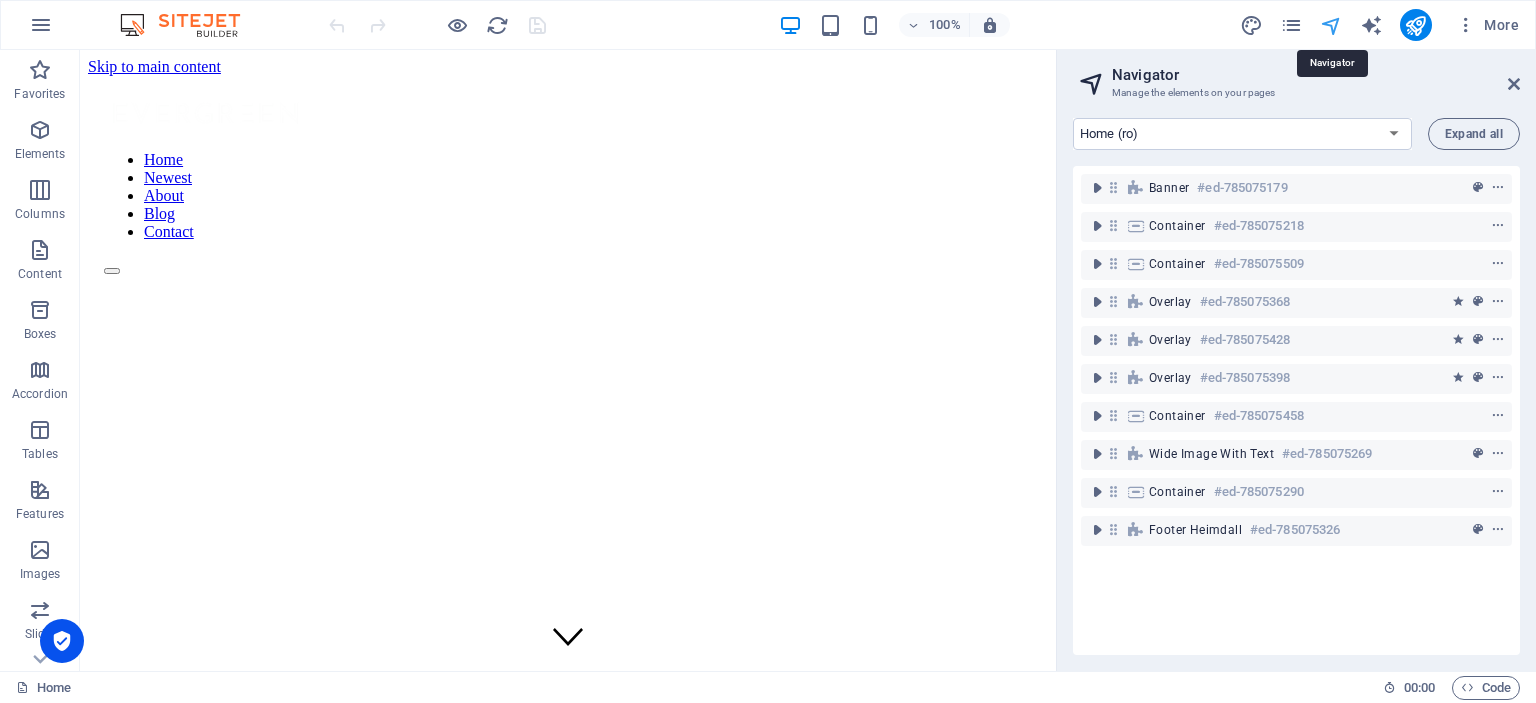click at bounding box center [1331, 25] 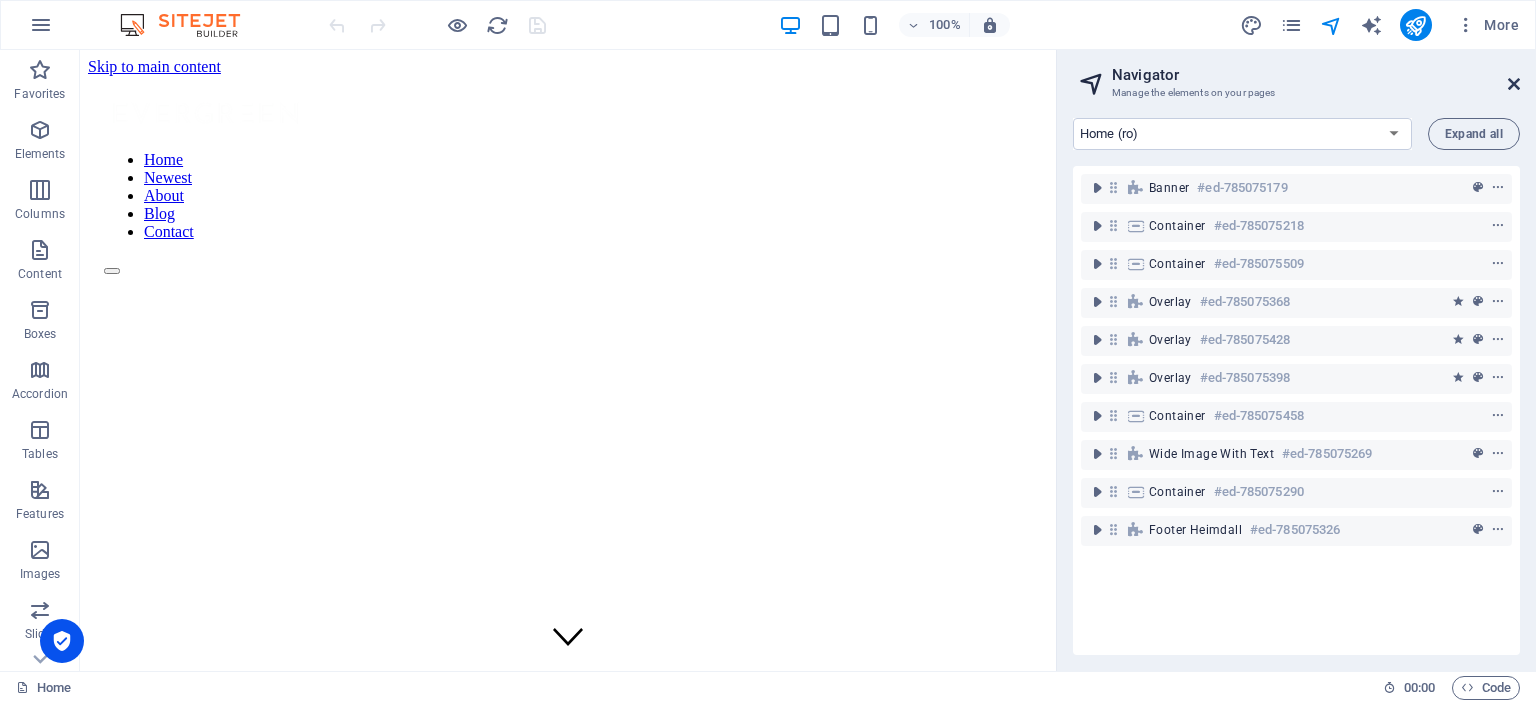 click at bounding box center (1514, 84) 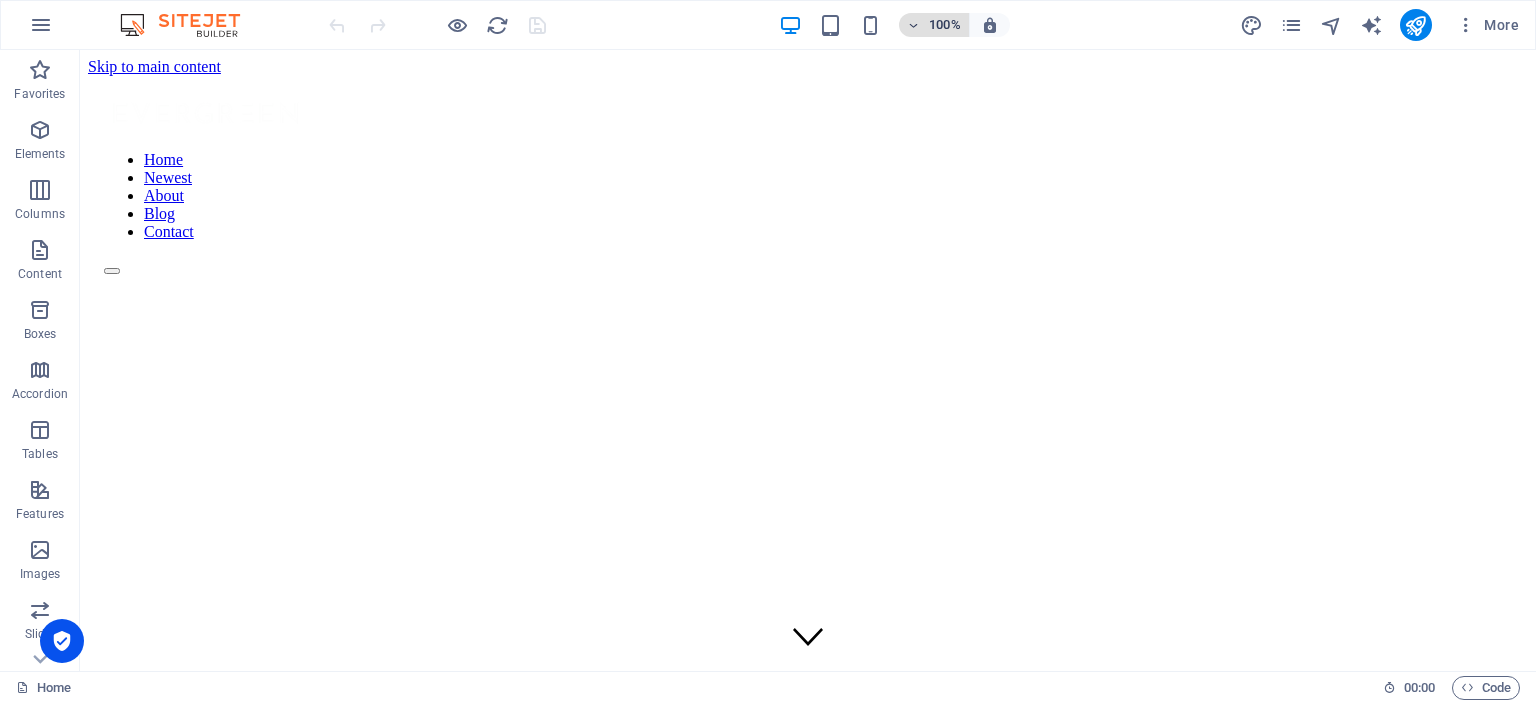 click at bounding box center [914, 25] 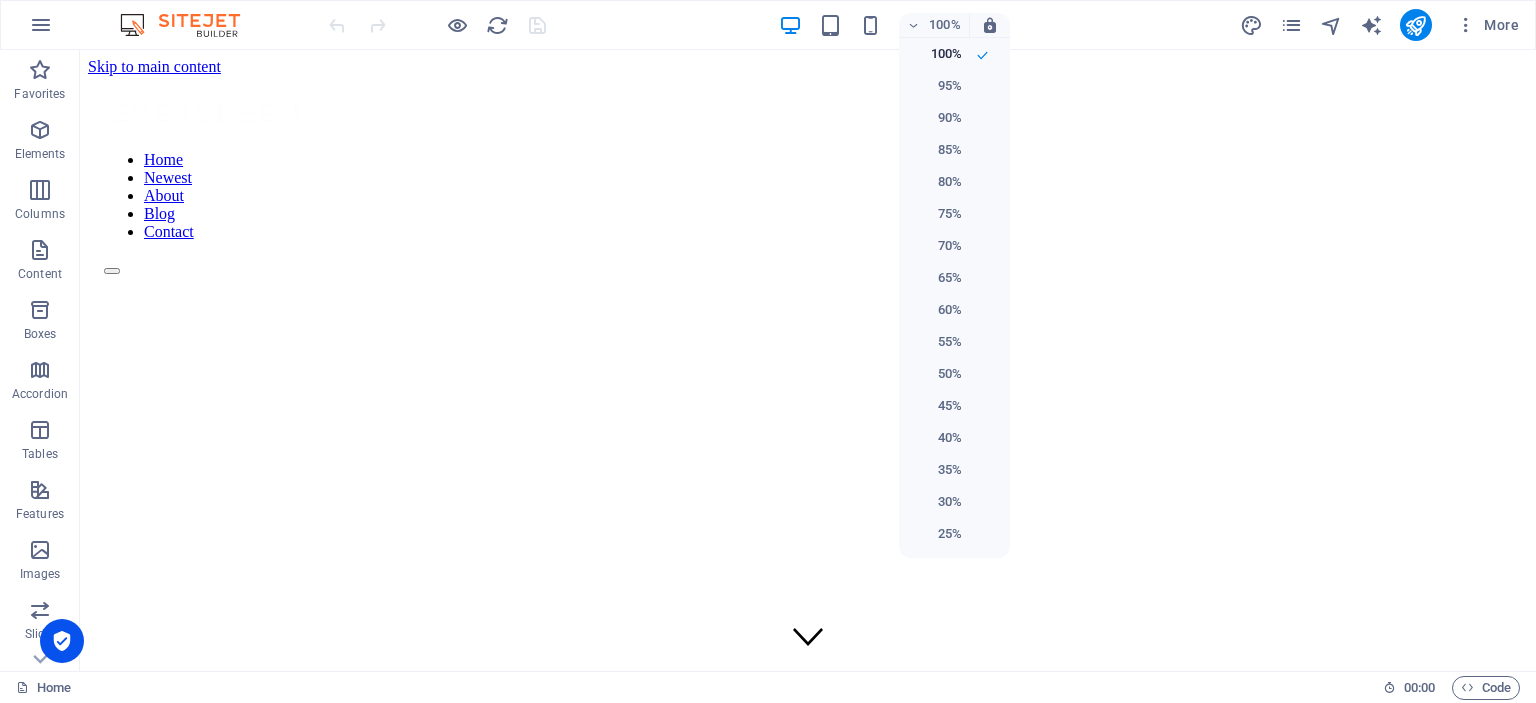 click at bounding box center (768, 351) 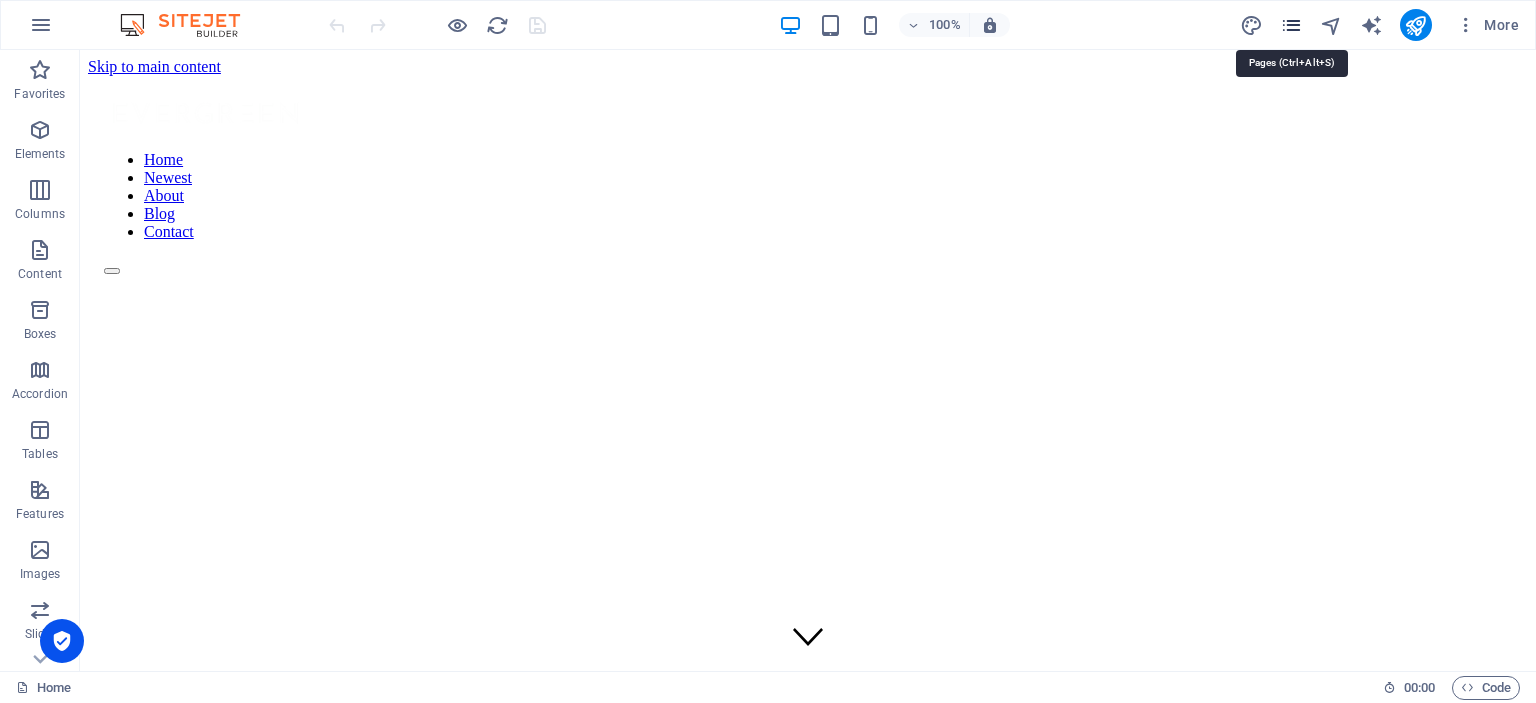 click at bounding box center [1291, 25] 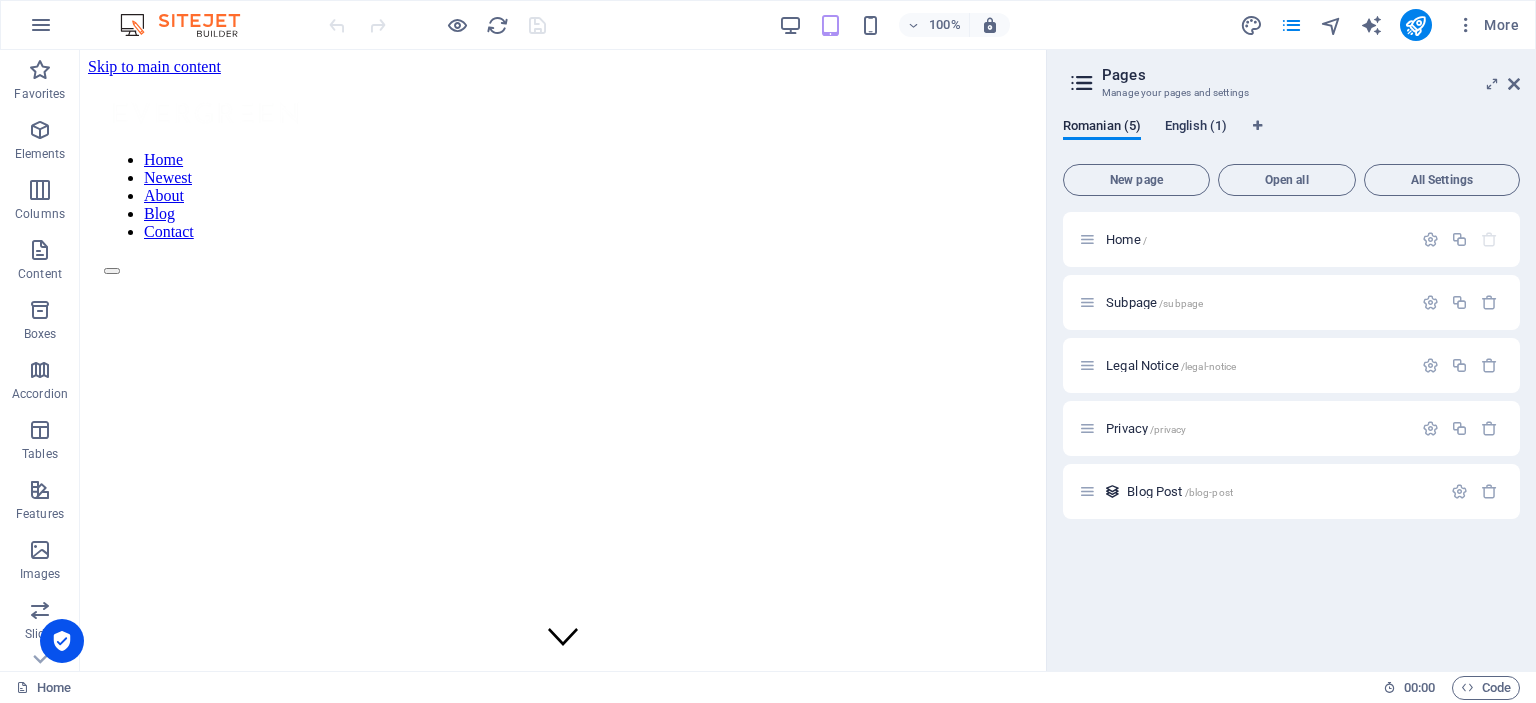 click on "English (1)" at bounding box center (1196, 128) 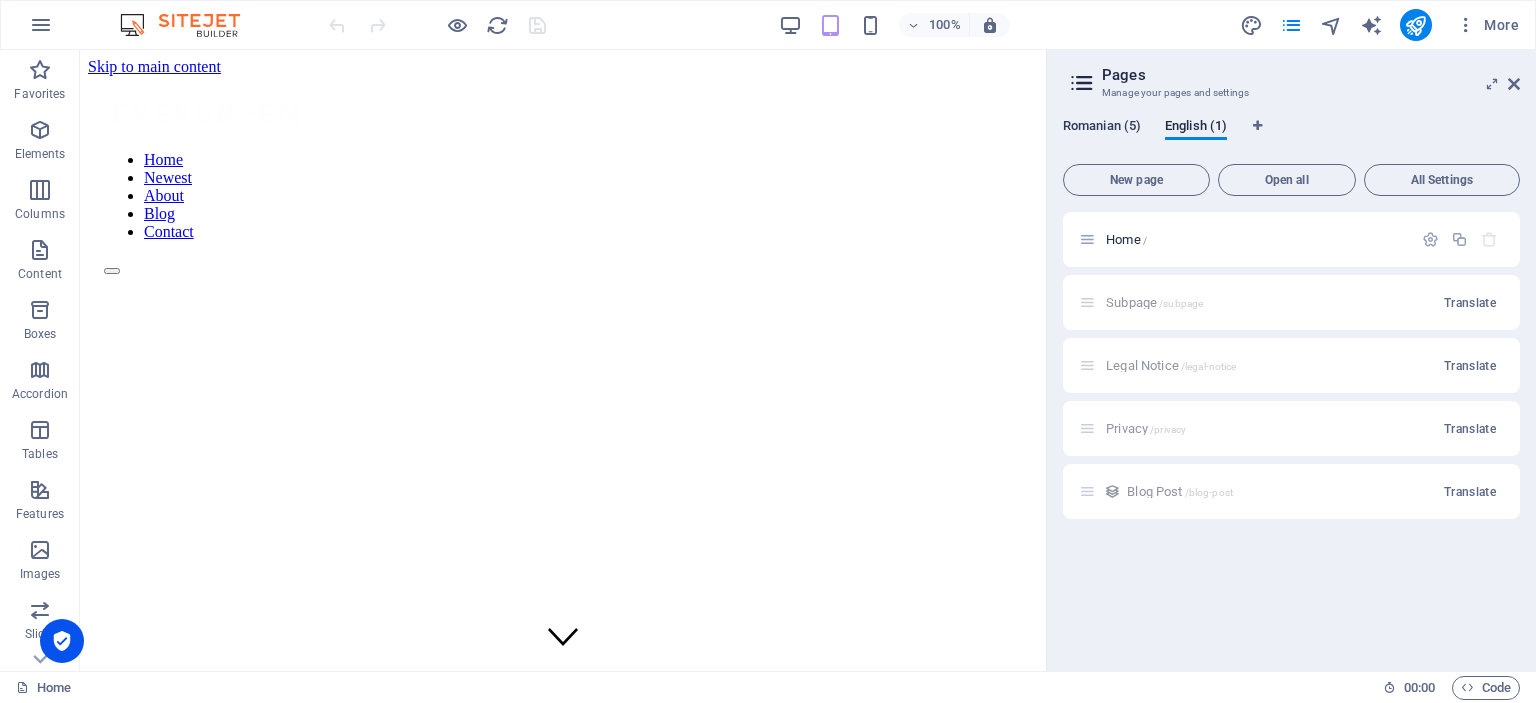 click on "Romanian (5)" at bounding box center [1102, 128] 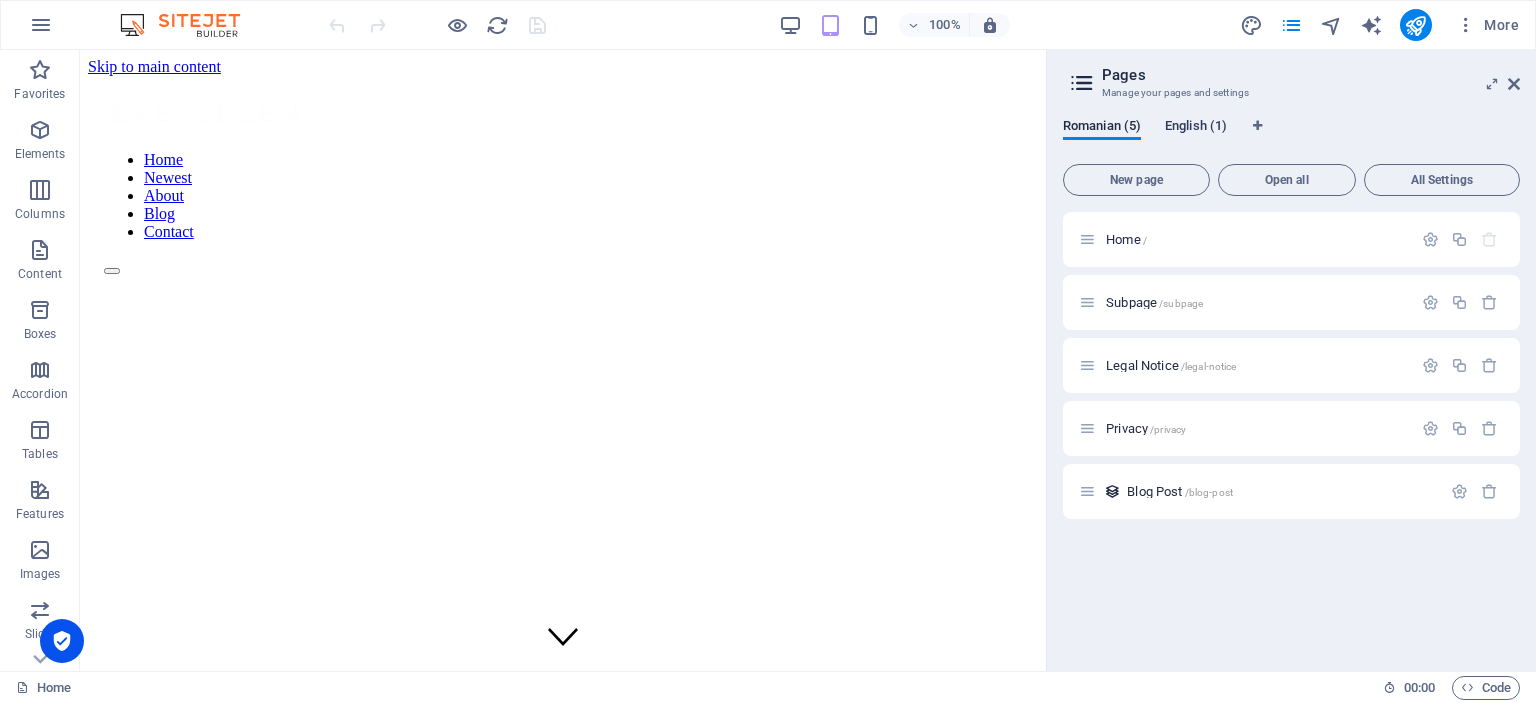 click on "English (1)" at bounding box center [1196, 128] 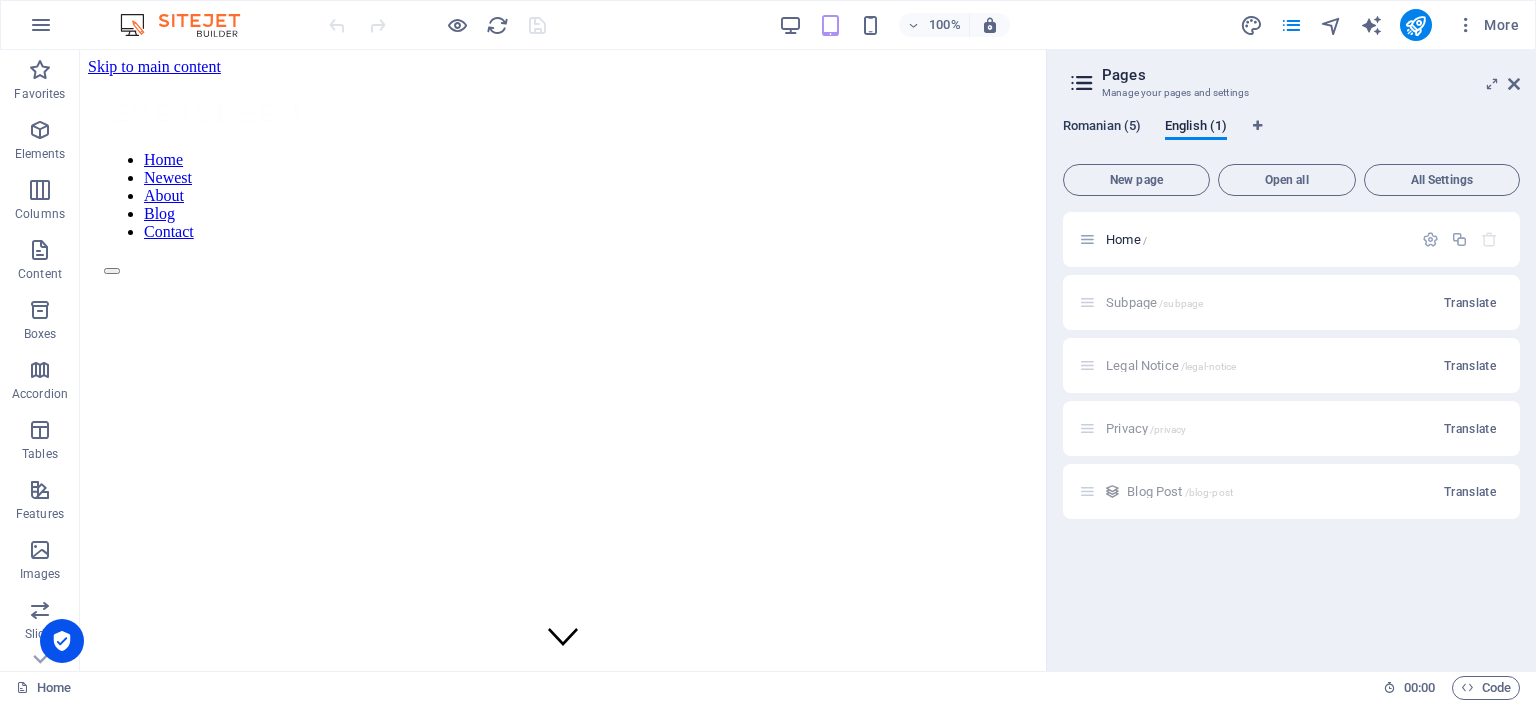 click on "Romanian (5)" at bounding box center [1102, 128] 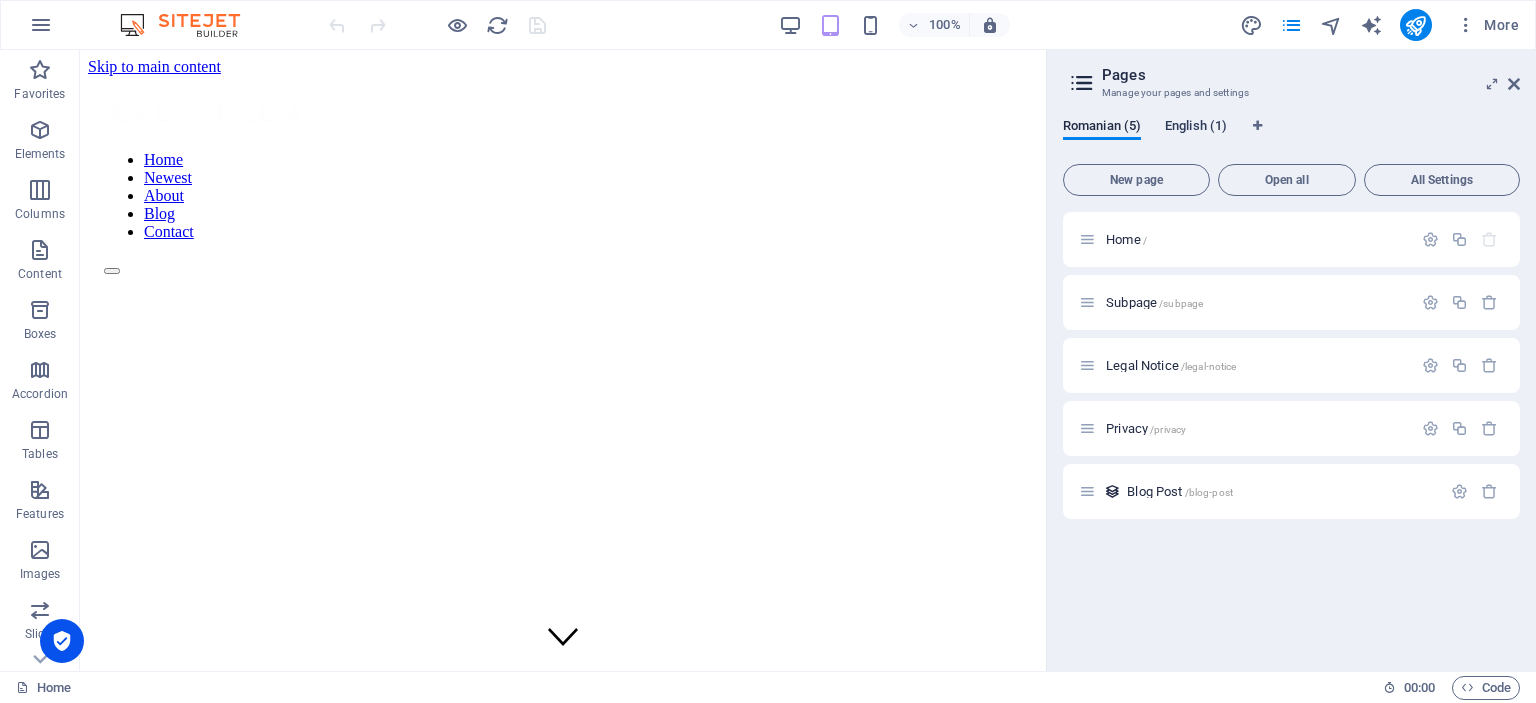 click on "English (1)" at bounding box center [1196, 128] 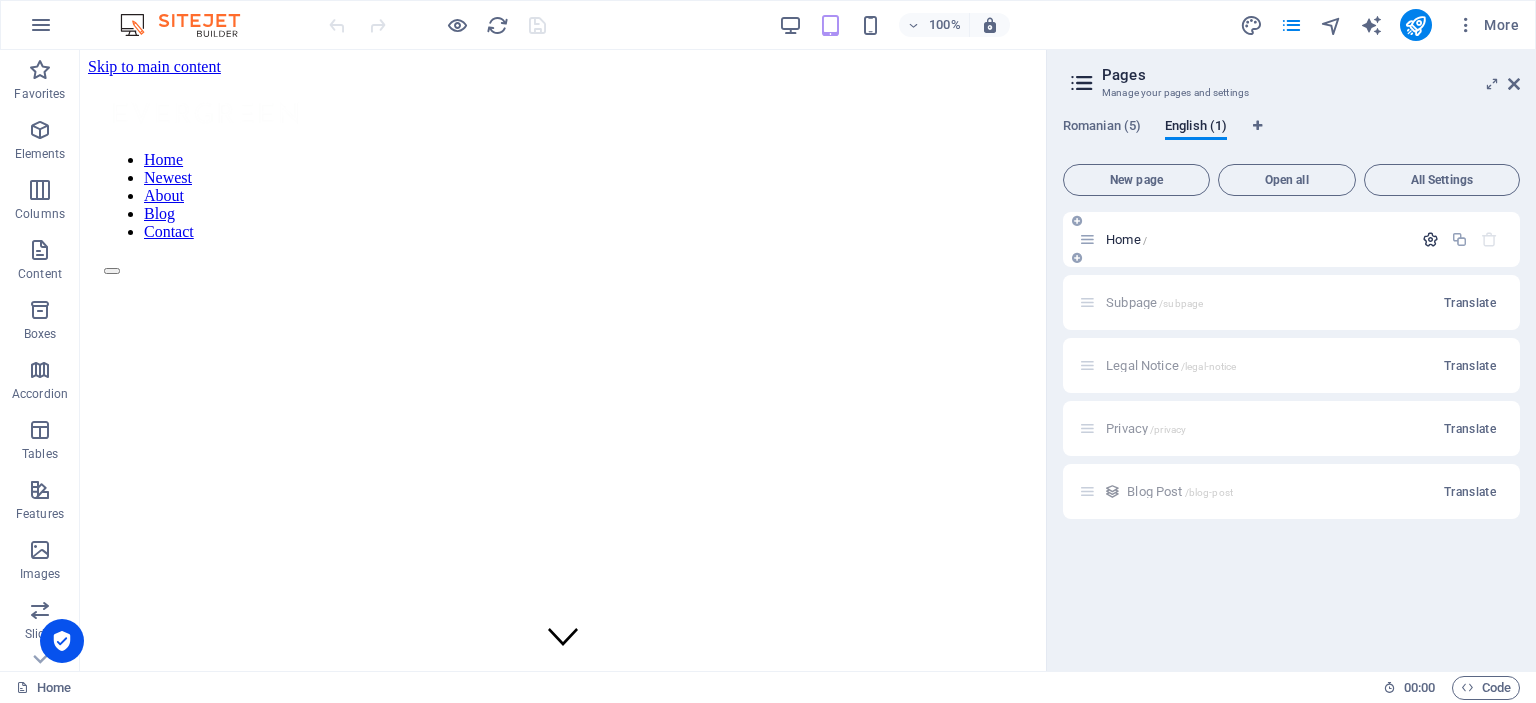 click at bounding box center [1430, 239] 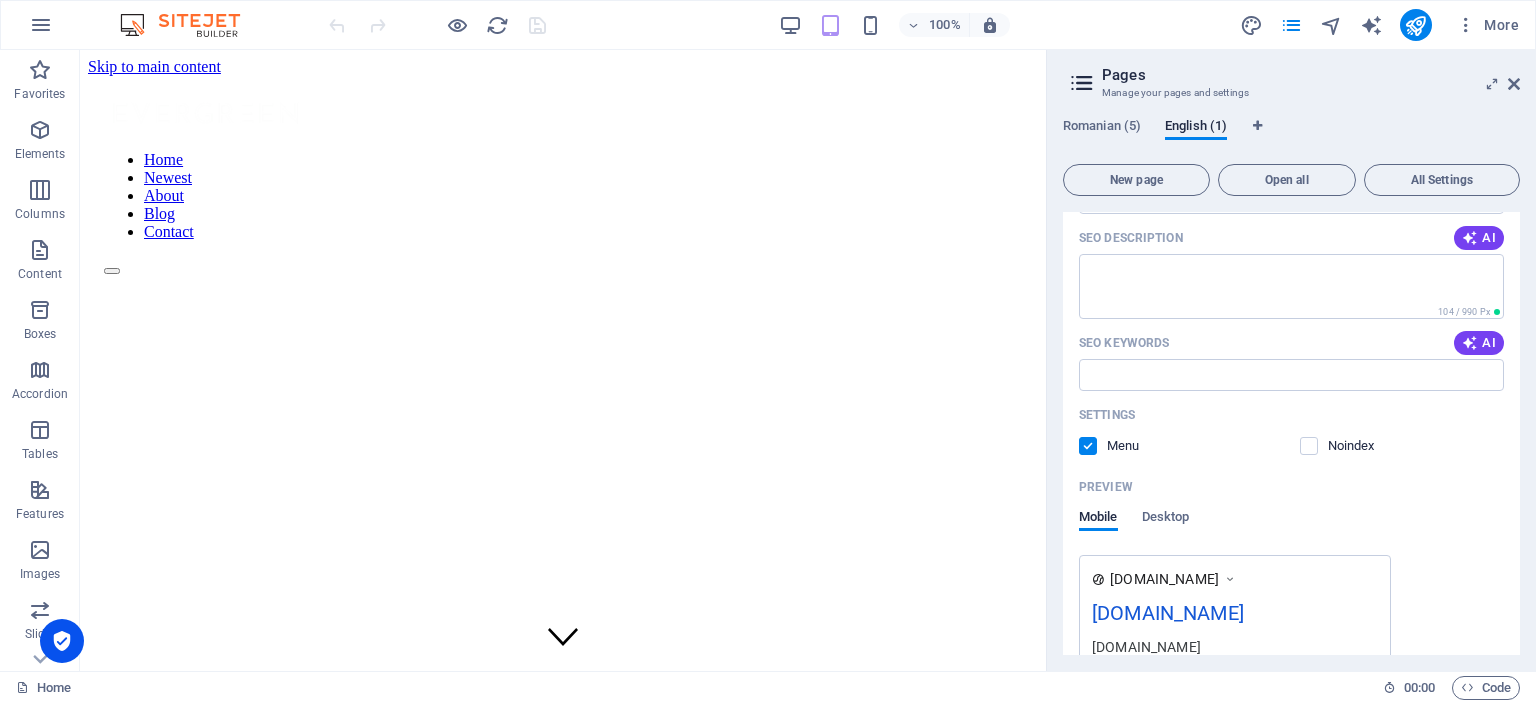 scroll, scrollTop: 16, scrollLeft: 0, axis: vertical 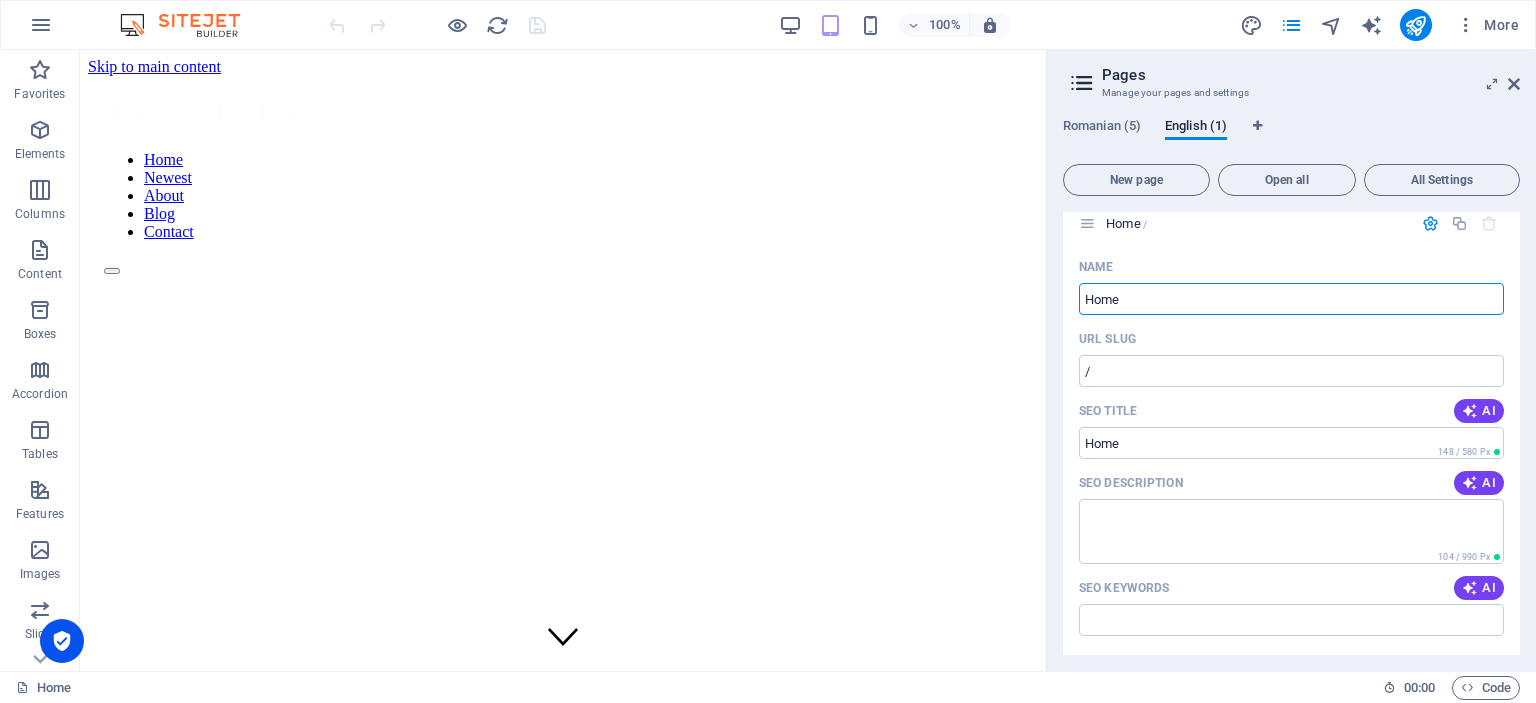 click on "Romanian (5) English (1)" at bounding box center [1291, 137] 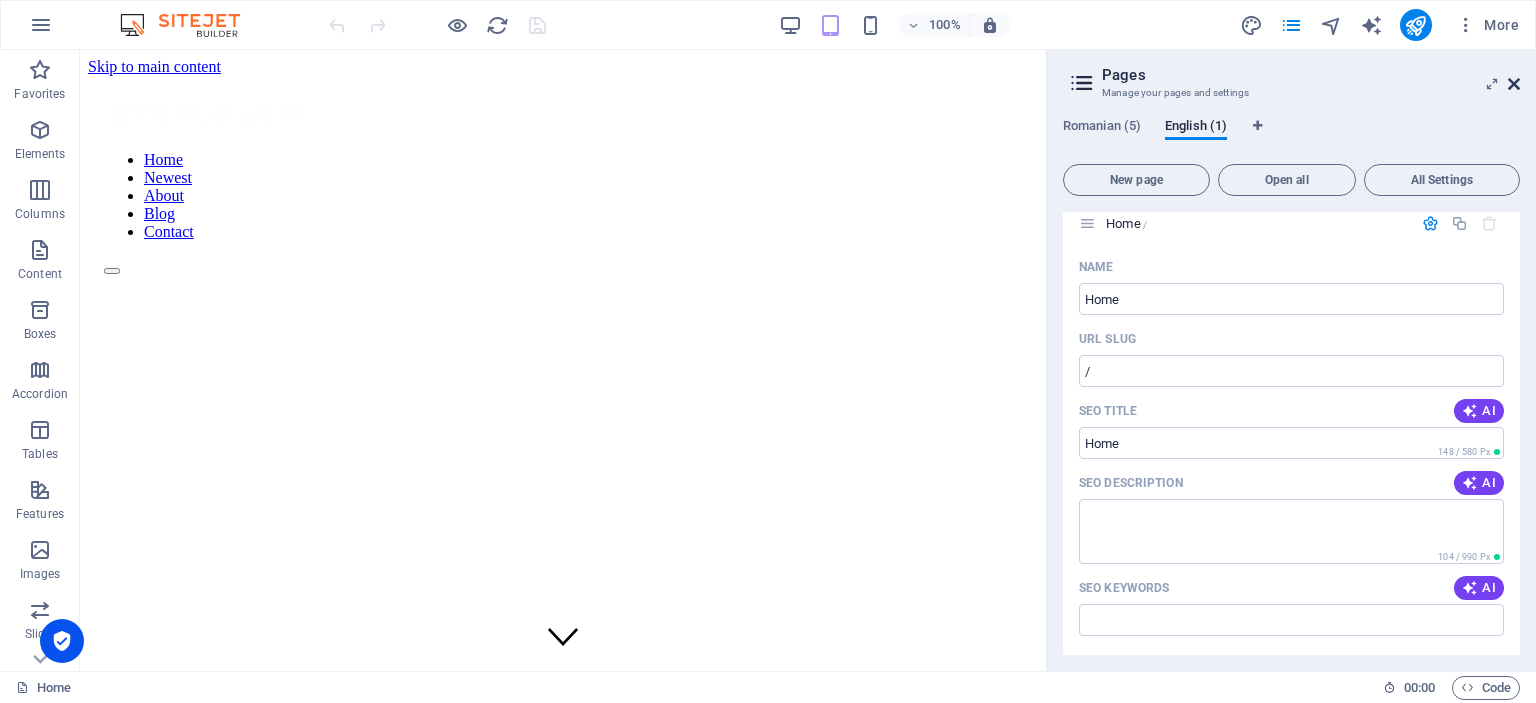 click at bounding box center (1514, 84) 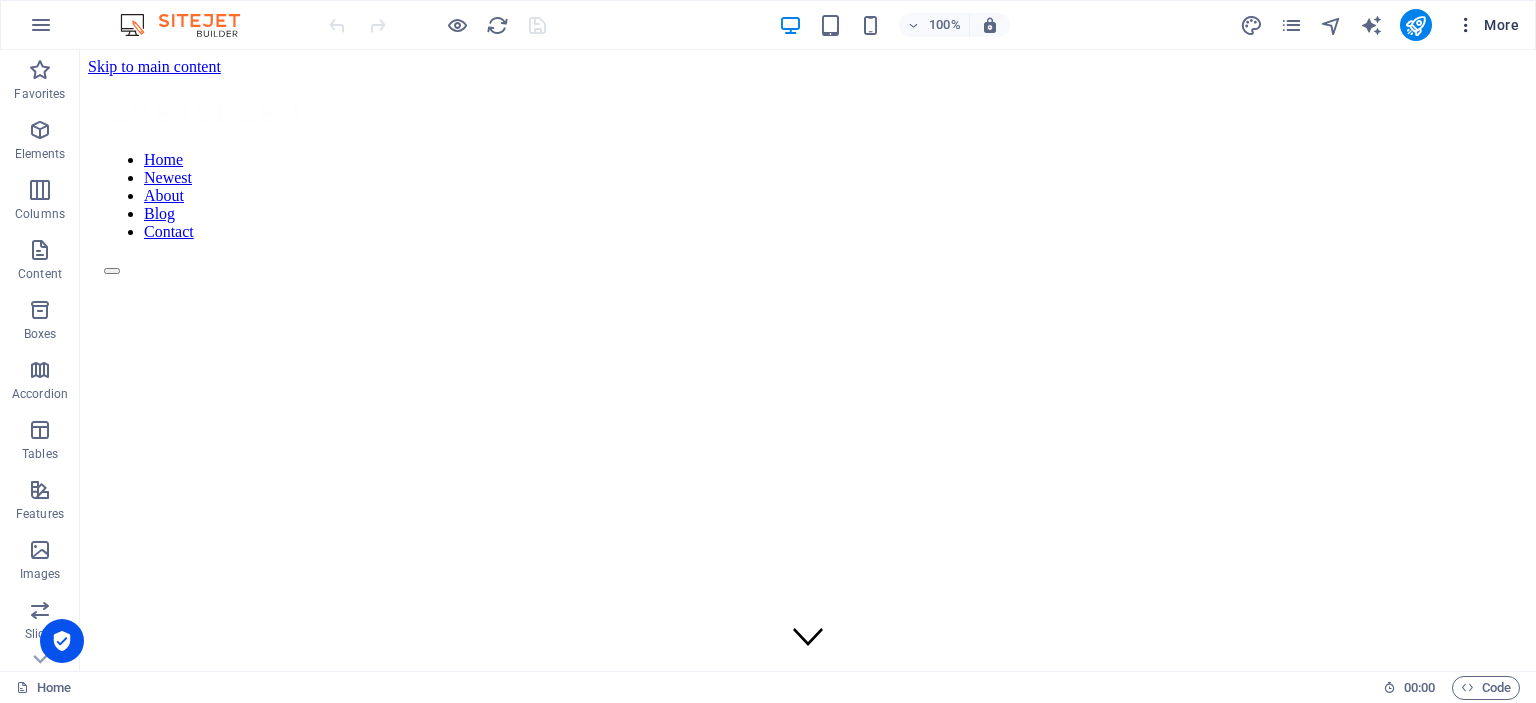 click on "More" at bounding box center [1487, 25] 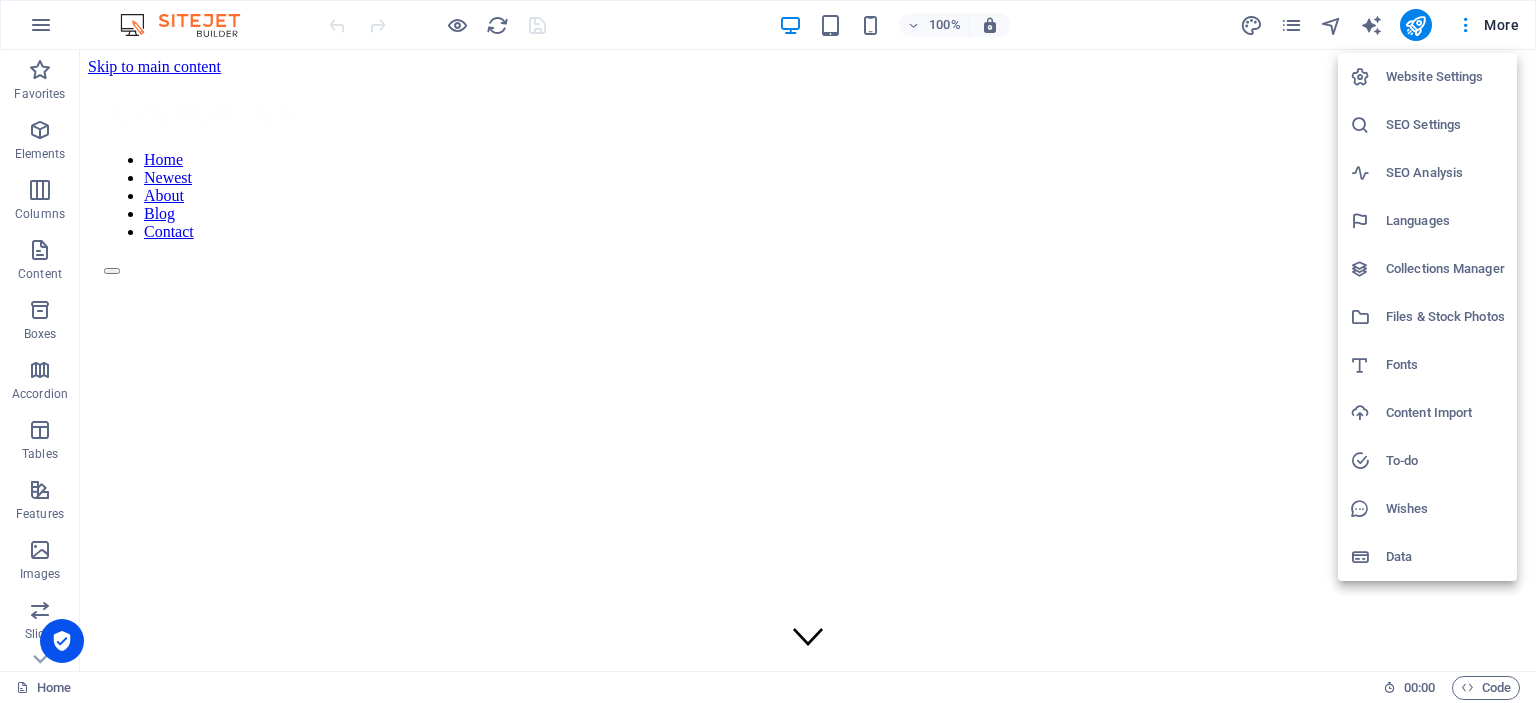 click on "Files & Stock Photos" at bounding box center [1445, 317] 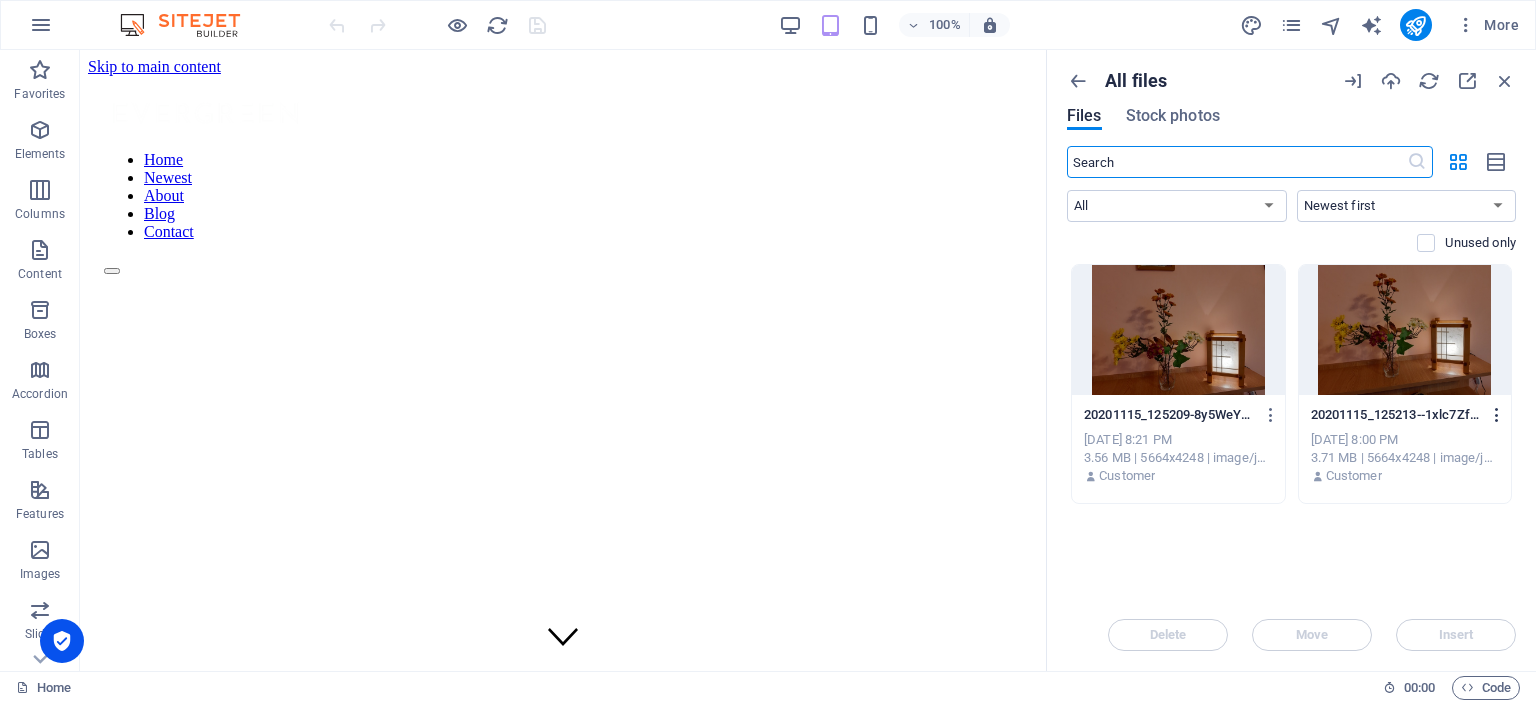click at bounding box center (1497, 415) 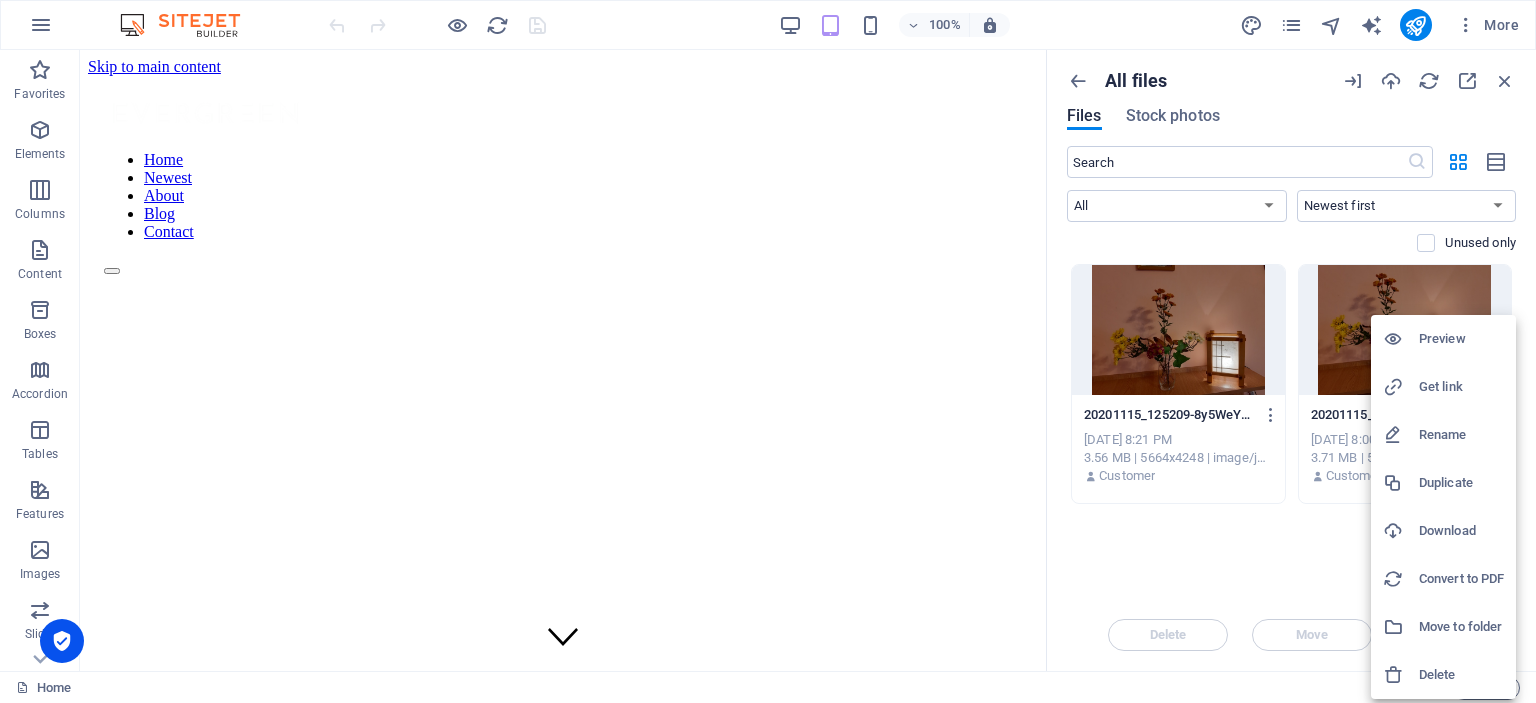 click on "Delete" at bounding box center (1461, 675) 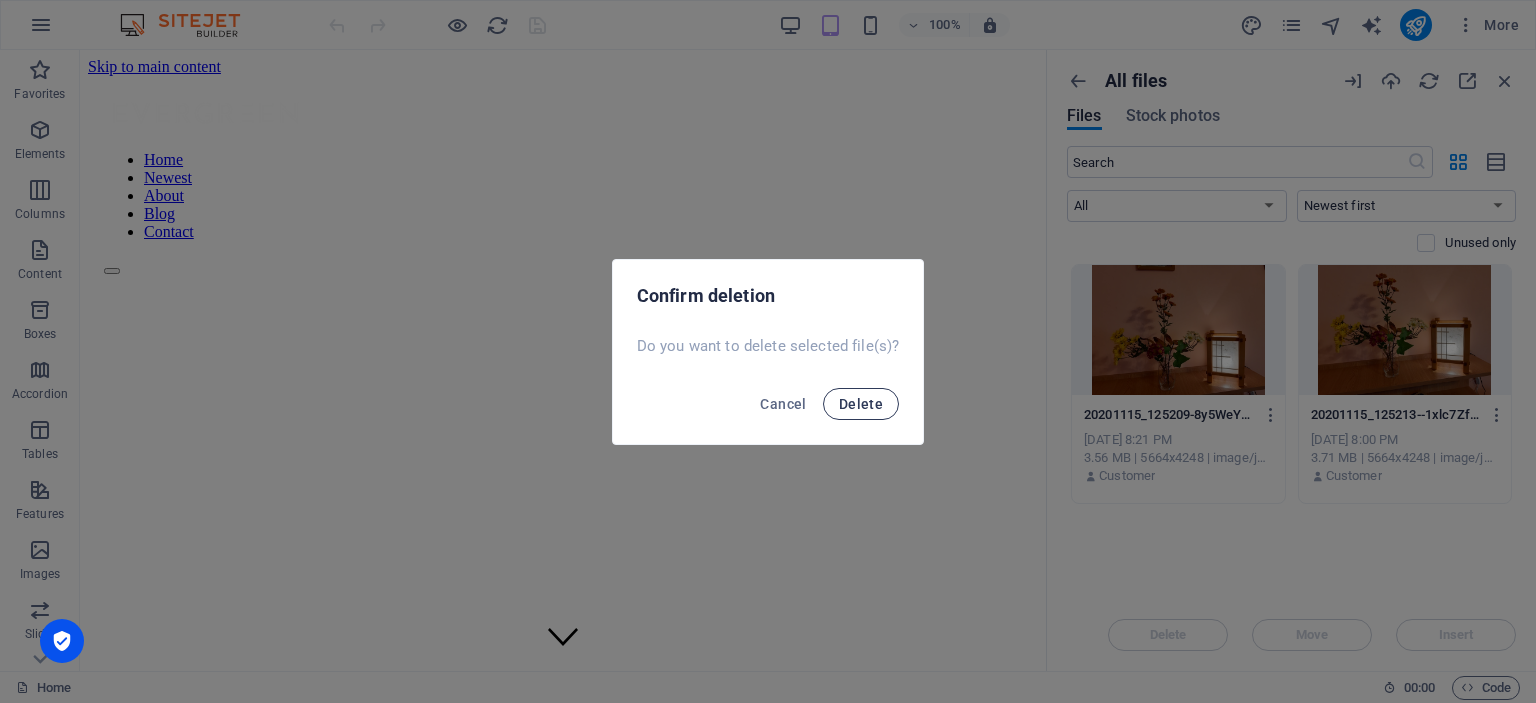 click on "Delete" at bounding box center [861, 404] 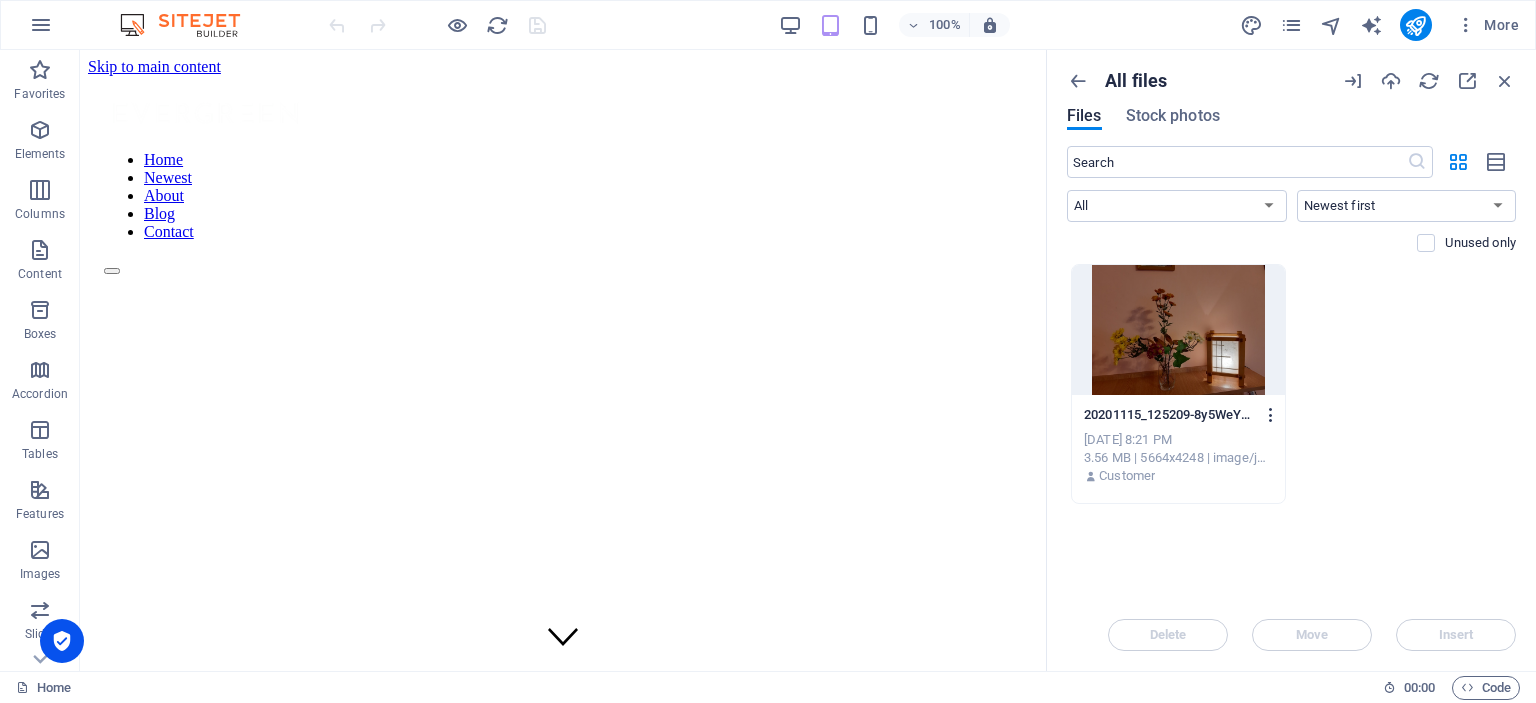 click at bounding box center [1271, 415] 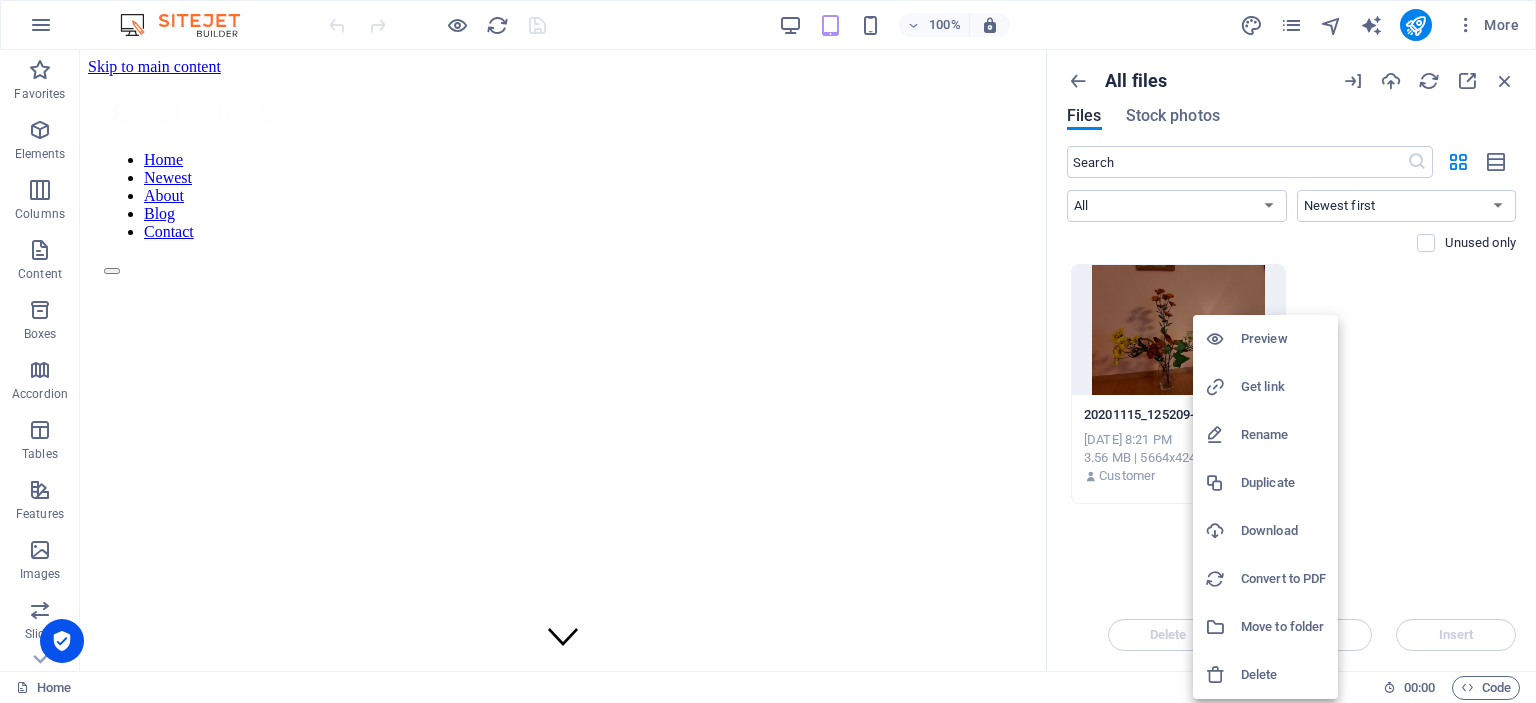 click on "Delete" at bounding box center (1283, 675) 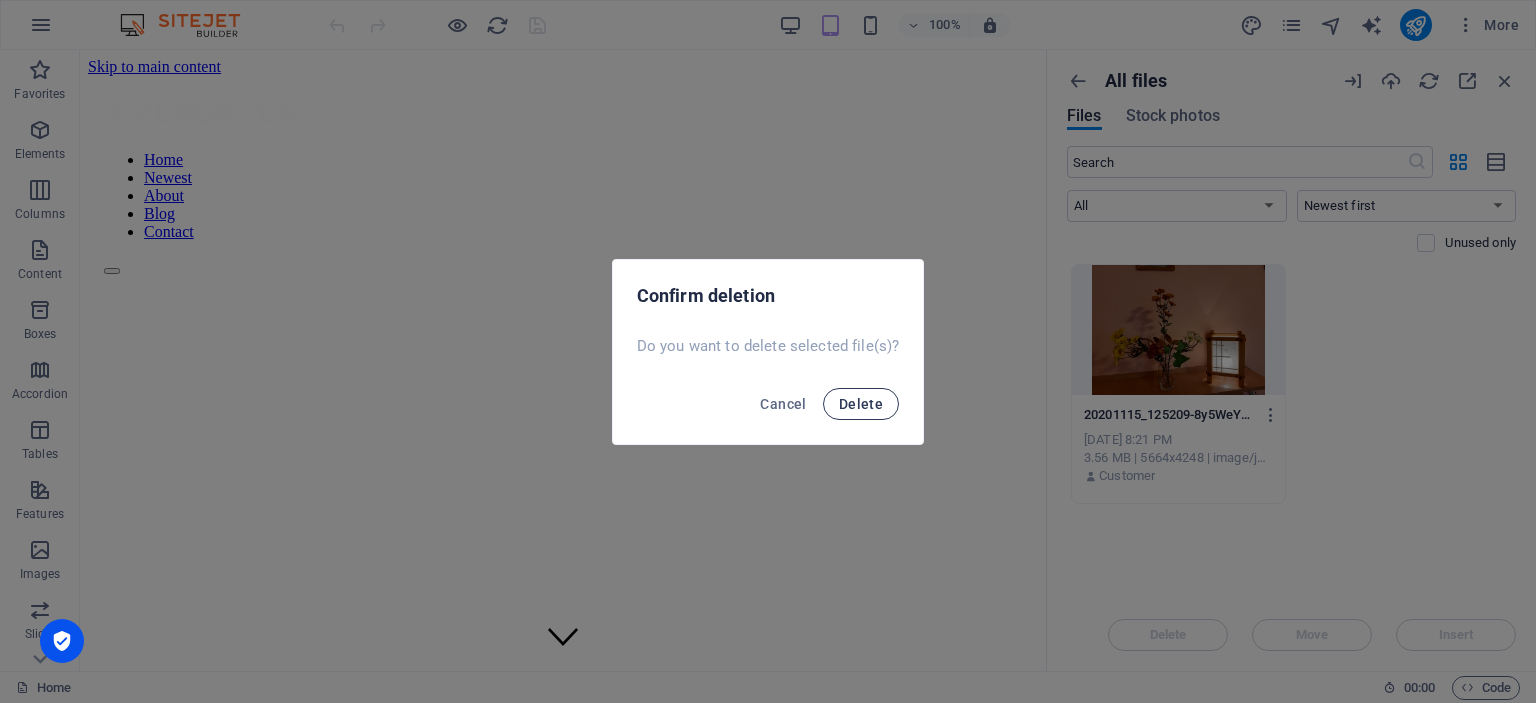 click on "Delete" at bounding box center [861, 404] 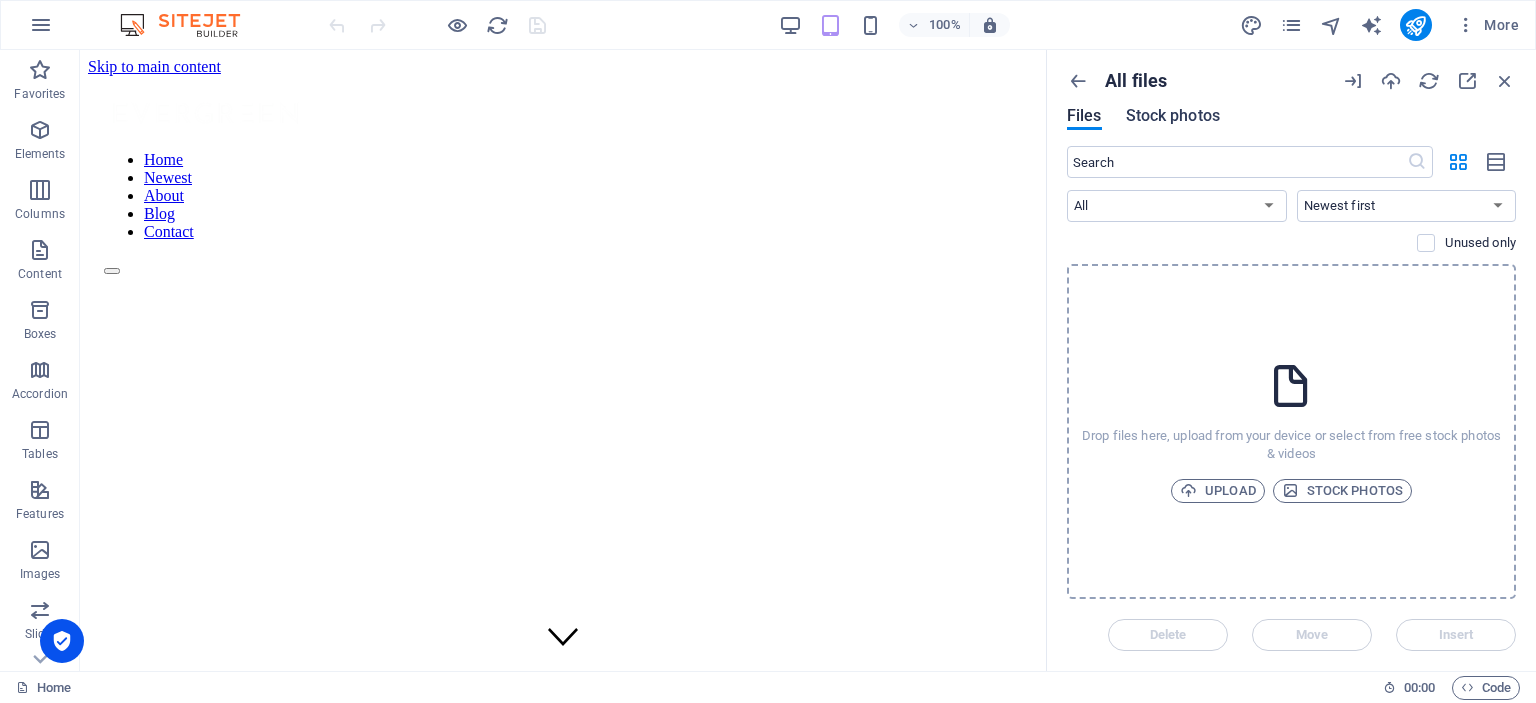 click on "Stock photos" at bounding box center [1173, 116] 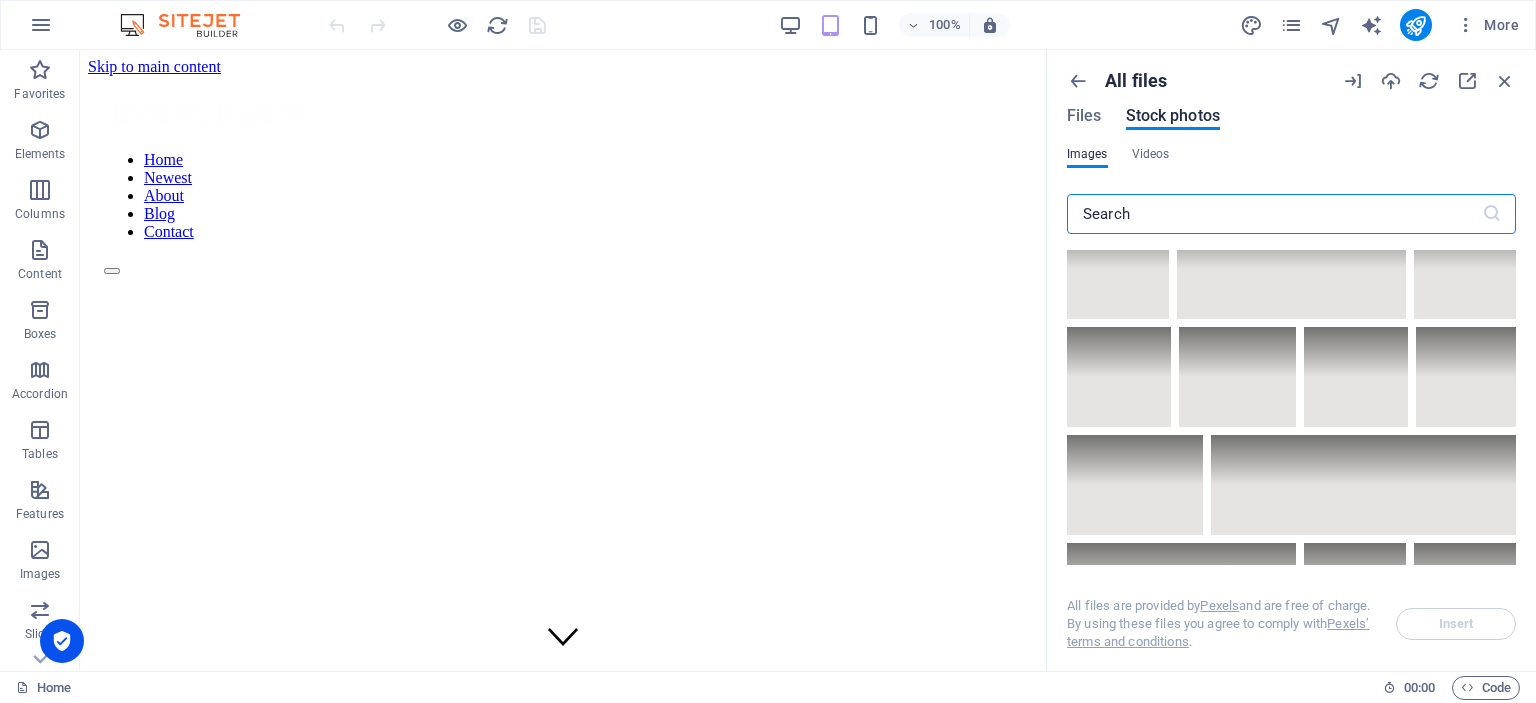 scroll, scrollTop: 7100, scrollLeft: 0, axis: vertical 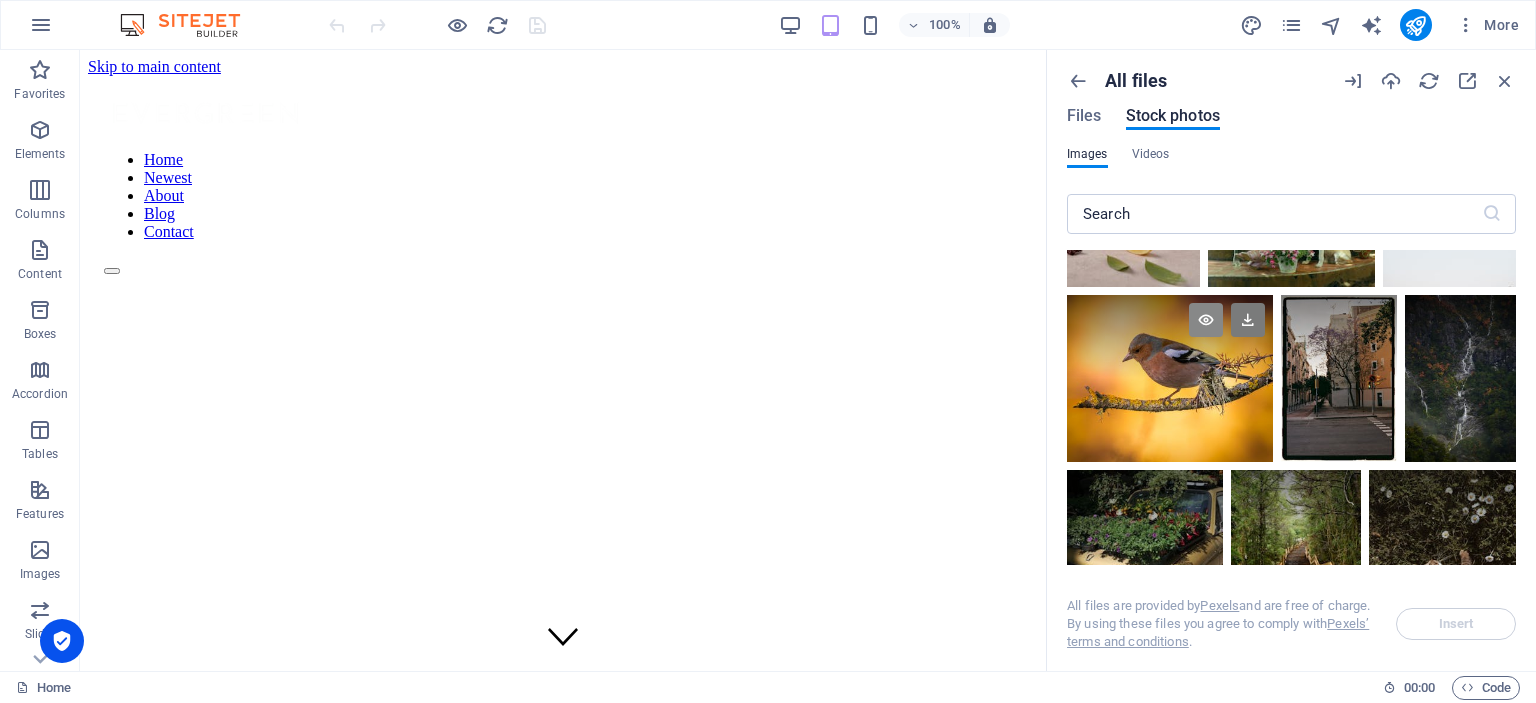 click at bounding box center (1206, 320) 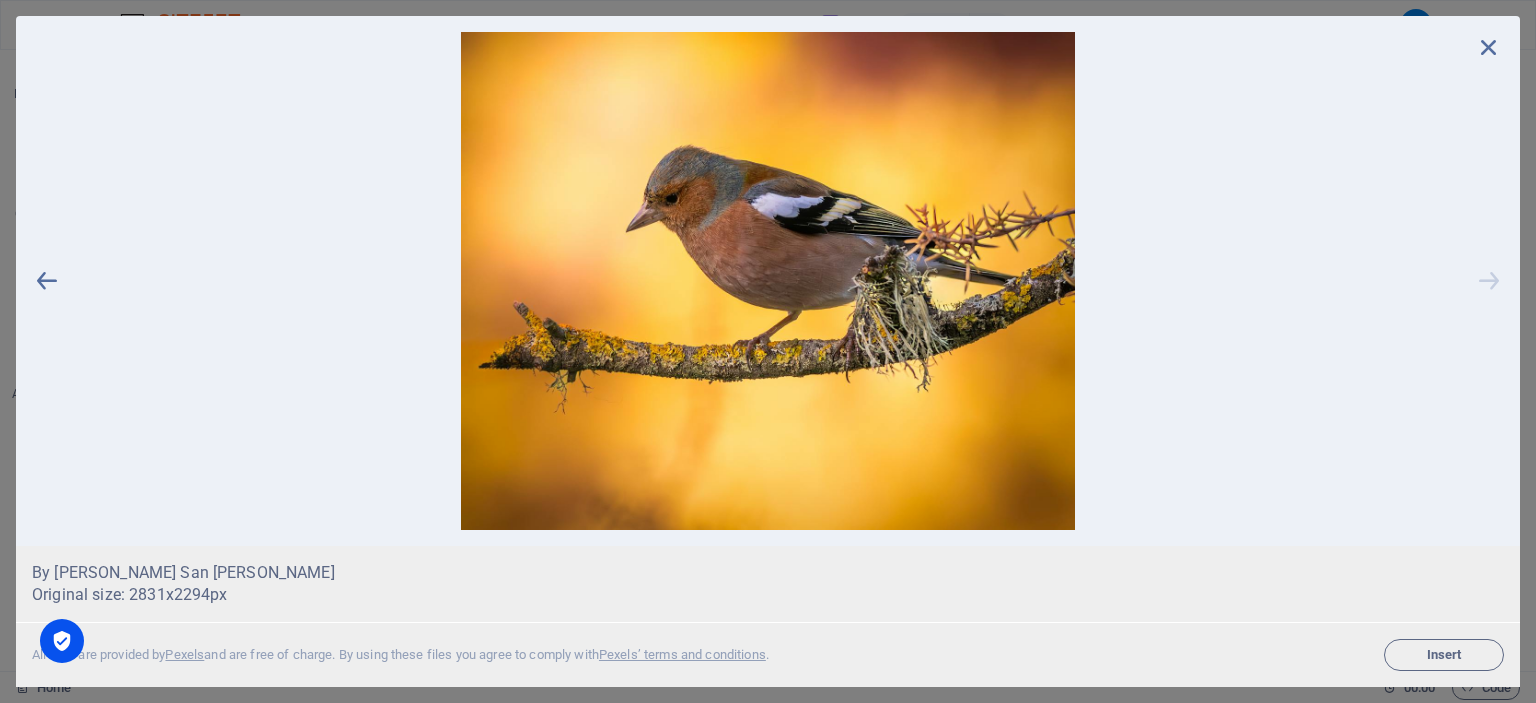 click at bounding box center [1489, 281] 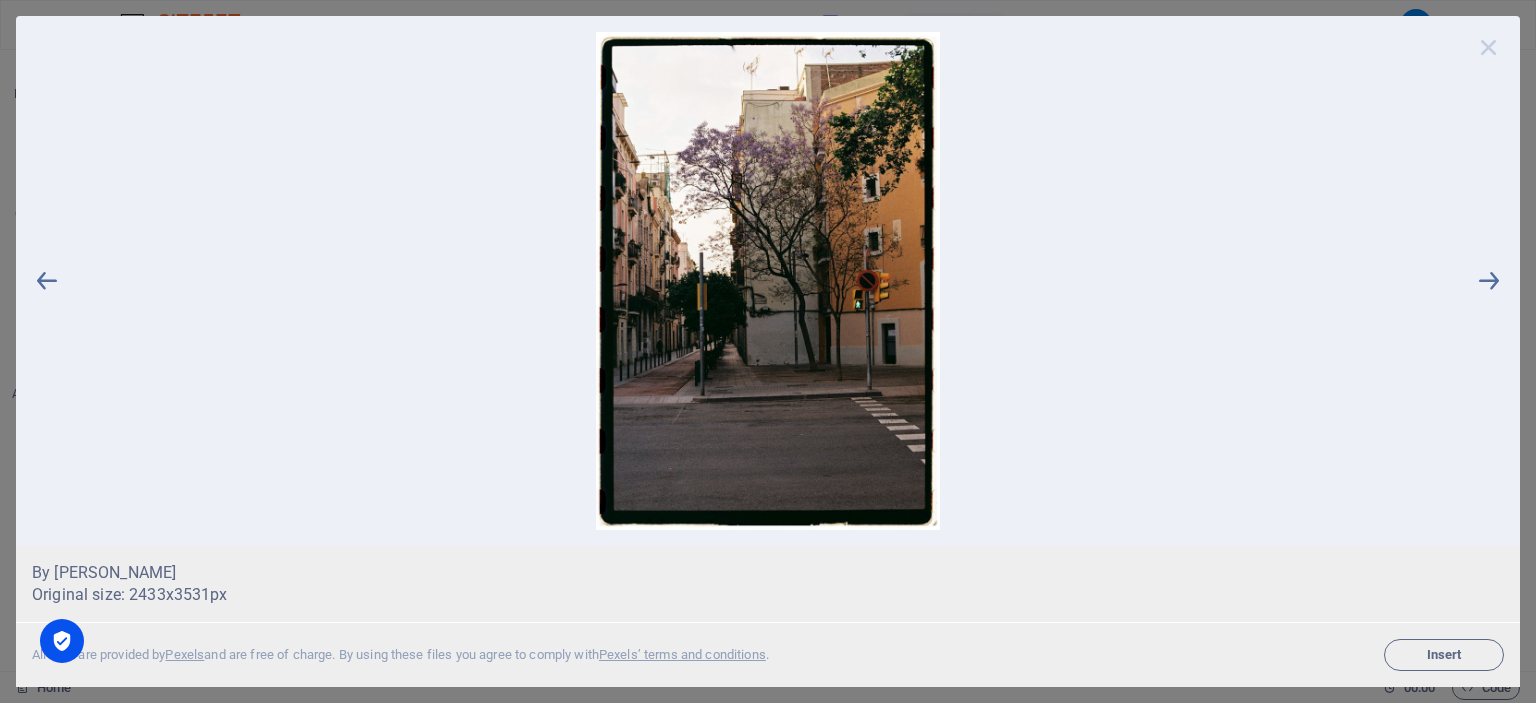 click at bounding box center (1489, 47) 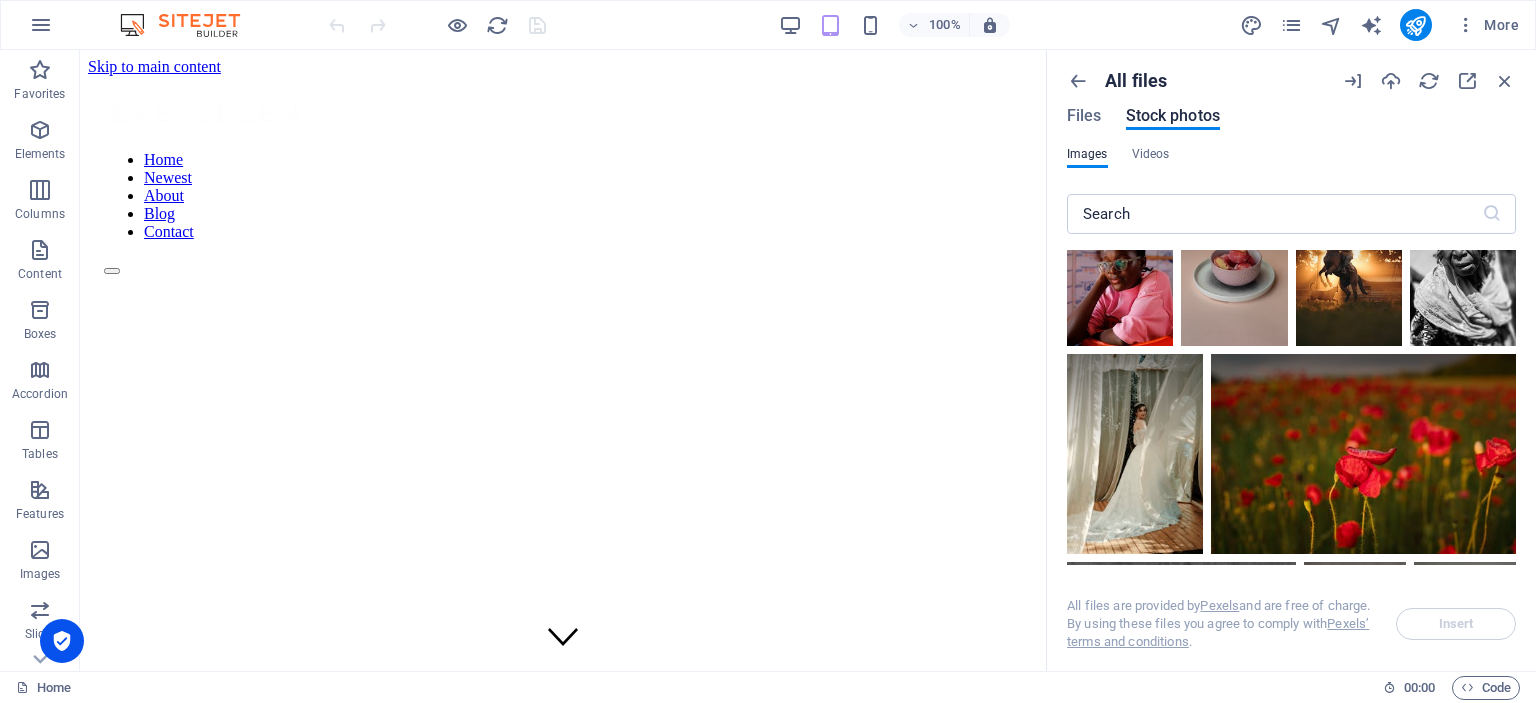 scroll, scrollTop: 11500, scrollLeft: 0, axis: vertical 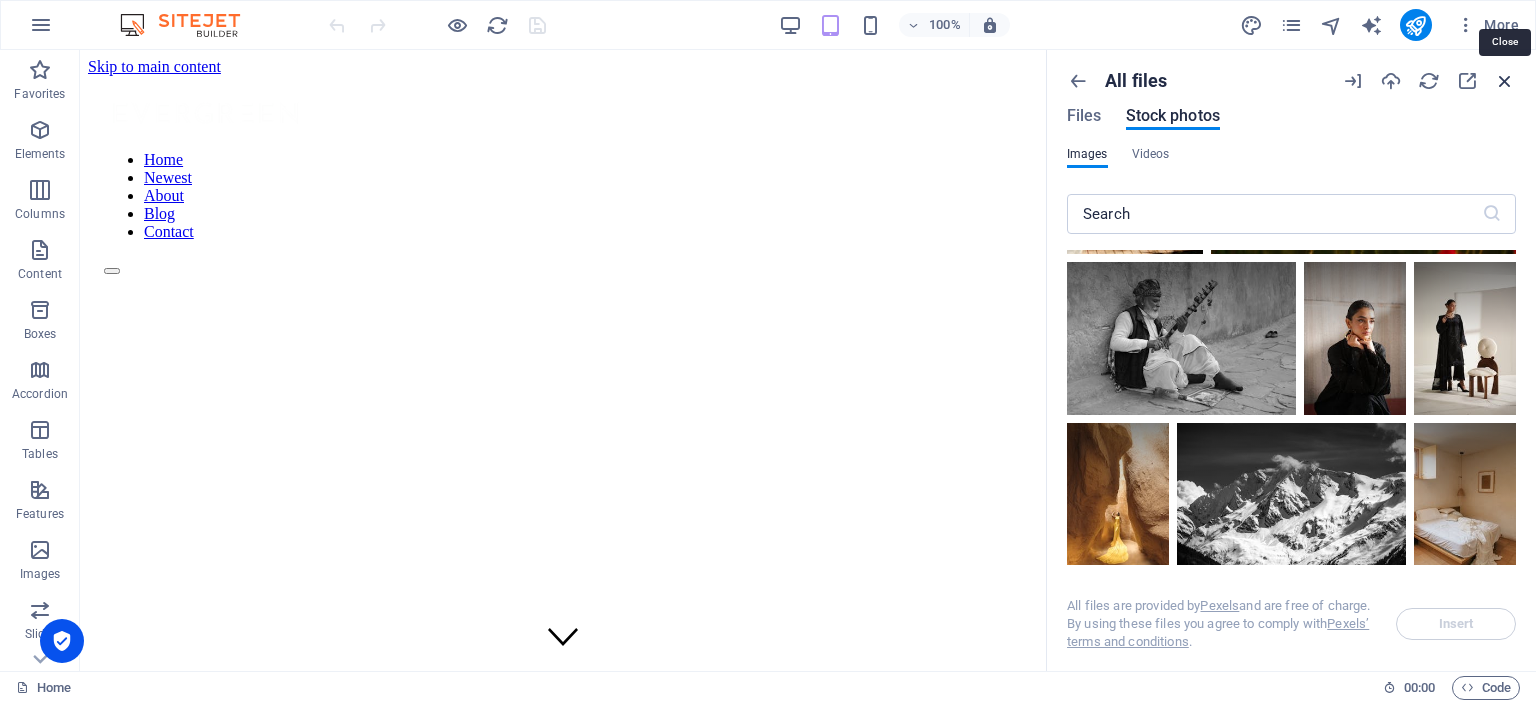 click at bounding box center (1505, 81) 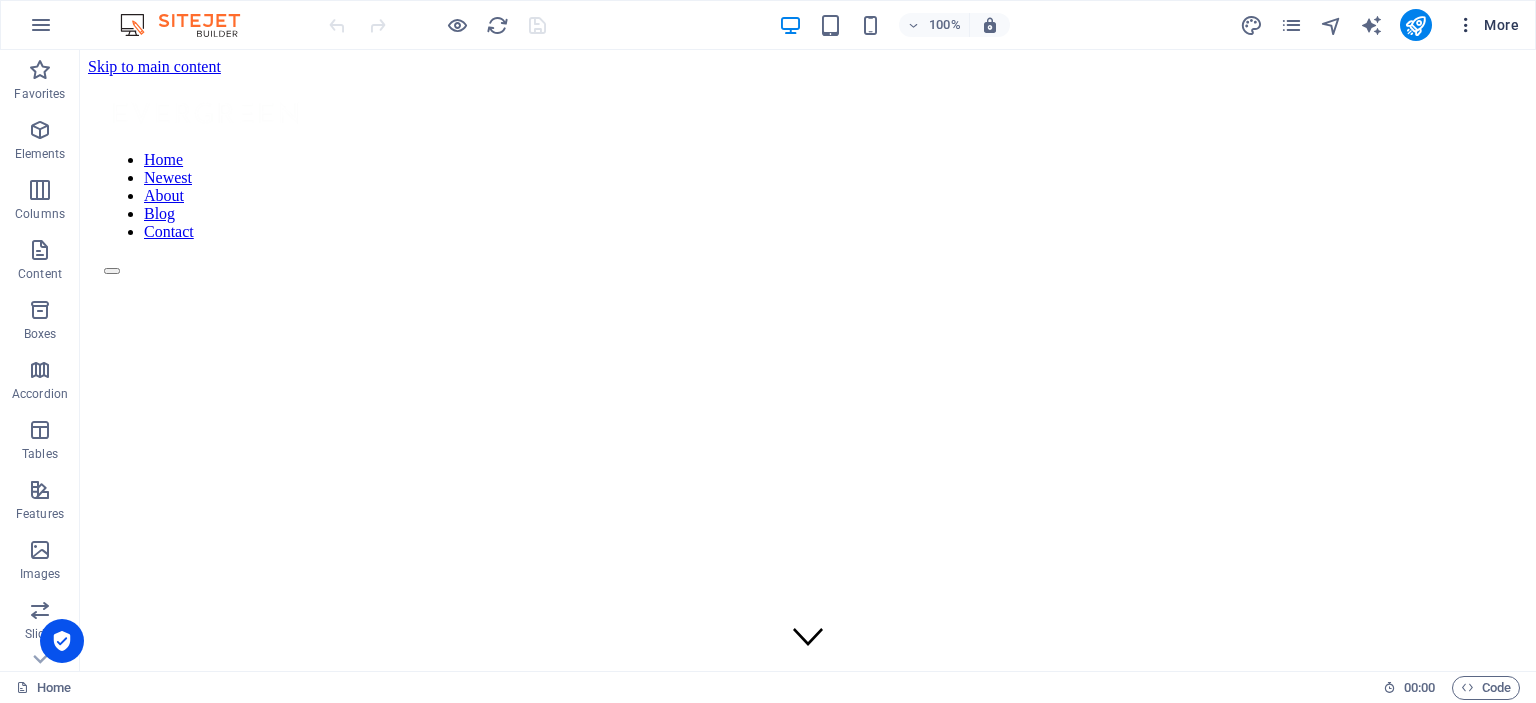 click on "More" at bounding box center [1487, 25] 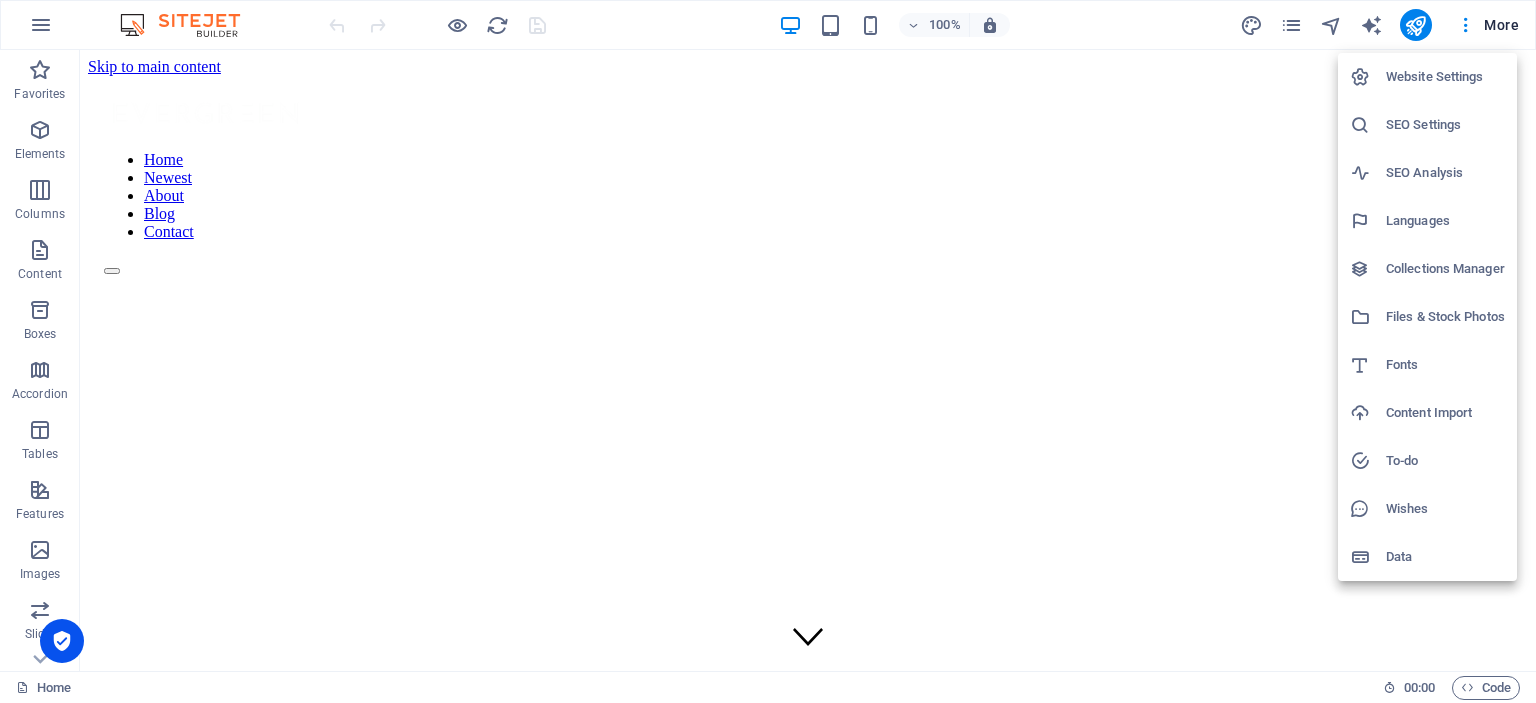 click on "Fonts" at bounding box center [1445, 365] 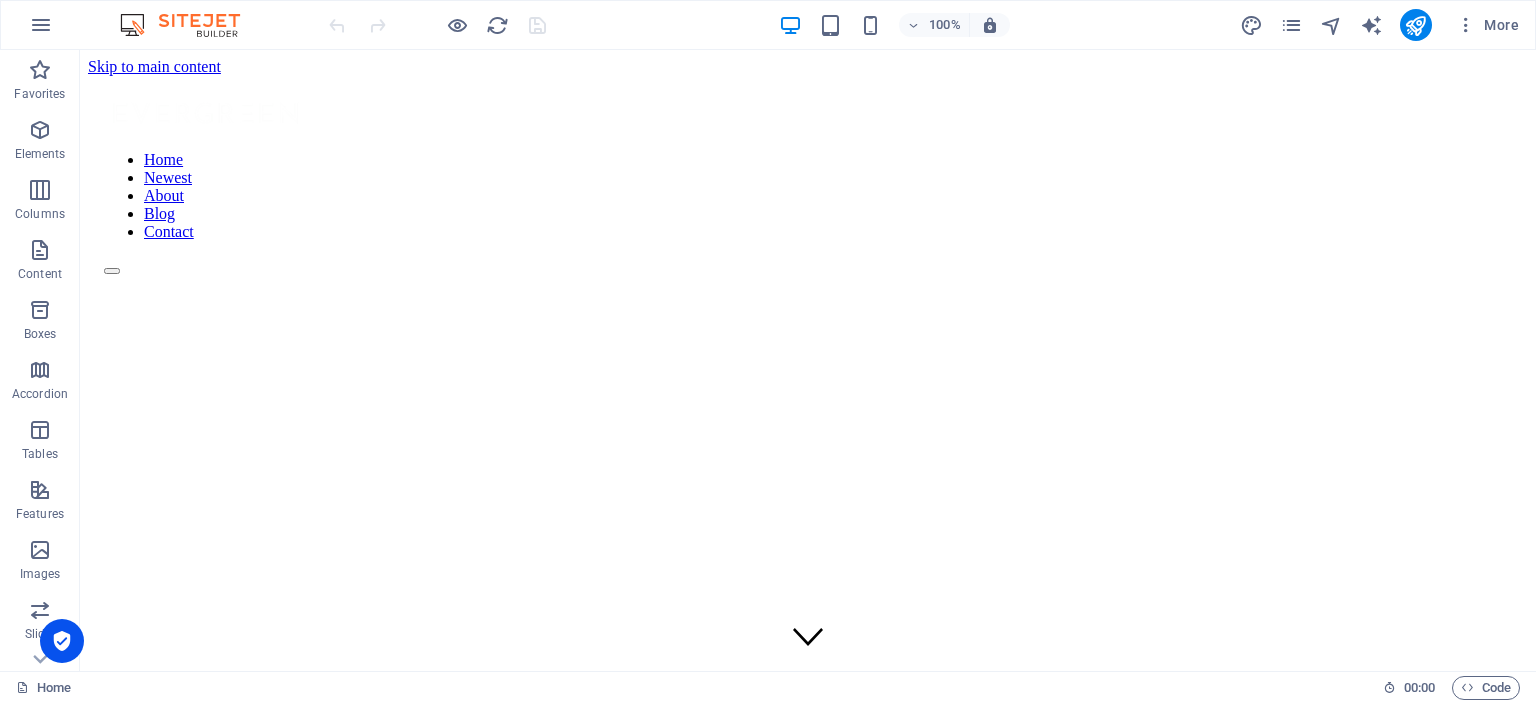 select on "popularity" 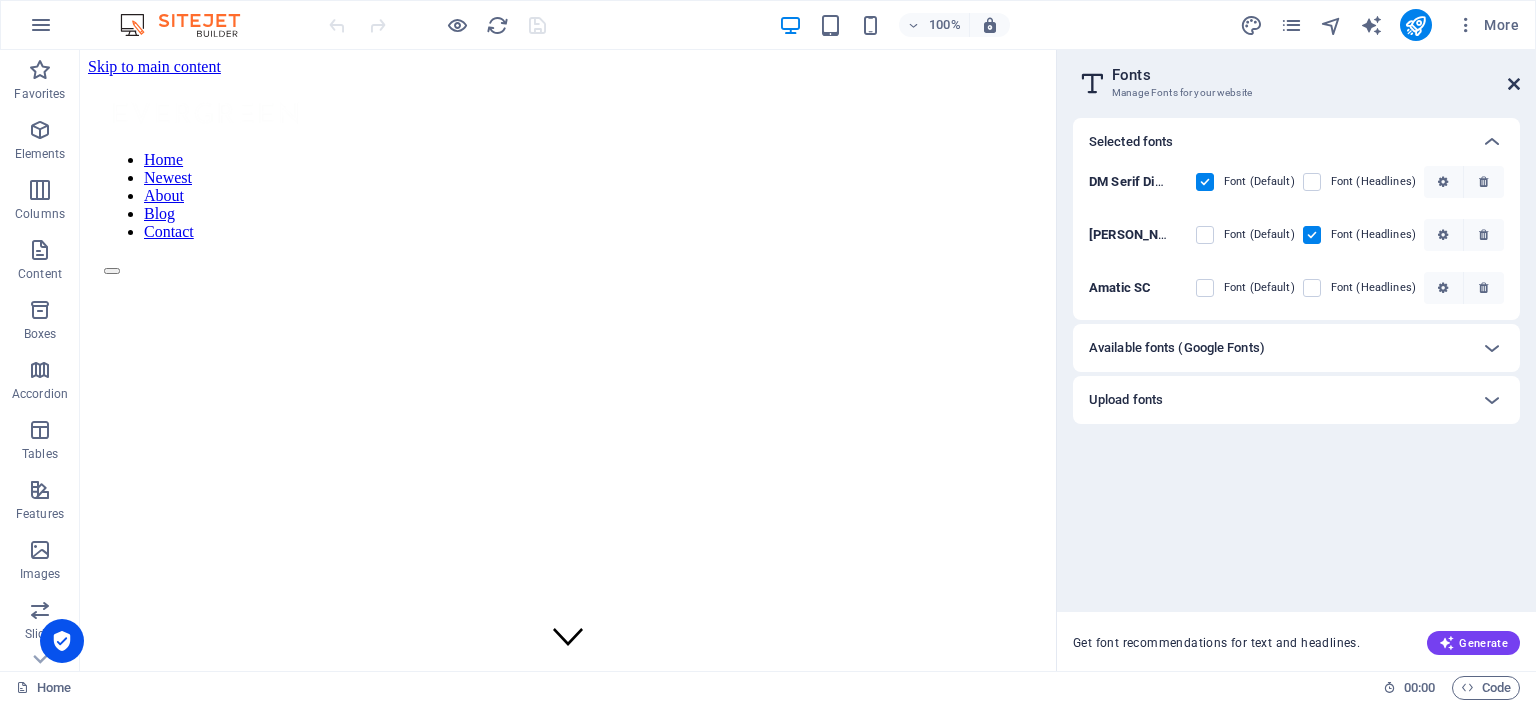 click at bounding box center [1514, 84] 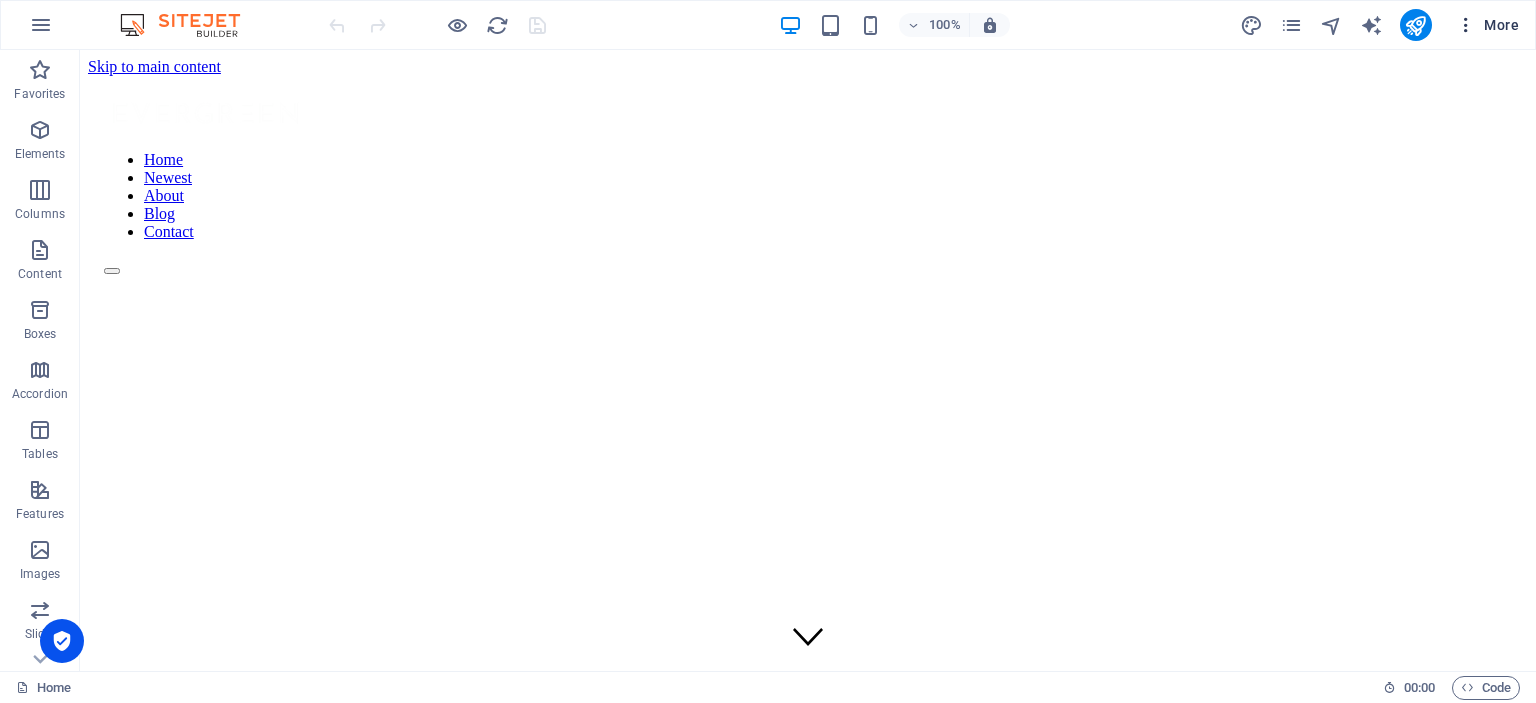 click on "More" at bounding box center [1487, 25] 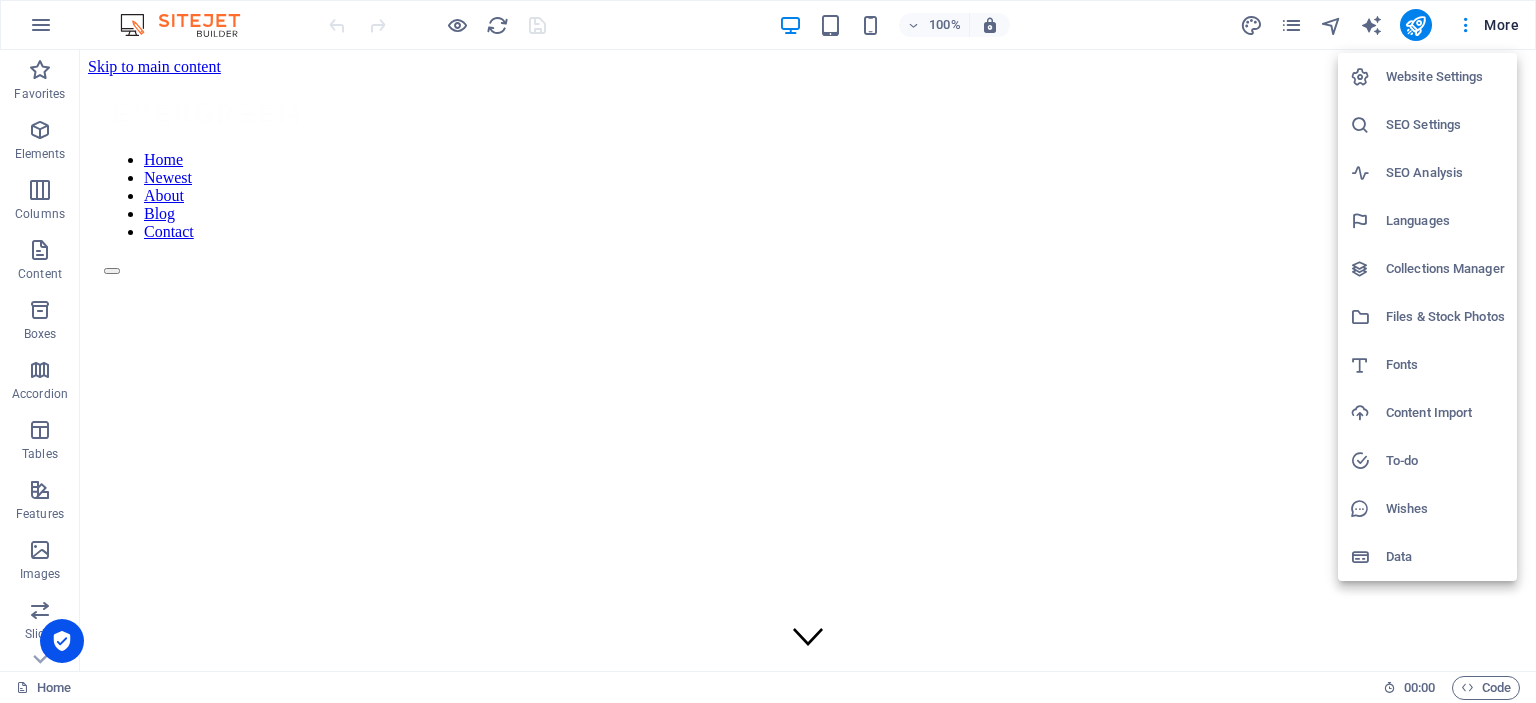 click on "Content Import" at bounding box center (1445, 413) 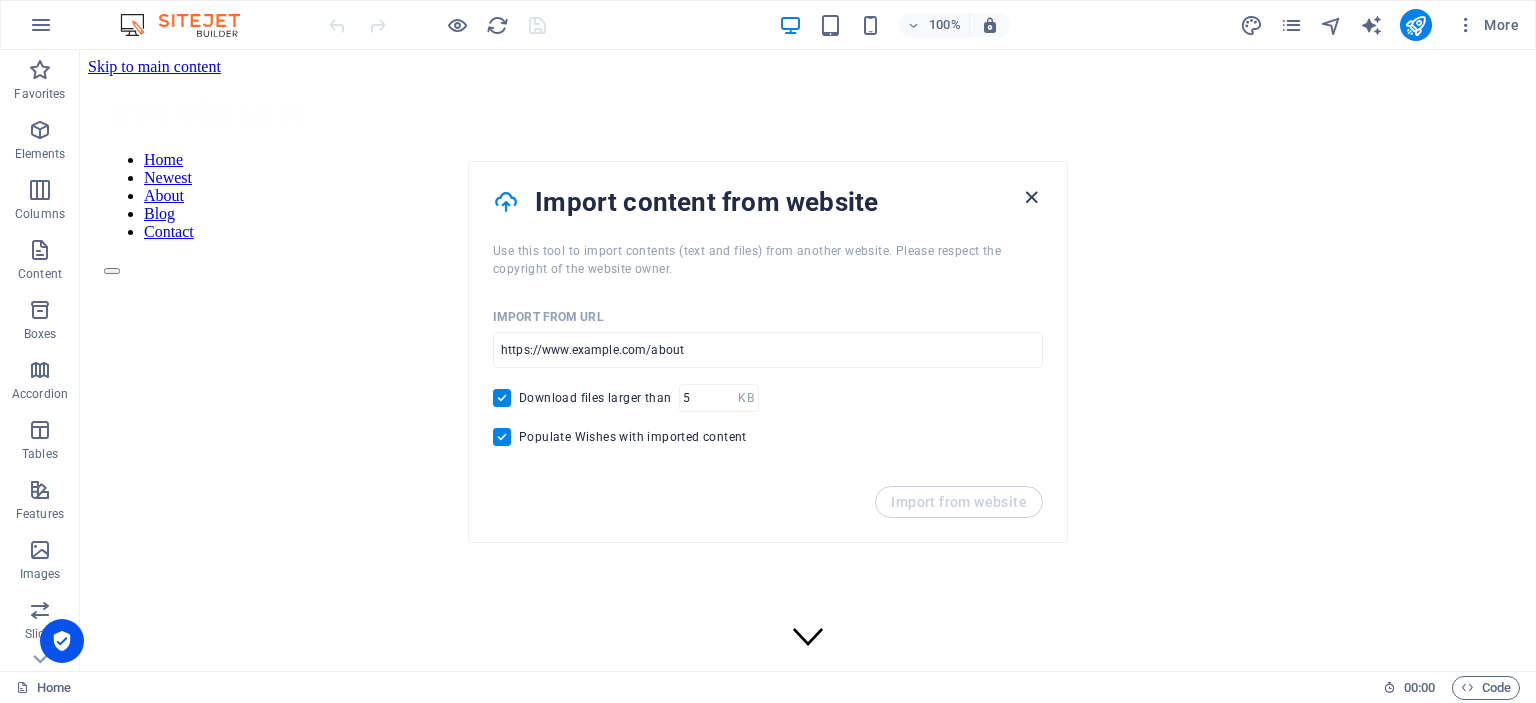 click at bounding box center [1031, 197] 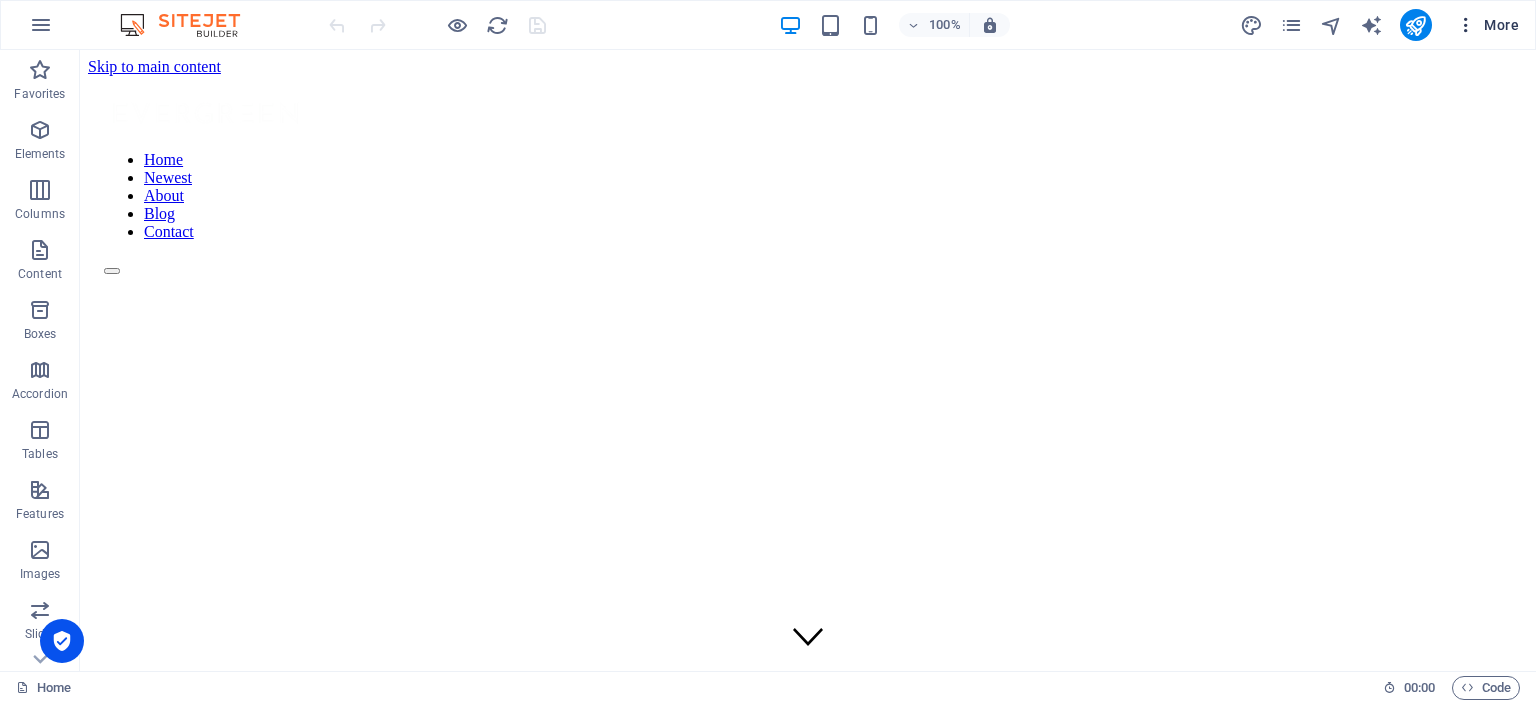 click on "More" at bounding box center (1487, 25) 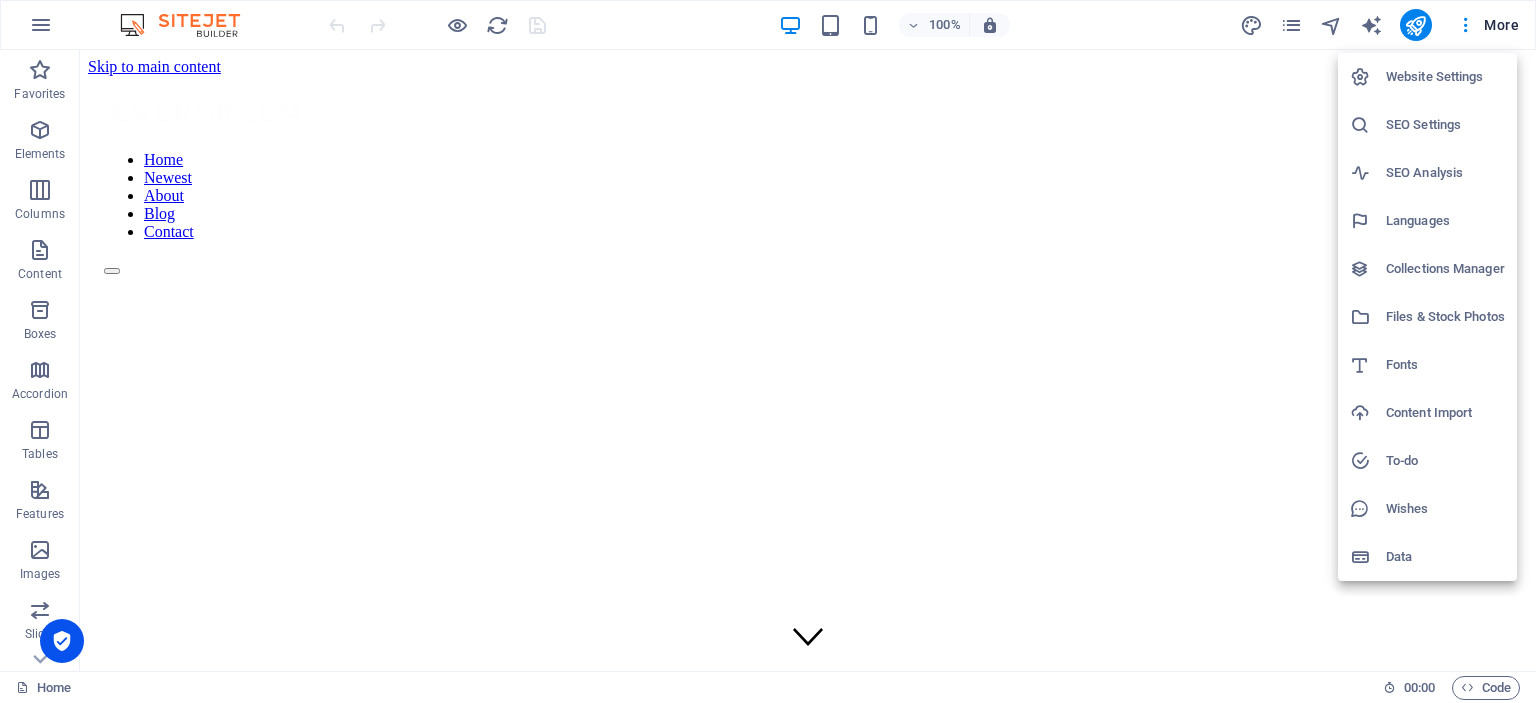 click on "To-do" at bounding box center (1445, 461) 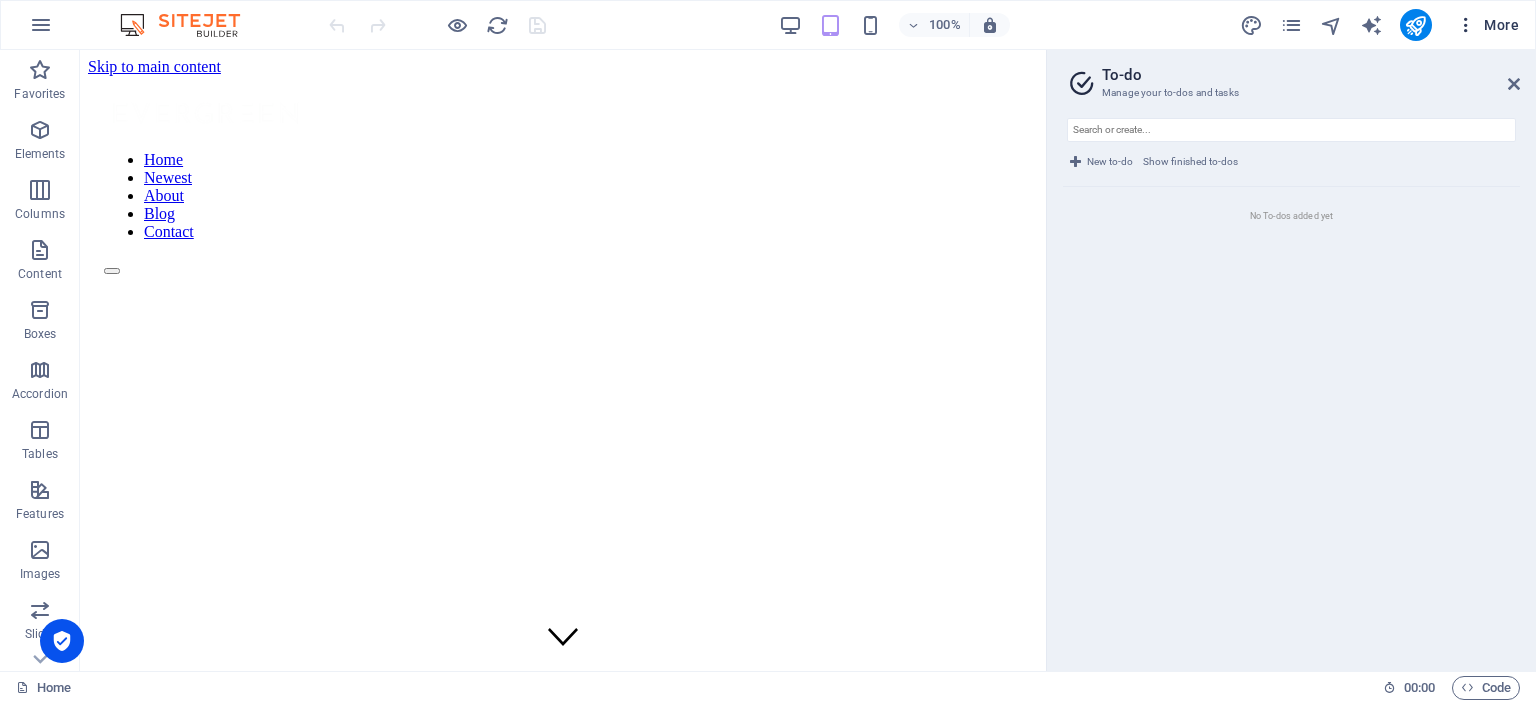 click on "More" at bounding box center [1487, 25] 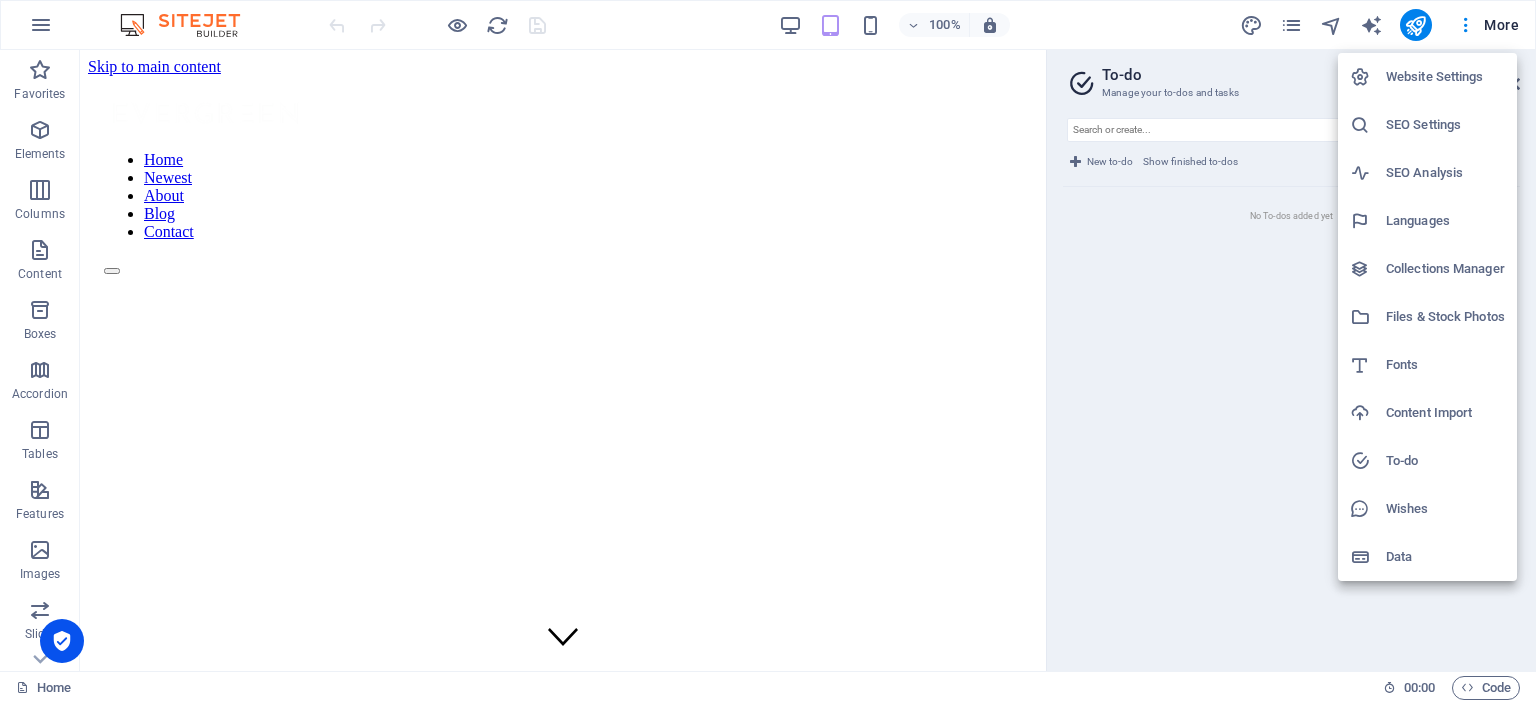 click on "Wishes" at bounding box center [1445, 509] 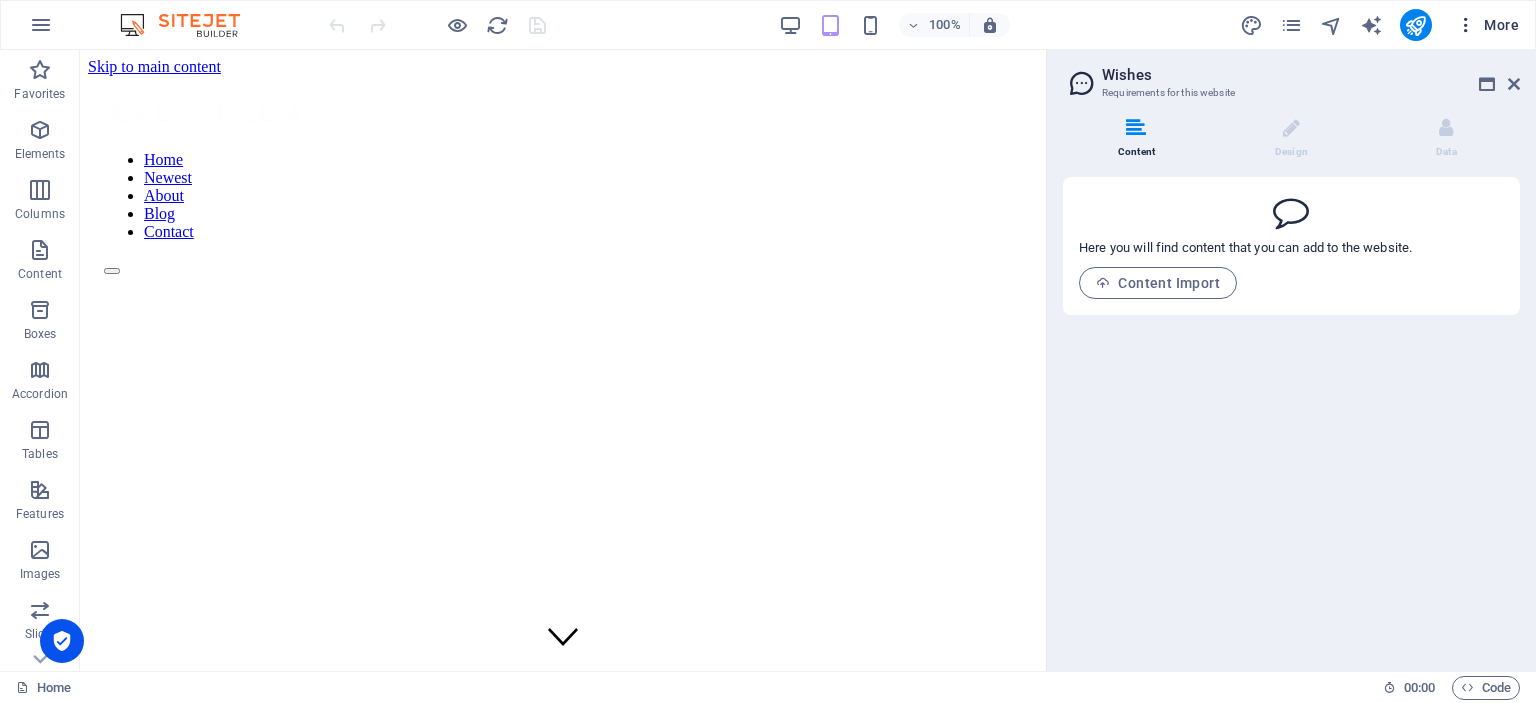 click on "More" at bounding box center (1487, 25) 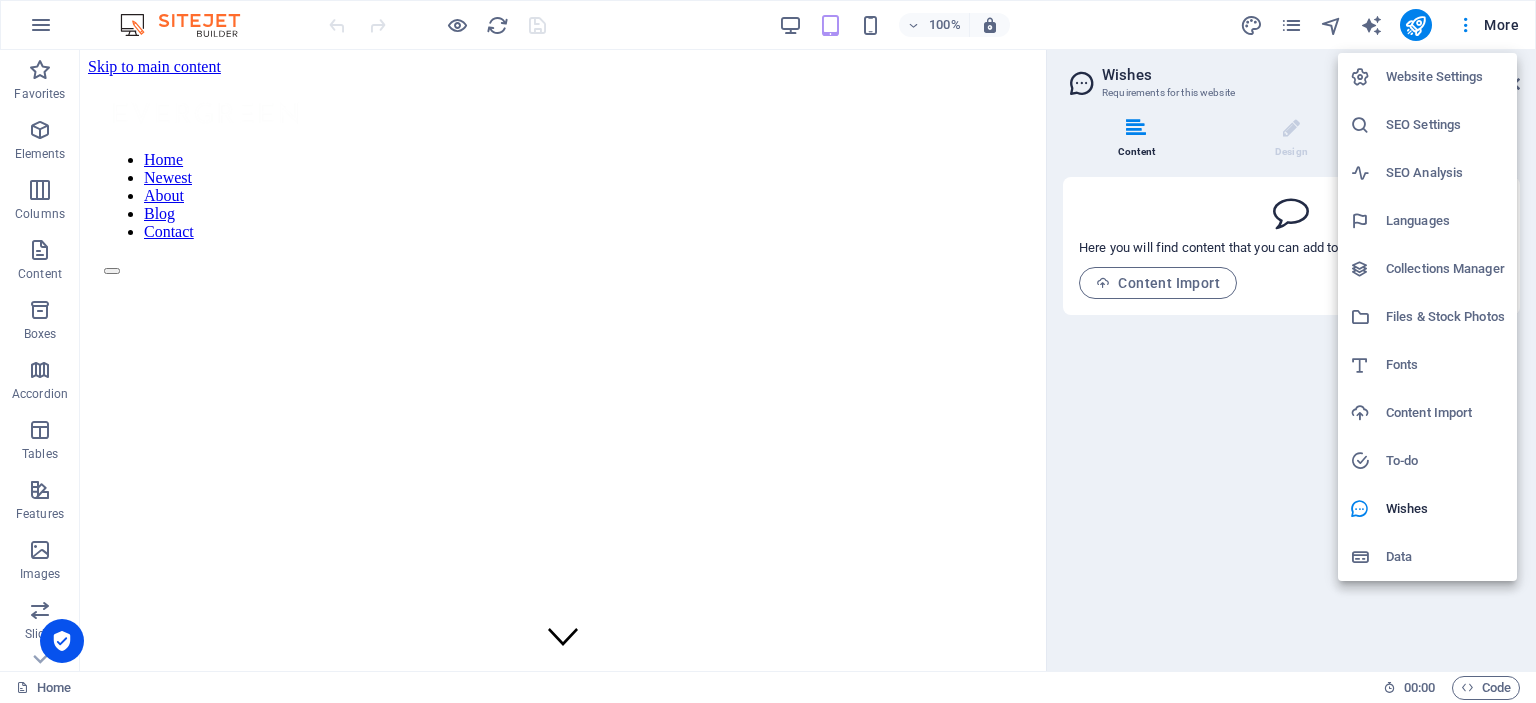 click on "Data" at bounding box center [1445, 557] 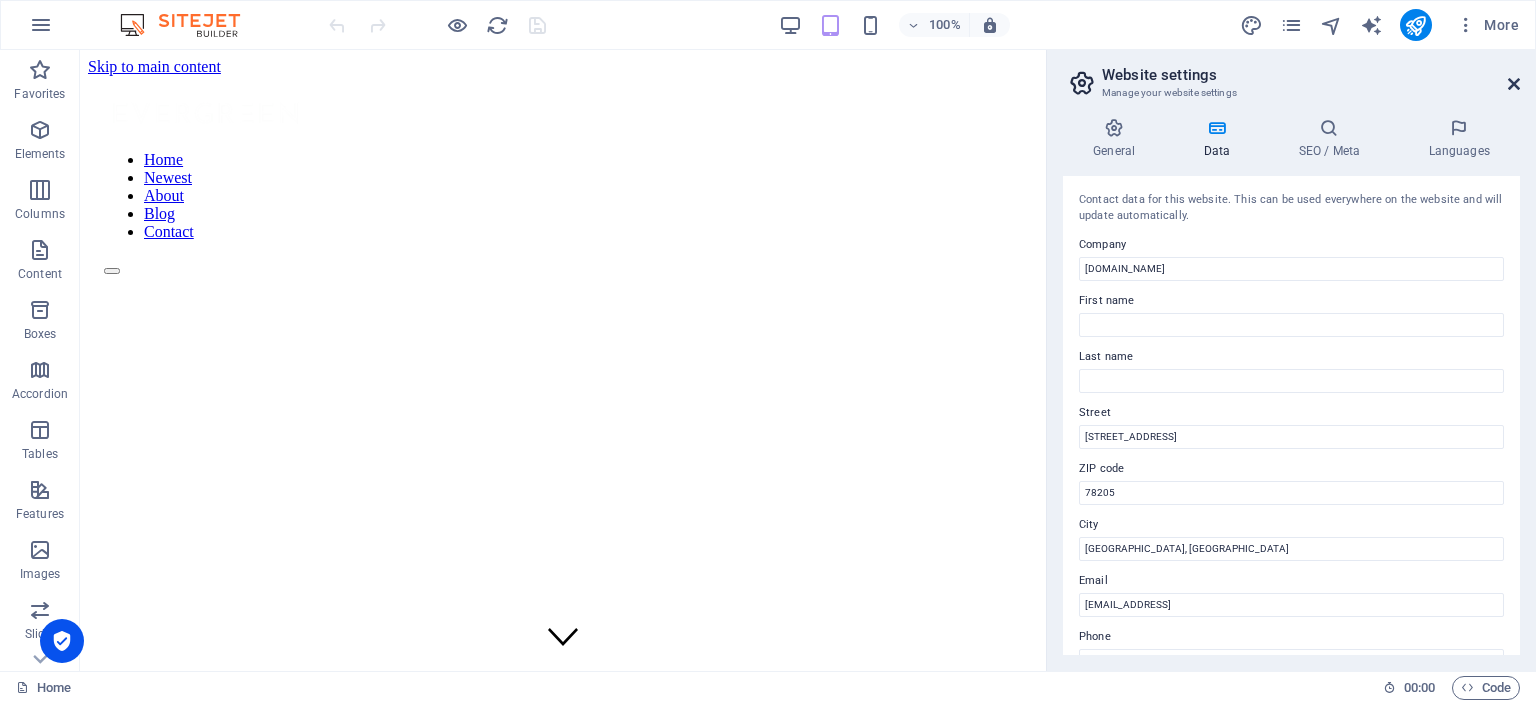 click at bounding box center [1514, 84] 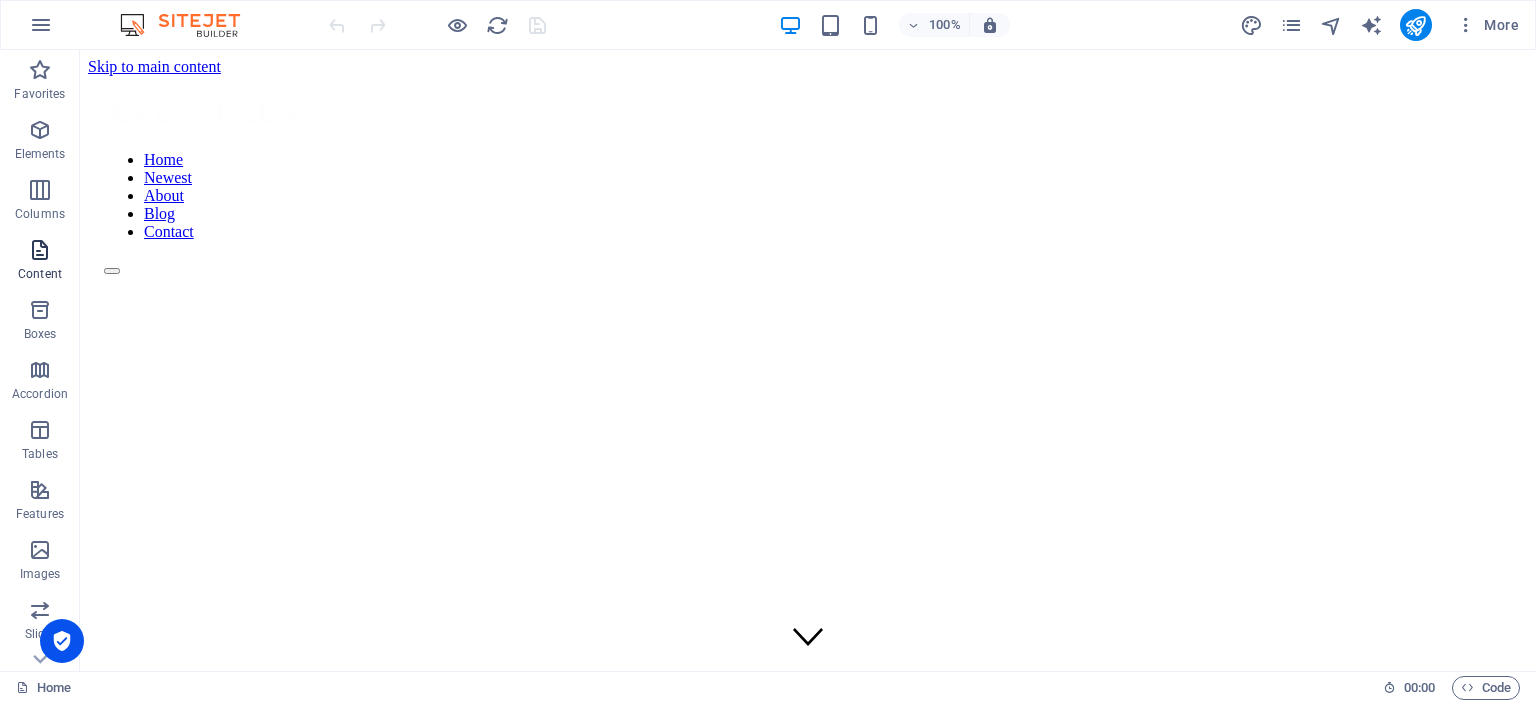 click at bounding box center (40, 250) 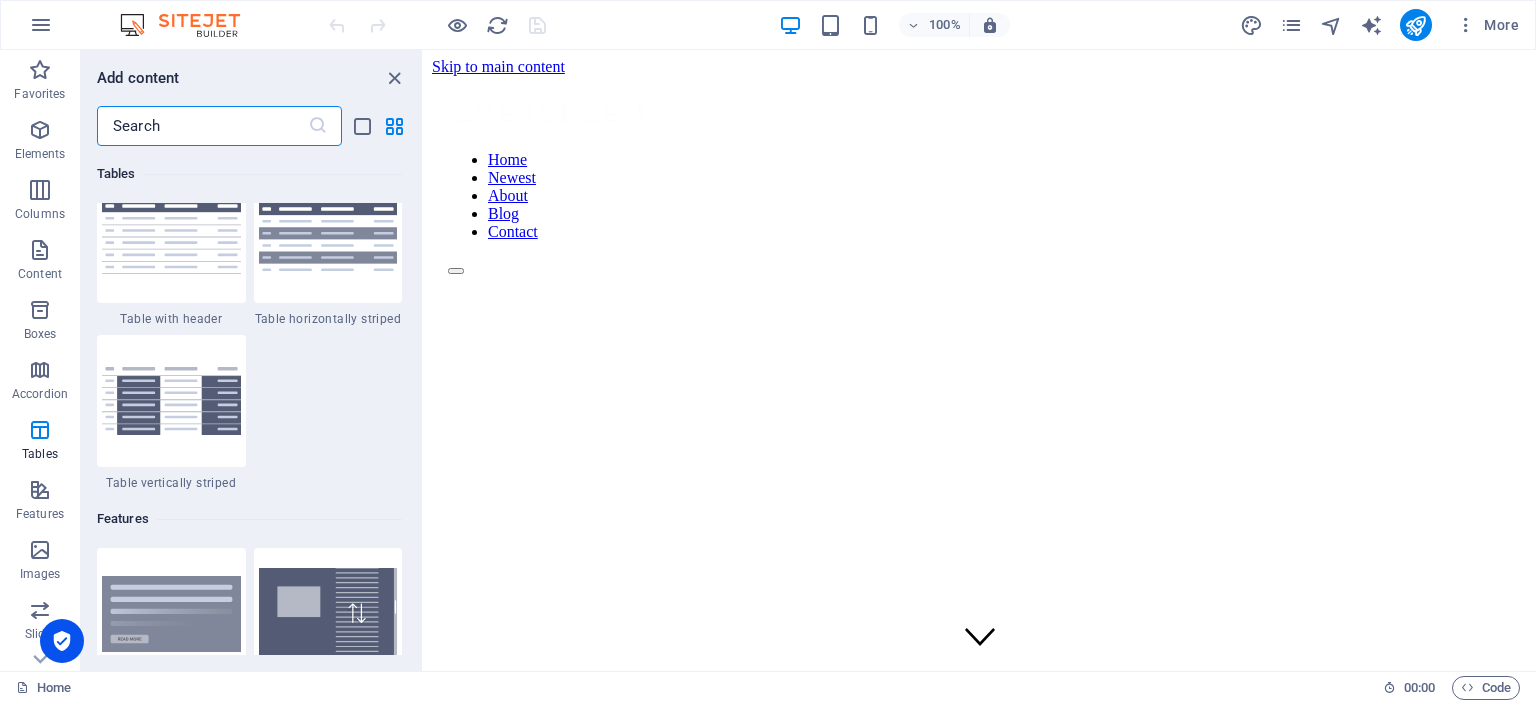 scroll, scrollTop: 7299, scrollLeft: 0, axis: vertical 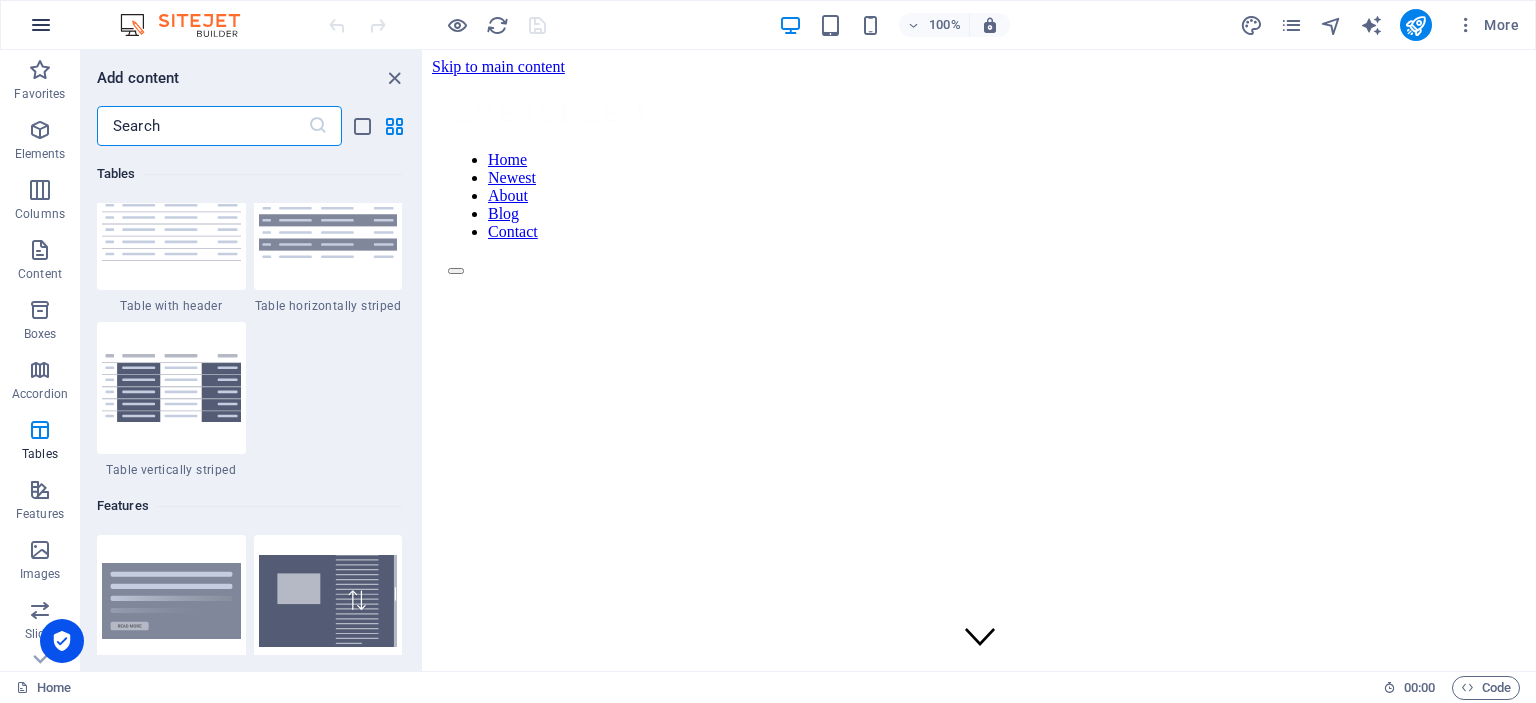 click at bounding box center [41, 25] 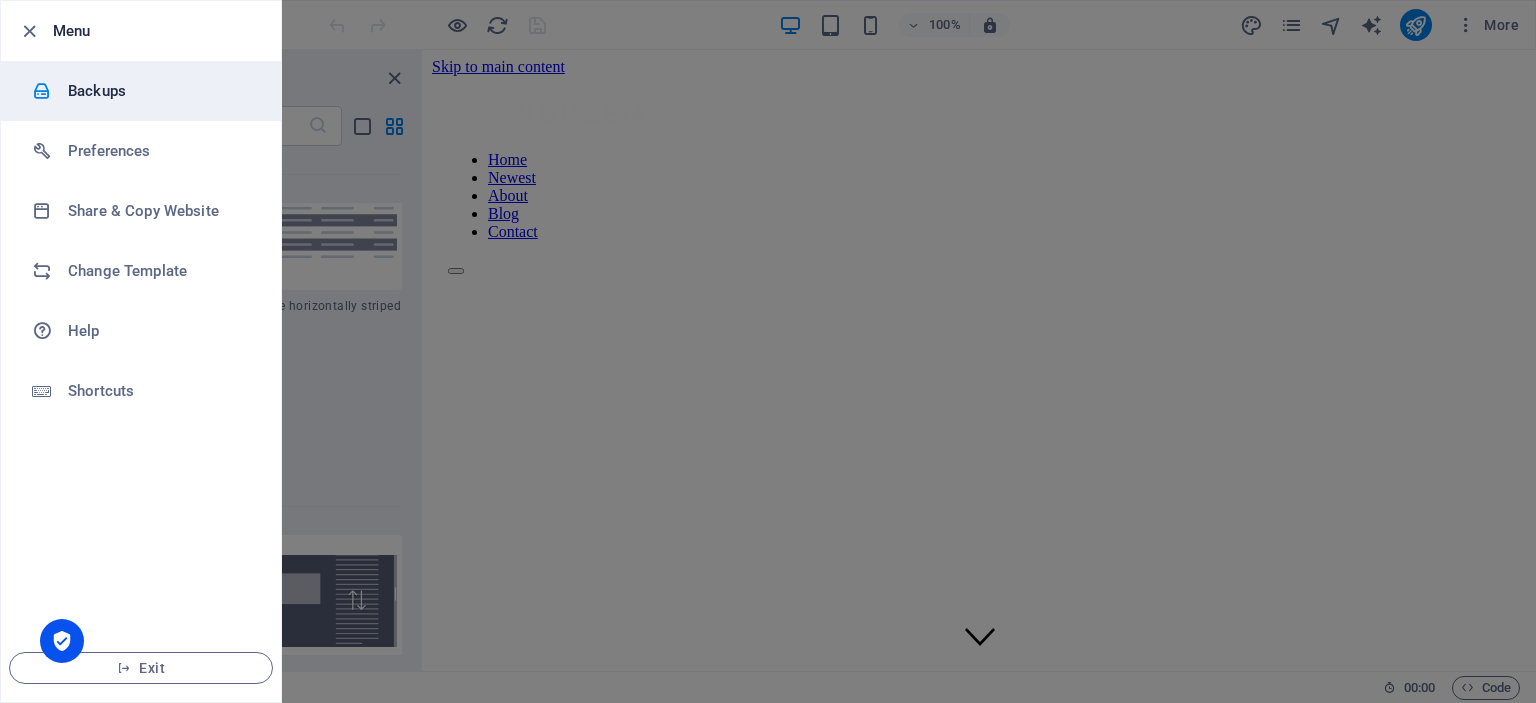 click on "Backups" at bounding box center [160, 91] 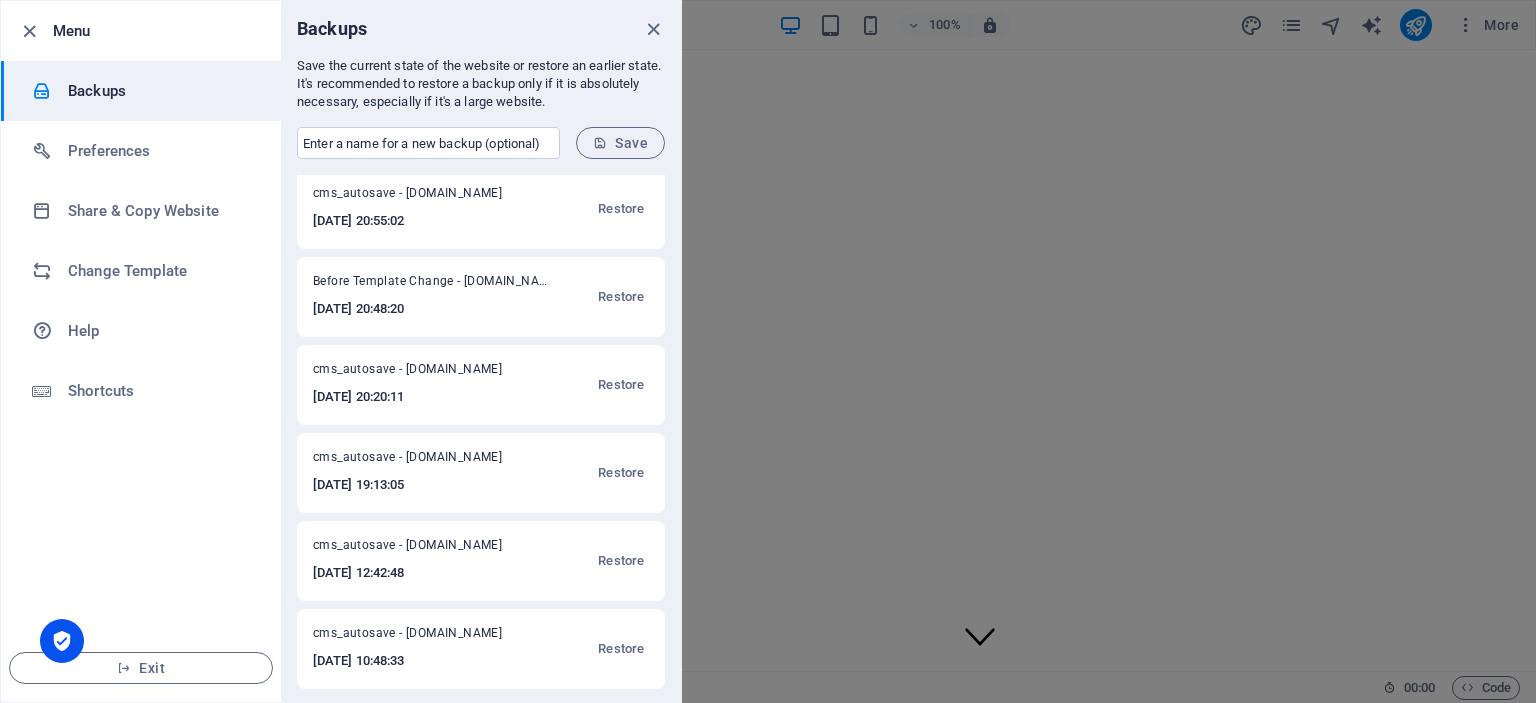 scroll, scrollTop: 8, scrollLeft: 0, axis: vertical 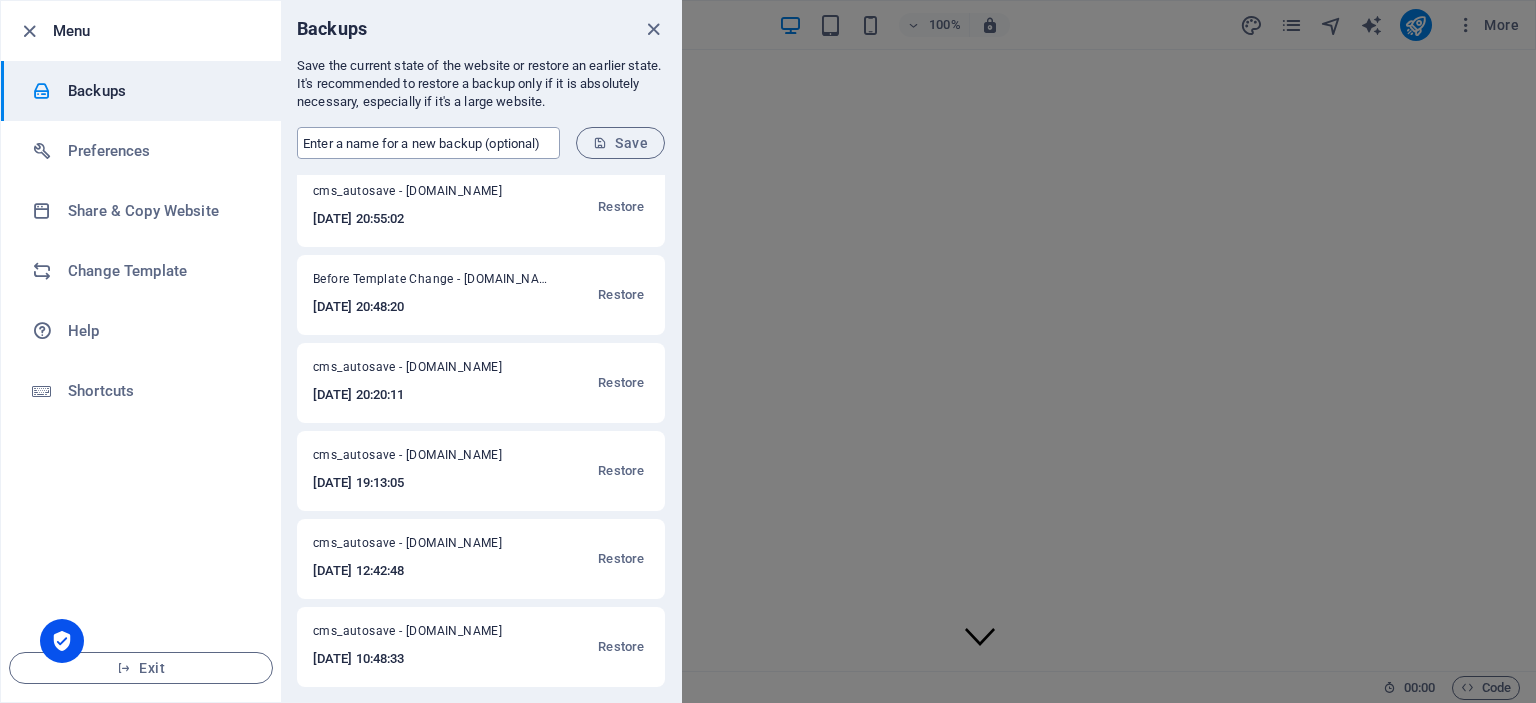 click at bounding box center [428, 143] 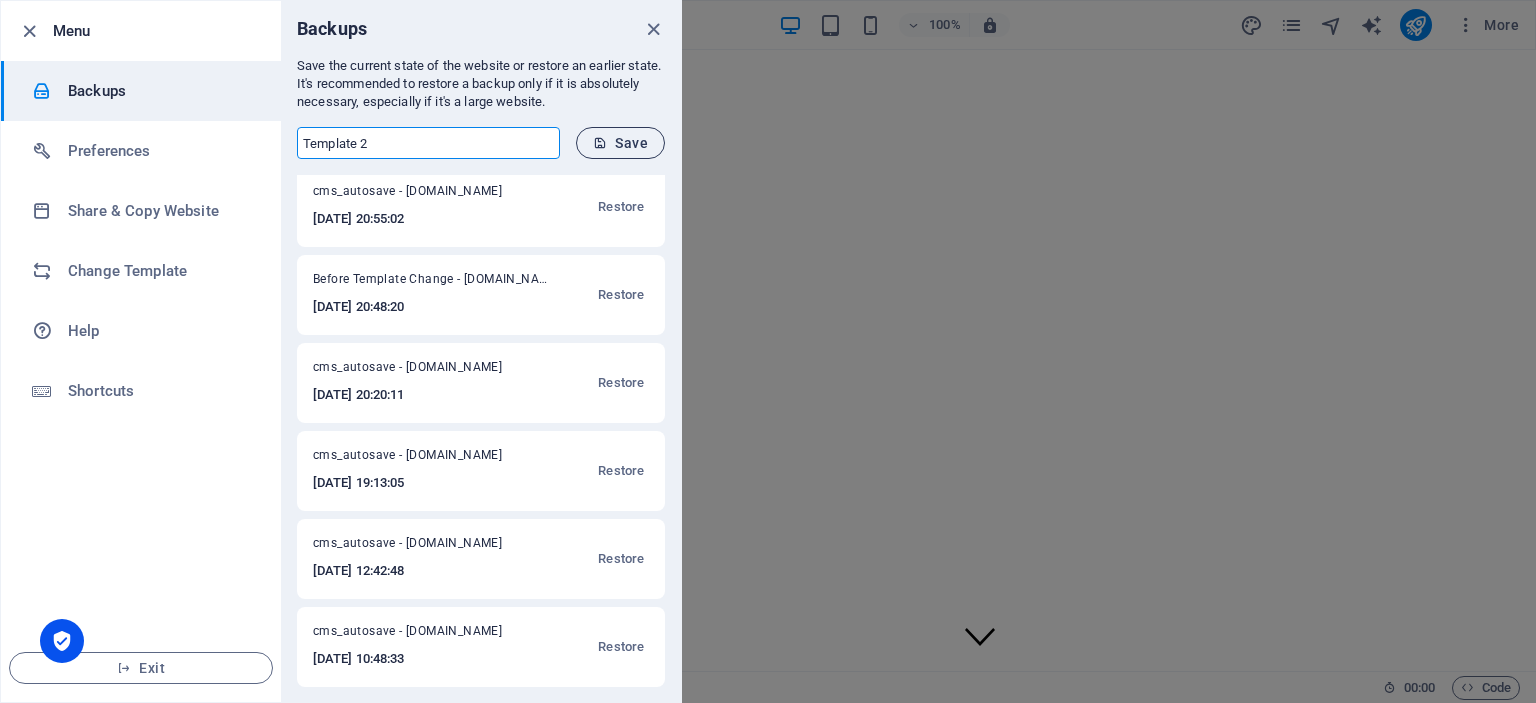 type on "Template 2" 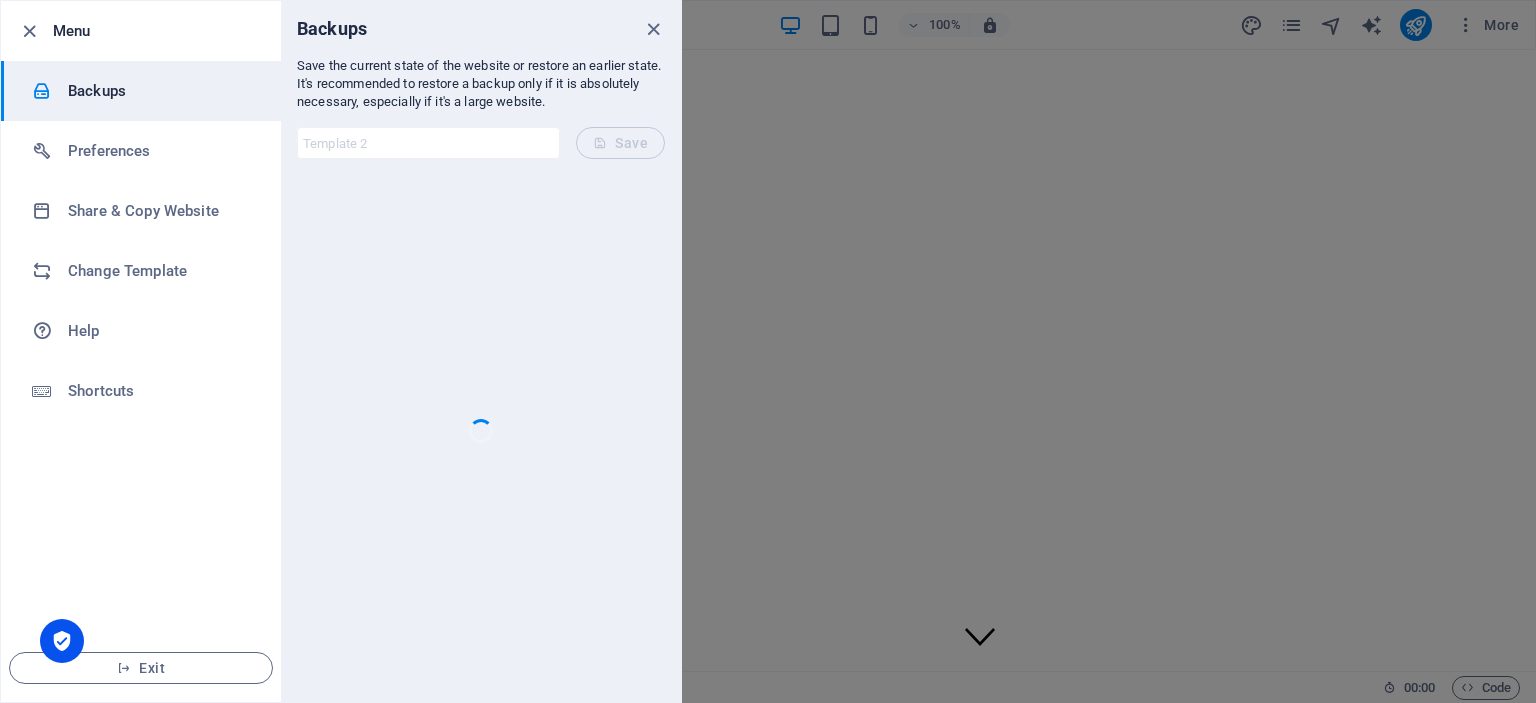 scroll, scrollTop: 0, scrollLeft: 0, axis: both 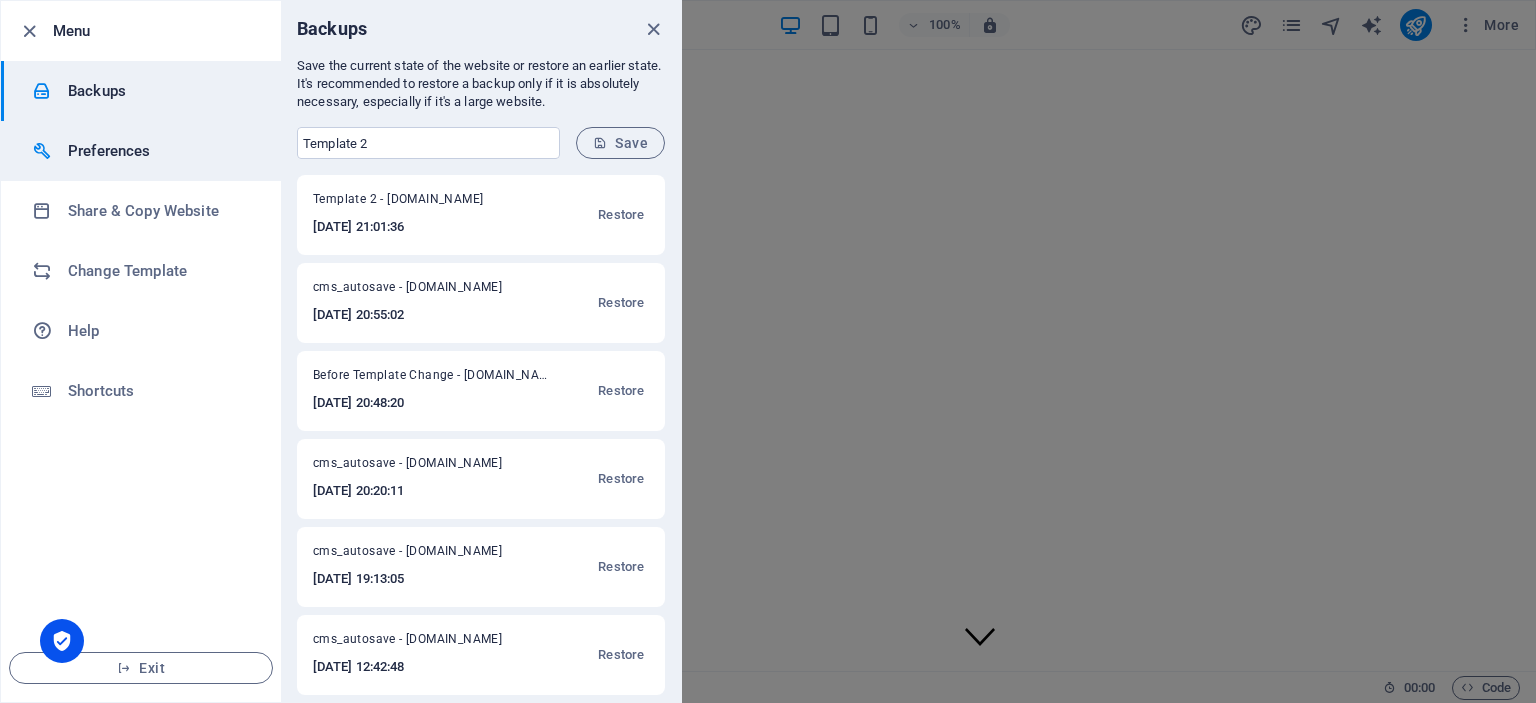 click on "Preferences" at bounding box center (160, 151) 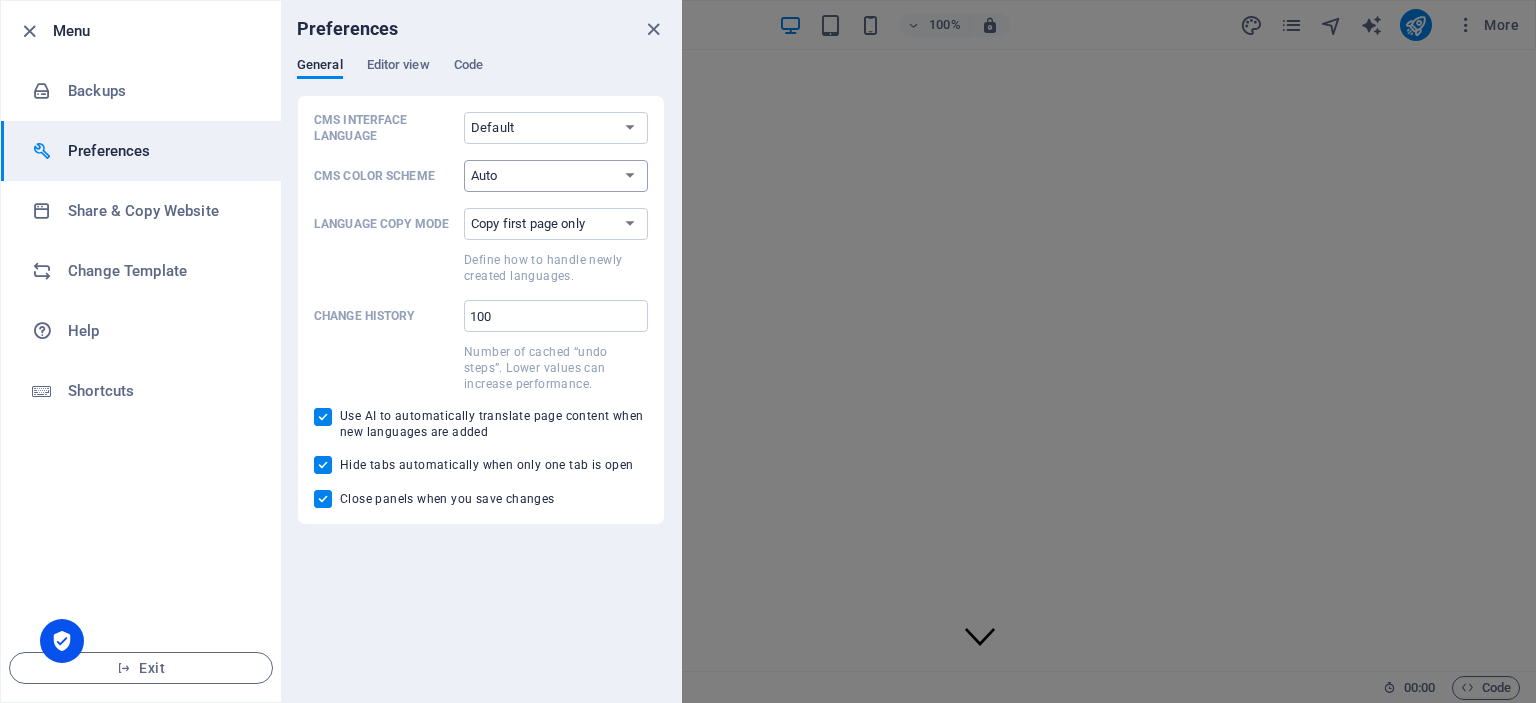 click on "Auto Dark Light" at bounding box center (556, 176) 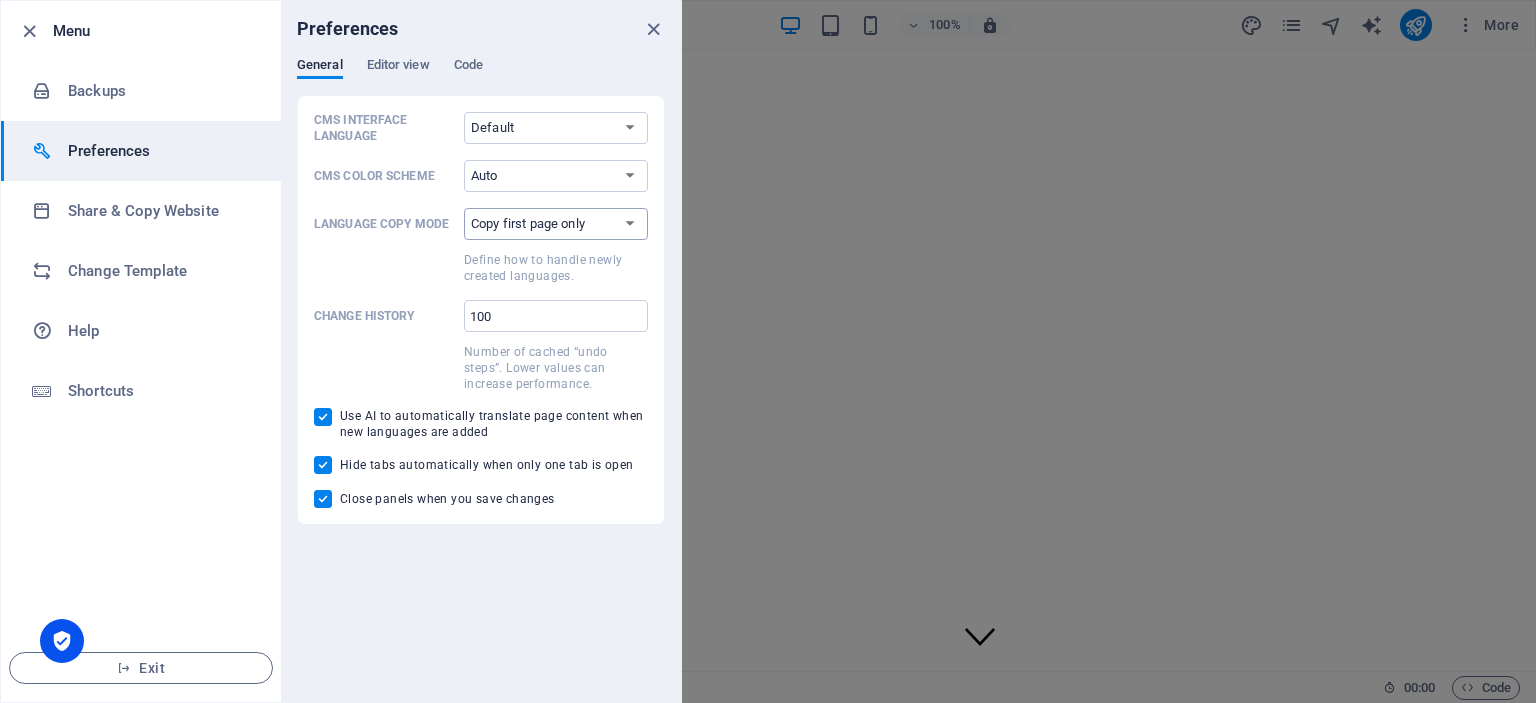 click on "Copy first page only Copy all pages" at bounding box center (556, 224) 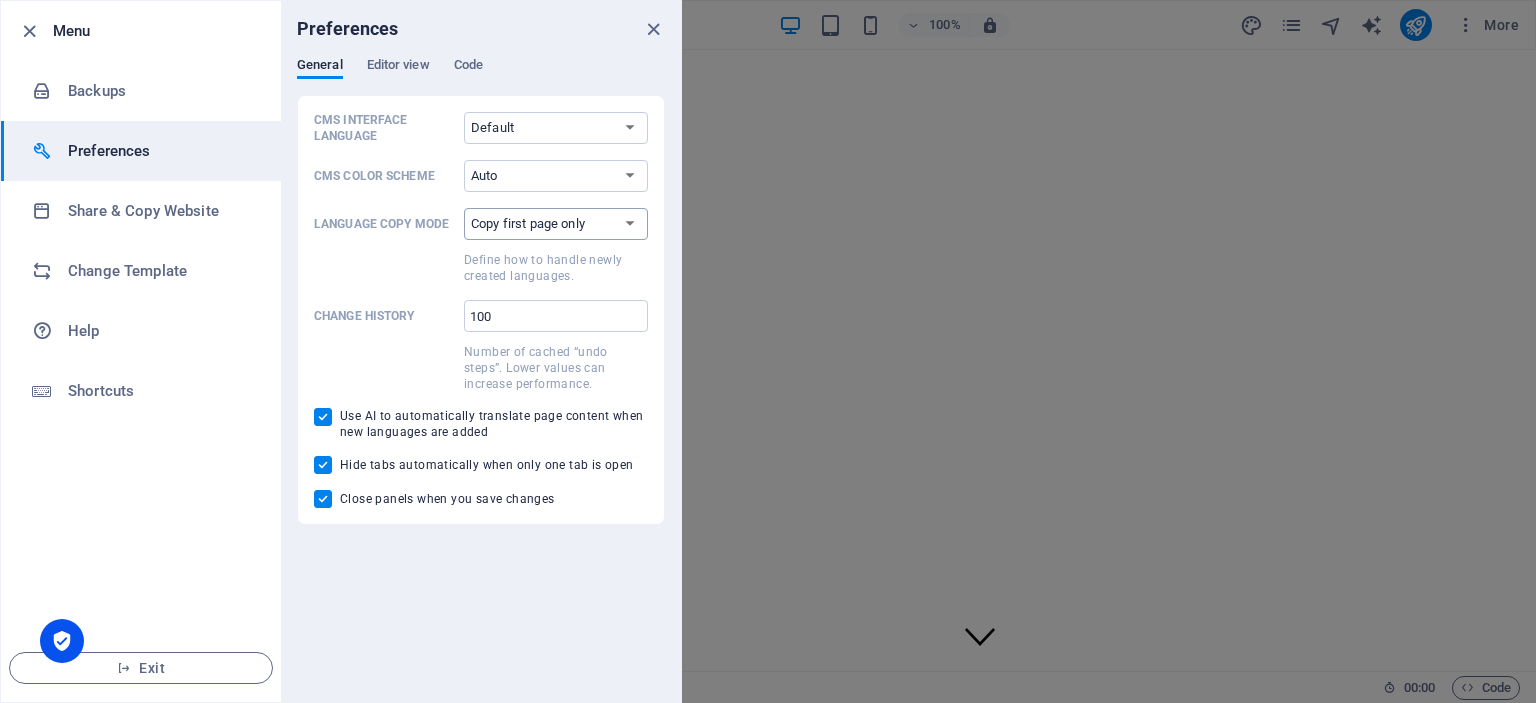click on "Copy first page only Copy all pages" at bounding box center (556, 224) 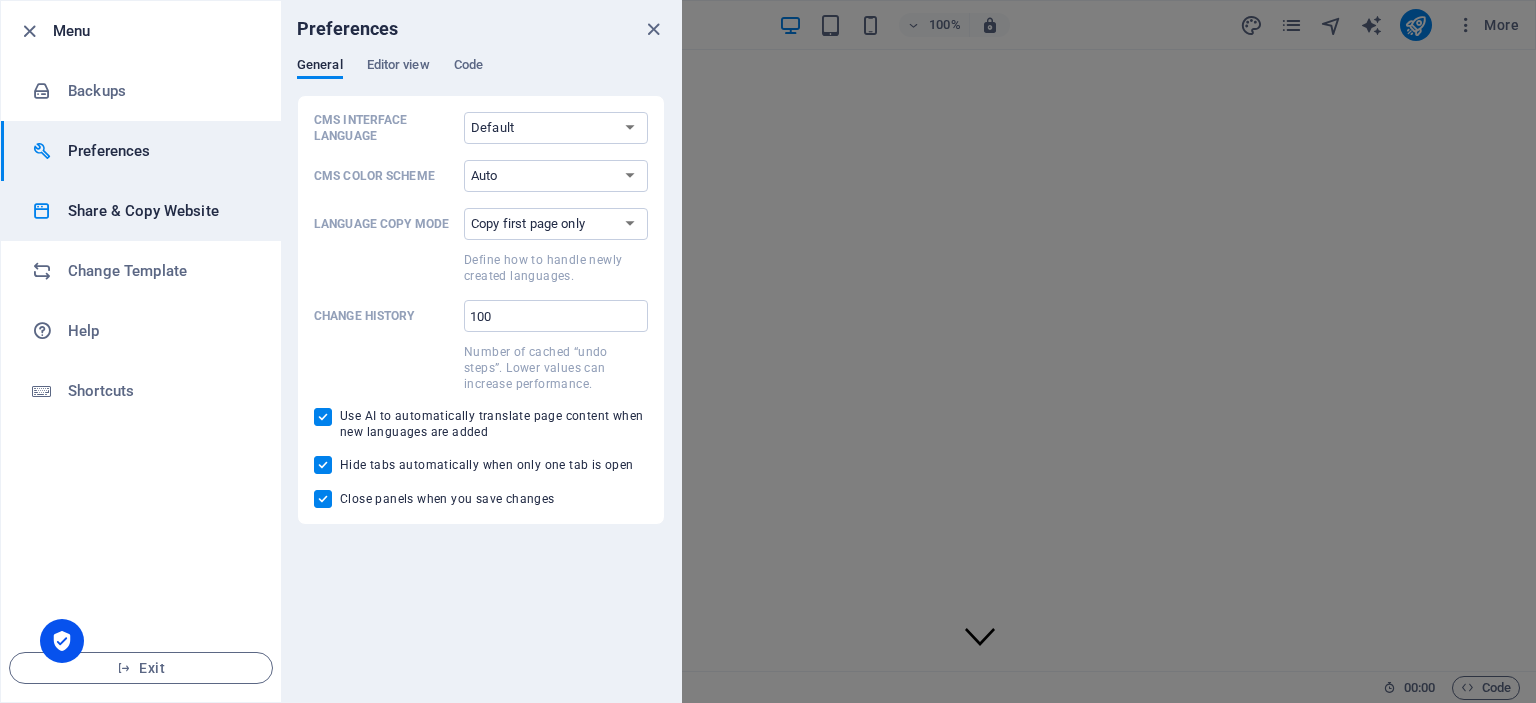 click on "Share & Copy Website" at bounding box center (160, 211) 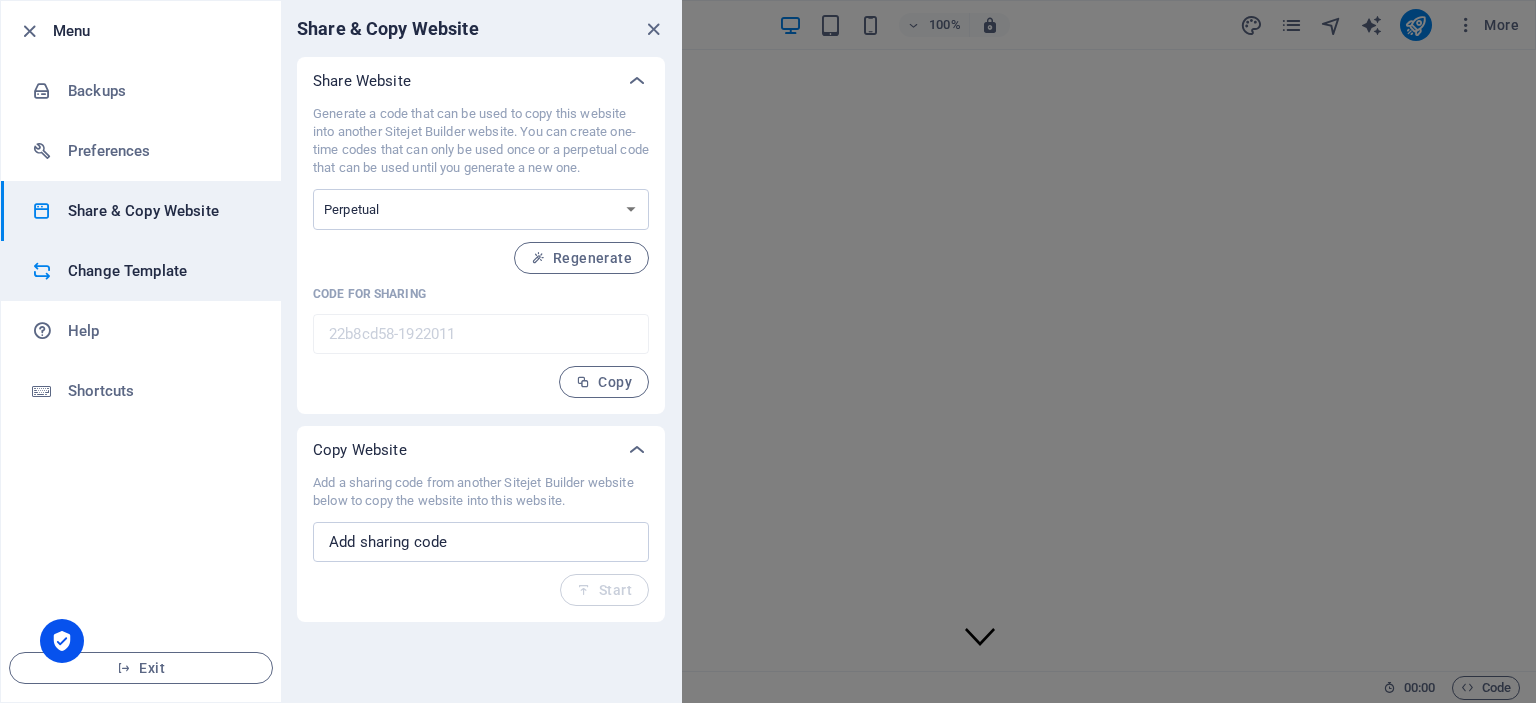 click on "Change Template" at bounding box center [160, 271] 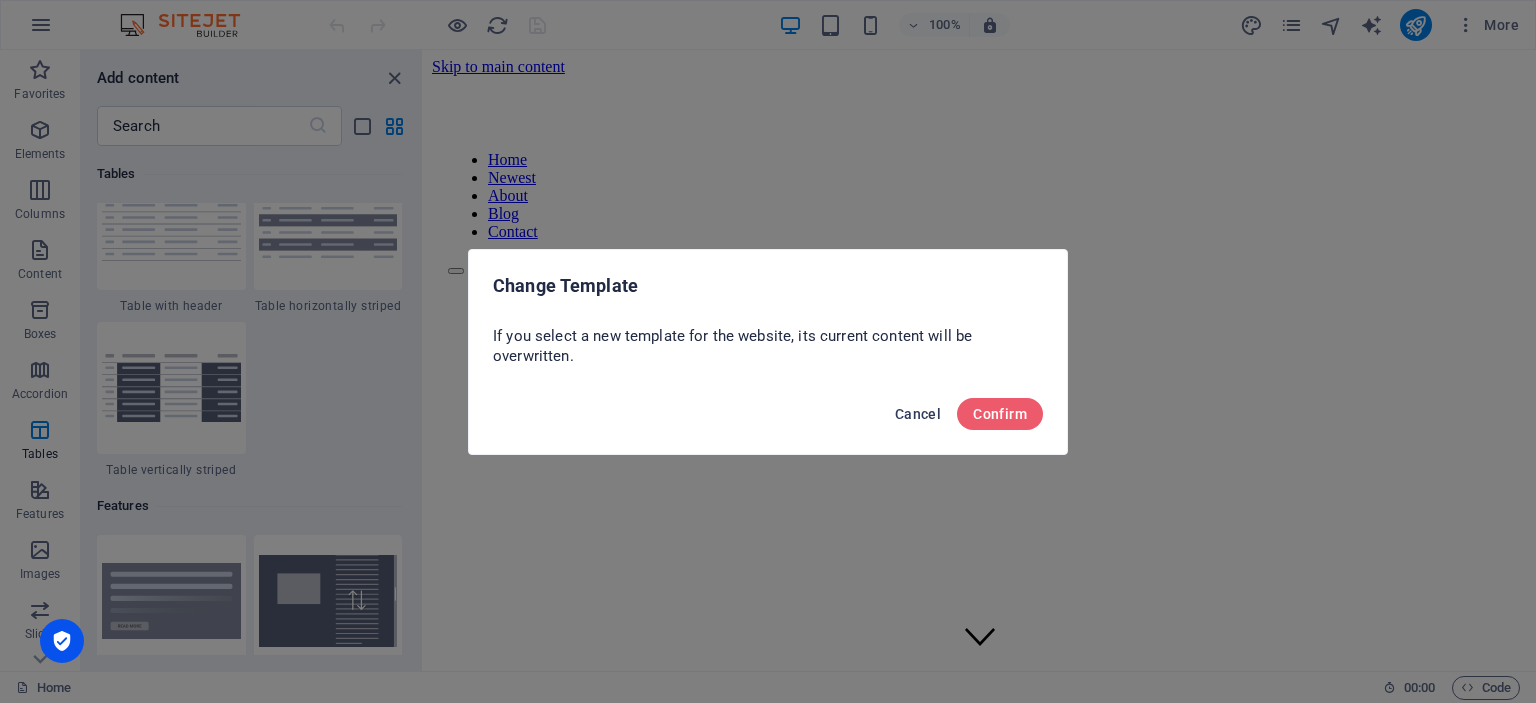 click on "Cancel" at bounding box center (918, 414) 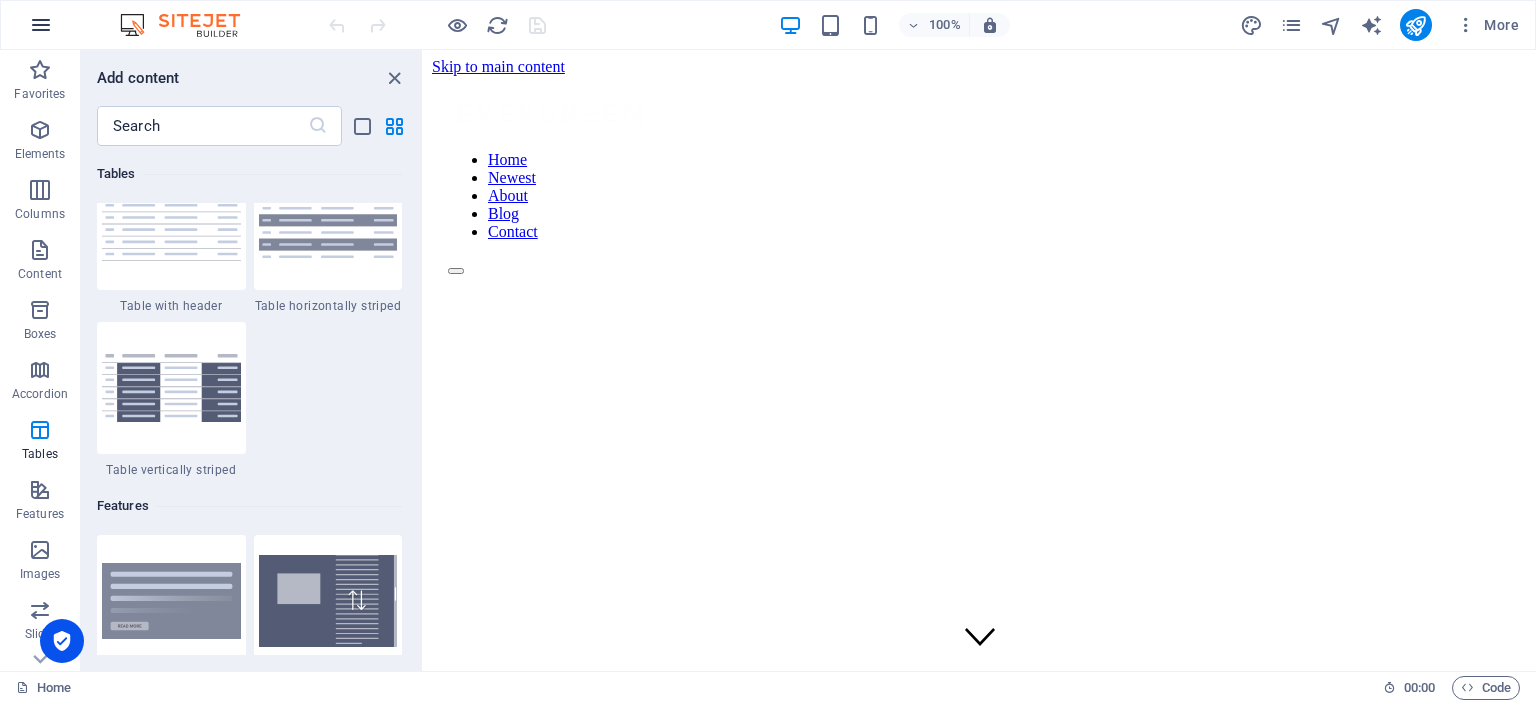 click at bounding box center [41, 25] 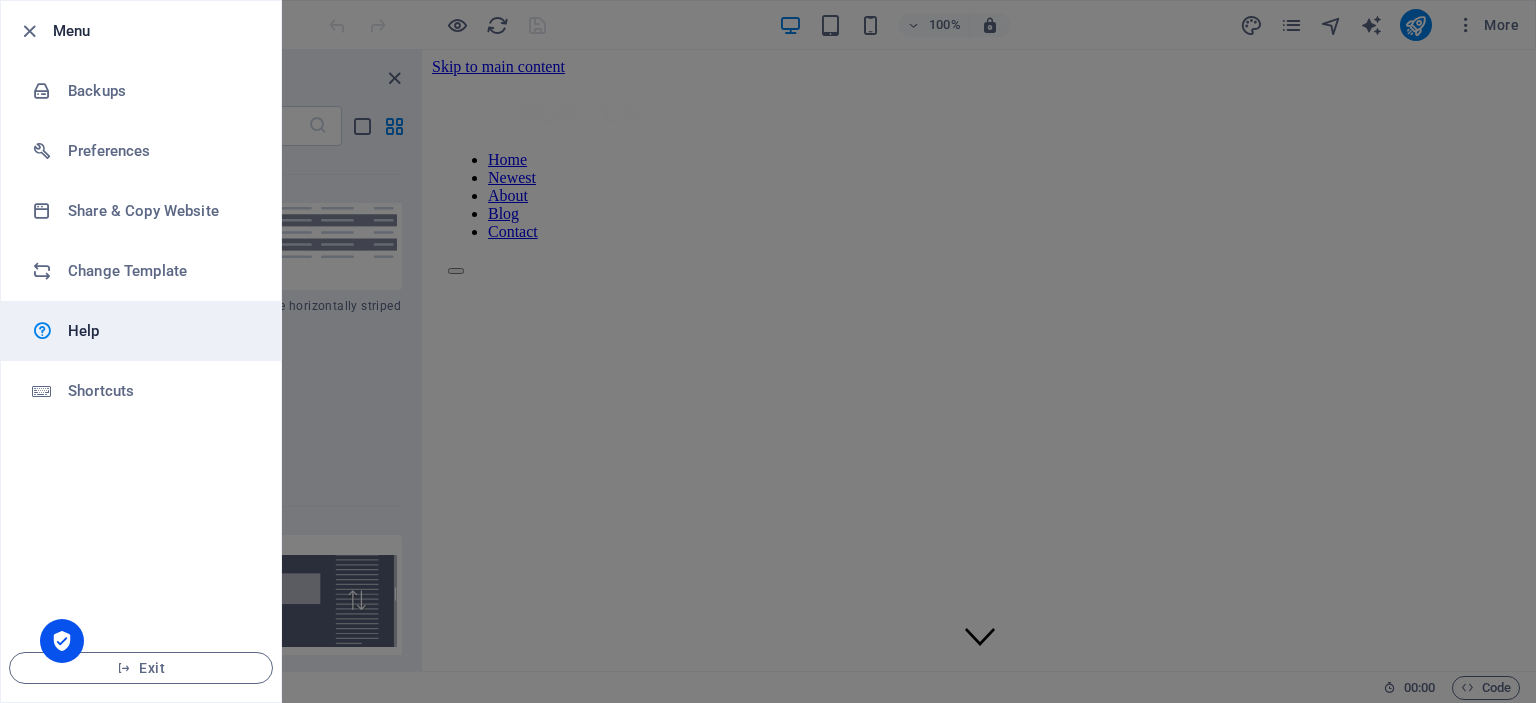 click on "Help" at bounding box center [160, 331] 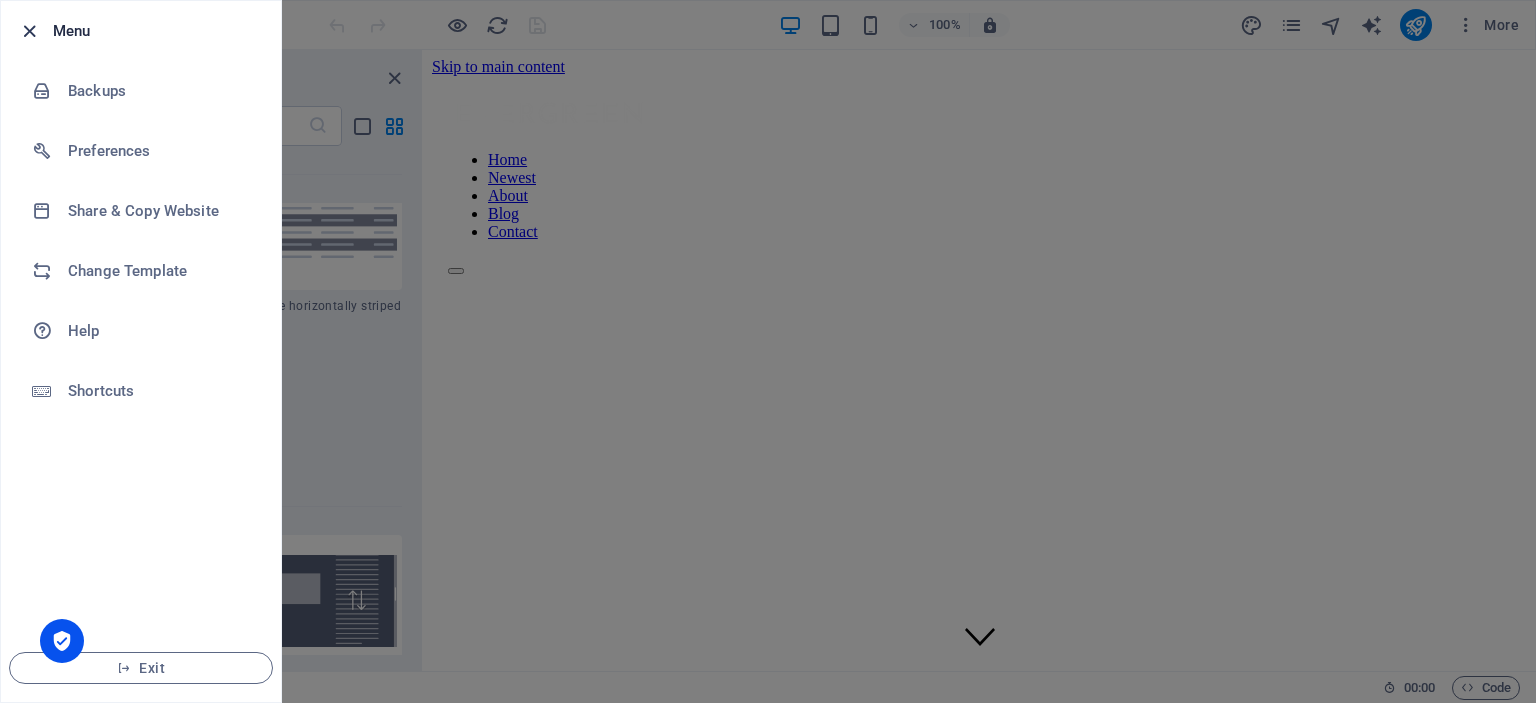 click at bounding box center (29, 31) 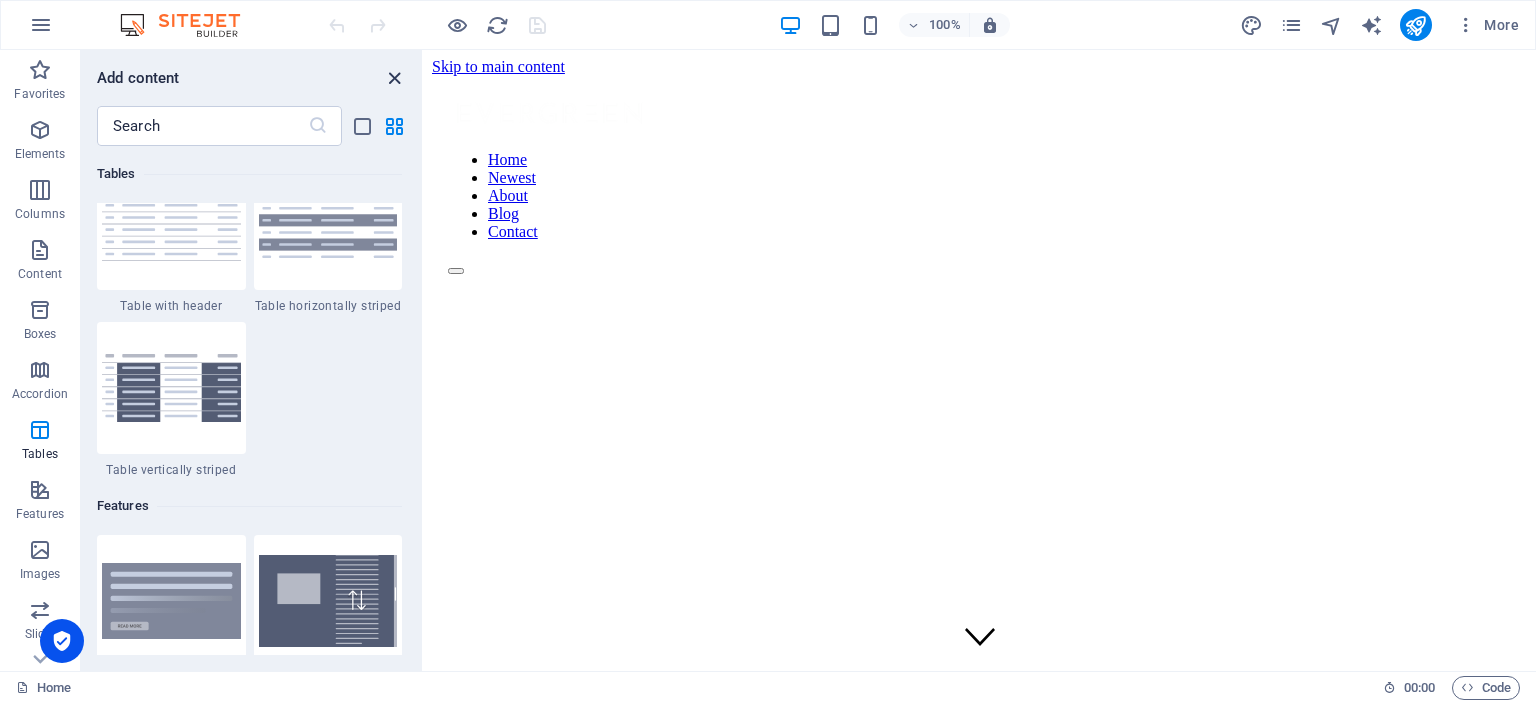 click at bounding box center (394, 78) 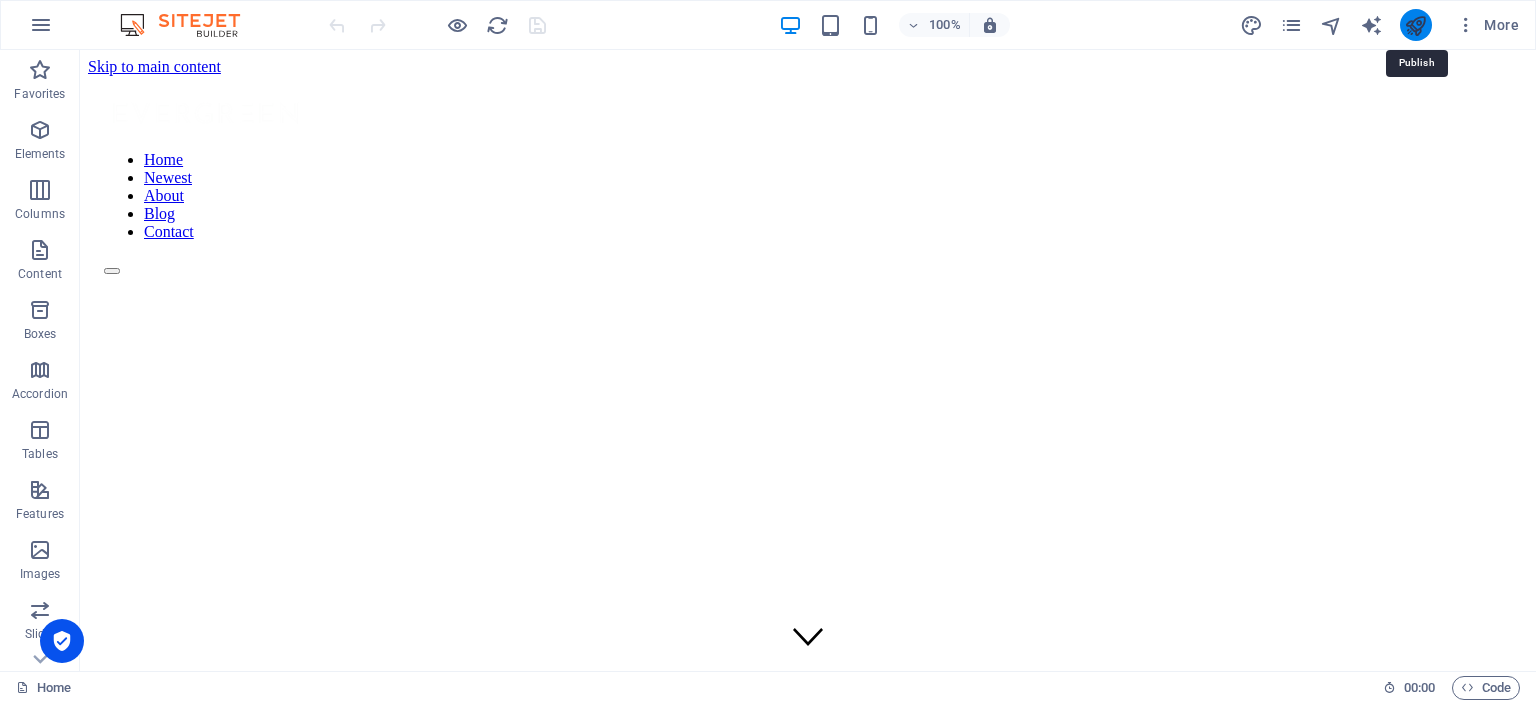 click at bounding box center (1415, 25) 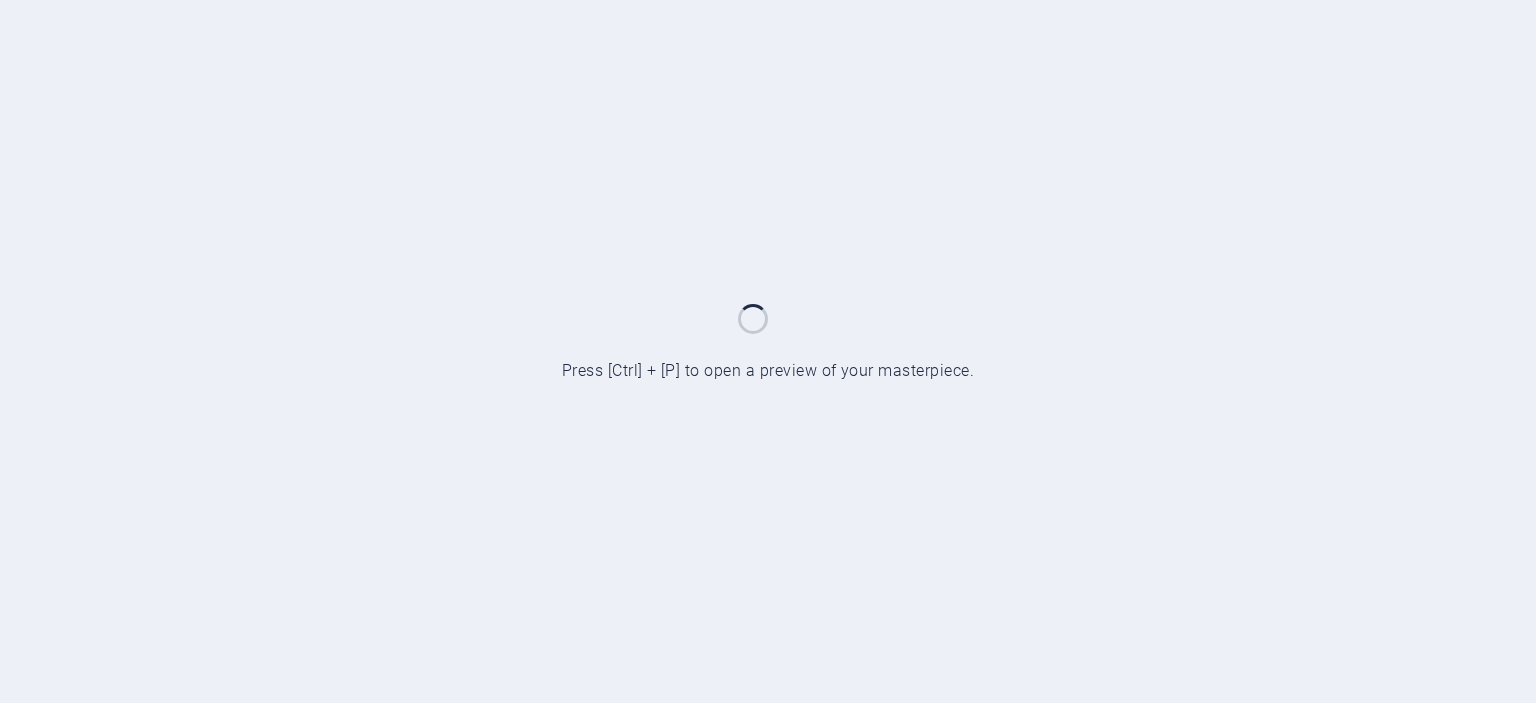 scroll, scrollTop: 0, scrollLeft: 0, axis: both 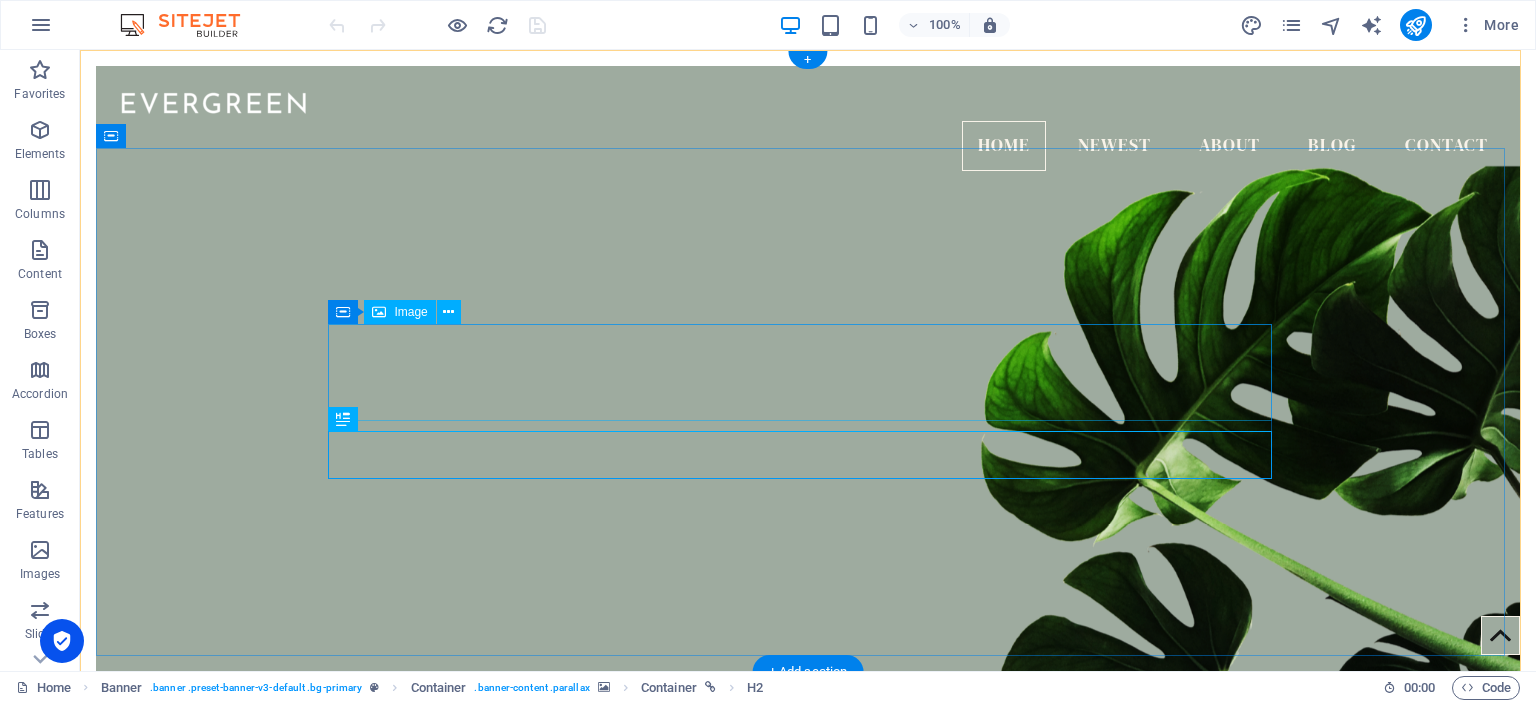 click at bounding box center [808, 917] 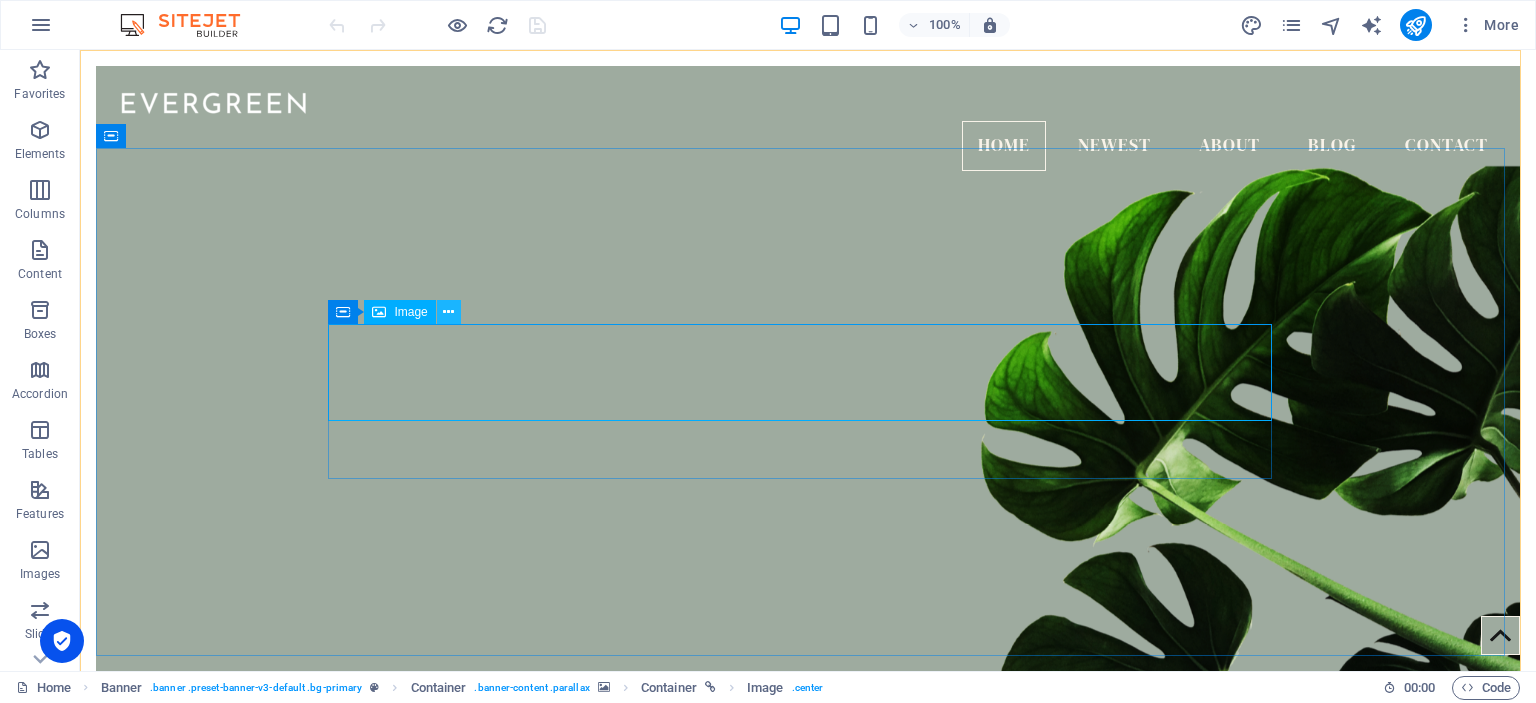click at bounding box center [448, 312] 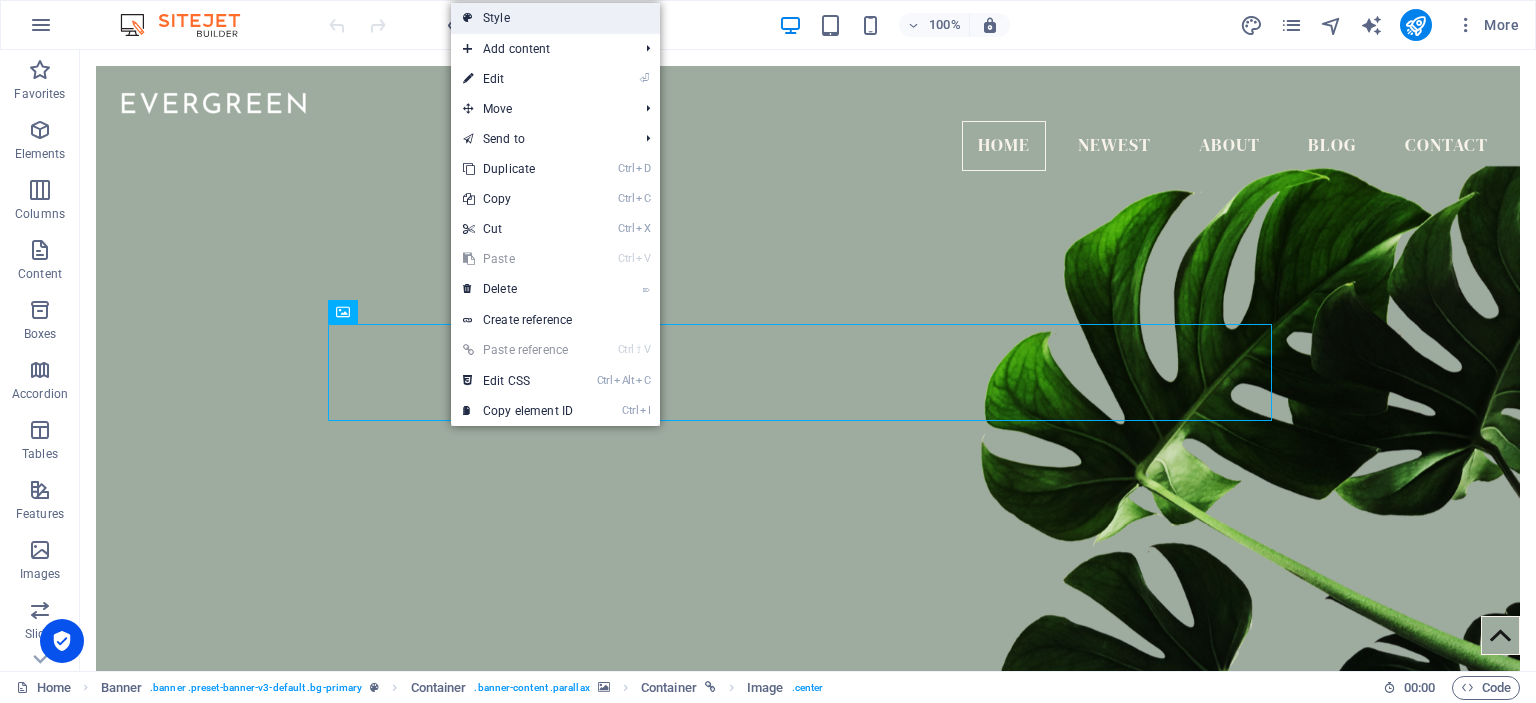 click on "Style" at bounding box center (555, 18) 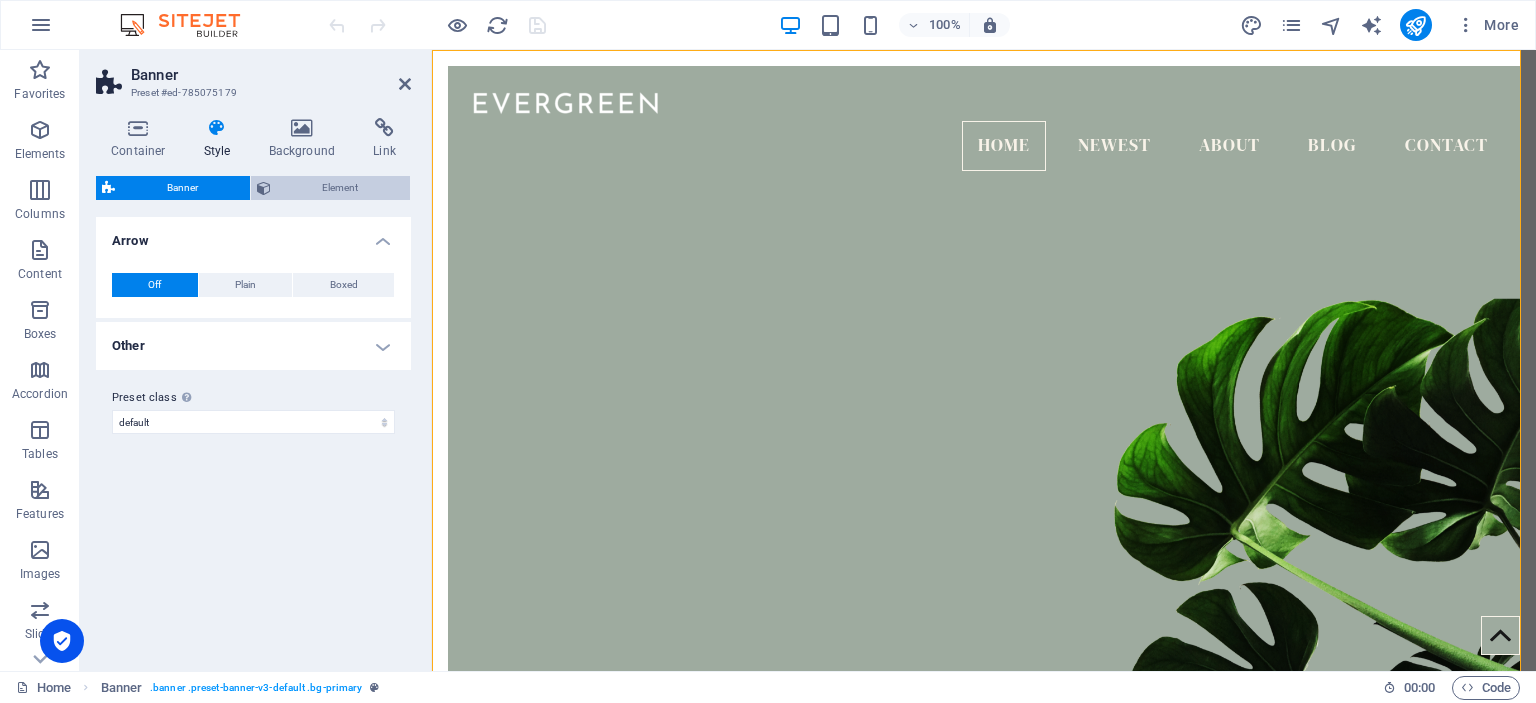click on "Element" at bounding box center [341, 188] 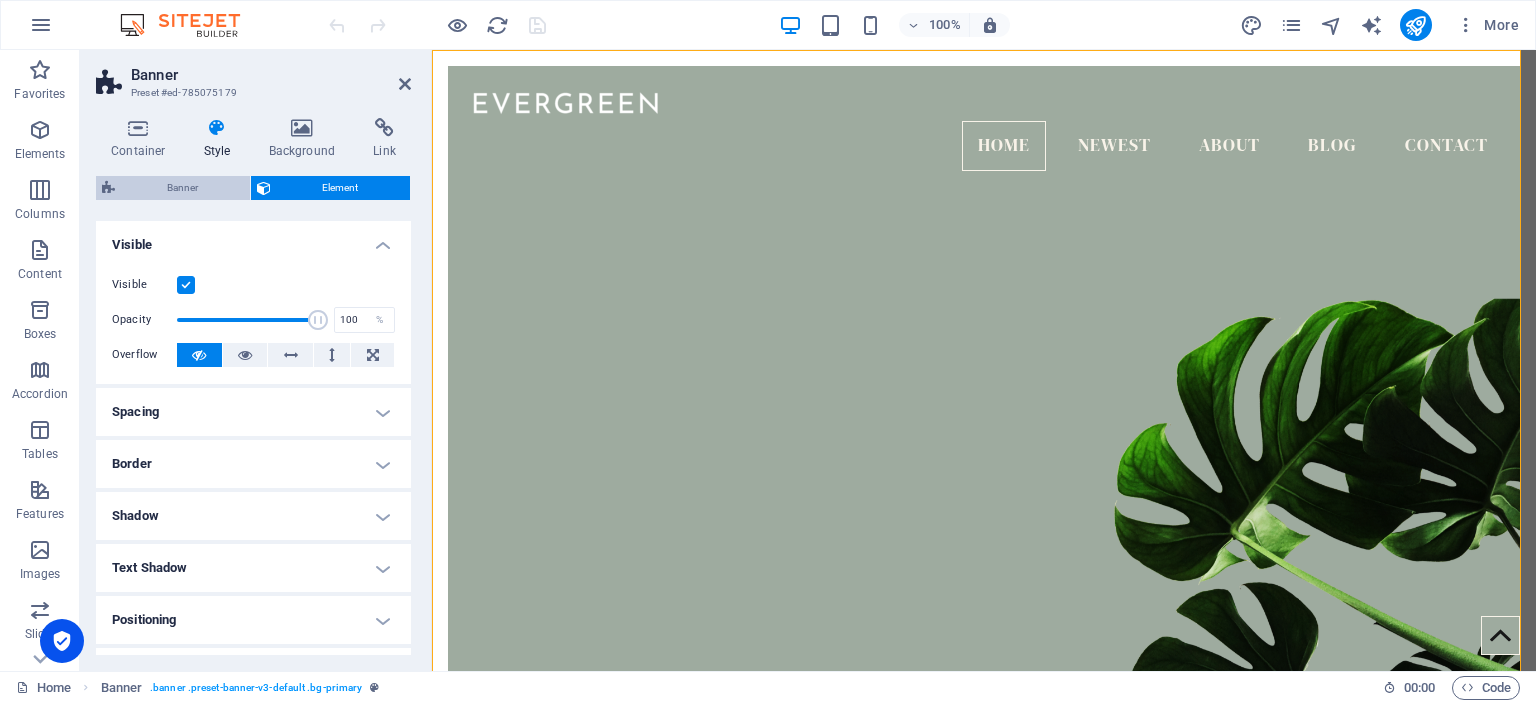 click on "Banner" at bounding box center [182, 188] 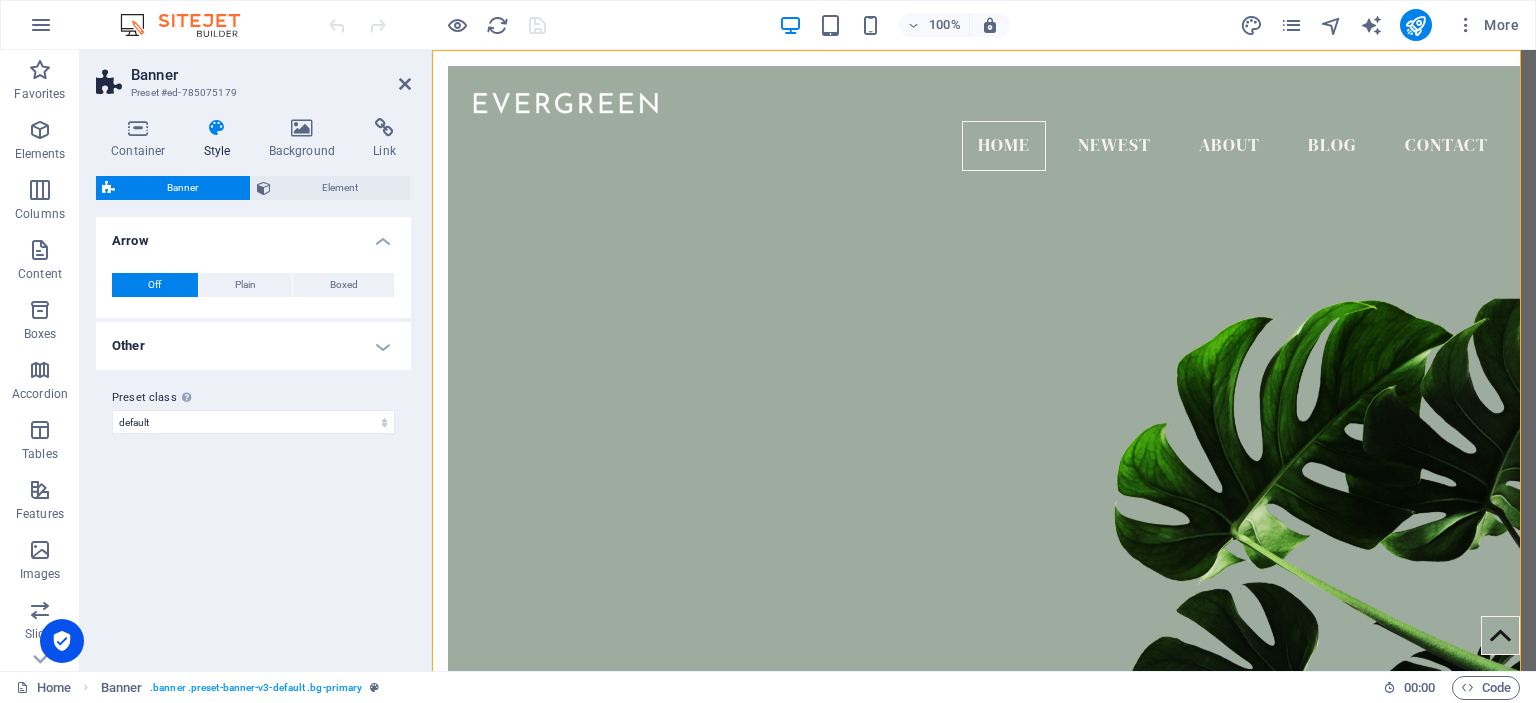drag, startPoint x: 182, startPoint y: 76, endPoint x: 140, endPoint y: 73, distance: 42.107006 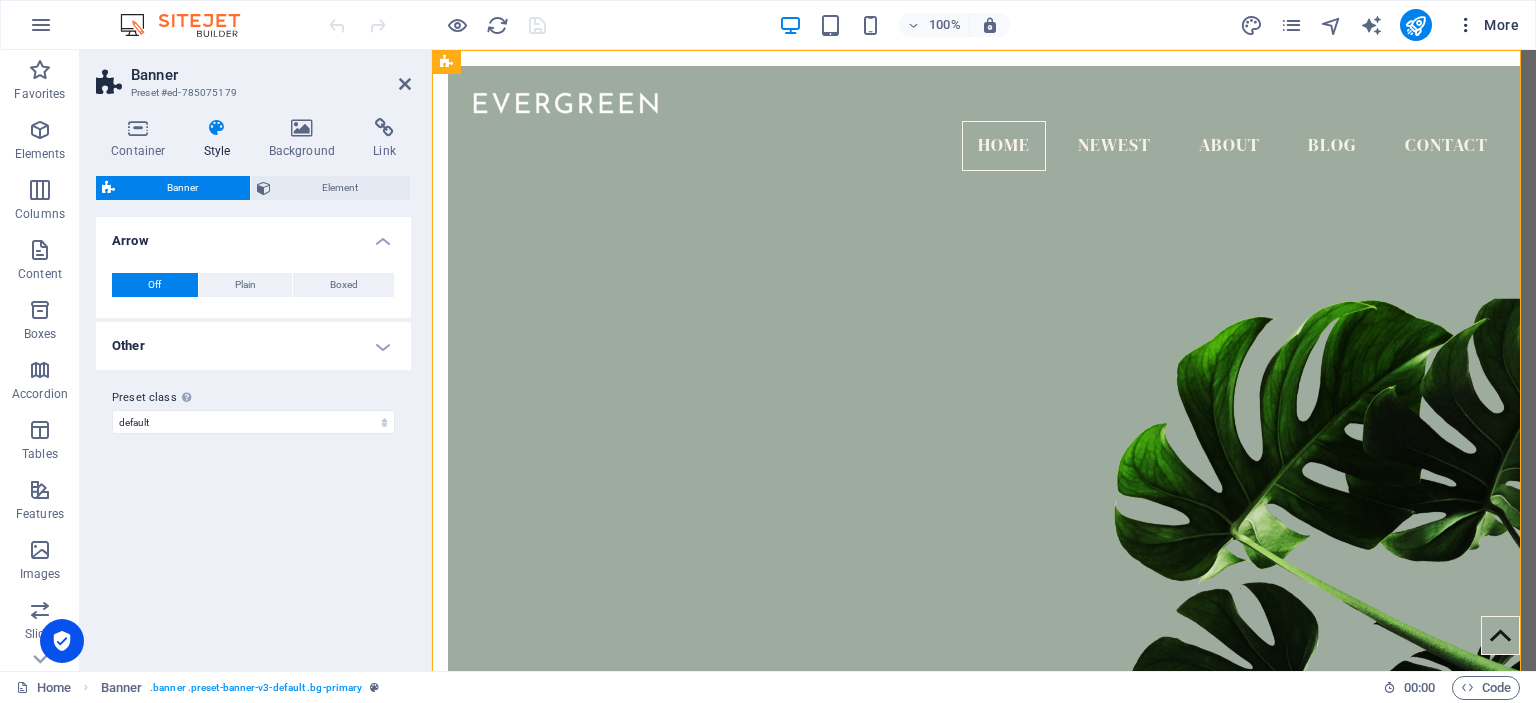 click on "More" at bounding box center (1487, 25) 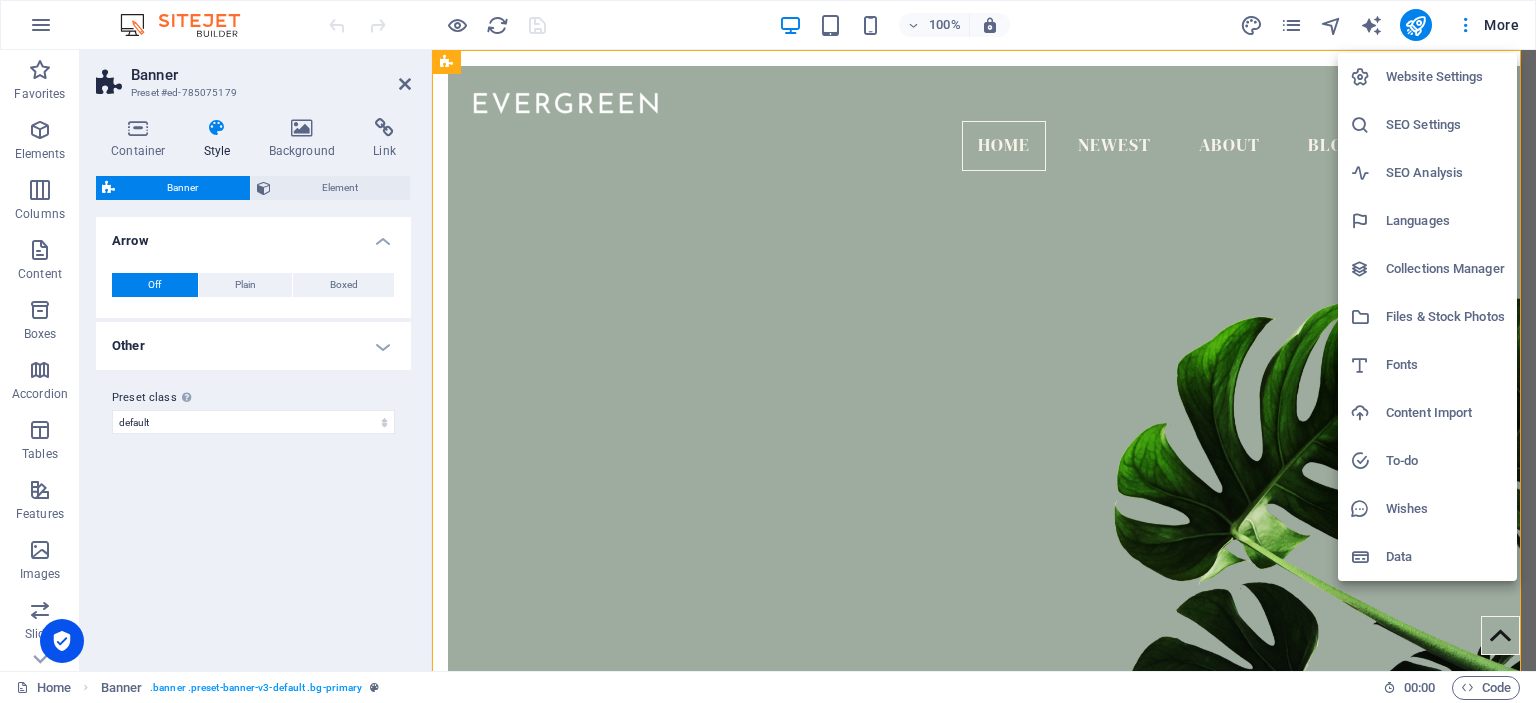 click on "Website Settings" at bounding box center [1445, 77] 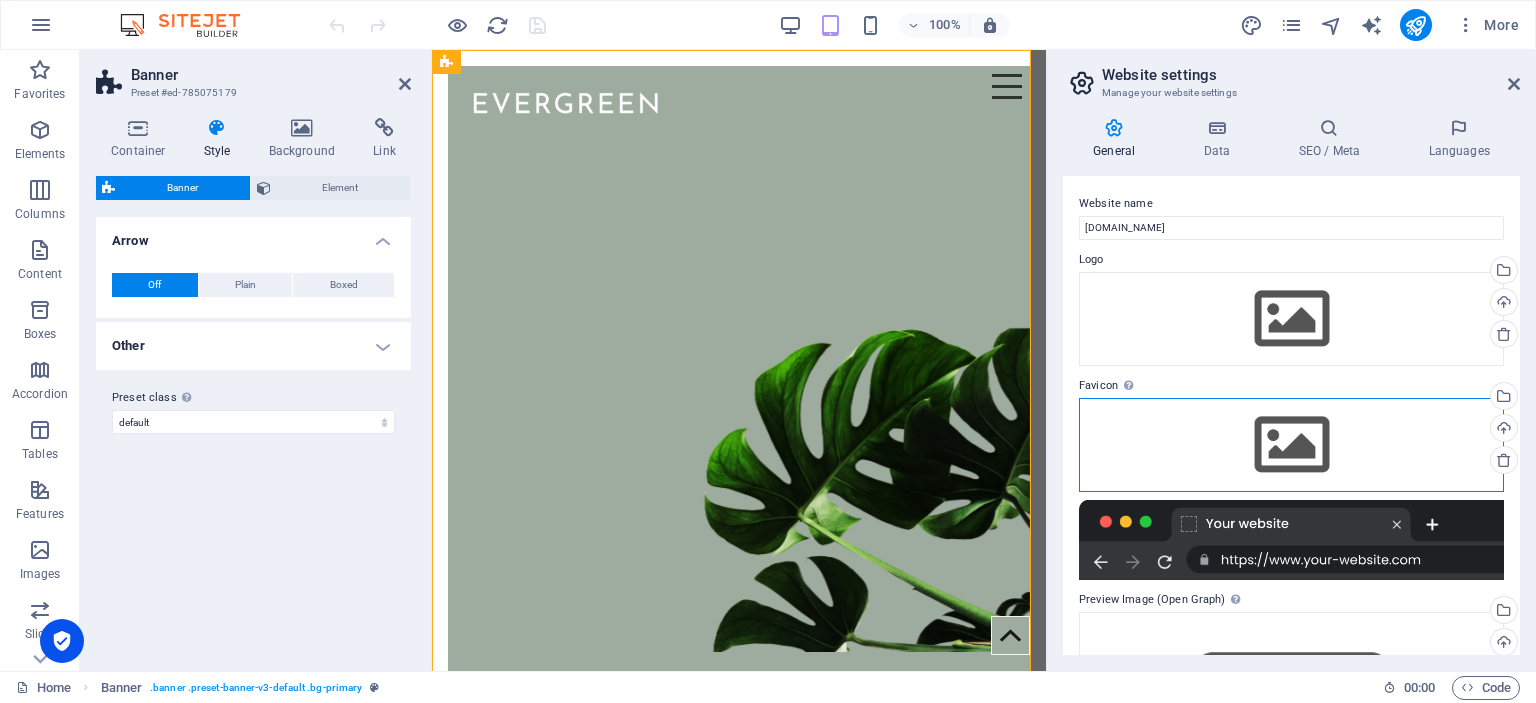 click on "Drag files here, click to choose files or select files from Files or our free stock photos & videos" at bounding box center (1291, 445) 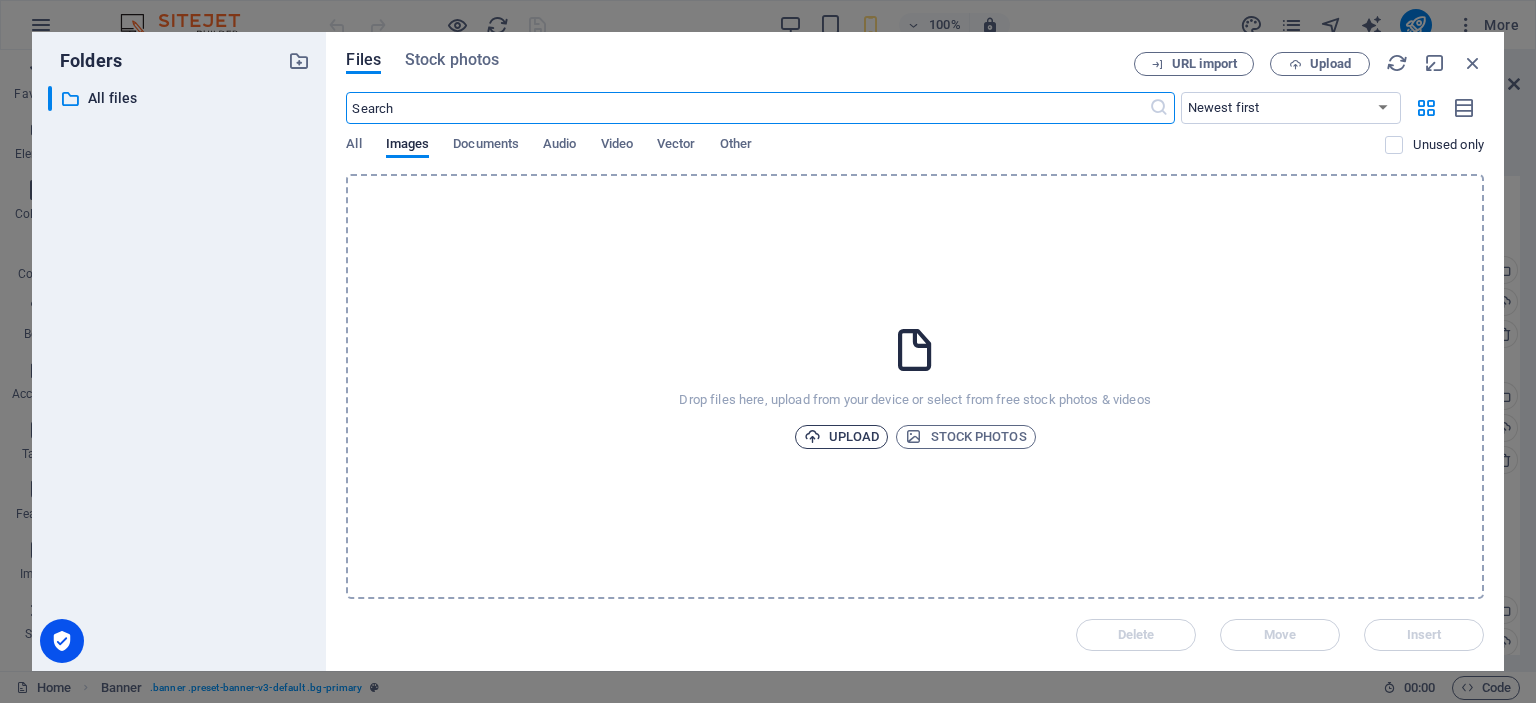 click on "Upload" at bounding box center [842, 437] 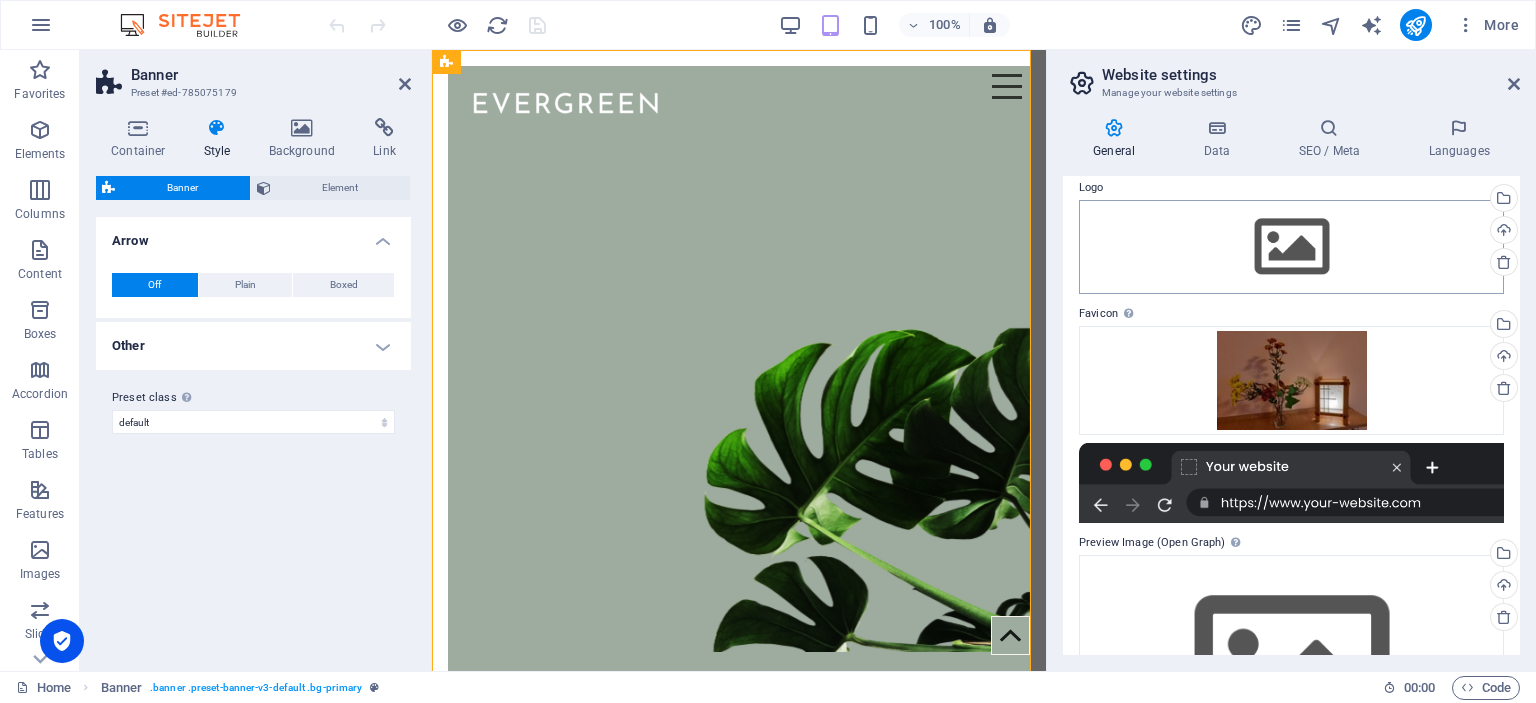 scroll, scrollTop: 100, scrollLeft: 0, axis: vertical 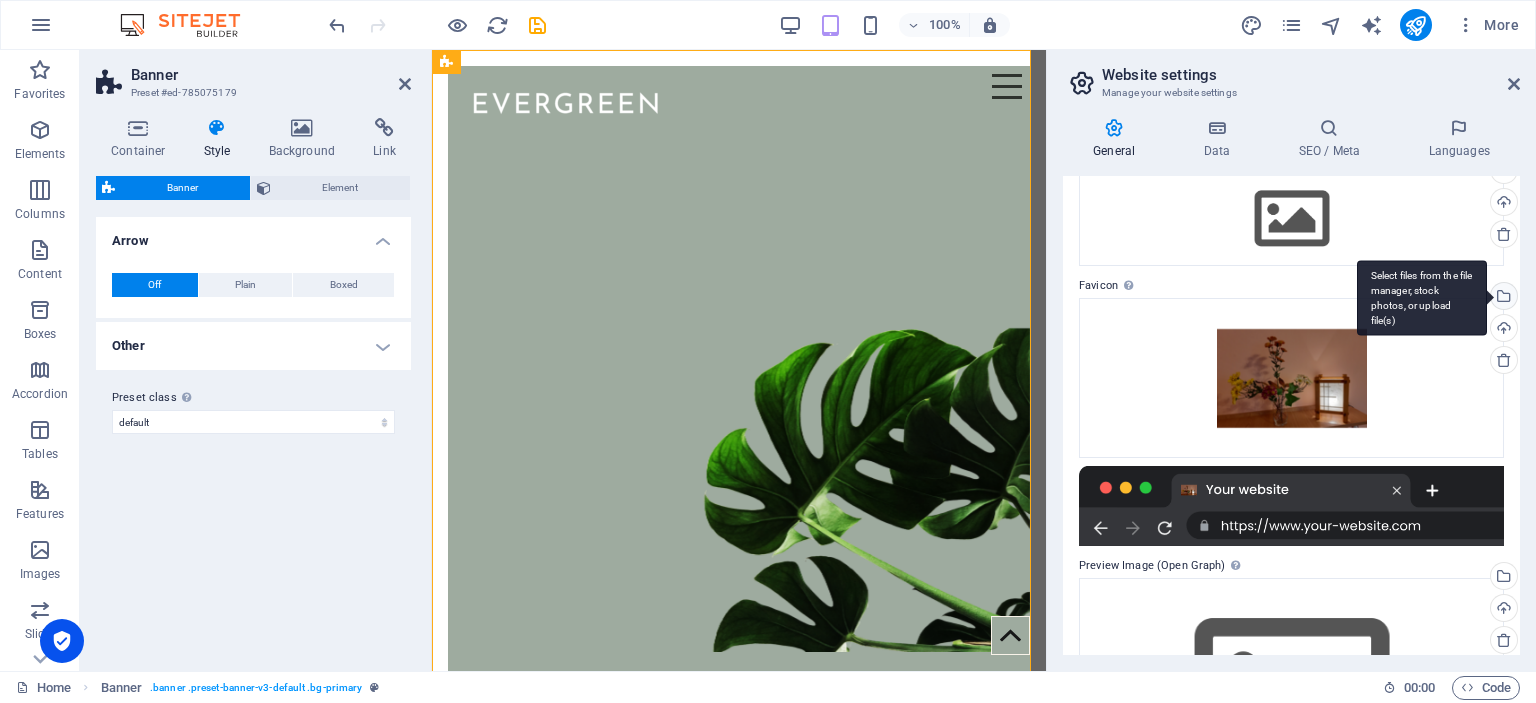 click on "Select files from the file manager, stock photos, or upload file(s)" at bounding box center (1502, 298) 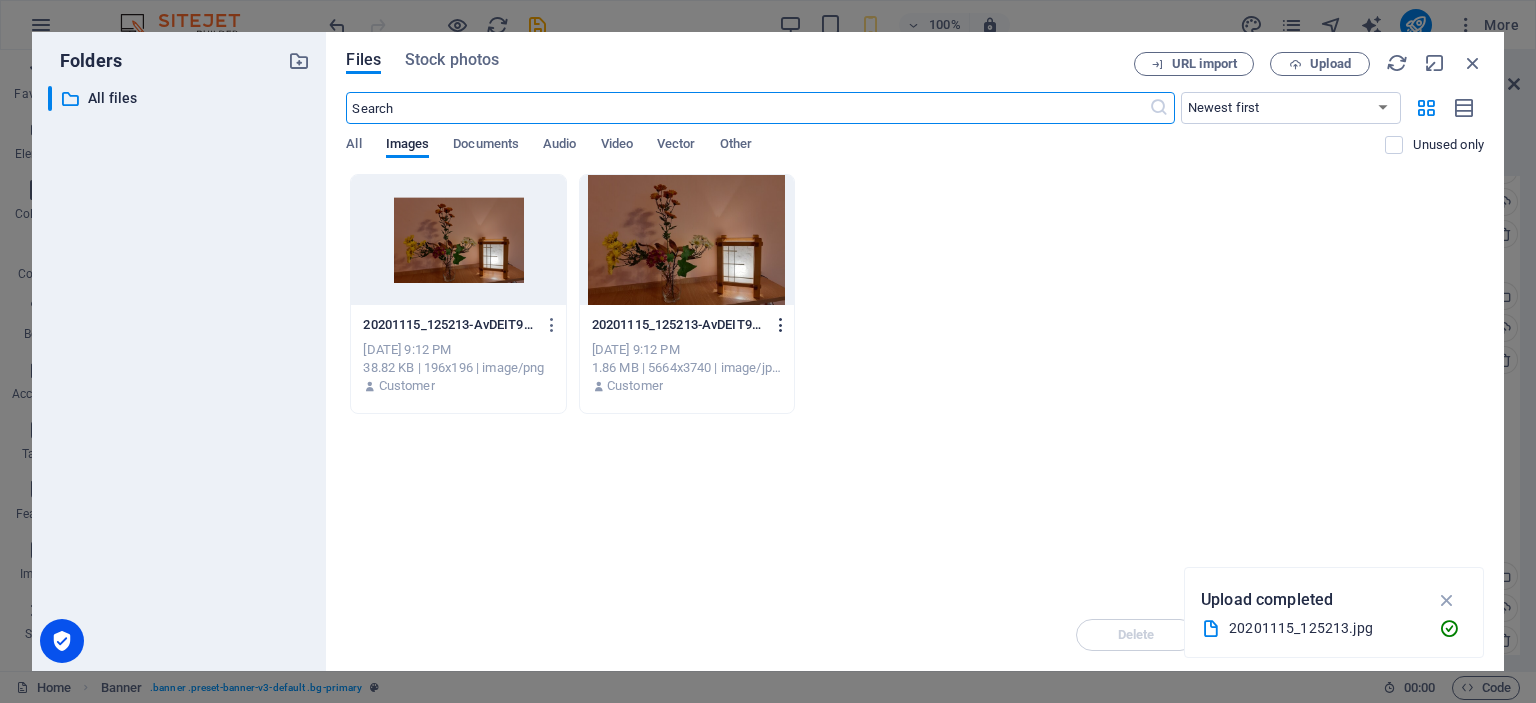 click at bounding box center (781, 325) 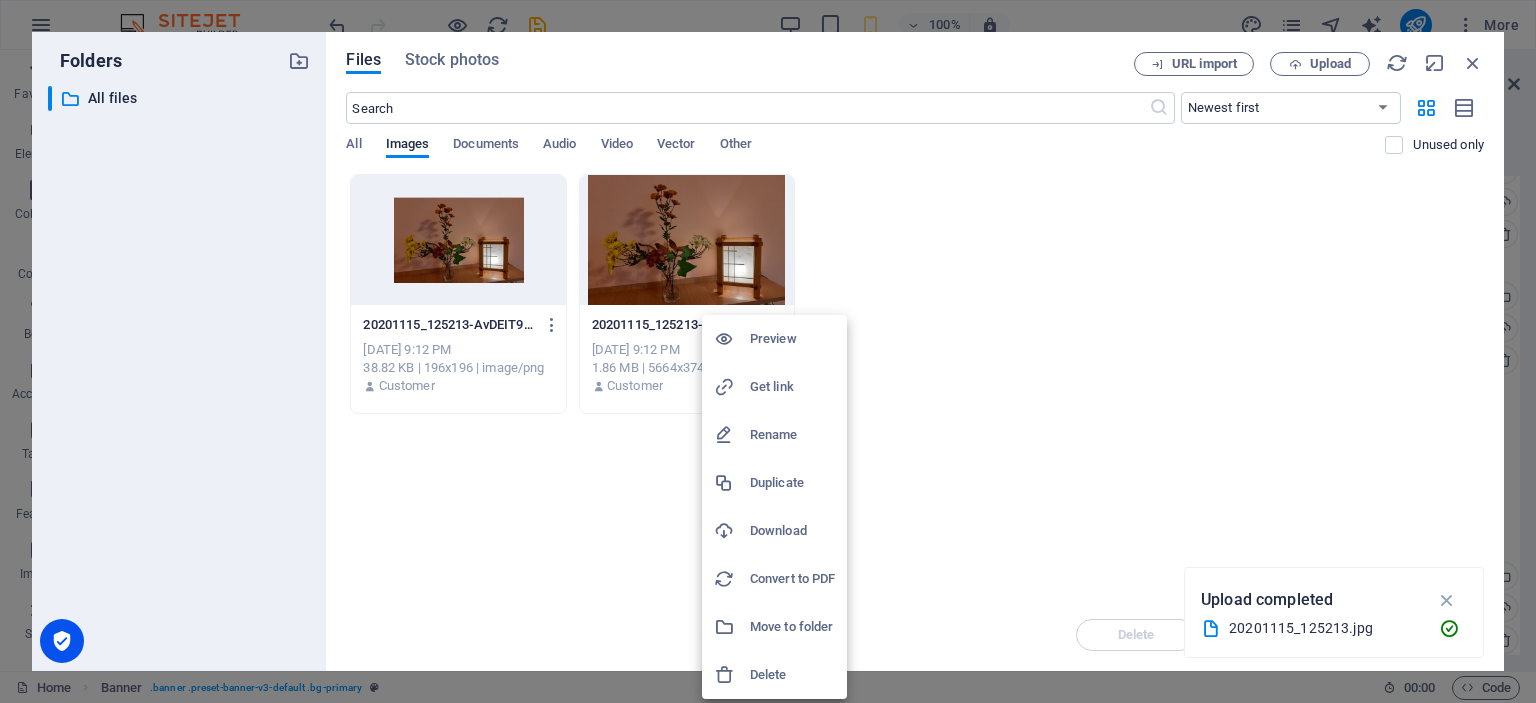 click on "Delete" at bounding box center (792, 675) 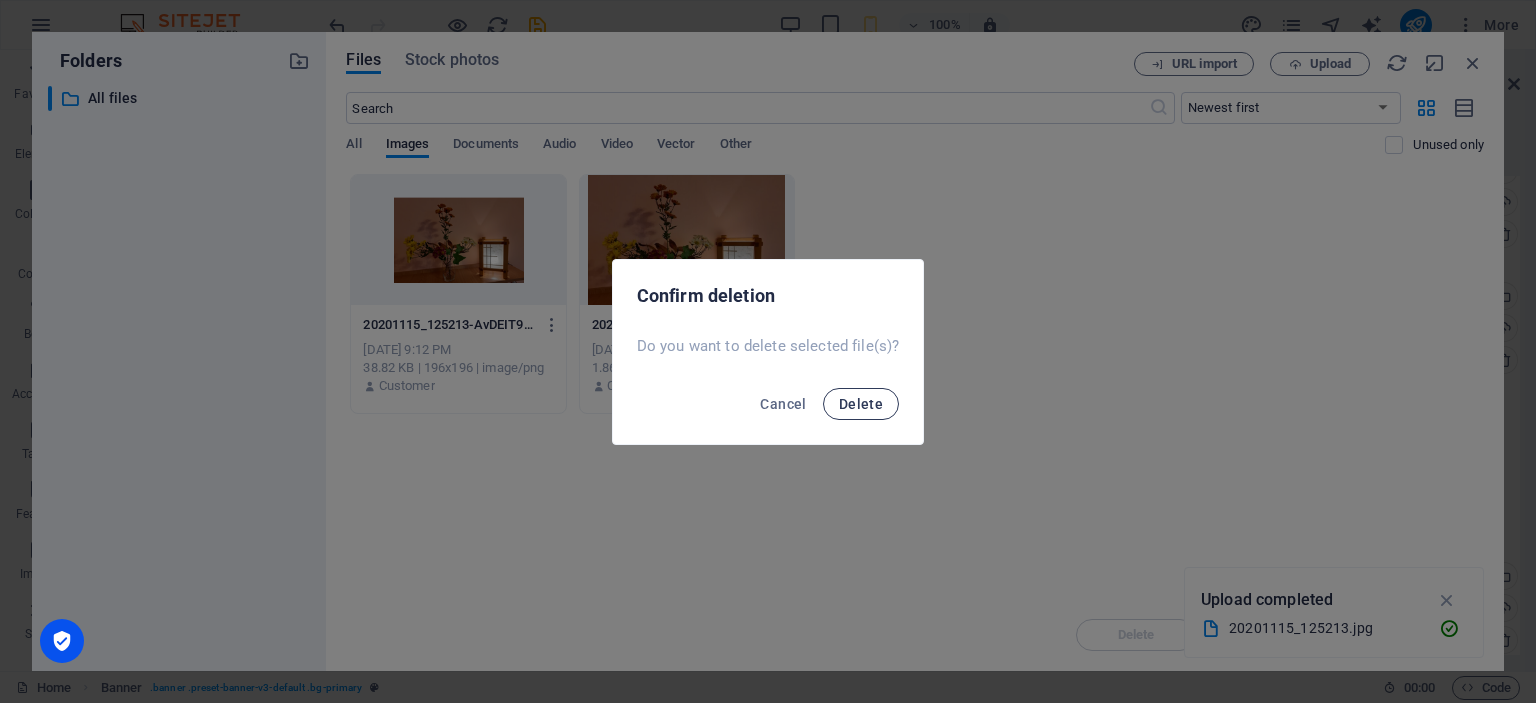 click on "Delete" at bounding box center (861, 404) 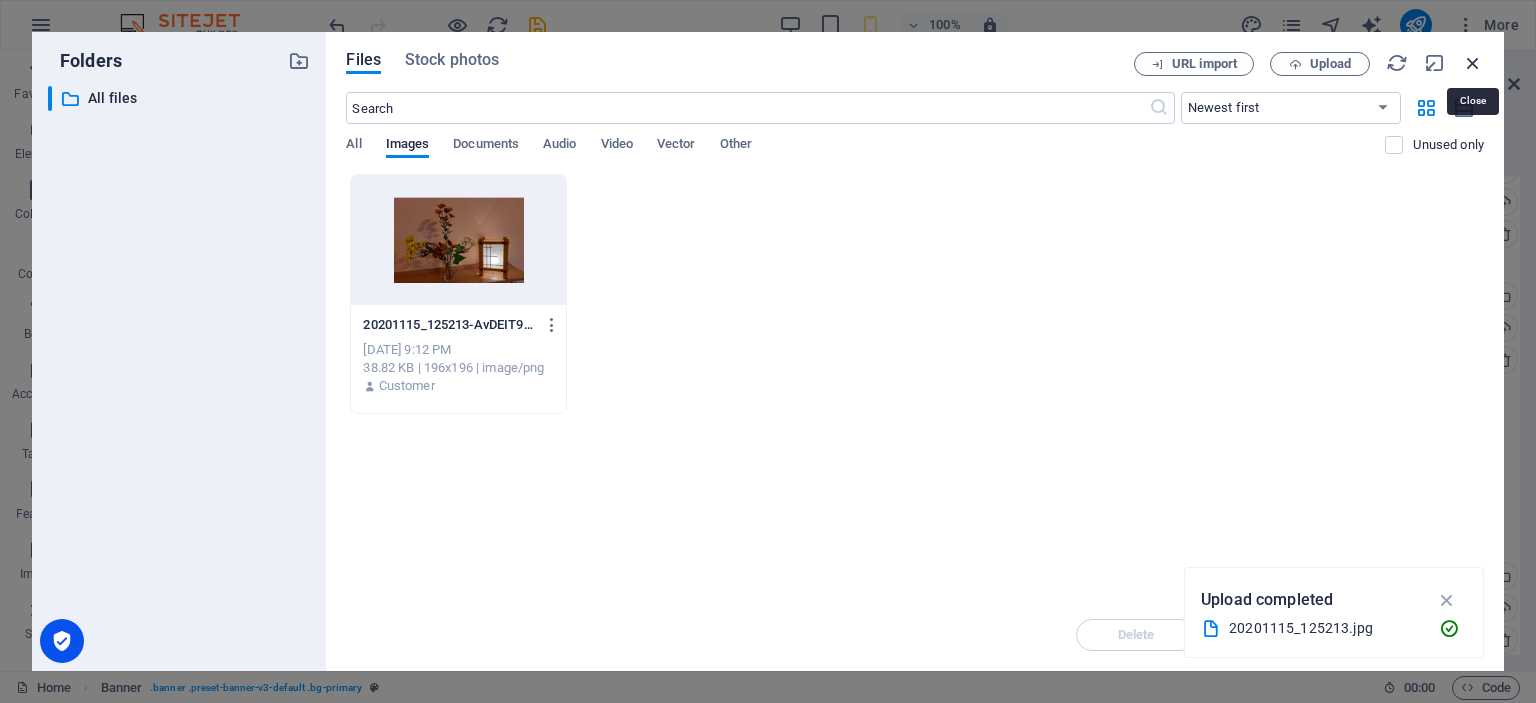 click at bounding box center (1473, 63) 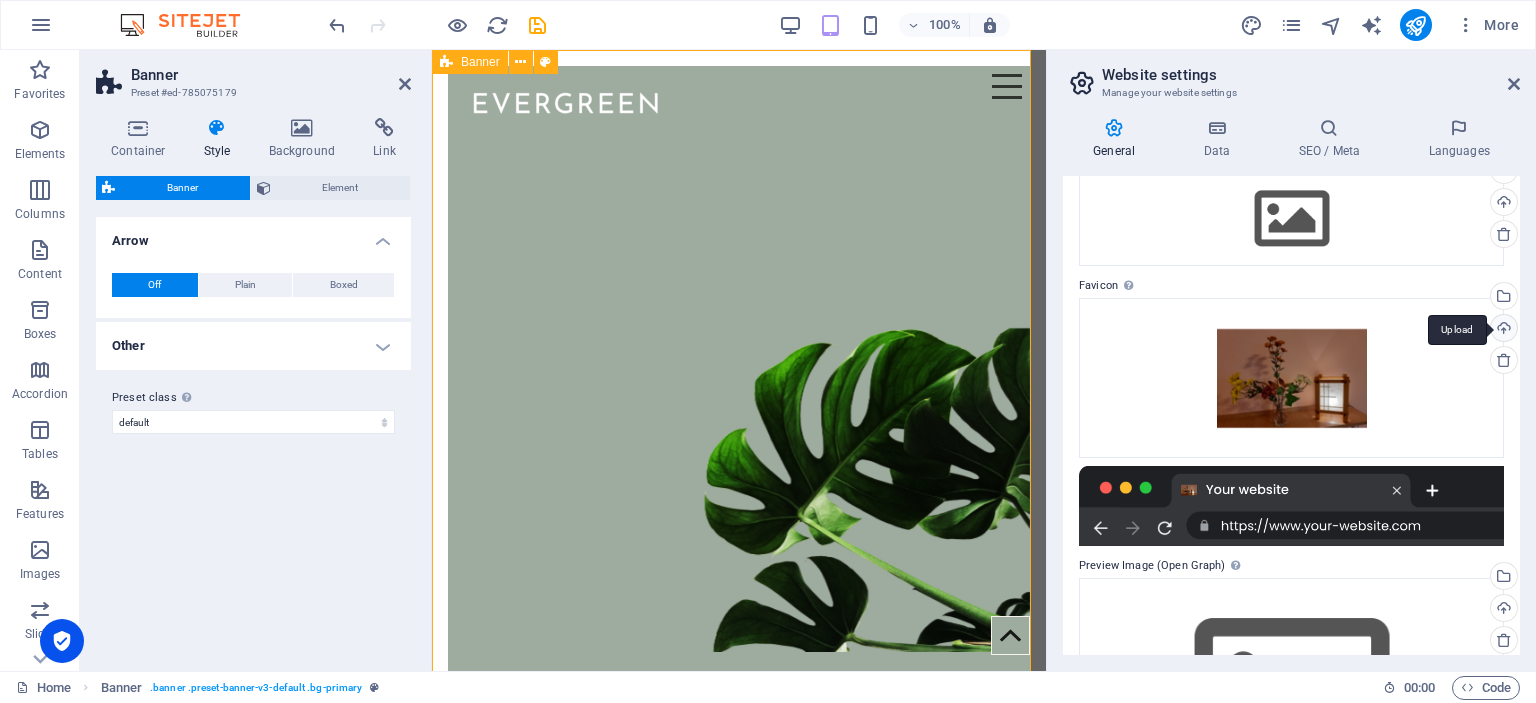 click on "Upload" at bounding box center (1502, 330) 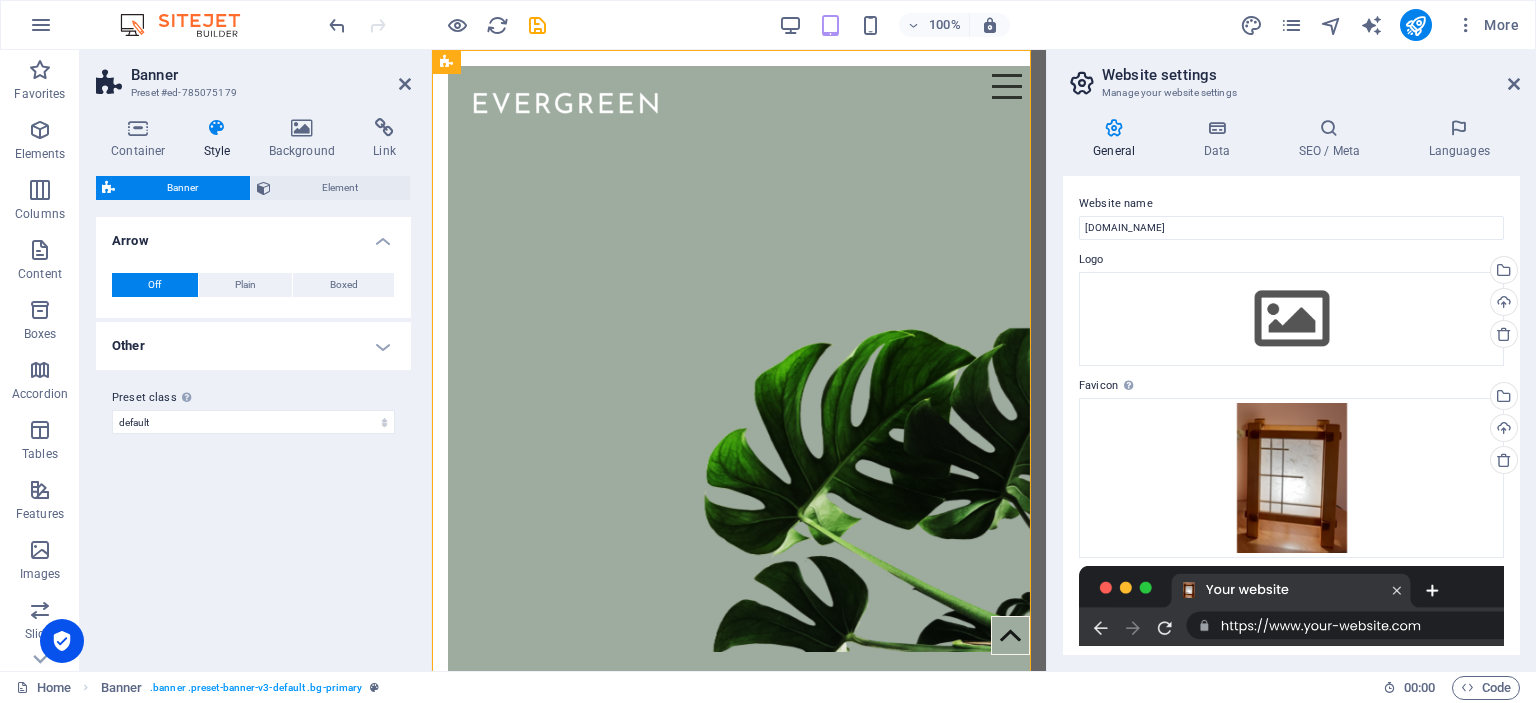 scroll, scrollTop: 0, scrollLeft: 0, axis: both 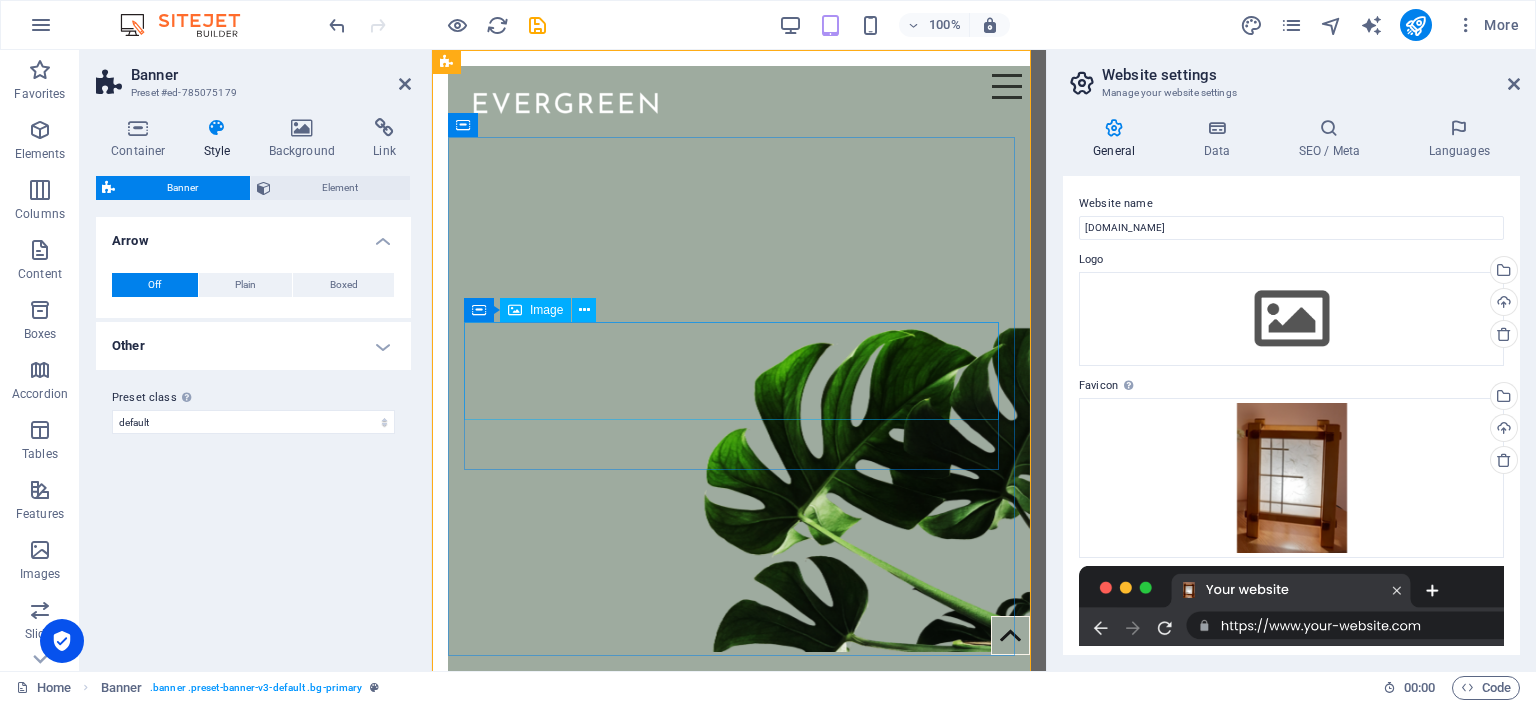 click at bounding box center (739, 867) 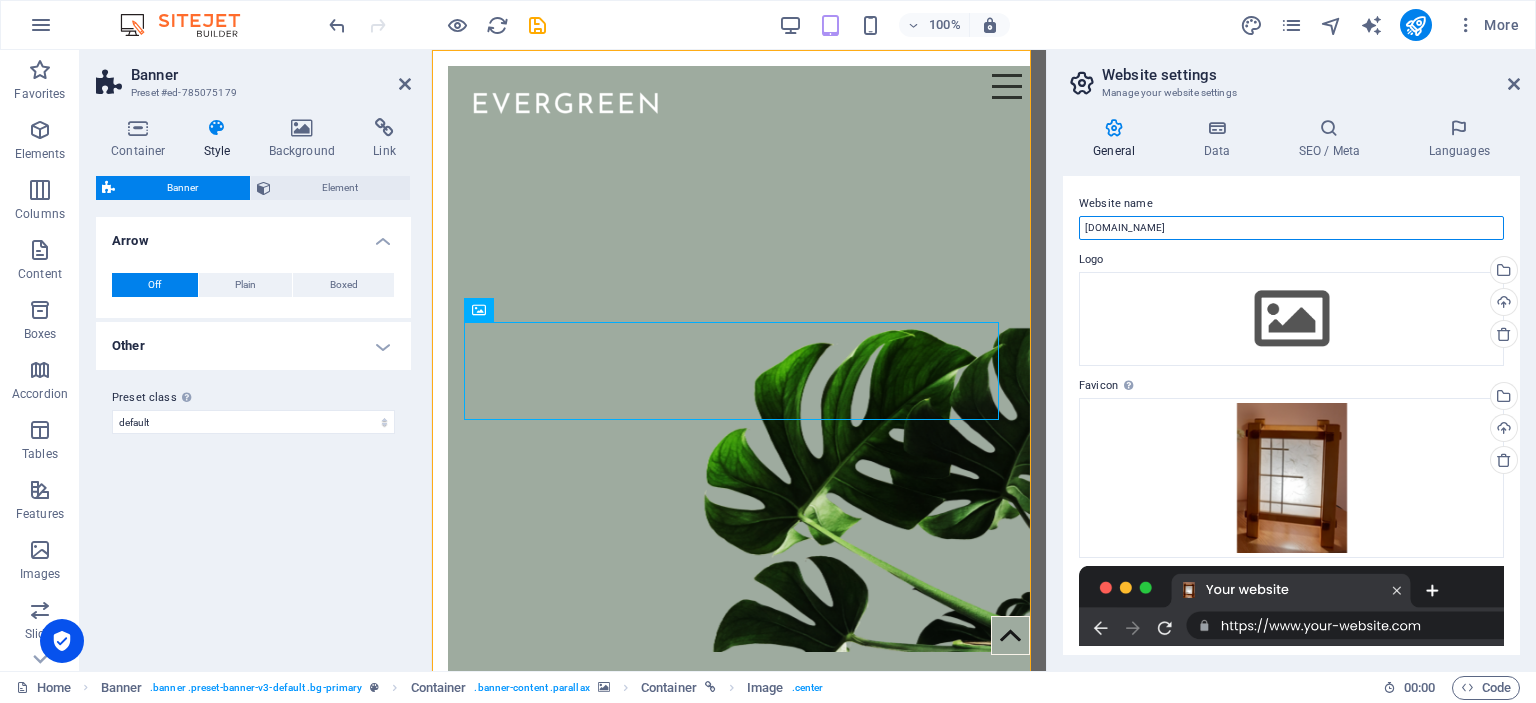 drag, startPoint x: 1167, startPoint y: 229, endPoint x: 1078, endPoint y: 225, distance: 89.08984 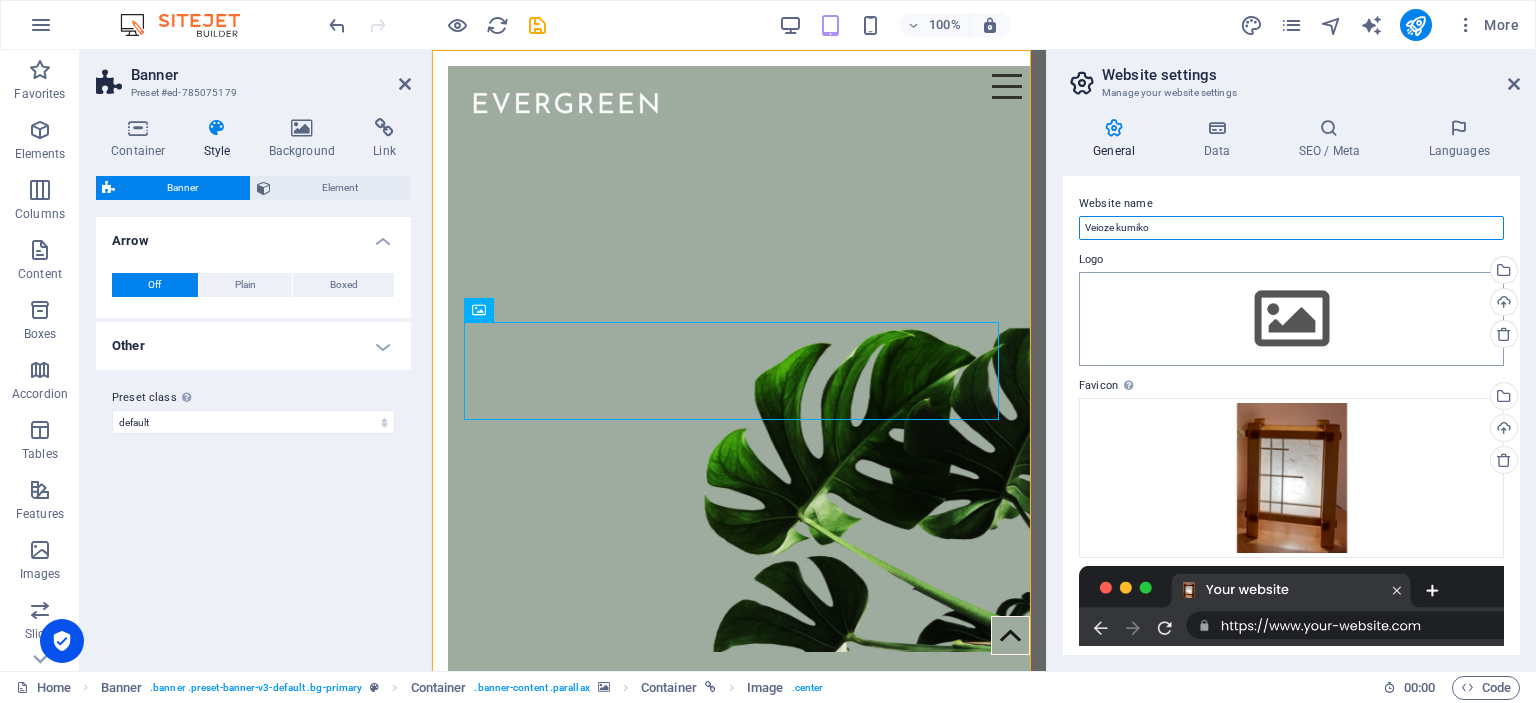 type on "Veioze kumiko" 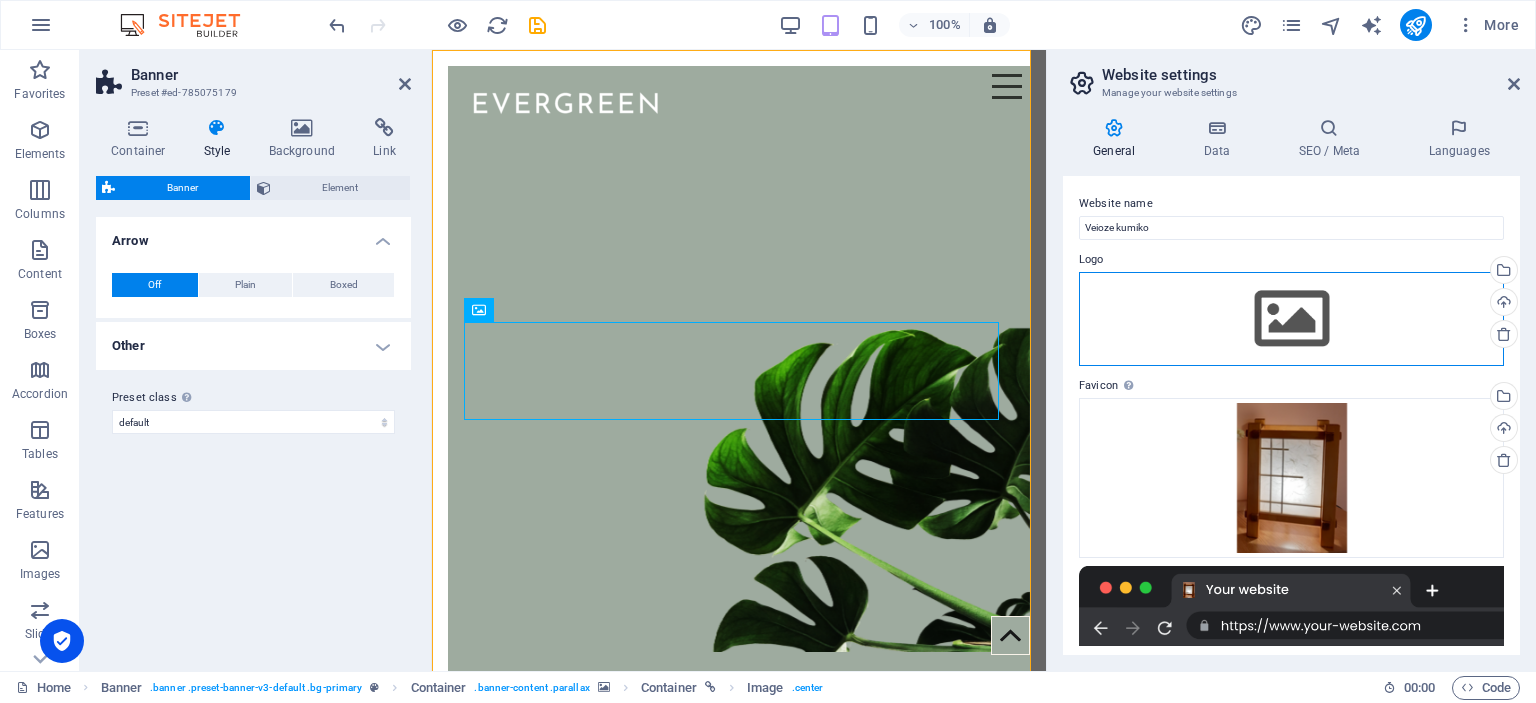 click on "Drag files here, click to choose files or select files from Files or our free stock photos & videos" at bounding box center [1291, 319] 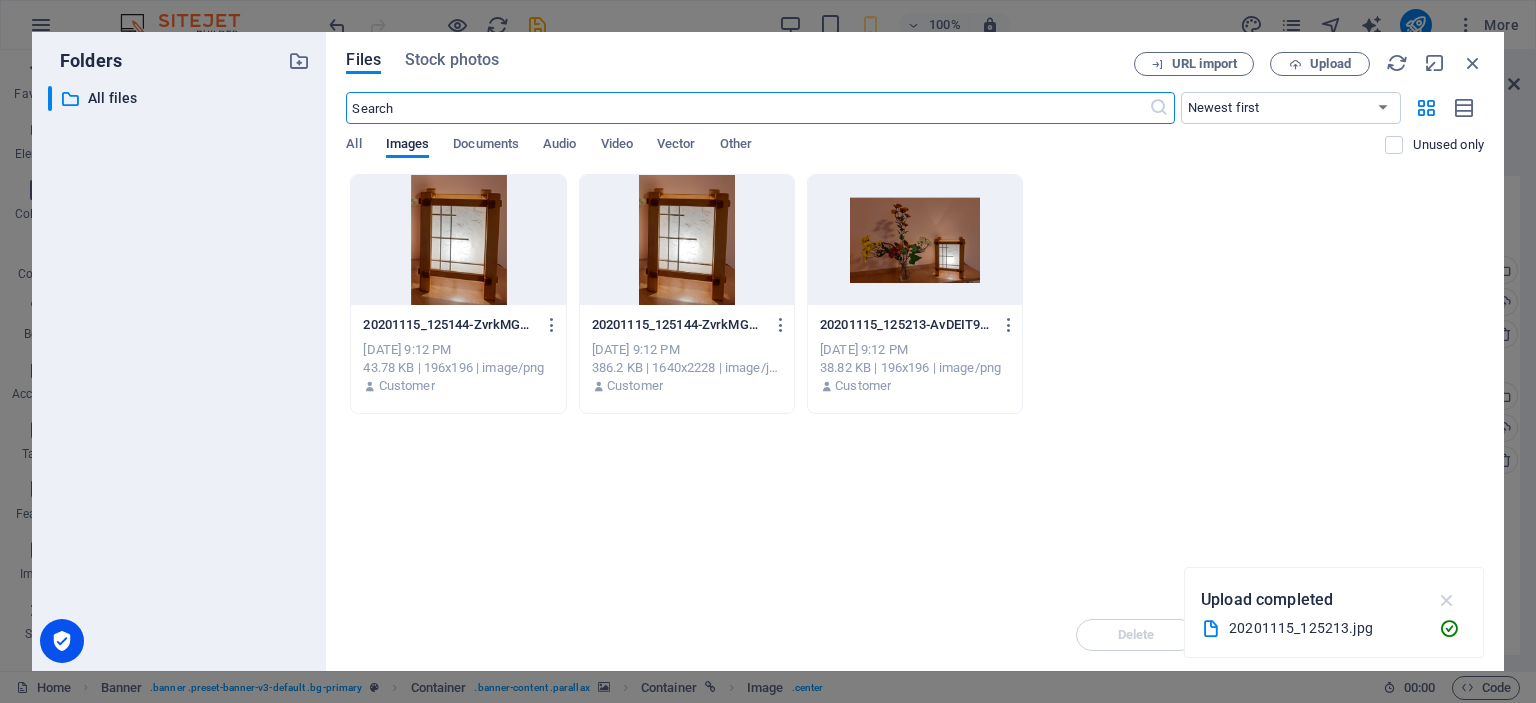 click at bounding box center (1447, 600) 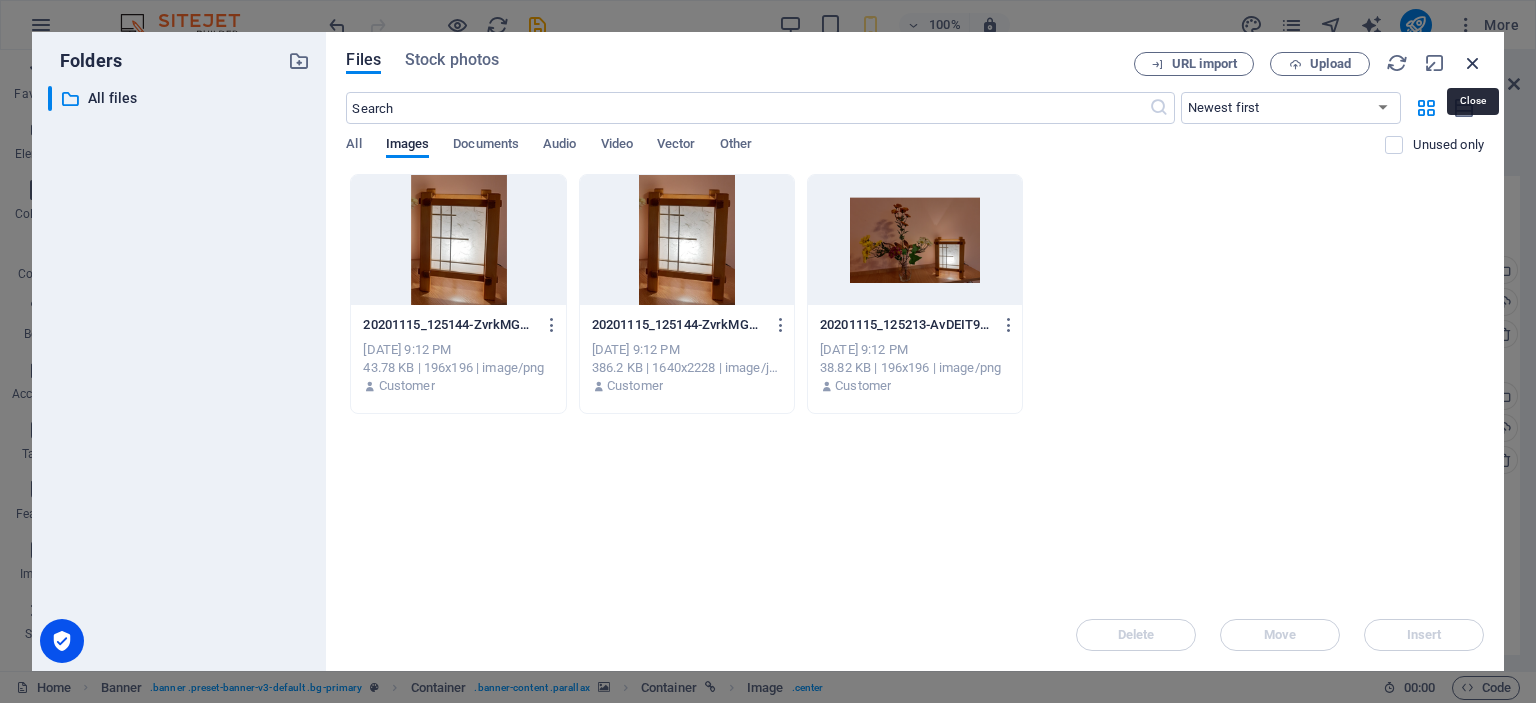 click at bounding box center [1473, 63] 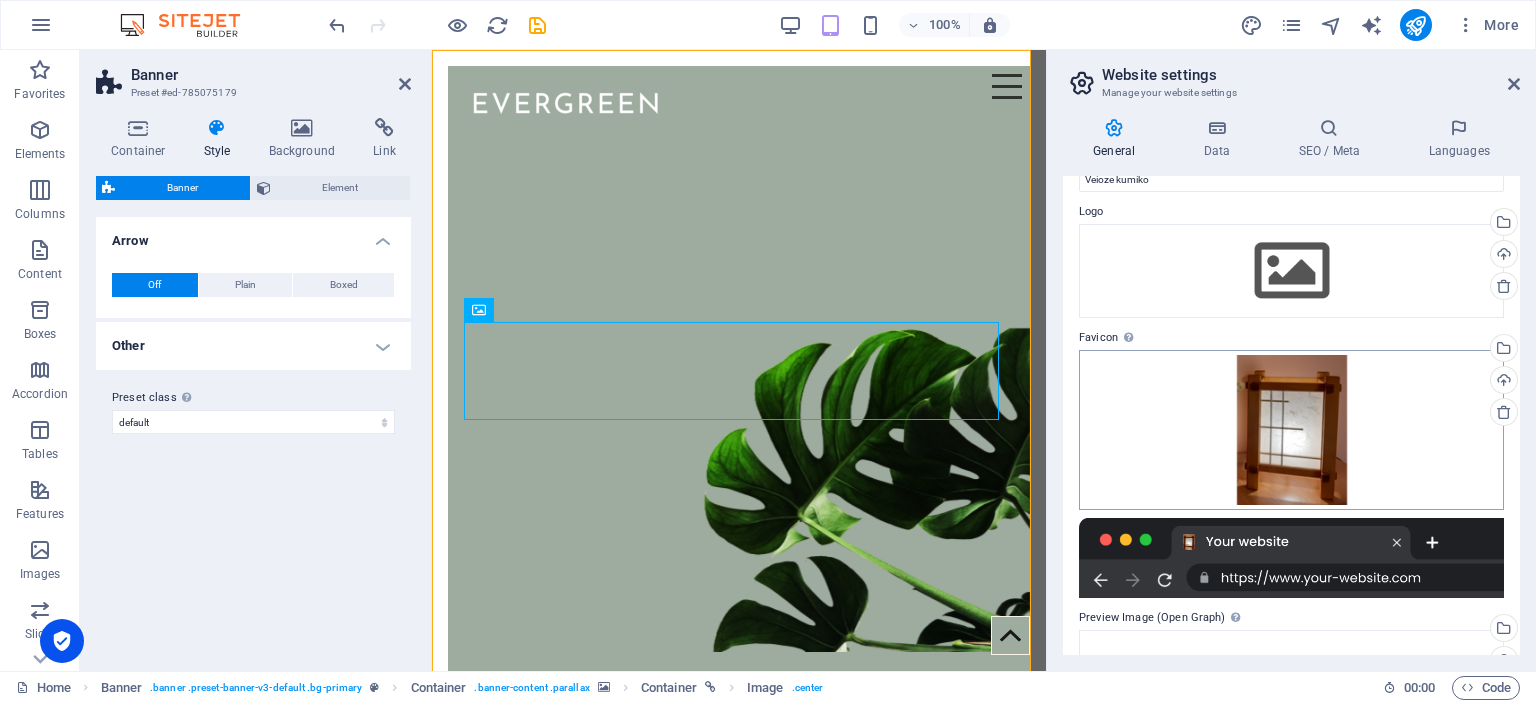 scroll, scrollTop: 0, scrollLeft: 0, axis: both 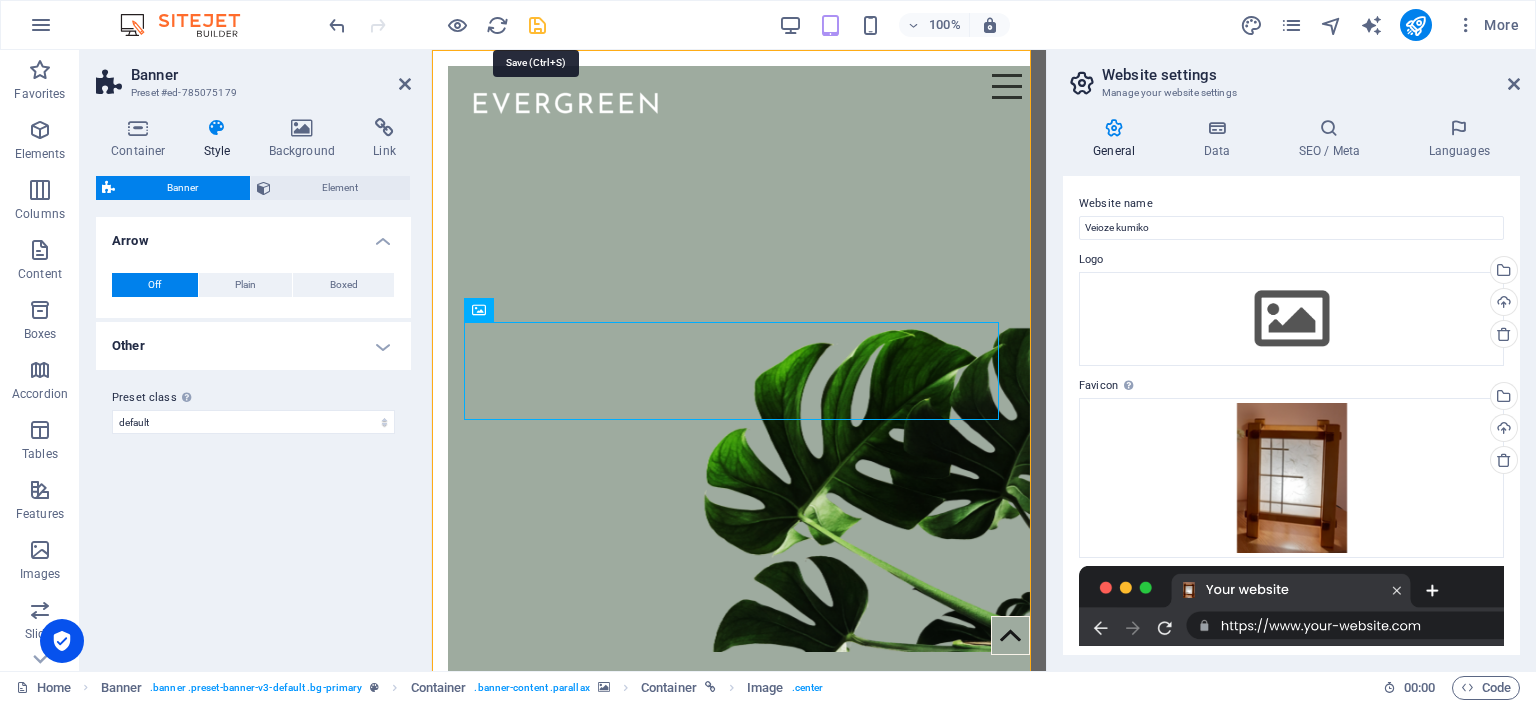 click at bounding box center [537, 25] 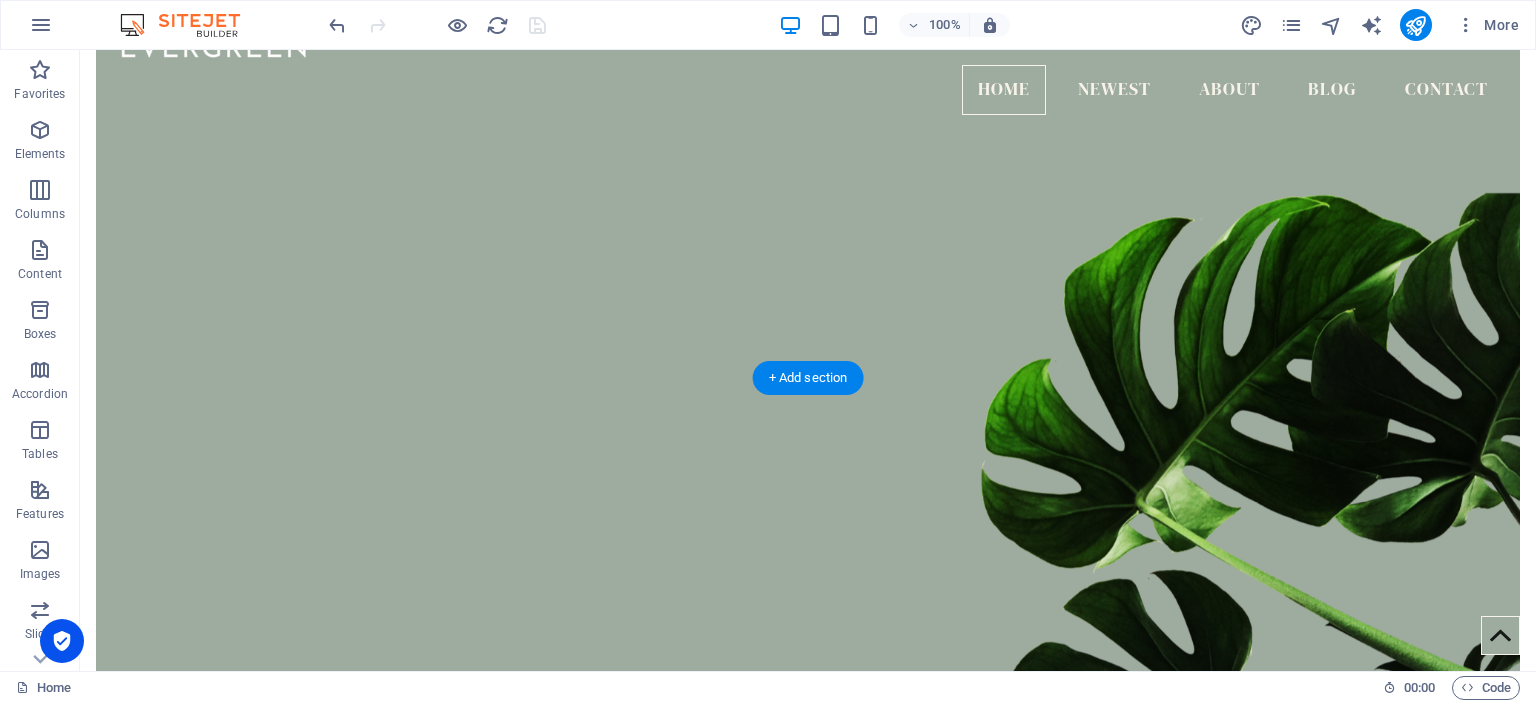 scroll, scrollTop: 0, scrollLeft: 0, axis: both 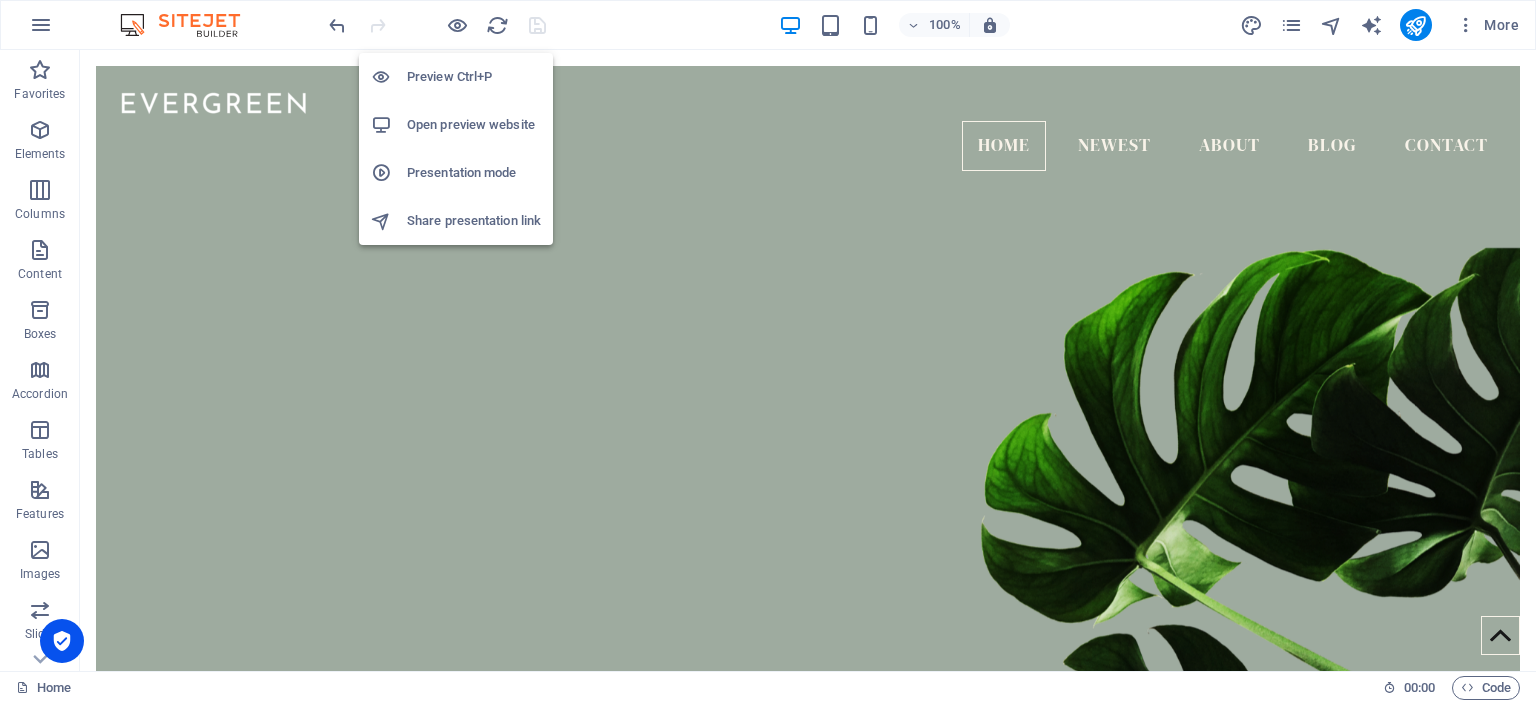 click on "Open preview website" at bounding box center (474, 125) 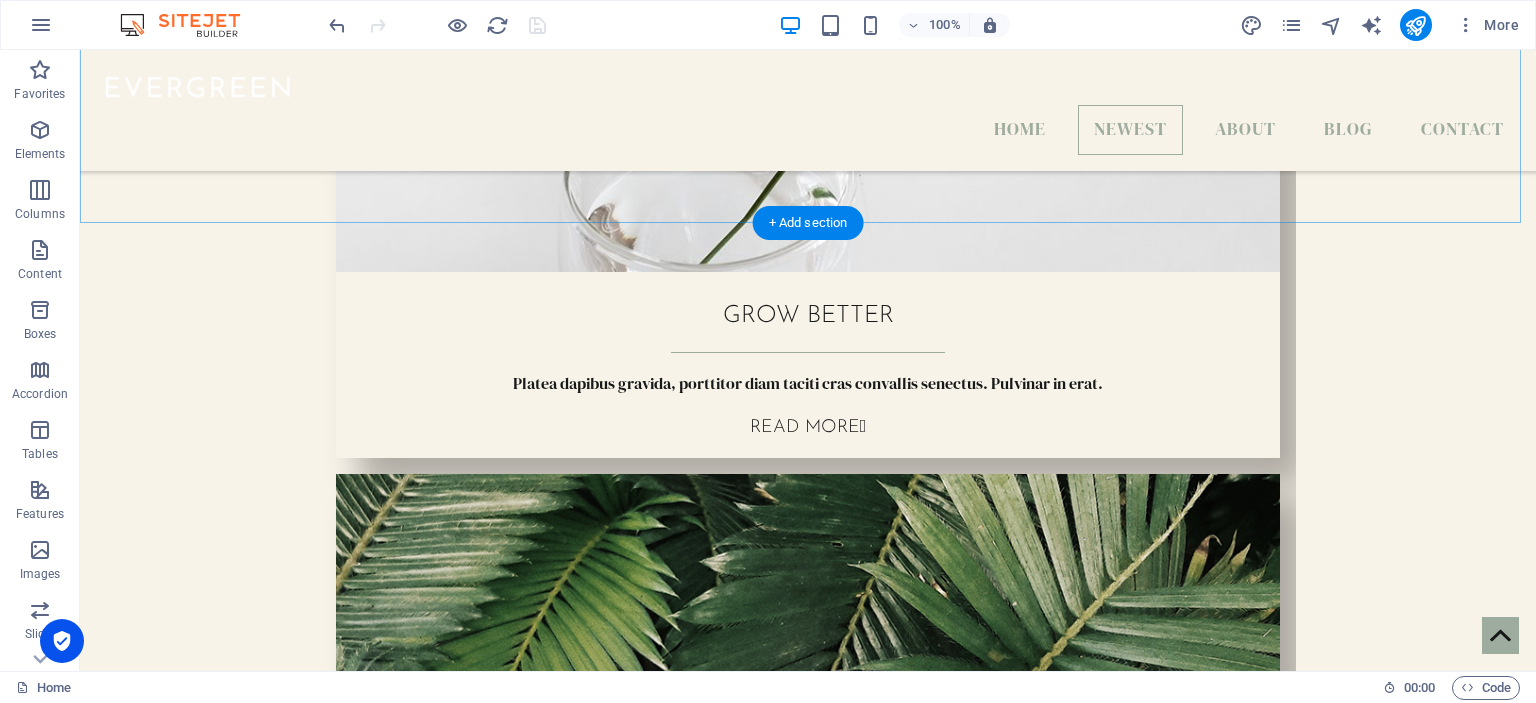 scroll, scrollTop: 1500, scrollLeft: 0, axis: vertical 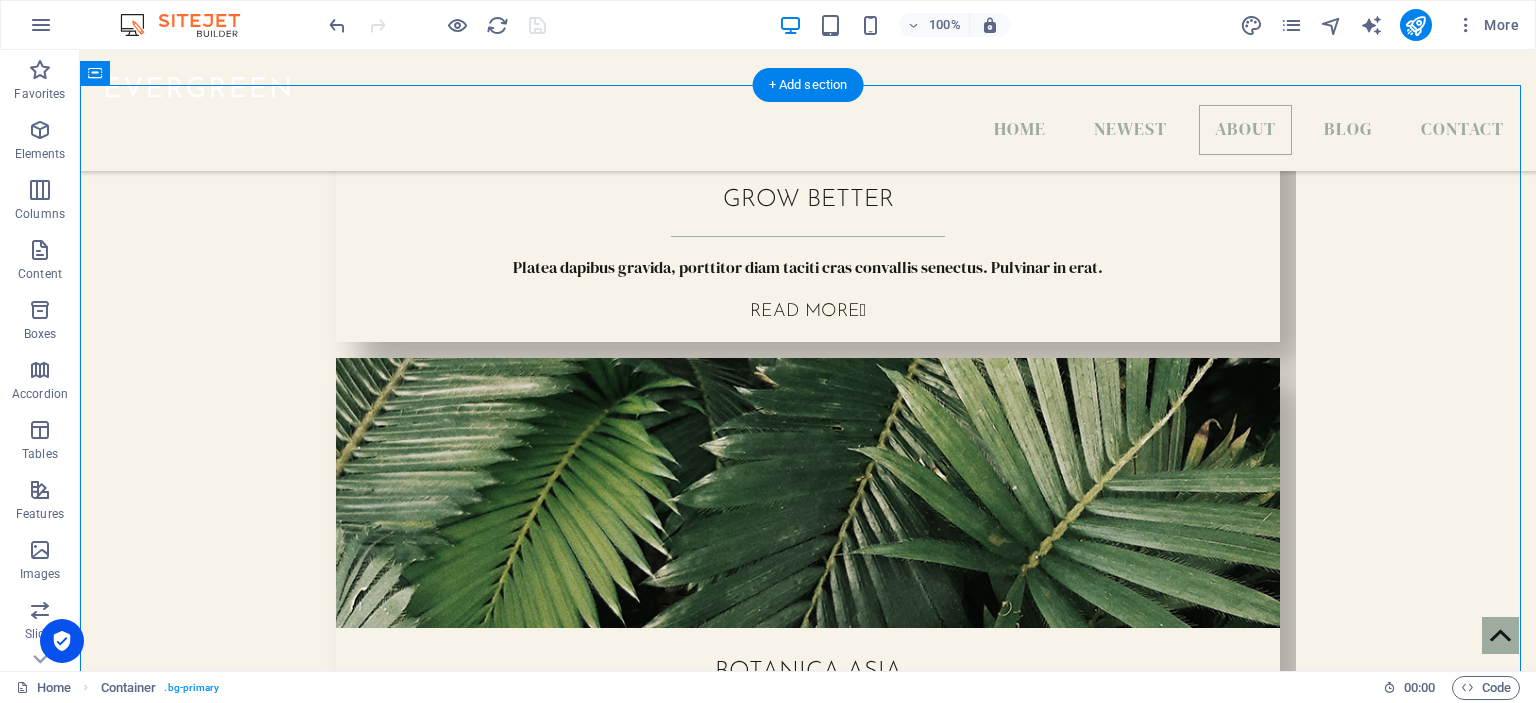 drag, startPoint x: 441, startPoint y: 249, endPoint x: 568, endPoint y: 433, distance: 223.57326 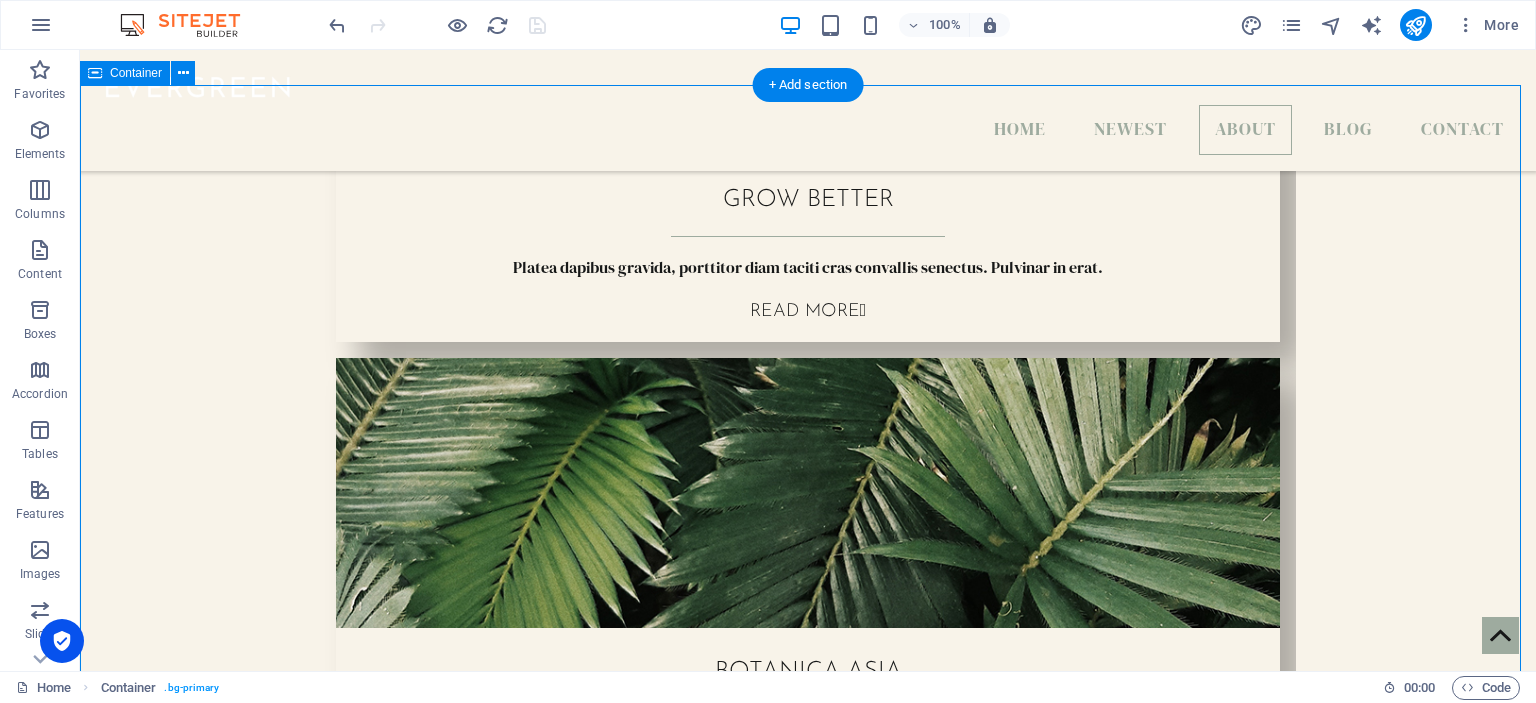 click on "About Us Isa Brown Maria Rossi Linda Brown" at bounding box center [808, 2220] 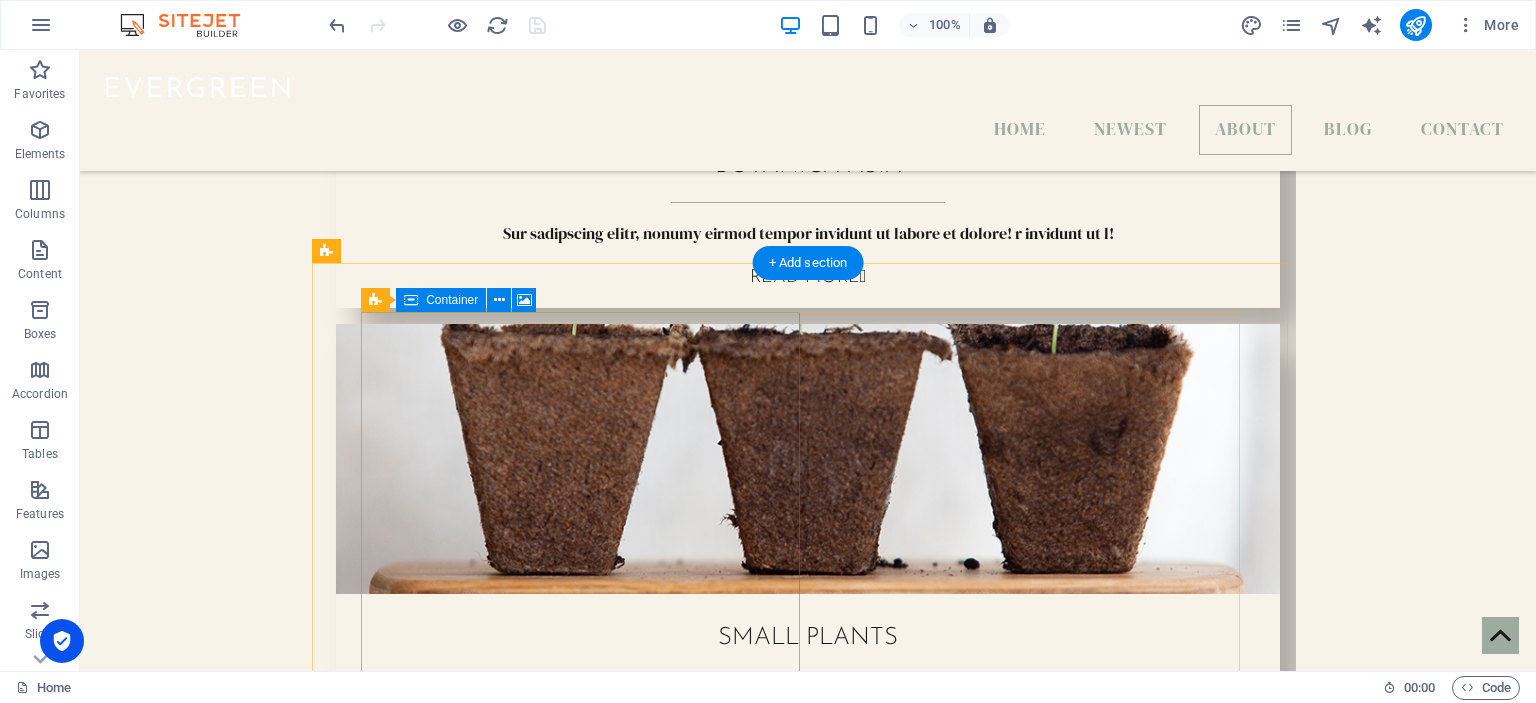 scroll, scrollTop: 2000, scrollLeft: 0, axis: vertical 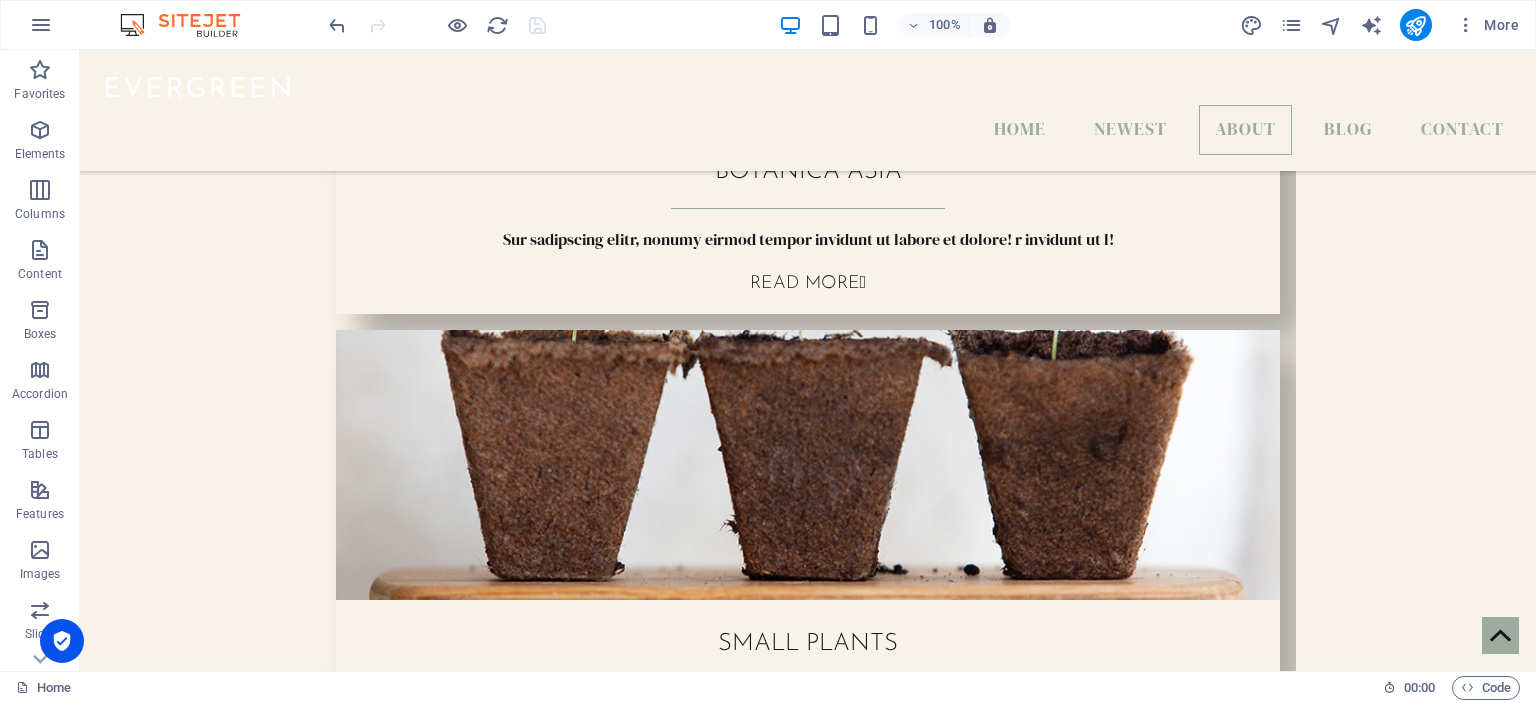 click on "Home Newest About Blog Contact Blog Newest Articles Grow better Platea dapibus gravida, porttitor diam taciti cras convallis senectus. Pulvinar in erat.  Read more   Botanica Asia Sur sadipscing elitr, nonumy eirmod tempor invidunt ut labore et dolore! r invidunt ut l! Read more   Small Plants Litora in risus? Non fringilla non lacus tortor. neque purus, placerat elit lacinia magna class. Read more    Previous Next  About Us Isa Brown Maria Rossi Linda Brown Drop content here or  Add elements  Paste clipboard HI, Lorem ipsum dolor sit amet, consectetuer adipiscing elit. Aenean commodo ligula eget dolor. Lorem ipsum dolor sit amet, consectetuer adipiscing elit leget dolor. Lorem ipsum dolor sit amet, consectetuer adipiscing elit. Aenean commodo ligula eget dolor. Lorem ipsum dolor sit amet, consectetuer adipiscing elit dolor. ISA Drop content here or  Add elements  Paste clipboard CIAO,   MARIA Drop content here or  Add elements  Paste clipboard HELLO, LINDA Blog Grow better Read more  " at bounding box center [808, 4523] 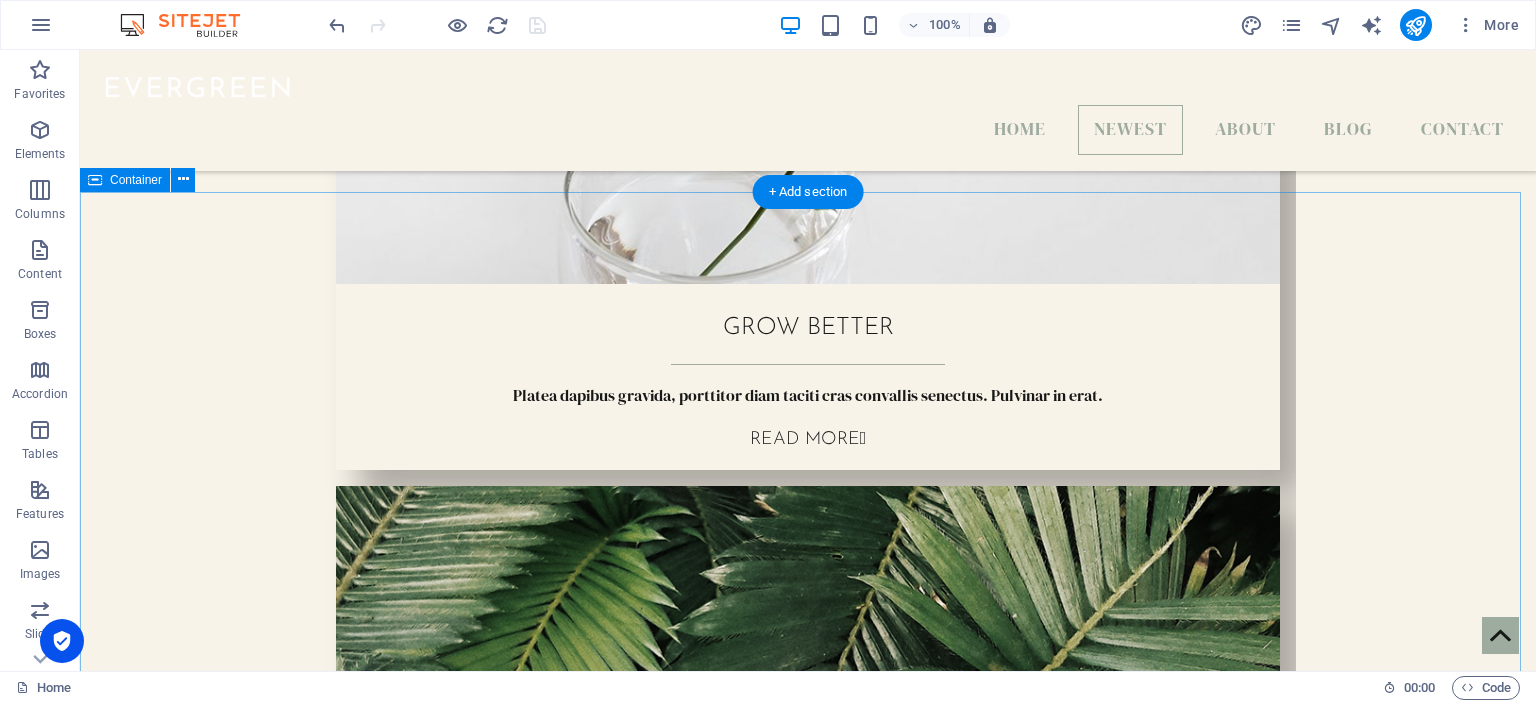 scroll, scrollTop: 1400, scrollLeft: 0, axis: vertical 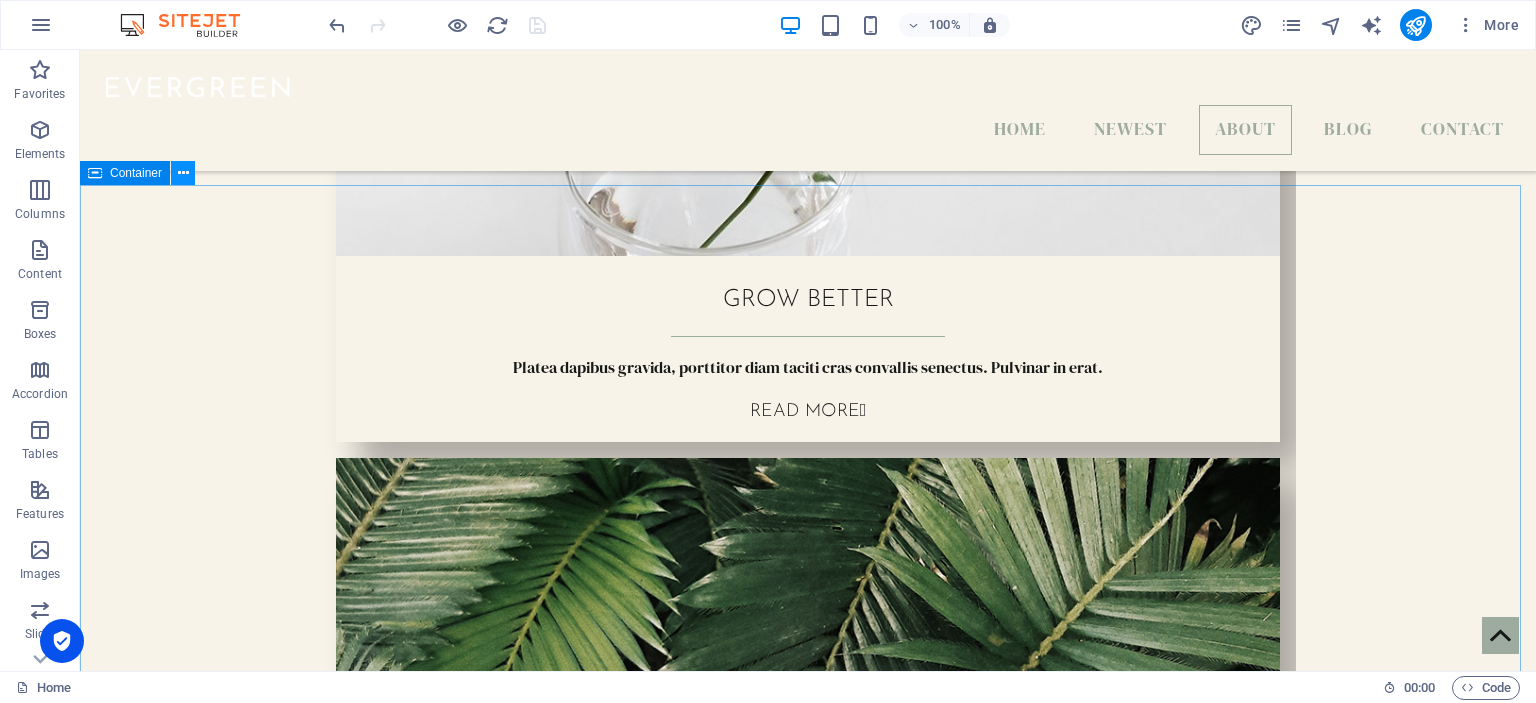 click at bounding box center (183, 173) 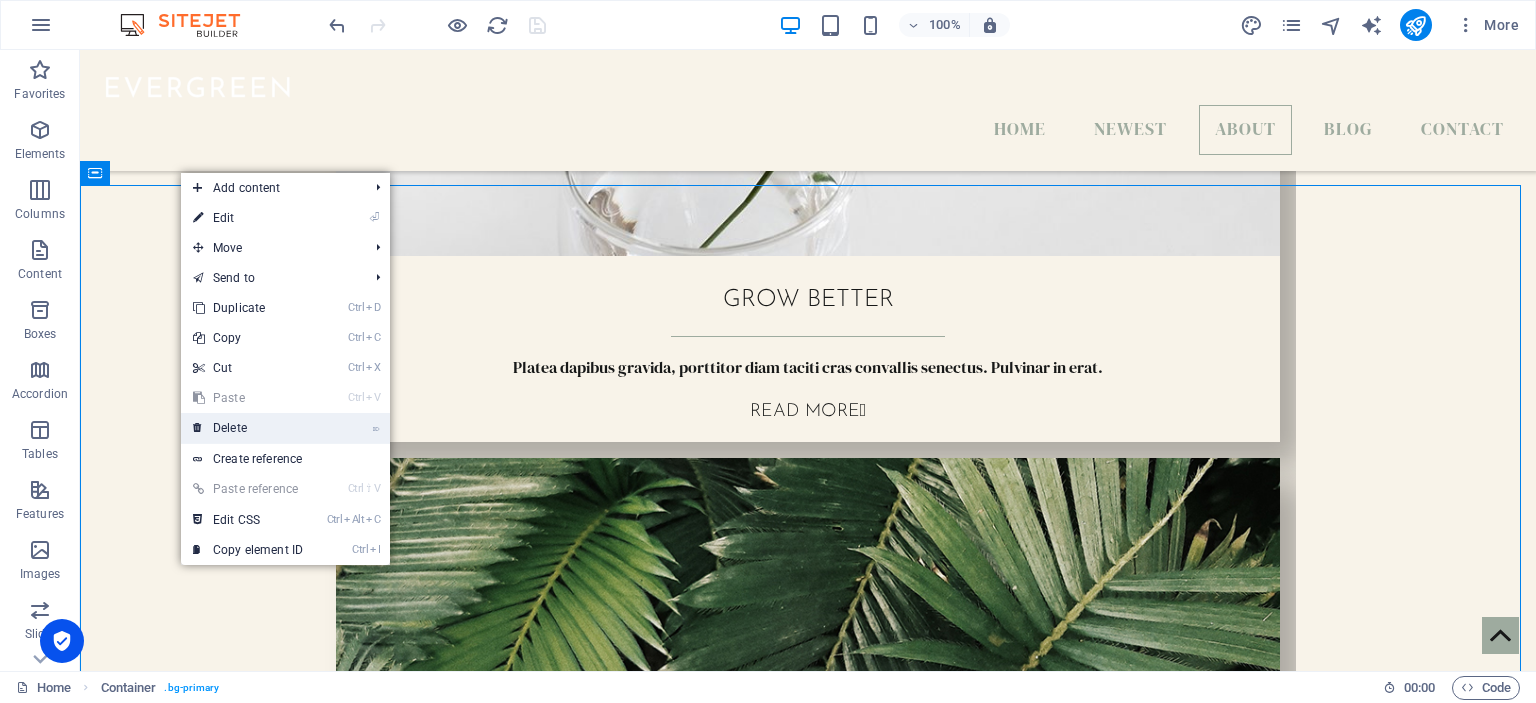 click on "⌦  Delete" at bounding box center [248, 428] 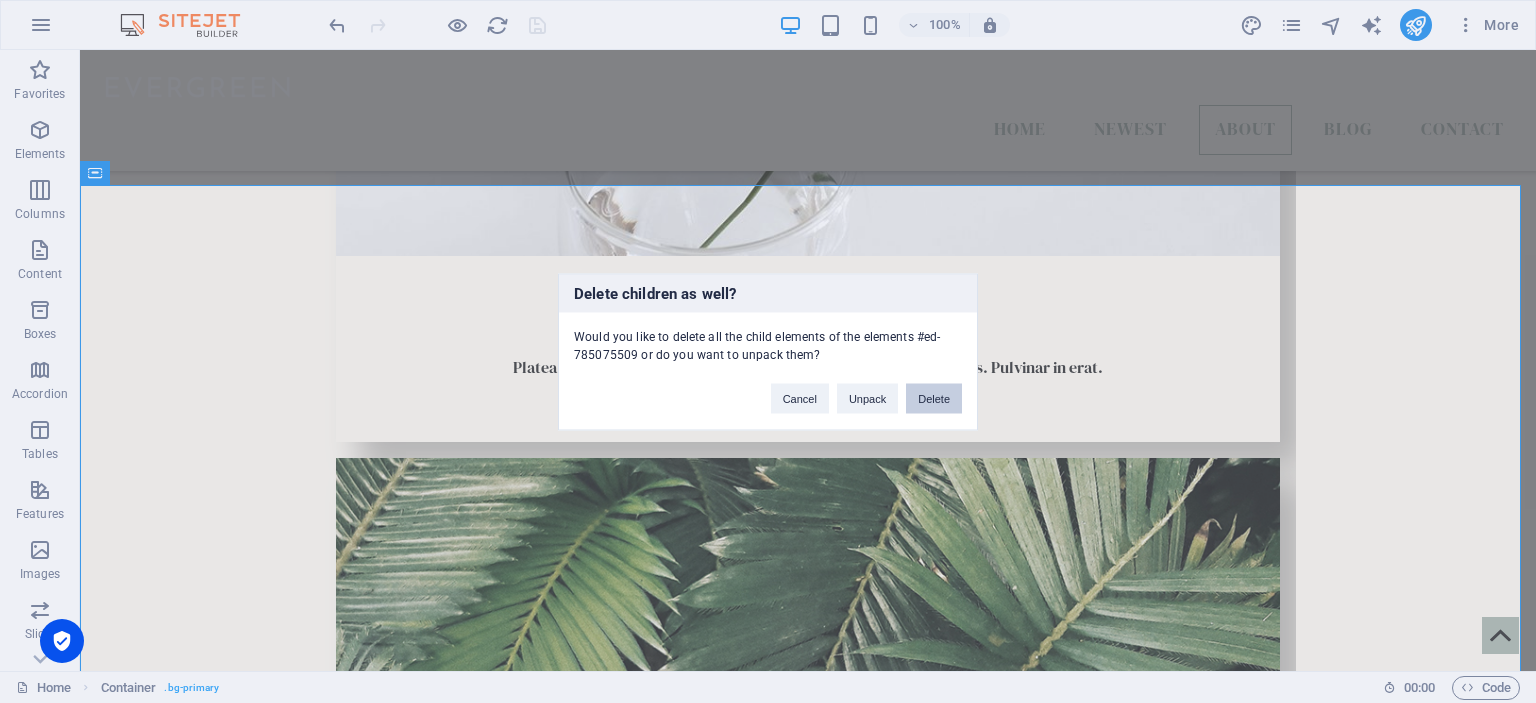click on "Delete" at bounding box center [934, 398] 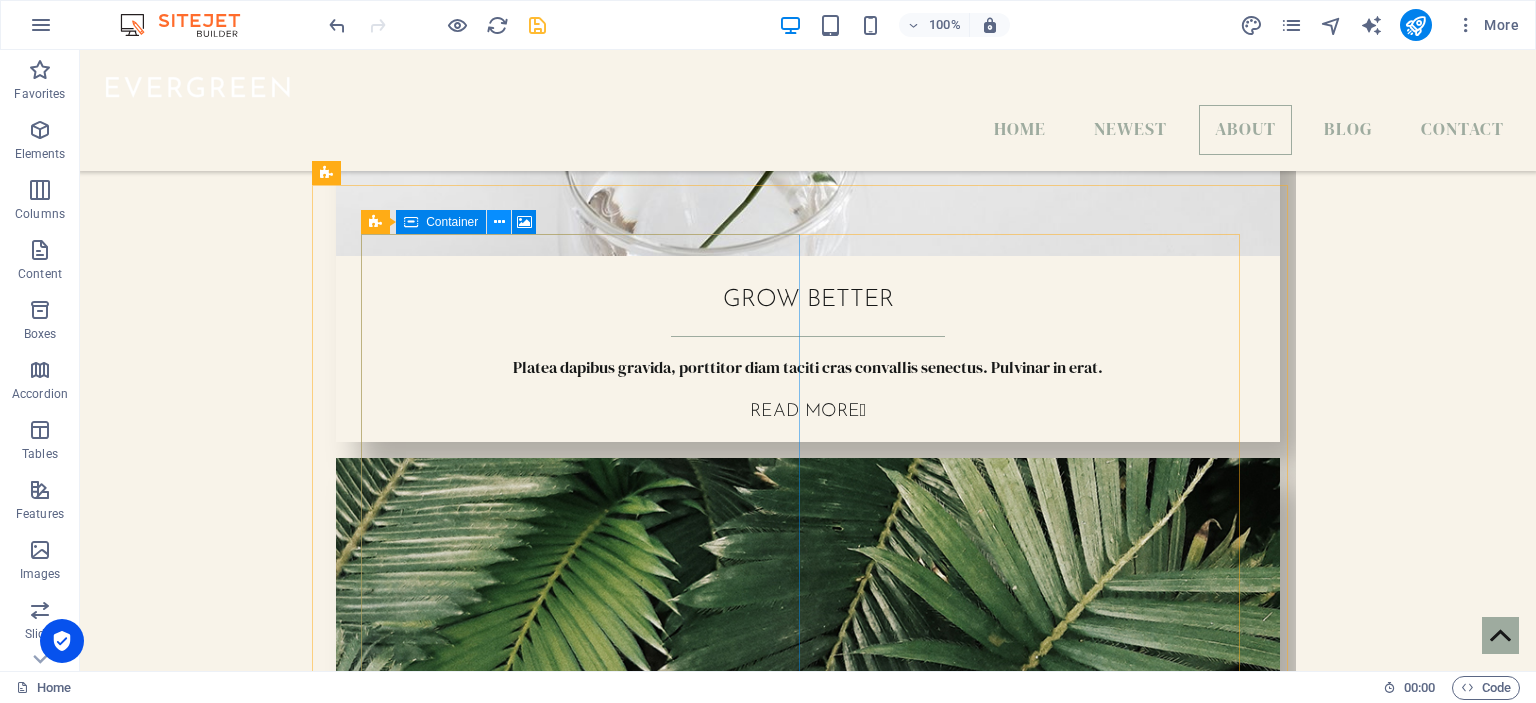 click at bounding box center [499, 222] 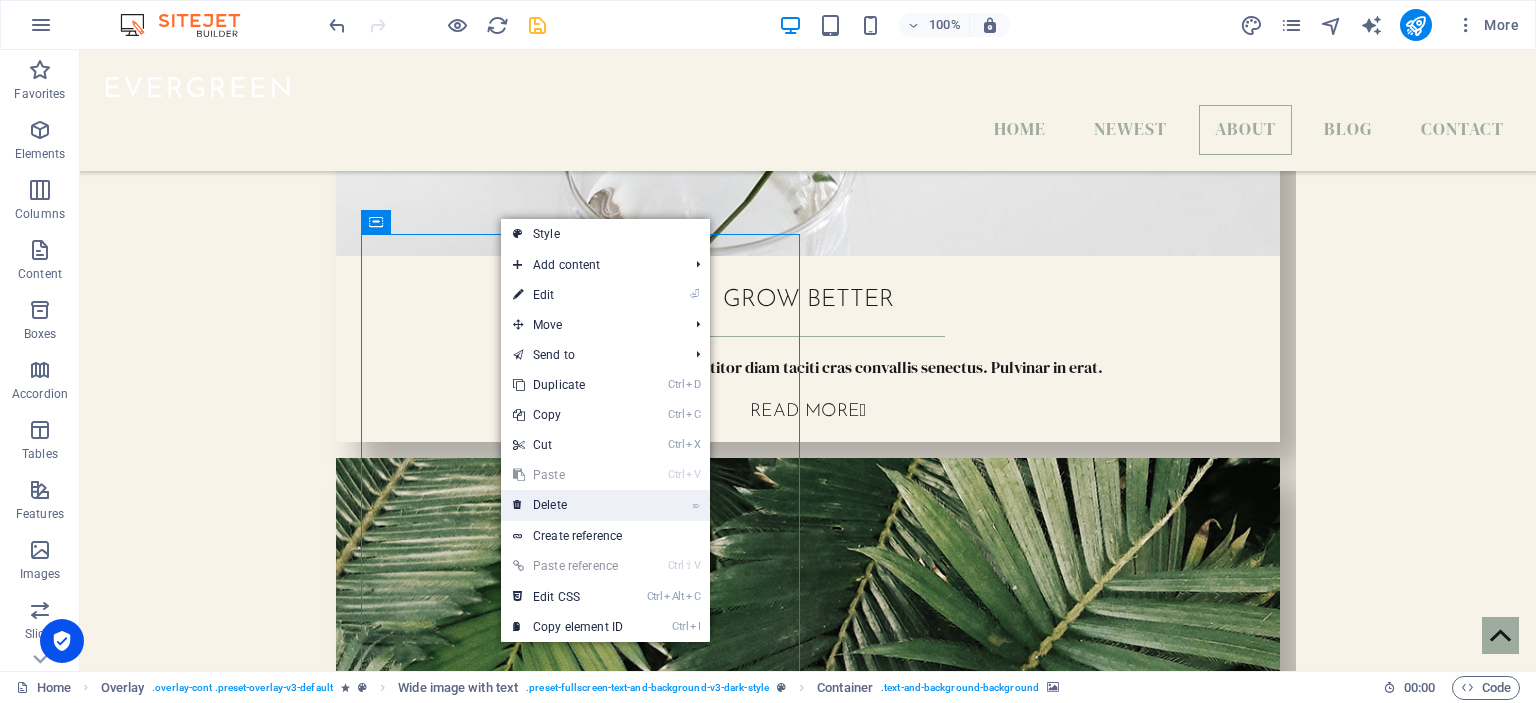 click on "⌦  Delete" at bounding box center (568, 505) 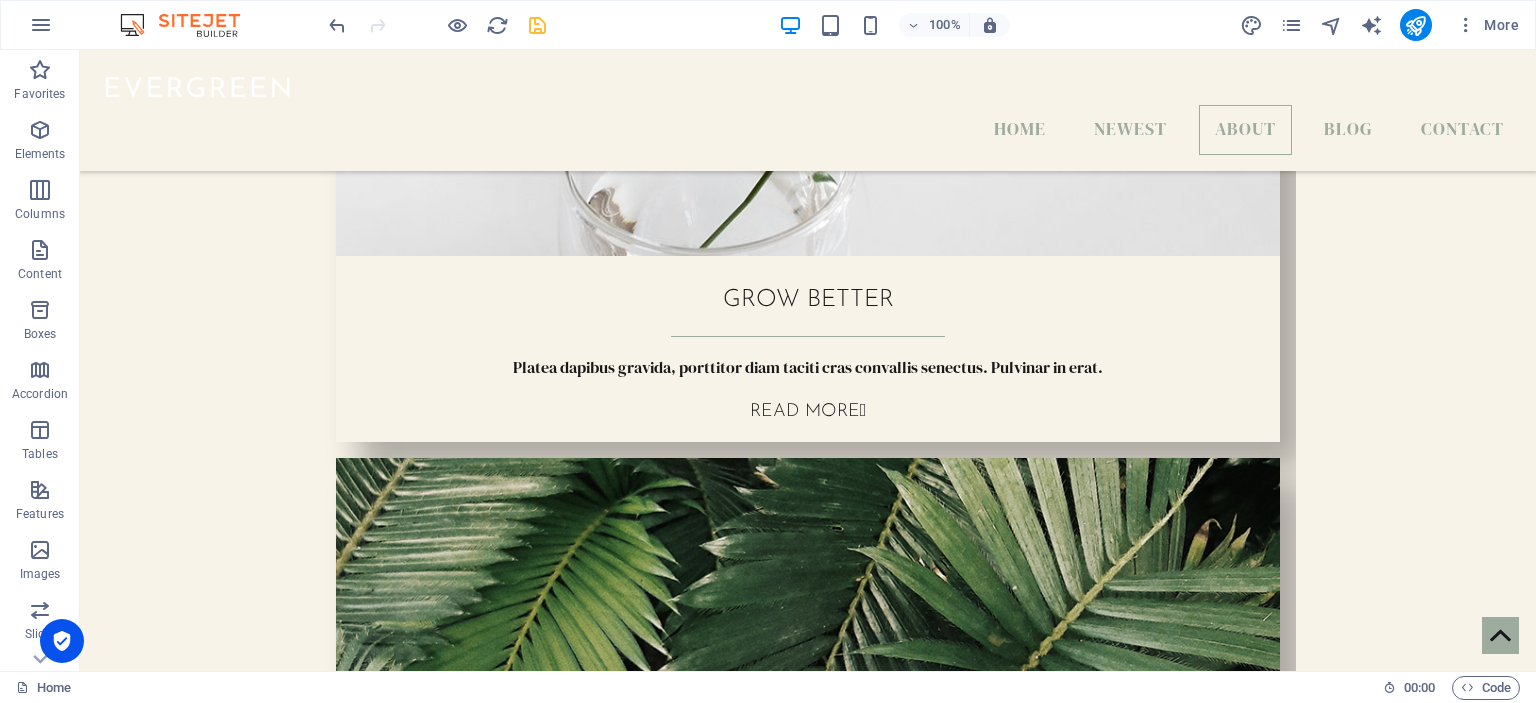 click on "Home Newest About Blog Contact Blog Newest Articles Grow better Platea dapibus gravida, porttitor diam taciti cras convallis senectus. Pulvinar in erat.  Read more   Botanica Asia Sur sadipscing elitr, nonumy eirmod tempor invidunt ut labore et dolore! r invidunt ut l! Read more   Small Plants Litora in risus? Non fringilla non lacus tortor. neque purus, placerat elit lacinia magna class. Read more    Previous Next  HI, Lorem ipsum dolor sit amet, consectetuer adipiscing elit. Aenean commodo ligula eget dolor. Lorem ipsum dolor sit amet, consectetuer adipiscing elit leget dolor. Lorem ipsum dolor sit amet, consectetuer adipiscing elit. Aenean commodo ligula eget dolor. Lorem ipsum dolor sit amet, consectetuer adipiscing elit dolor. ISA Drop content here or  Add elements  Paste clipboard CIAO,   MARIA Drop content here or  Add elements  Paste clipboard HELLO, LINDA Blog Grow better Platea dapibus gravida, porttitor diam taciti cras convallis senectus. Pulvinar in erat.  Read more    or" at bounding box center (808, 4095) 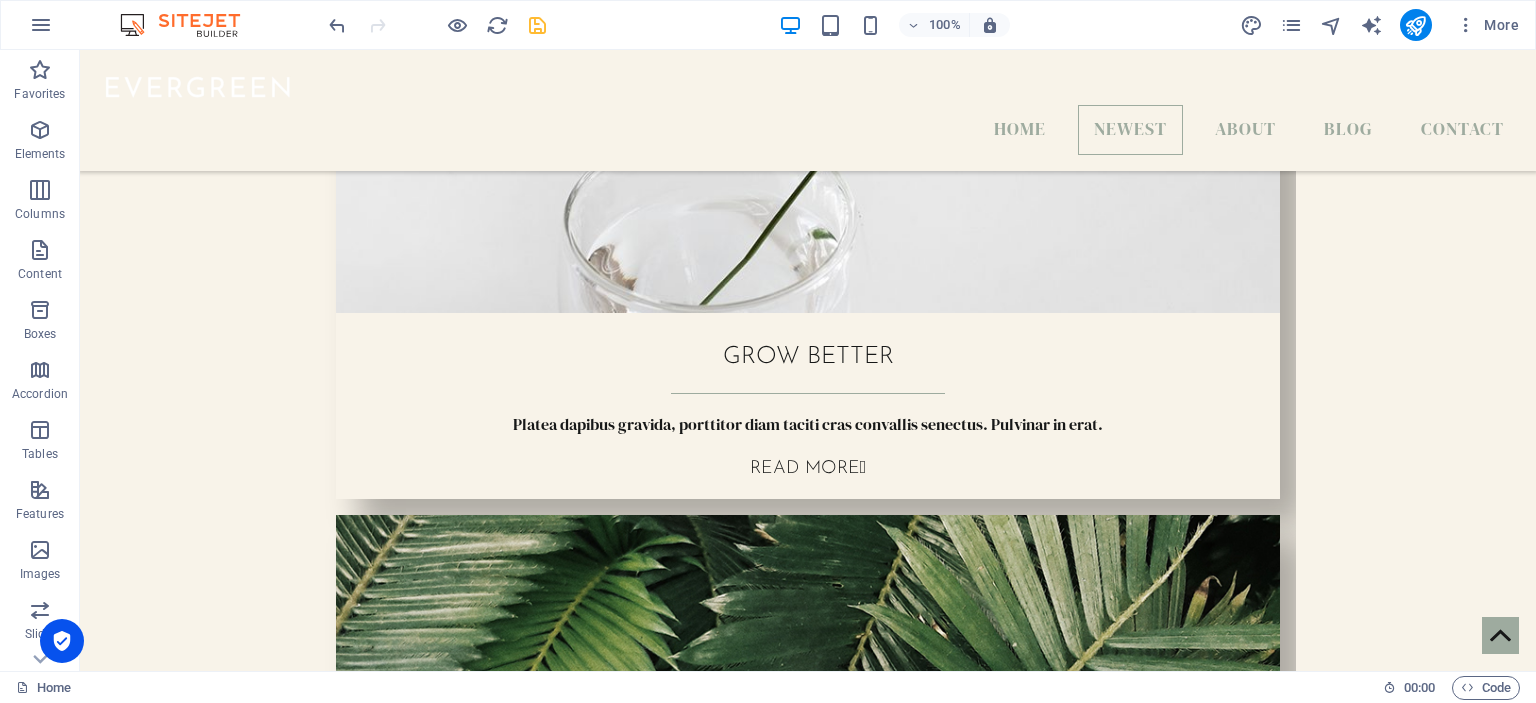 scroll, scrollTop: 1200, scrollLeft: 0, axis: vertical 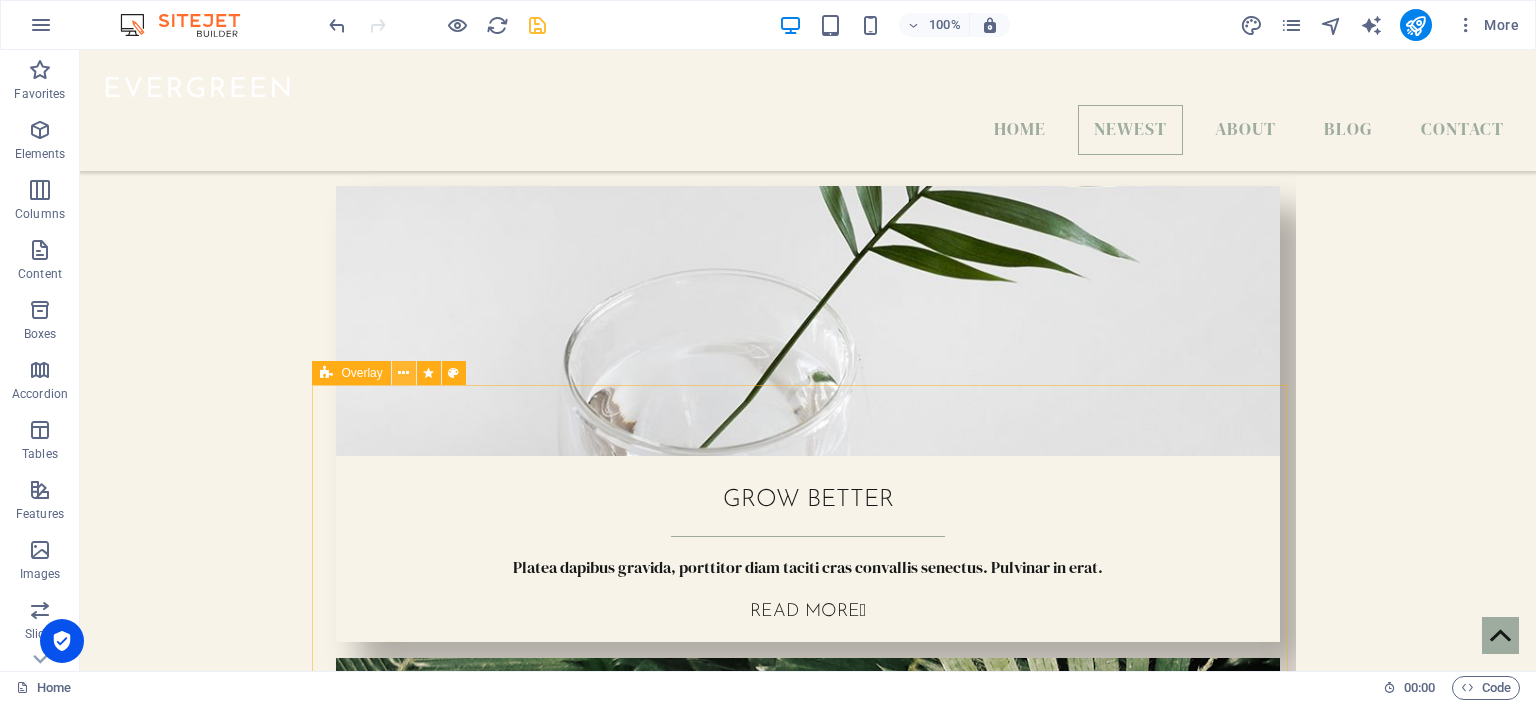 click at bounding box center [403, 373] 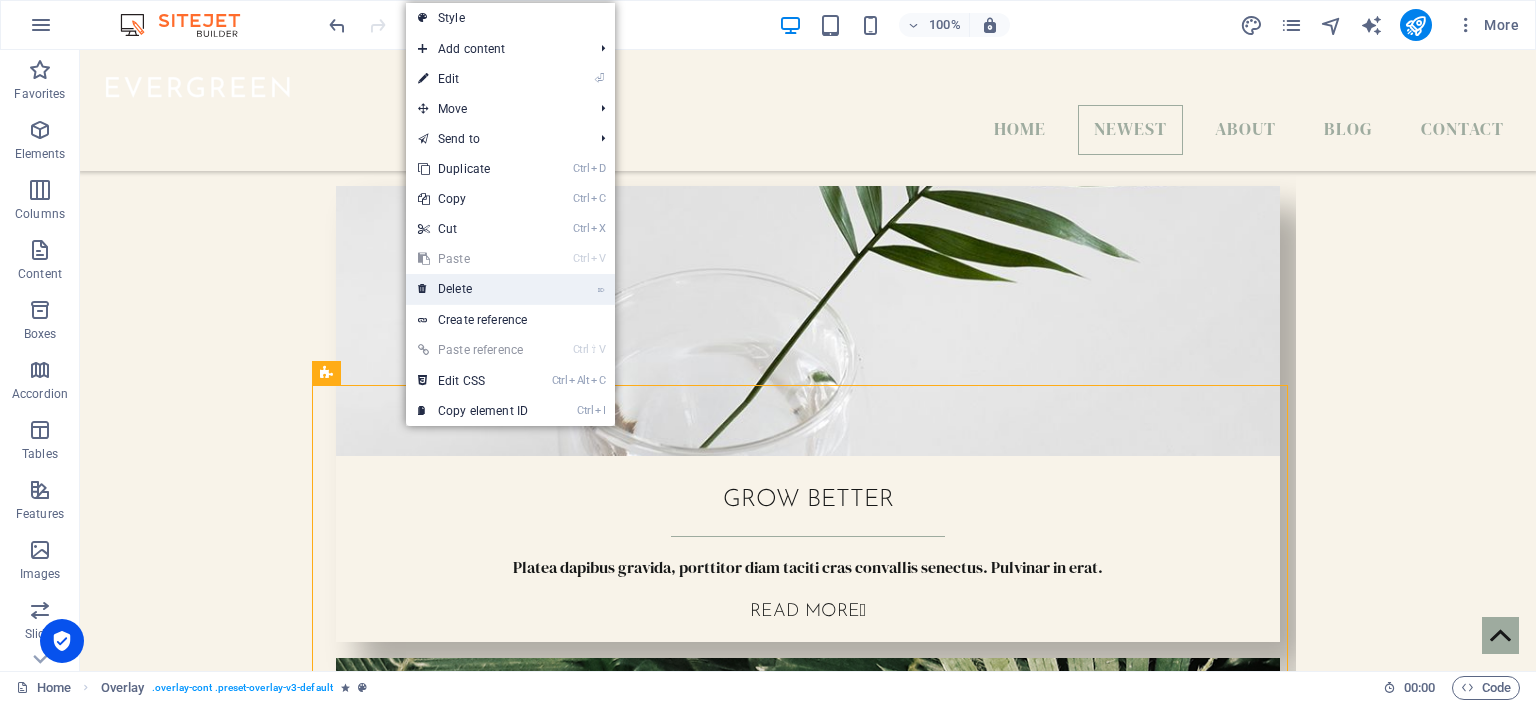 click on "⌦  Delete" at bounding box center [473, 289] 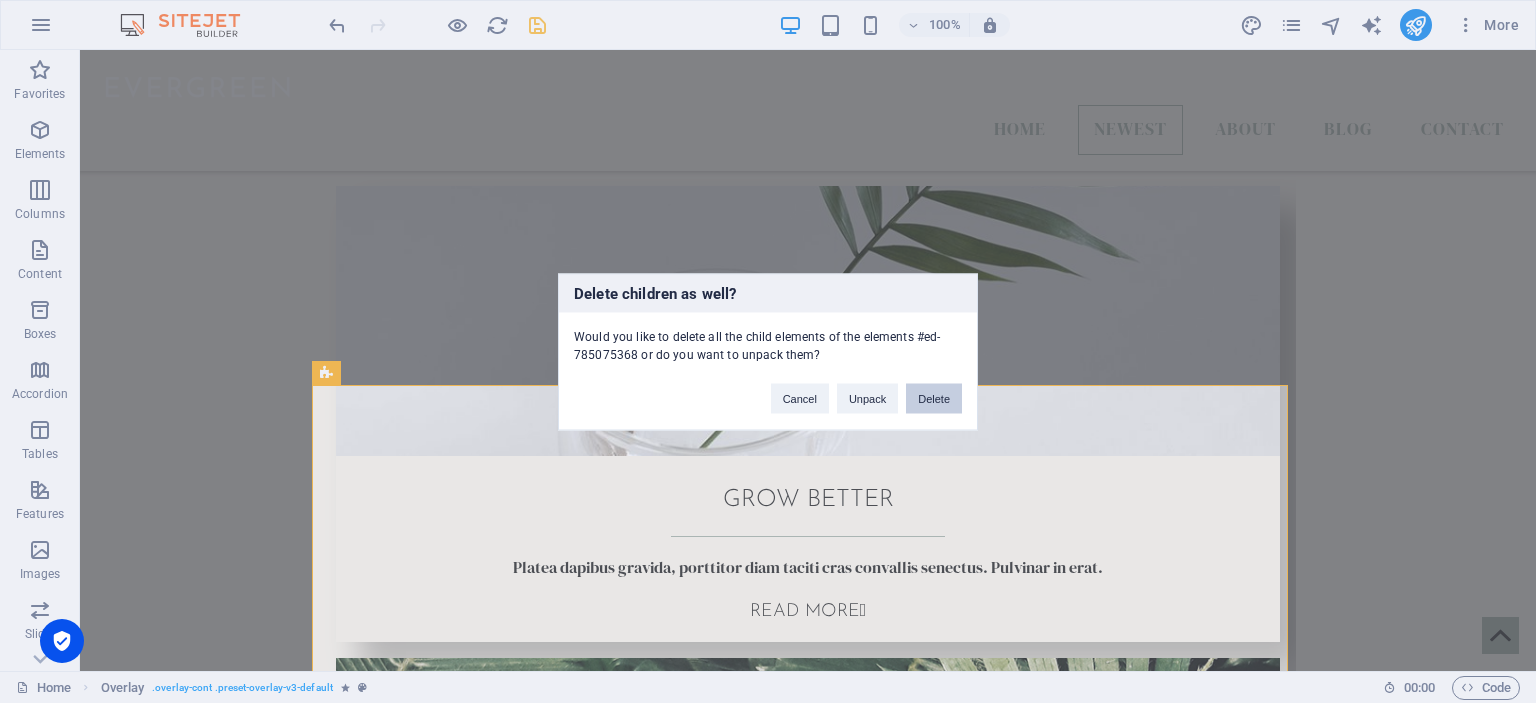 click on "Delete" at bounding box center (934, 398) 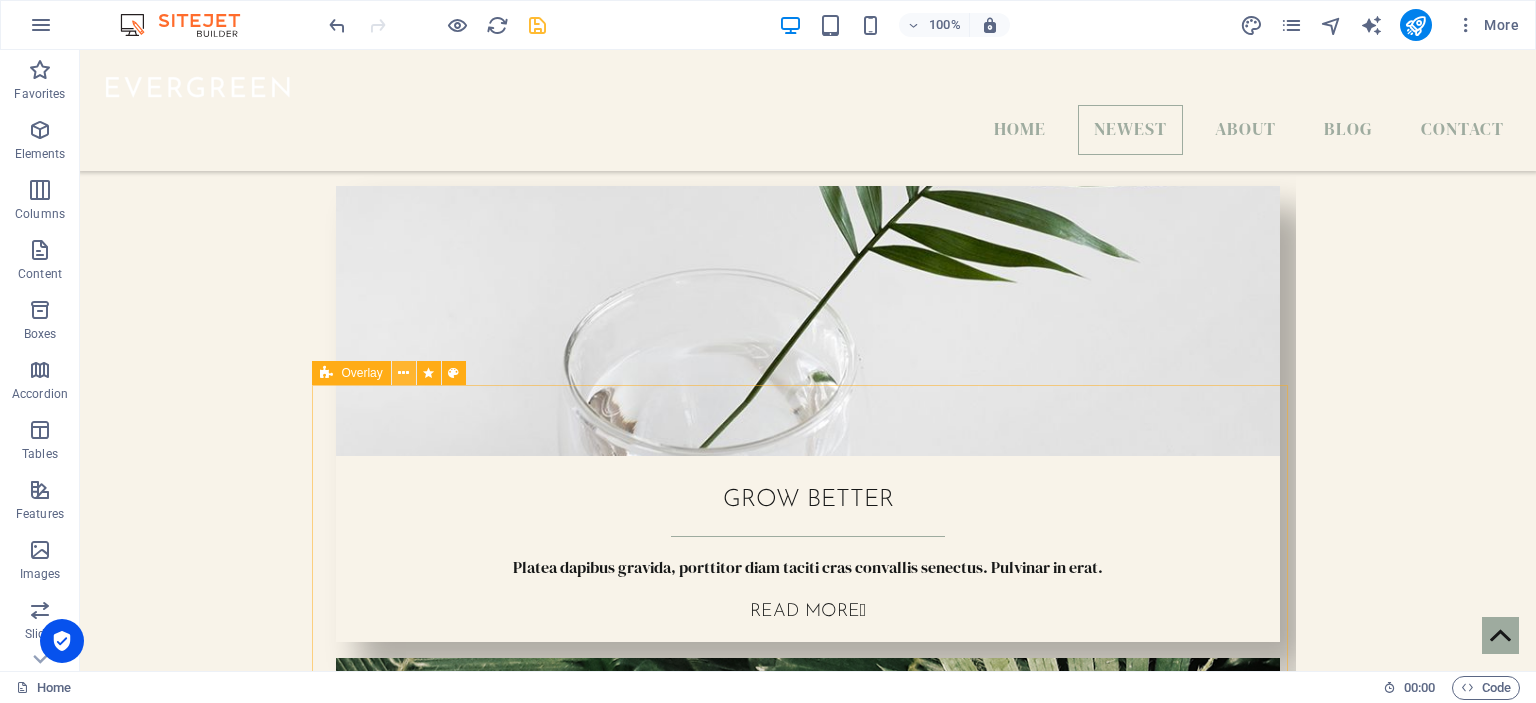 click at bounding box center (403, 373) 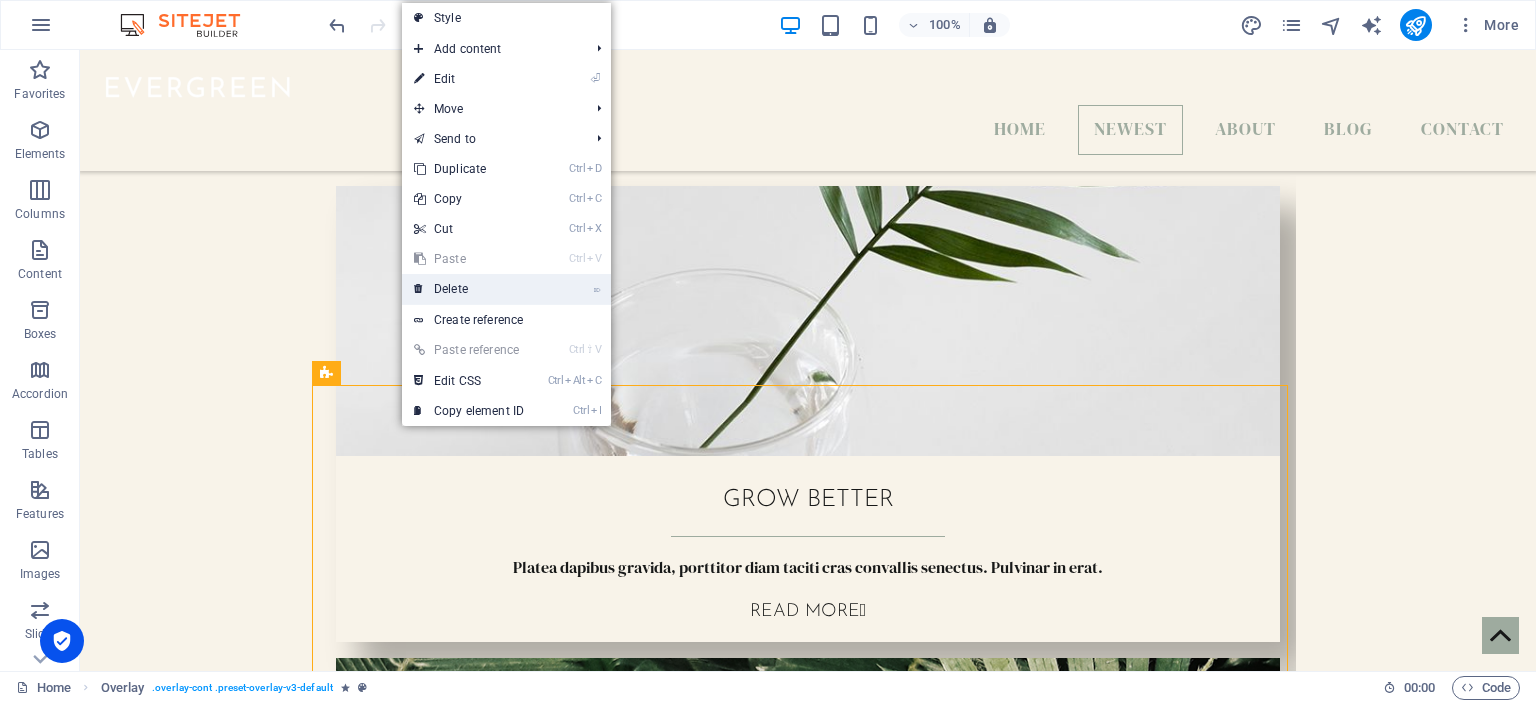 click on "⌦  Delete" at bounding box center (469, 289) 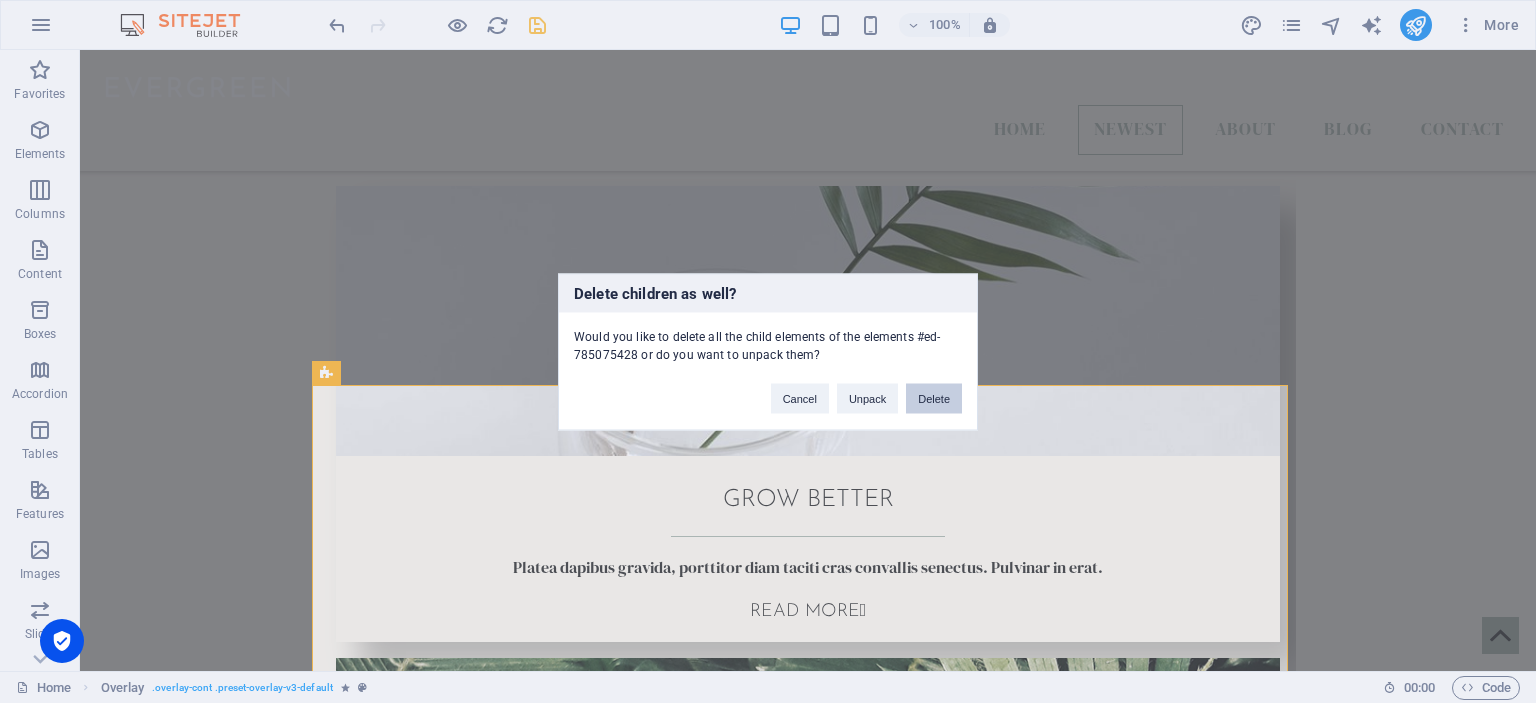 click on "Delete" at bounding box center (934, 398) 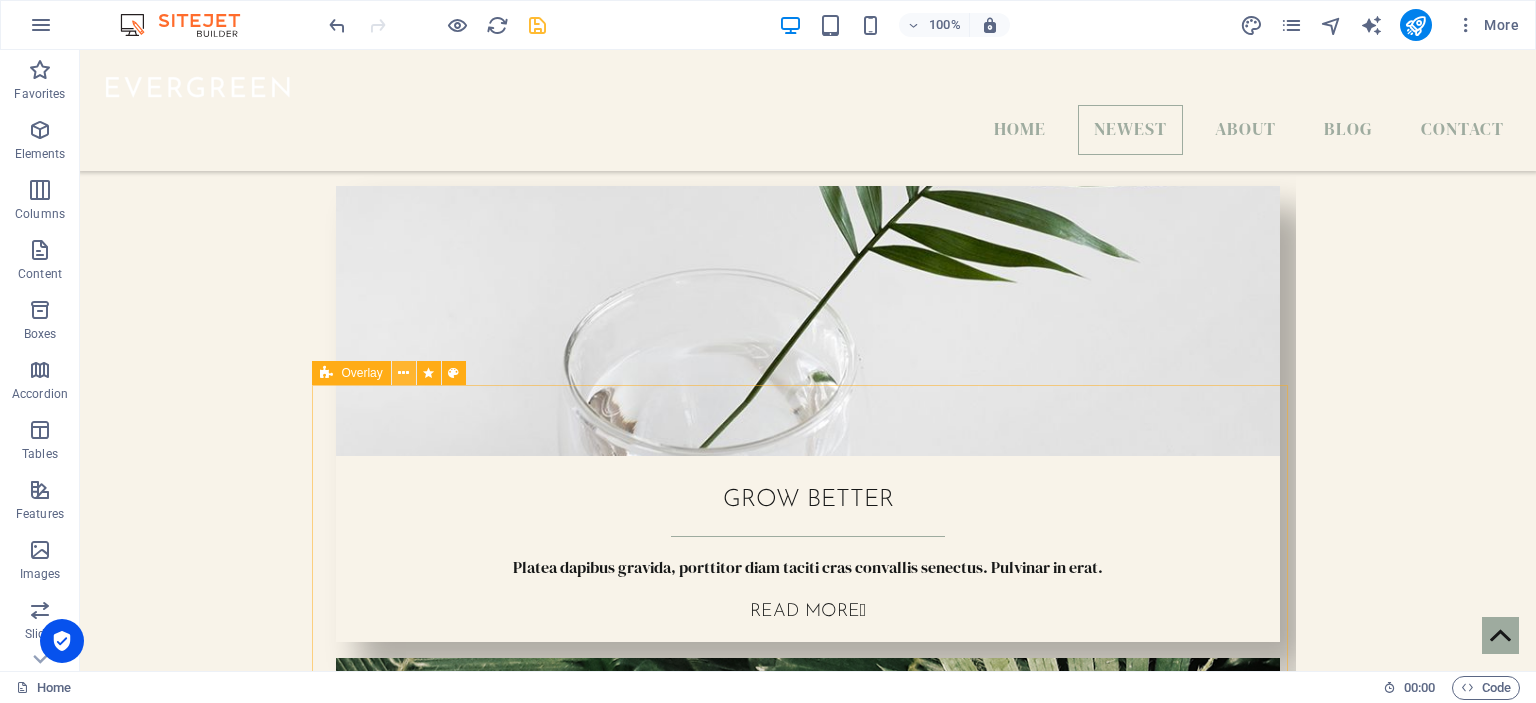 click at bounding box center (403, 373) 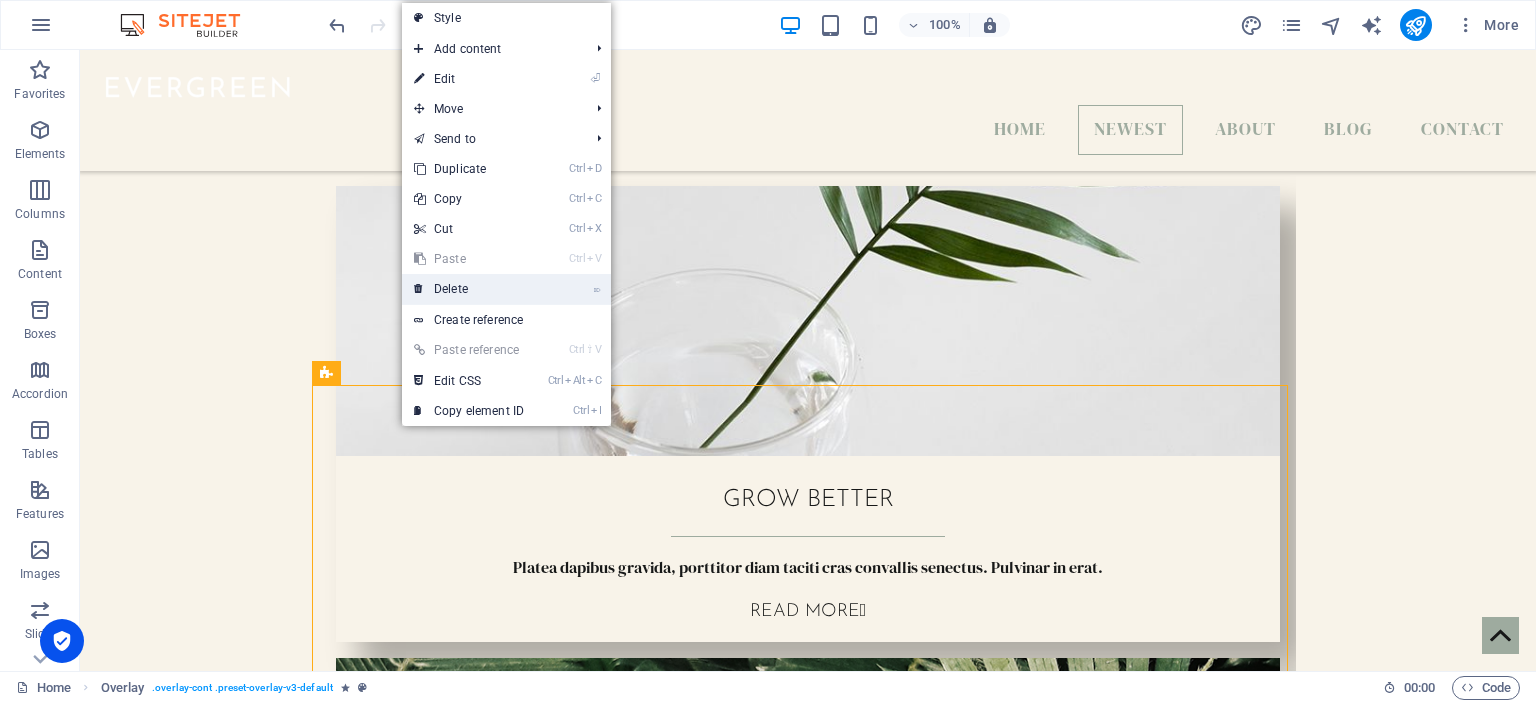 click on "⌦  Delete" at bounding box center (469, 289) 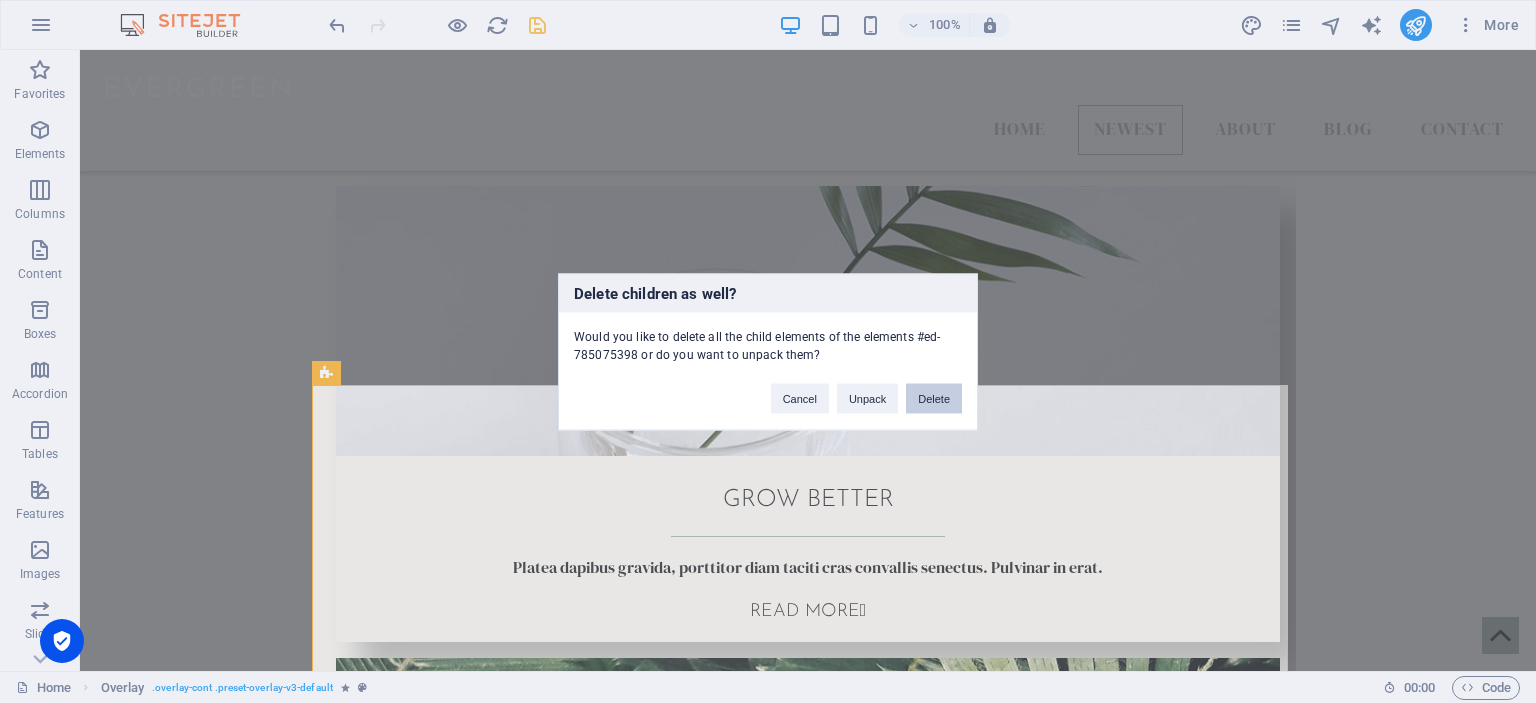 click on "Delete" at bounding box center (934, 398) 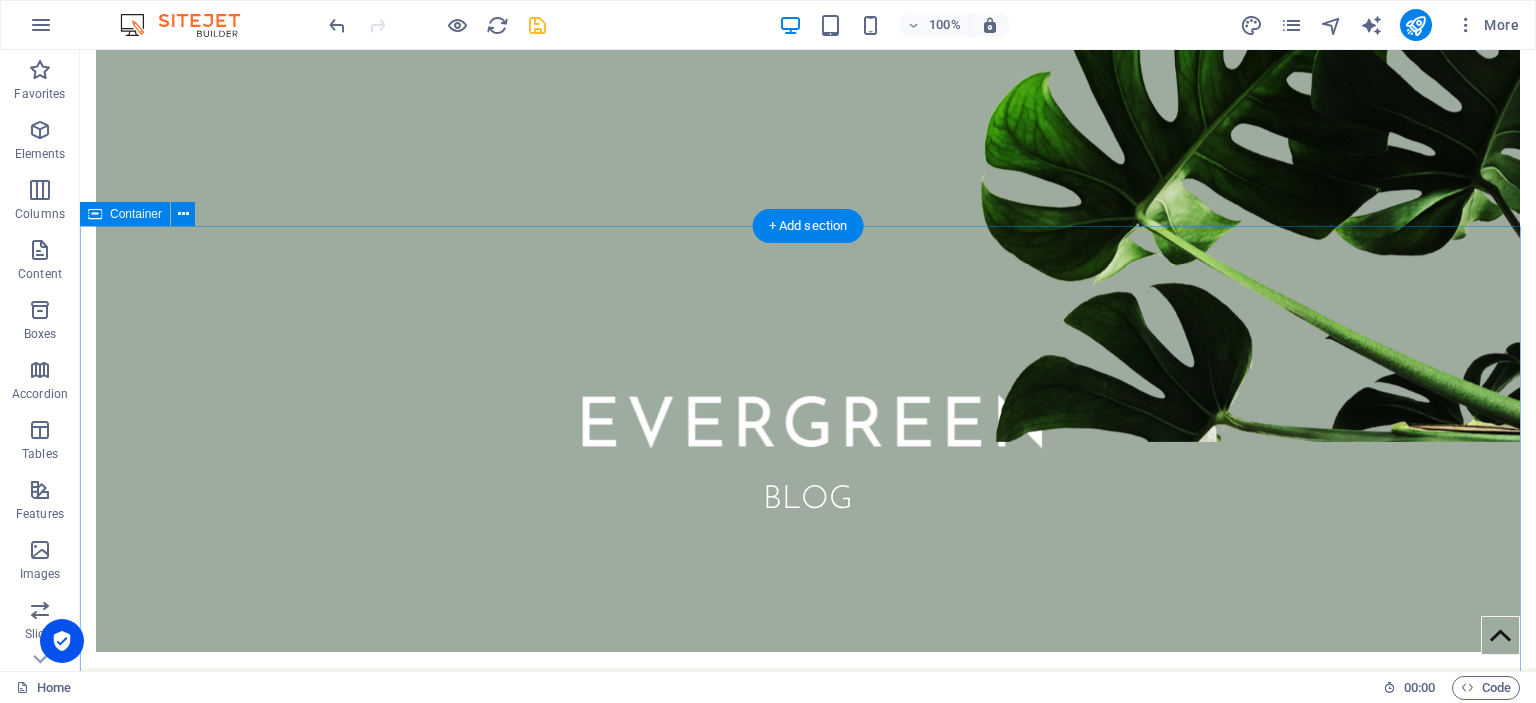 scroll, scrollTop: 600, scrollLeft: 0, axis: vertical 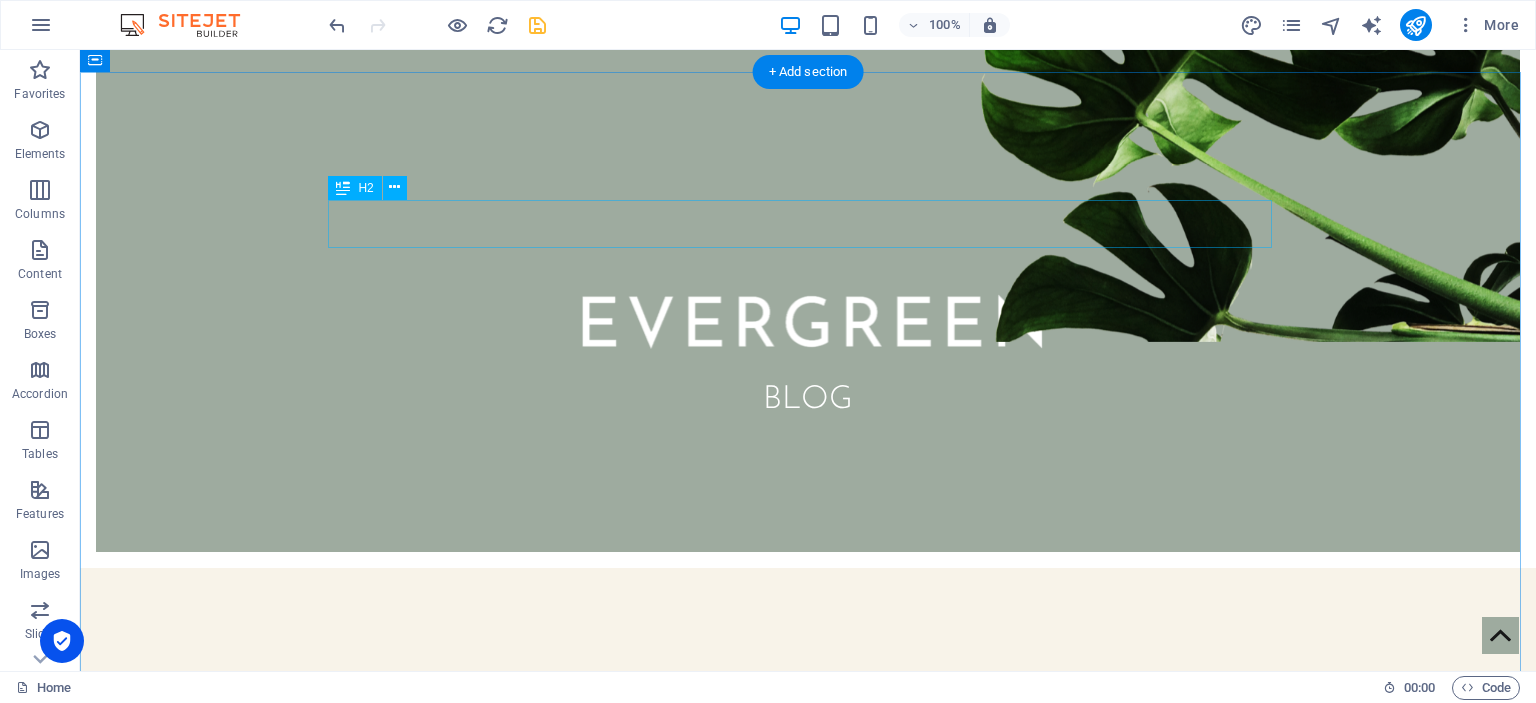 click on "Newest Articles" at bounding box center (808, 720) 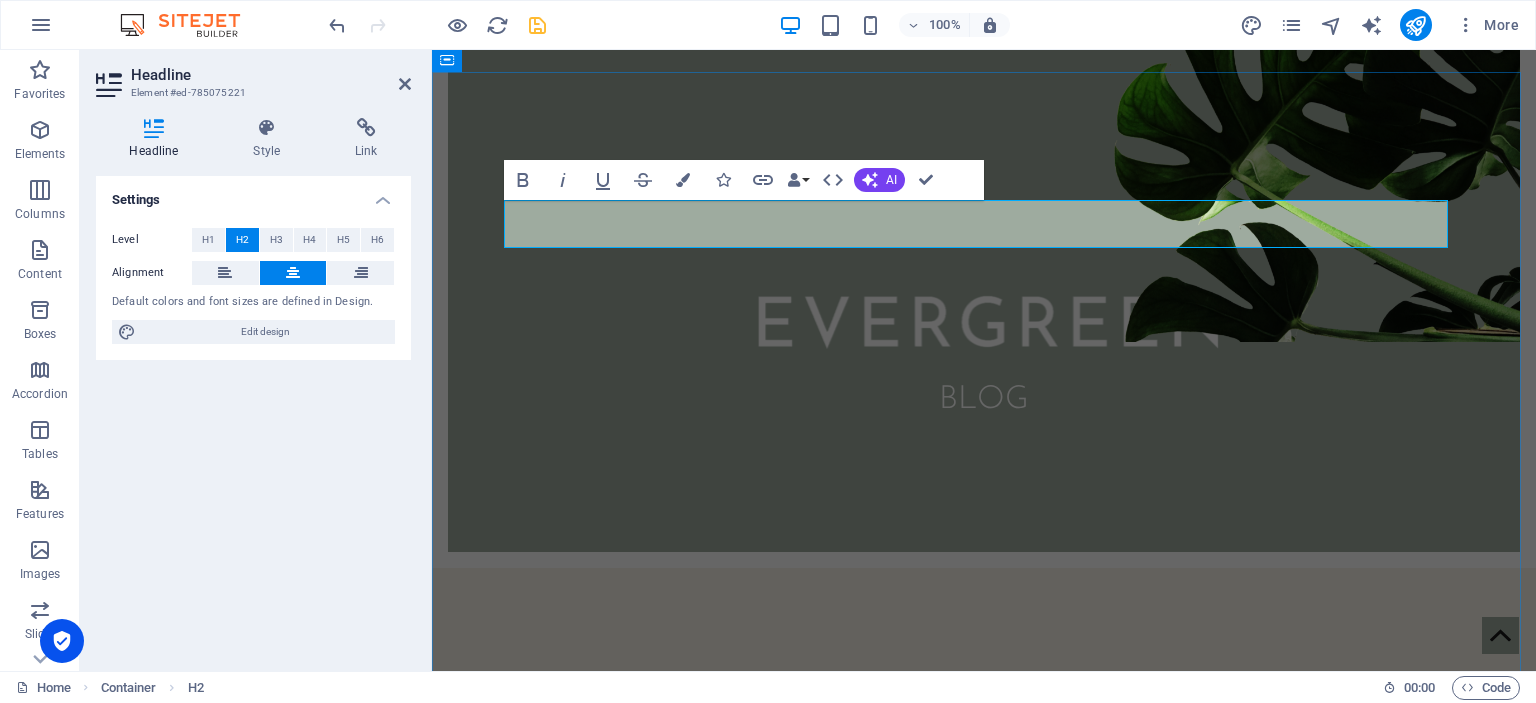 type 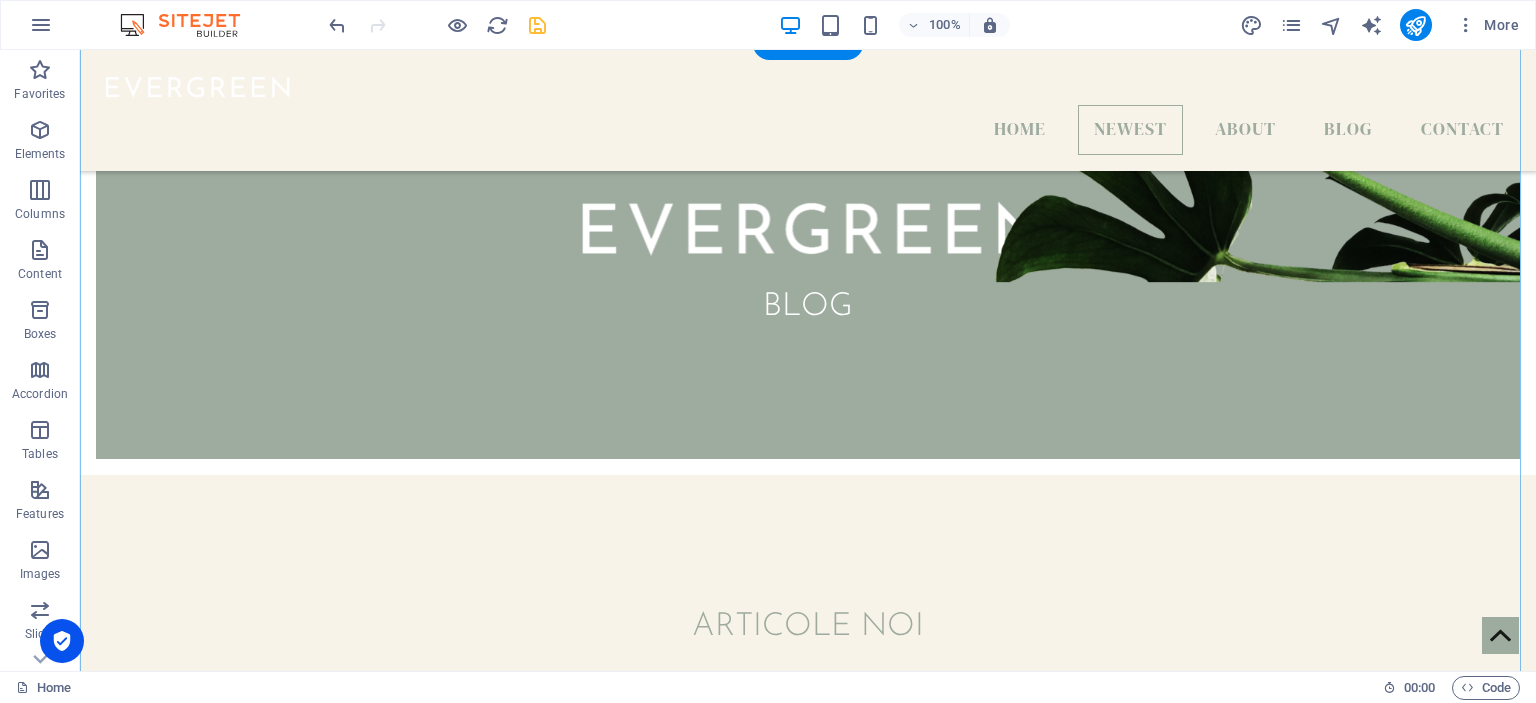 scroll, scrollTop: 800, scrollLeft: 0, axis: vertical 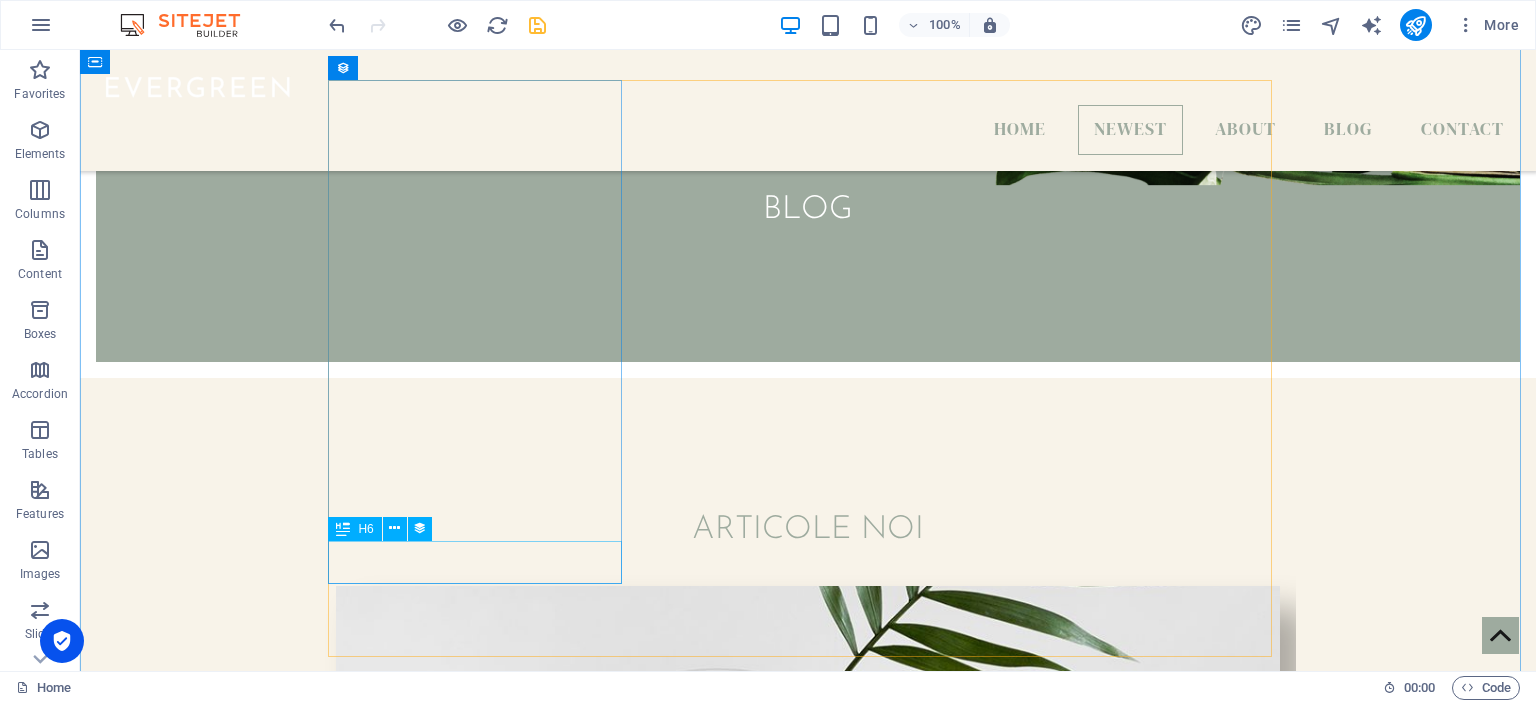 click on "Read more  " at bounding box center [808, 1020] 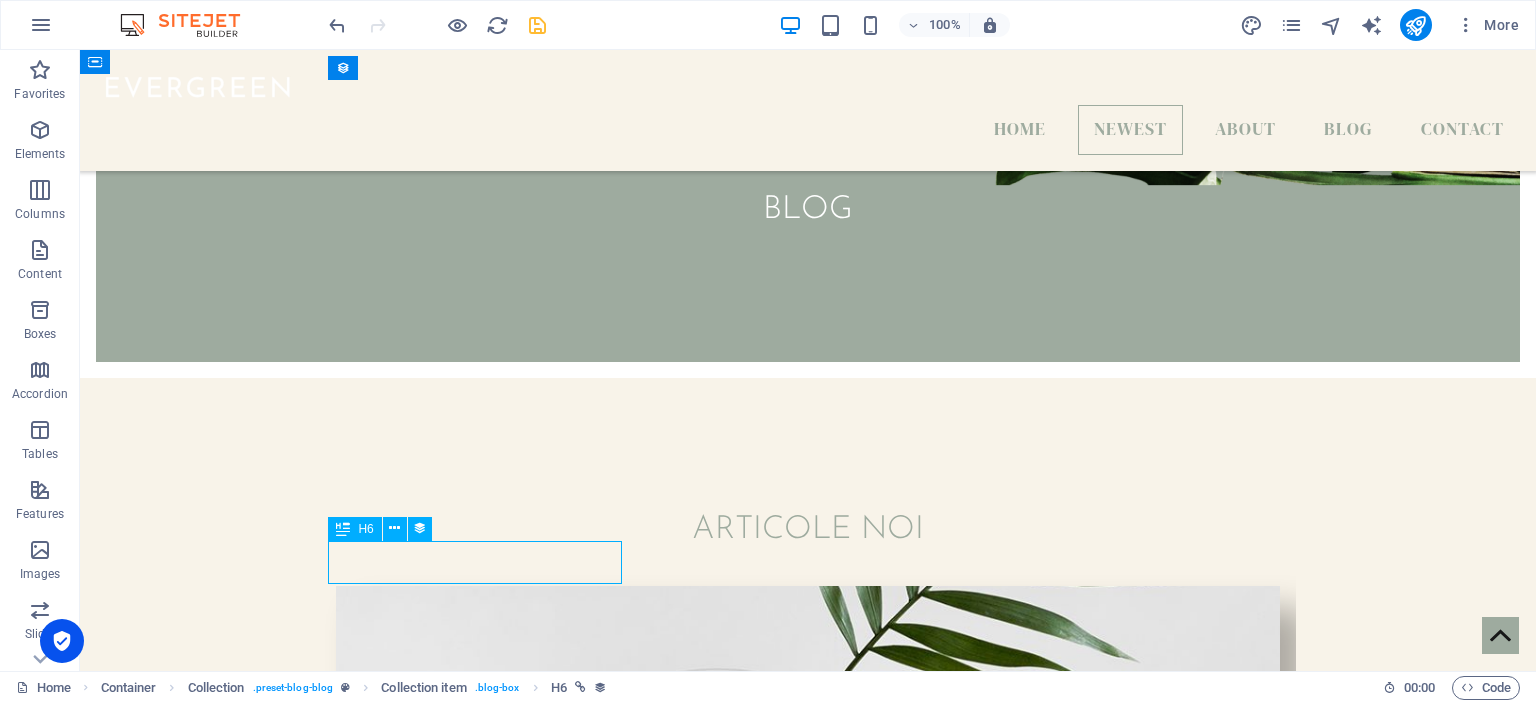click on "Read more  " at bounding box center [808, 1020] 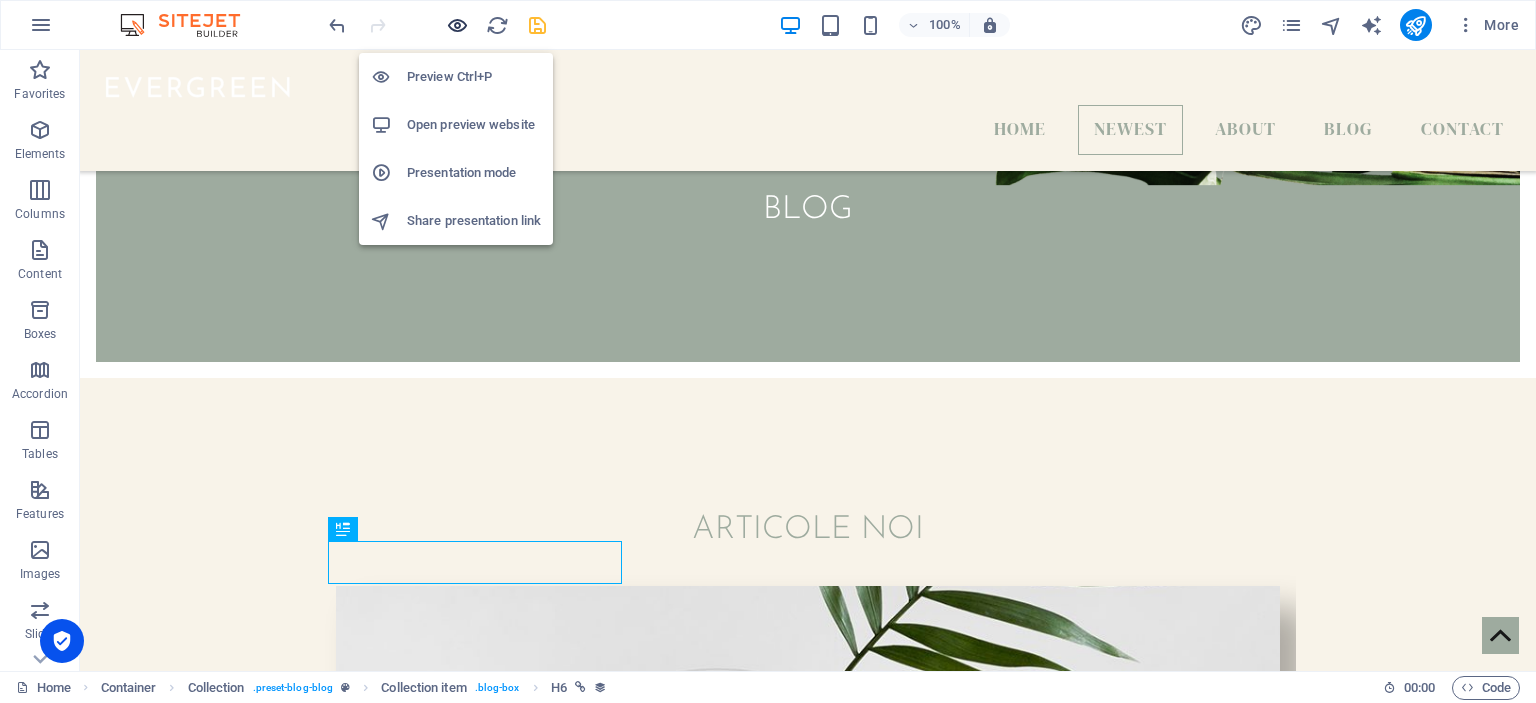 click at bounding box center (457, 25) 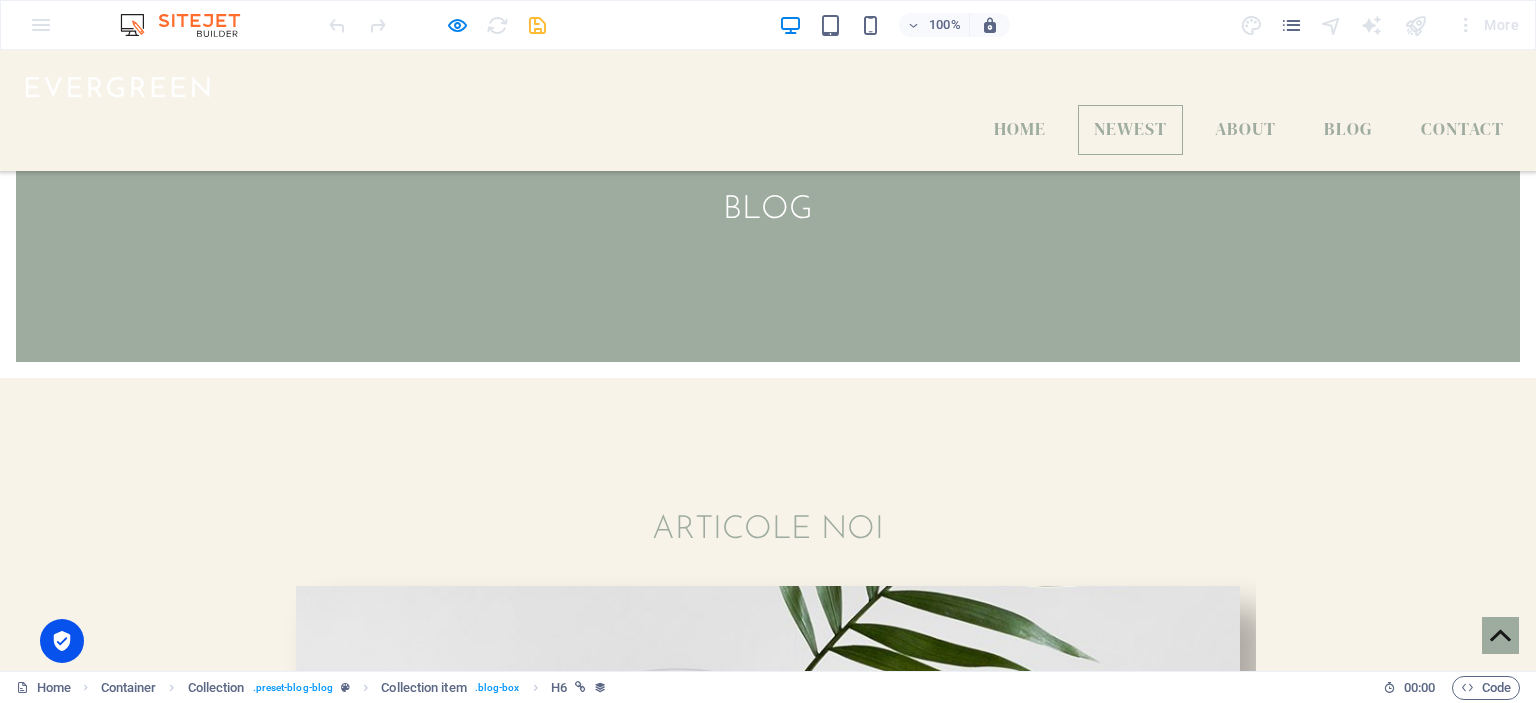 click on "Read more  " at bounding box center [768, 1012] 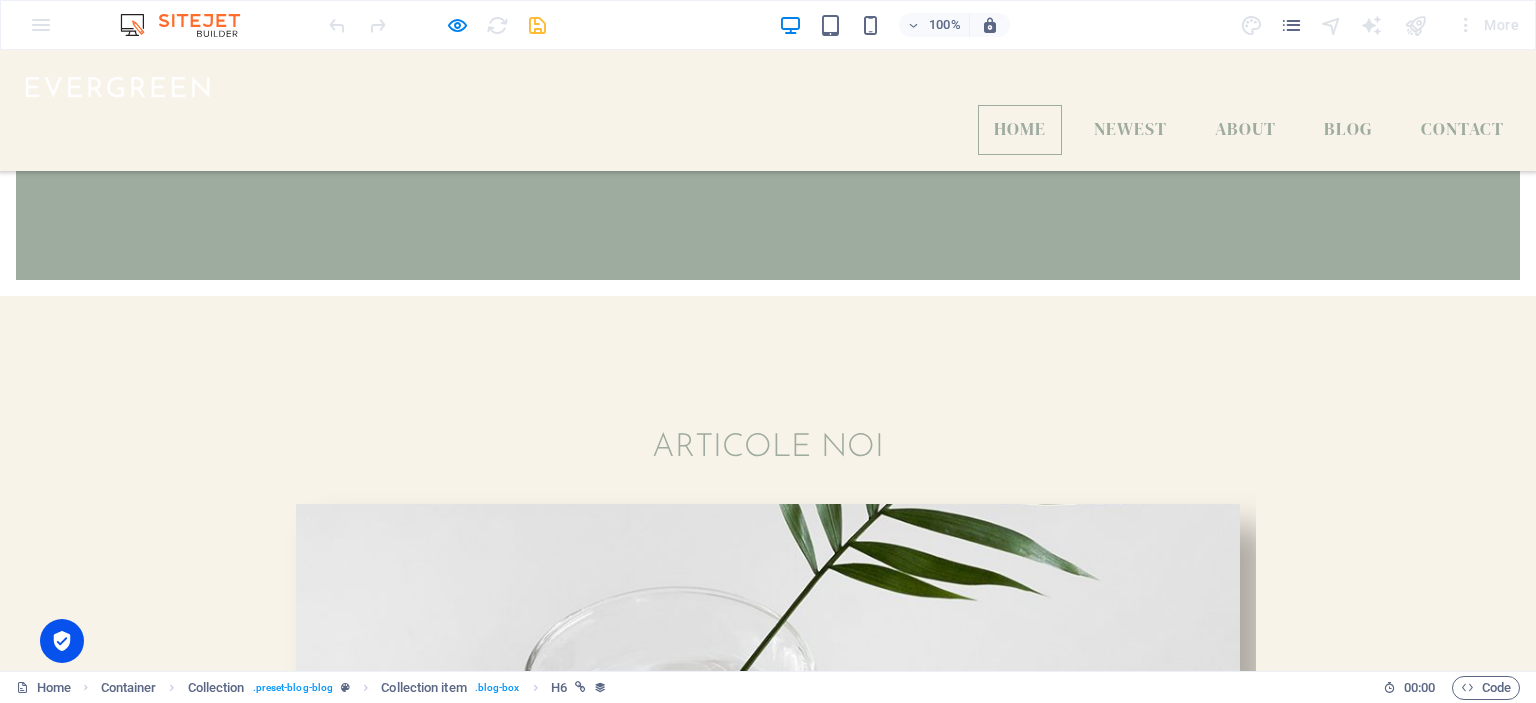 scroll, scrollTop: 0, scrollLeft: 0, axis: both 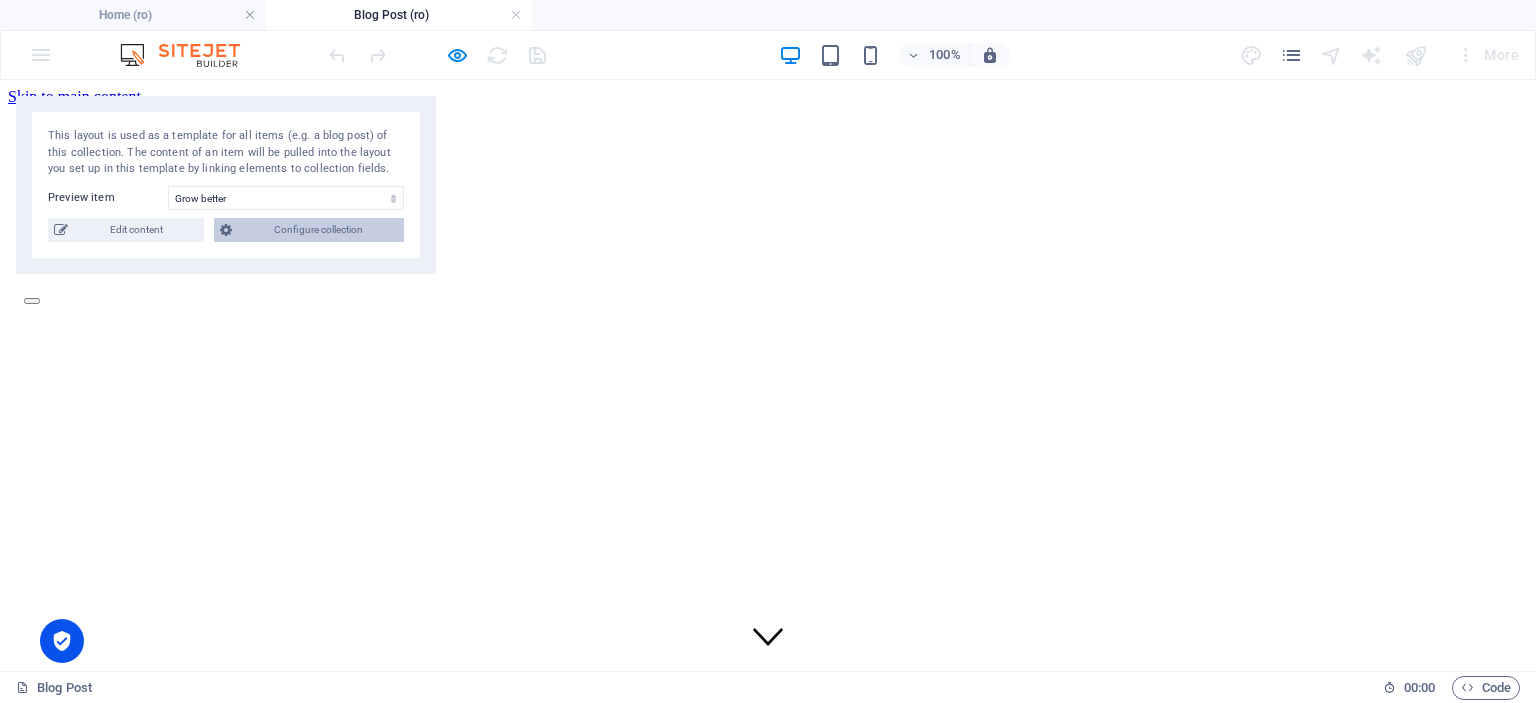 click on "Configure collection" at bounding box center (318, 230) 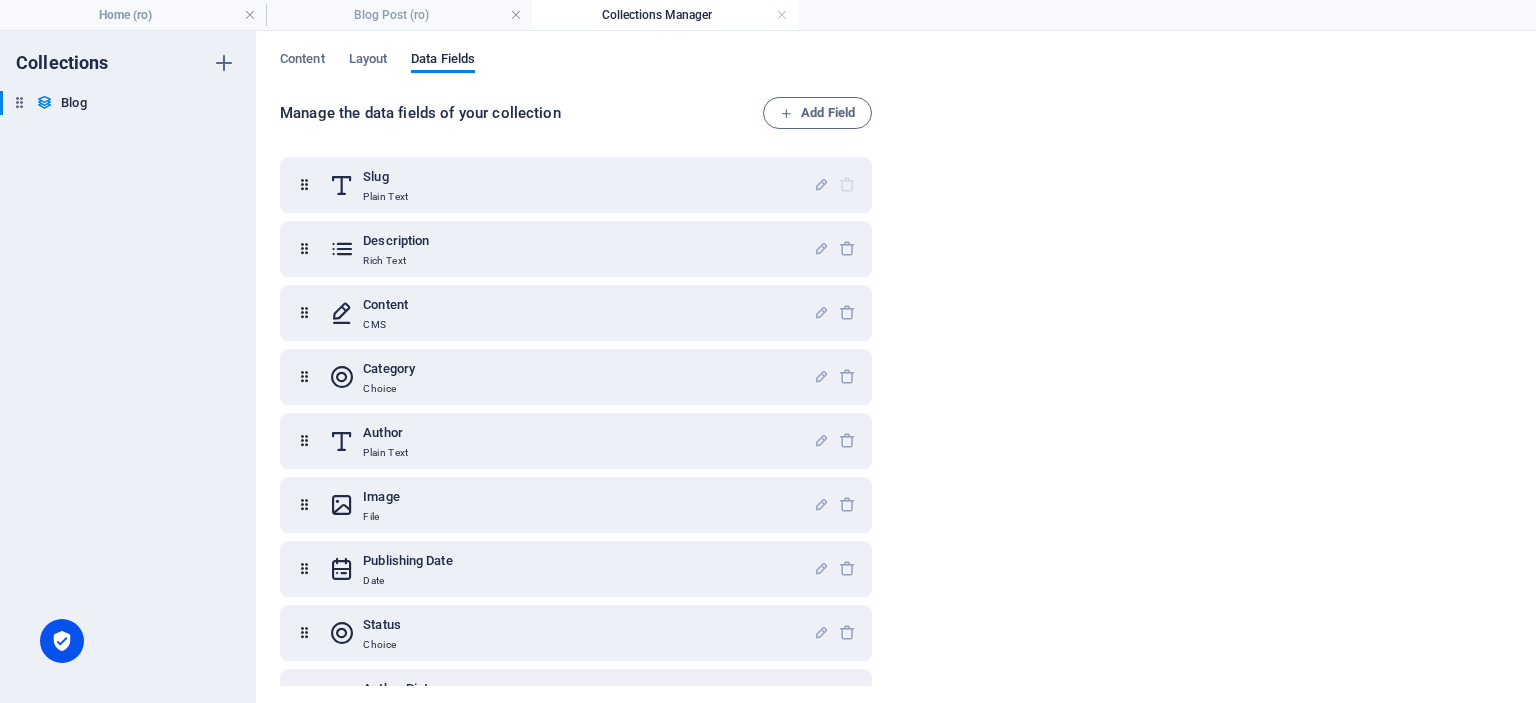 scroll, scrollTop: 0, scrollLeft: 0, axis: both 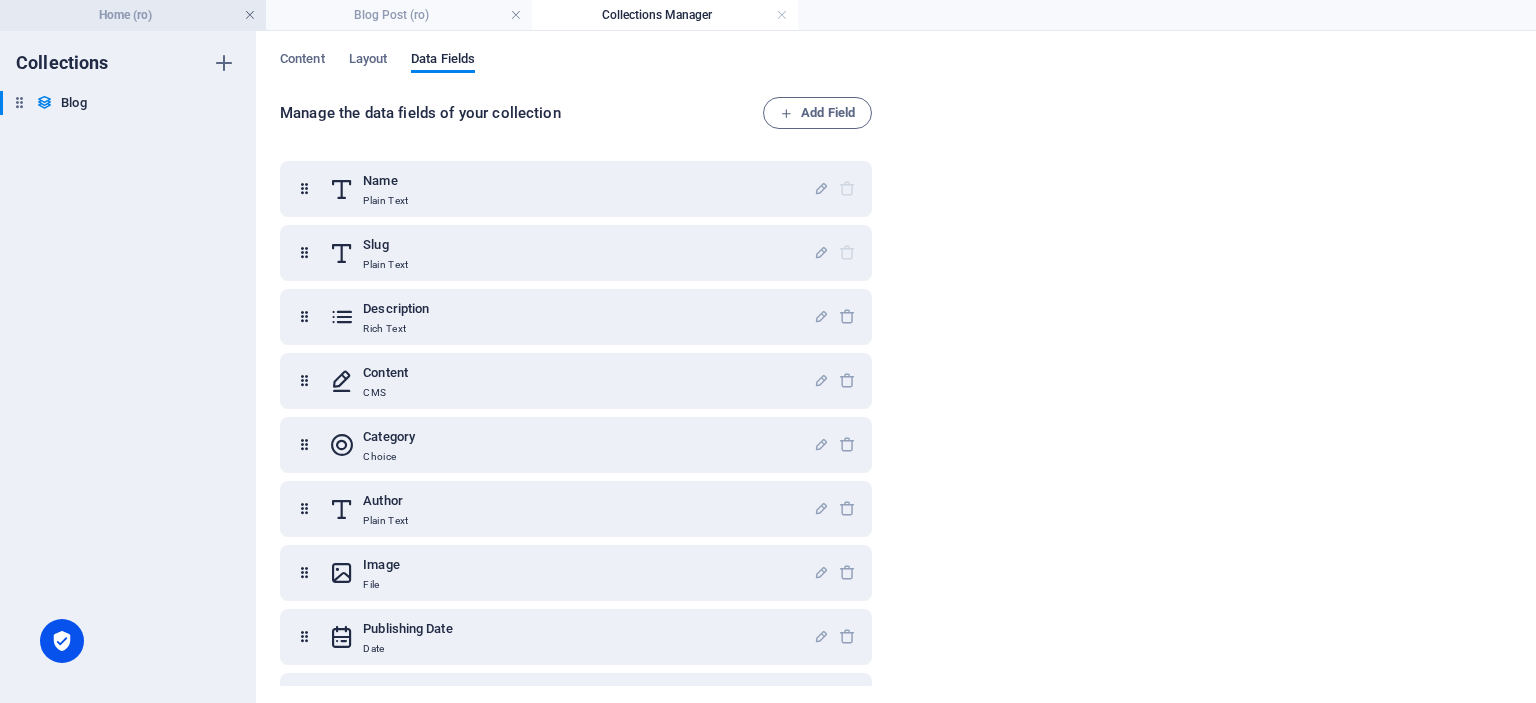 click at bounding box center [250, 15] 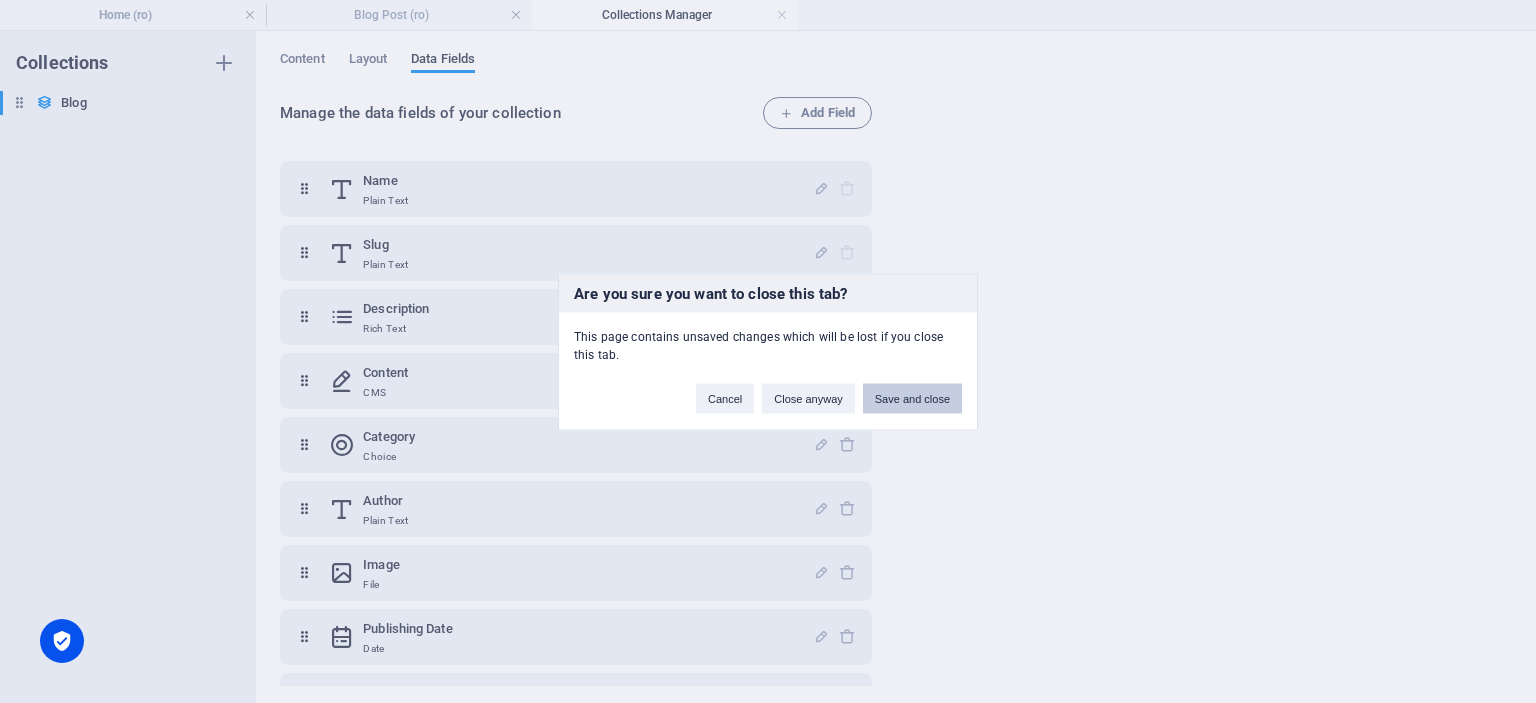 click on "Save and close" at bounding box center (912, 398) 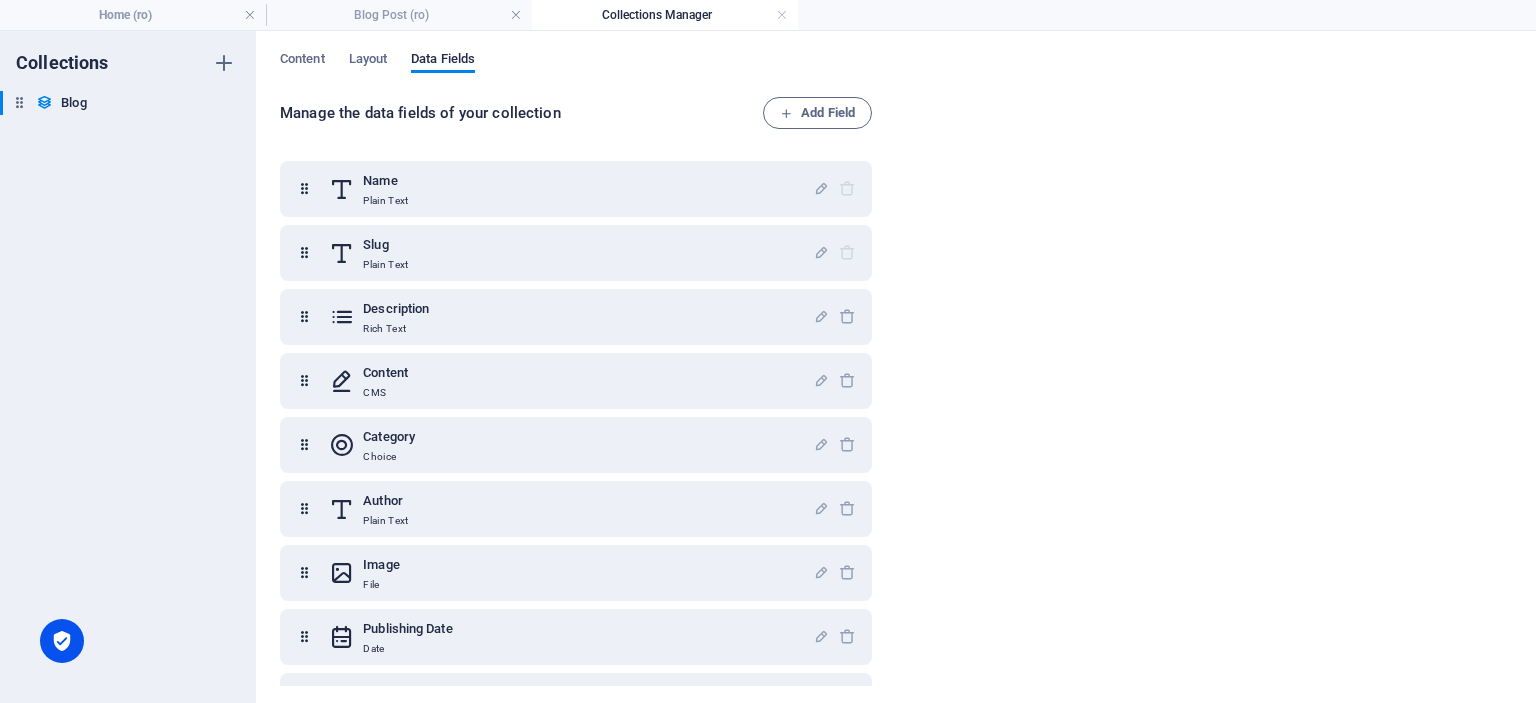 click on "Collections Manager" at bounding box center (665, 15) 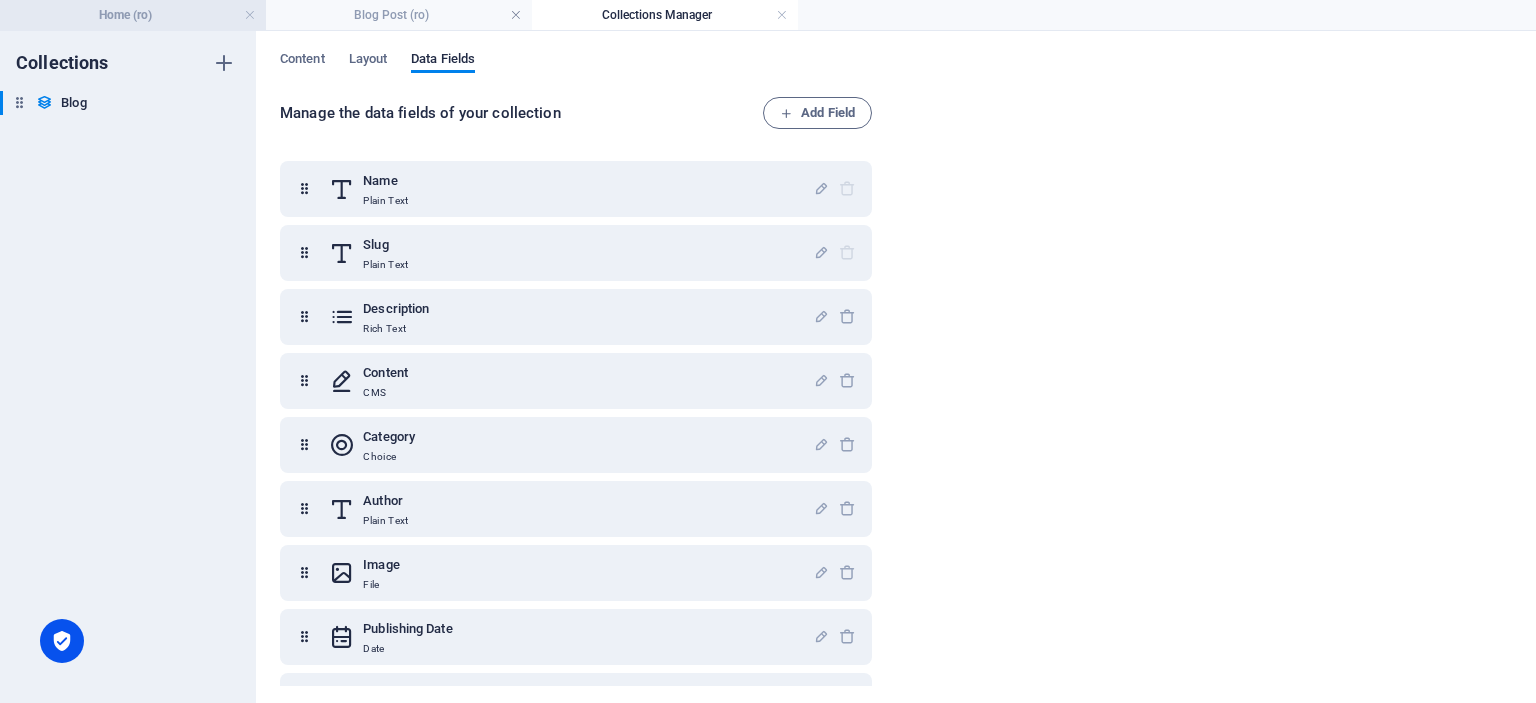 click on "Home (ro)" at bounding box center [133, 15] 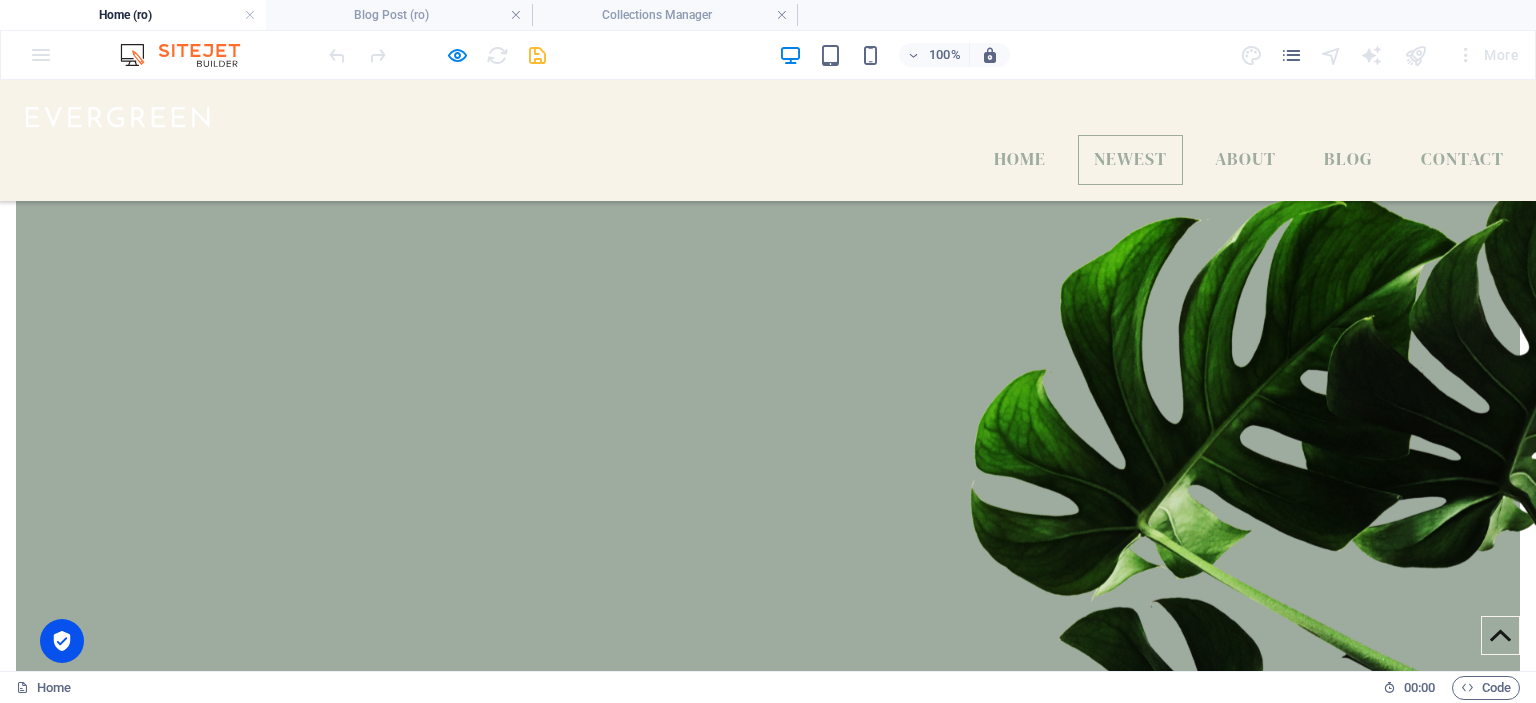 scroll, scrollTop: 851, scrollLeft: 0, axis: vertical 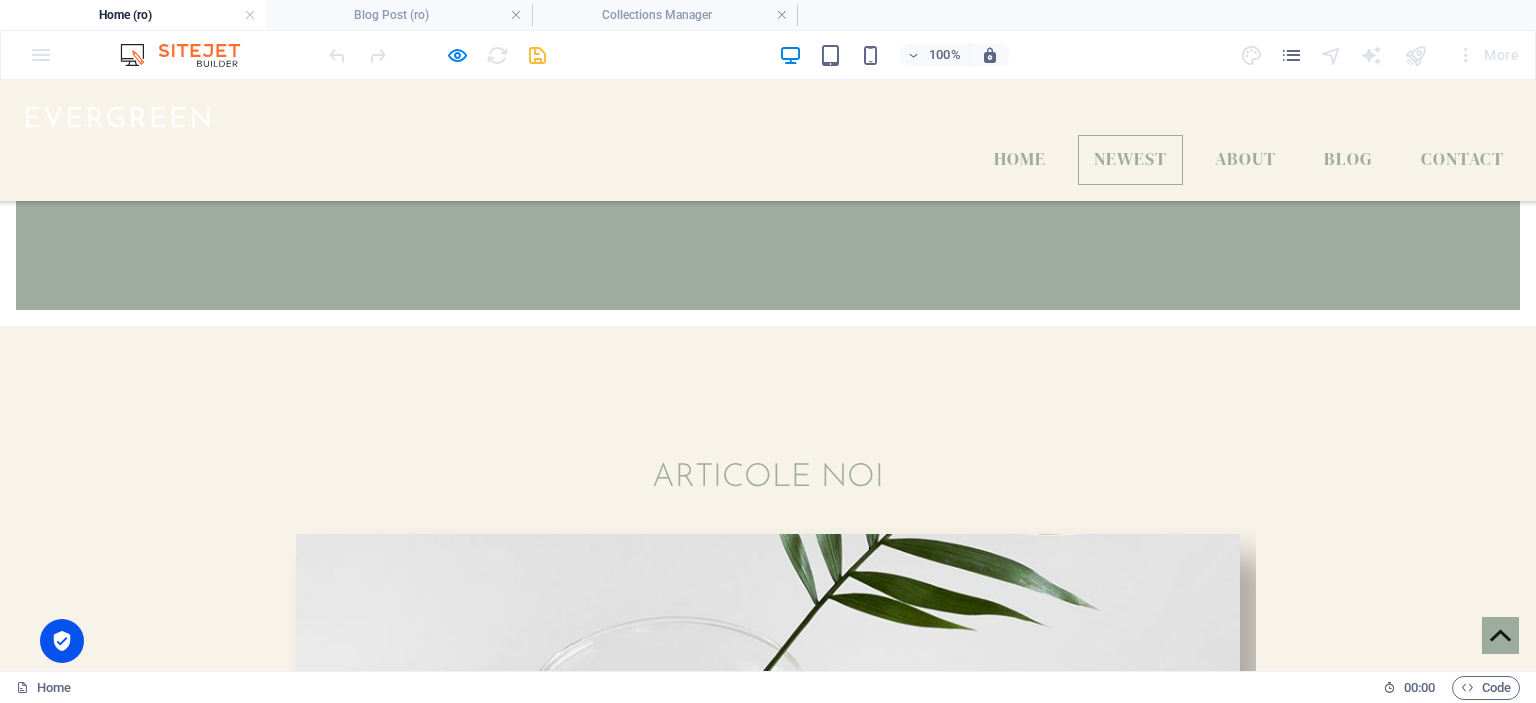 click on "Read more  " at bounding box center (768, 1432) 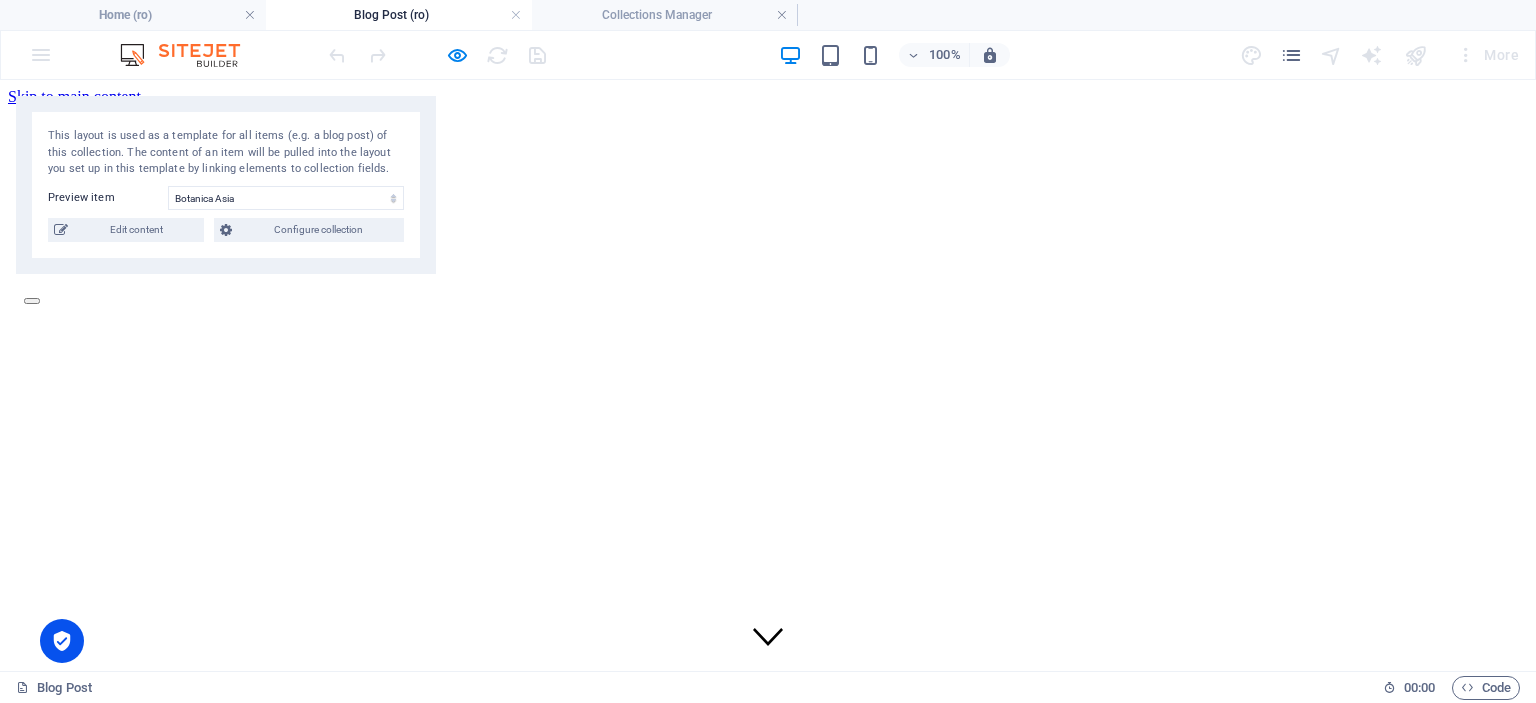 scroll, scrollTop: 0, scrollLeft: 0, axis: both 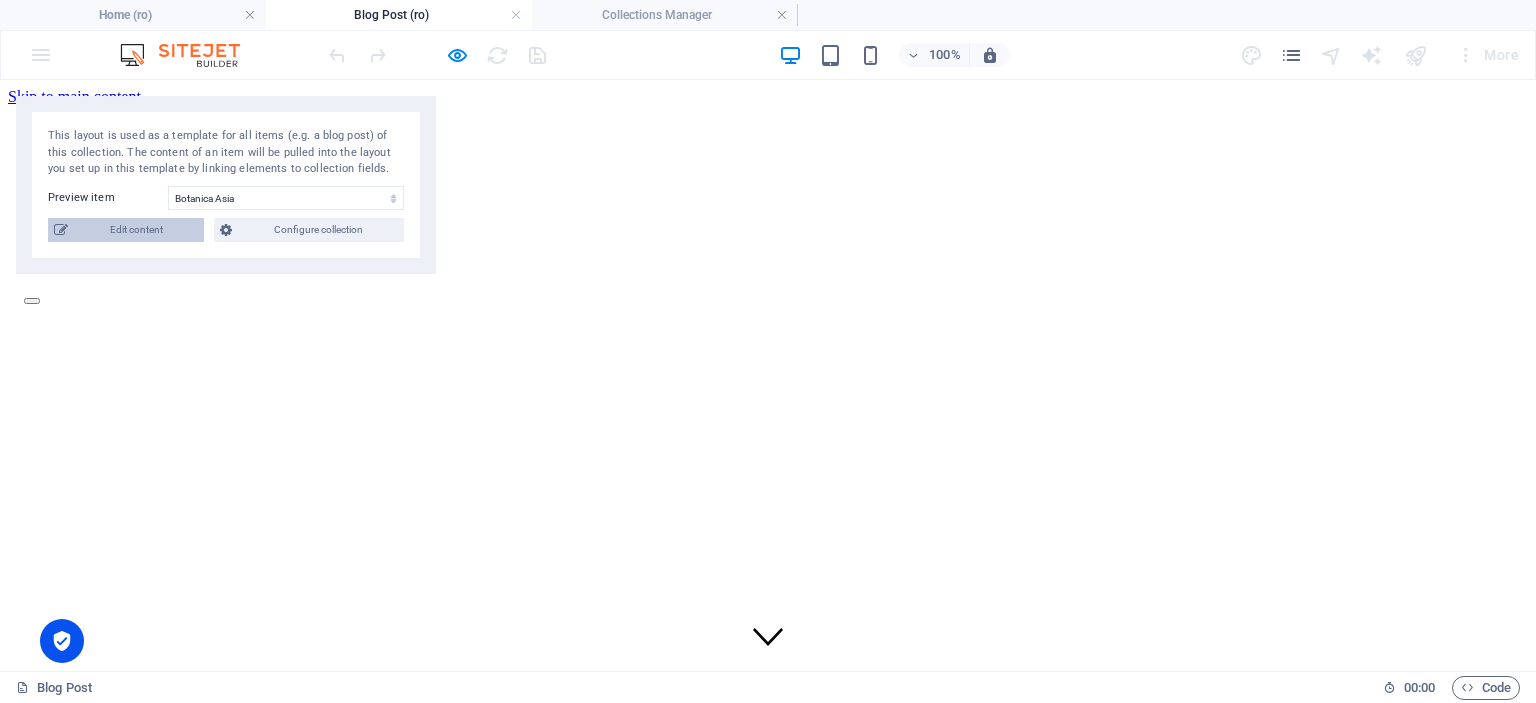 click on "Edit content" at bounding box center (136, 230) 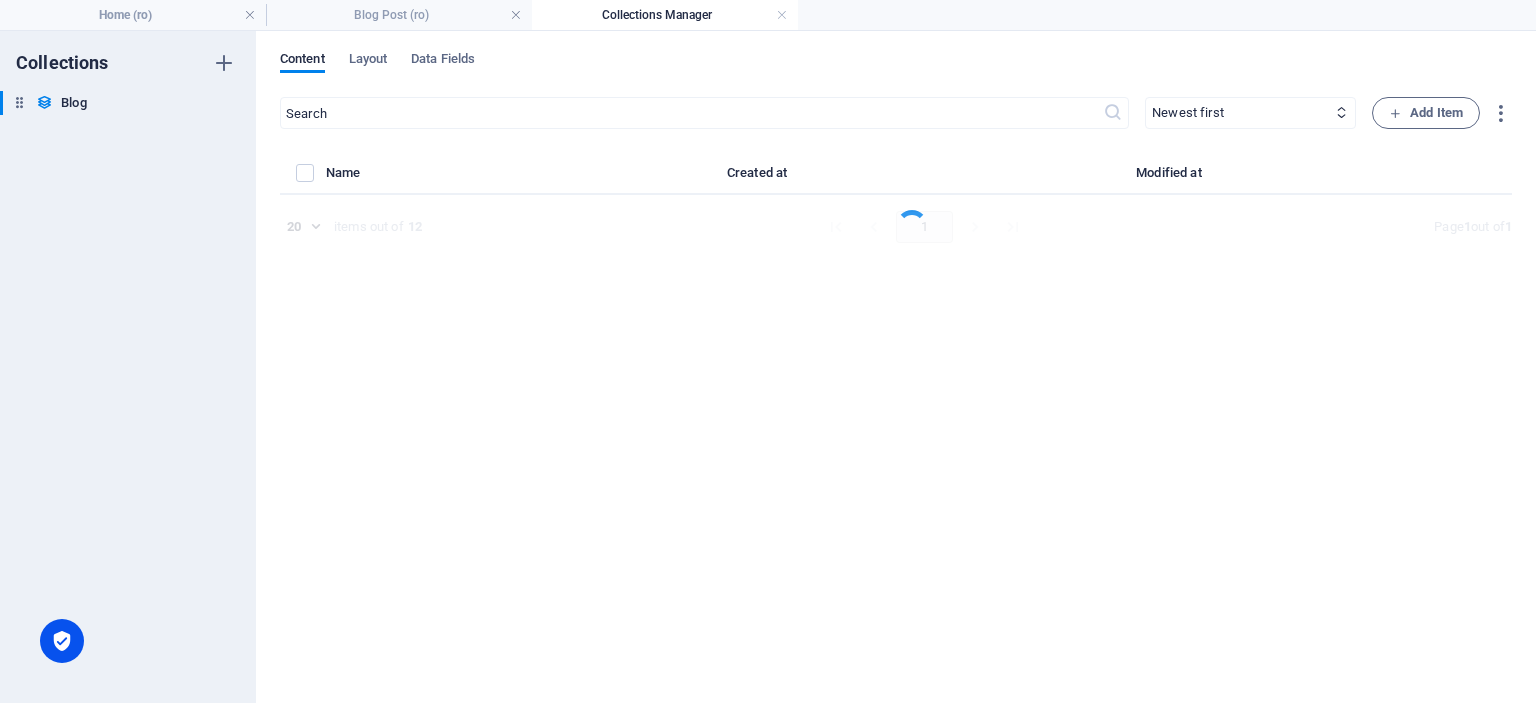 select on "Category 1" 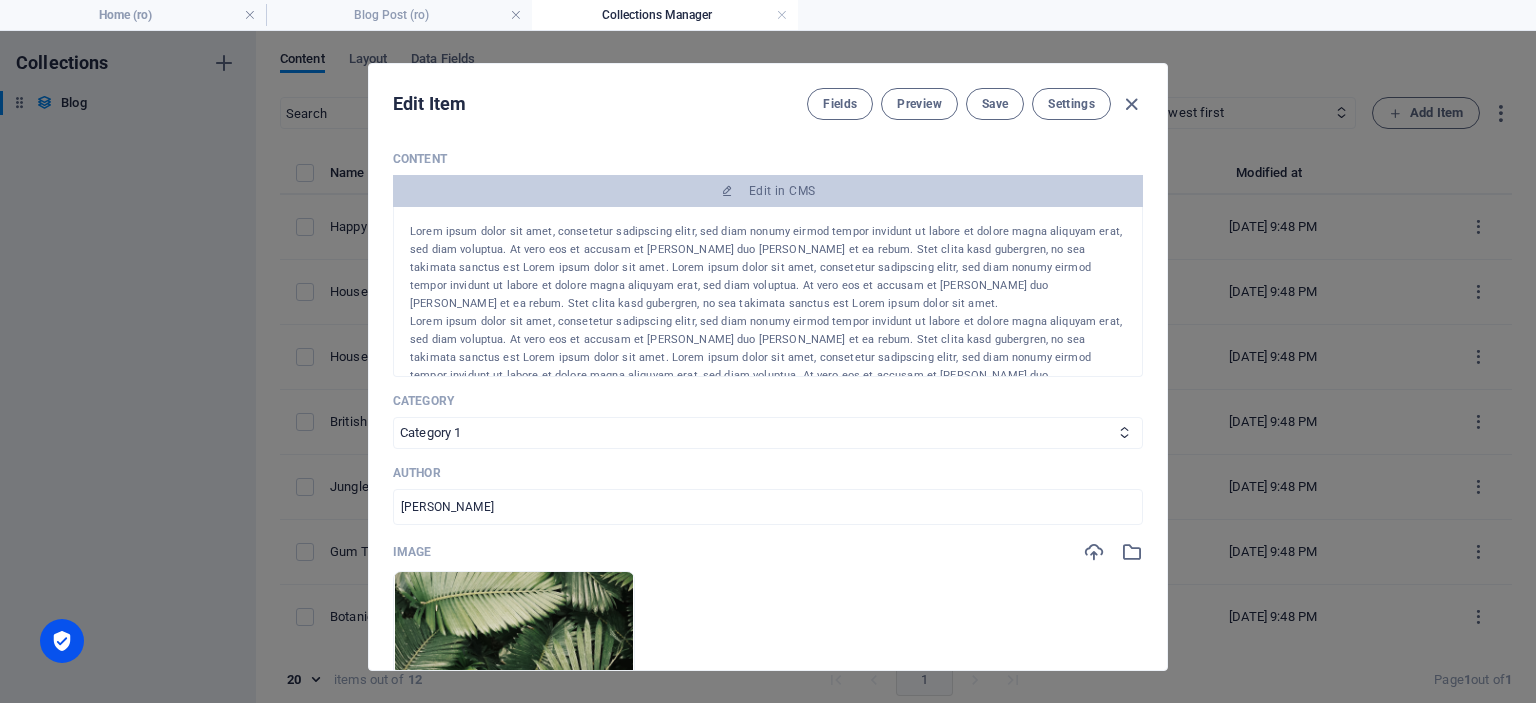 scroll, scrollTop: 300, scrollLeft: 0, axis: vertical 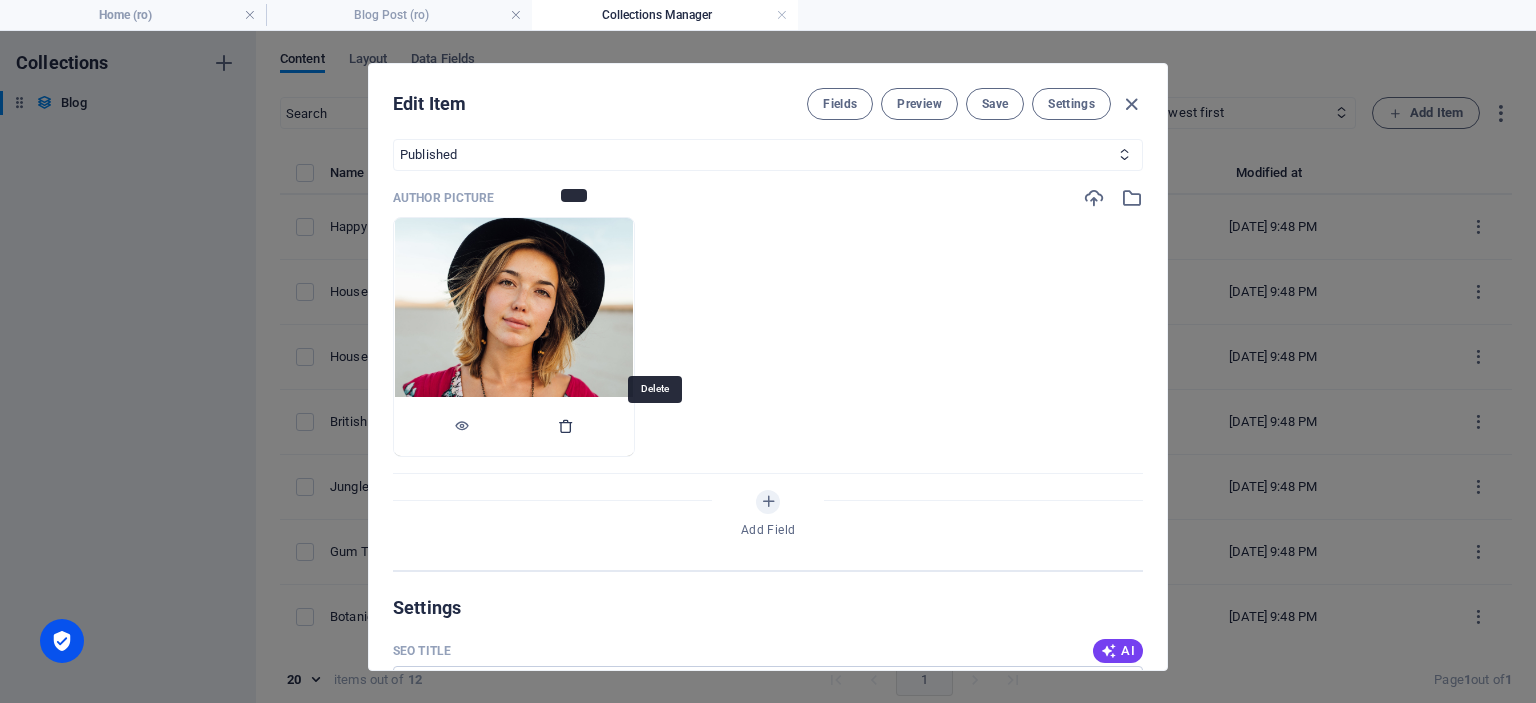 click at bounding box center (566, 426) 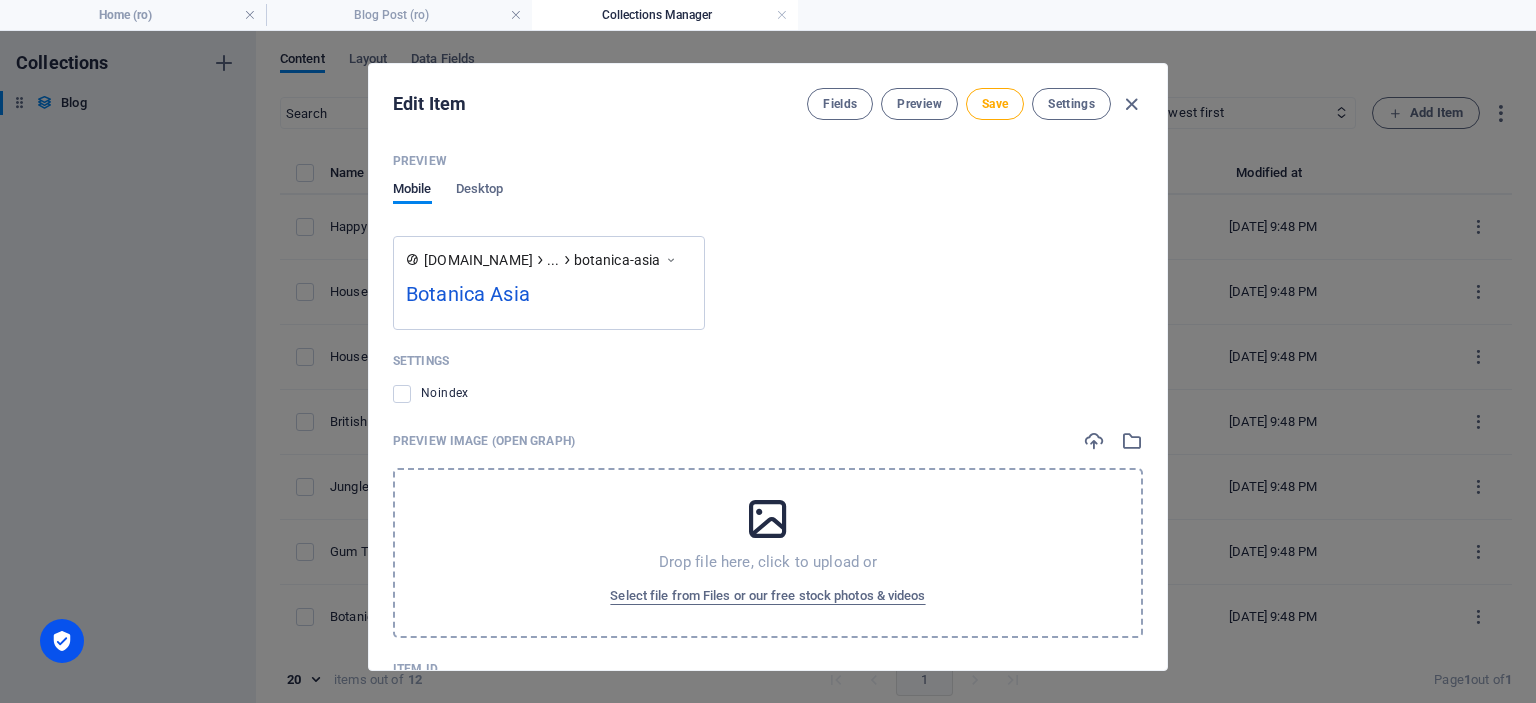 scroll, scrollTop: 2045, scrollLeft: 0, axis: vertical 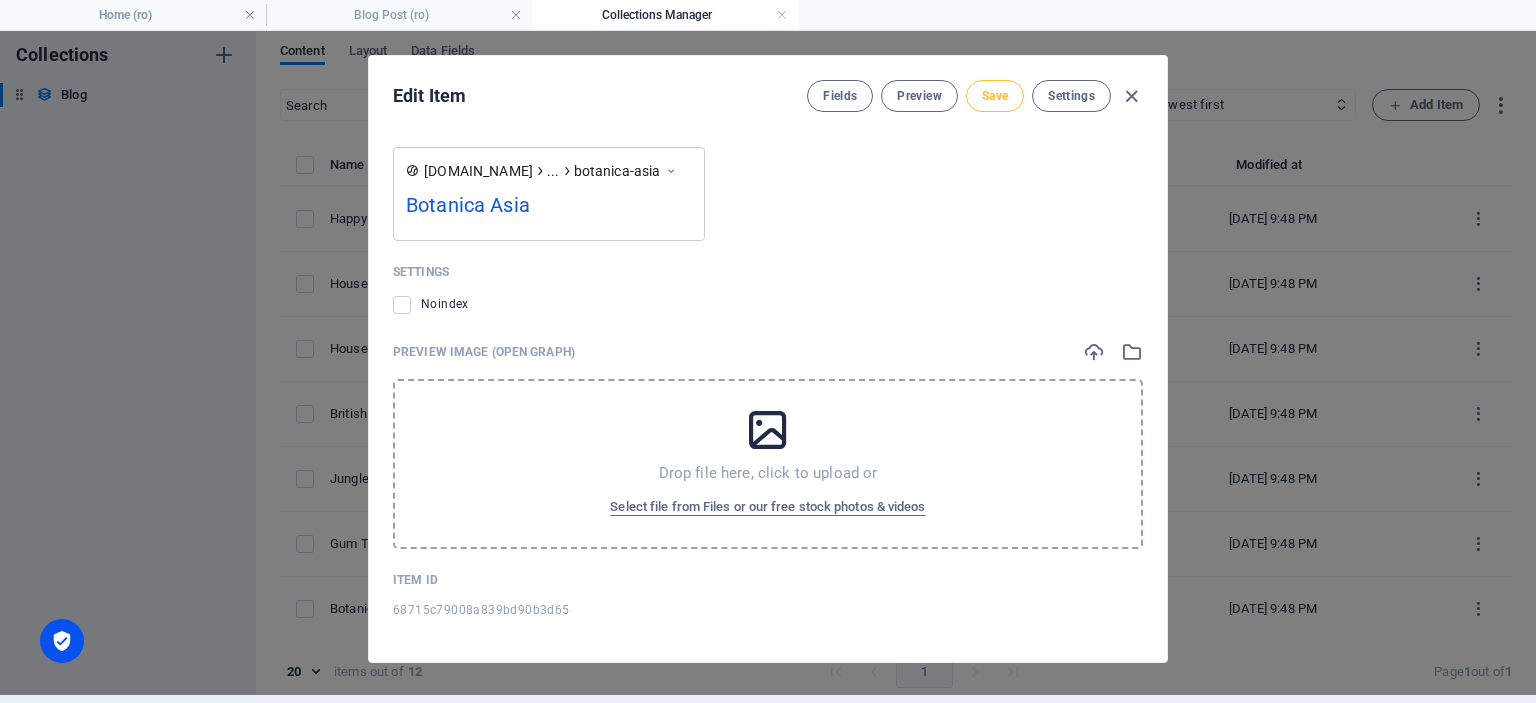 click on "Save" at bounding box center [995, 96] 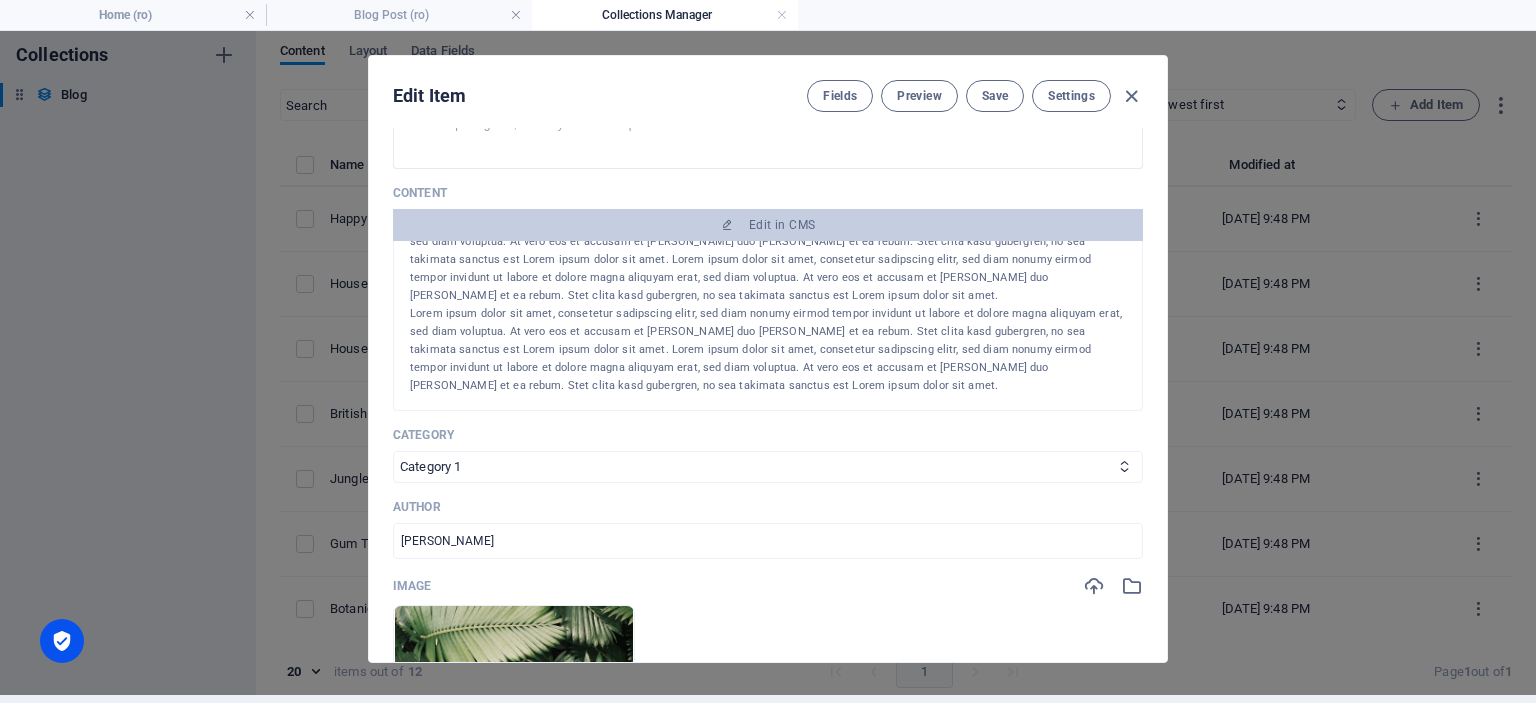 scroll, scrollTop: 0, scrollLeft: 0, axis: both 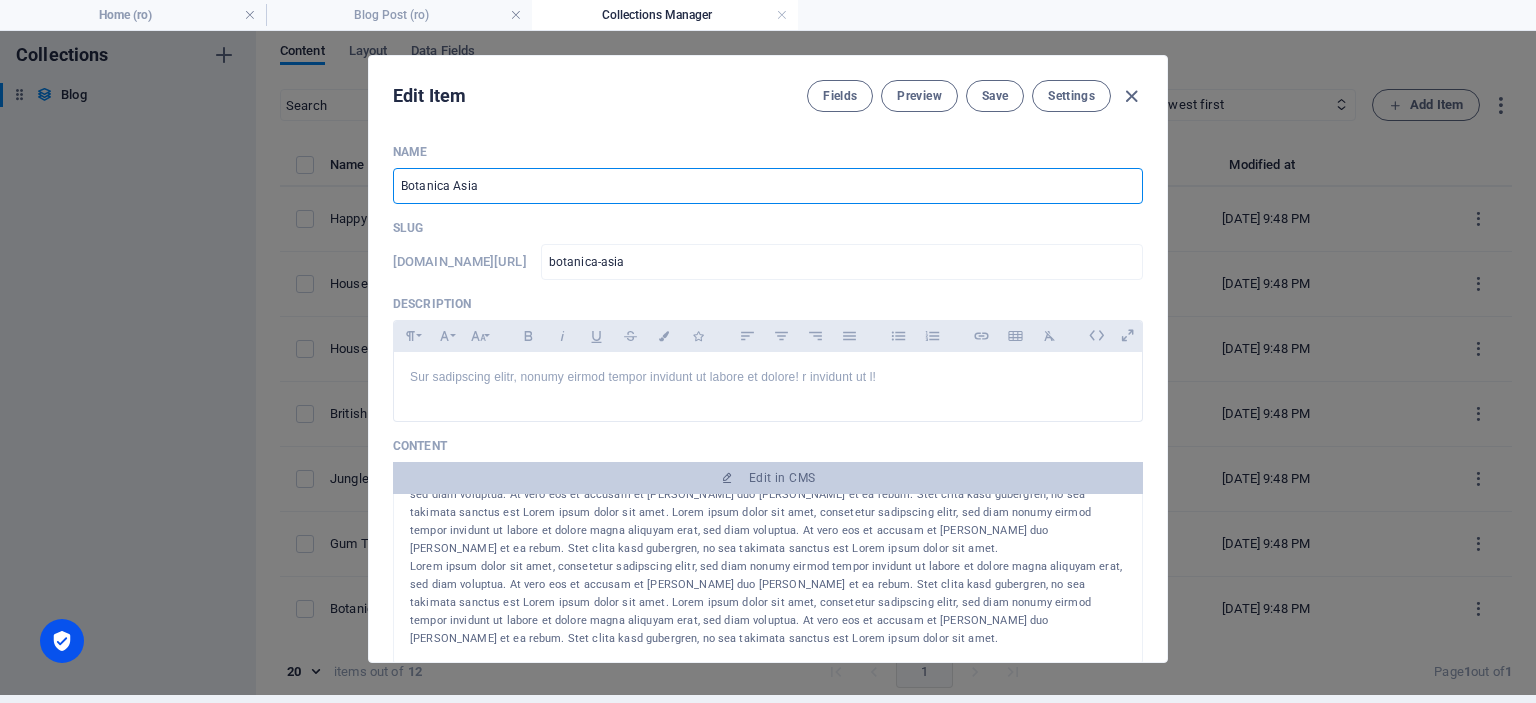 drag, startPoint x: 485, startPoint y: 193, endPoint x: 401, endPoint y: 191, distance: 84.0238 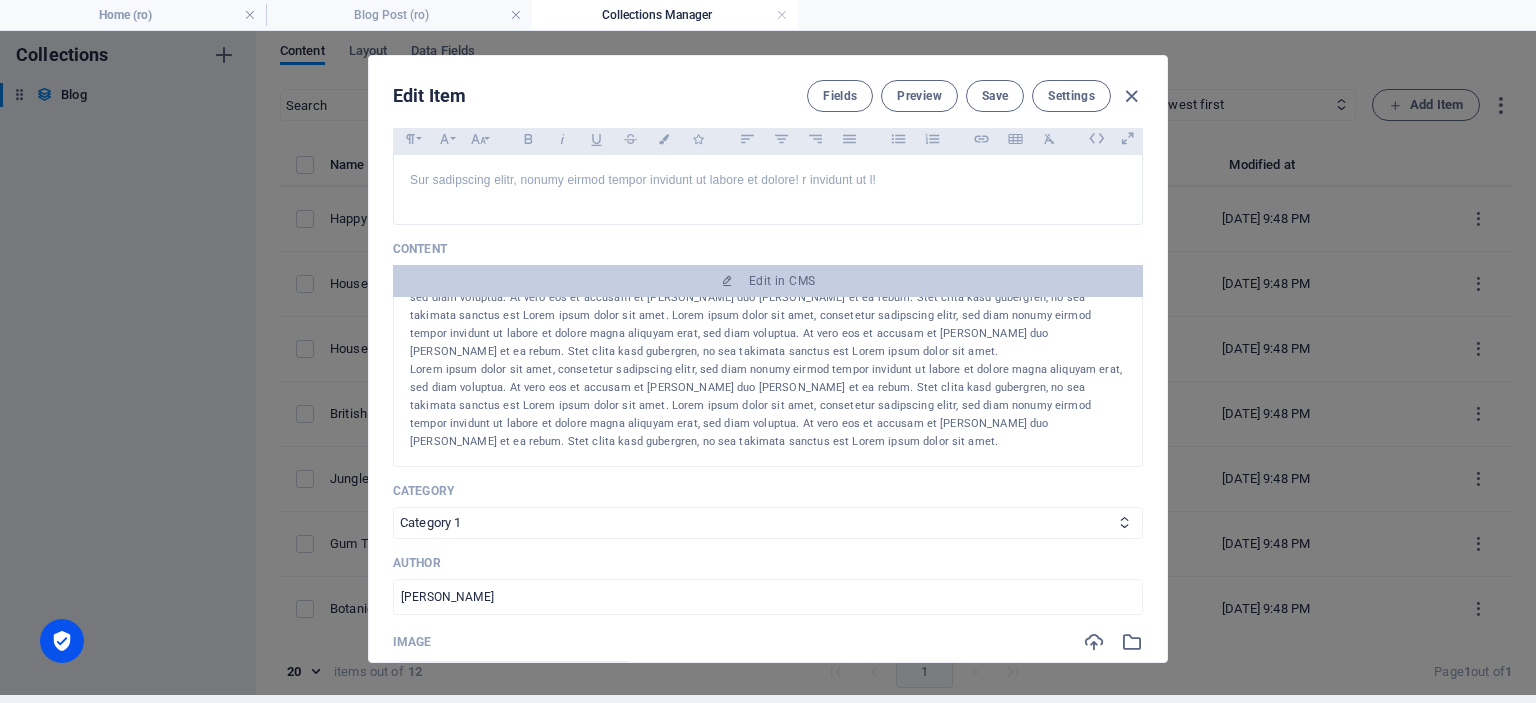 scroll, scrollTop: 200, scrollLeft: 0, axis: vertical 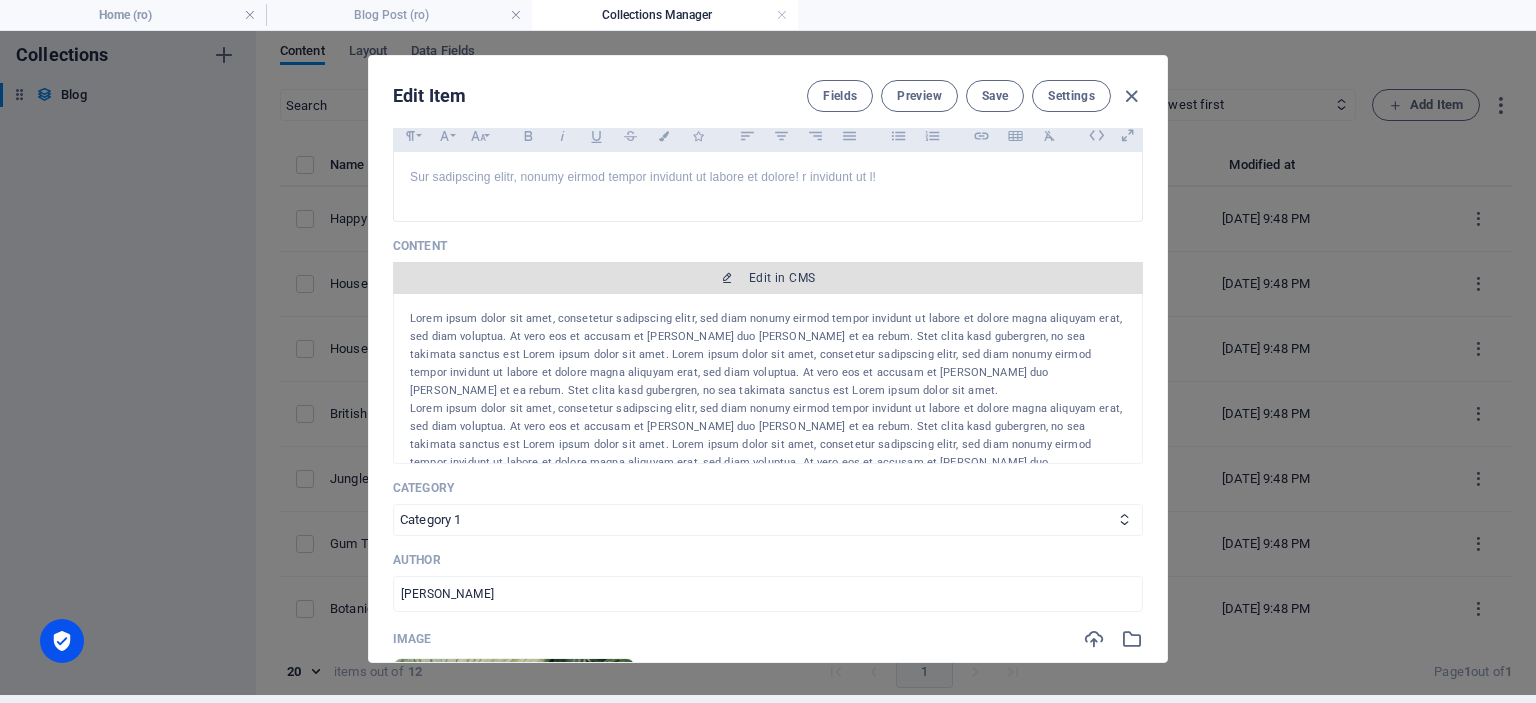 click on "Edit in CMS" at bounding box center [782, 278] 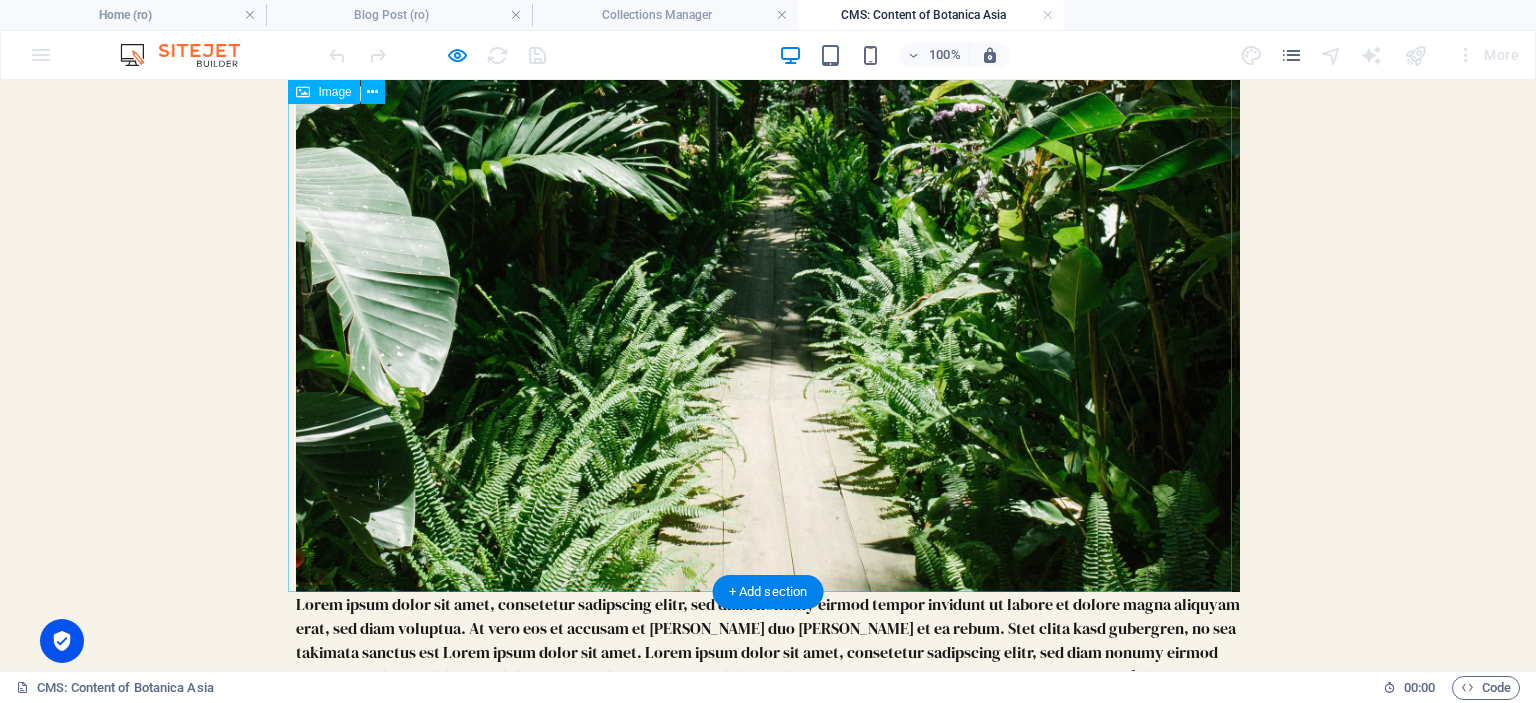 scroll, scrollTop: 1088, scrollLeft: 0, axis: vertical 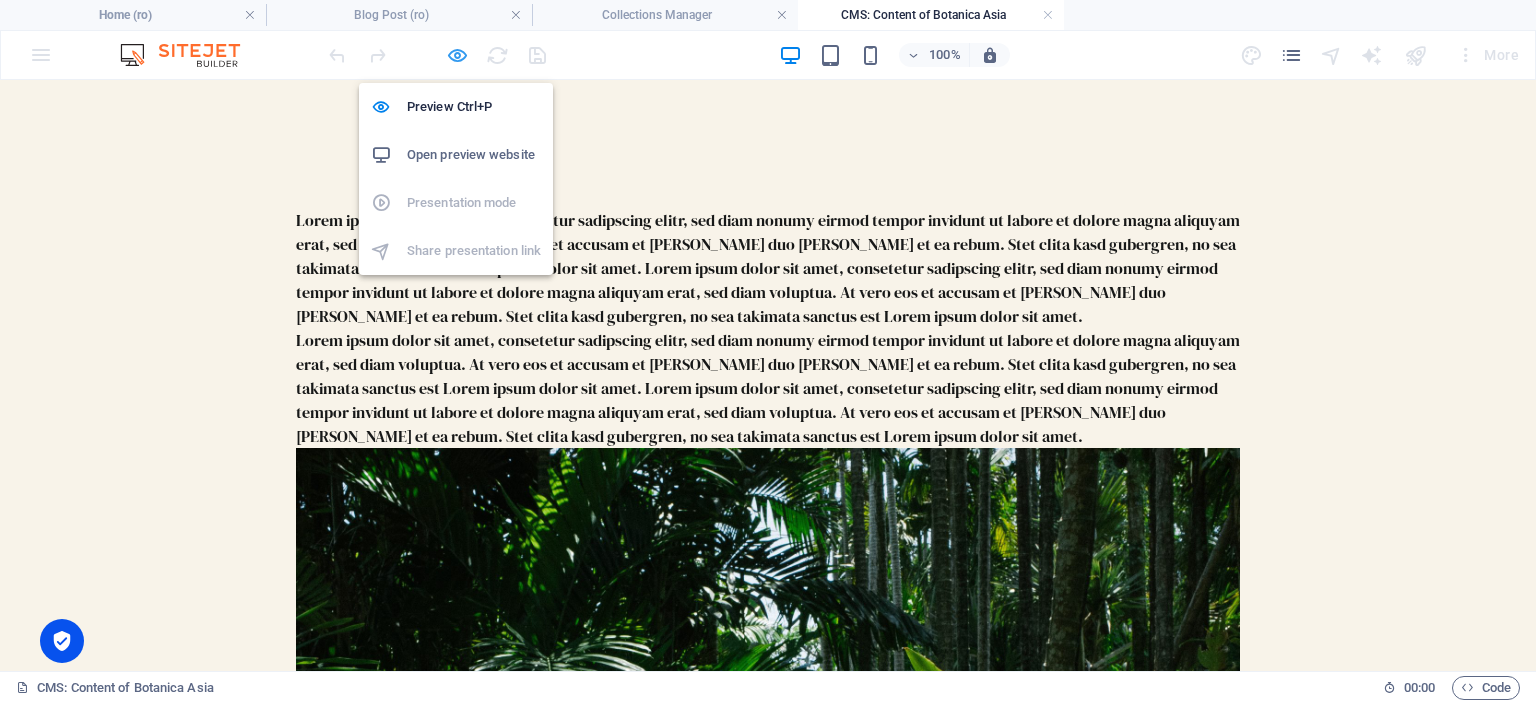 click at bounding box center (457, 55) 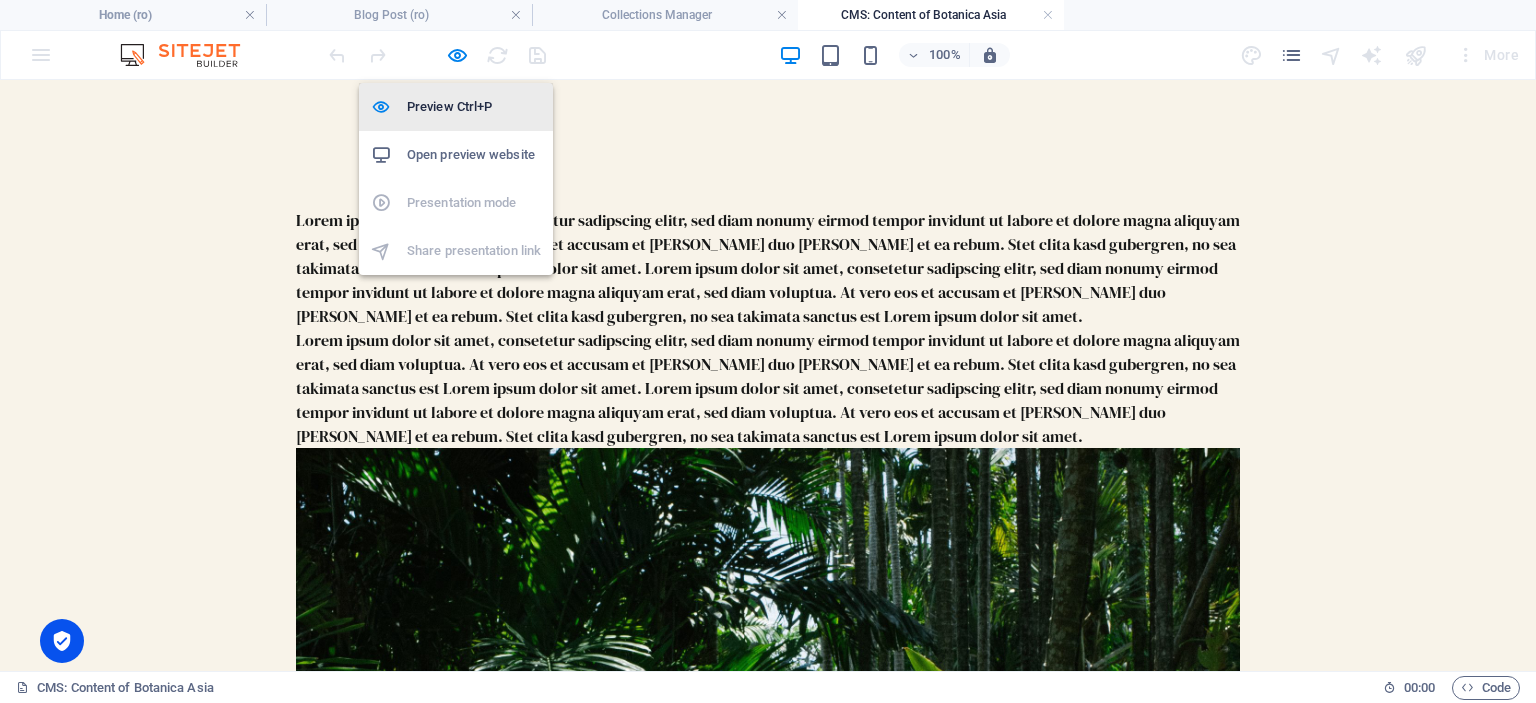 click on "Preview Ctrl+P" at bounding box center [474, 107] 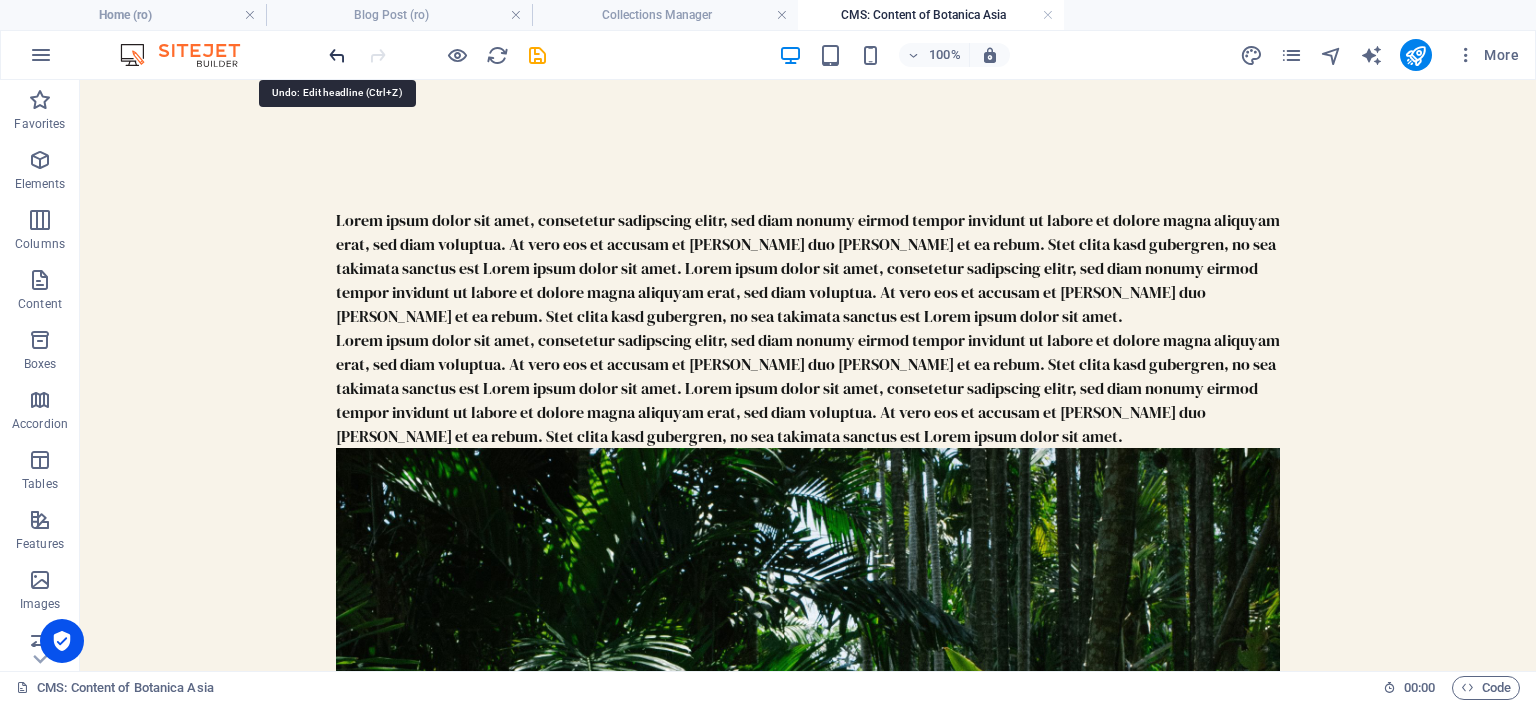 click at bounding box center (337, 55) 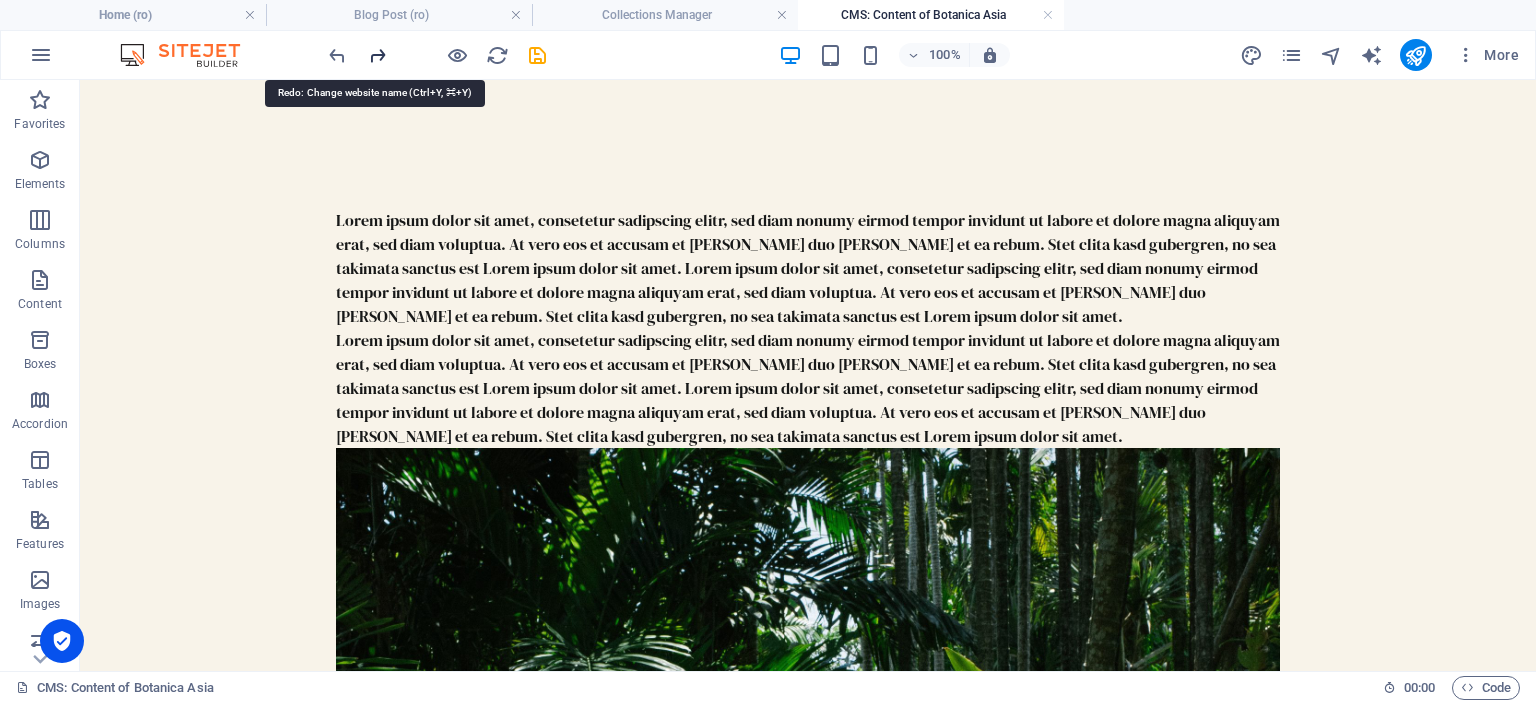 click at bounding box center [377, 55] 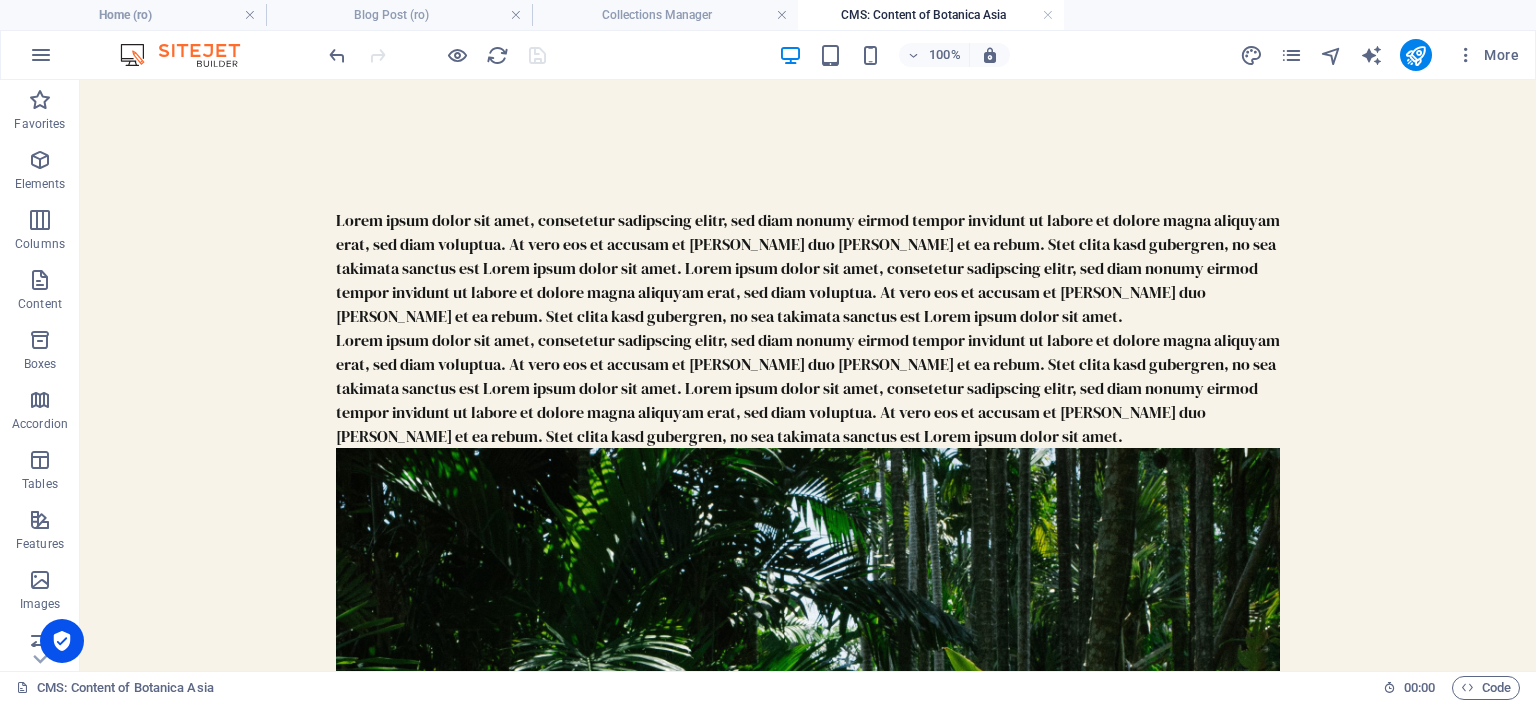 click on "Lorem ipsum dolor sit amet, consetetur sadipscing elitr, sed diam nonumy eirmod tempor invidunt ut labore et dolore magna aliquyam erat, sed diam voluptua. At vero eos et accusam et [PERSON_NAME] duo [PERSON_NAME] et ea rebum. Stet clita kasd gubergren, no sea takimata sanctus est Lorem ipsum dolor sit amet. Lorem ipsum dolor sit amet, consetetur sadipscing elitr, sed diam nonumy eirmod tempor invidunt ut labore et dolore magna aliquyam erat, sed diam voluptua. At vero eos et accusam et [PERSON_NAME] duo [PERSON_NAME] et ea rebum. Stet clita kasd gubergren, no sea takimata sanctus est Lorem ipsum dolor sit amet." at bounding box center [808, 920] 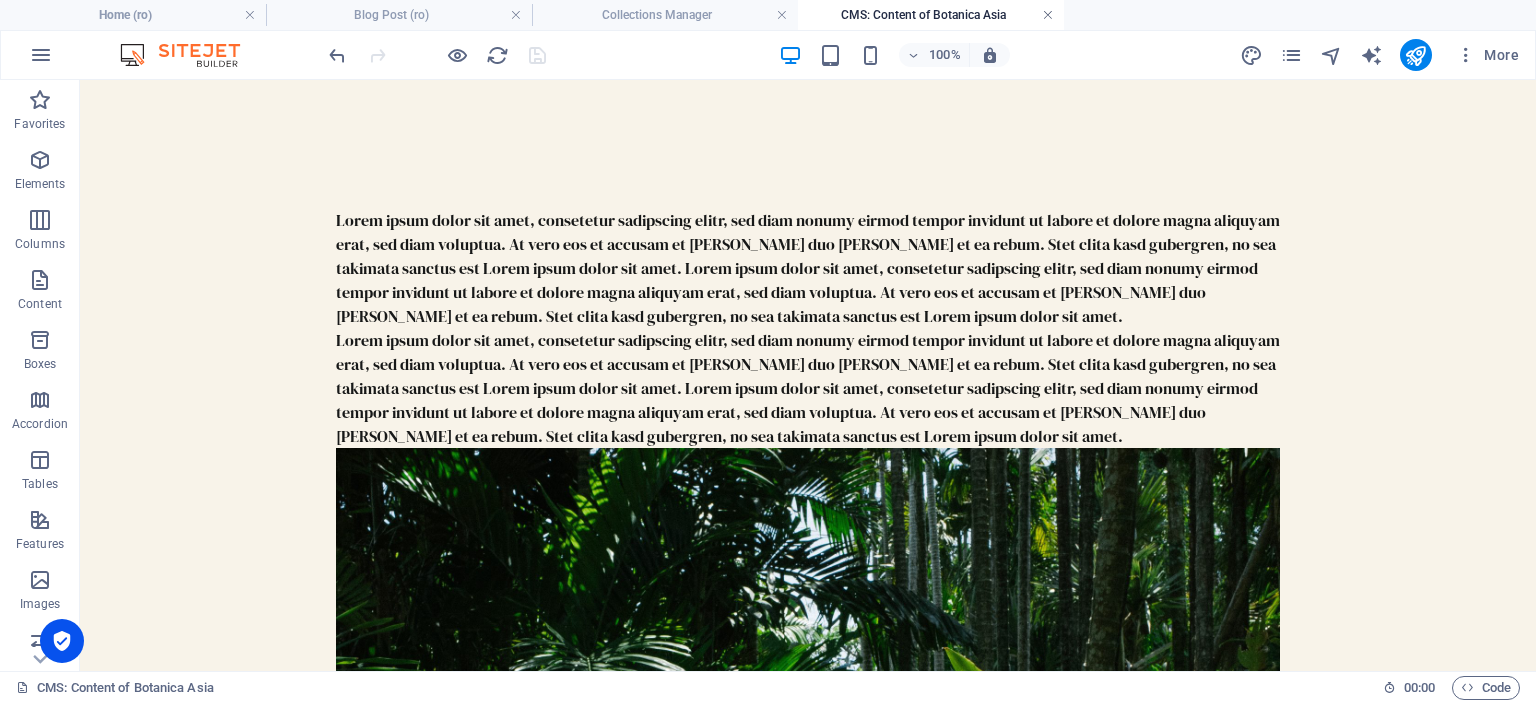 click at bounding box center (1048, 15) 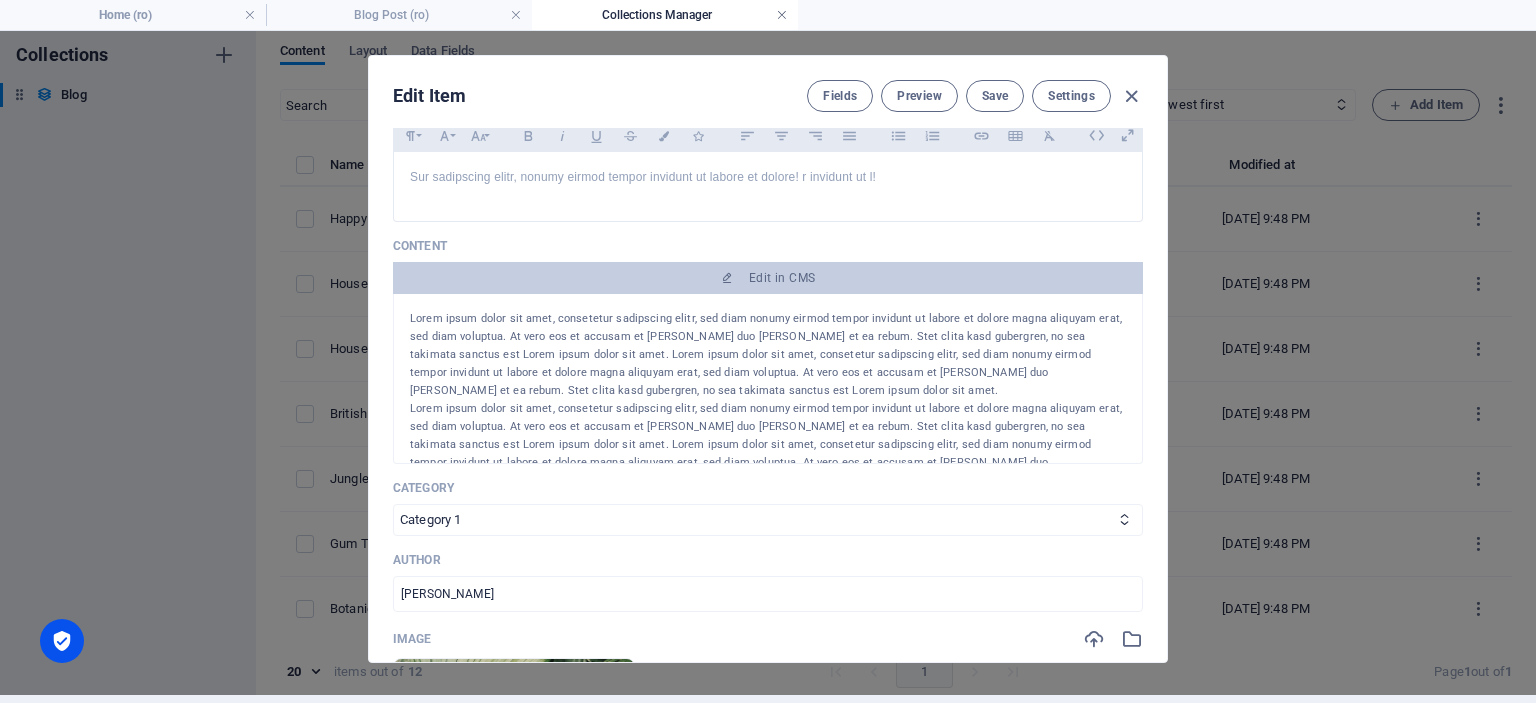 click at bounding box center [782, 15] 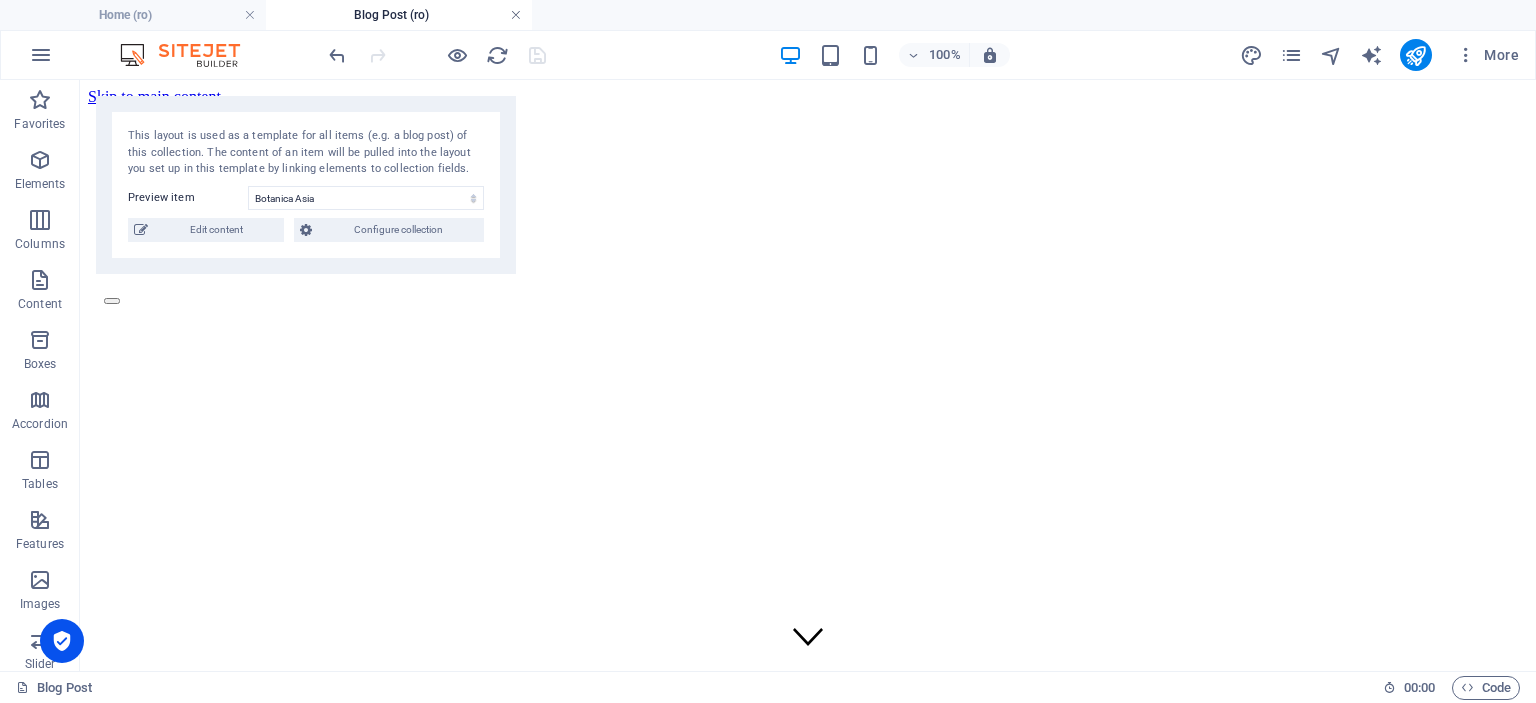 click at bounding box center [516, 15] 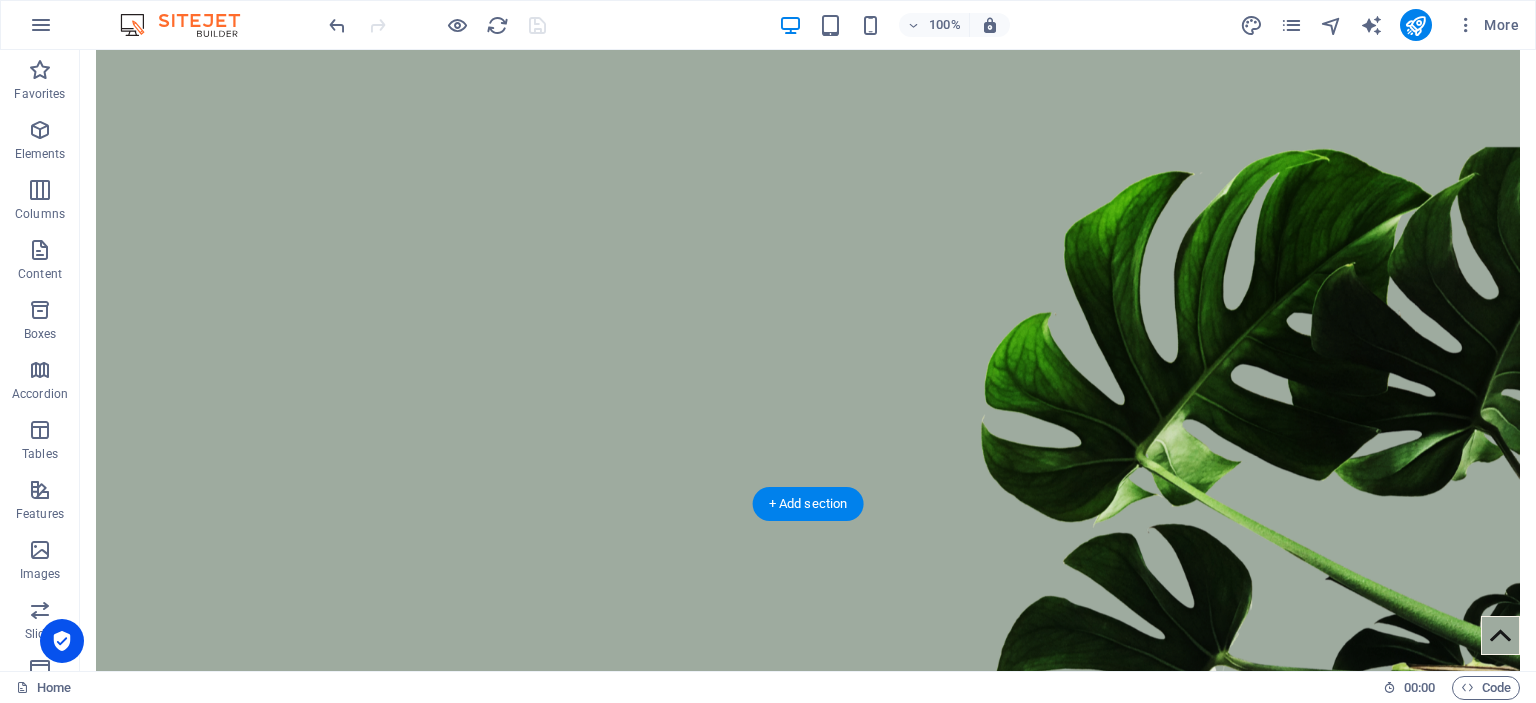 scroll, scrollTop: 0, scrollLeft: 0, axis: both 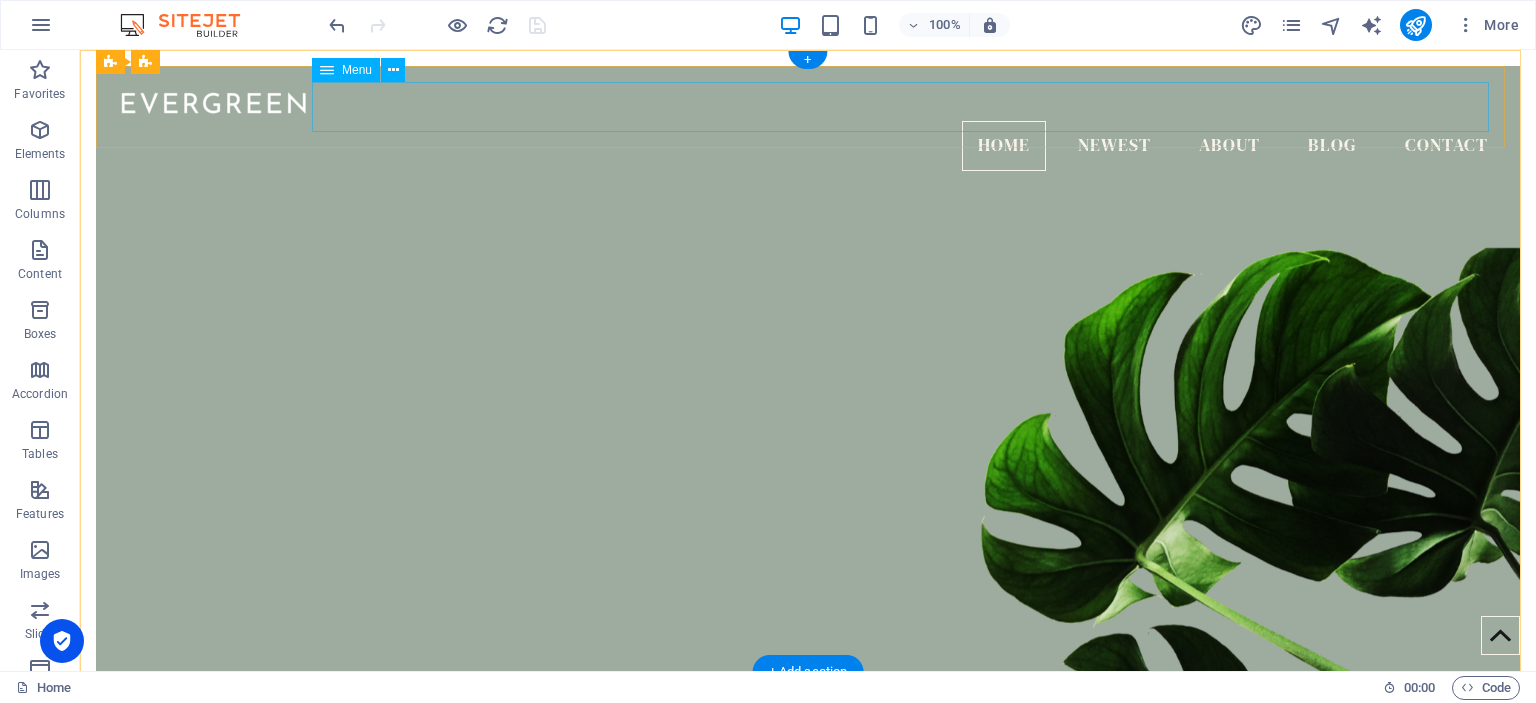 click on "Home Newest About Blog Contact" at bounding box center [808, 146] 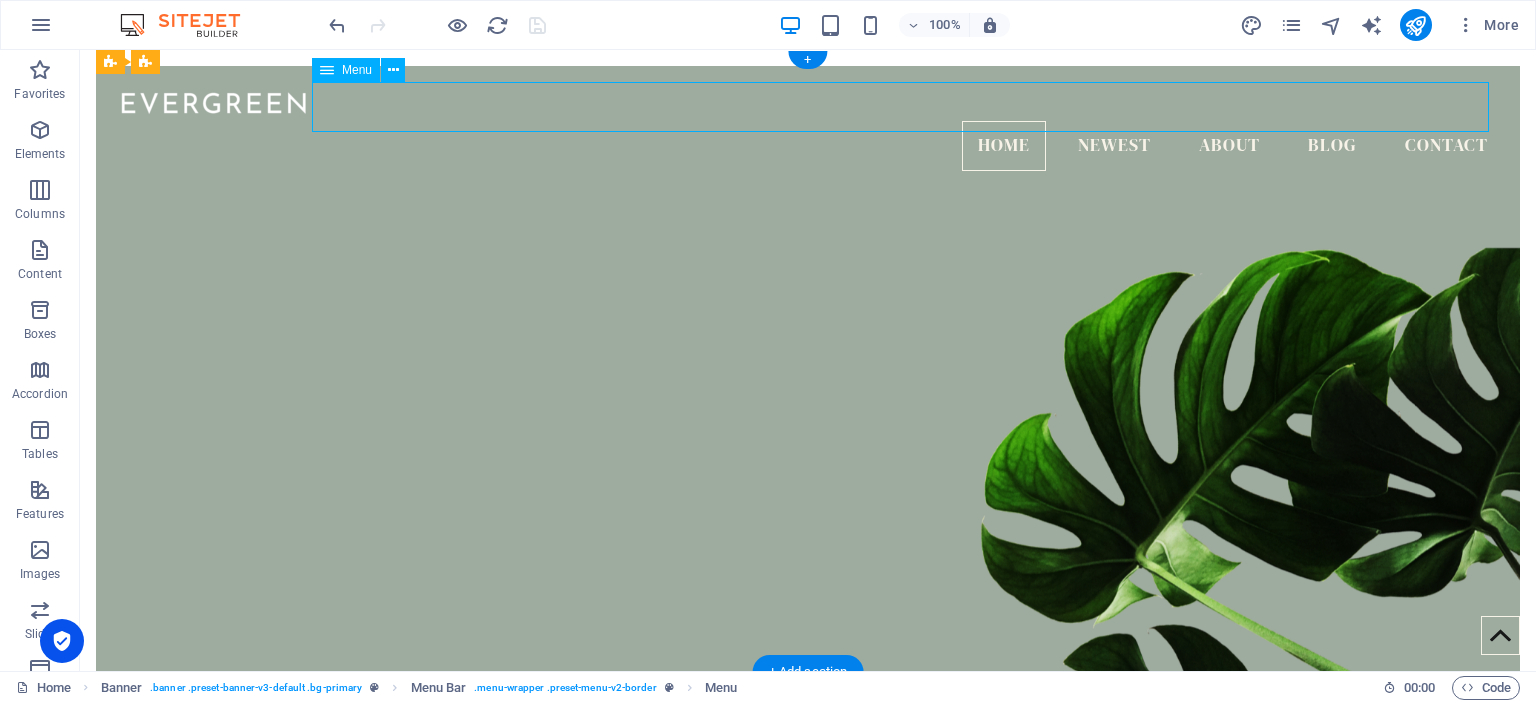click on "Home Newest About Blog Contact" at bounding box center (808, 146) 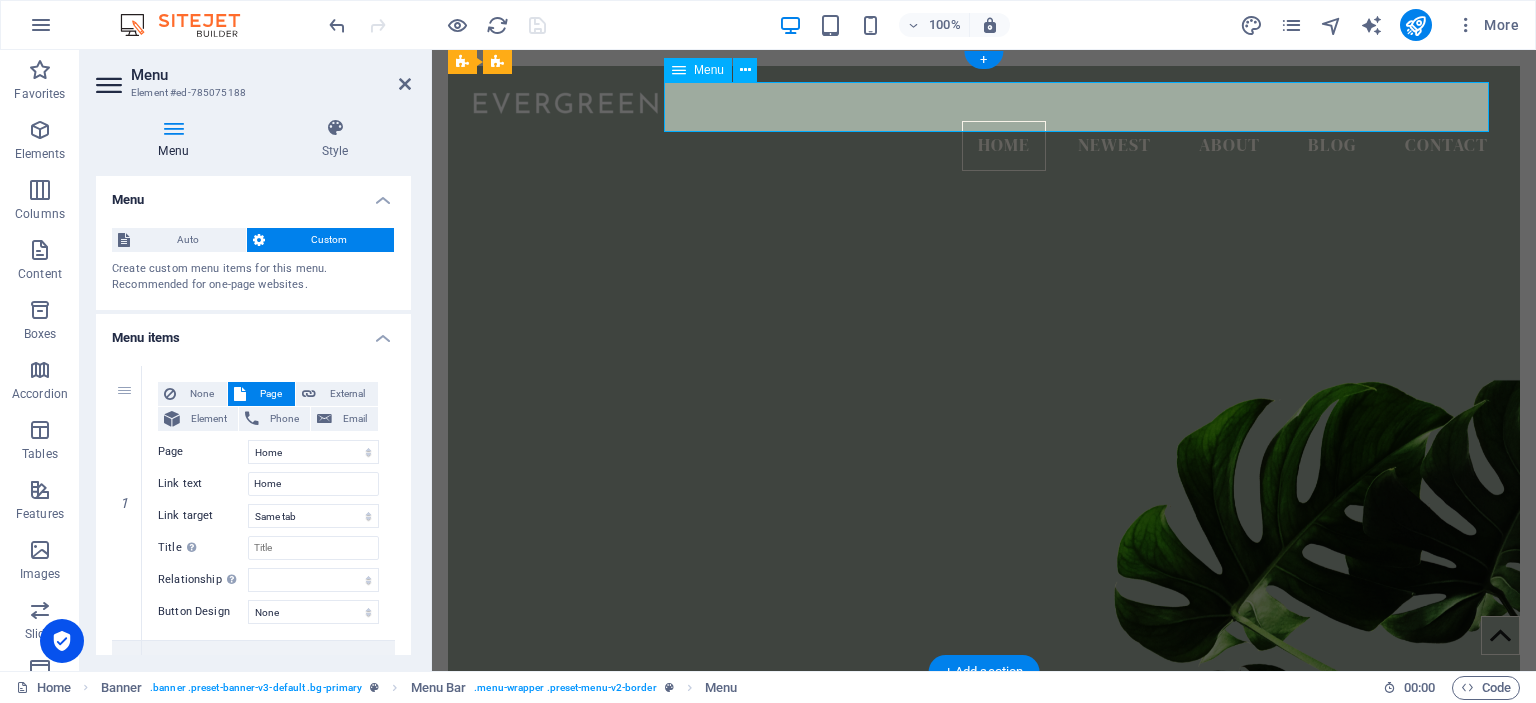 click on "Home Newest About Blog Contact" at bounding box center (984, 146) 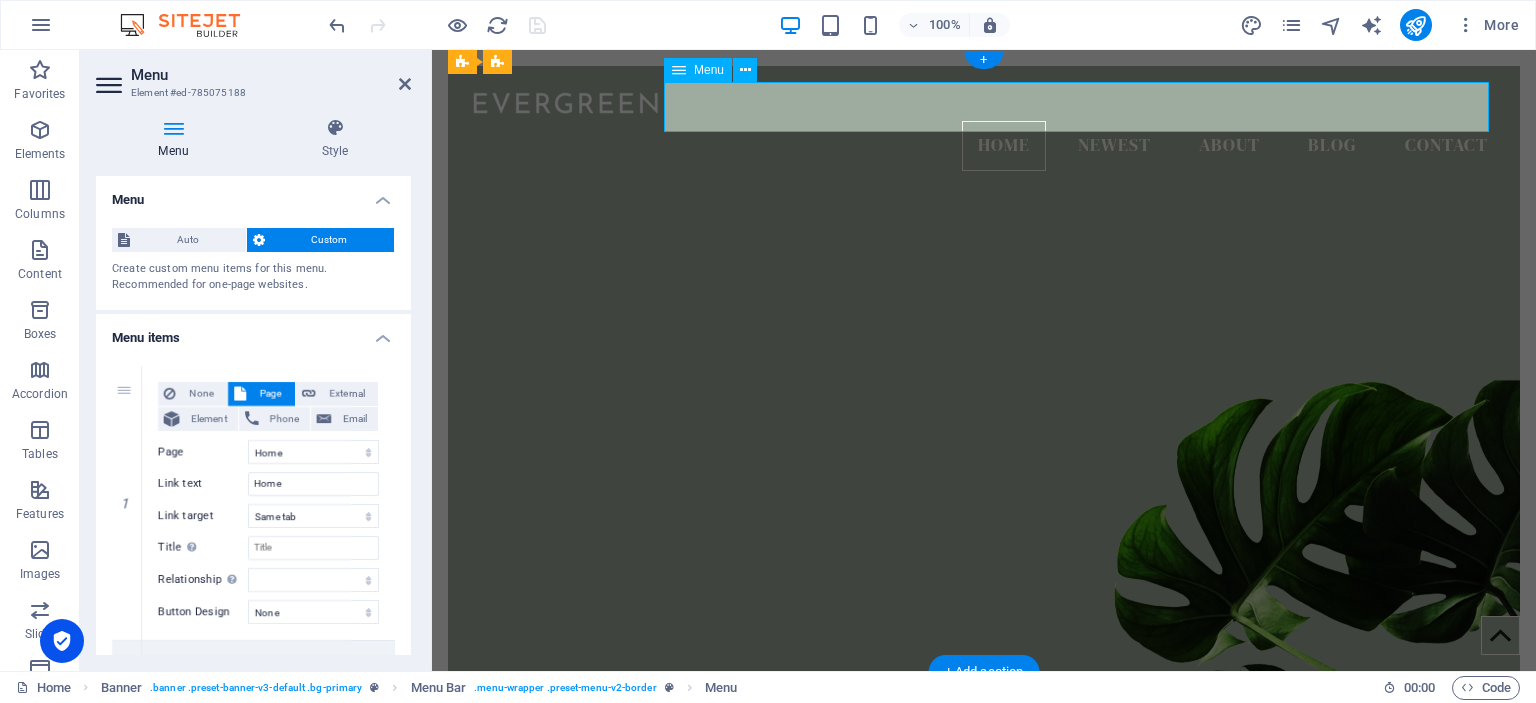 click on "Home Newest About Blog Contact" at bounding box center [984, 146] 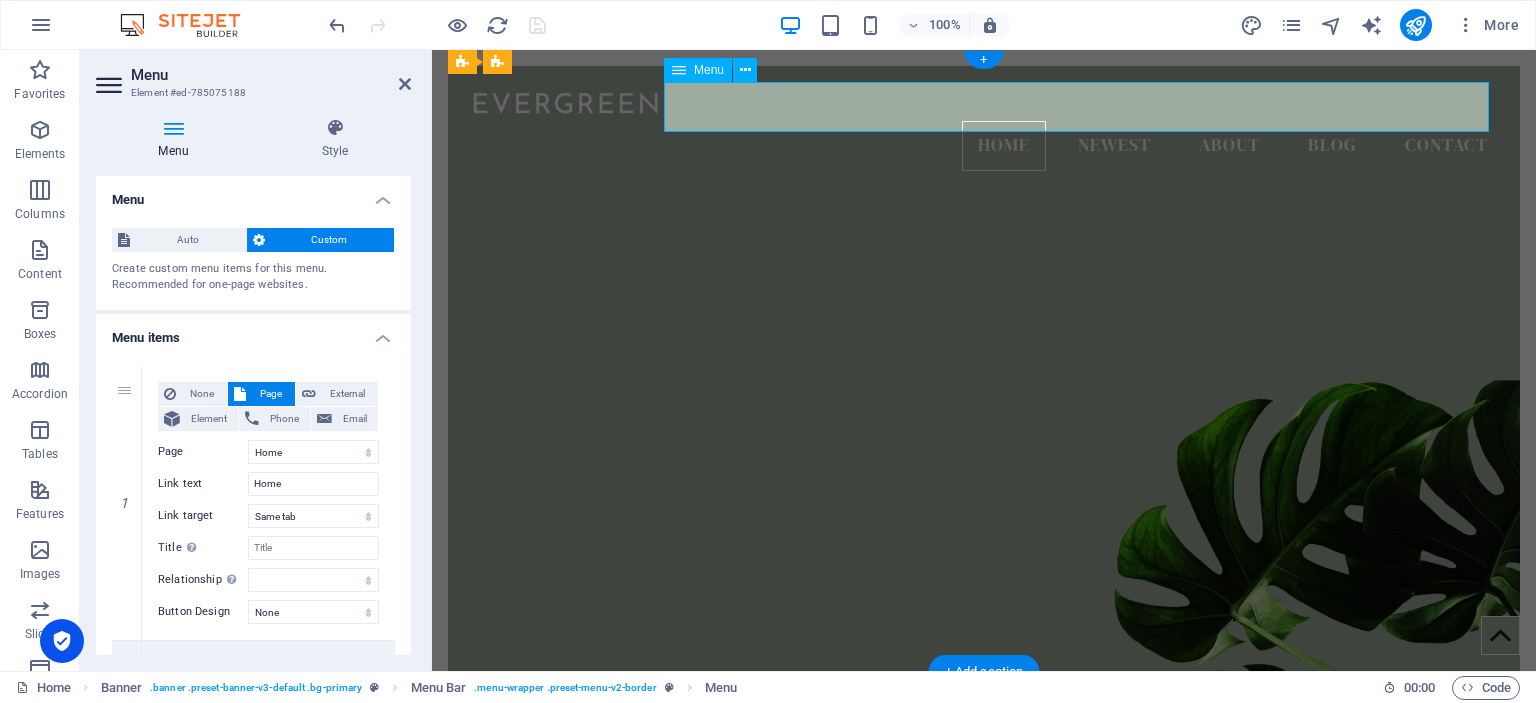 click on "Home Newest About Blog Contact" at bounding box center (984, 146) 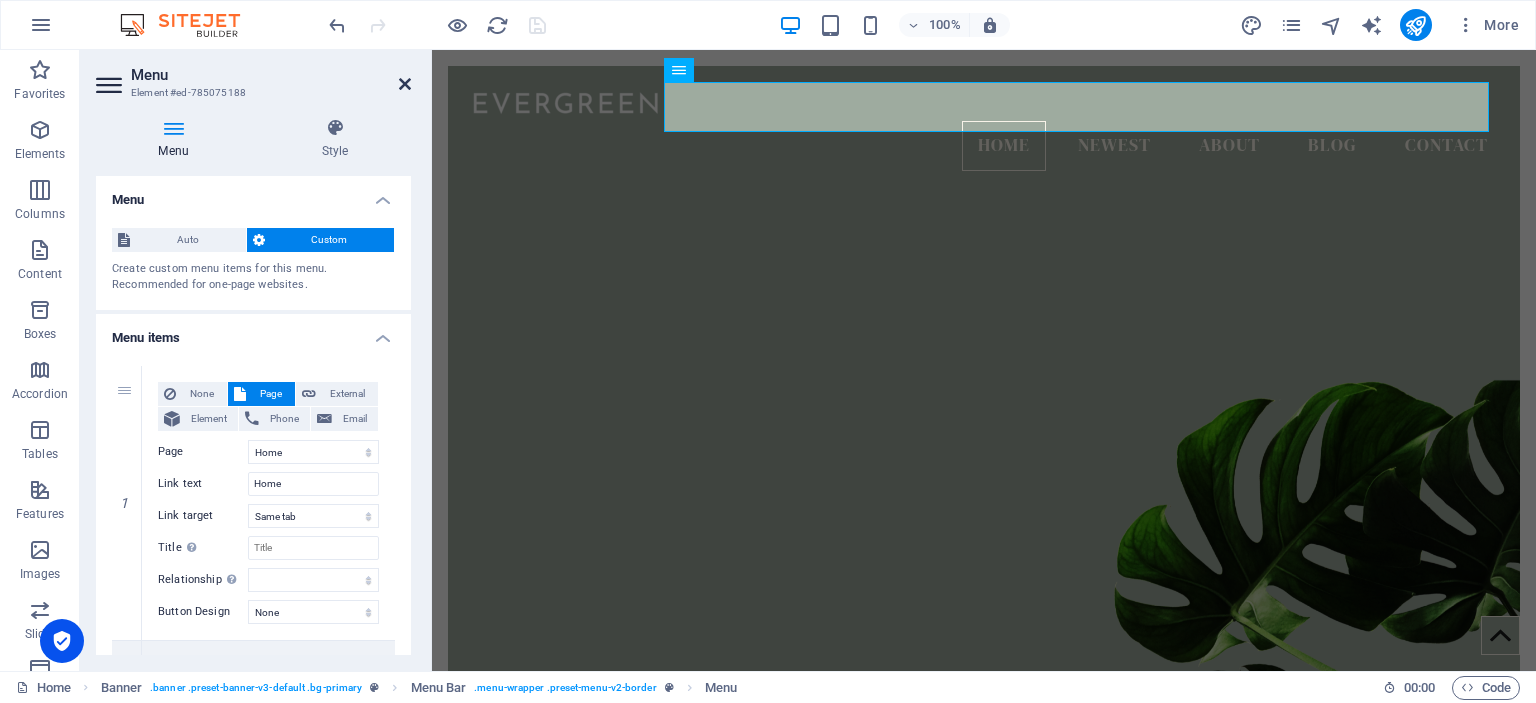 click at bounding box center [405, 84] 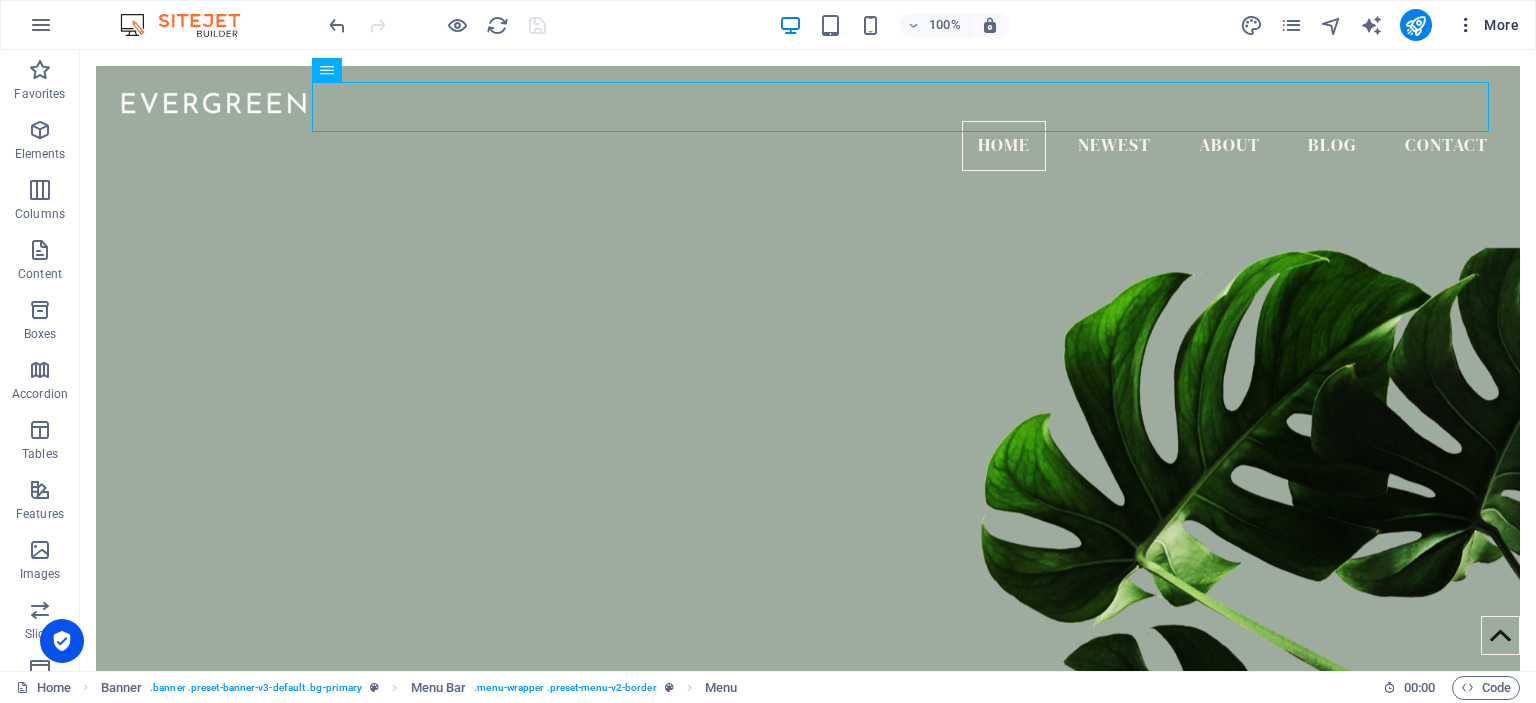 click on "More" at bounding box center (1487, 25) 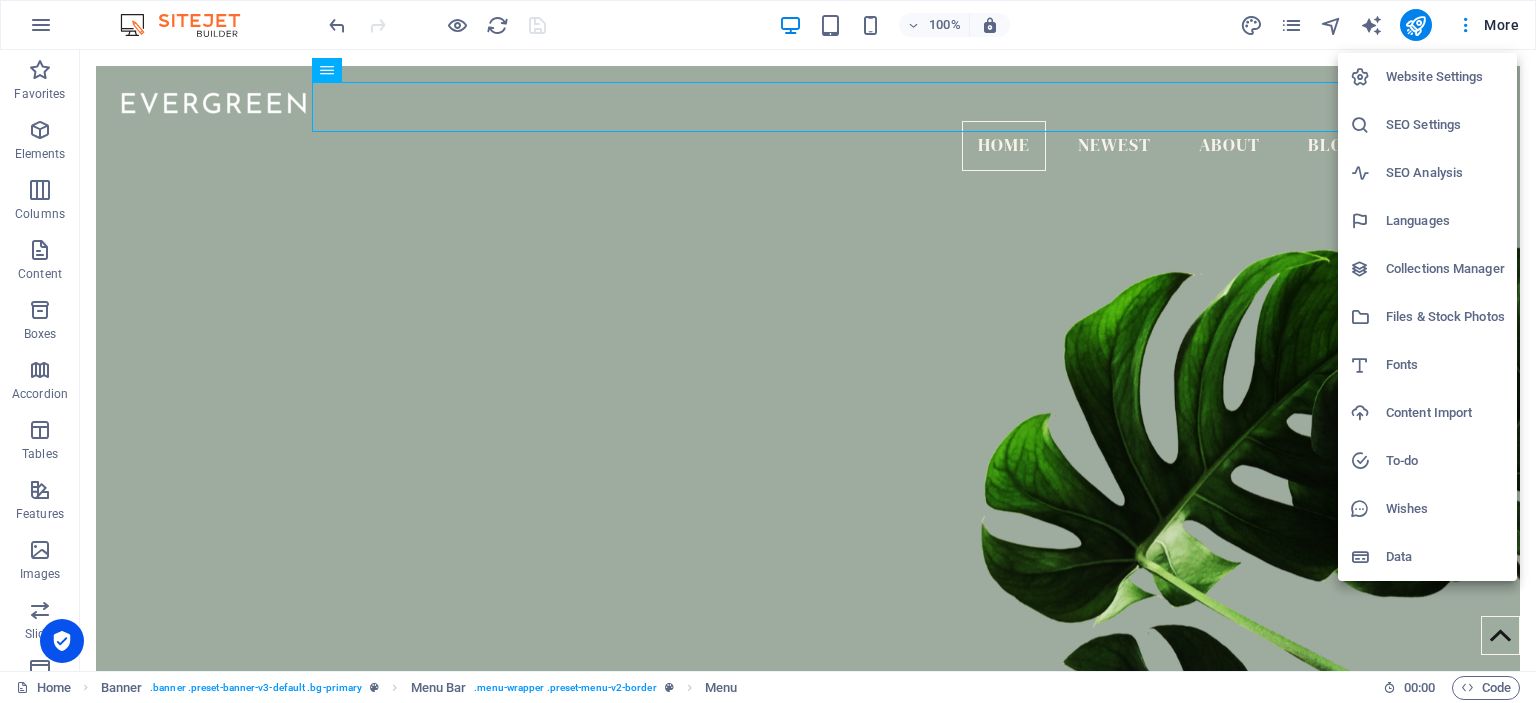 click at bounding box center (768, 351) 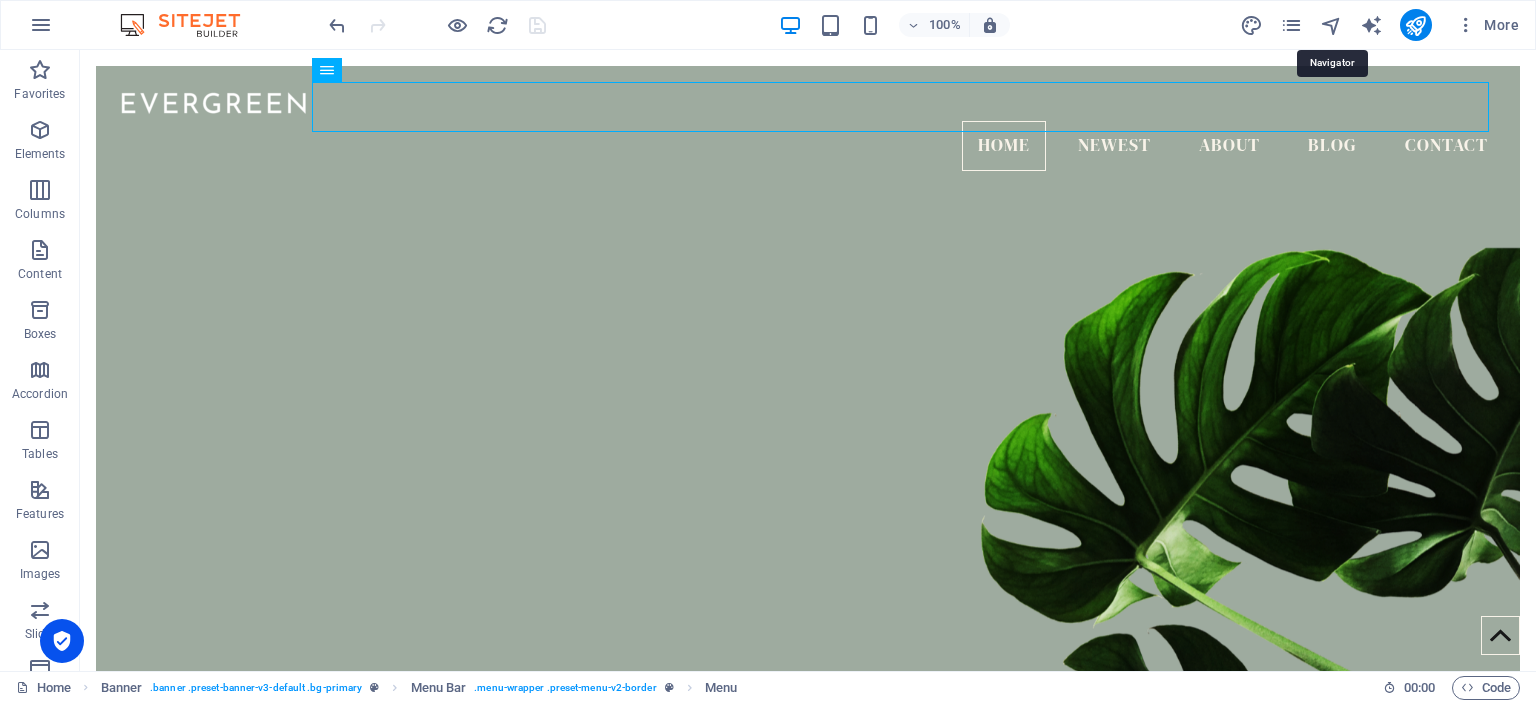 click at bounding box center [1331, 25] 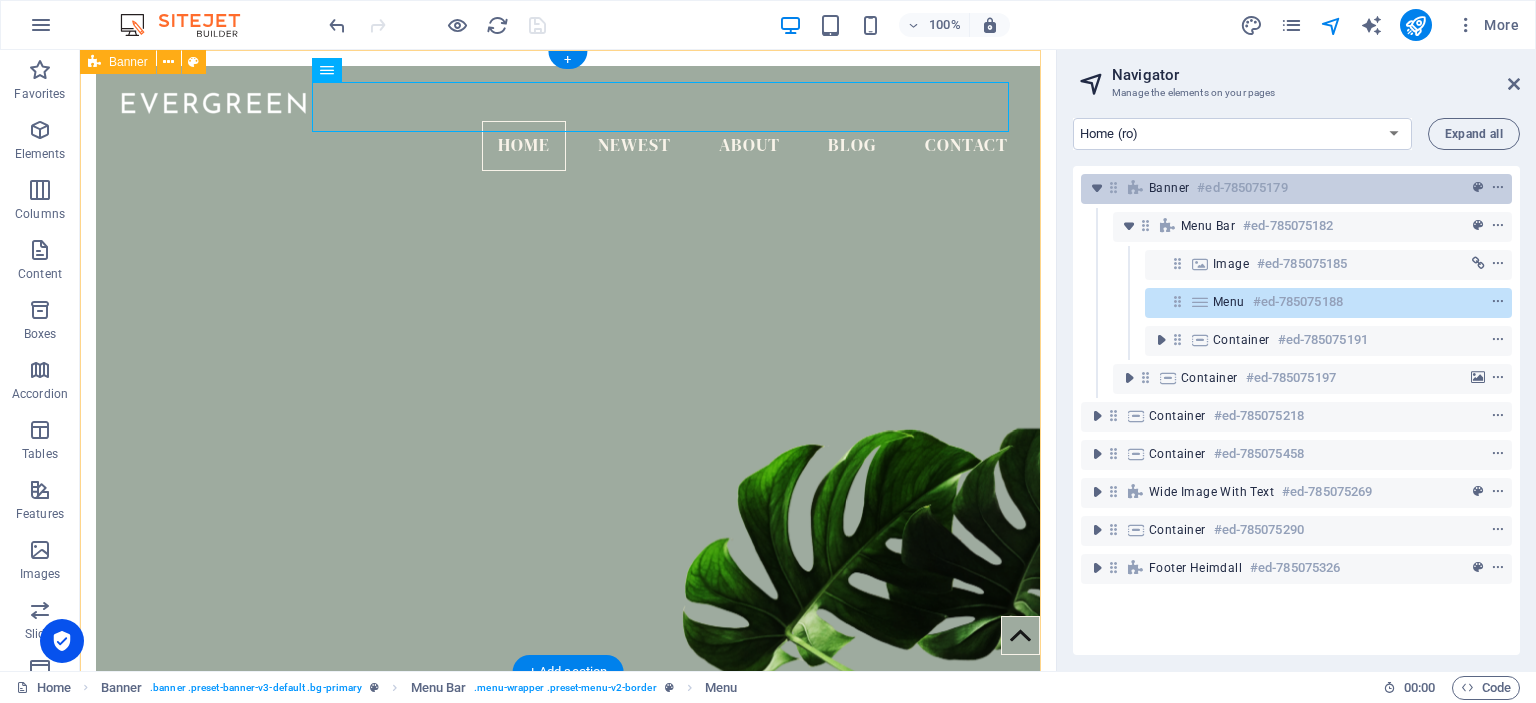 click on "Banner" at bounding box center (1169, 188) 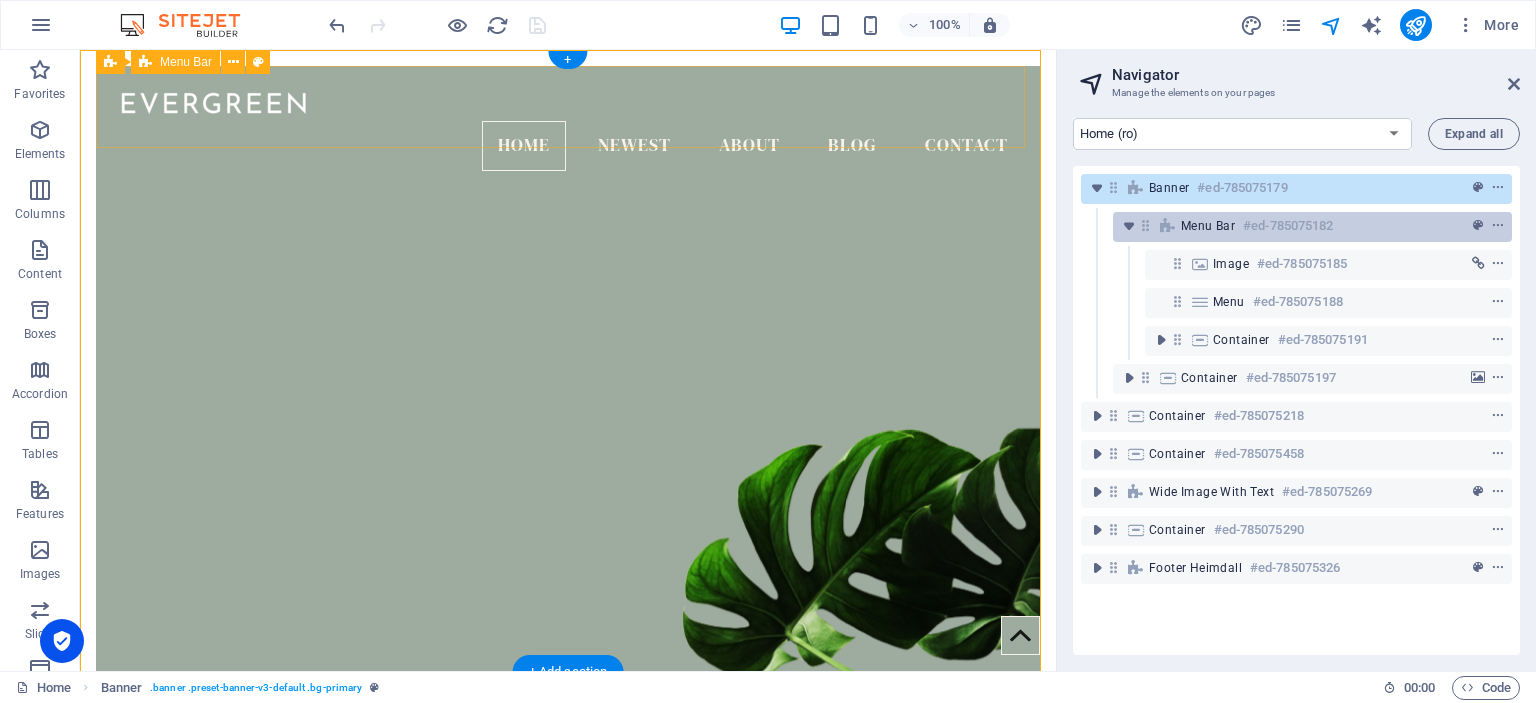 click on "Menu Bar" at bounding box center [1208, 226] 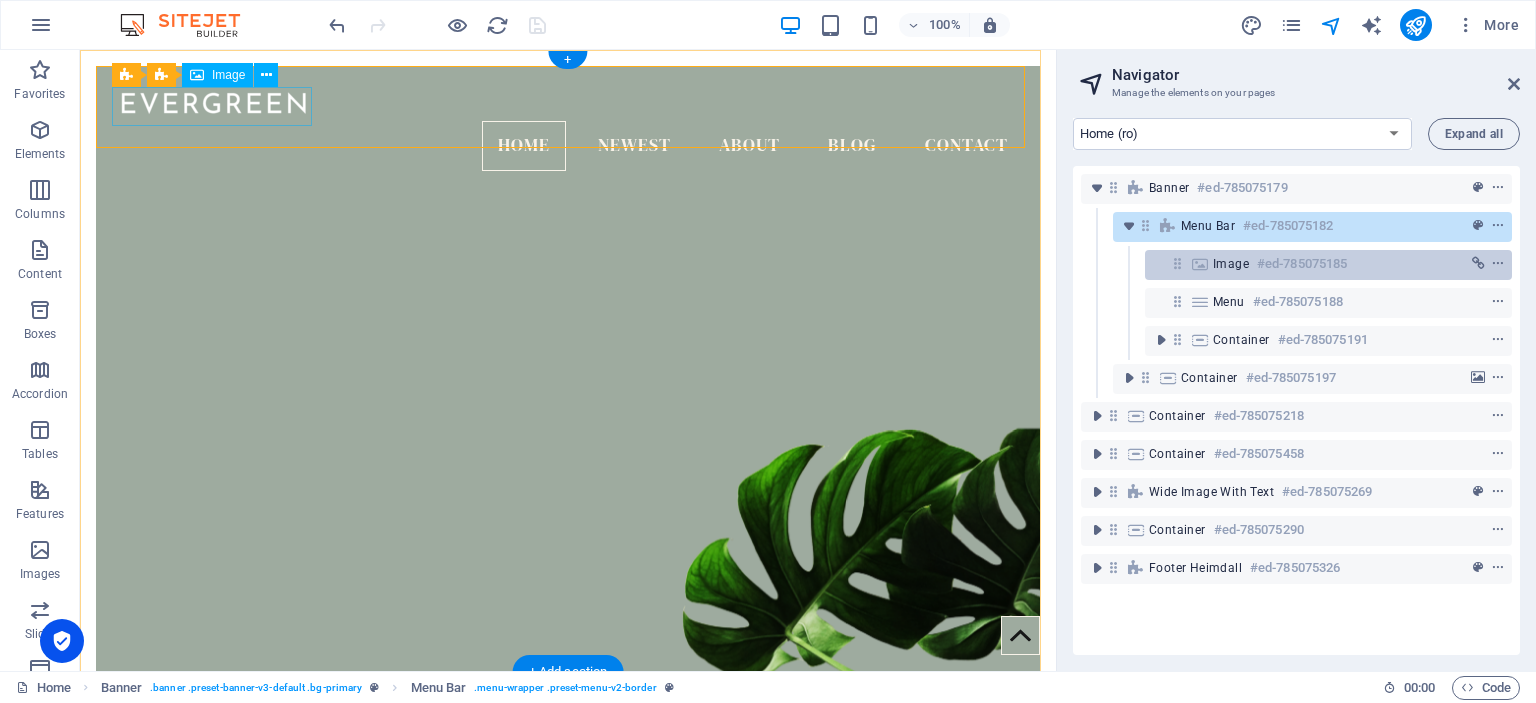 click at bounding box center [1200, 264] 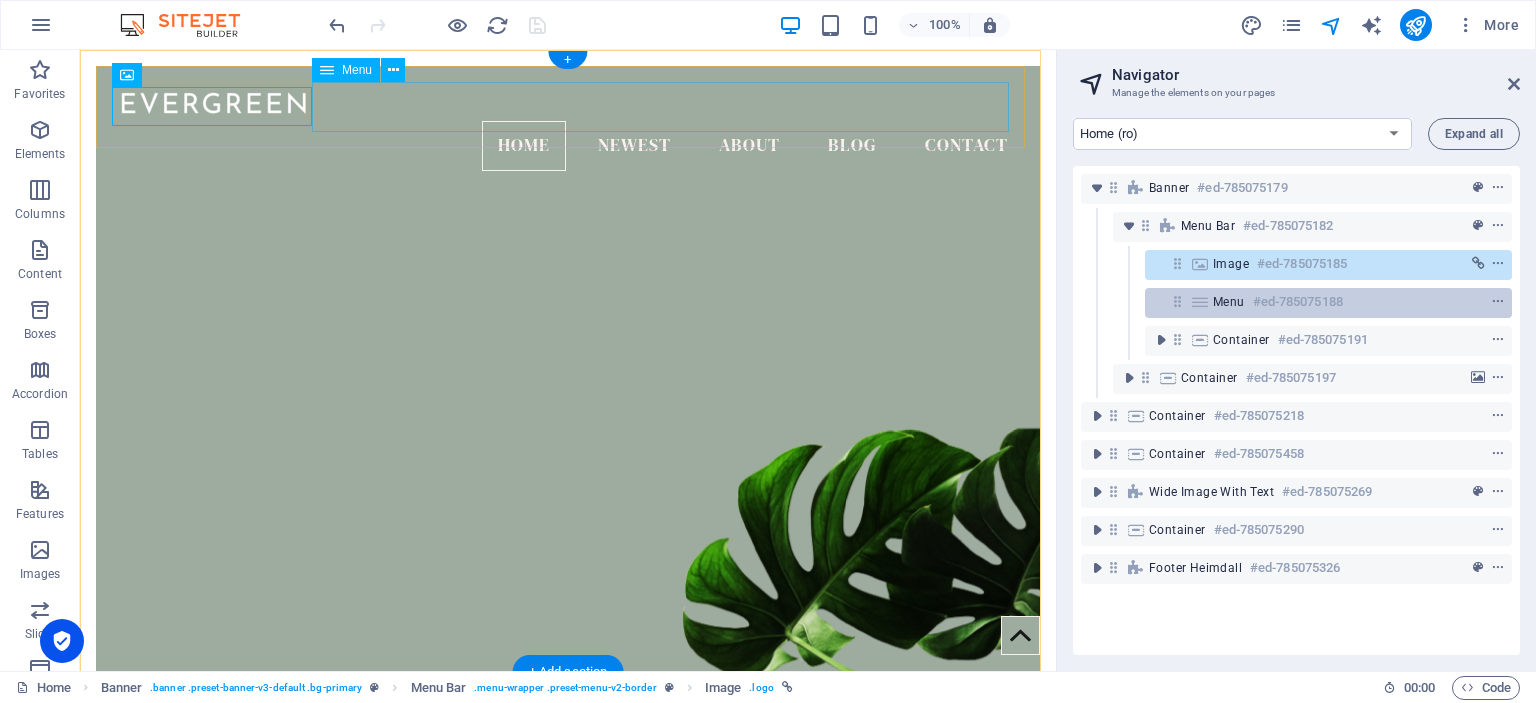click on "Menu" at bounding box center [1229, 302] 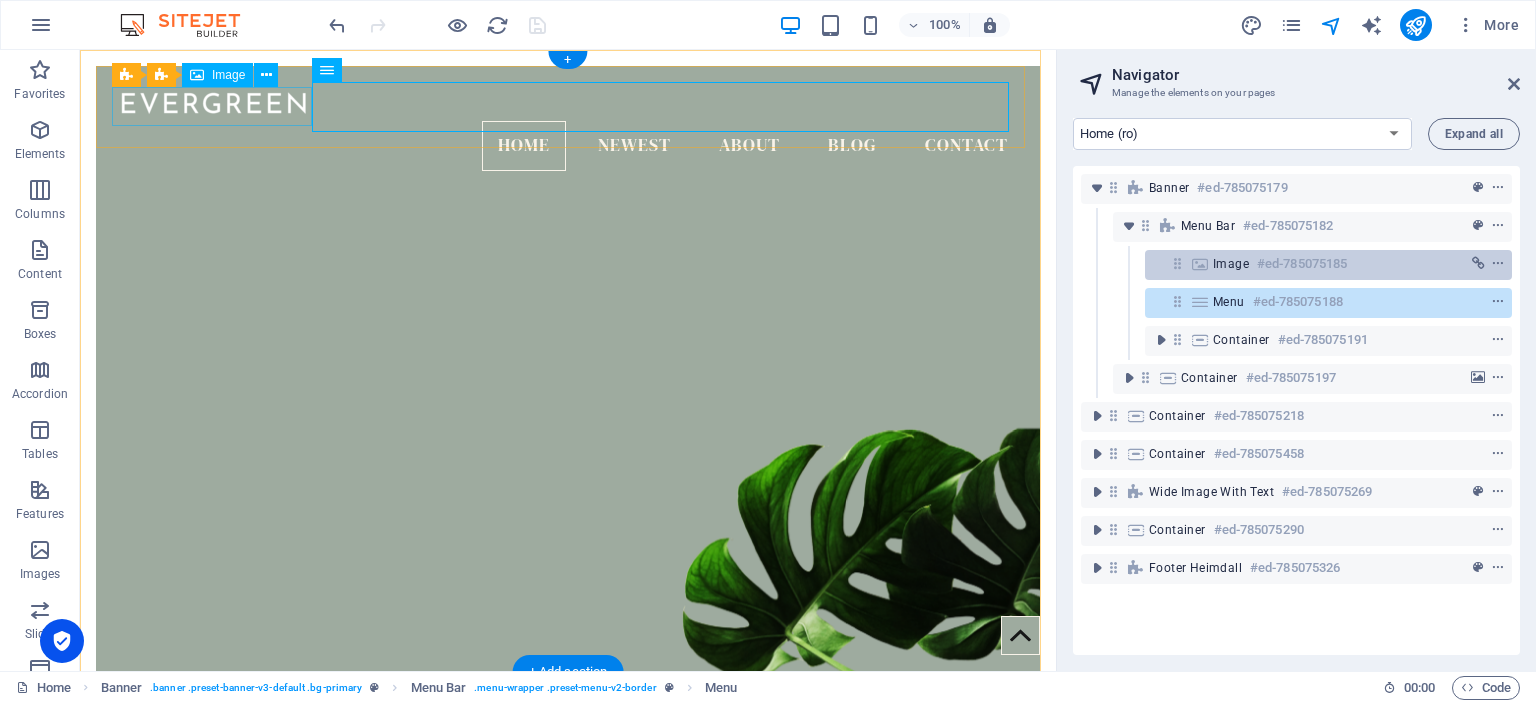 click on "Image #ed-785075185" at bounding box center (1312, 264) 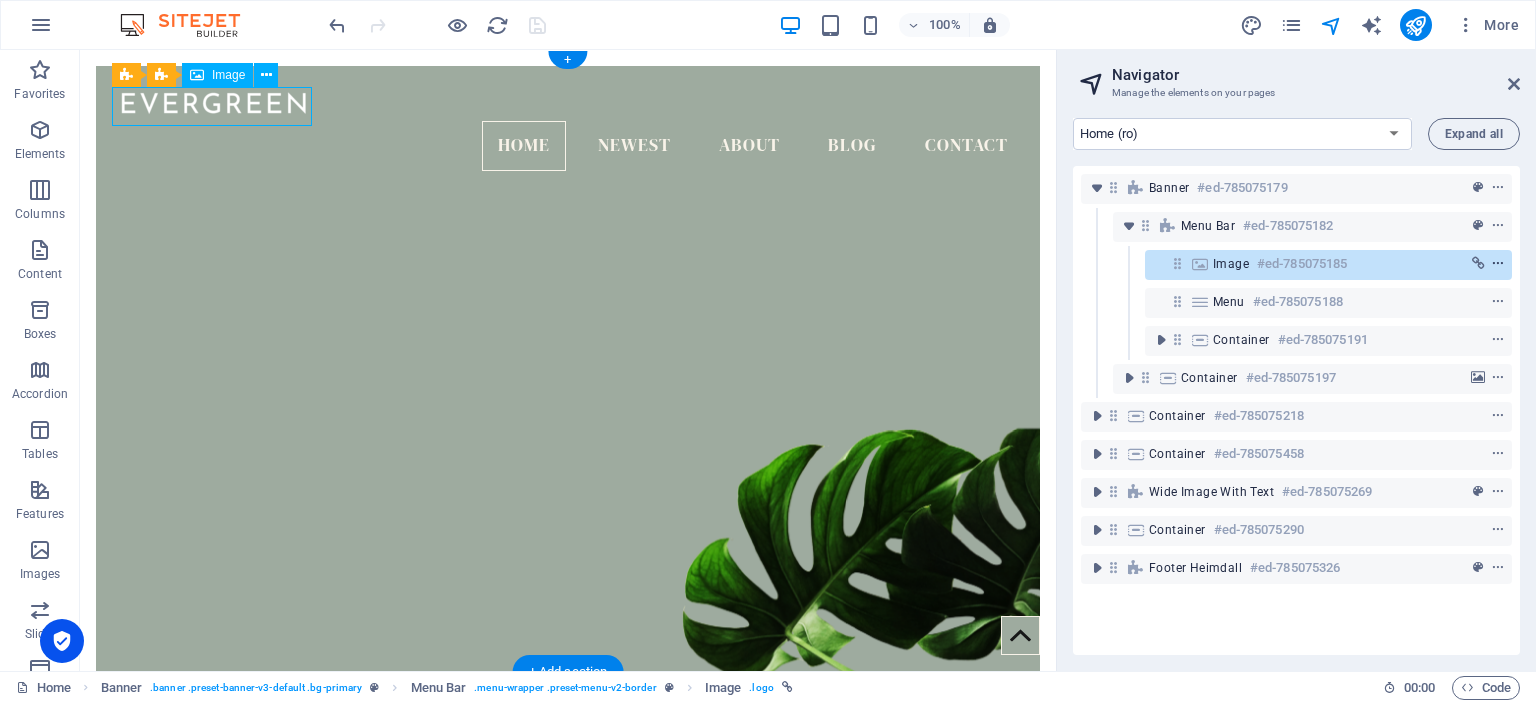 click at bounding box center [1498, 264] 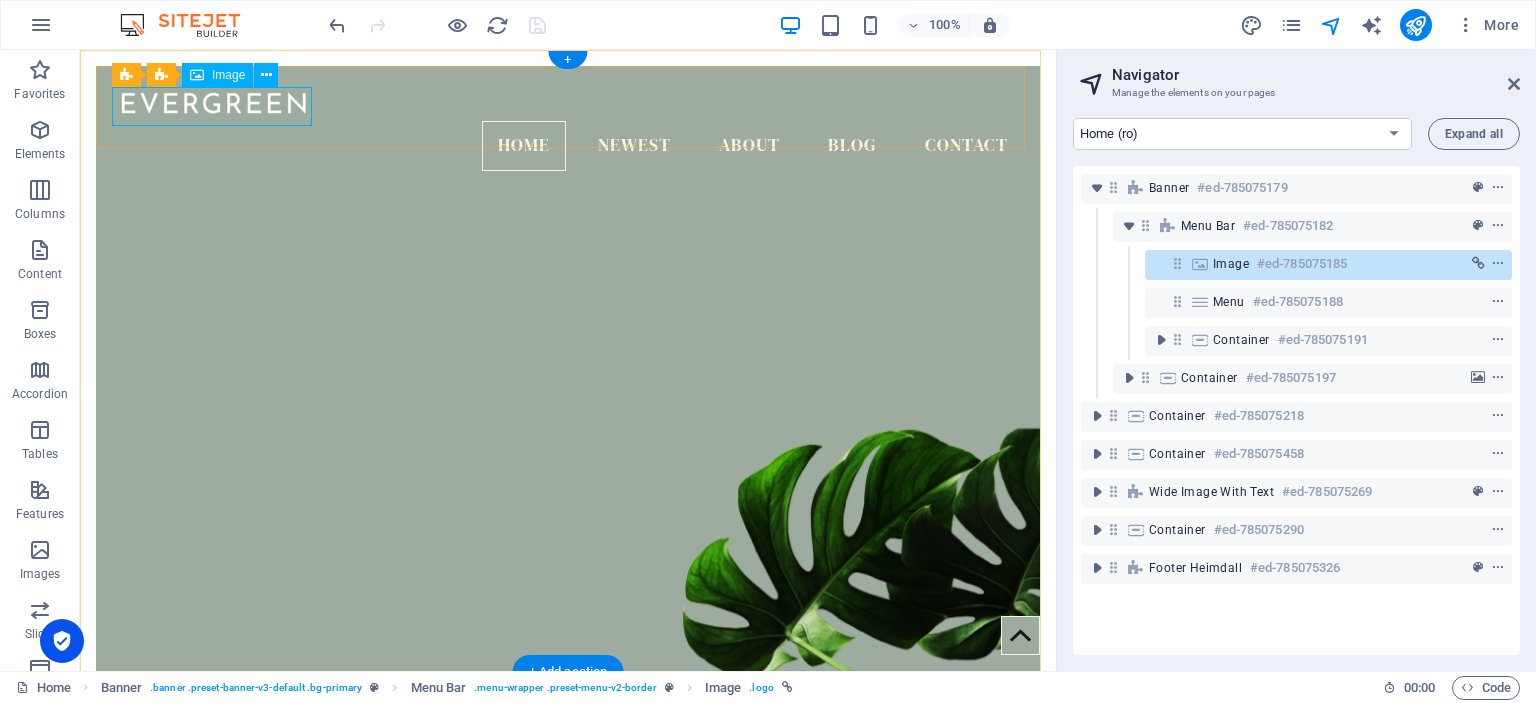 click on "Image" at bounding box center [1231, 264] 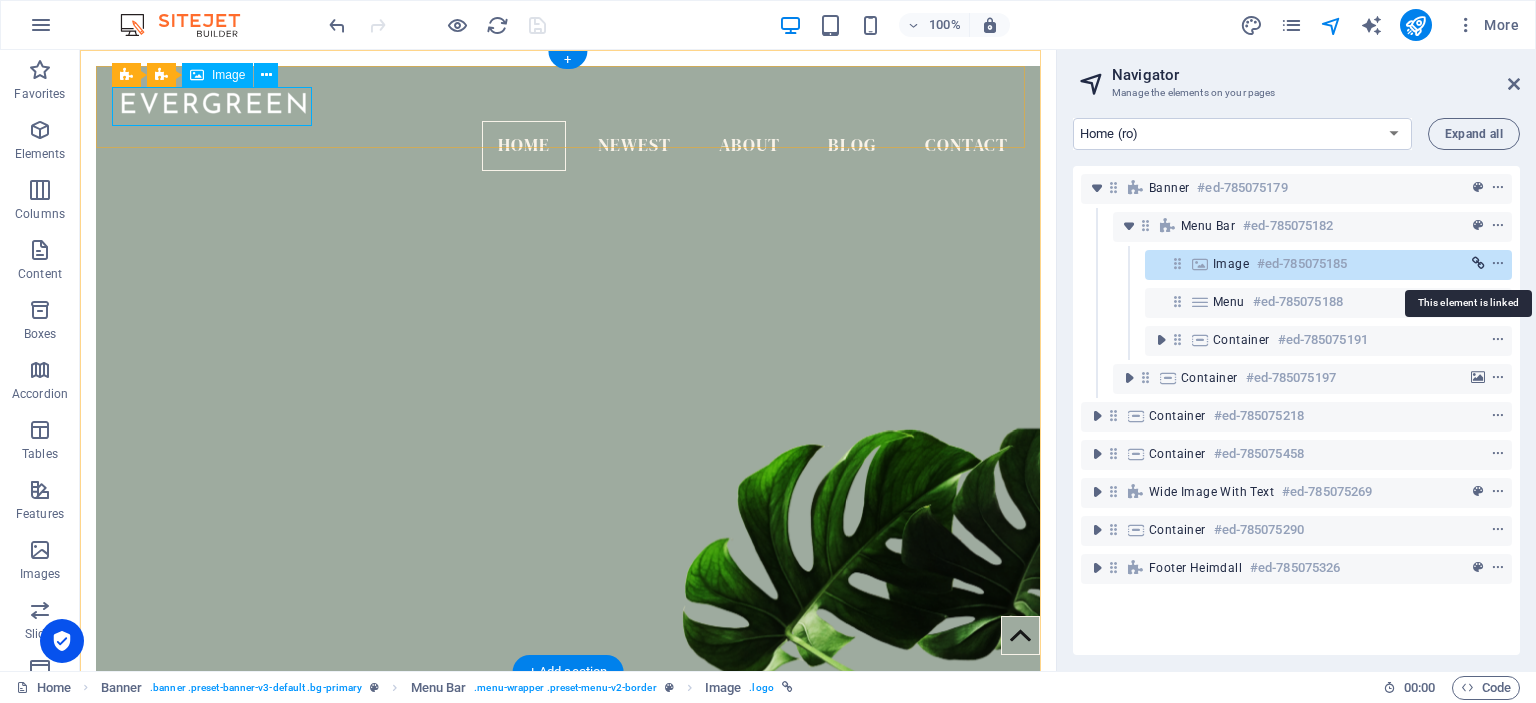 click at bounding box center [1478, 264] 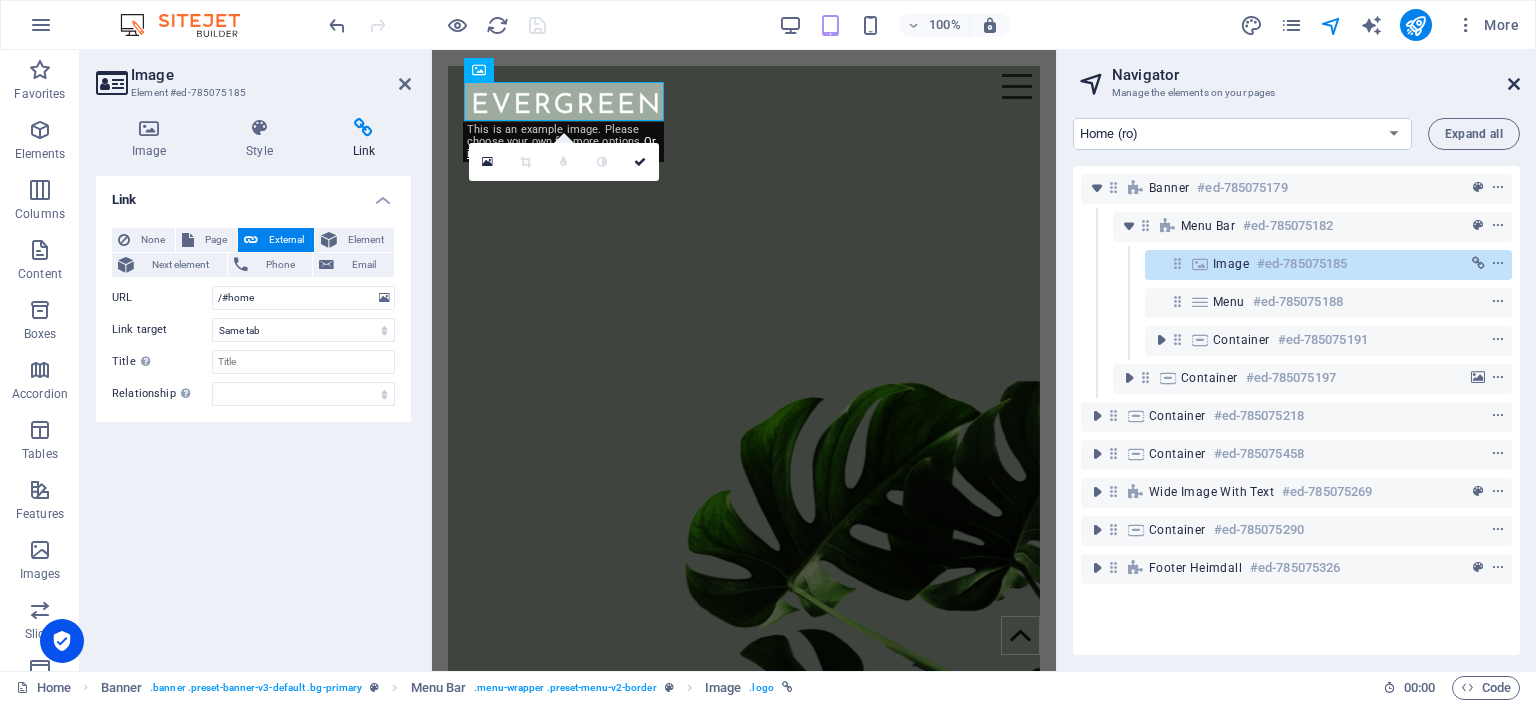 click at bounding box center (1514, 84) 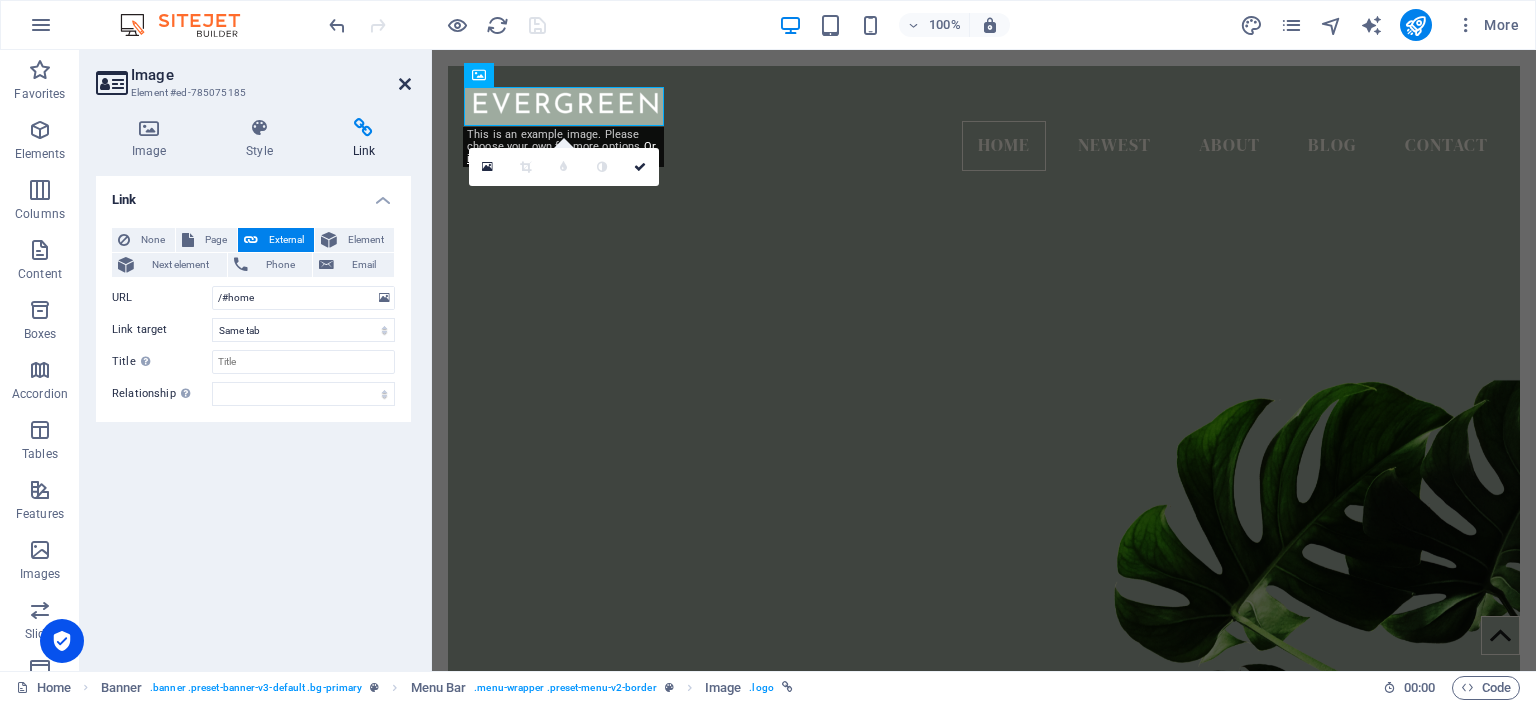 click at bounding box center (405, 84) 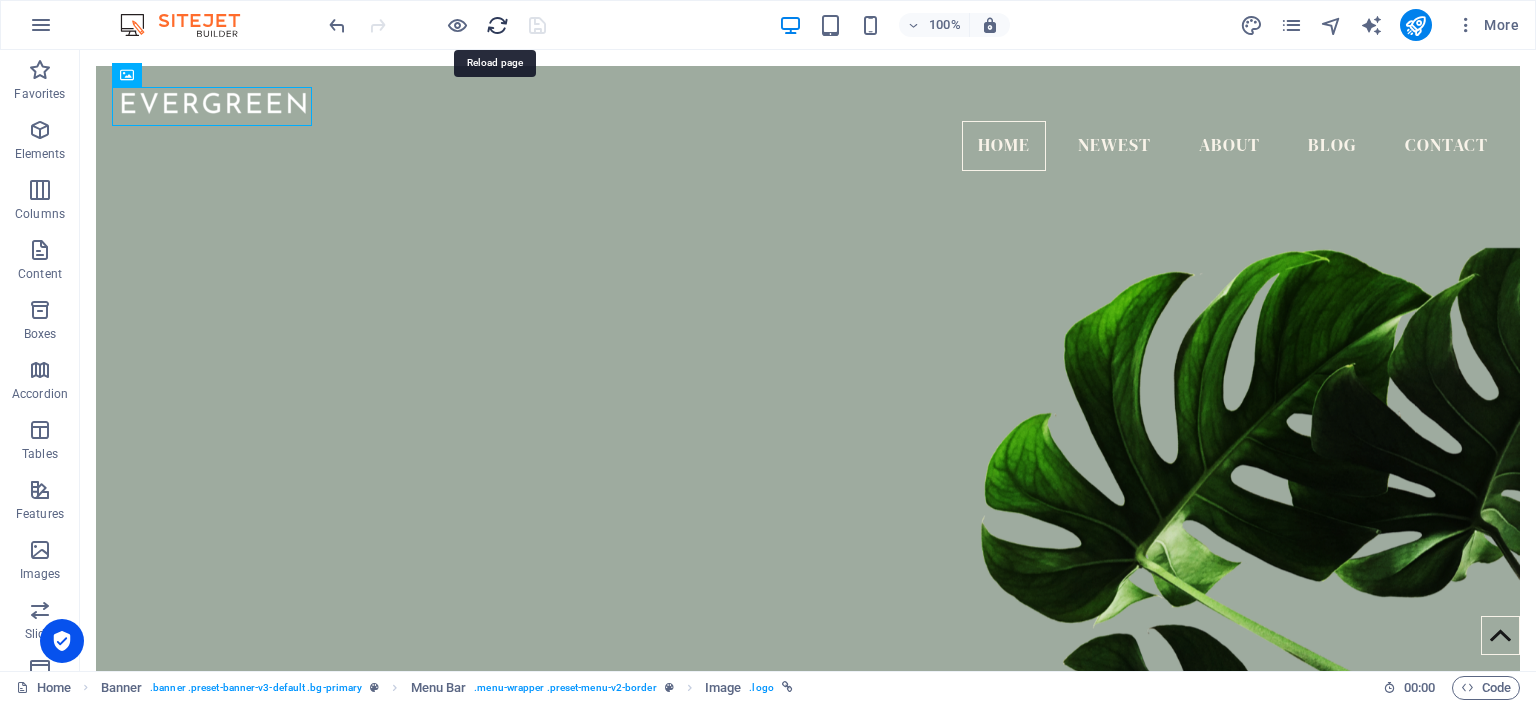 click at bounding box center [497, 25] 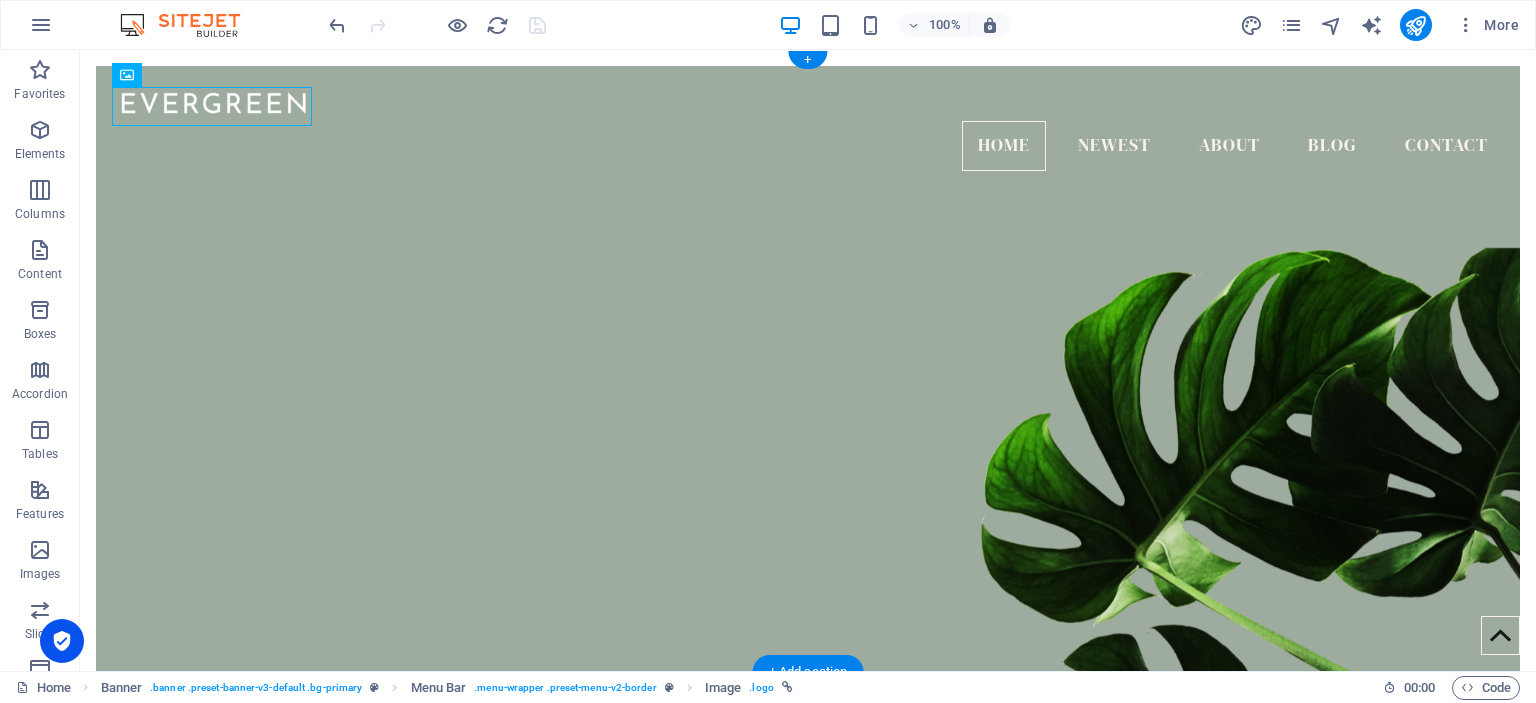 click at bounding box center (808, 481) 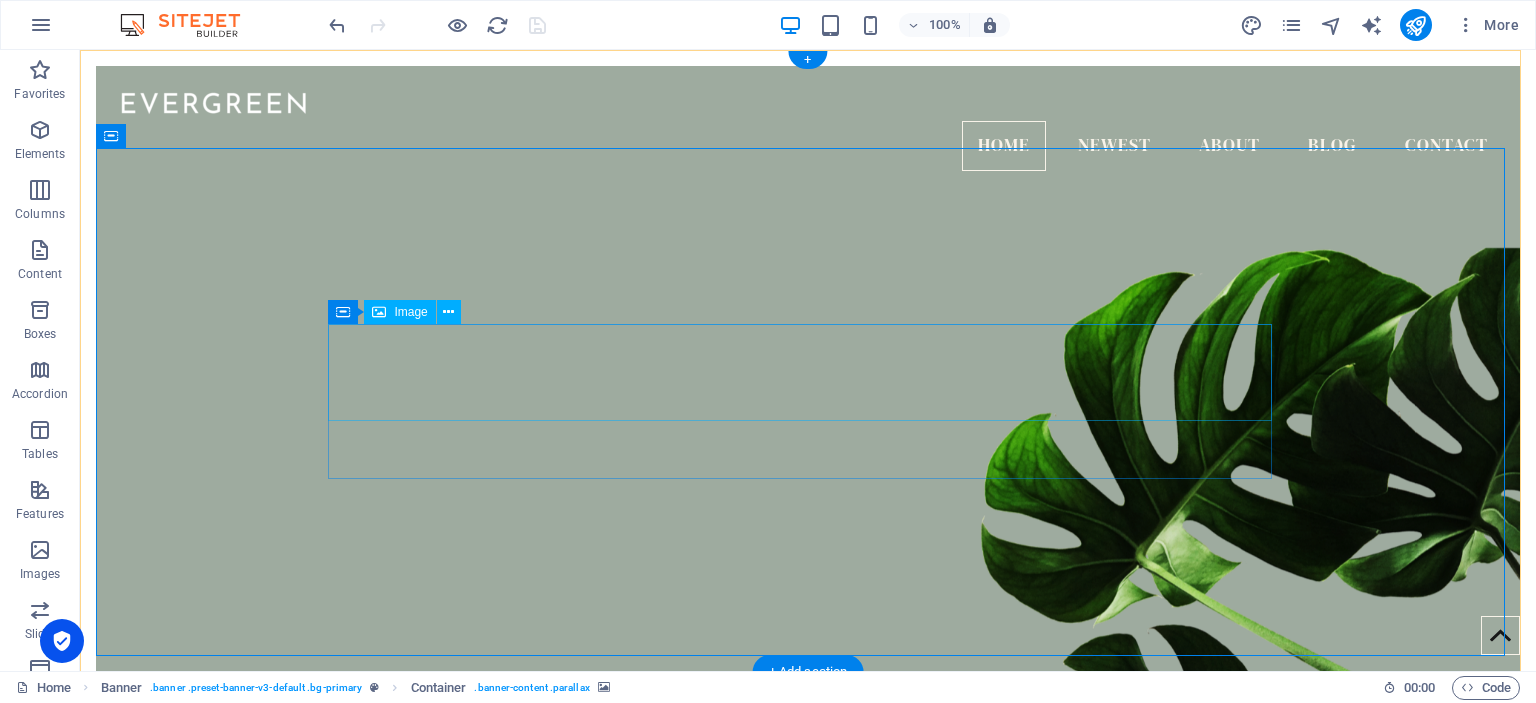 click at bounding box center [808, 966] 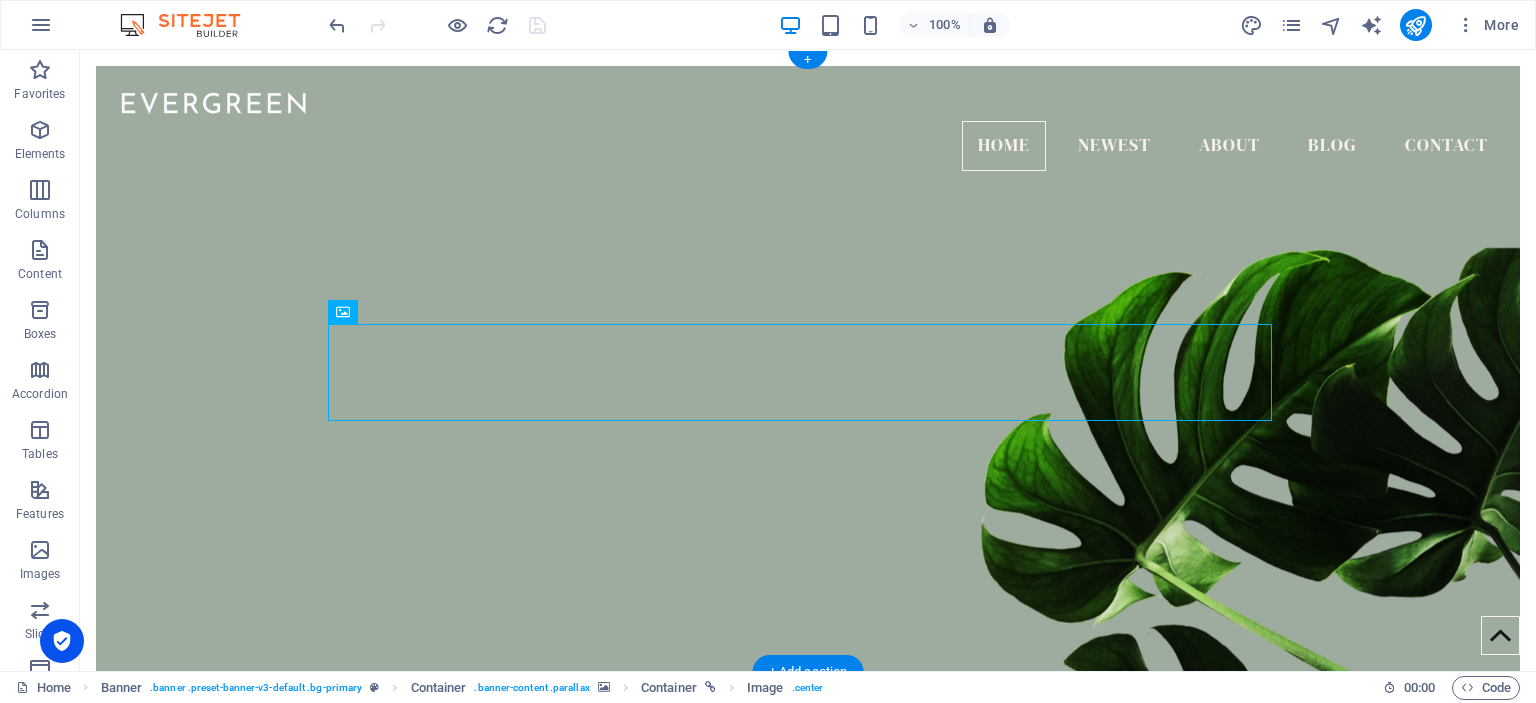 click at bounding box center [808, 481] 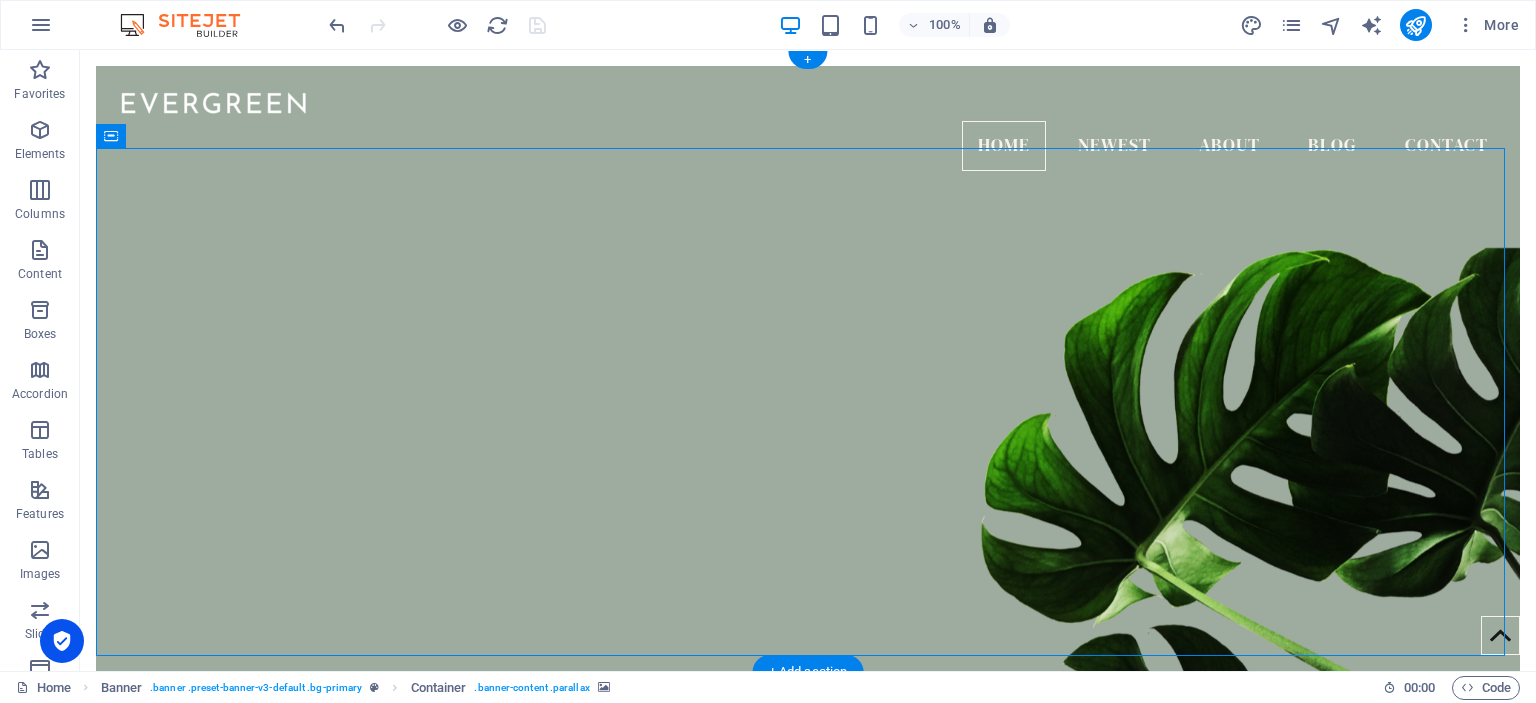 click at bounding box center (808, 481) 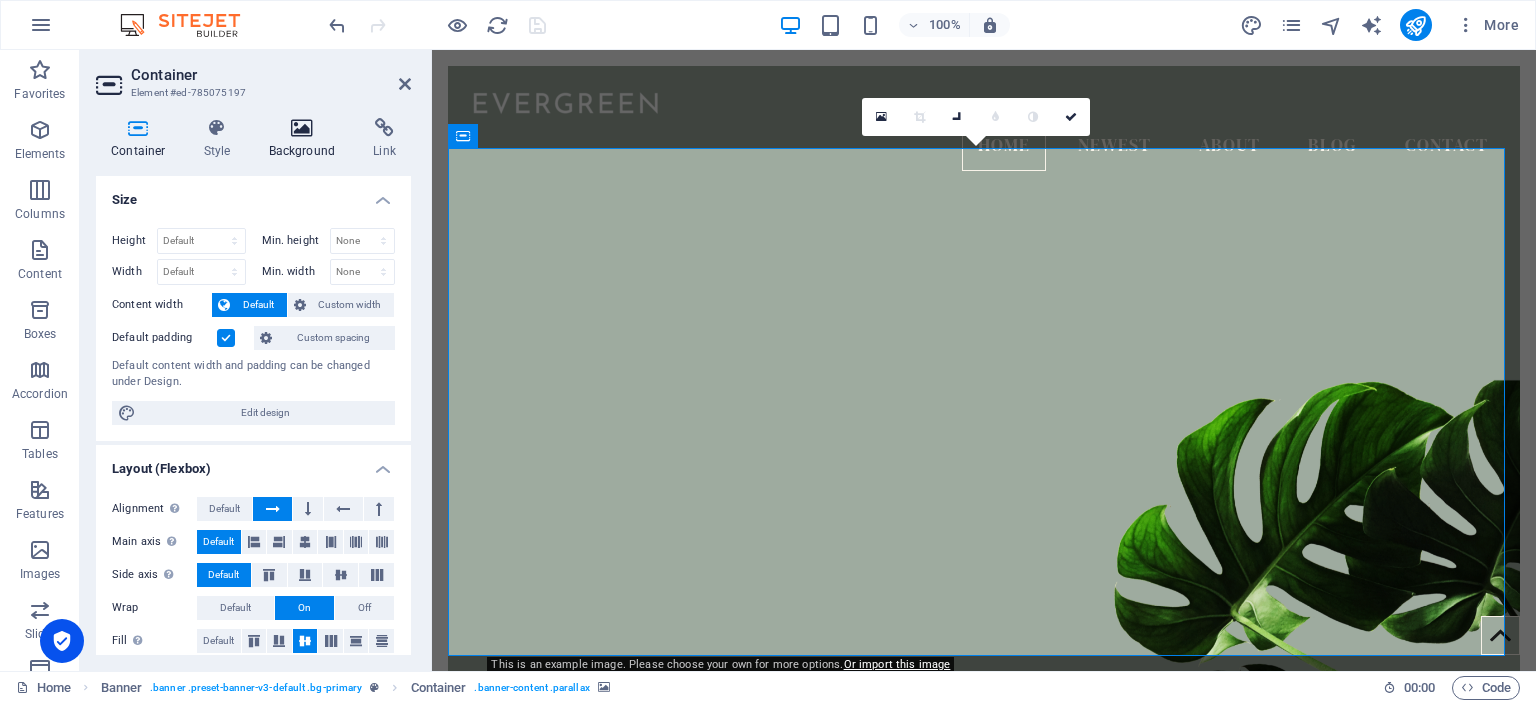 click at bounding box center (302, 128) 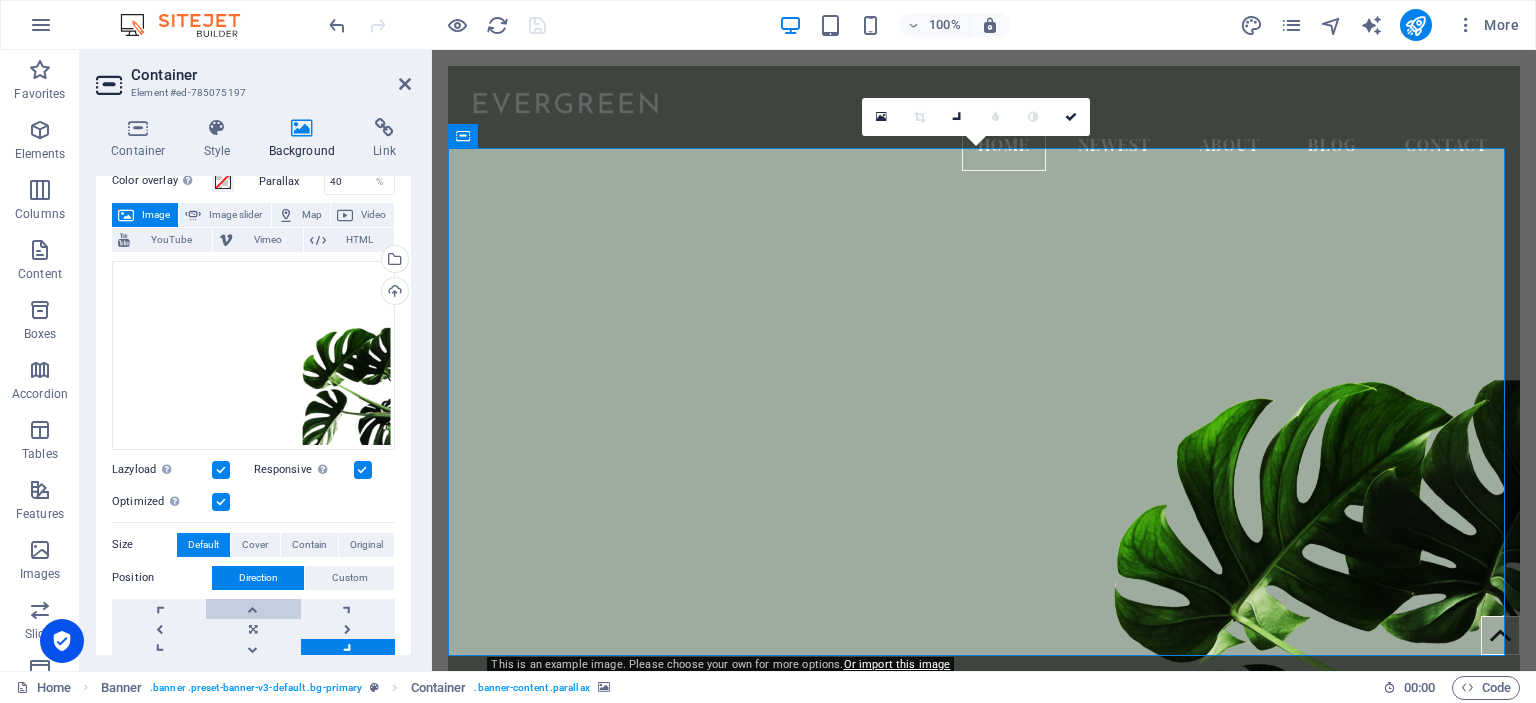 scroll, scrollTop: 84, scrollLeft: 0, axis: vertical 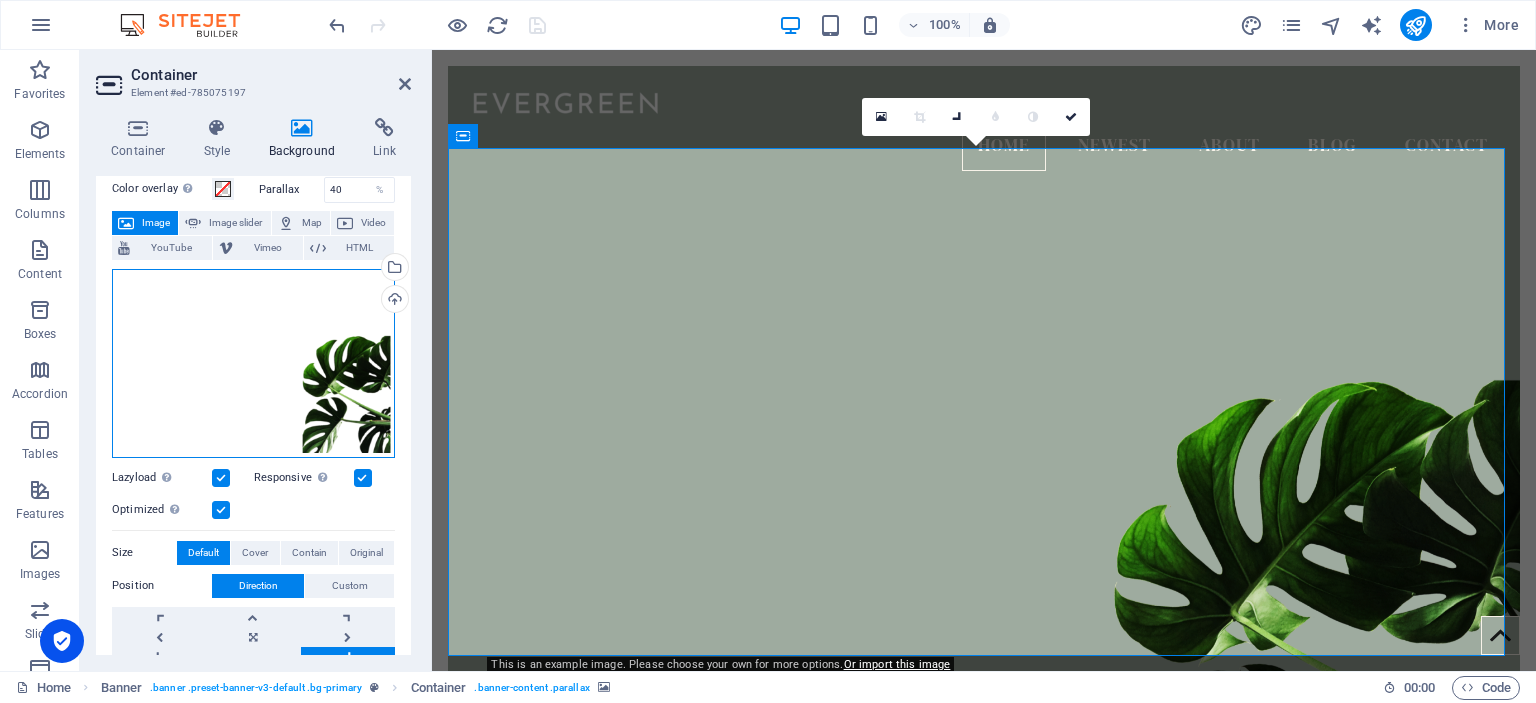 click on "Drag files here, click to choose files or select files from Files or our free stock photos & videos" at bounding box center (253, 363) 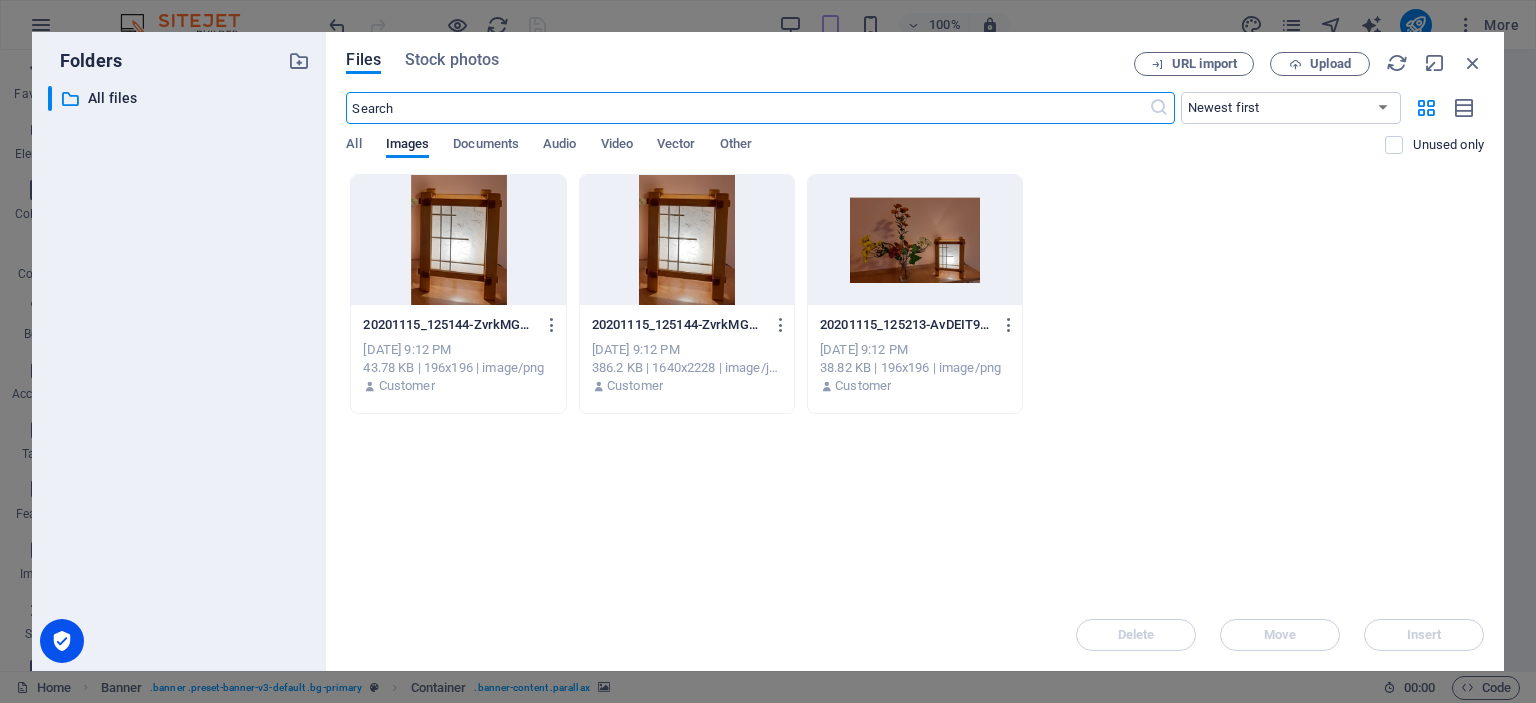 click at bounding box center (915, 240) 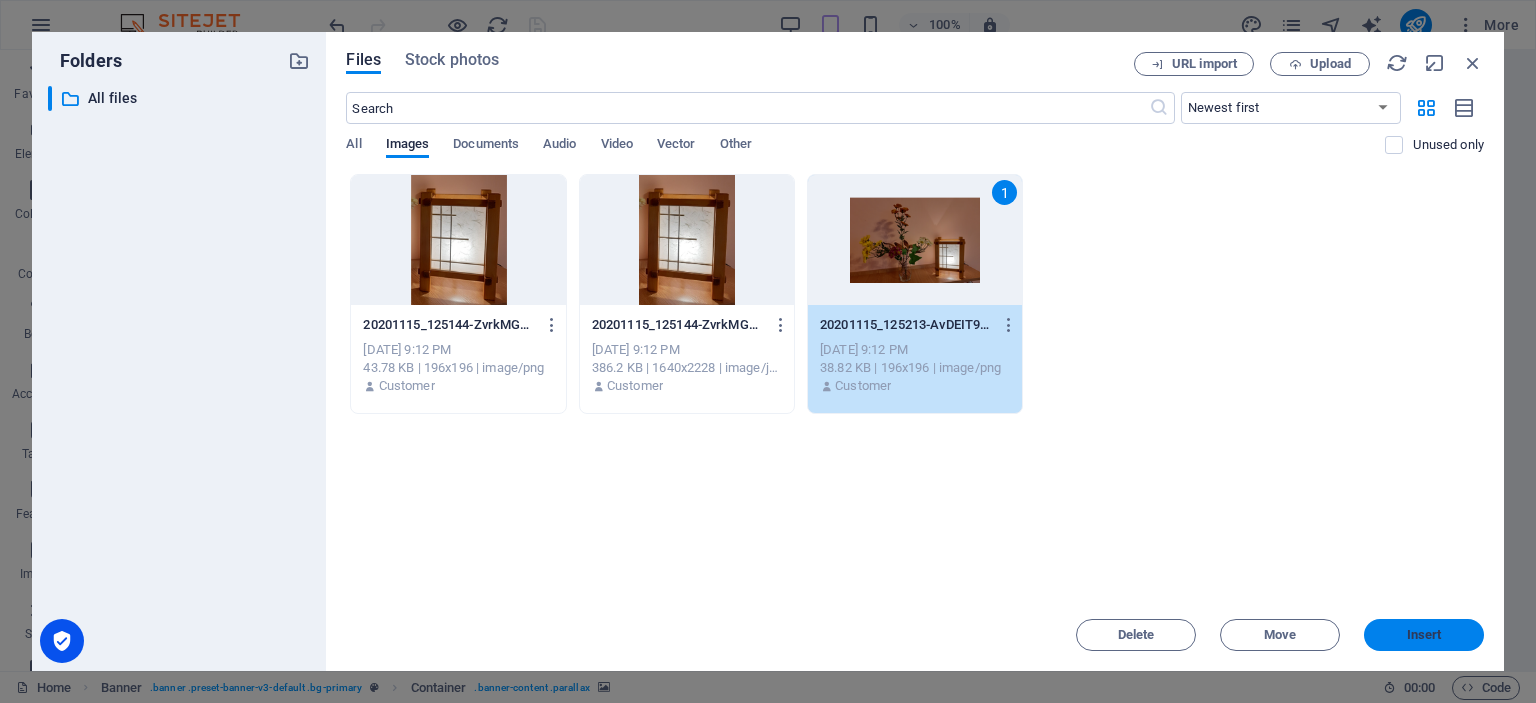 click on "Insert" at bounding box center (1424, 635) 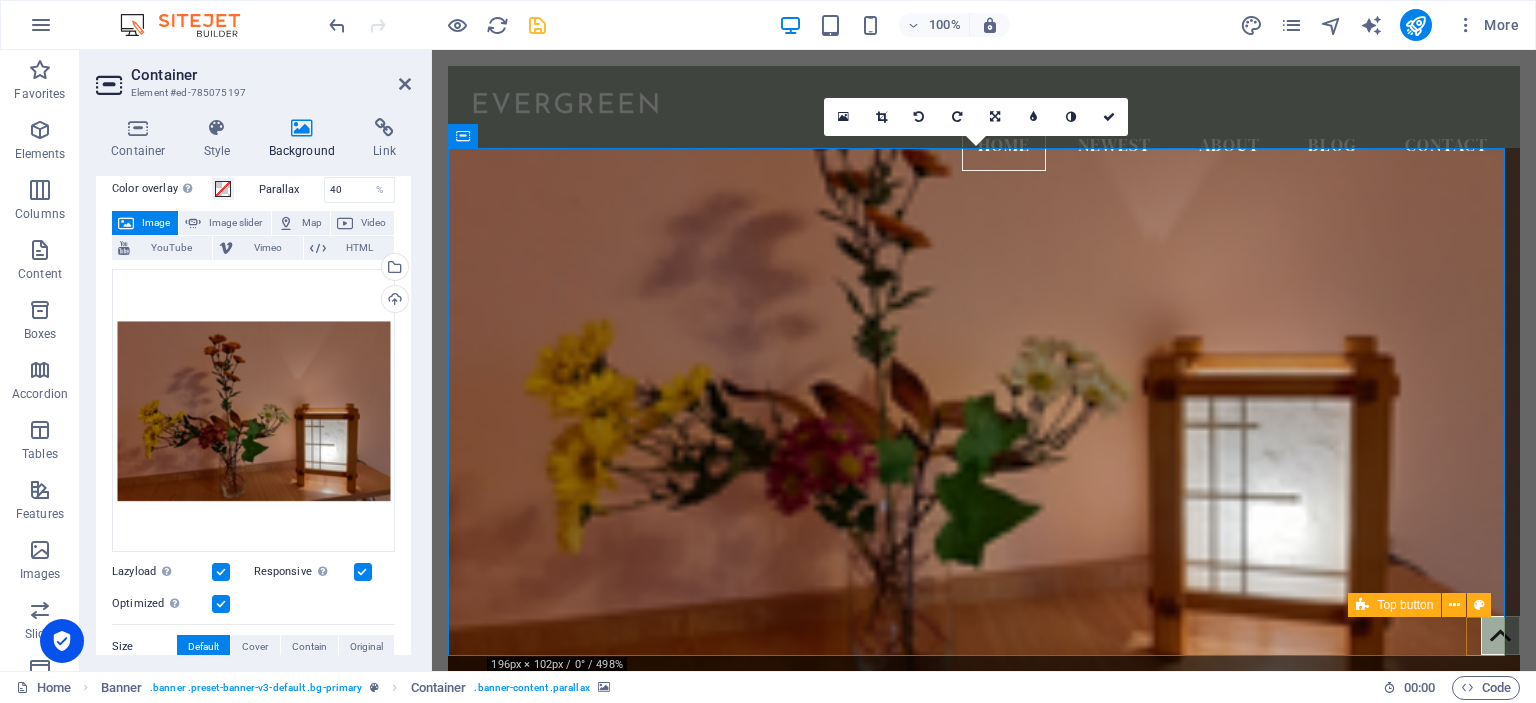 click at bounding box center (1500, 635) 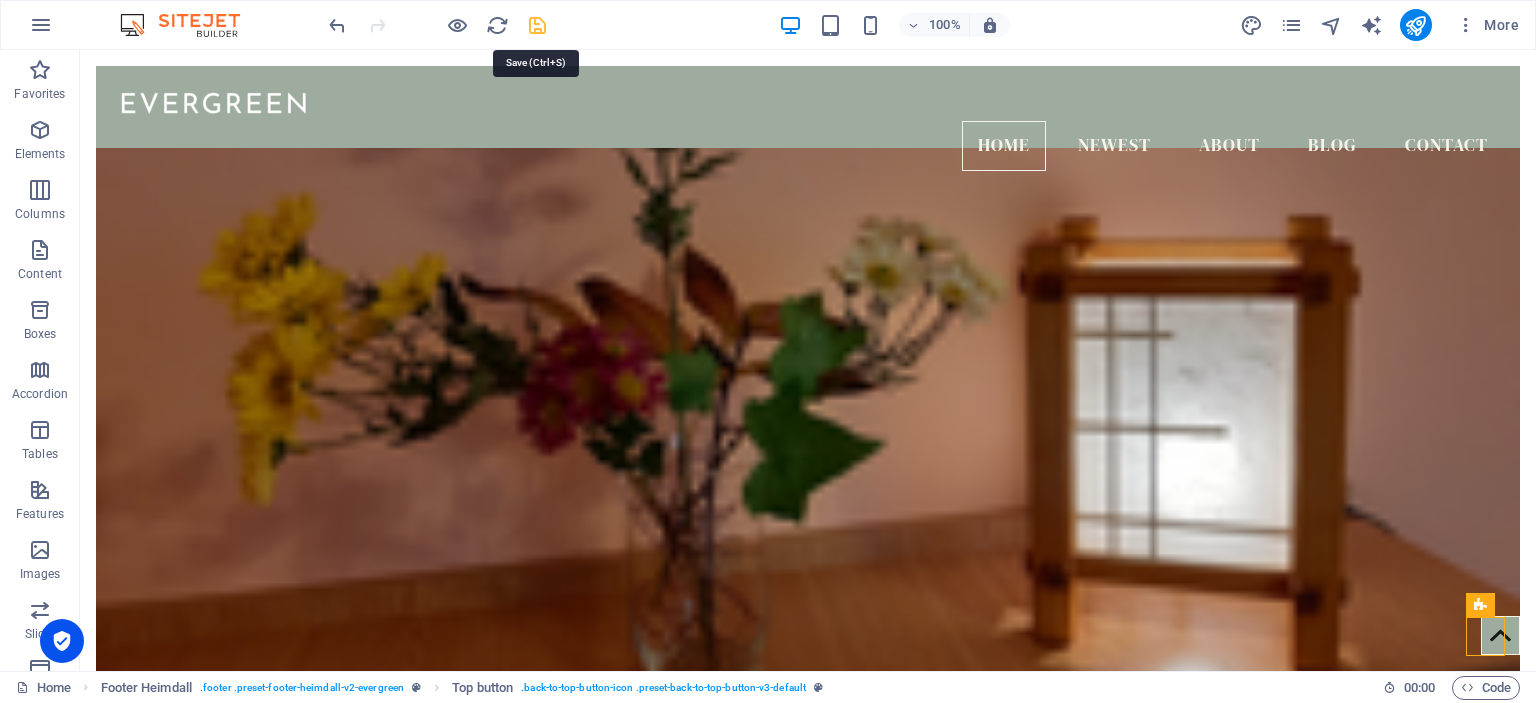 click at bounding box center [537, 25] 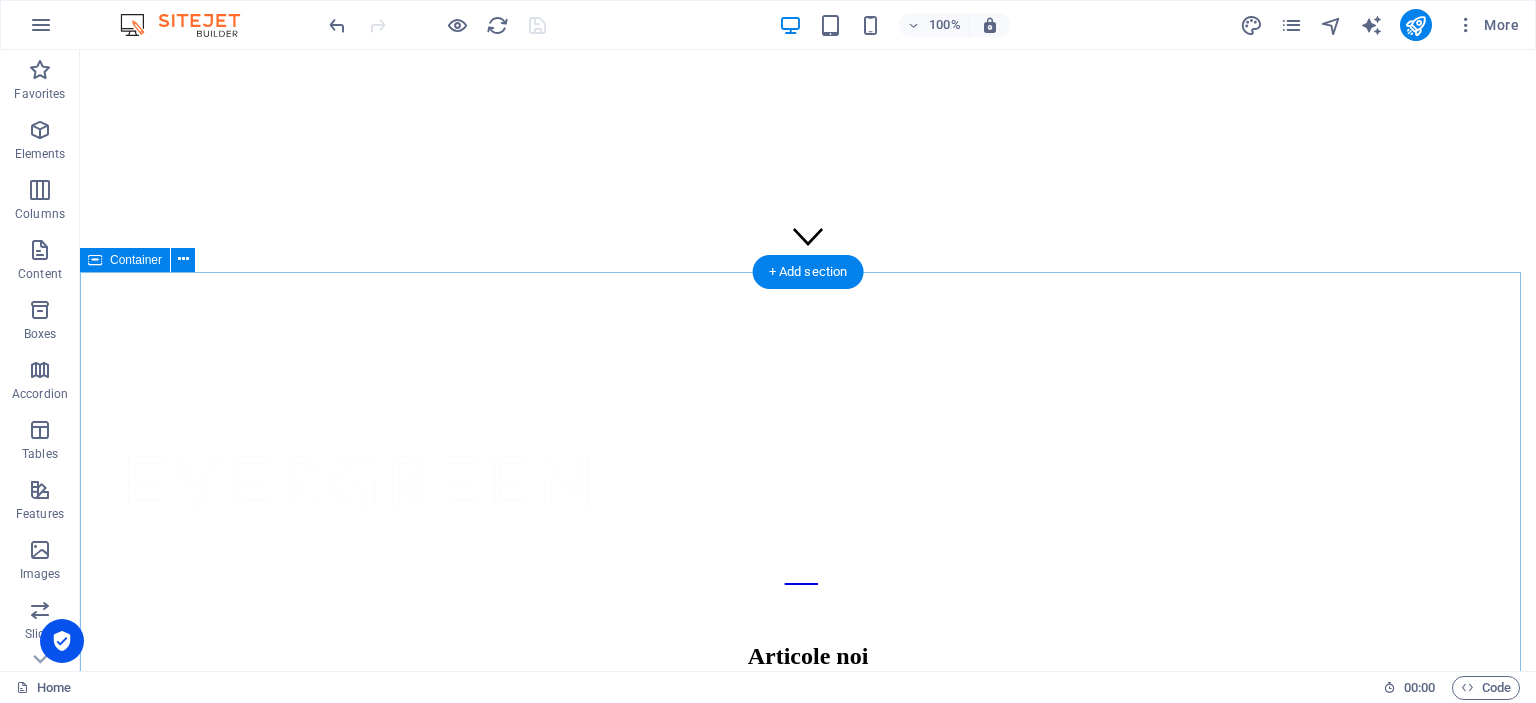 scroll, scrollTop: 0, scrollLeft: 0, axis: both 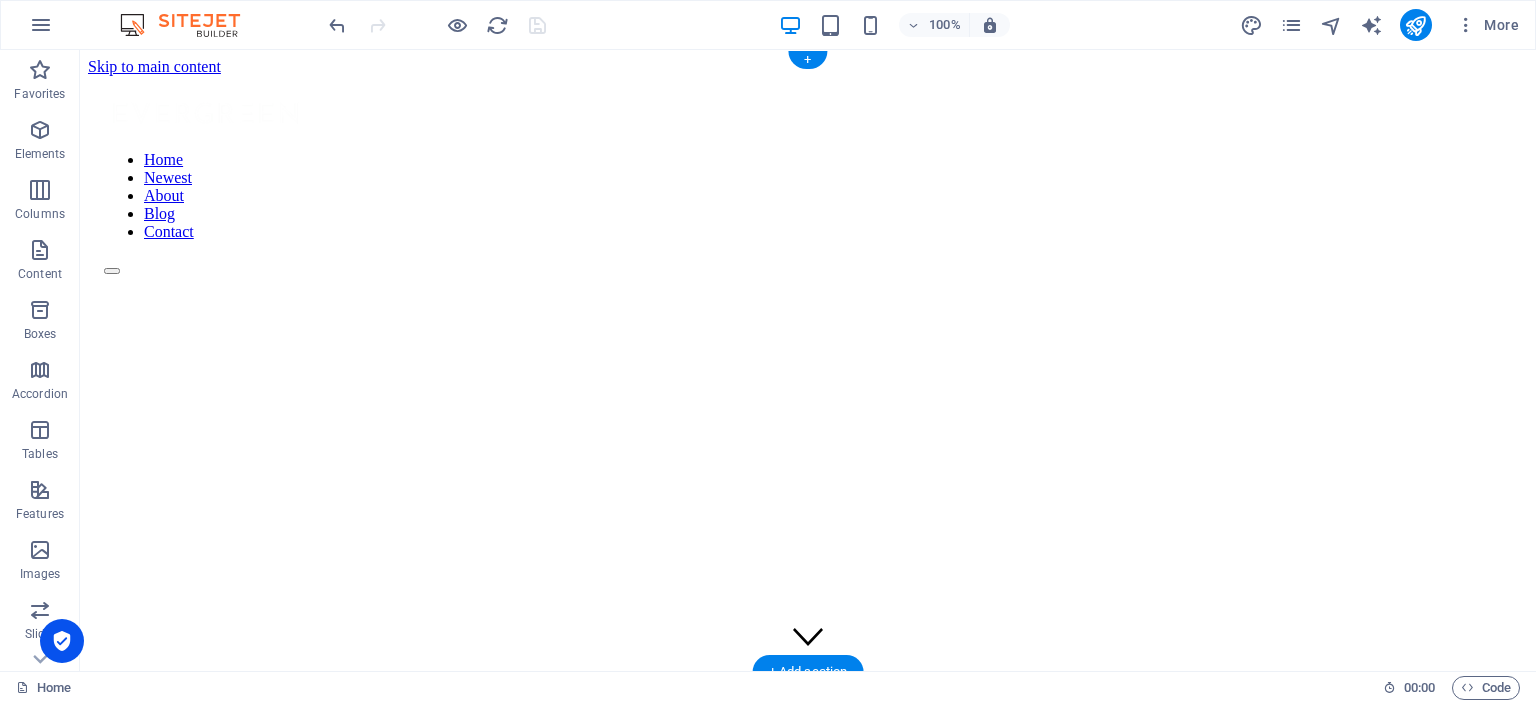 click at bounding box center [808, 236] 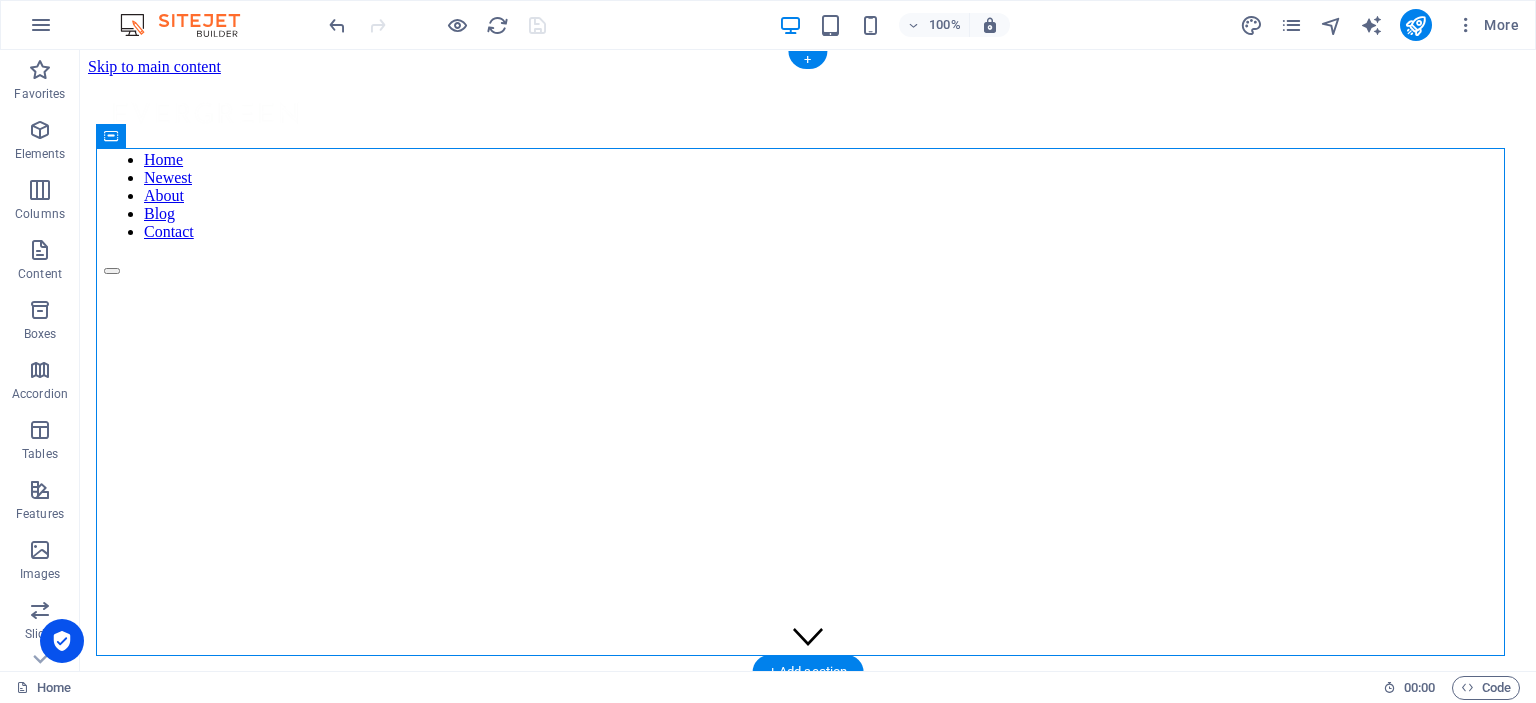 click at bounding box center [808, 236] 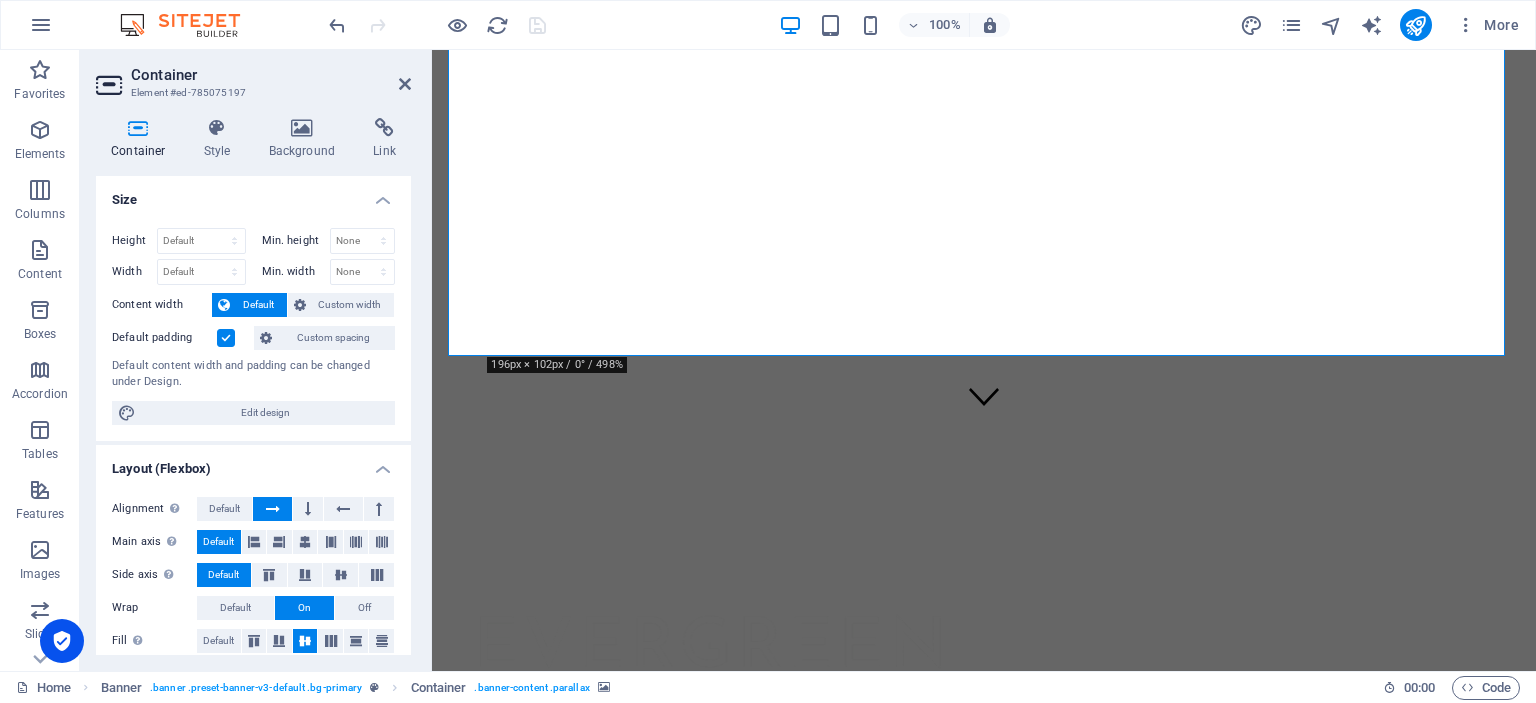 scroll, scrollTop: 300, scrollLeft: 0, axis: vertical 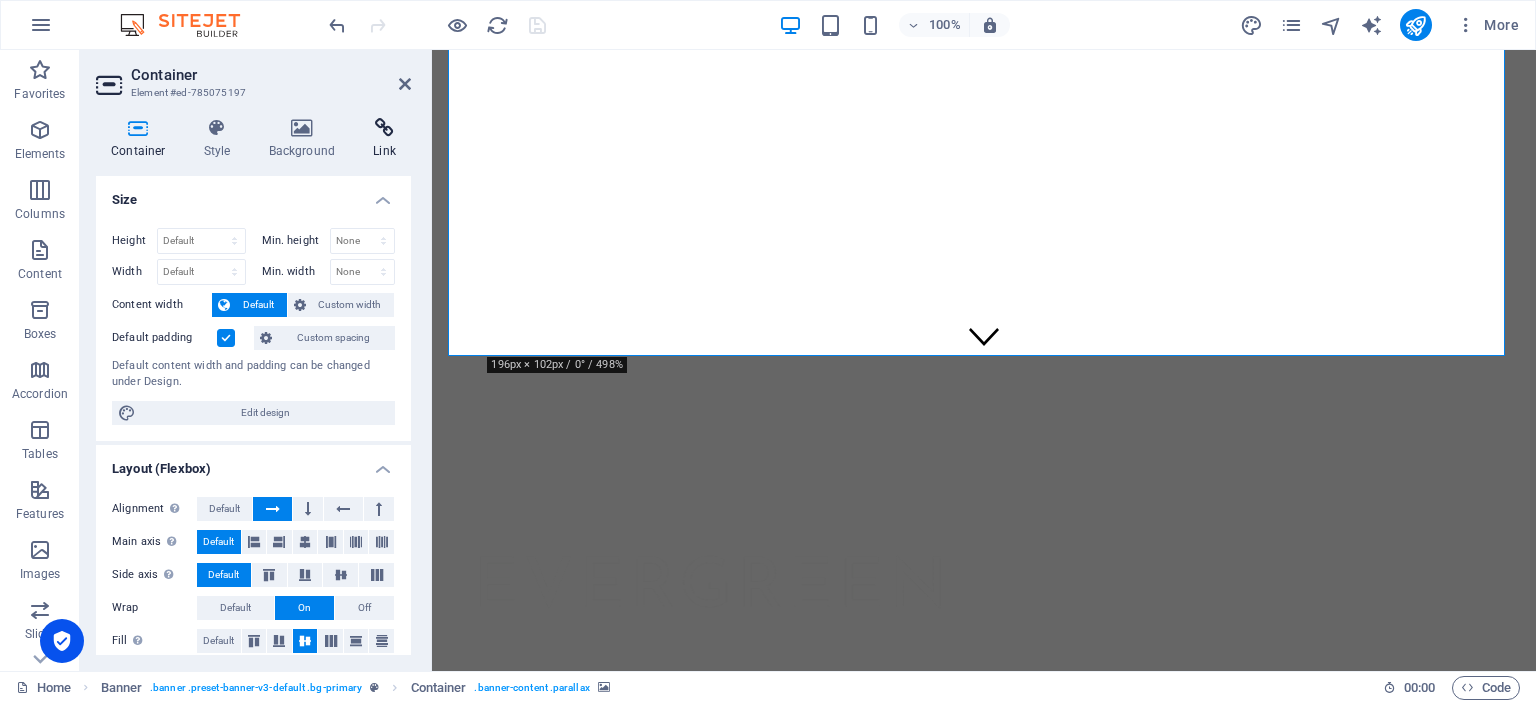 click at bounding box center [384, 128] 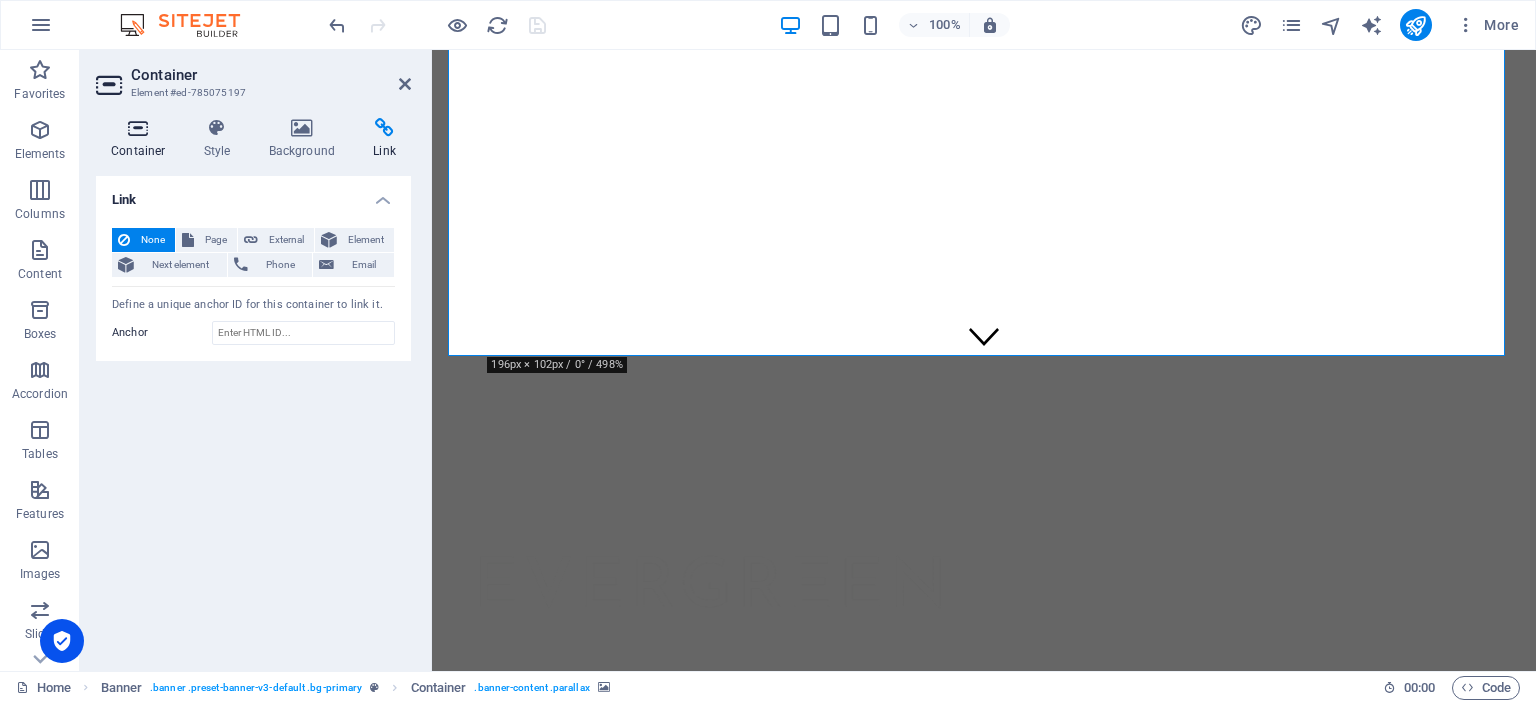 click at bounding box center [138, 128] 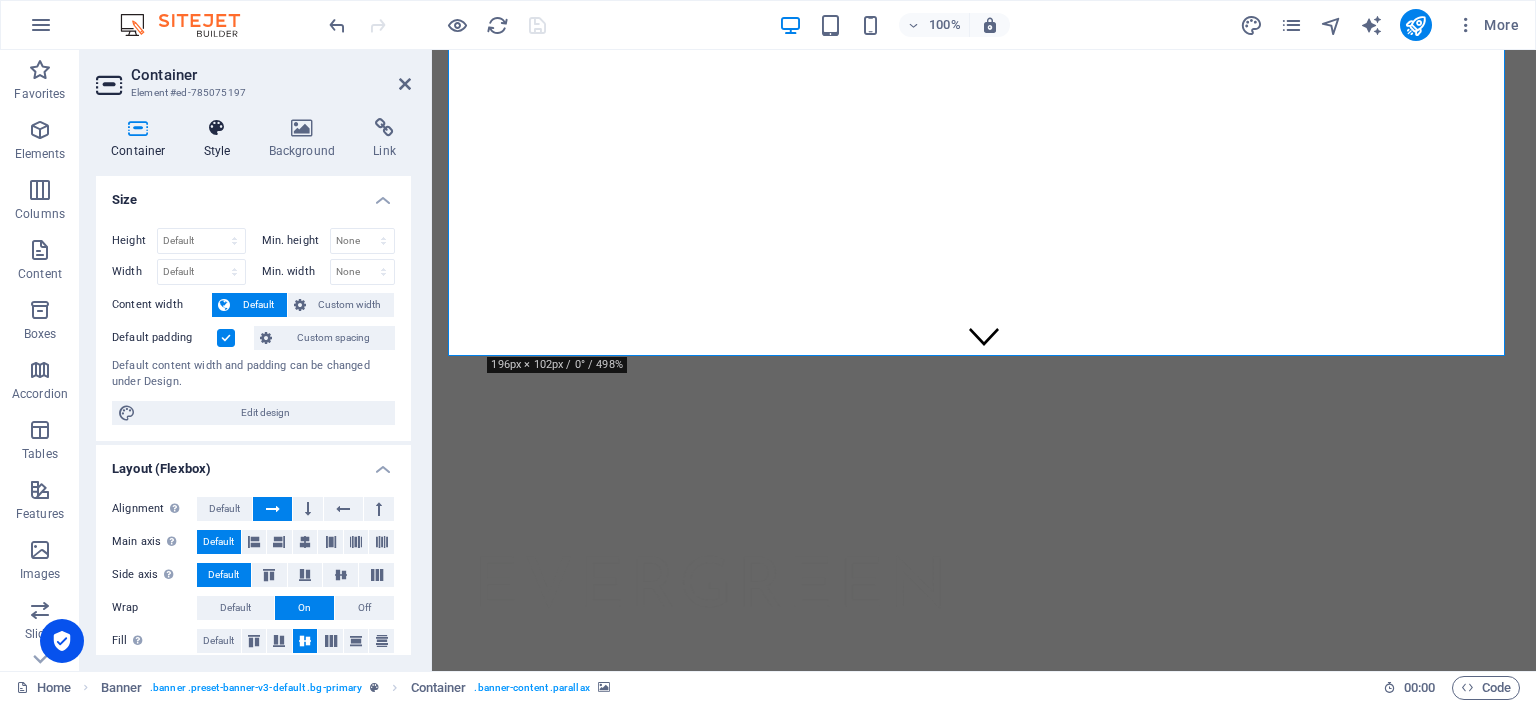 click at bounding box center (217, 128) 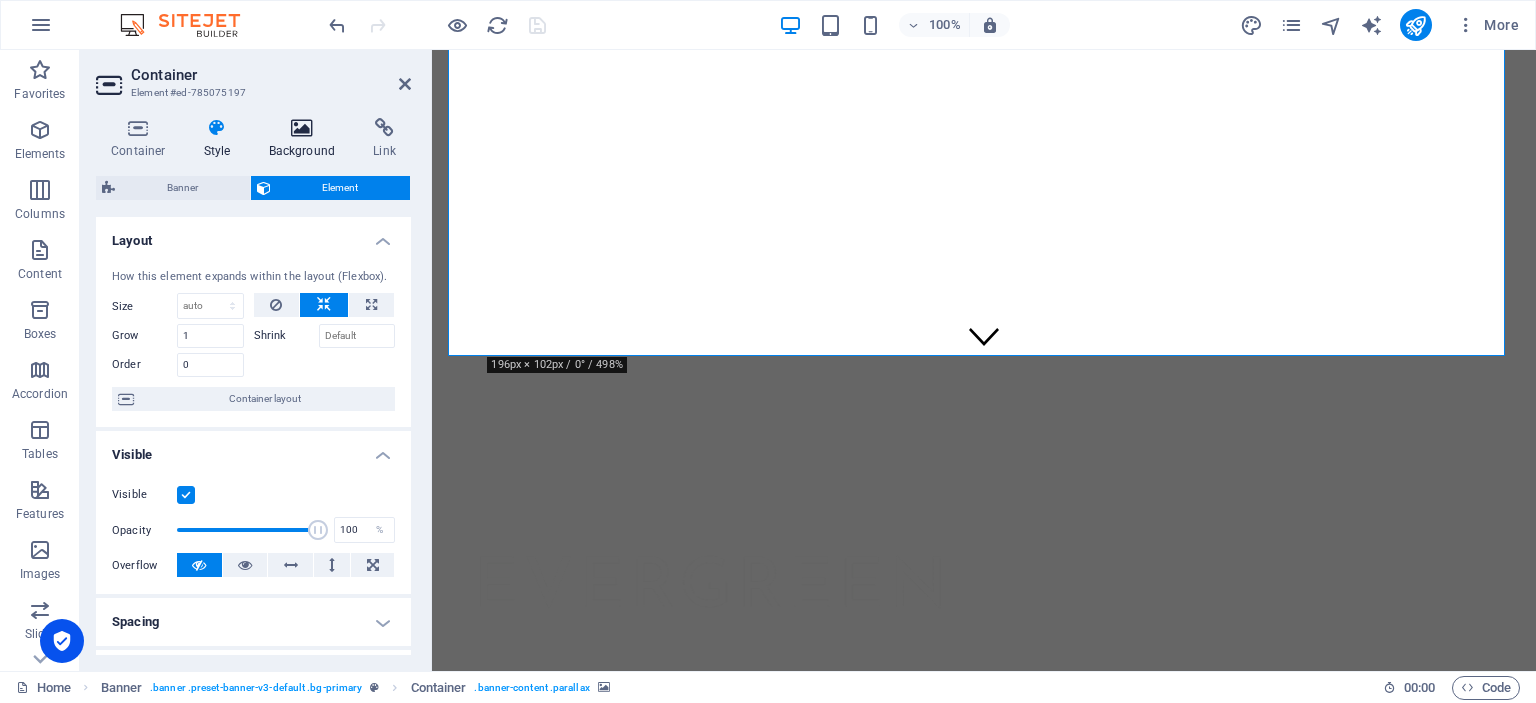 click at bounding box center [302, 128] 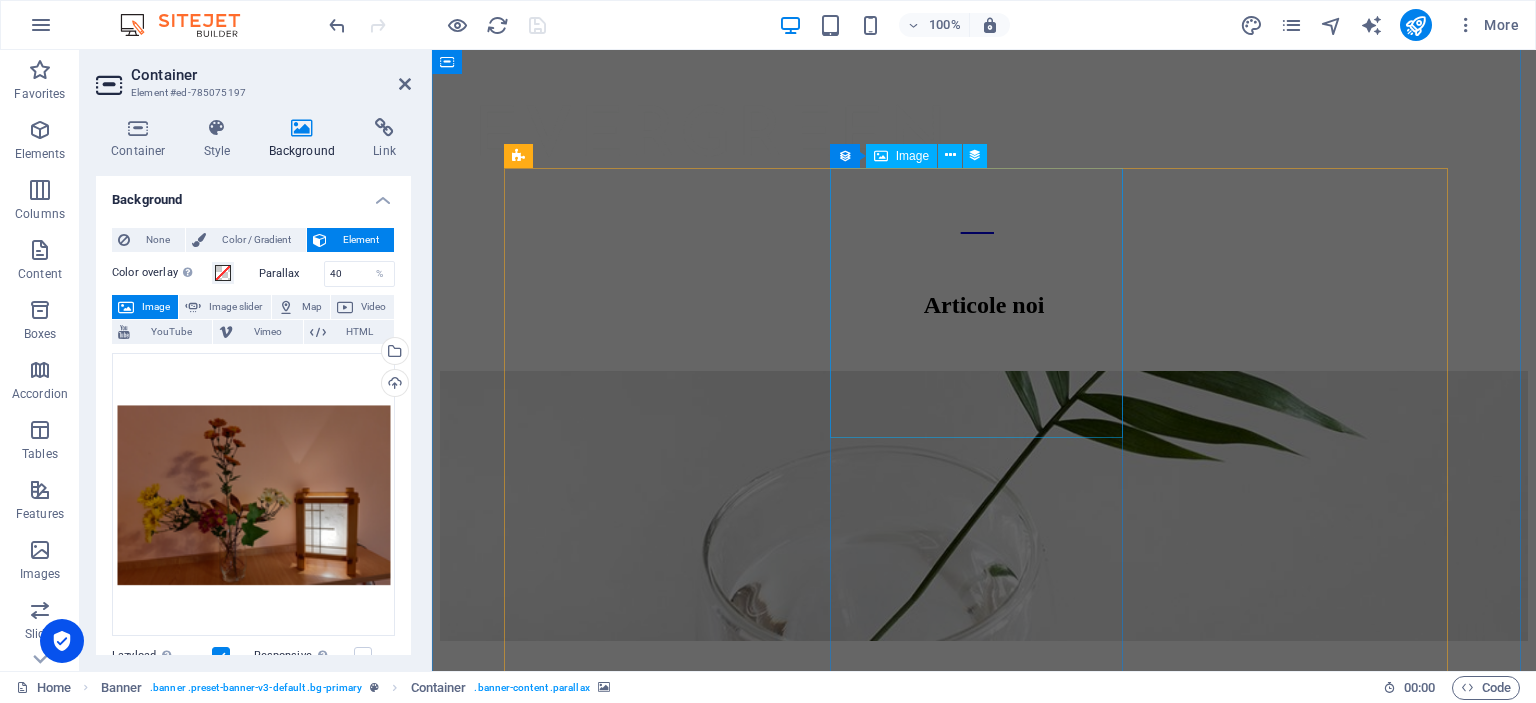 scroll, scrollTop: 0, scrollLeft: 0, axis: both 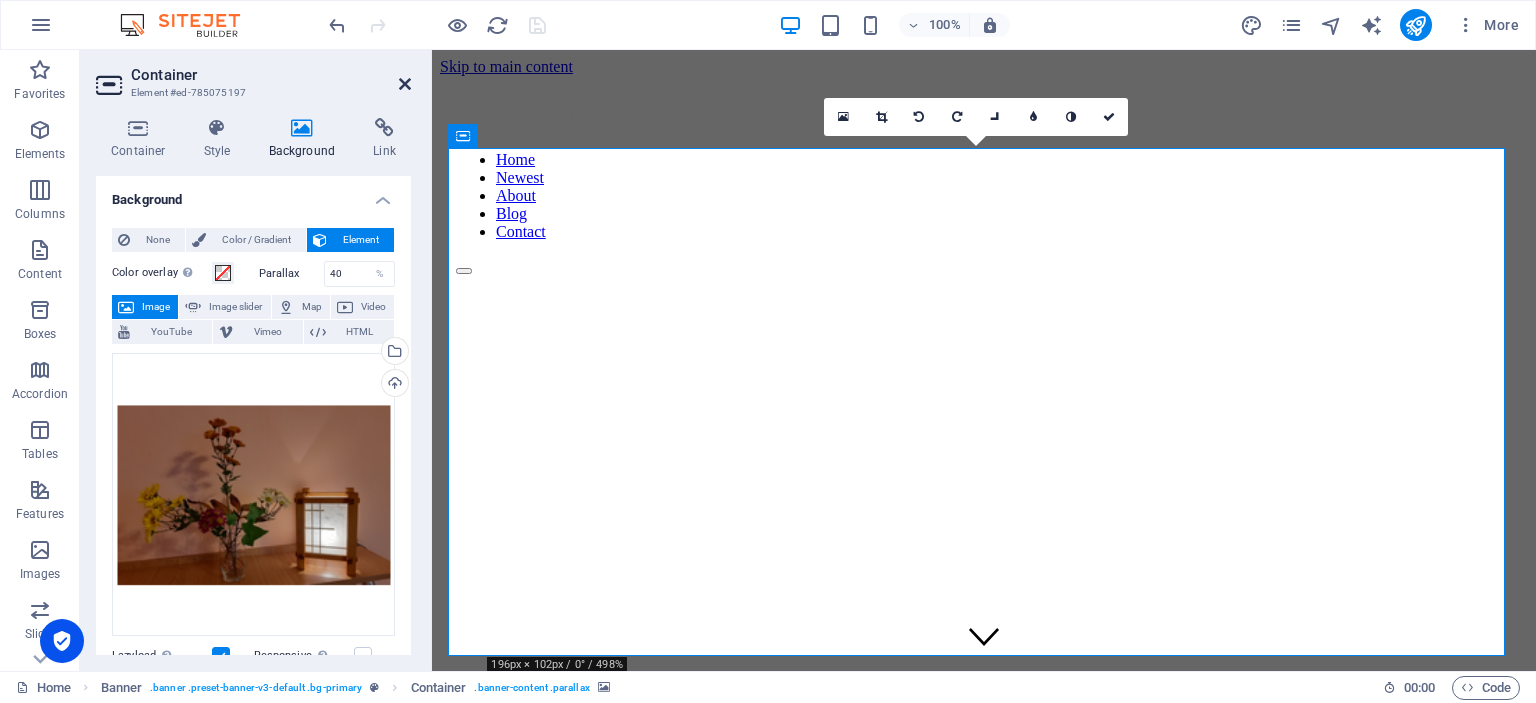 click at bounding box center [405, 84] 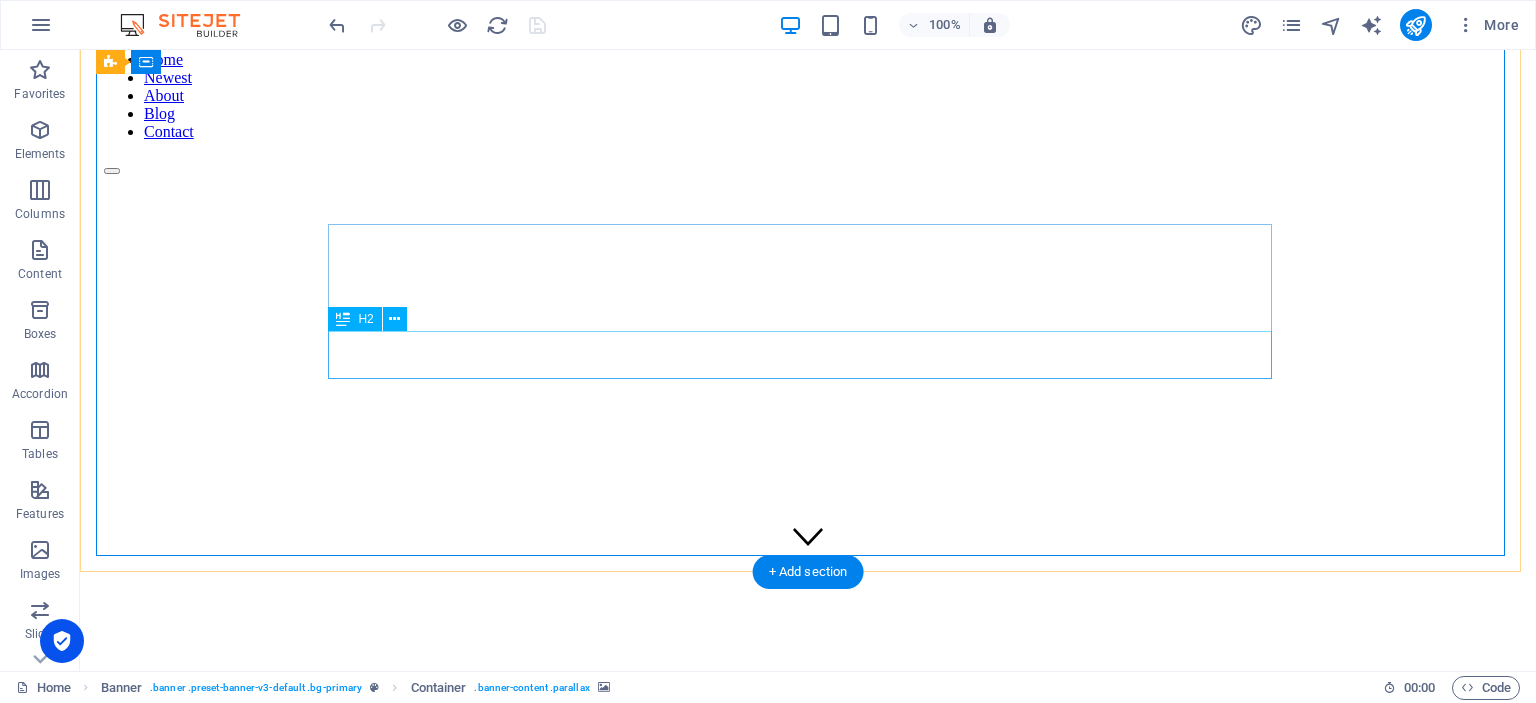 scroll, scrollTop: 0, scrollLeft: 0, axis: both 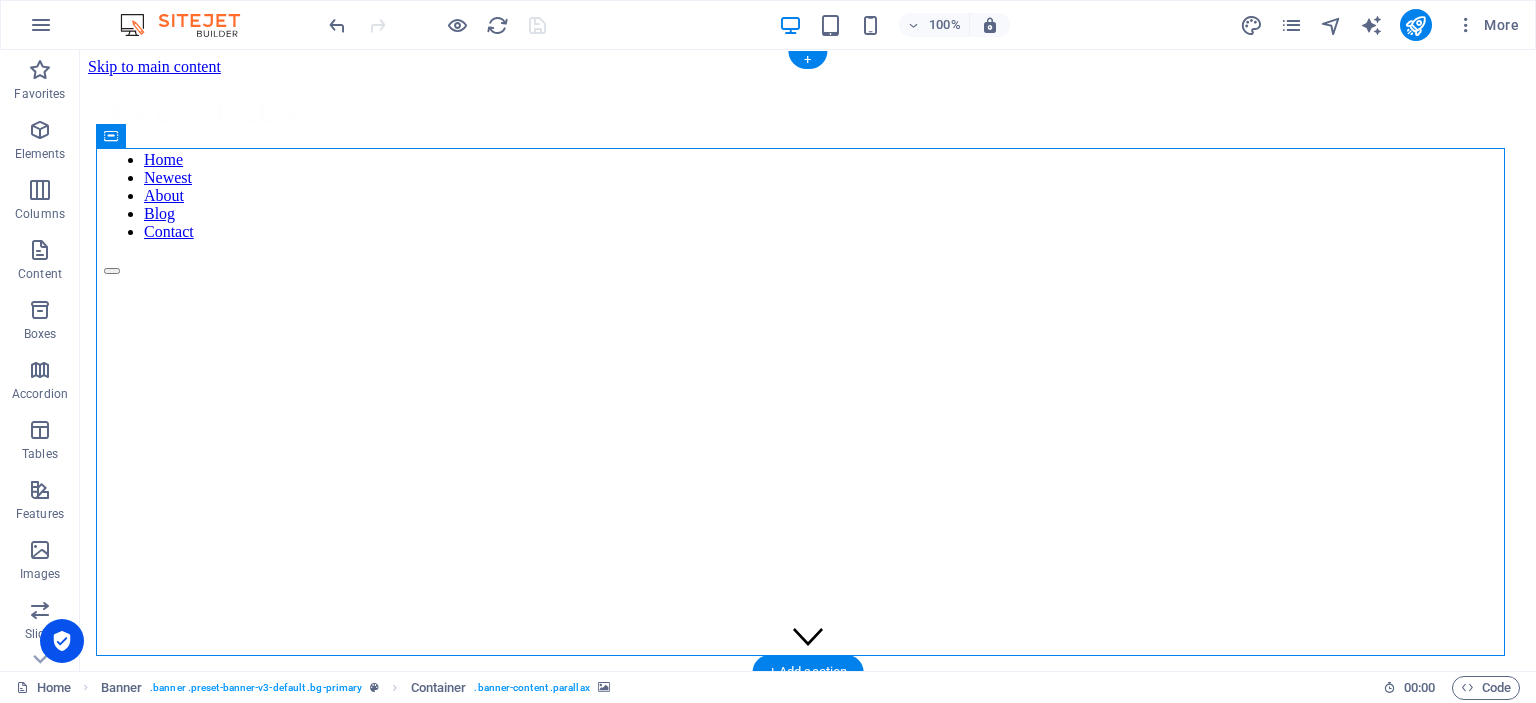 click at bounding box center (808, 236) 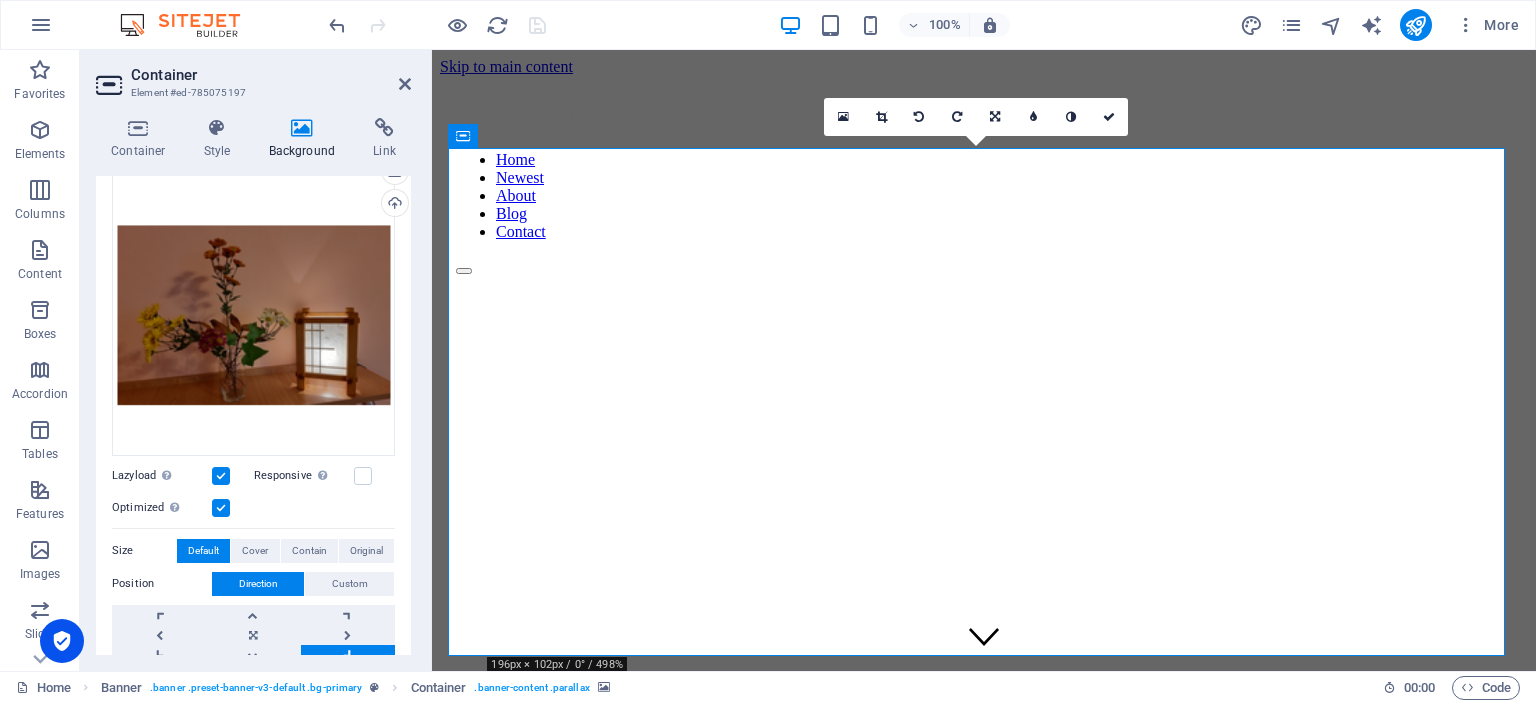 scroll, scrollTop: 300, scrollLeft: 0, axis: vertical 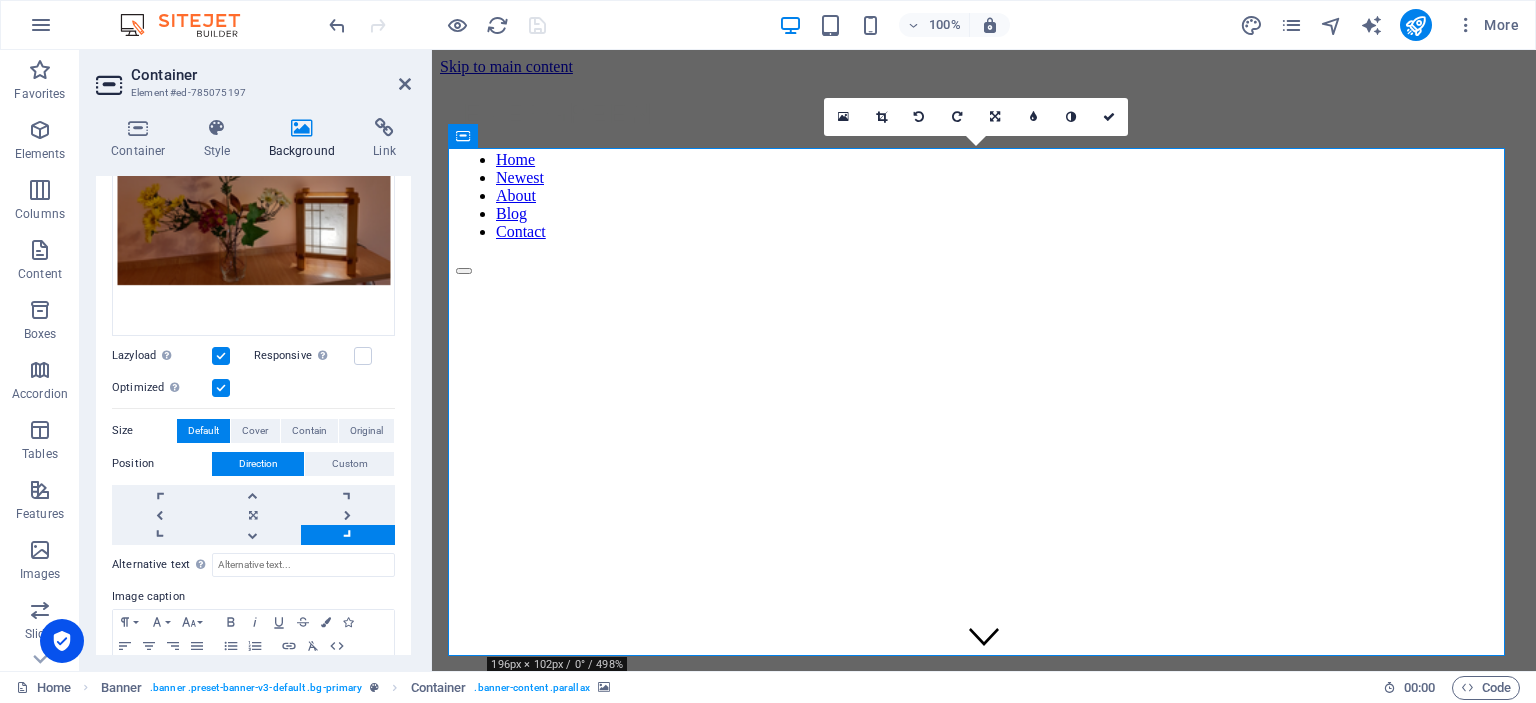 click at bounding box center (221, 356) 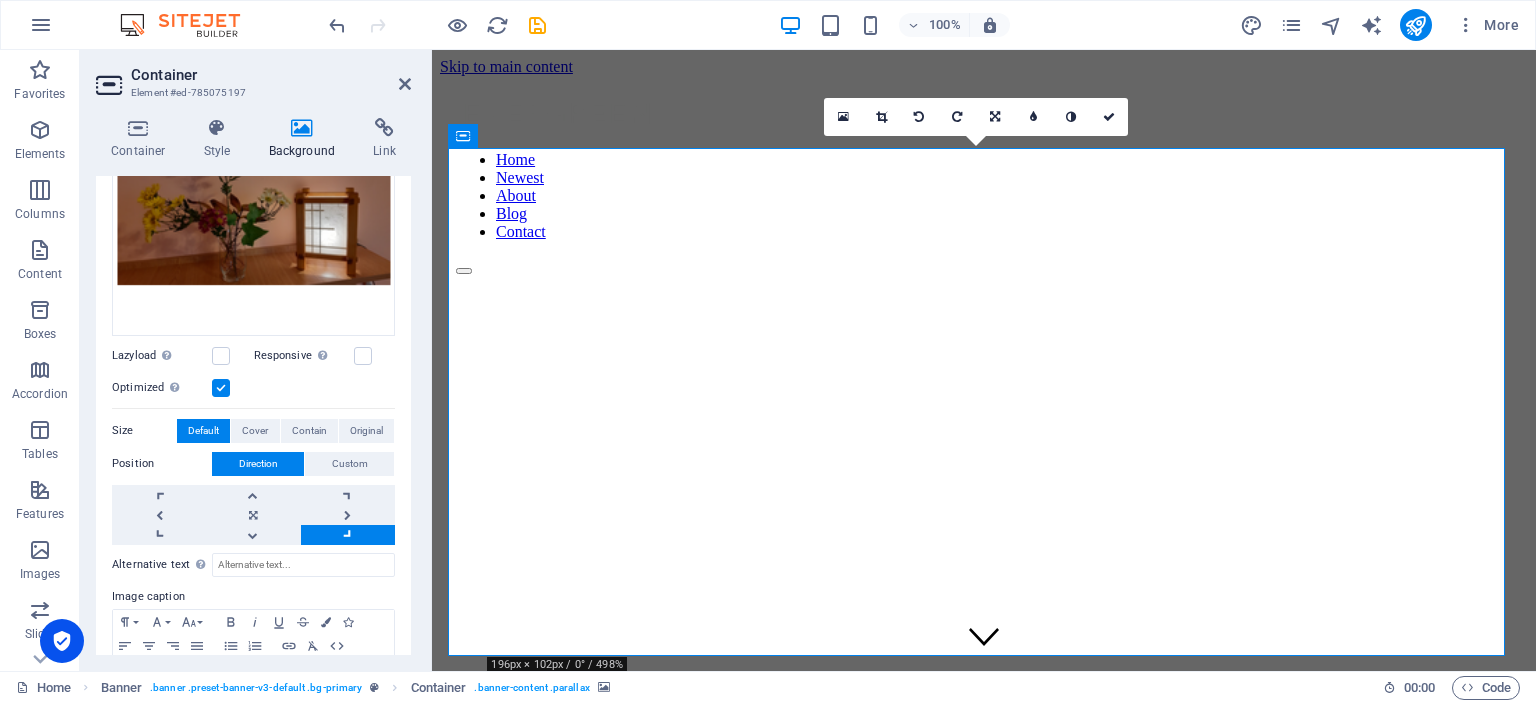 click at bounding box center [221, 388] 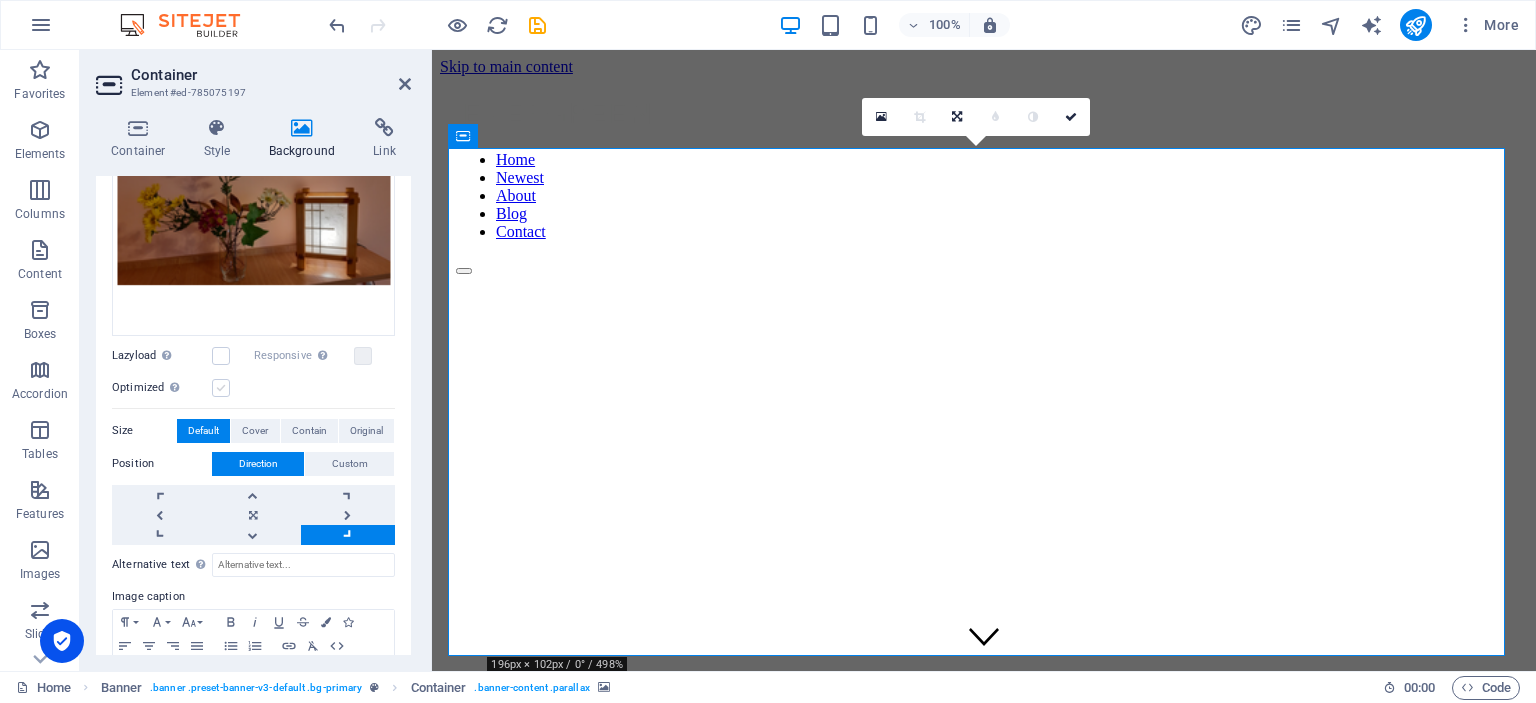 click at bounding box center [221, 388] 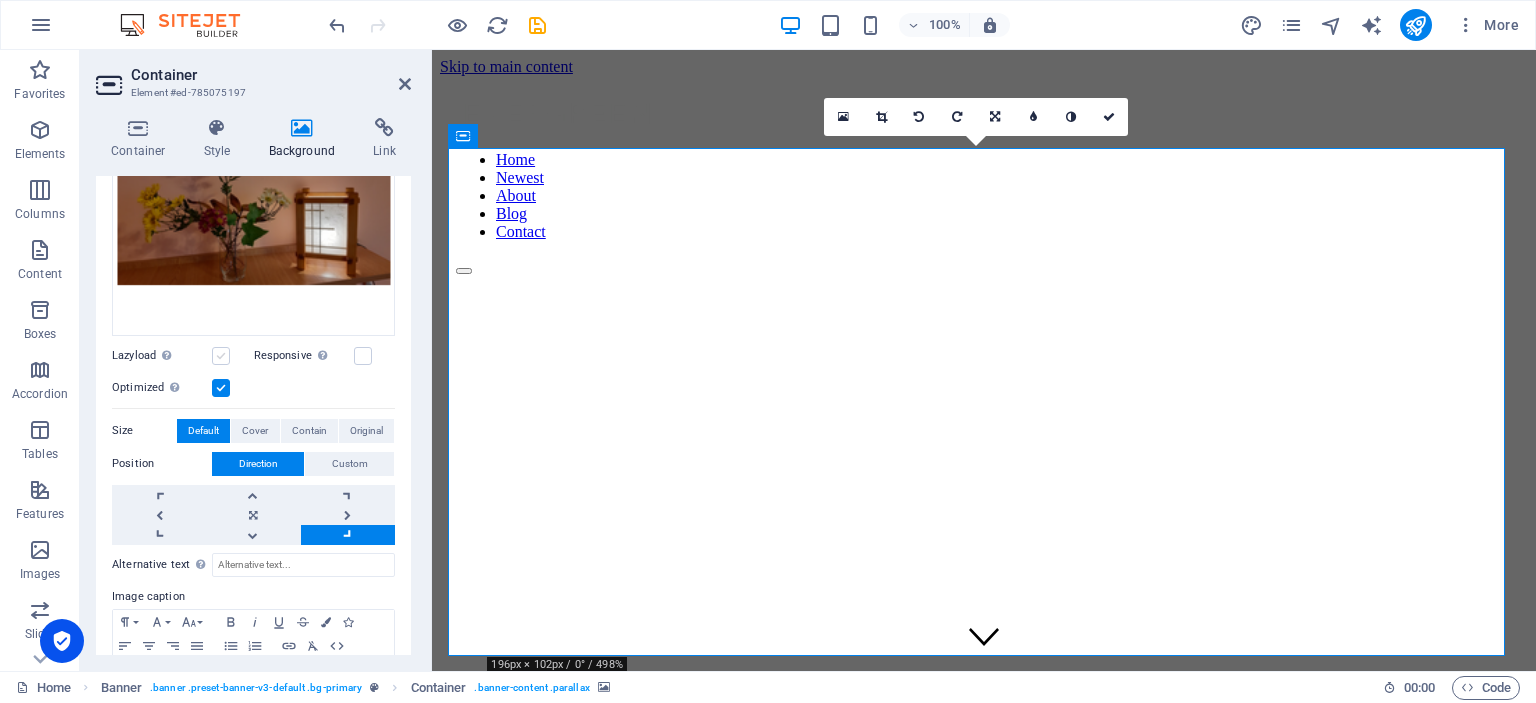 click at bounding box center [221, 356] 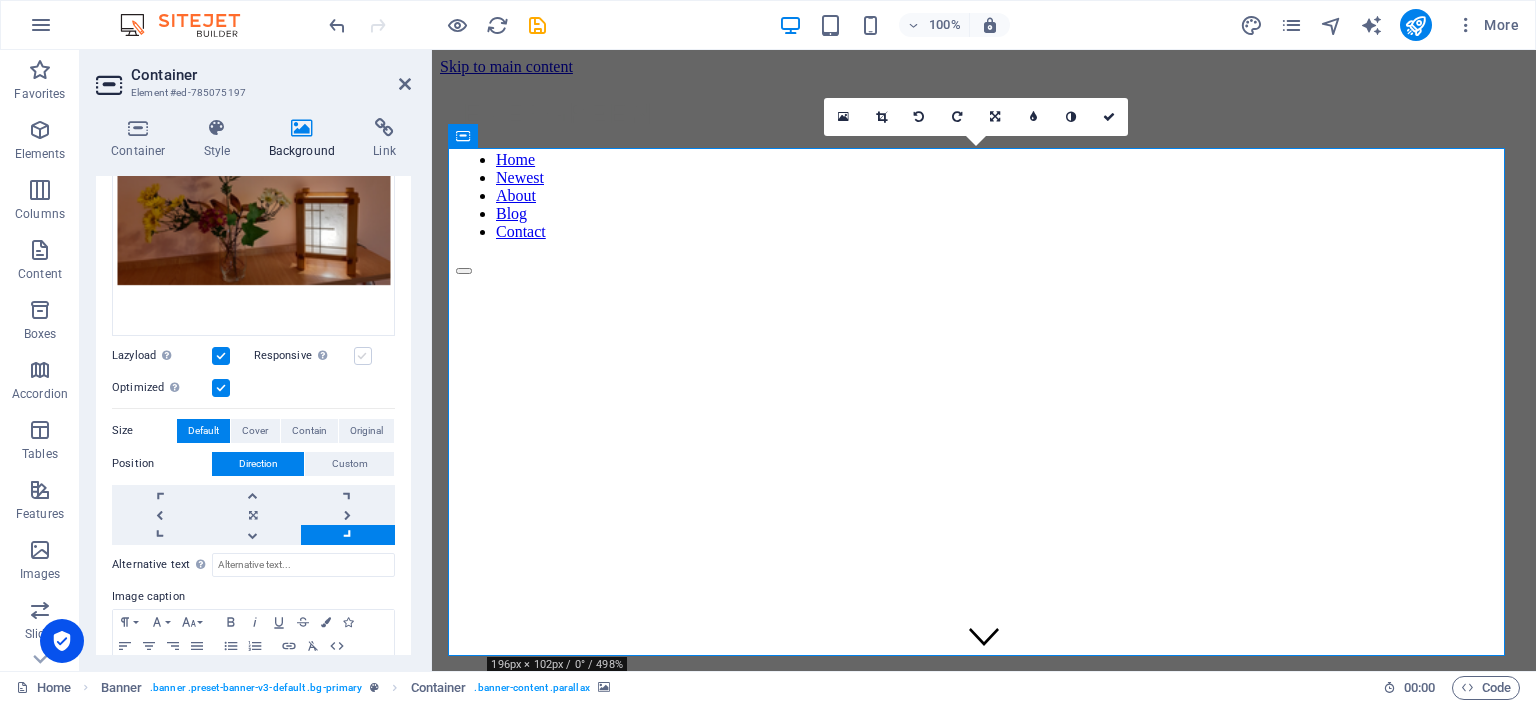 click at bounding box center (363, 356) 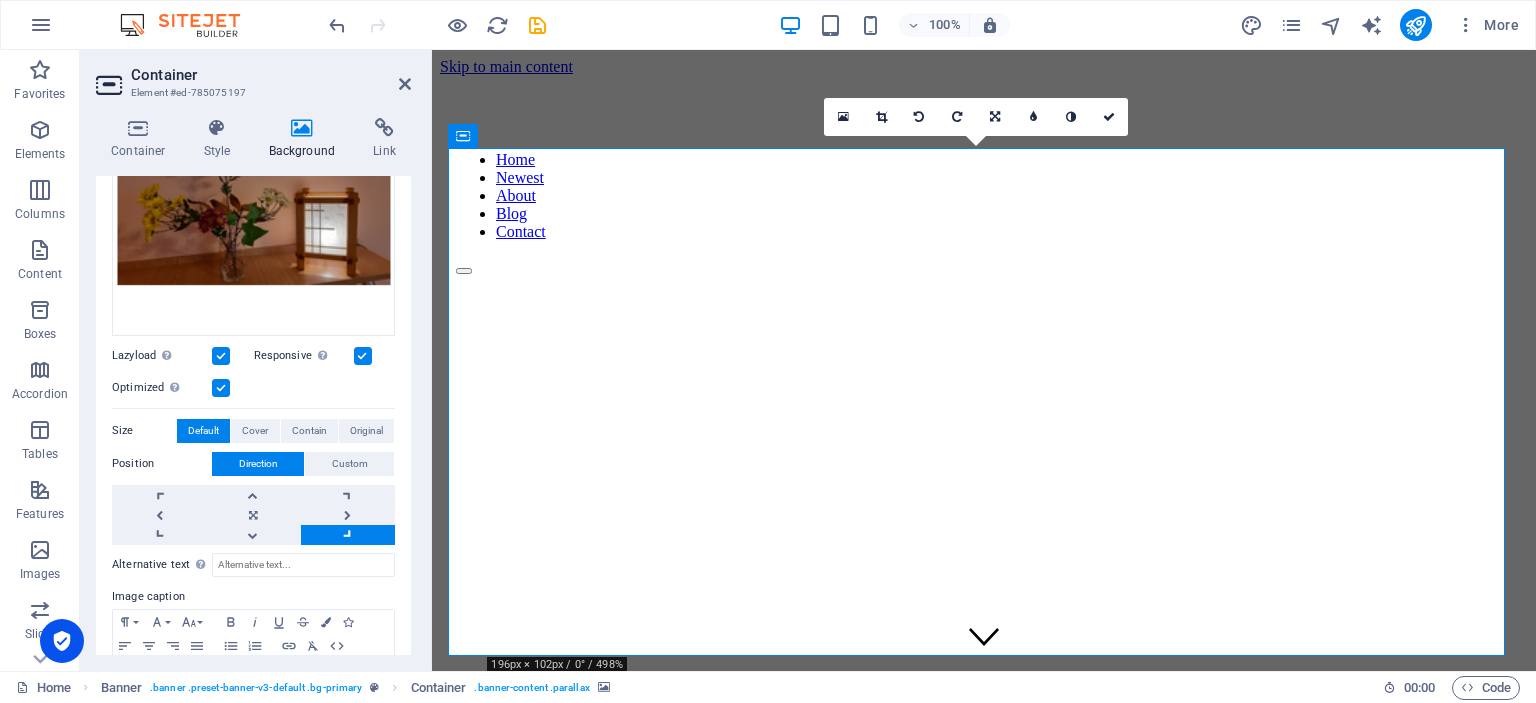 click at bounding box center (363, 356) 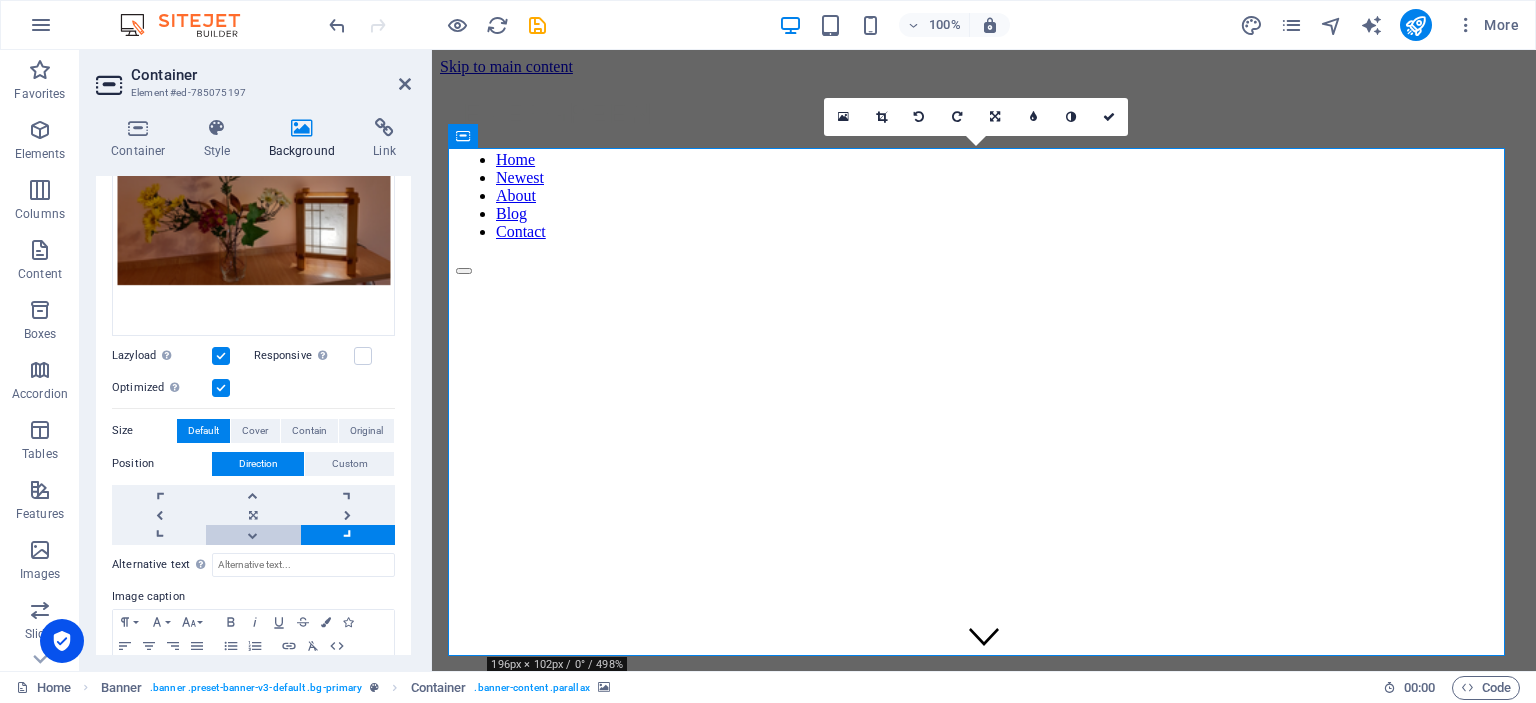 click at bounding box center (253, 535) 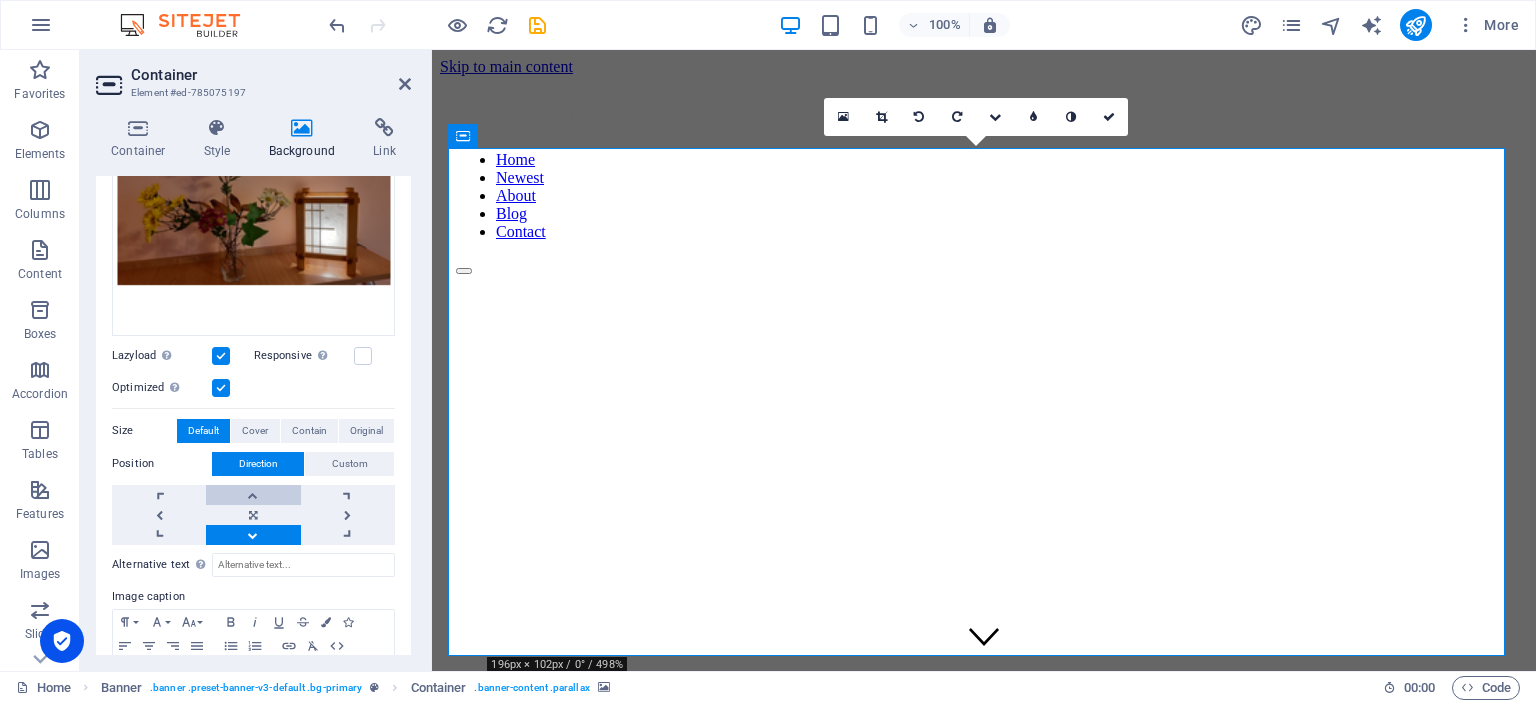click at bounding box center [253, 495] 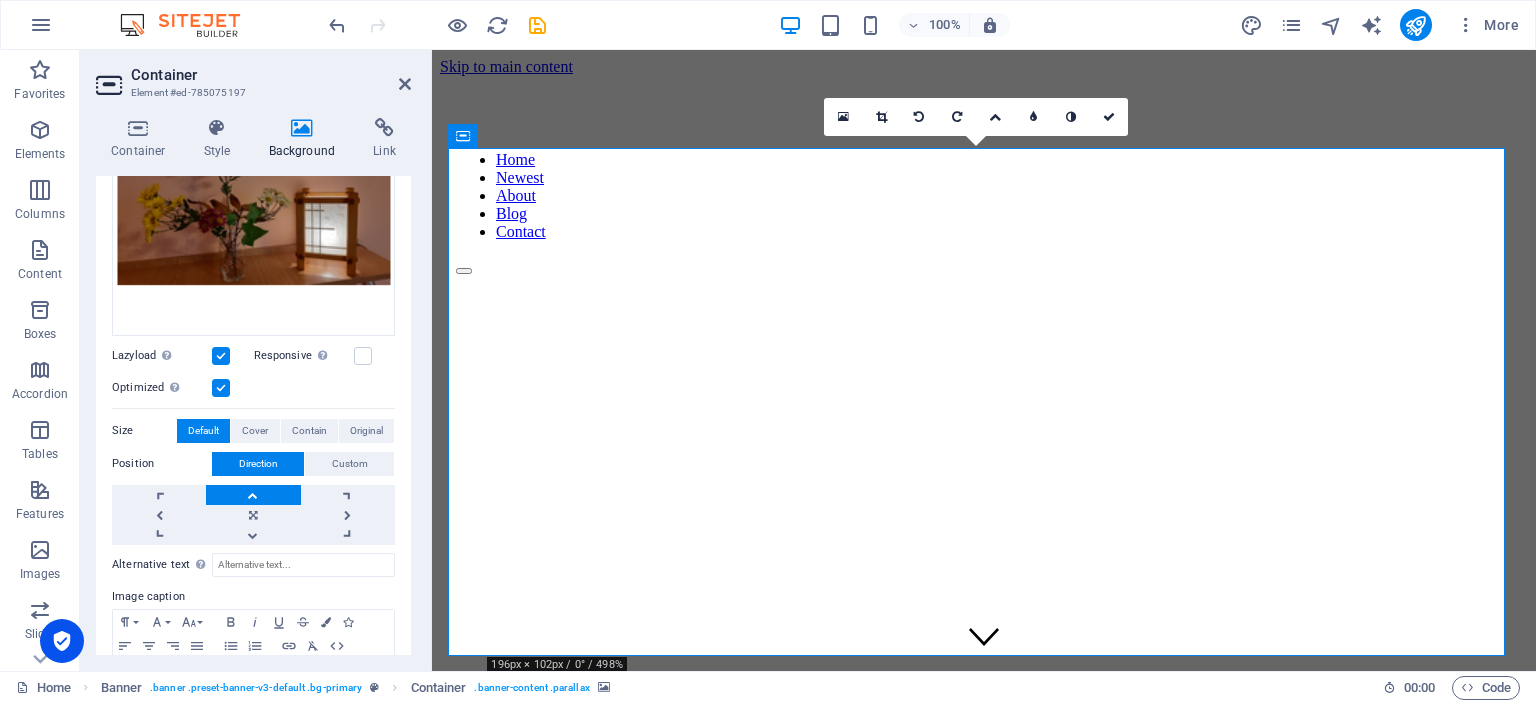 click at bounding box center (253, 495) 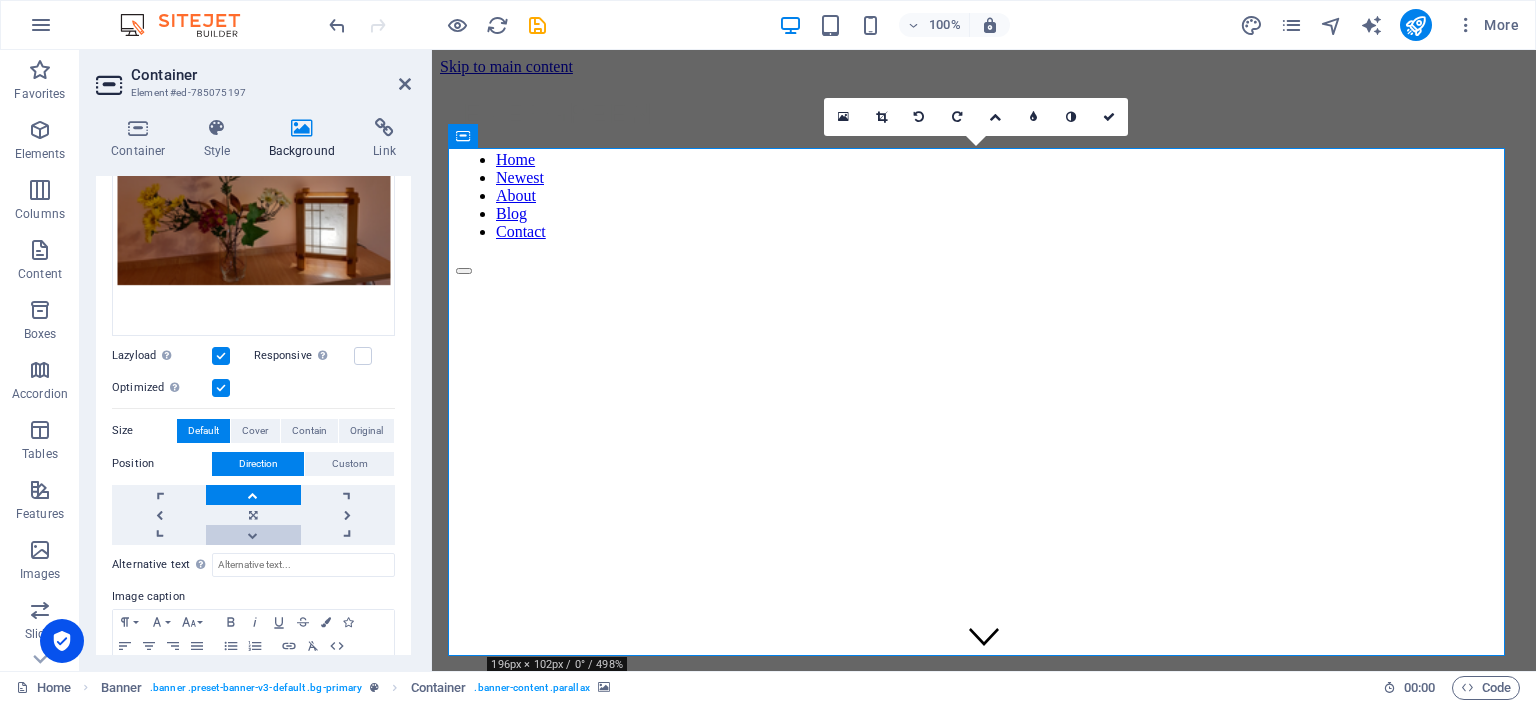 click at bounding box center [253, 535] 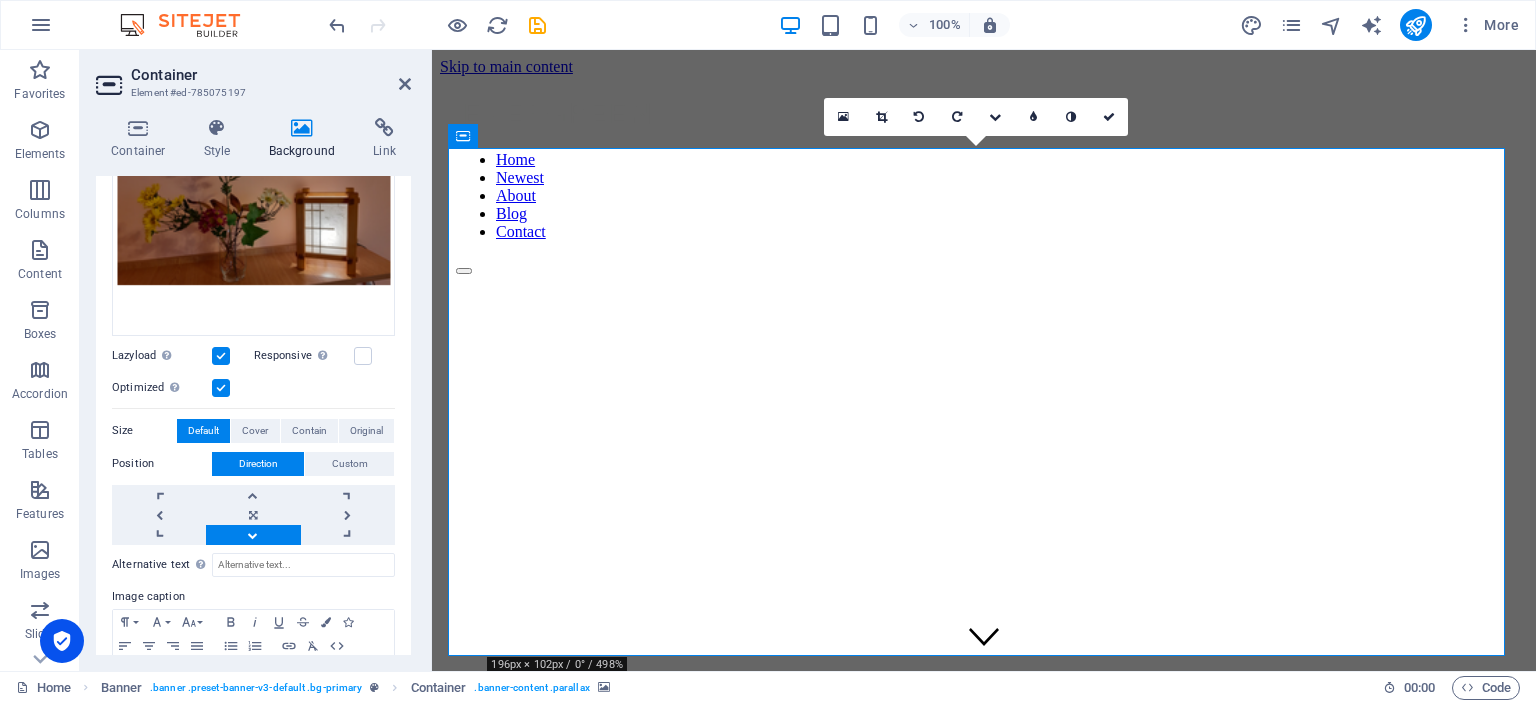 click at bounding box center [253, 535] 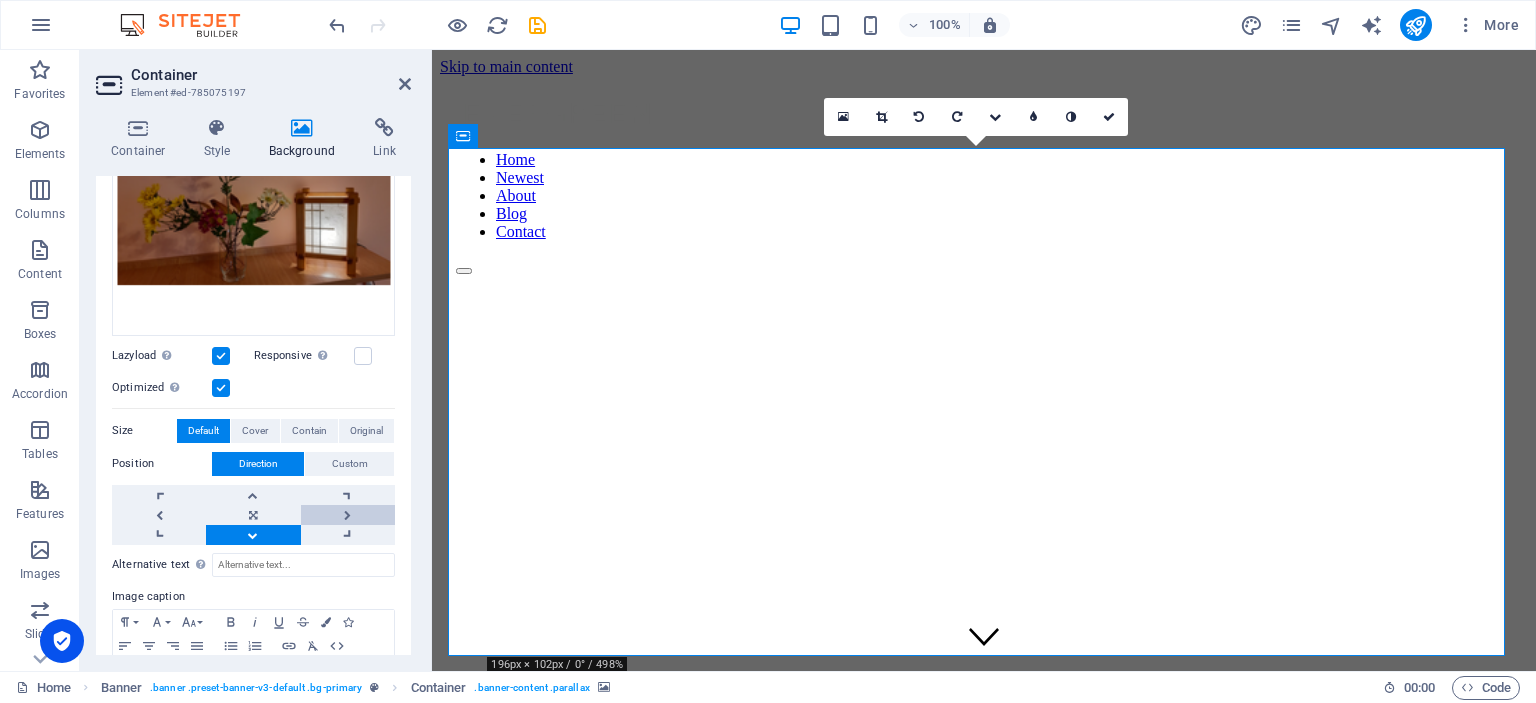 click at bounding box center [348, 515] 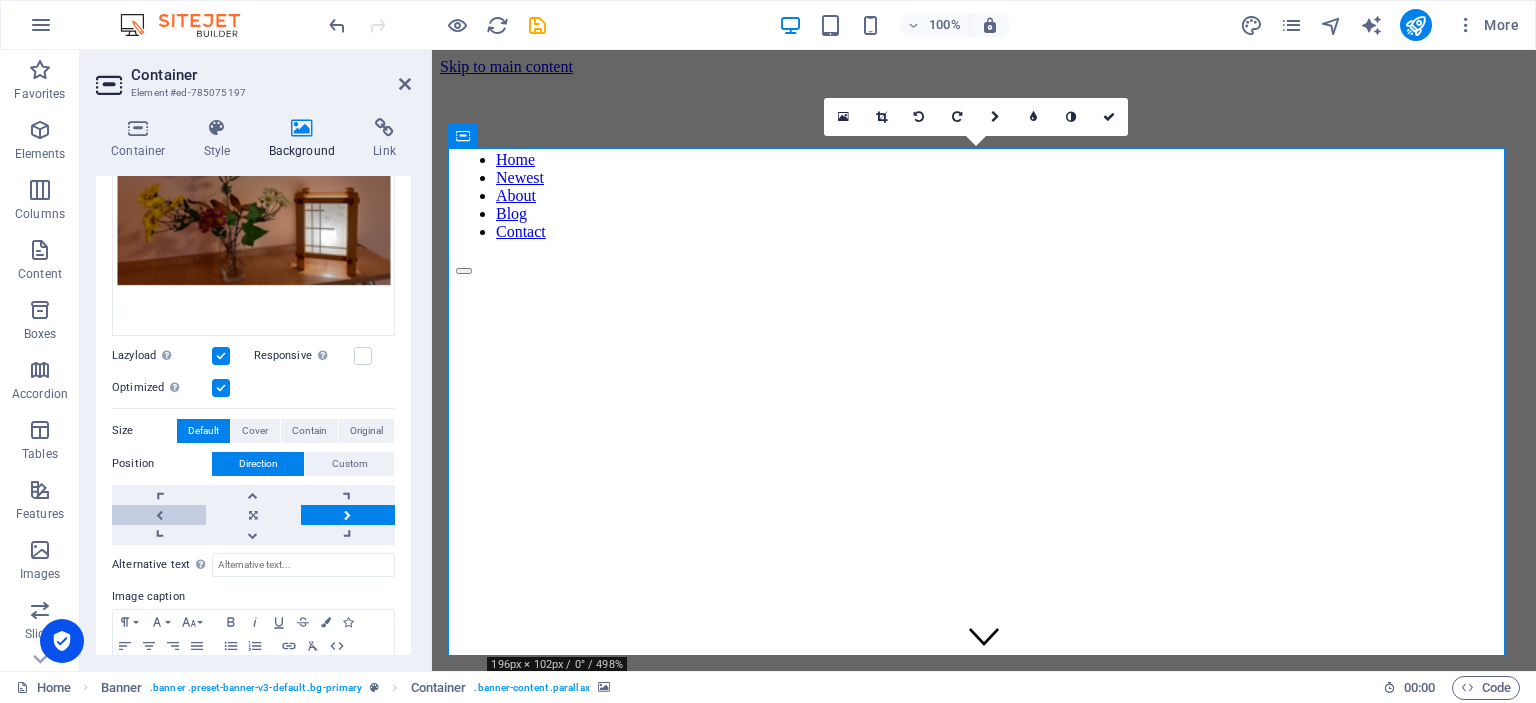 click at bounding box center [159, 515] 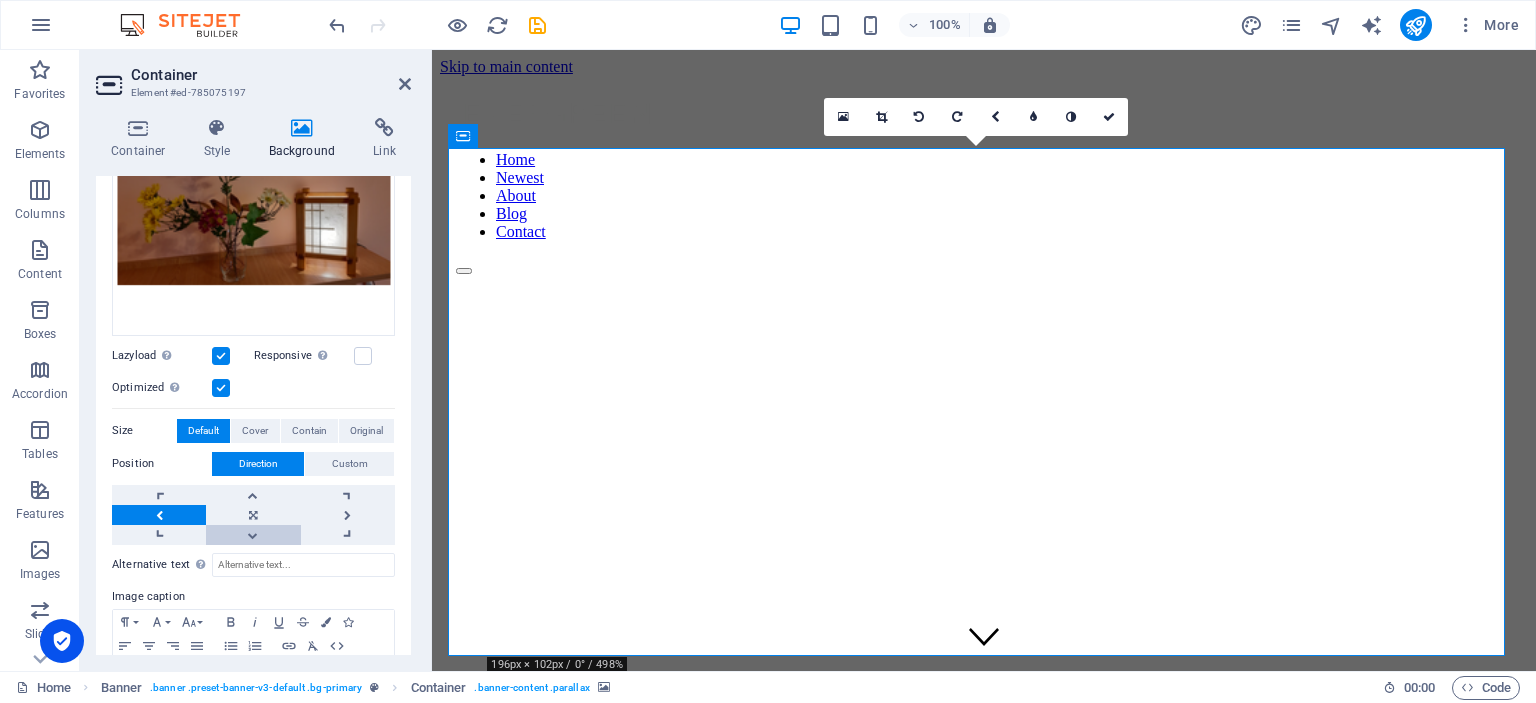 click at bounding box center [253, 535] 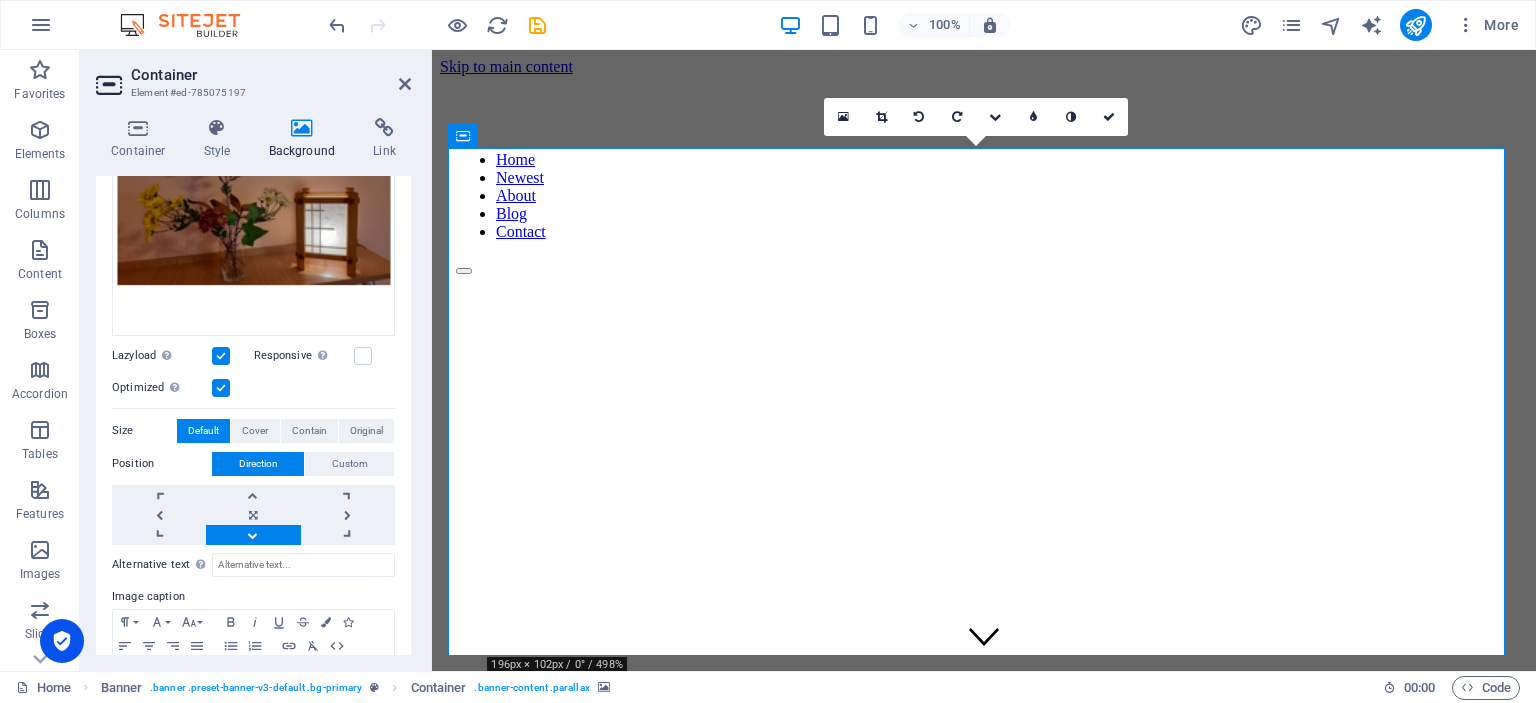 click at bounding box center [253, 535] 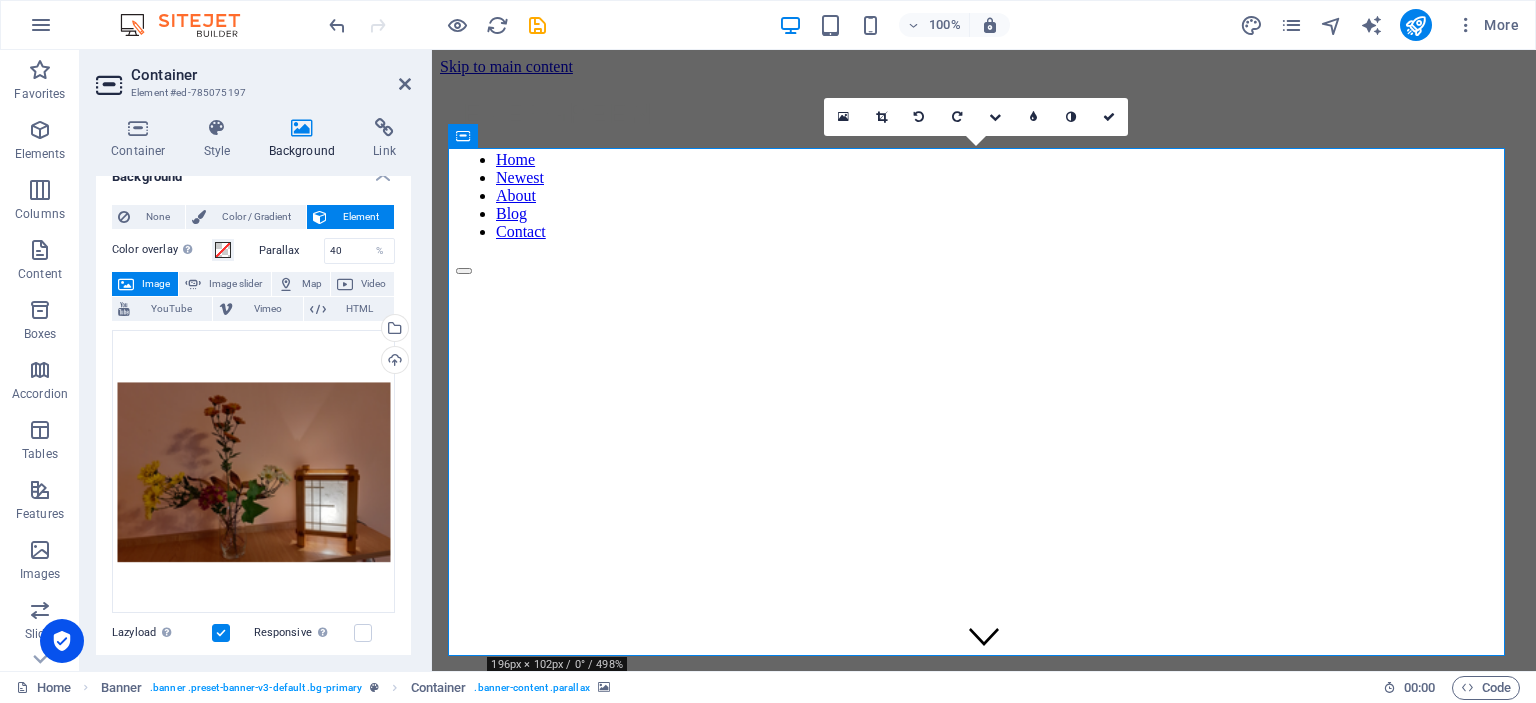 scroll, scrollTop: 0, scrollLeft: 0, axis: both 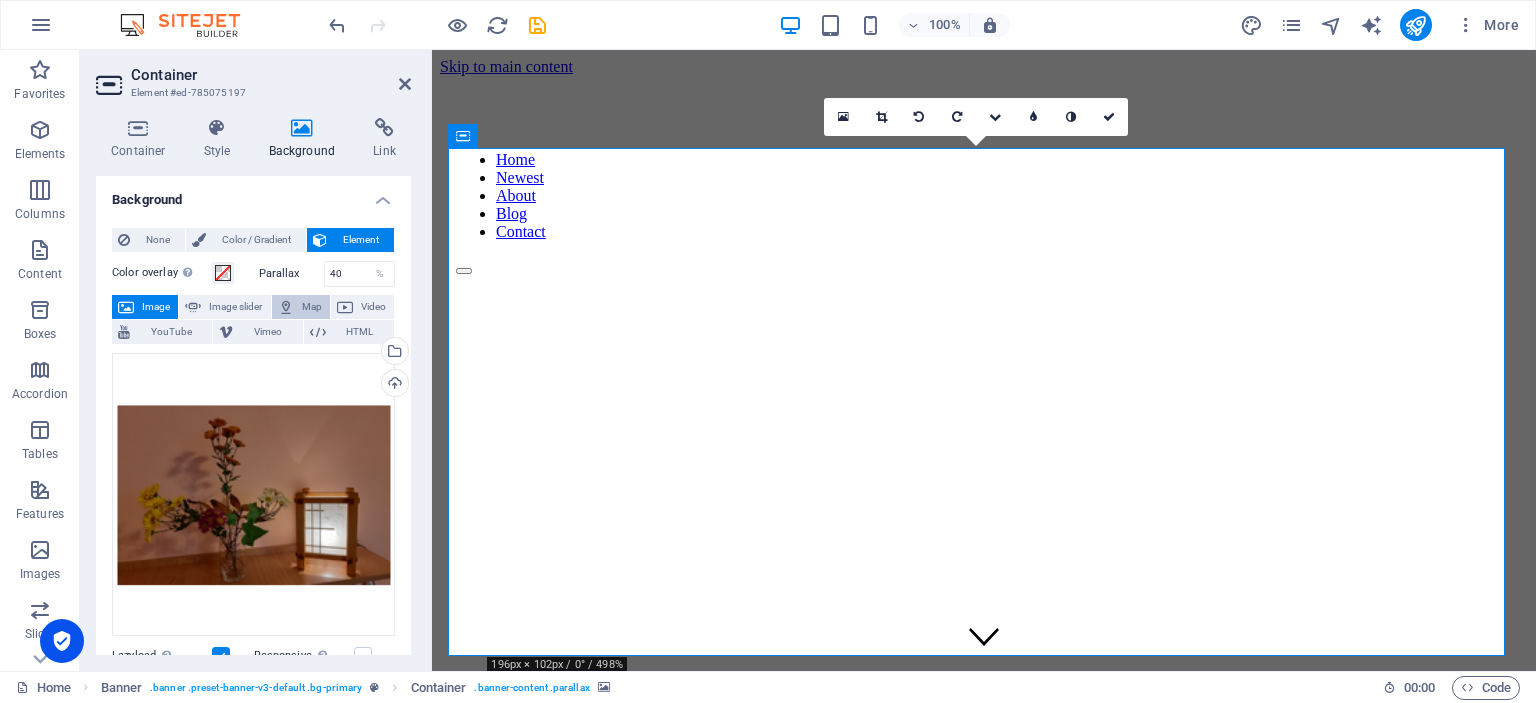 click on "Map" at bounding box center [312, 307] 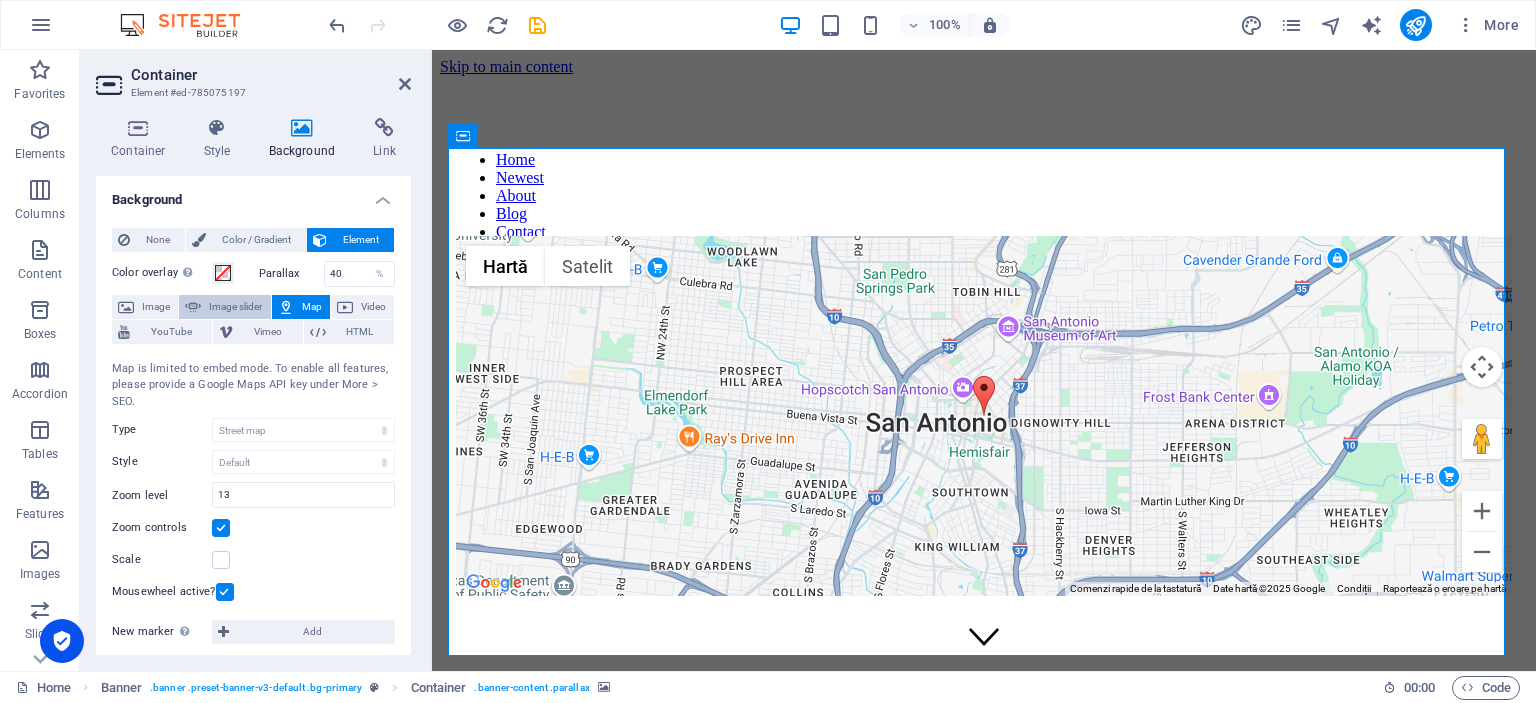 click on "Image slider" at bounding box center [235, 307] 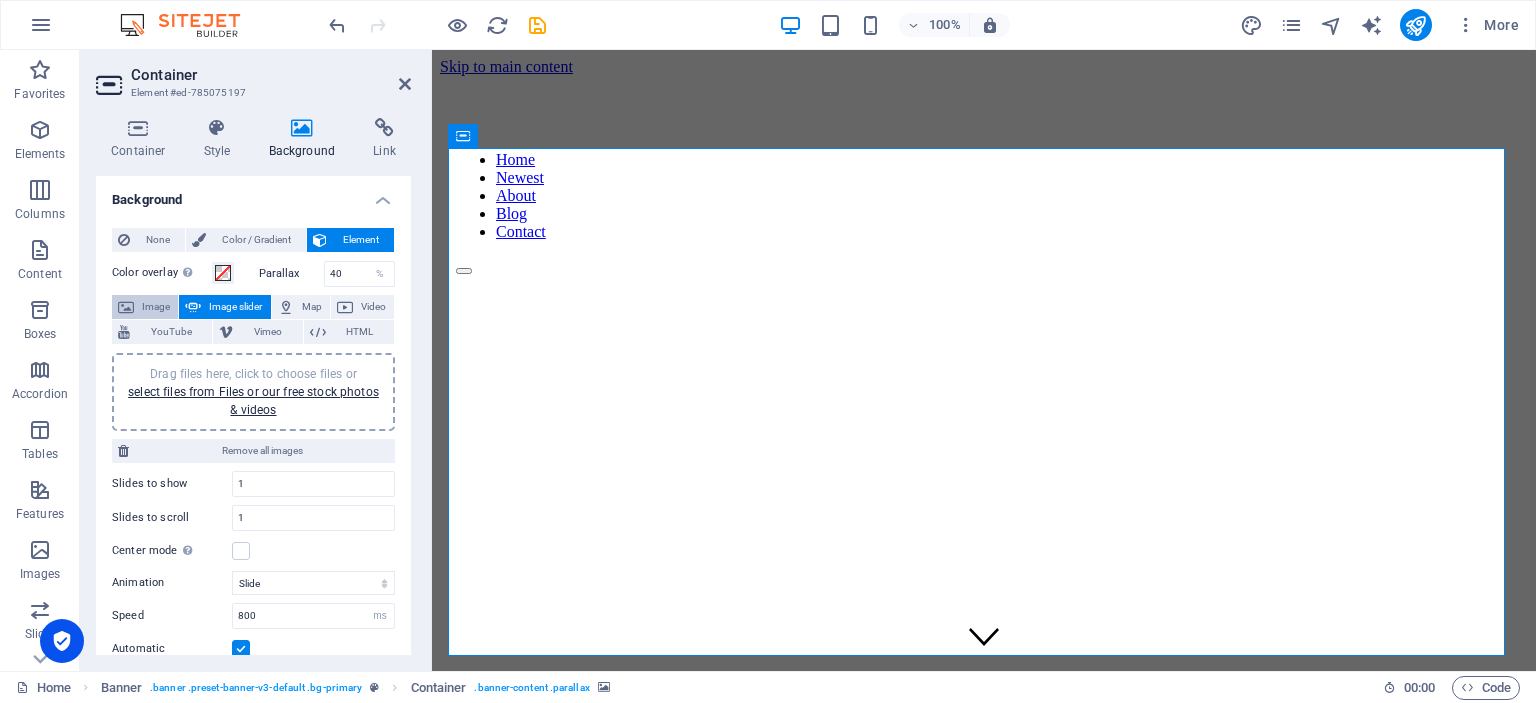 click on "Image" at bounding box center [156, 307] 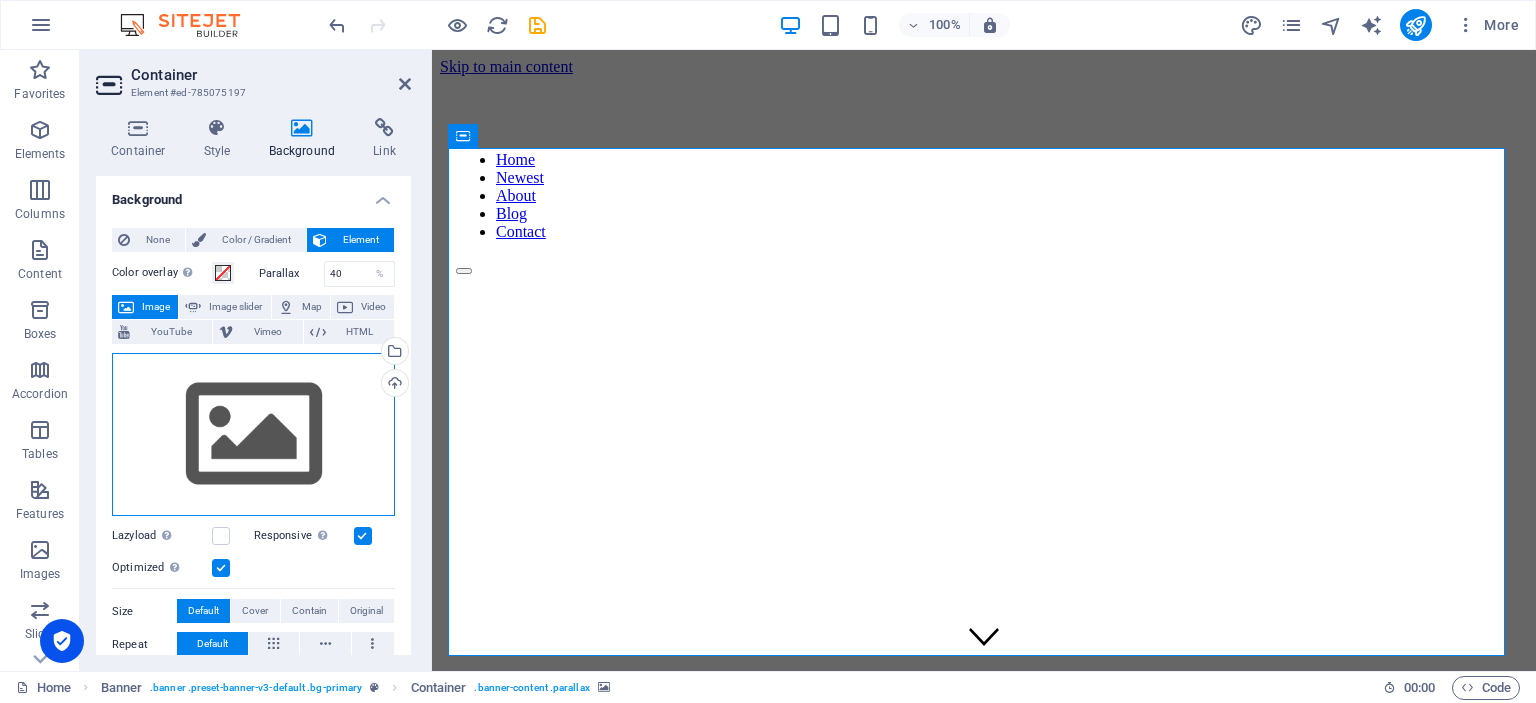 click on "Drag files here, click to choose files or select files from Files or our free stock photos & videos" at bounding box center (253, 435) 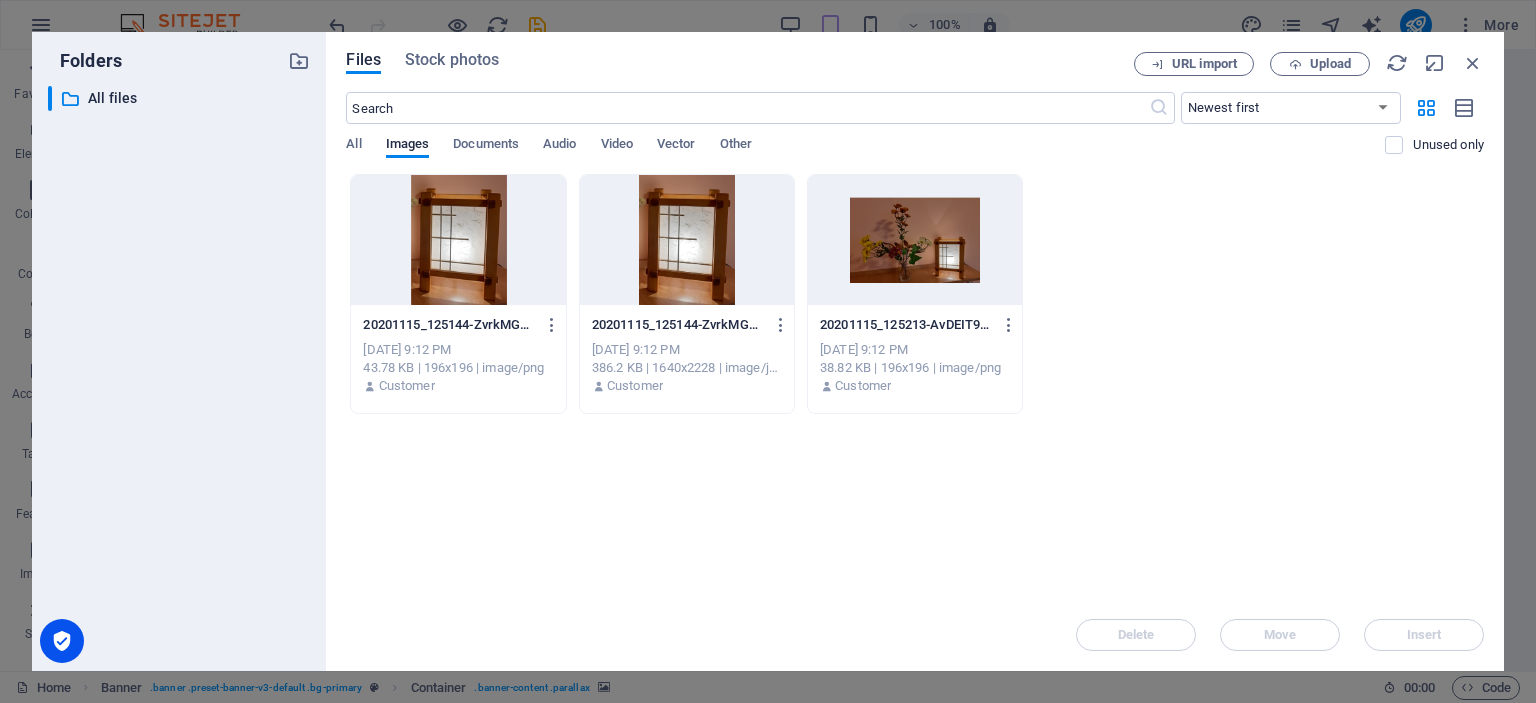 click at bounding box center (915, 240) 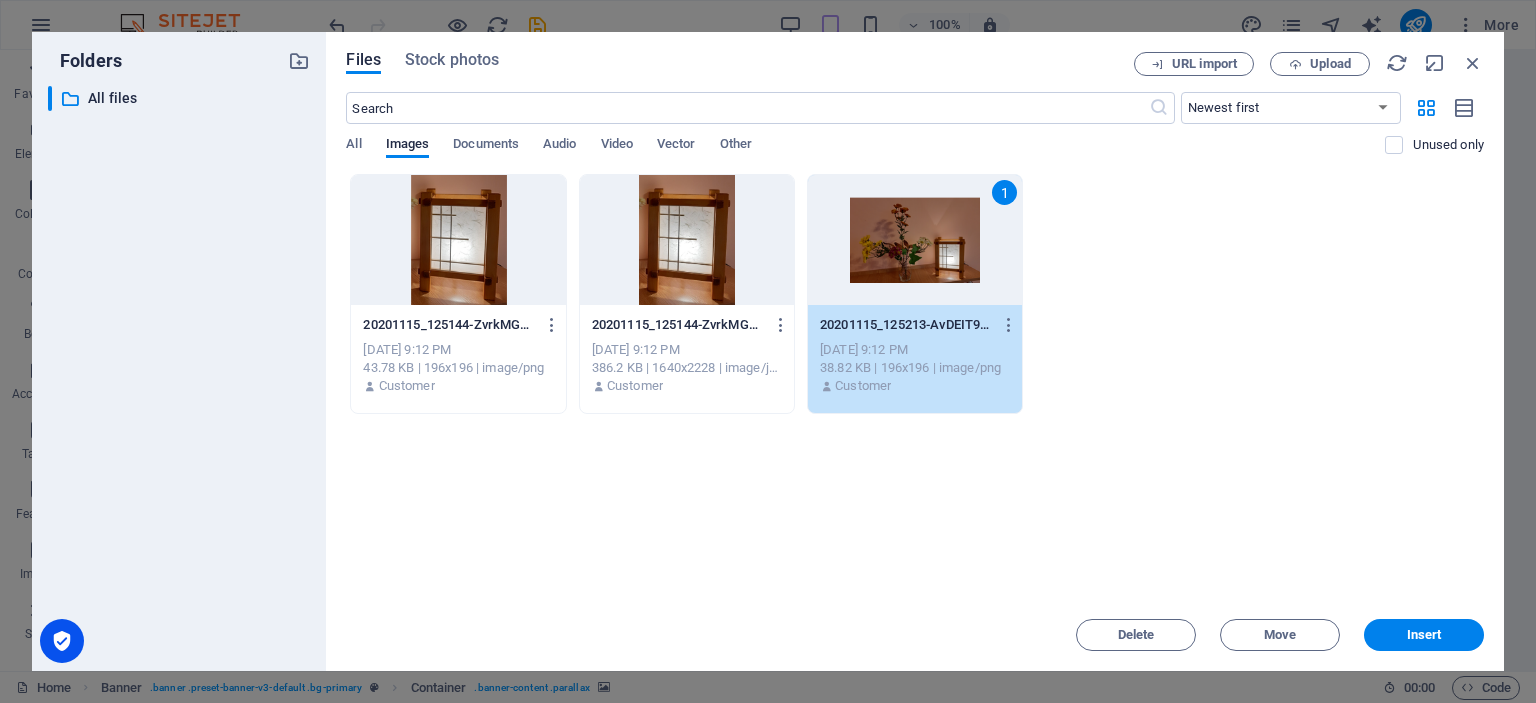 click on "20201115_125144-ZvrkMG_vkGIKvUlNm_VAoQ-fE-exRwOX1WZwWiMTKHSjA.png 20201115_125144-ZvrkMG_vkGIKvUlNm_VAoQ-fE-exRwOX1WZwWiMTKHSjA.png Jul 11, 2025 9:12 PM 43.78 KB | 196x196 | image/png Customer 20201115_125144-ZvrkMG_vkGIKvUlNm_VAoQ.jpg 20201115_125144-ZvrkMG_vkGIKvUlNm_VAoQ.jpg Jul 11, 2025 9:12 PM 386.2 KB | 1640x2228 | image/jpeg Customer 1 20201115_125213-AvDEIT96bwo0Aj5eOwrjWg-K-ykNY9PIJLJbS8vs79LPQ.png 20201115_125213-AvDEIT96bwo0Aj5eOwrjWg-K-ykNY9PIJLJbS8vs79LPQ.png Jul 11, 2025 9:12 PM 38.82 KB | 196x196 | image/png Customer" at bounding box center (915, 294) 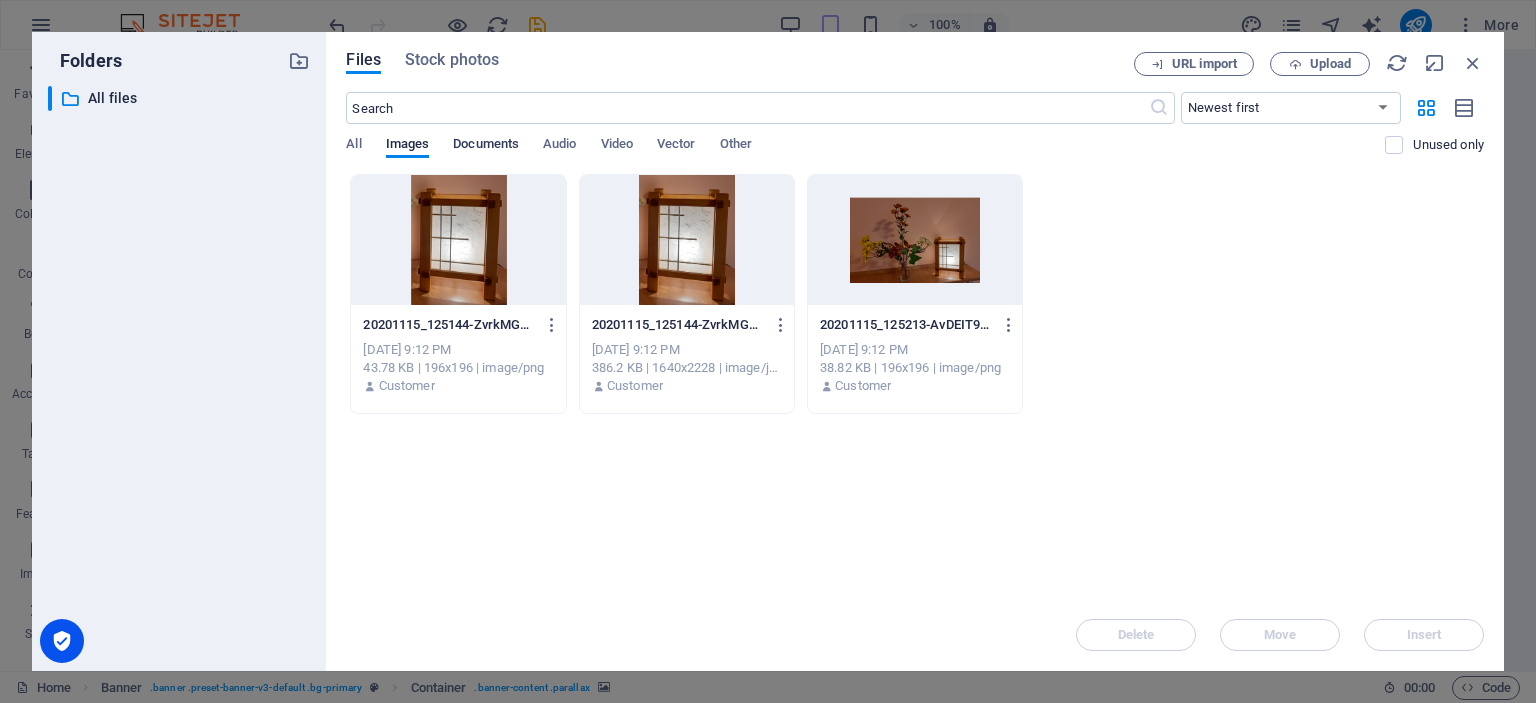 click on "Documents" at bounding box center (486, 146) 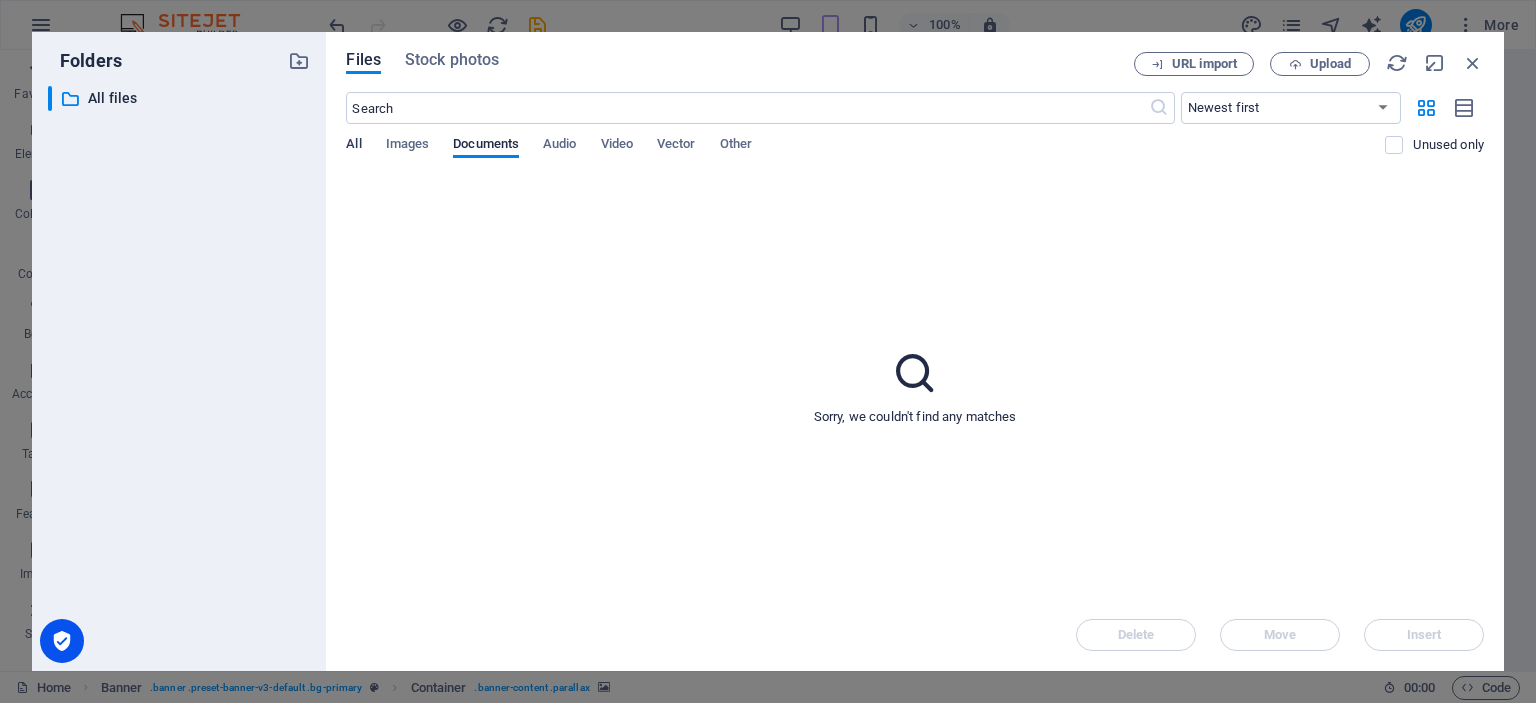 click on "All" at bounding box center (353, 146) 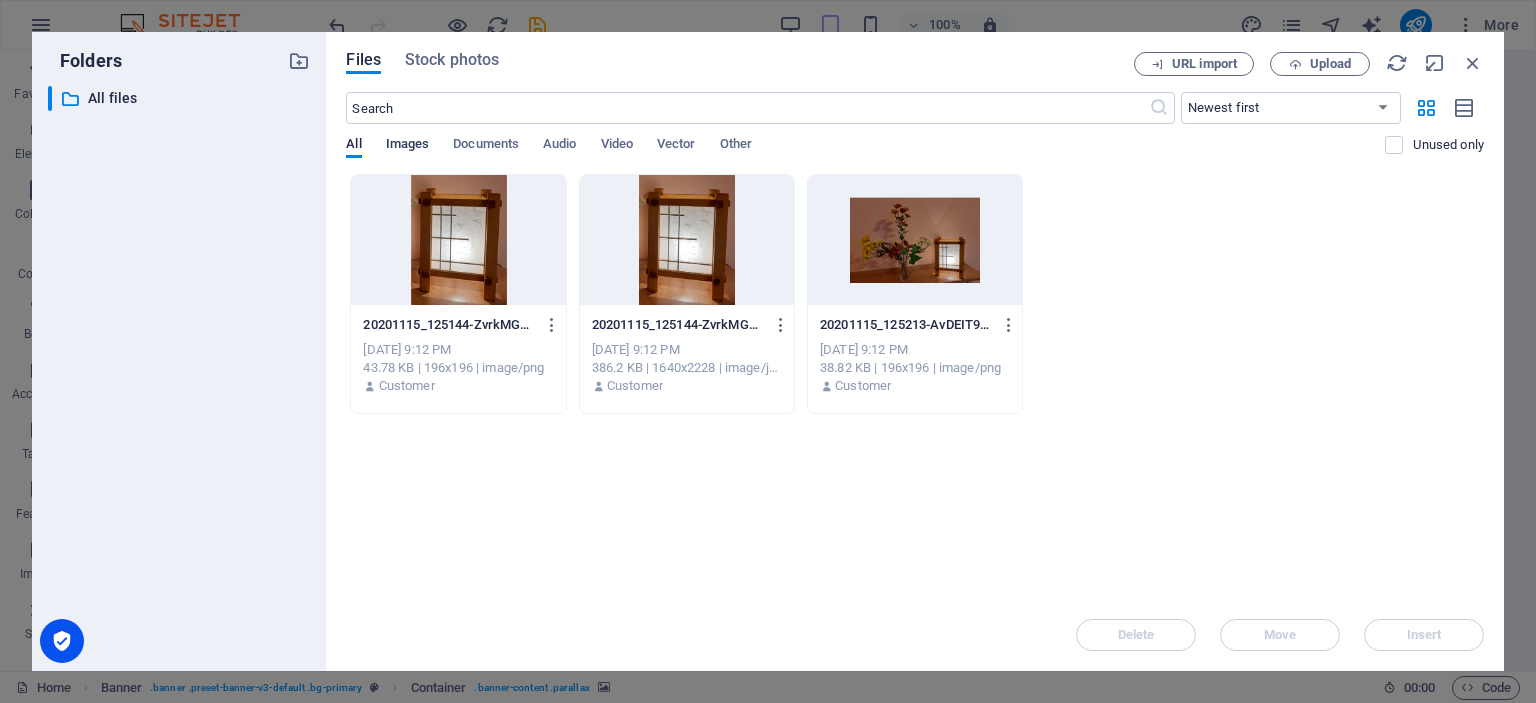click on "Images" at bounding box center [408, 146] 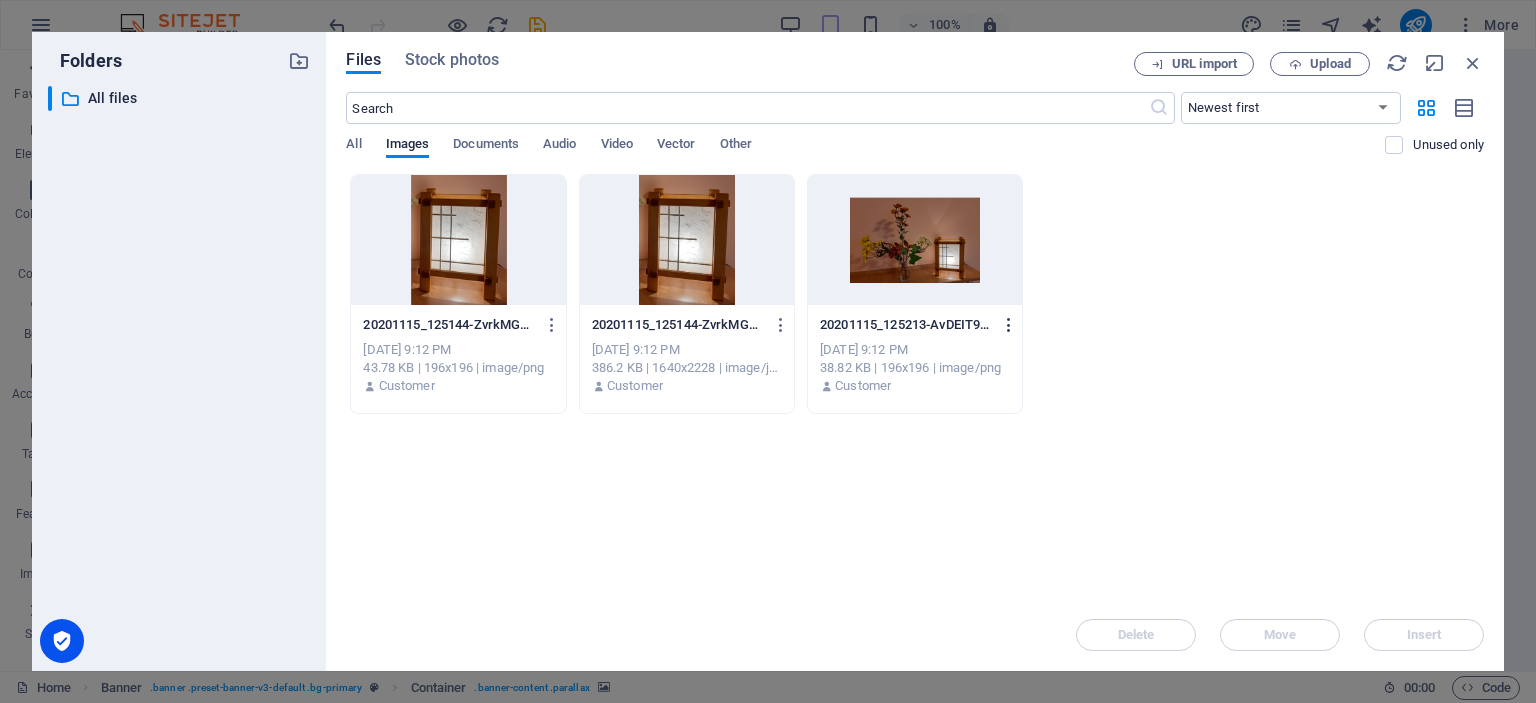 click at bounding box center (1009, 325) 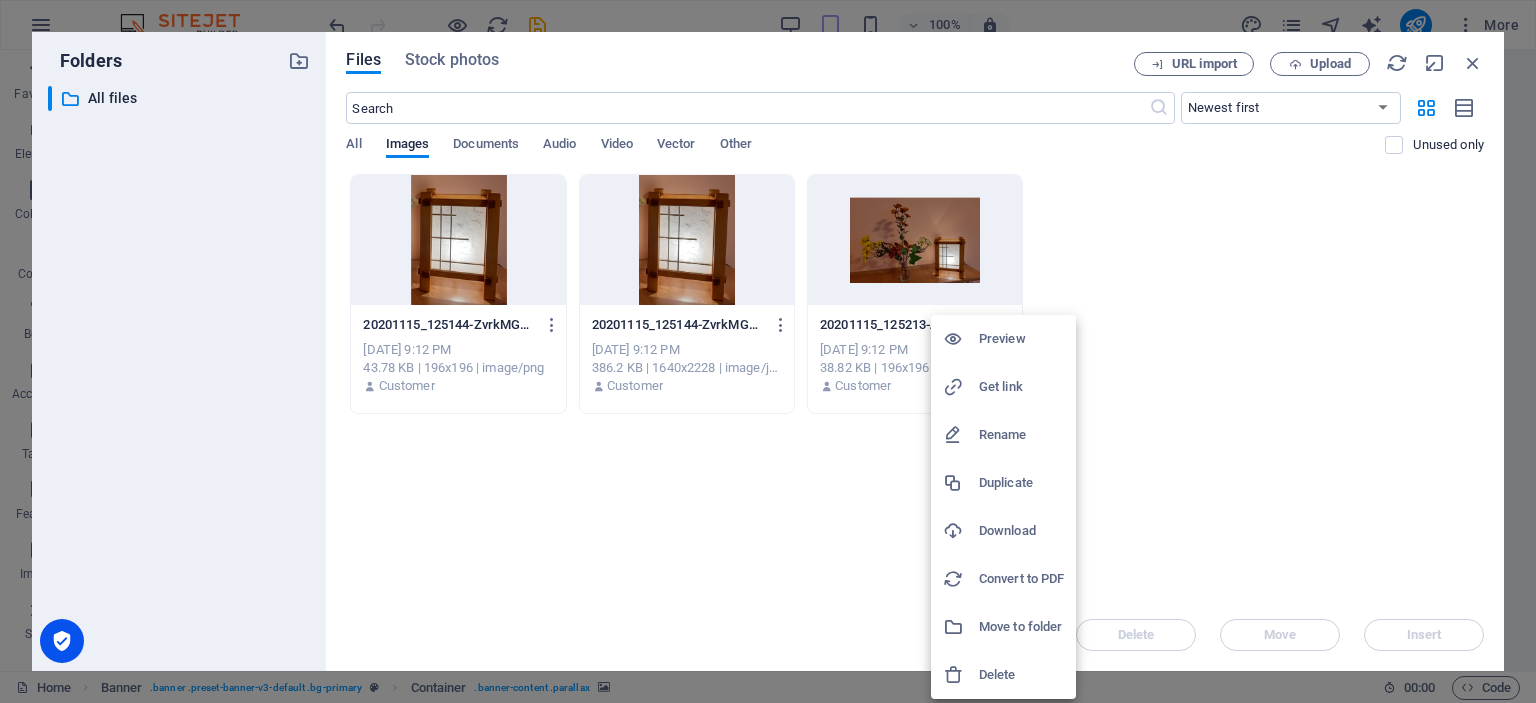 click on "Delete" at bounding box center [1021, 675] 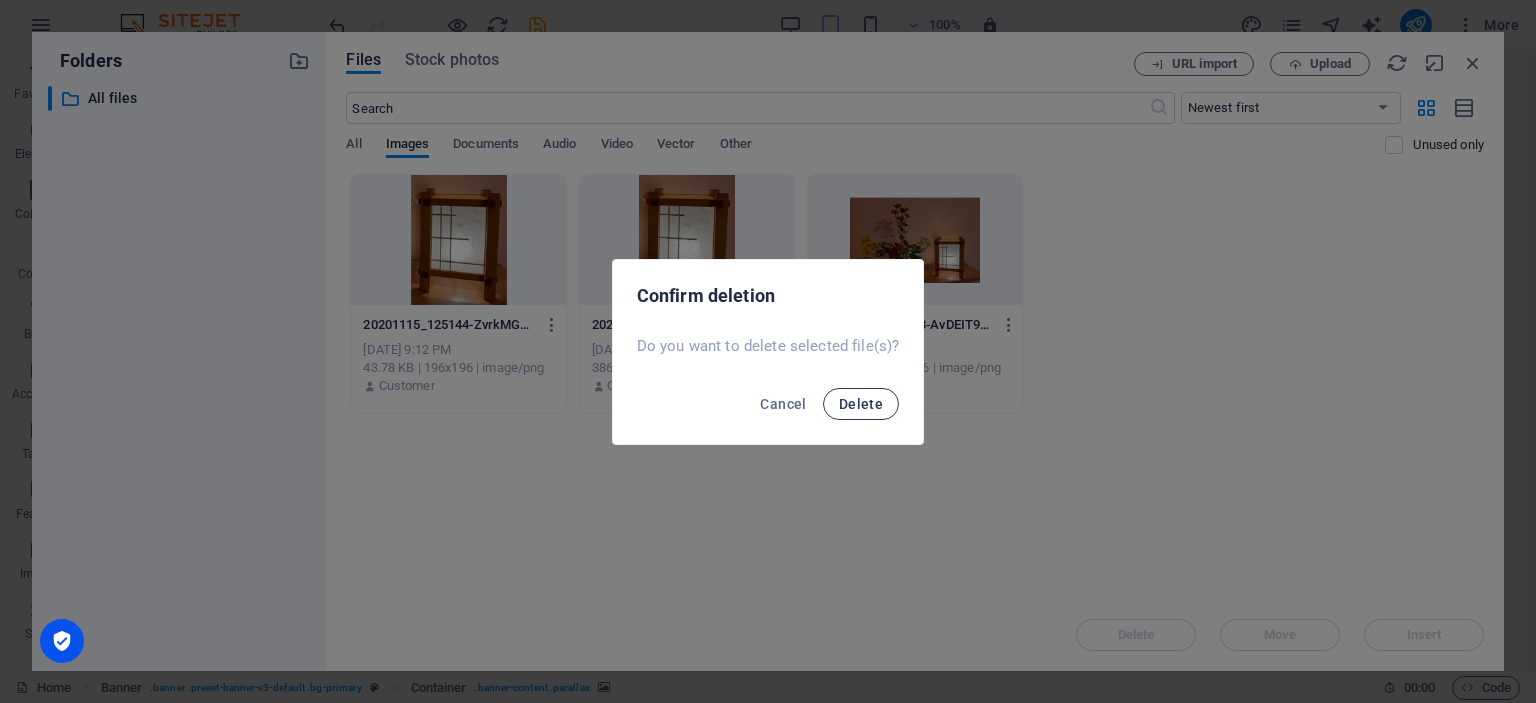 click on "Delete" at bounding box center (861, 404) 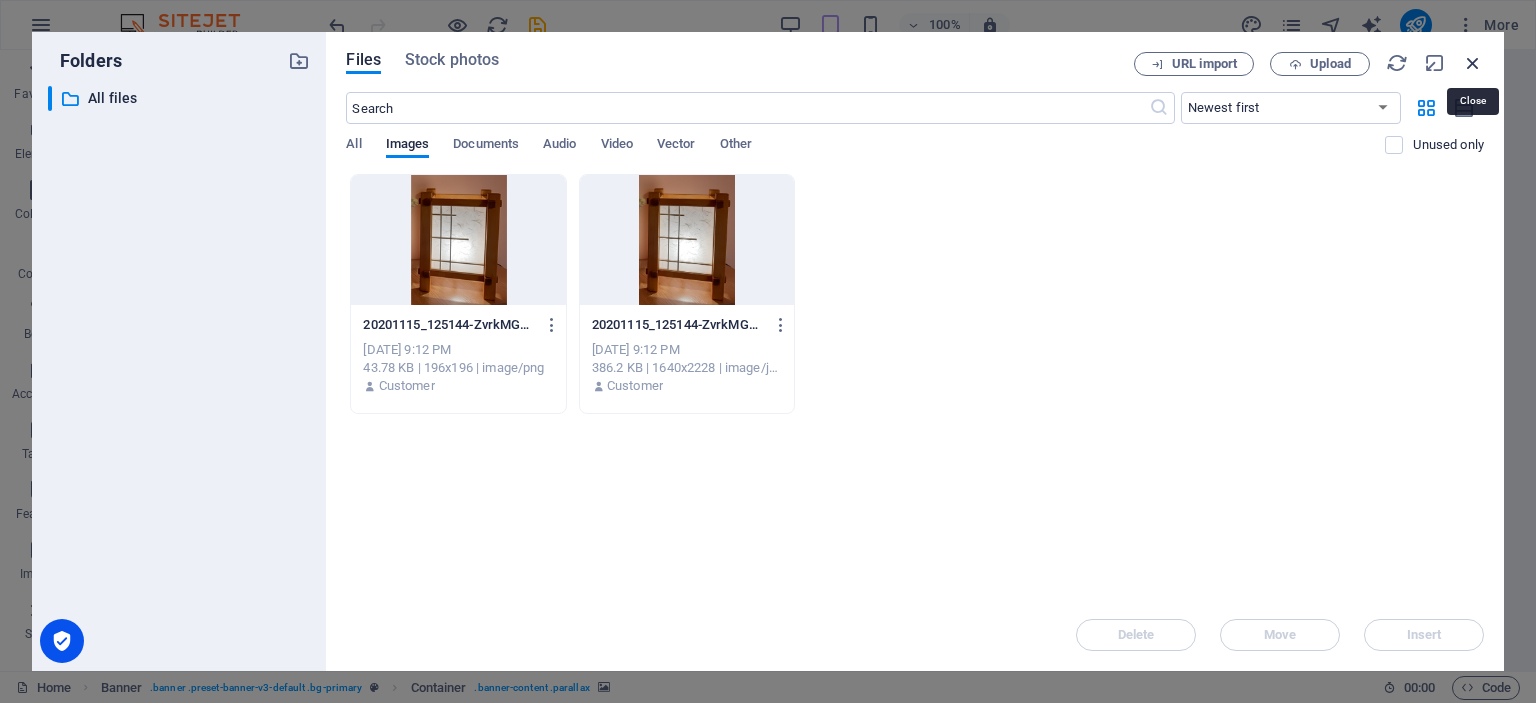click at bounding box center (1473, 63) 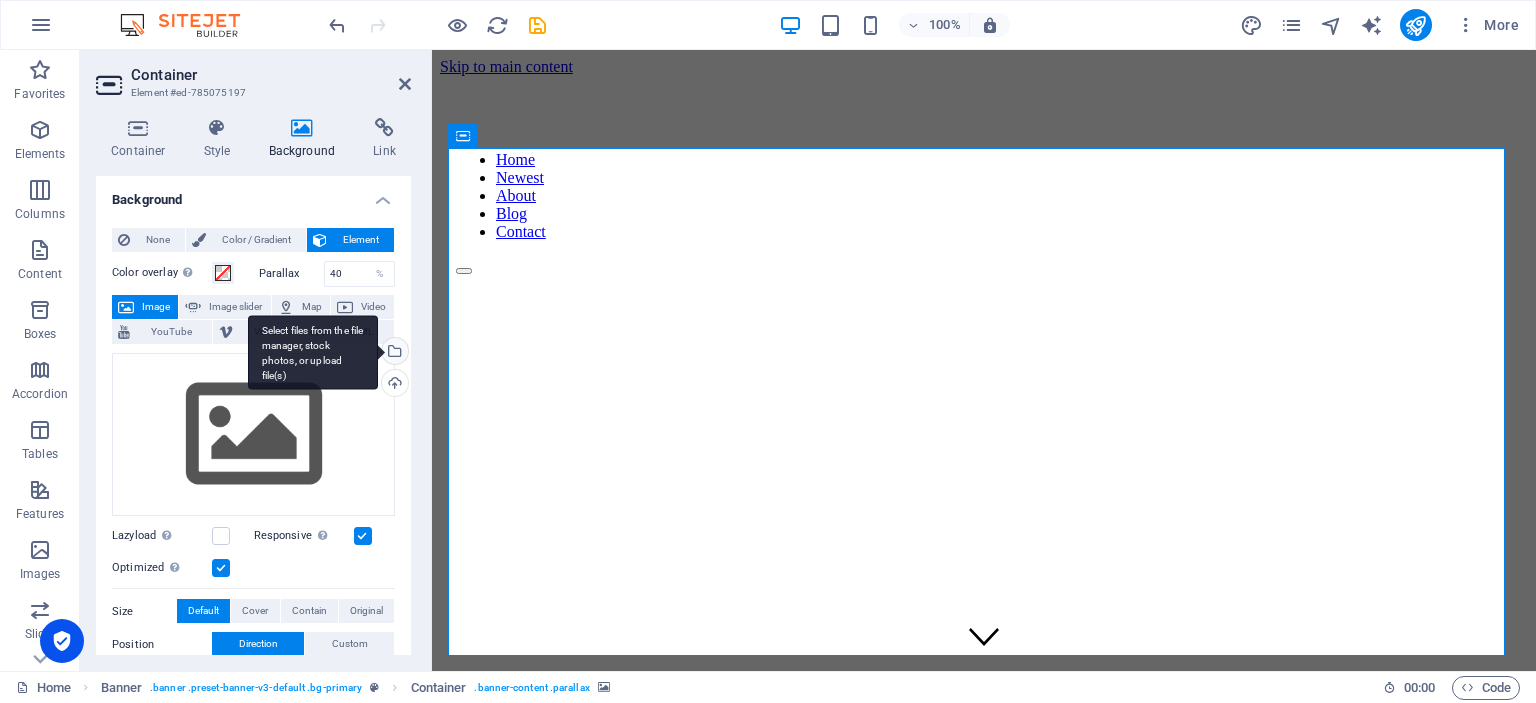 click on "Select files from the file manager, stock photos, or upload file(s)" at bounding box center (393, 353) 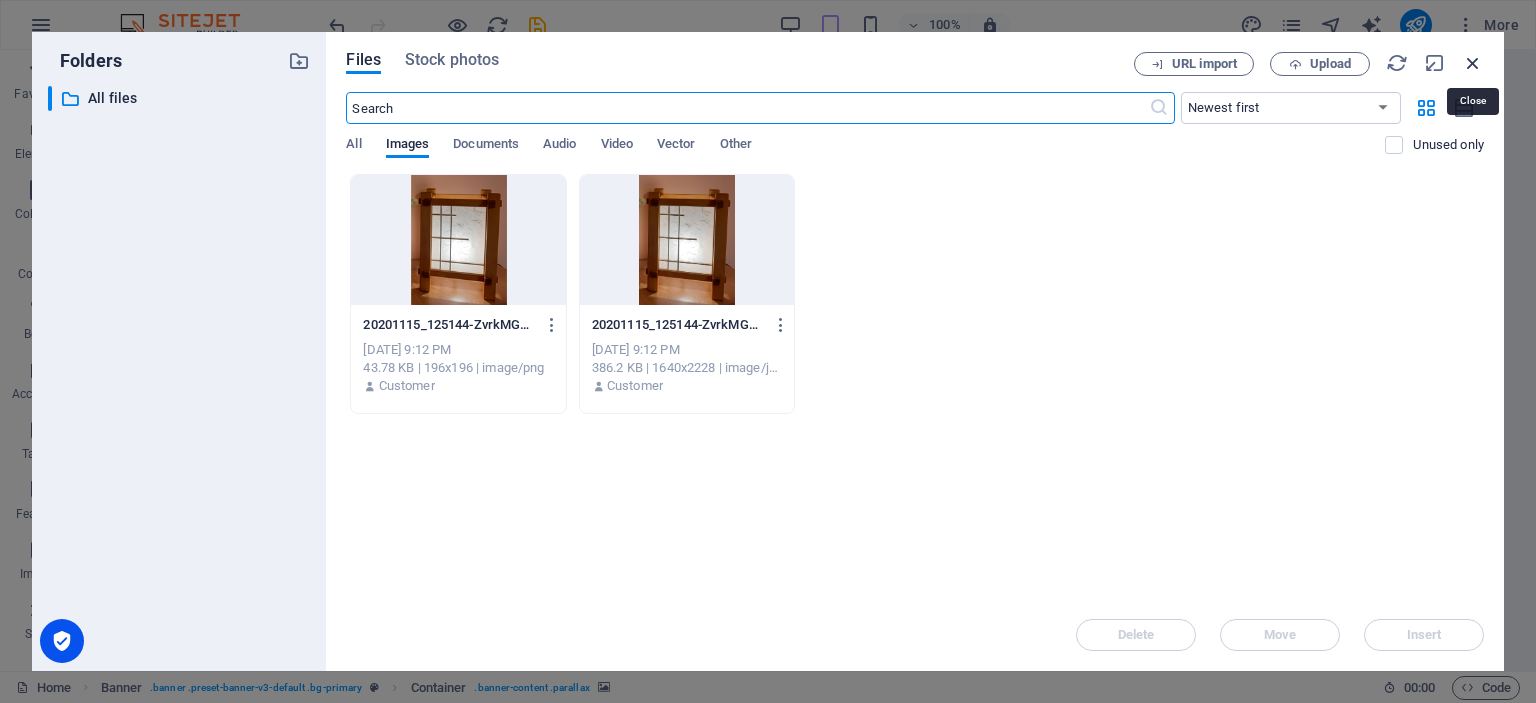 click at bounding box center (1473, 63) 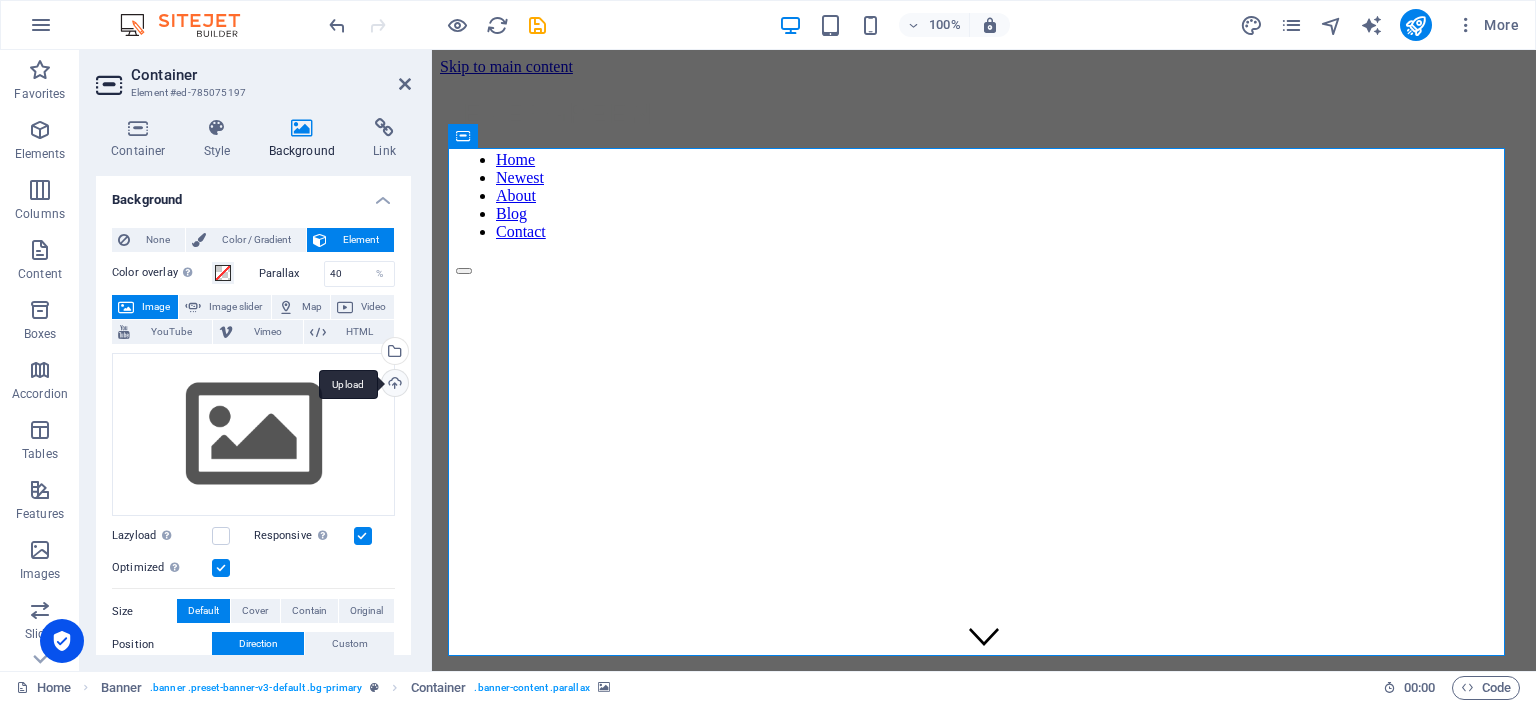 click on "Upload" at bounding box center (393, 385) 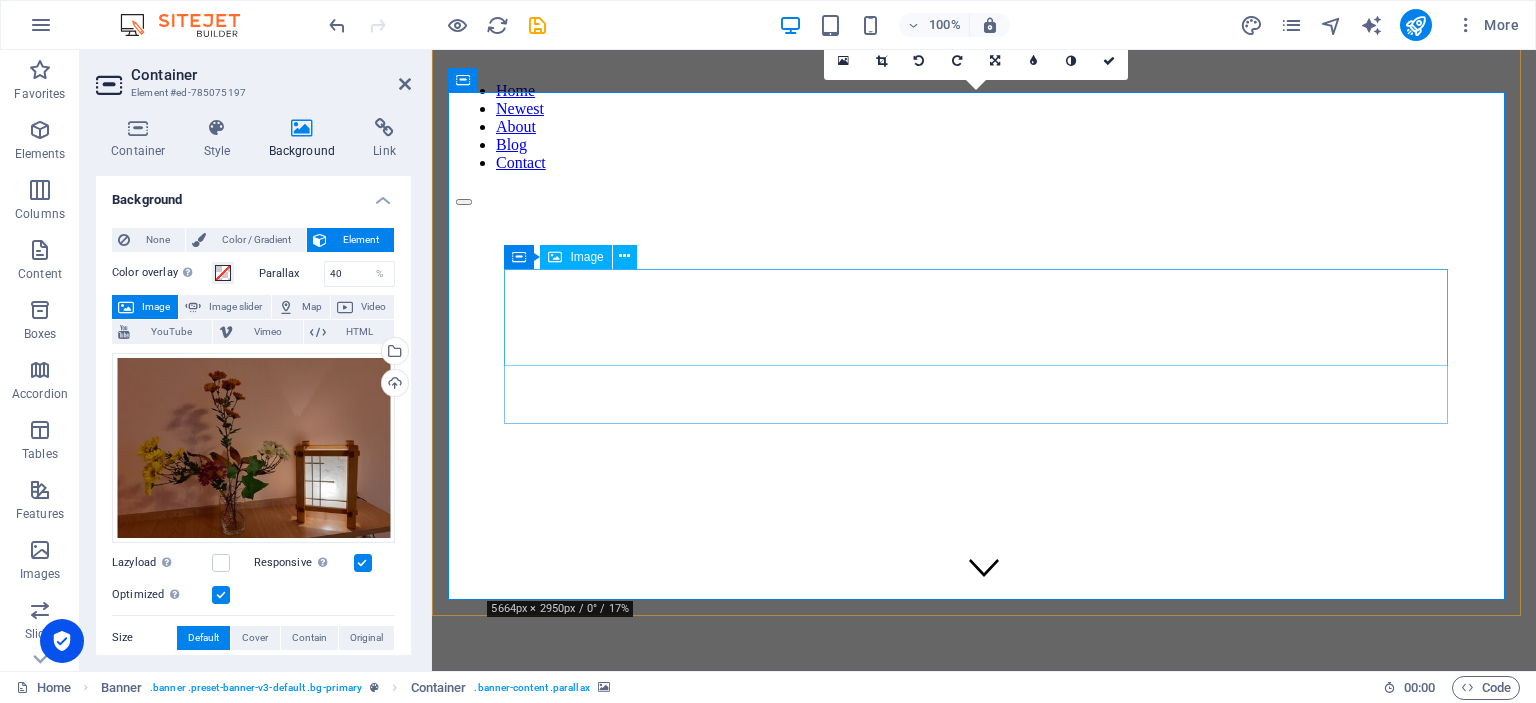 scroll, scrollTop: 100, scrollLeft: 0, axis: vertical 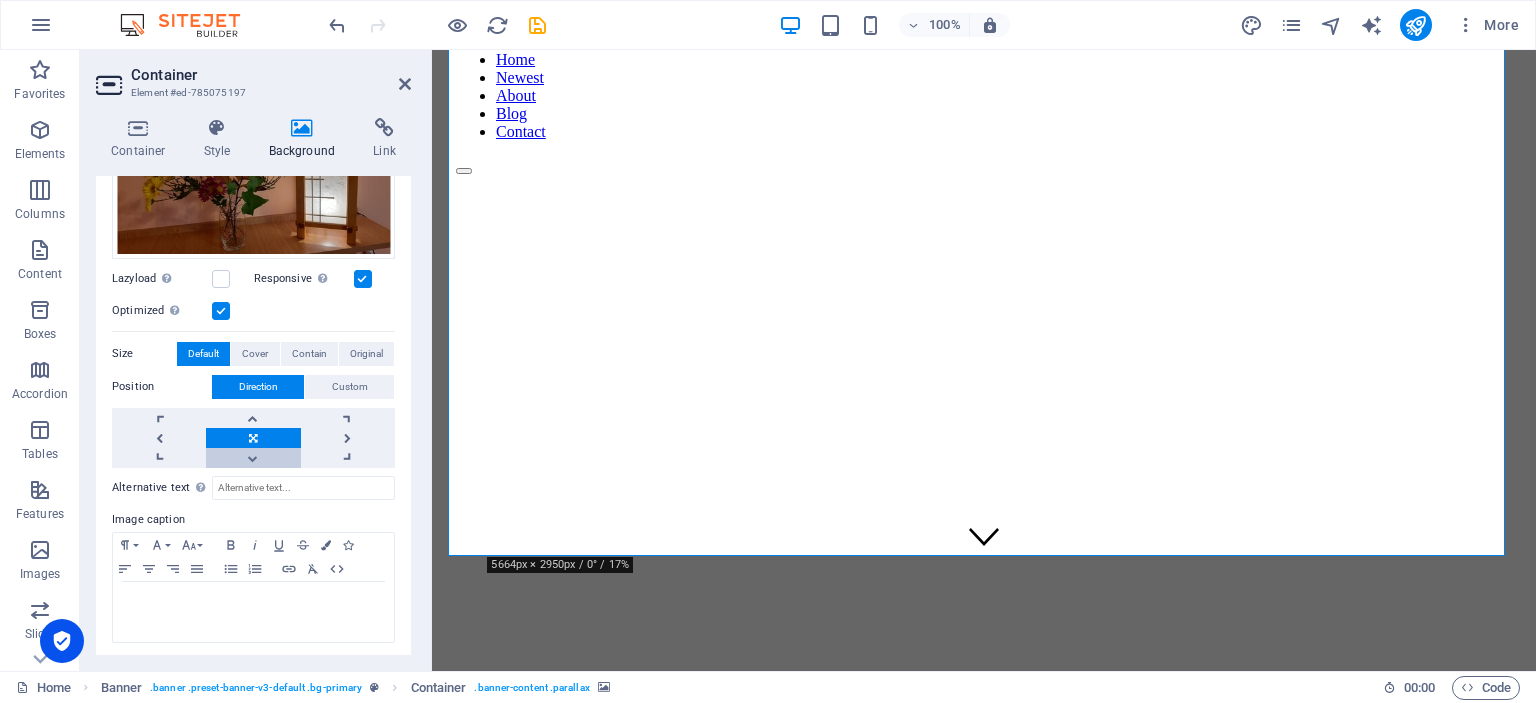 click at bounding box center (253, 458) 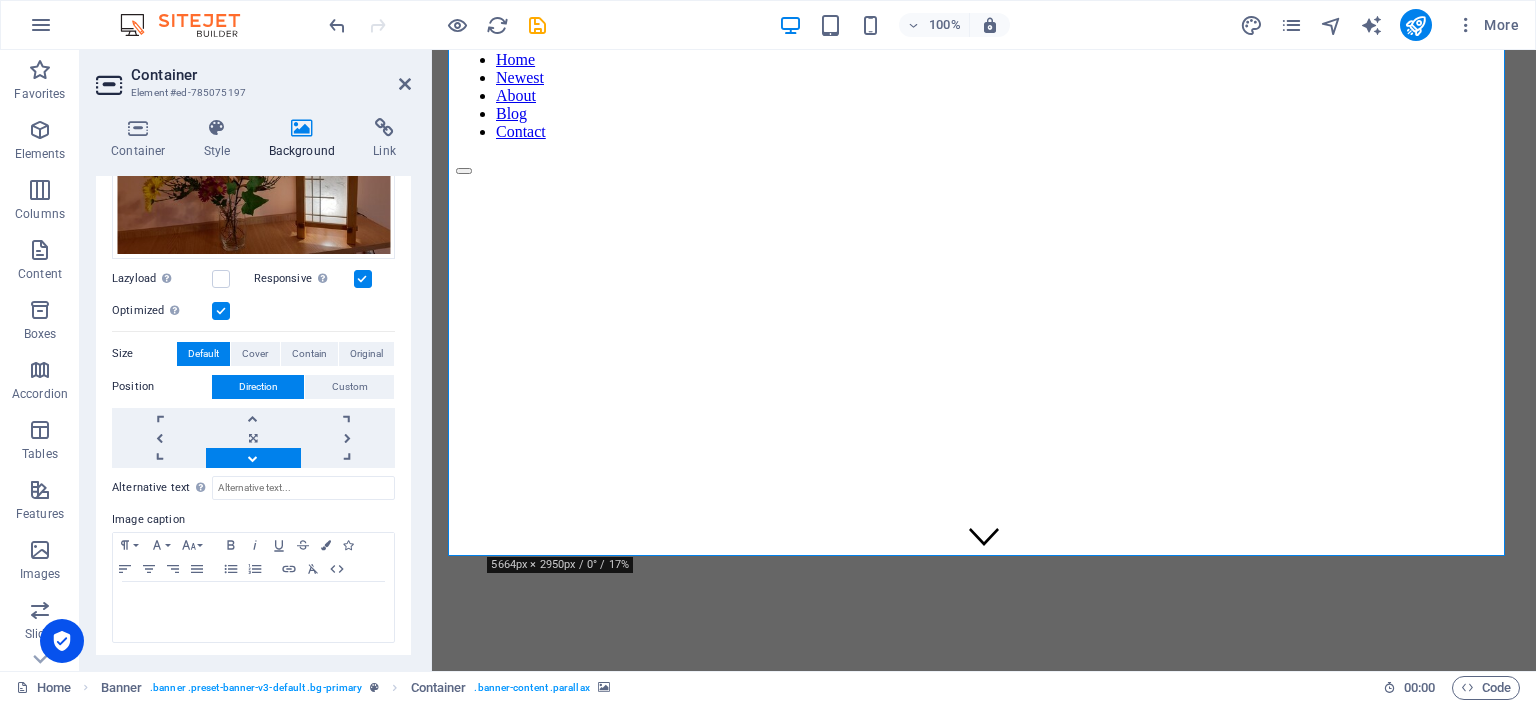 click at bounding box center [253, 458] 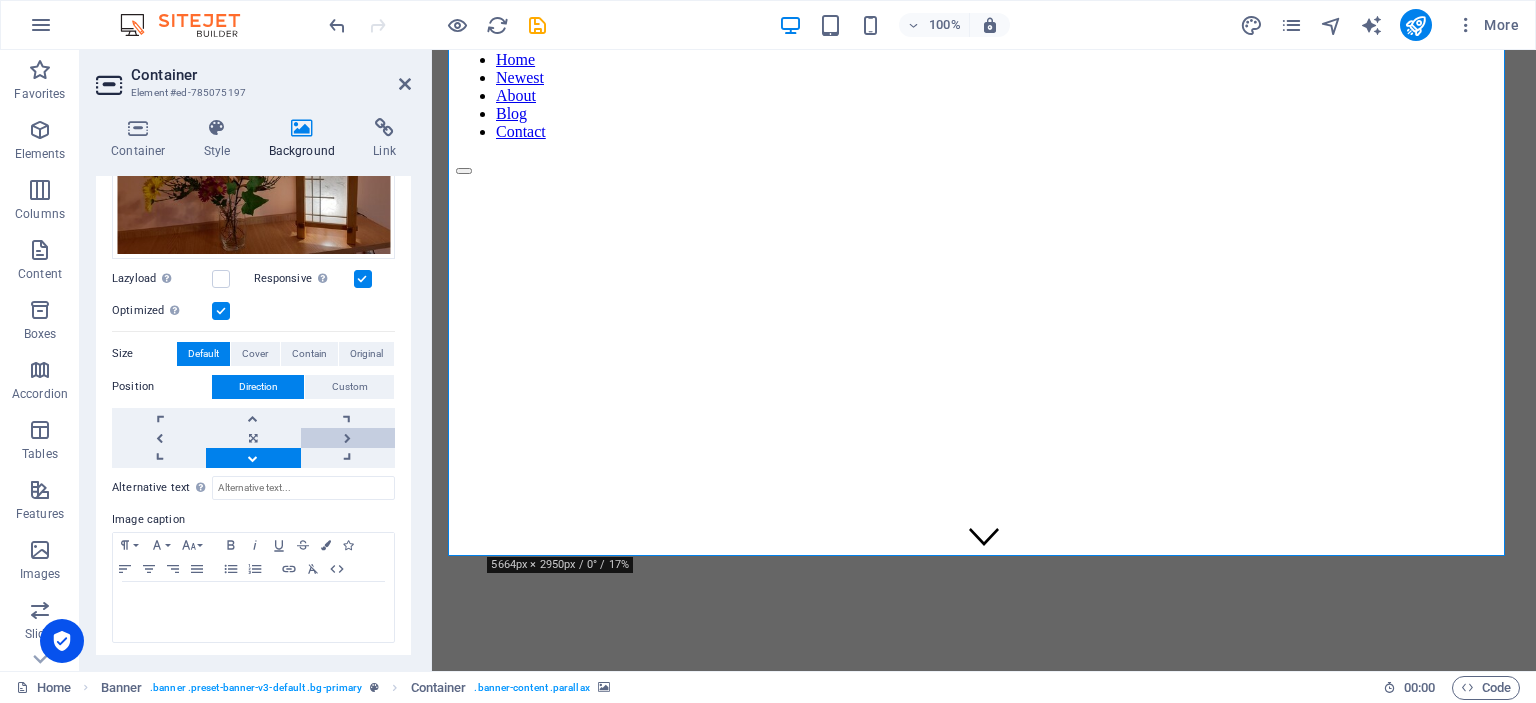 click at bounding box center (348, 438) 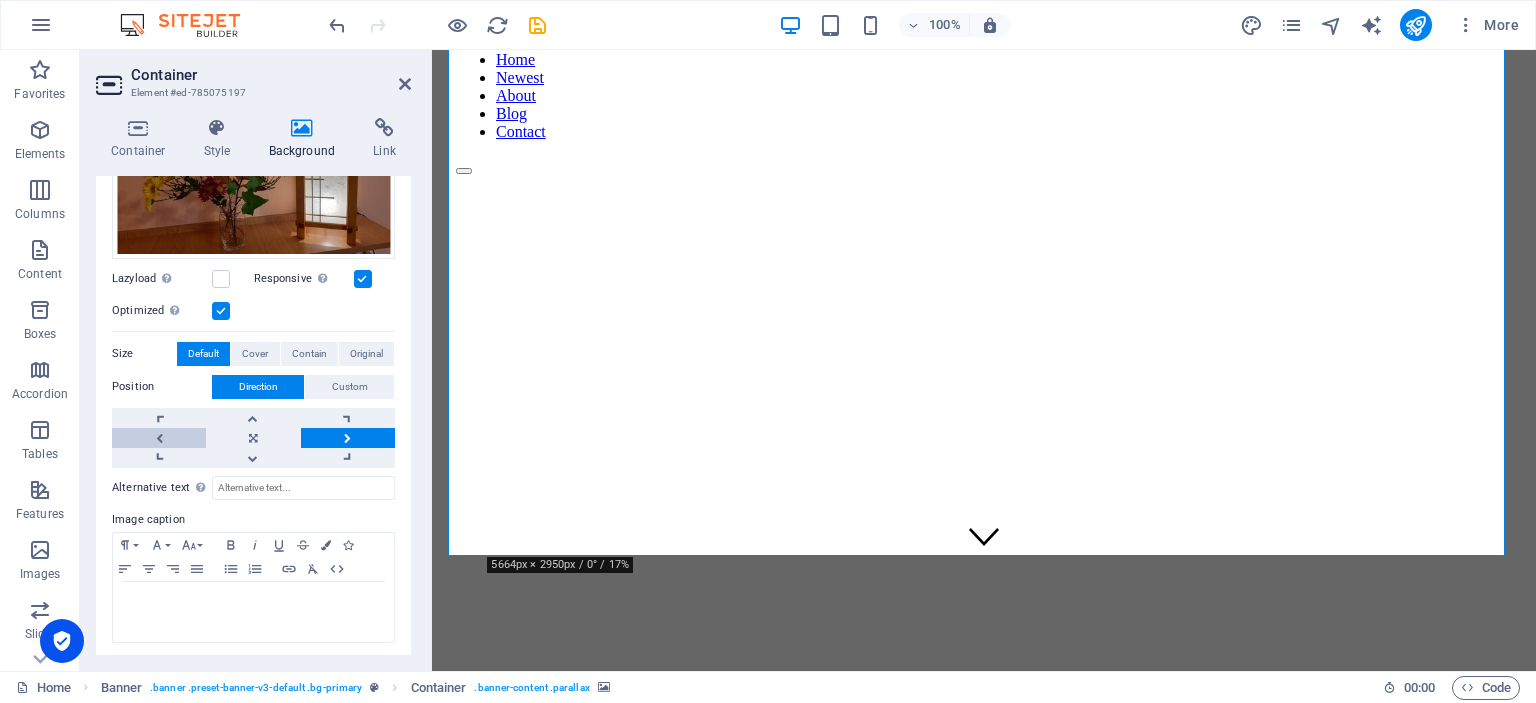 click at bounding box center (159, 438) 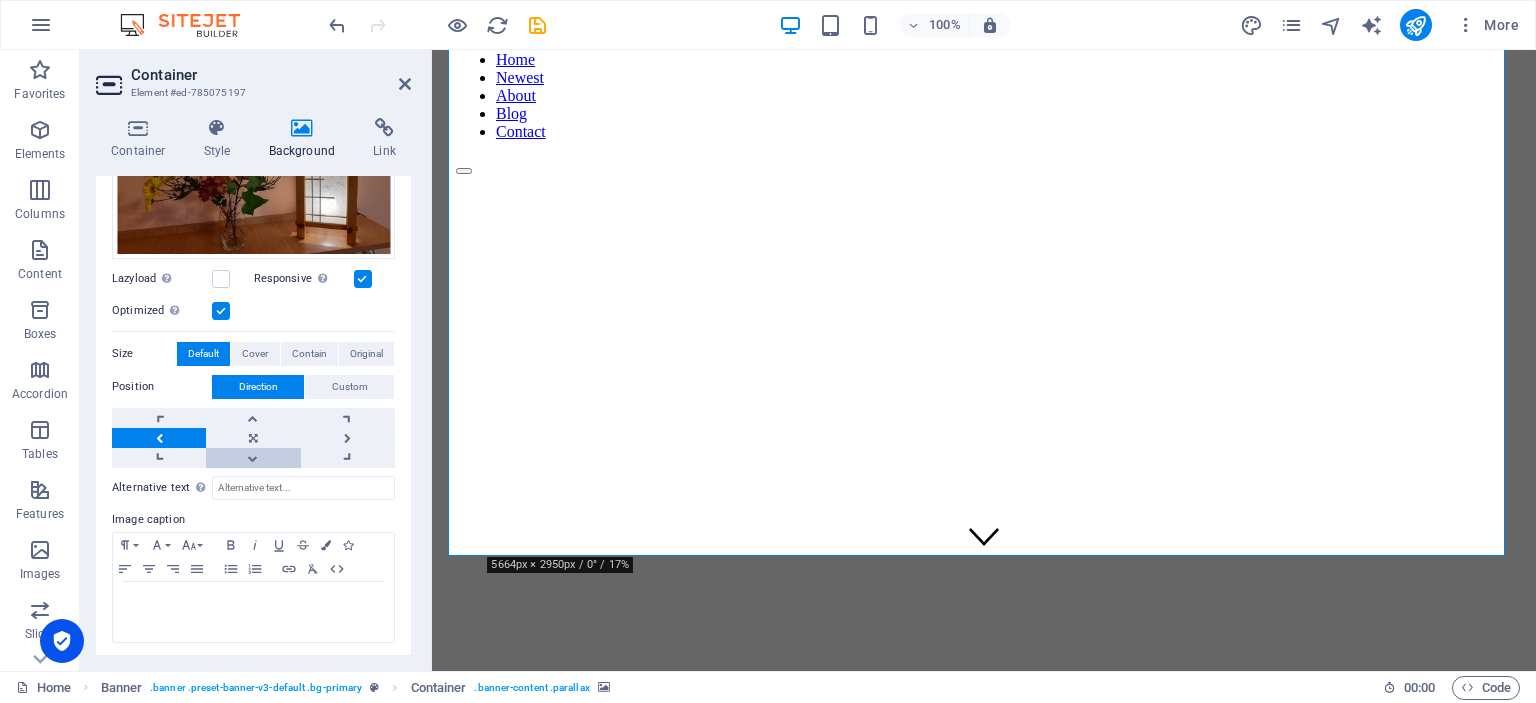 click at bounding box center [253, 458] 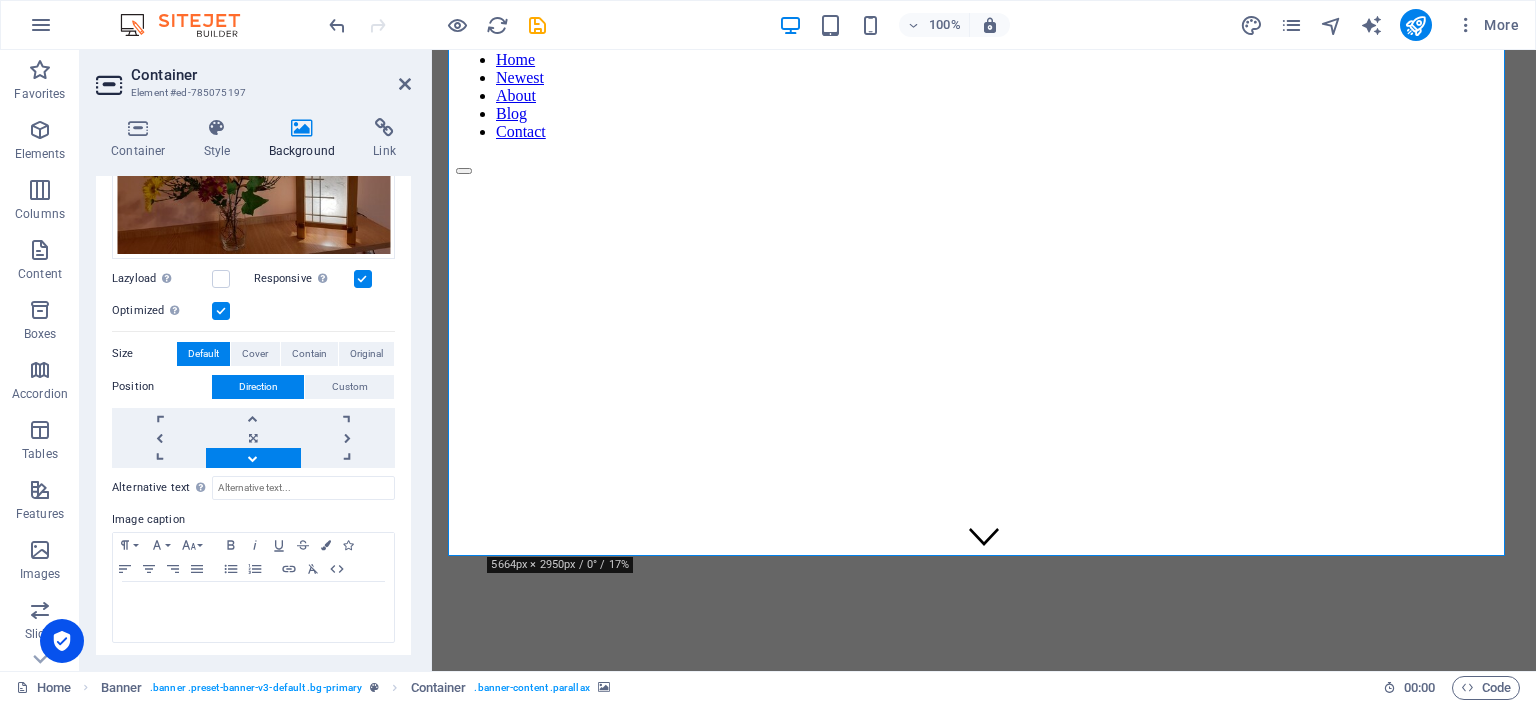click at bounding box center (253, 458) 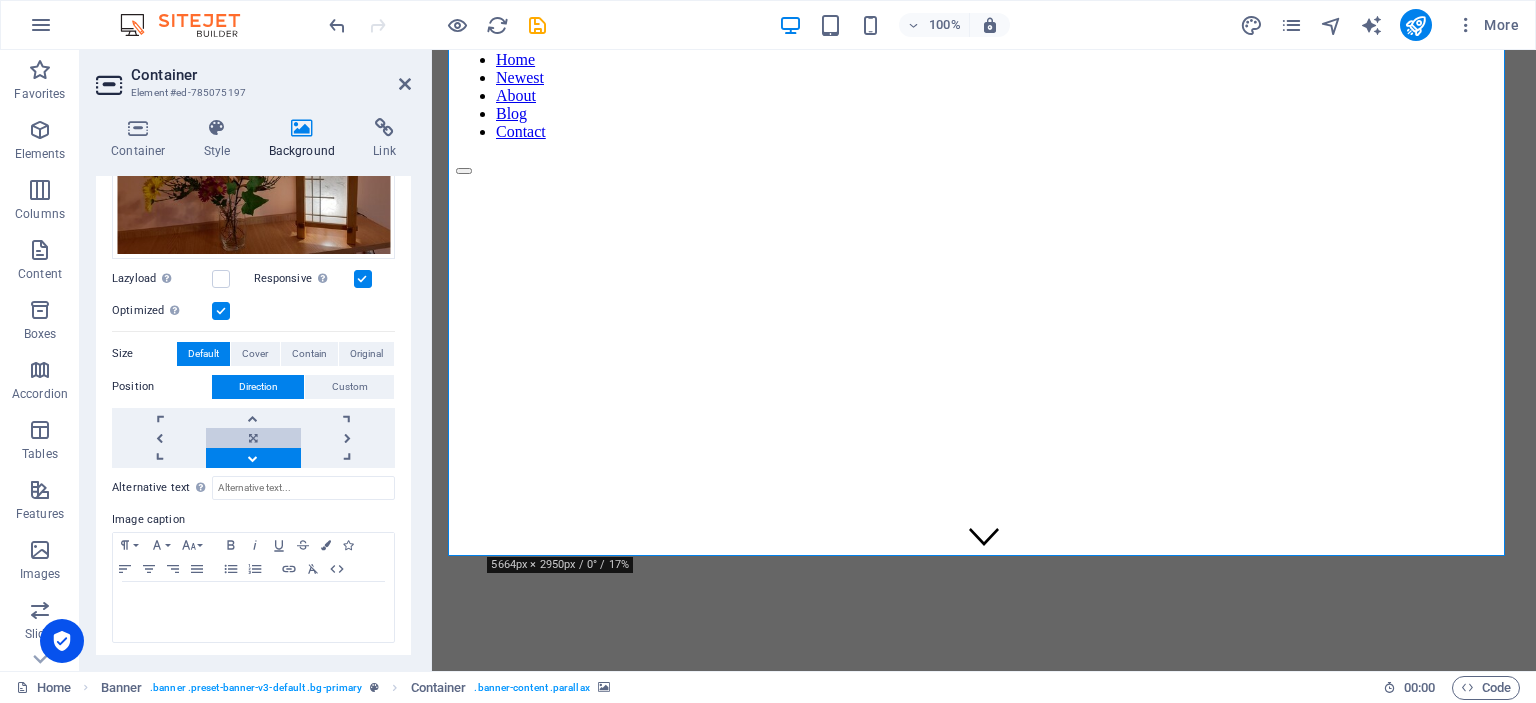 click at bounding box center [253, 438] 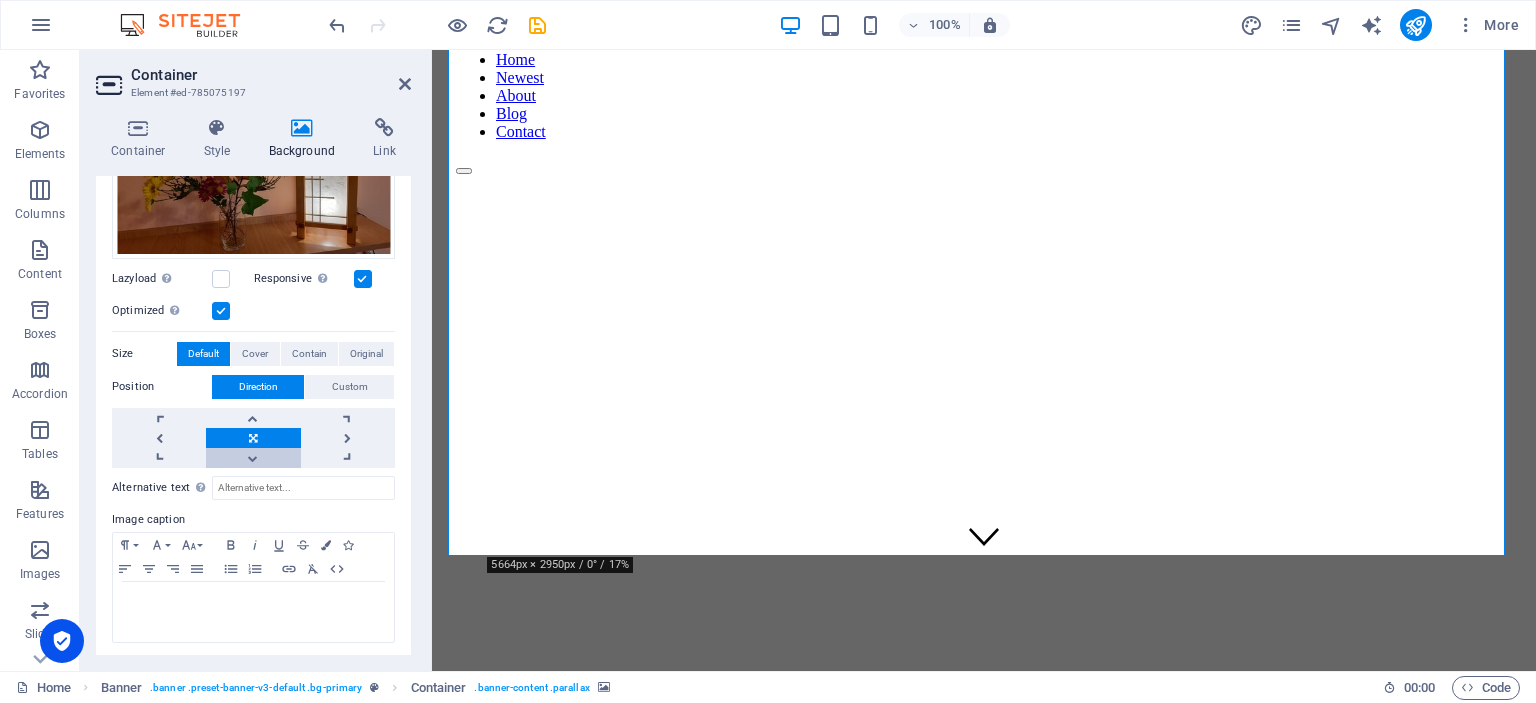 click at bounding box center [253, 458] 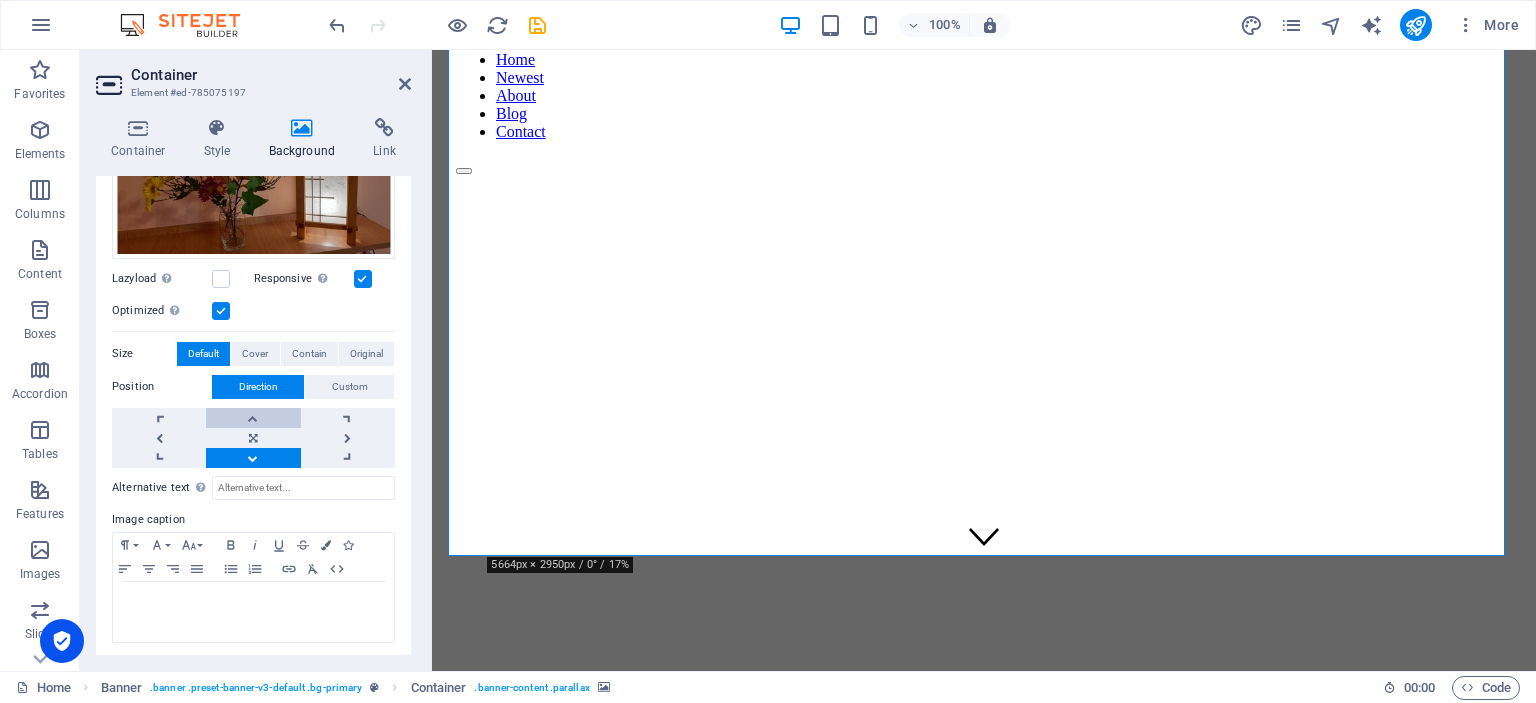 scroll, scrollTop: 0, scrollLeft: 0, axis: both 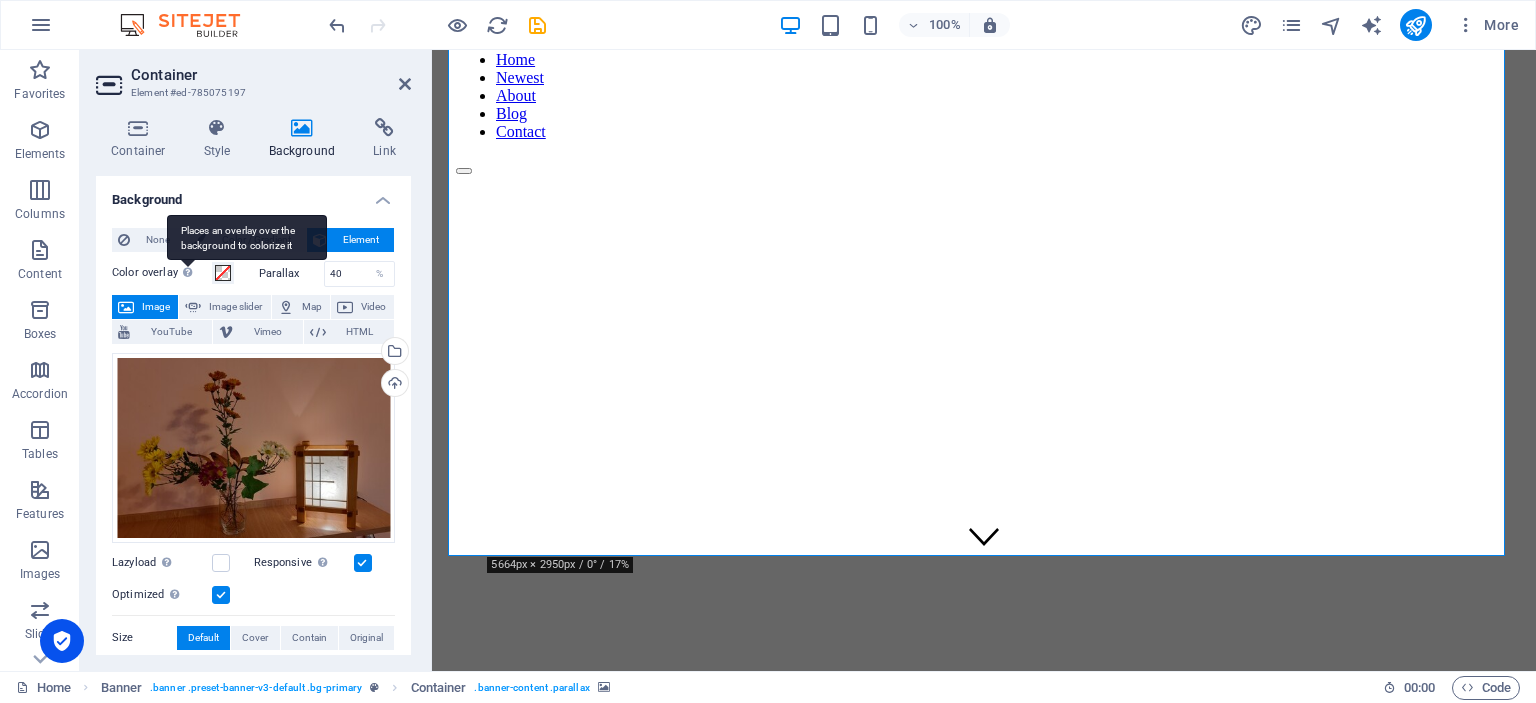 click on "Places an overlay over the background to colorize it" at bounding box center [247, 237] 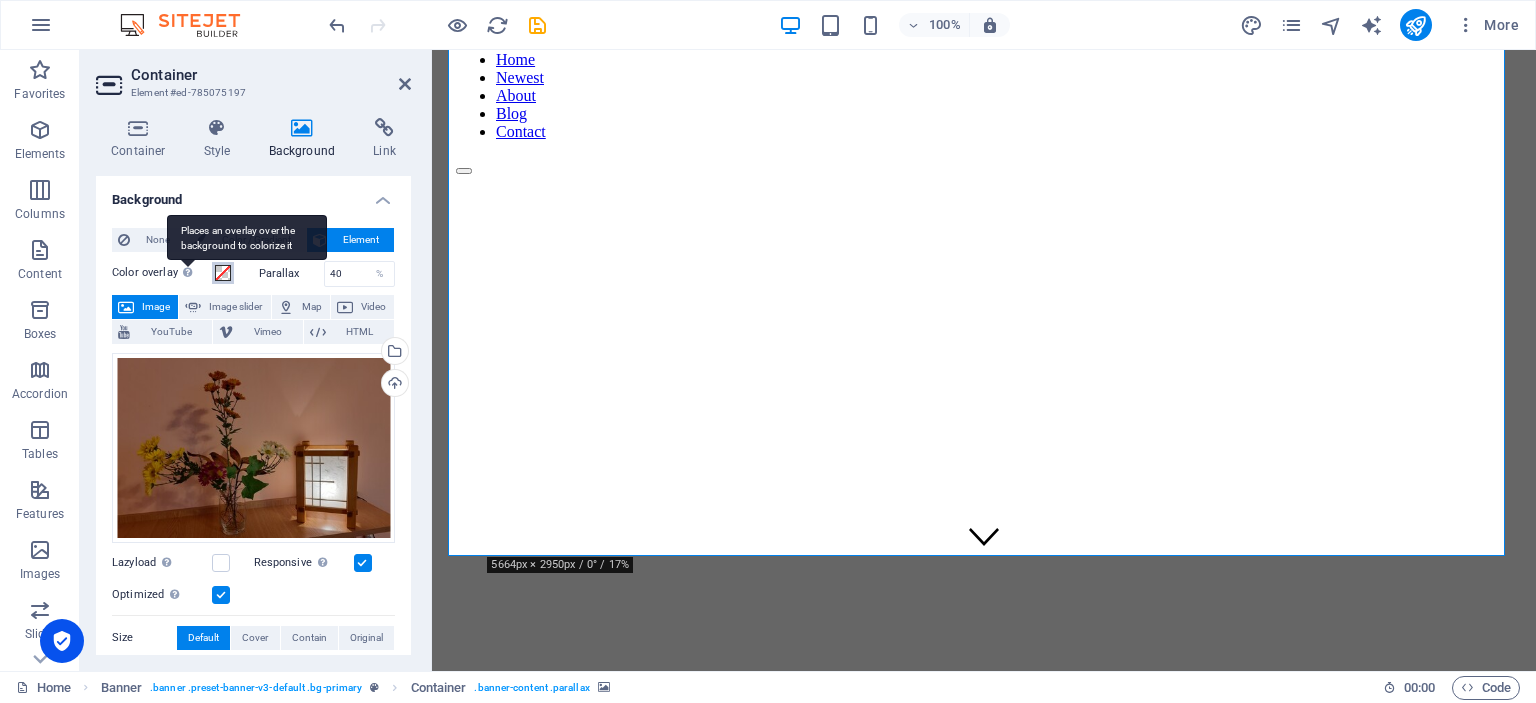 click on "Color overlay Places an overlay over the background to colorize it" at bounding box center [223, 273] 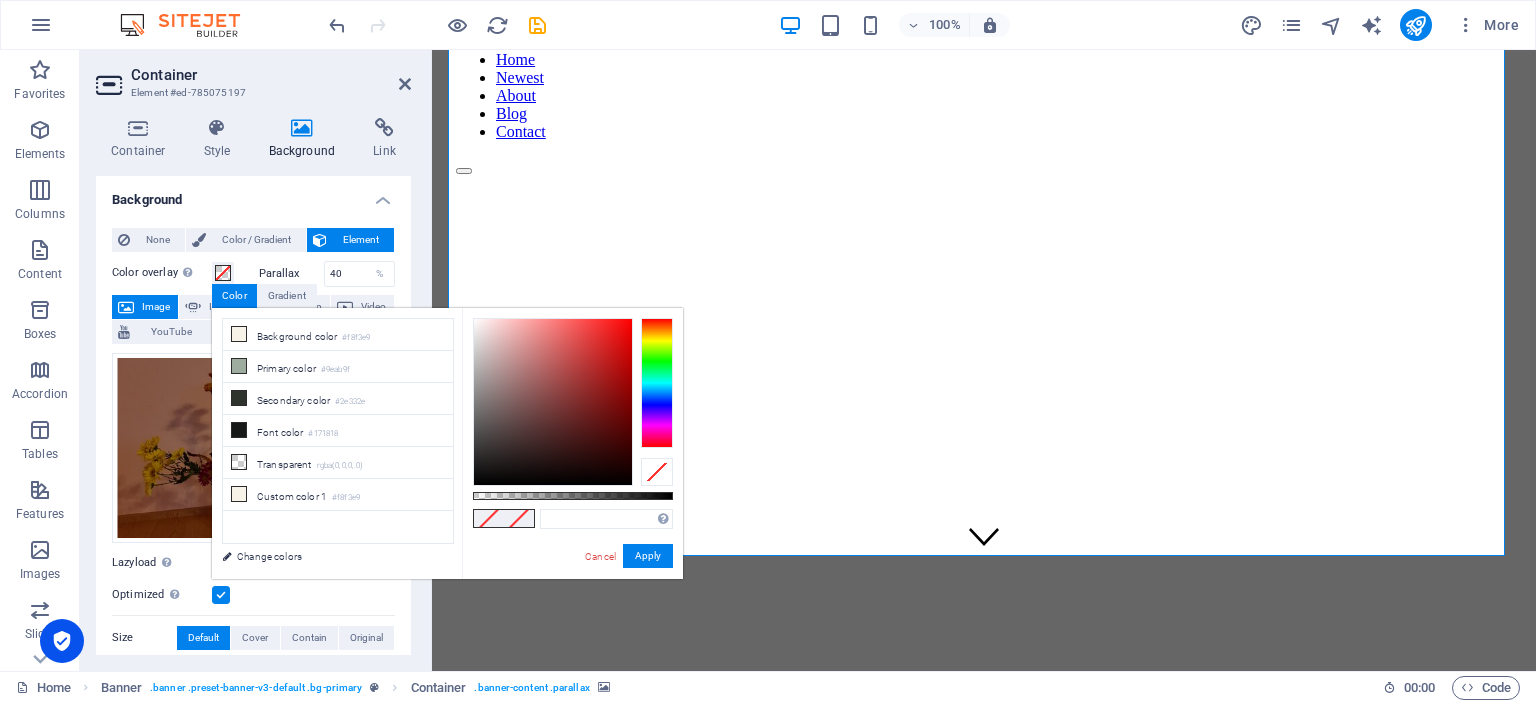click on "Element #ed-785075197" at bounding box center (251, 93) 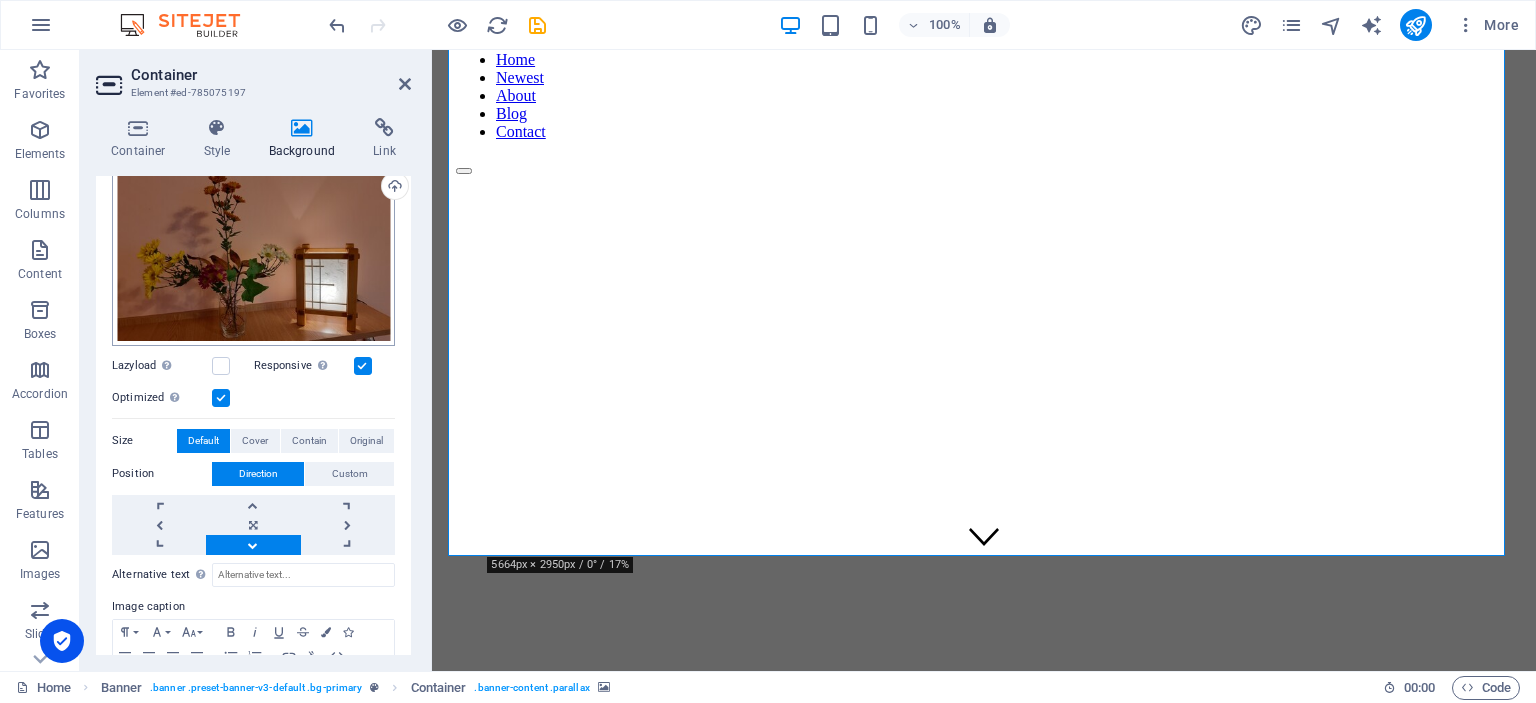 scroll, scrollTop: 200, scrollLeft: 0, axis: vertical 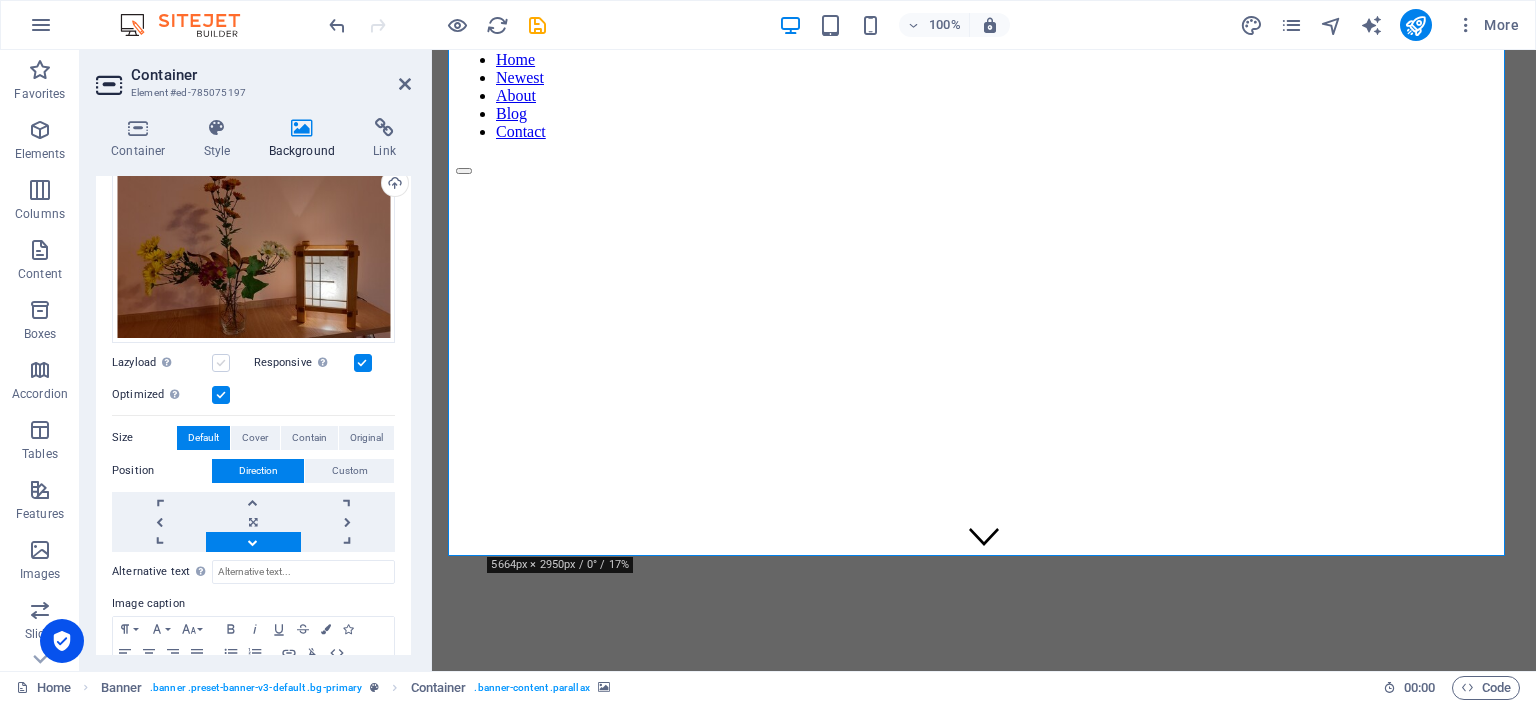 click at bounding box center [221, 363] 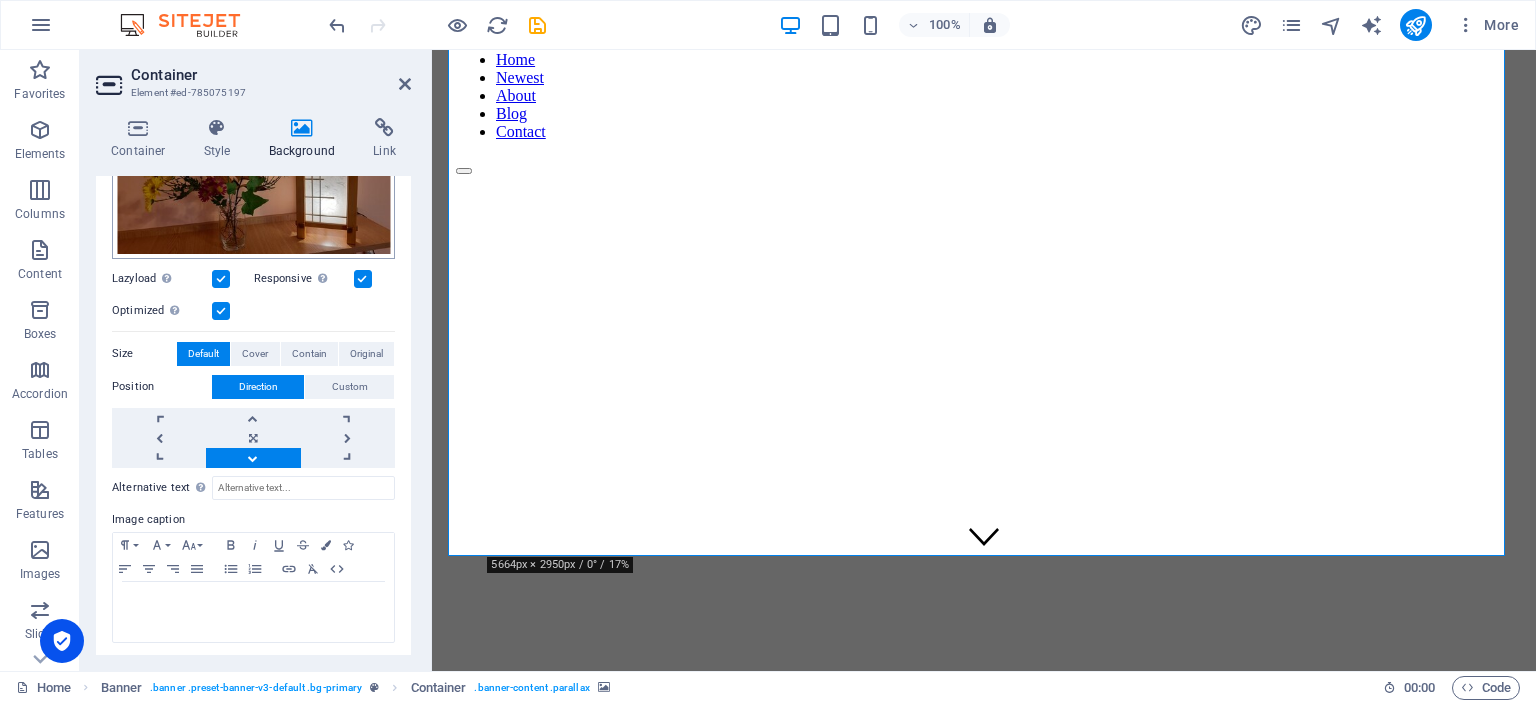scroll, scrollTop: 0, scrollLeft: 0, axis: both 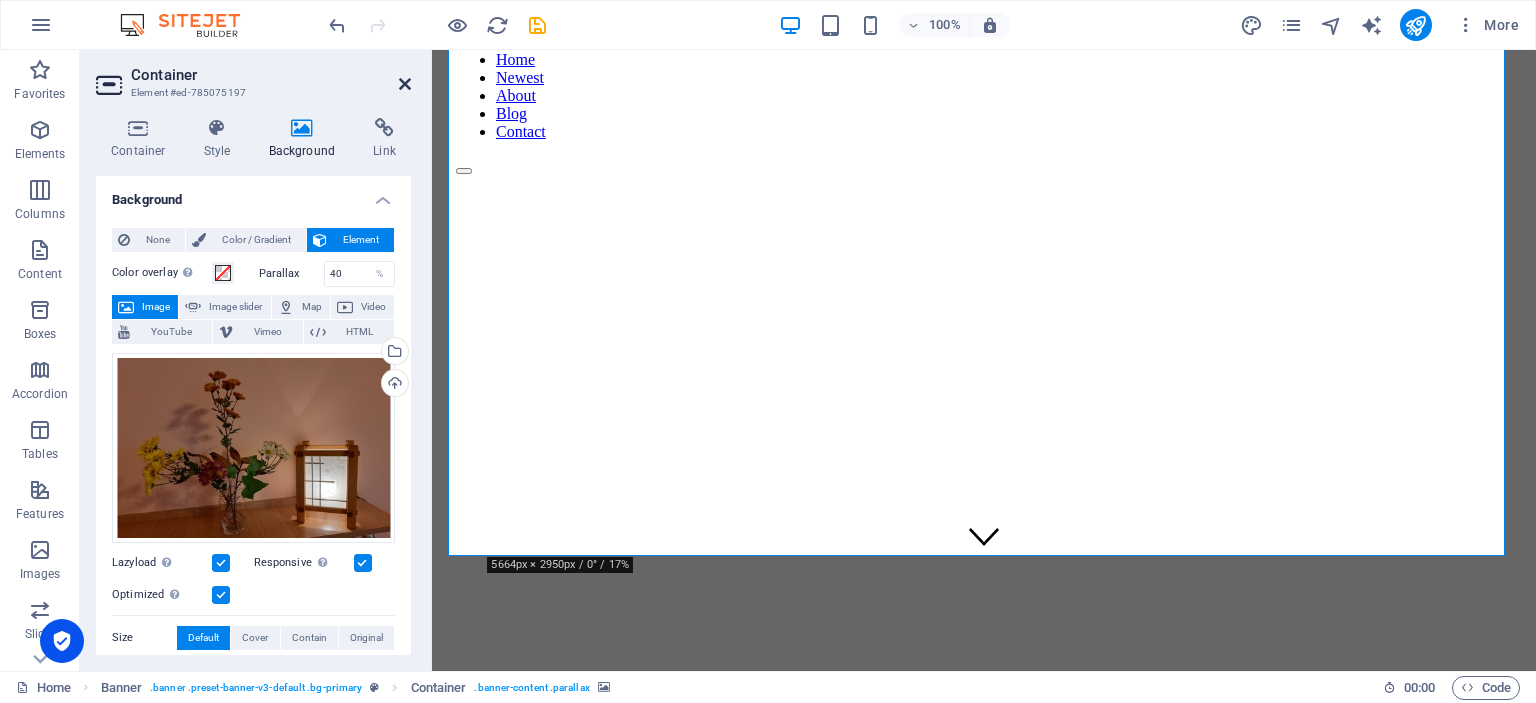 click at bounding box center (405, 84) 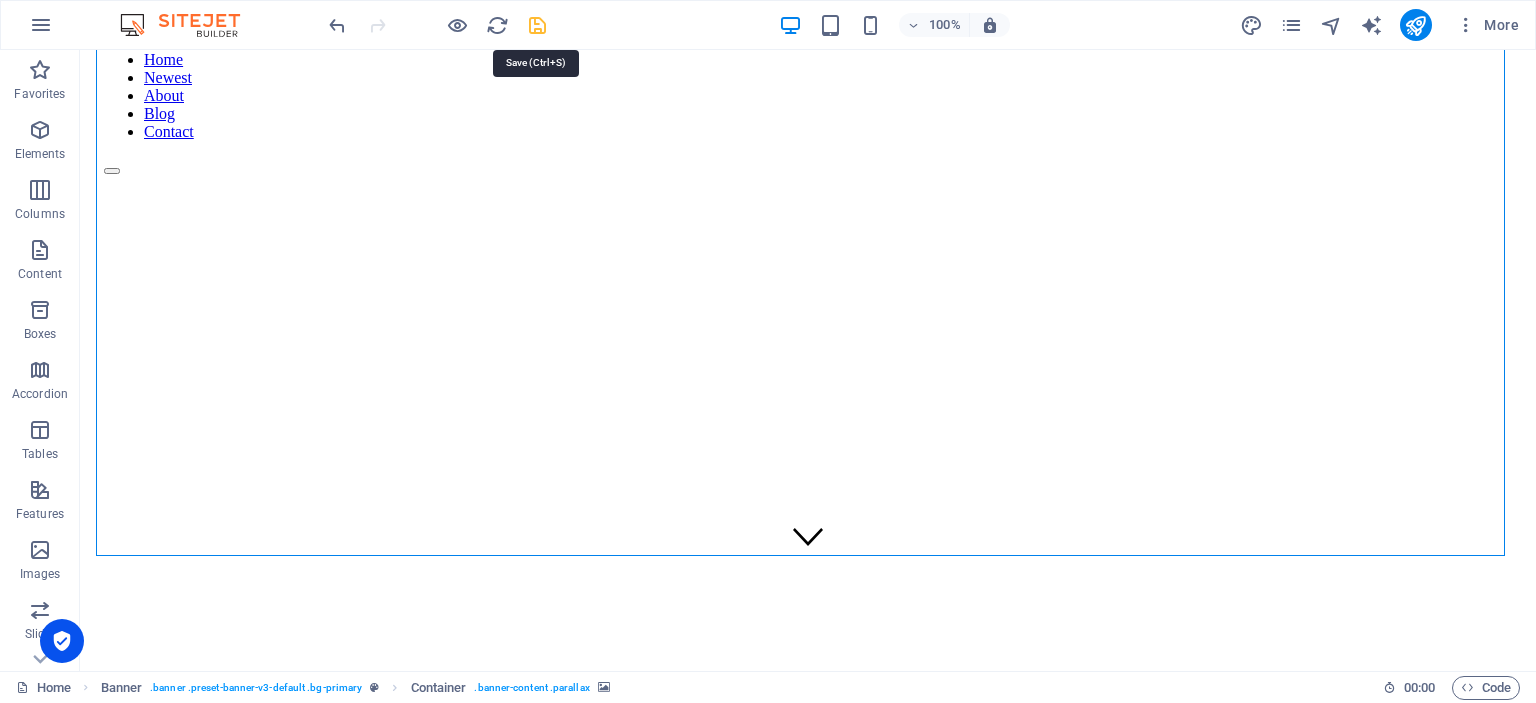click at bounding box center [537, 25] 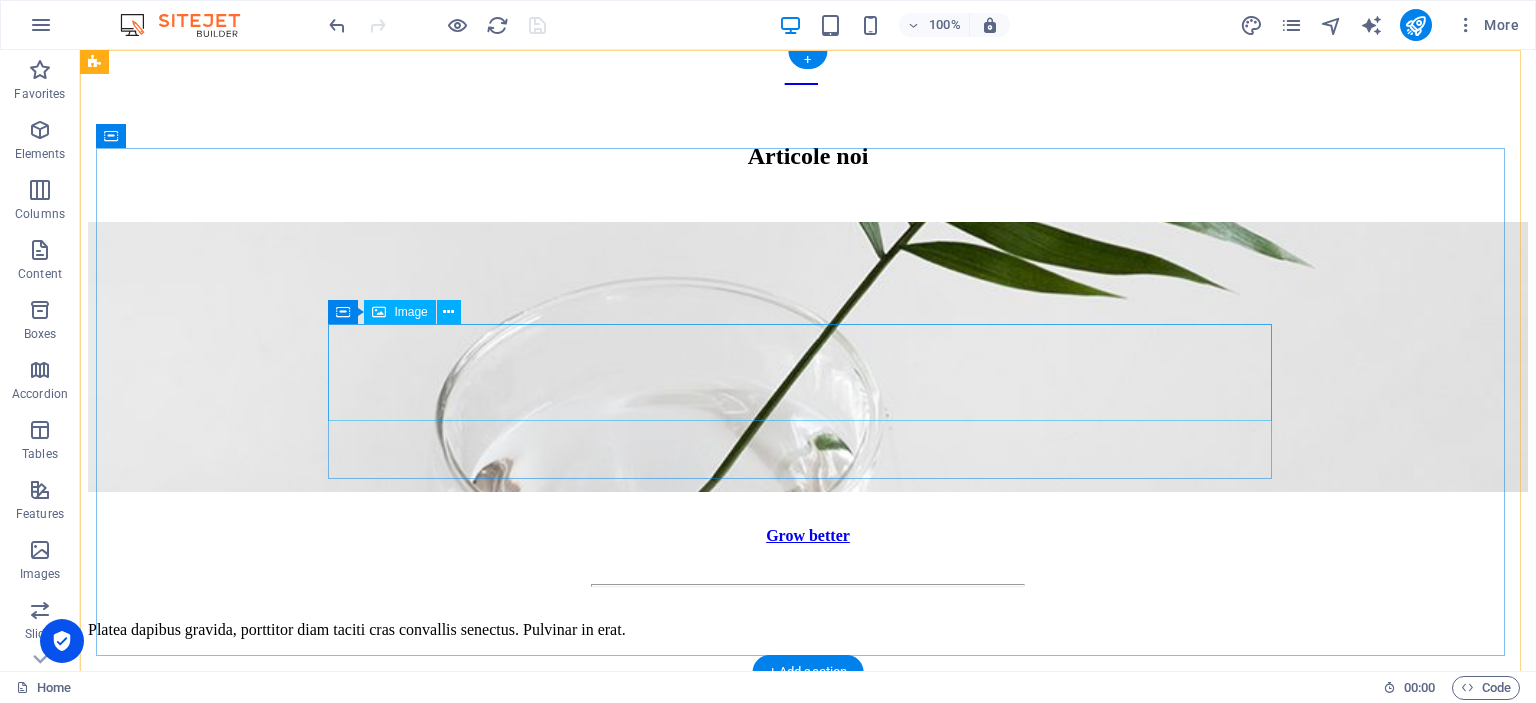 scroll, scrollTop: 0, scrollLeft: 0, axis: both 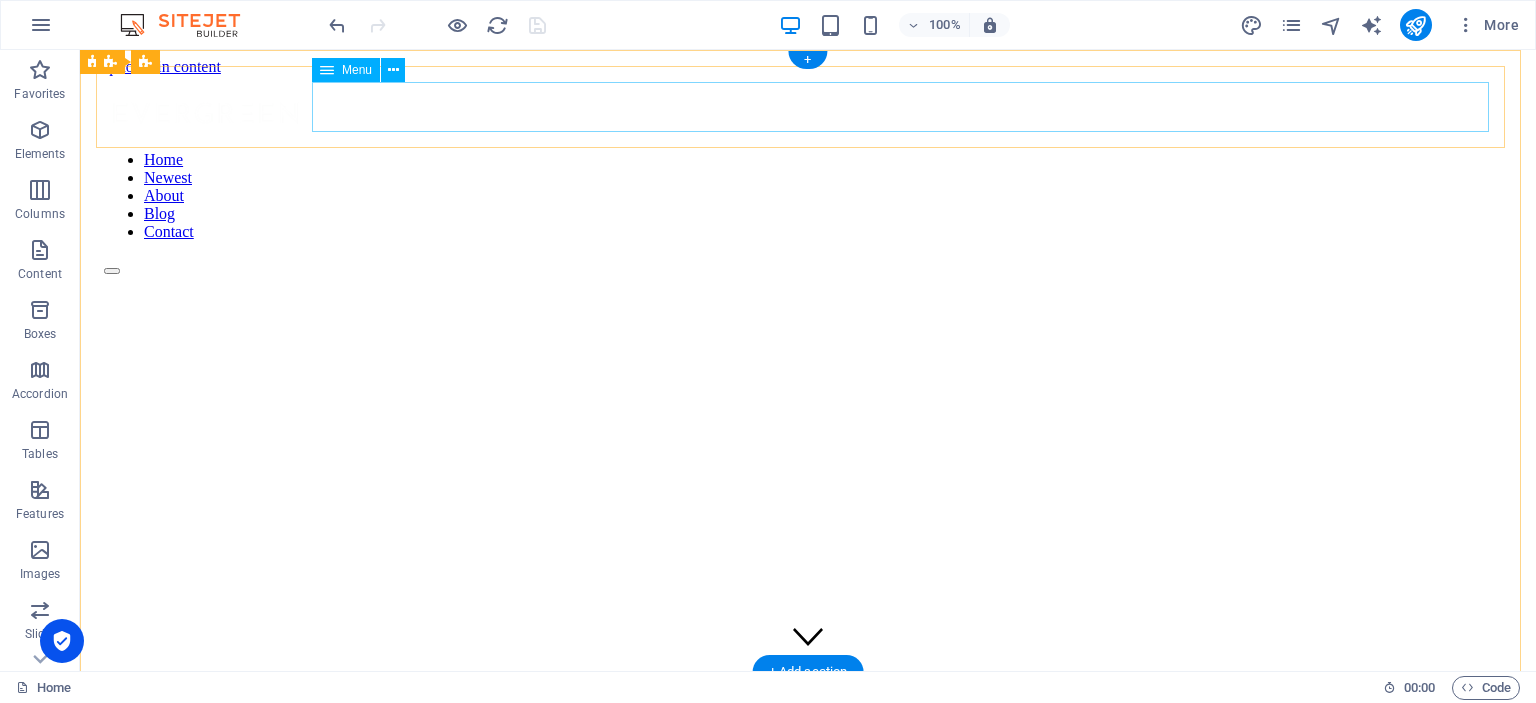 click on "Home Newest About Blog Contact" at bounding box center (808, 196) 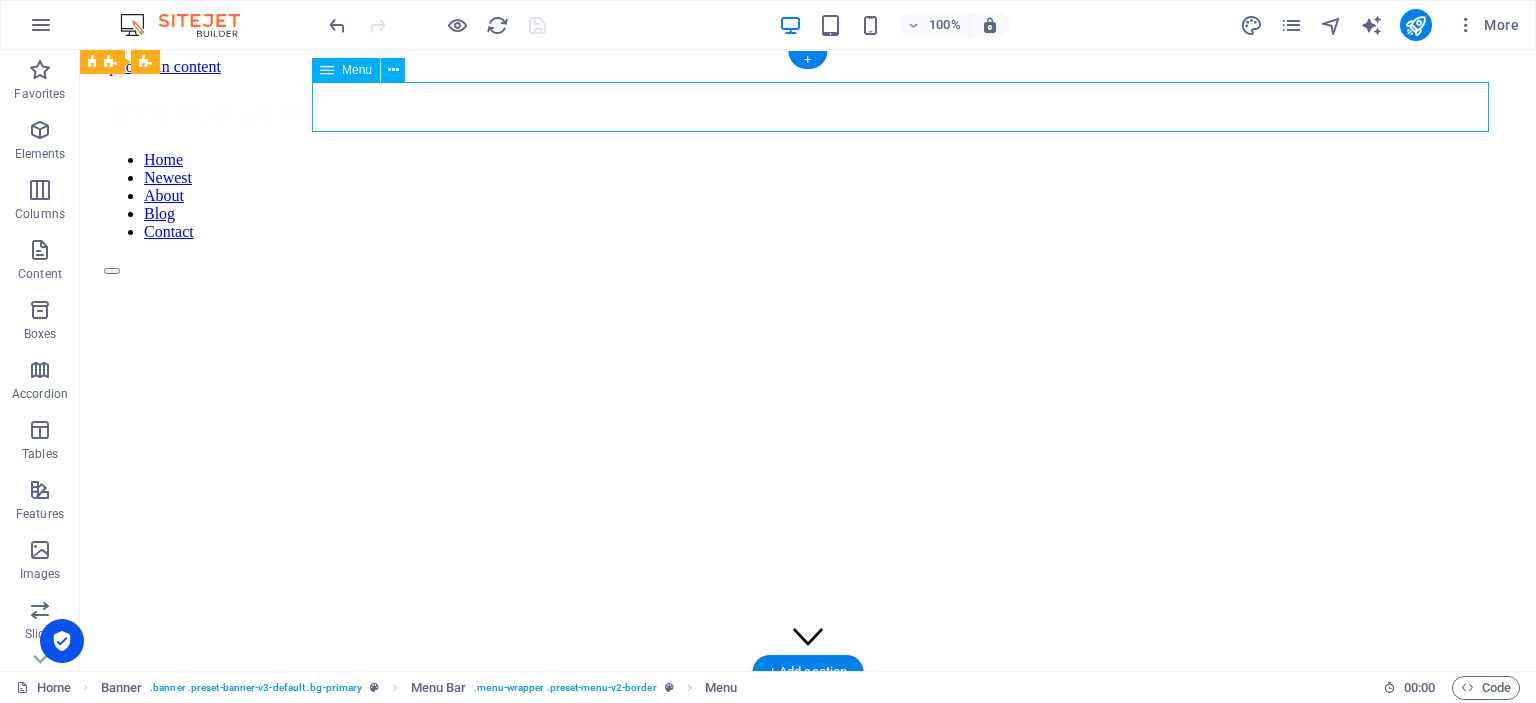 click on "Home Newest About Blog Contact" at bounding box center (808, 196) 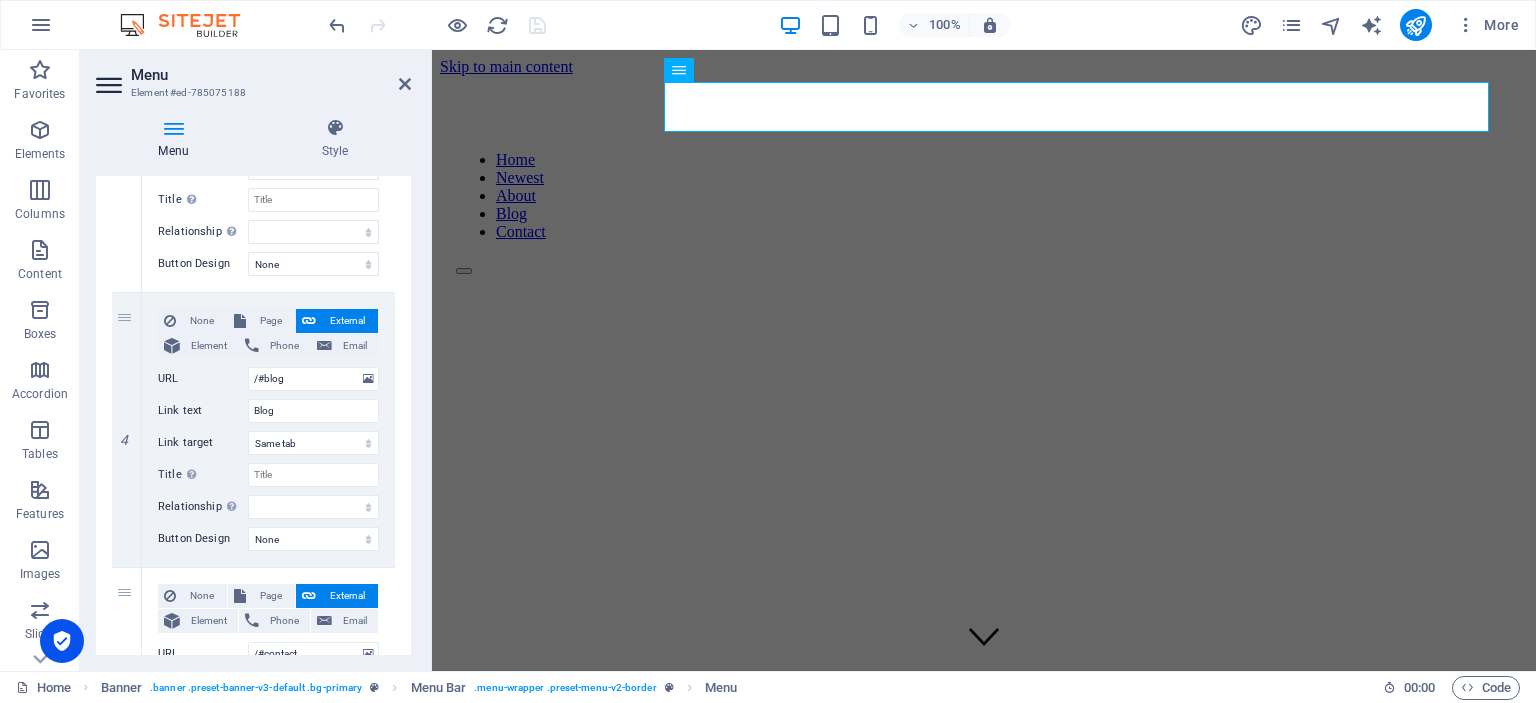 scroll, scrollTop: 900, scrollLeft: 0, axis: vertical 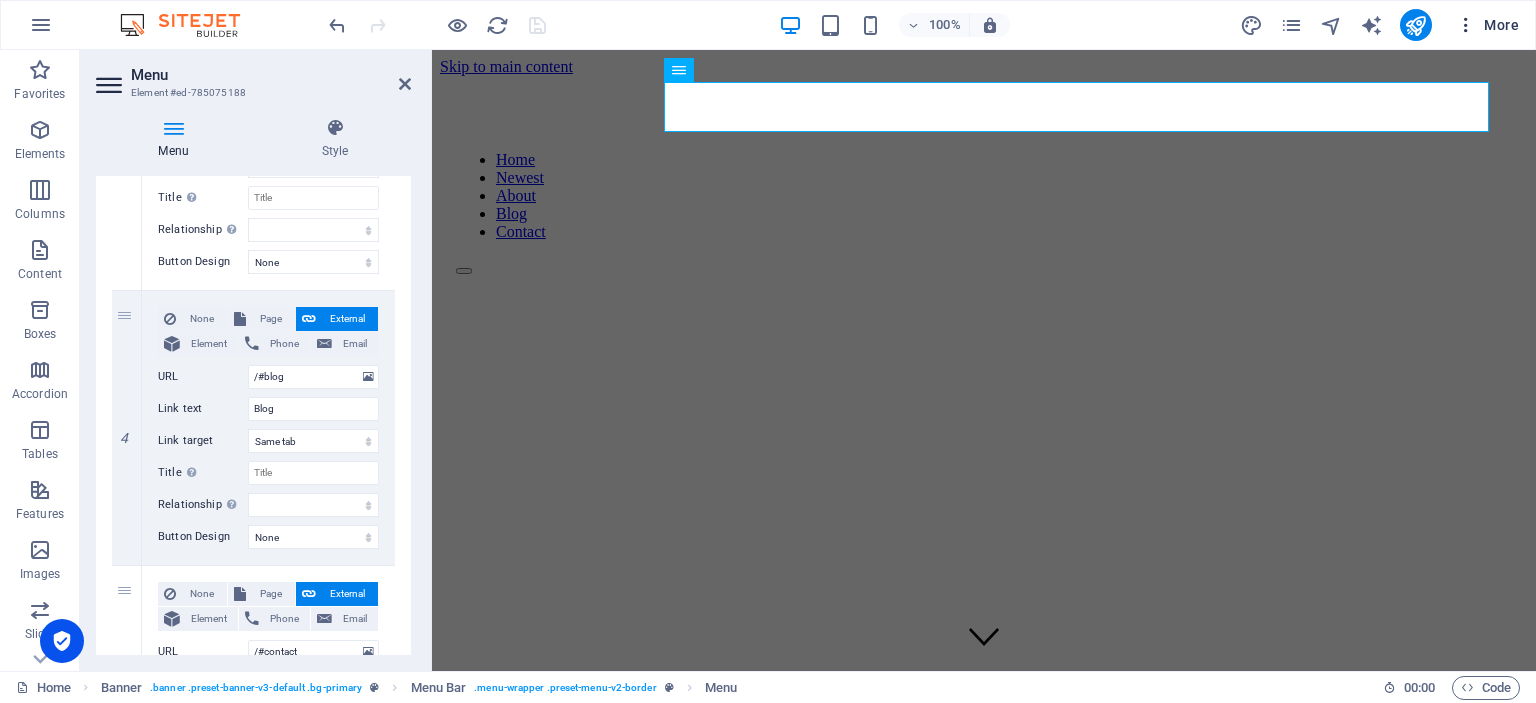 click on "More" at bounding box center [1487, 25] 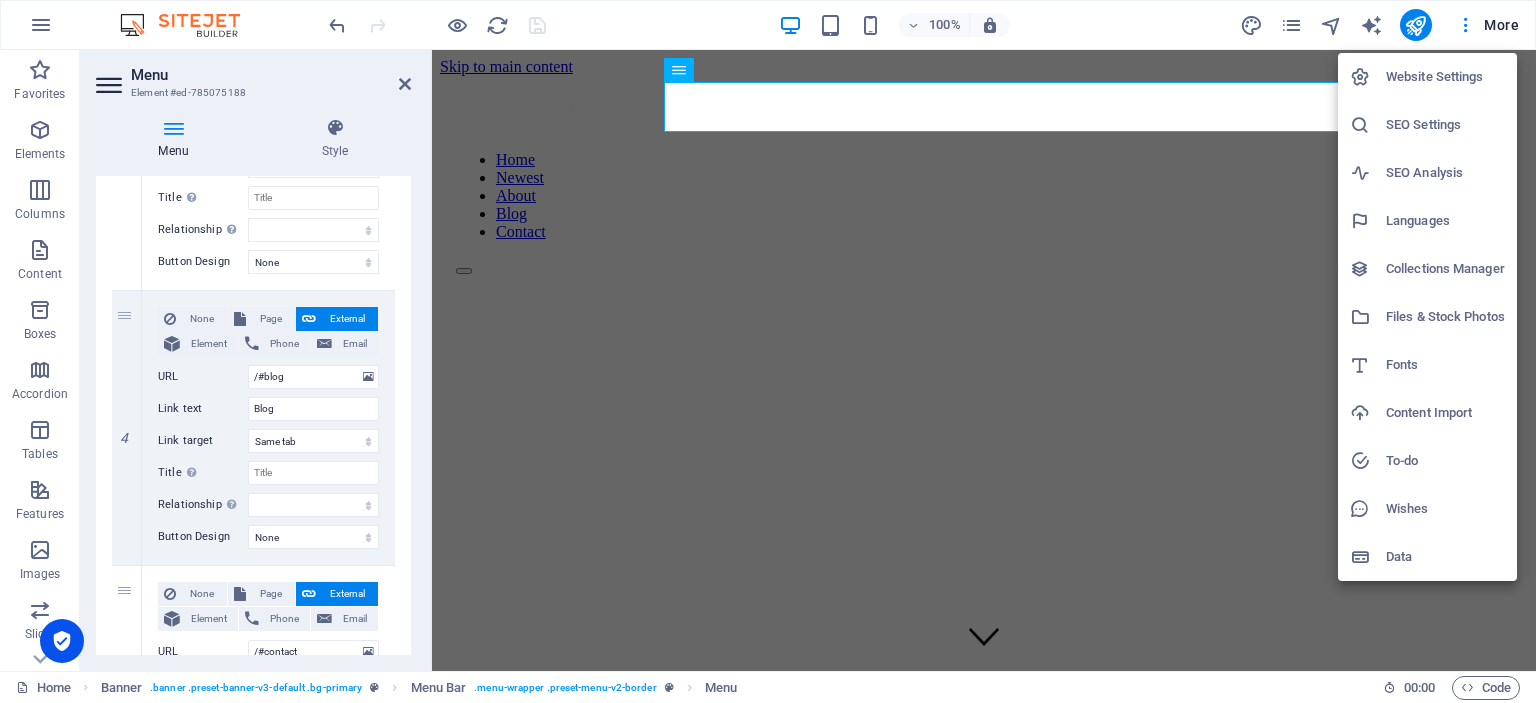 click at bounding box center [768, 351] 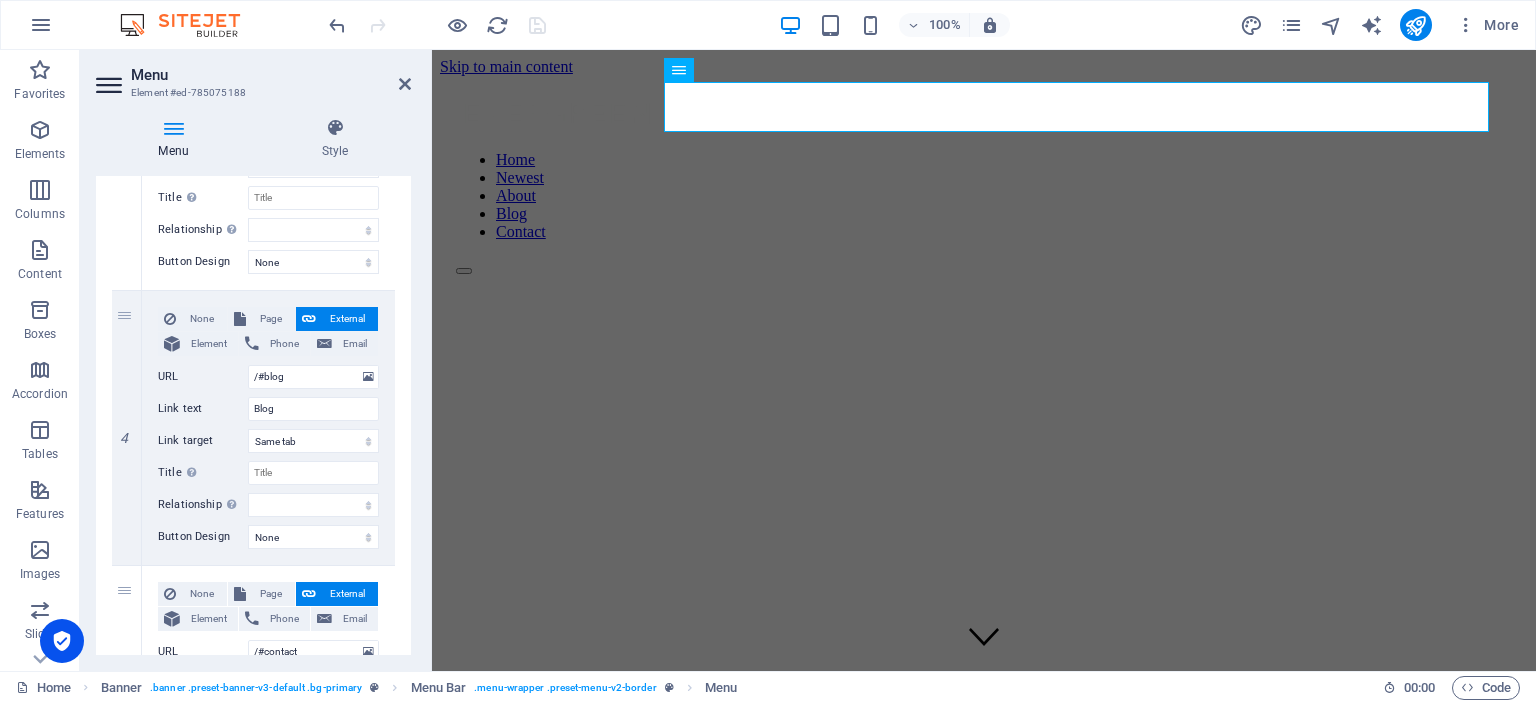 click at bounding box center [173, 128] 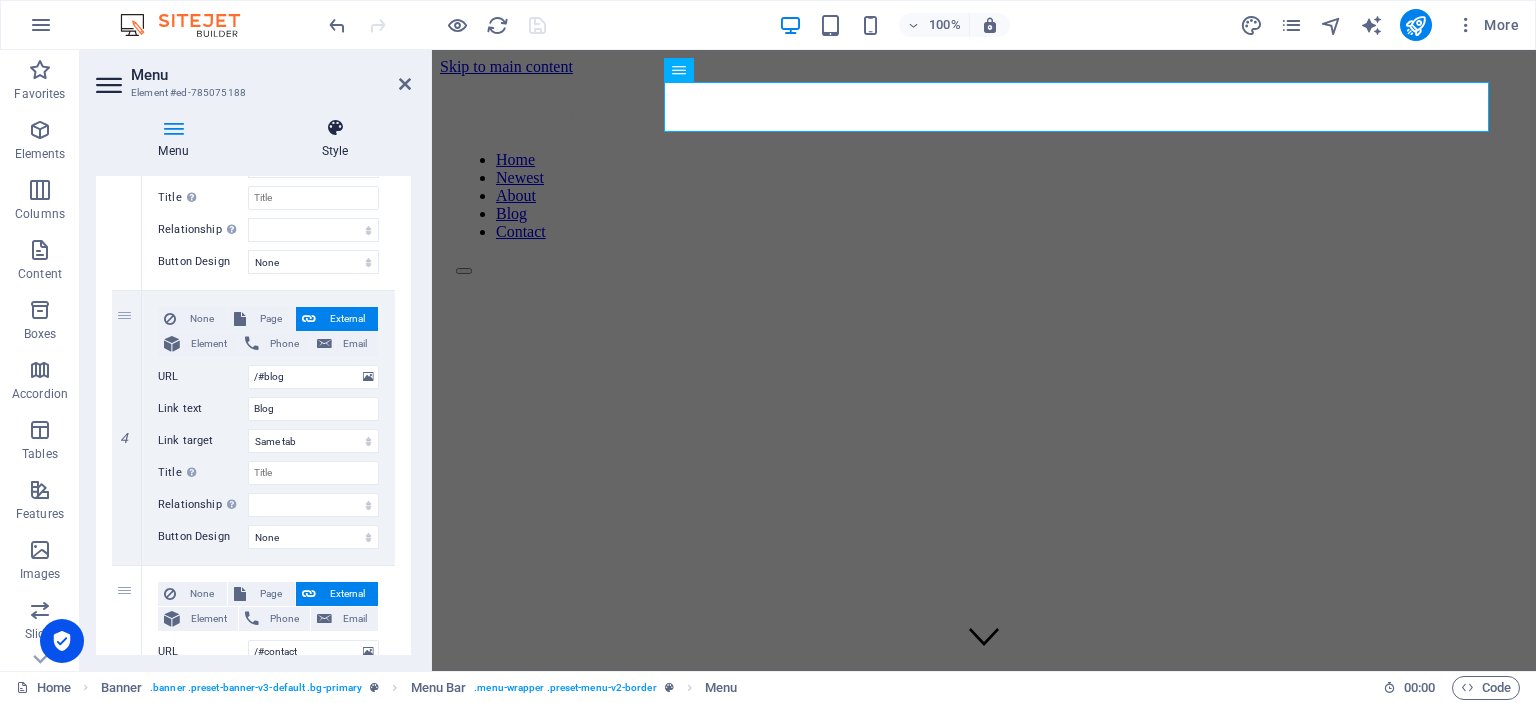 click at bounding box center (335, 128) 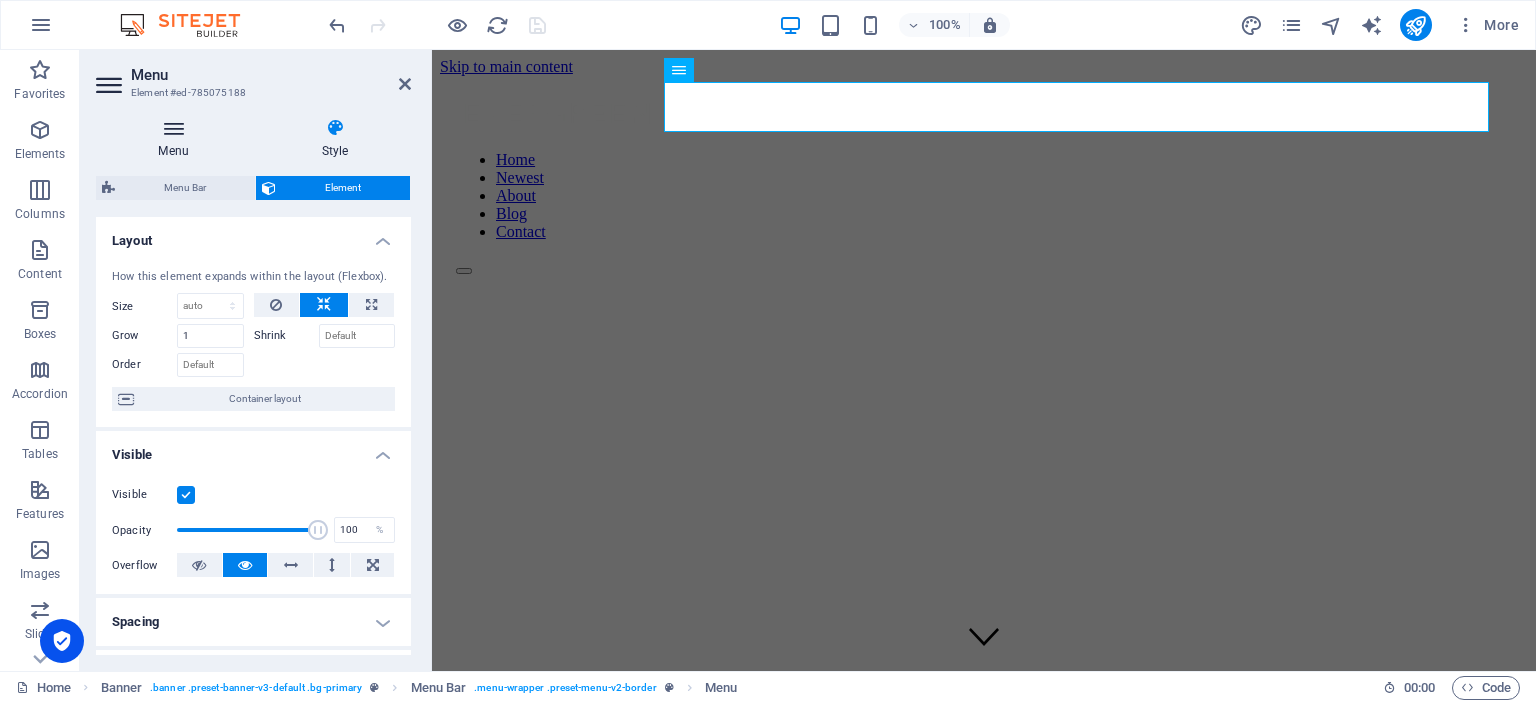 click at bounding box center (173, 128) 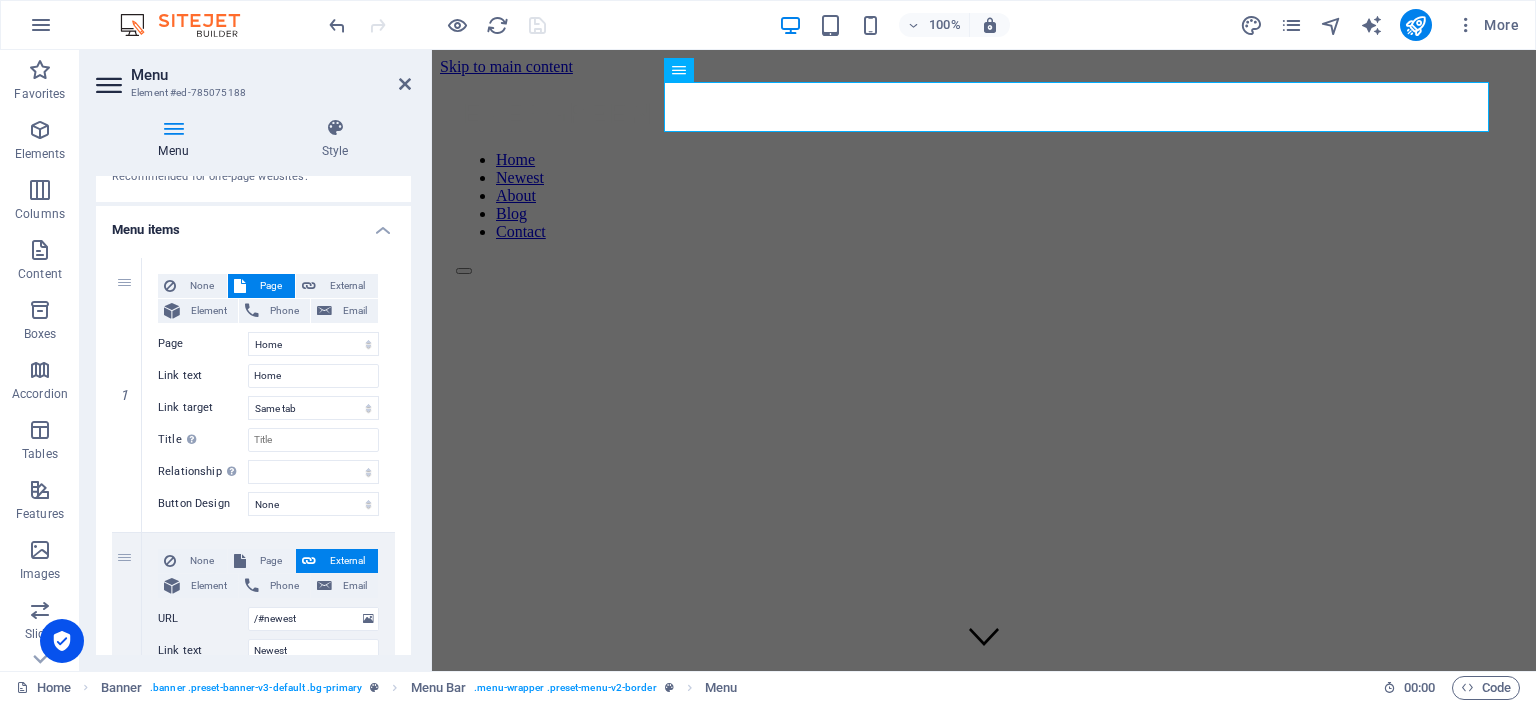 scroll, scrollTop: 0, scrollLeft: 0, axis: both 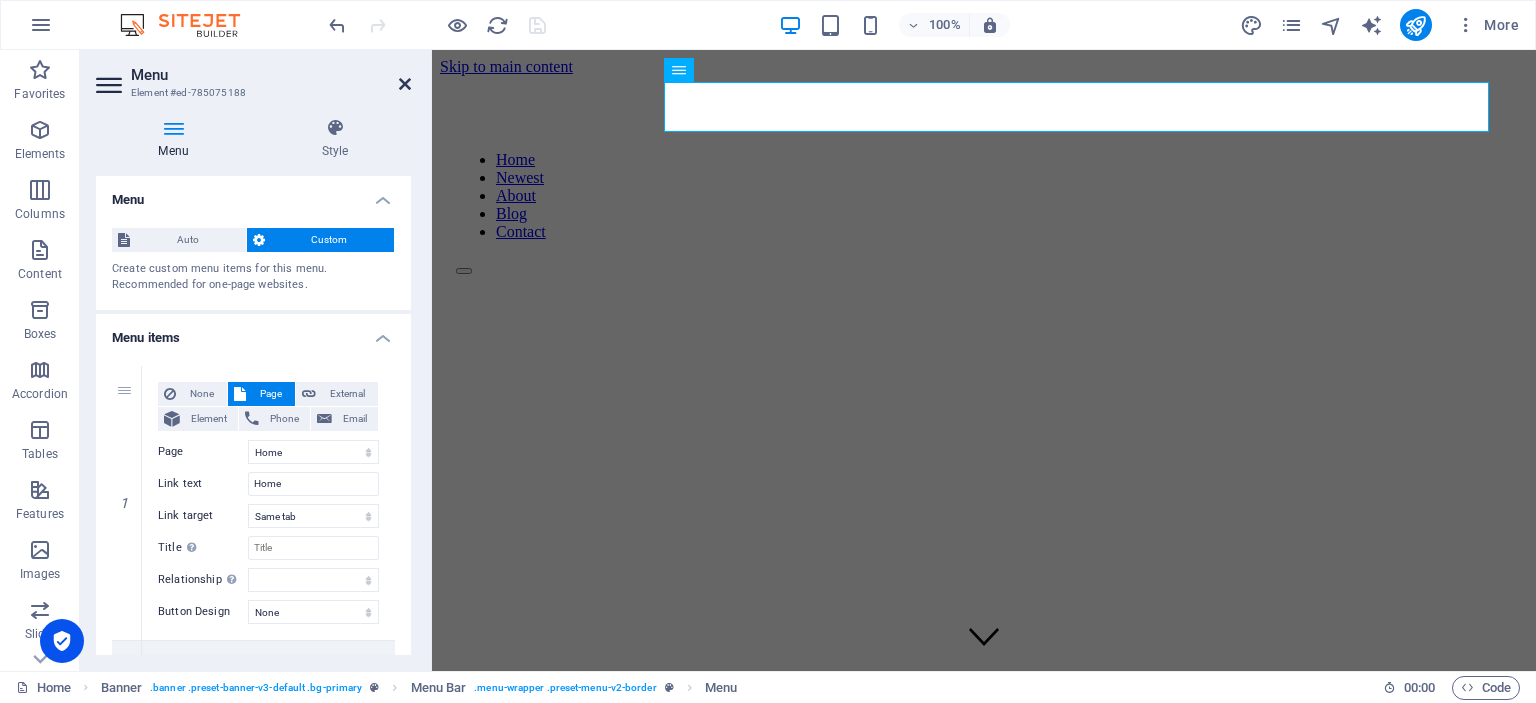 click at bounding box center (405, 84) 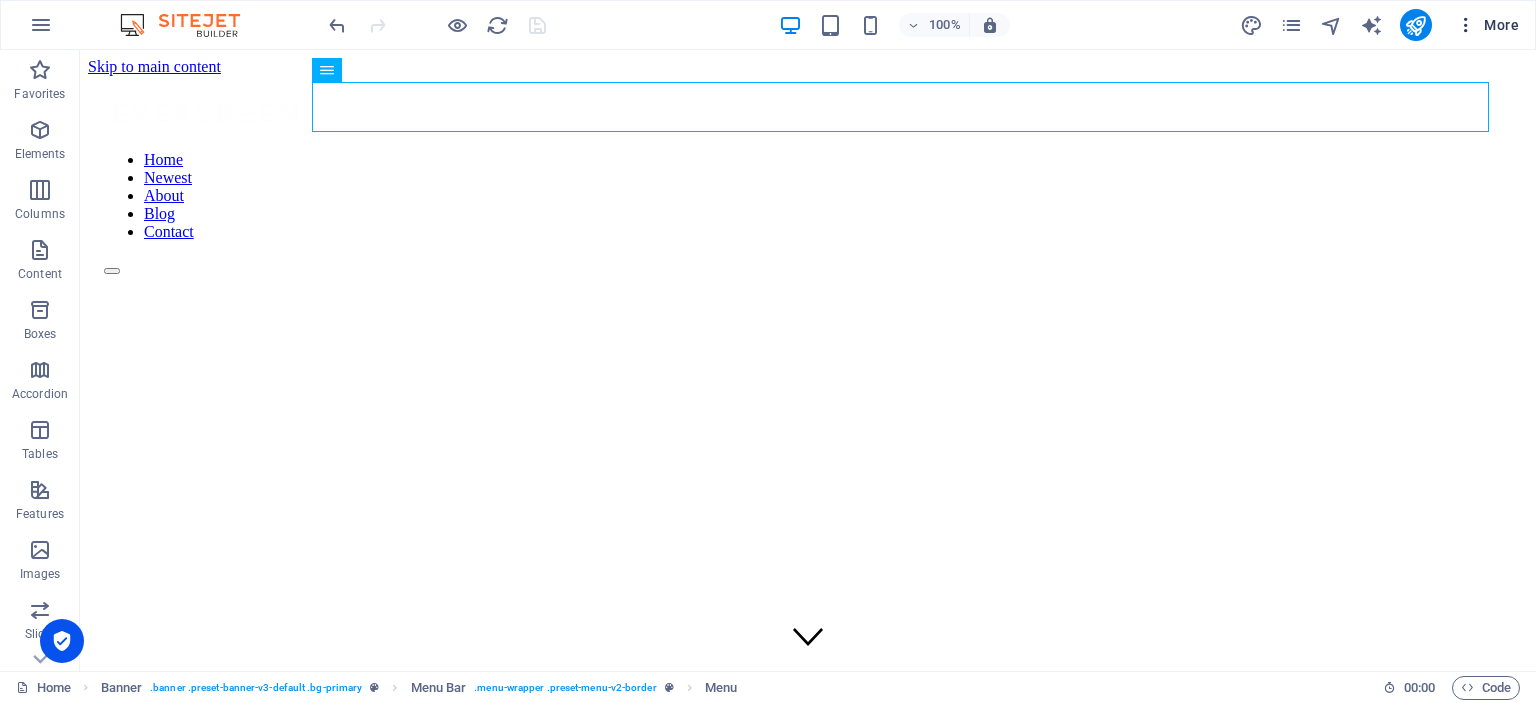 click on "More" at bounding box center (1487, 25) 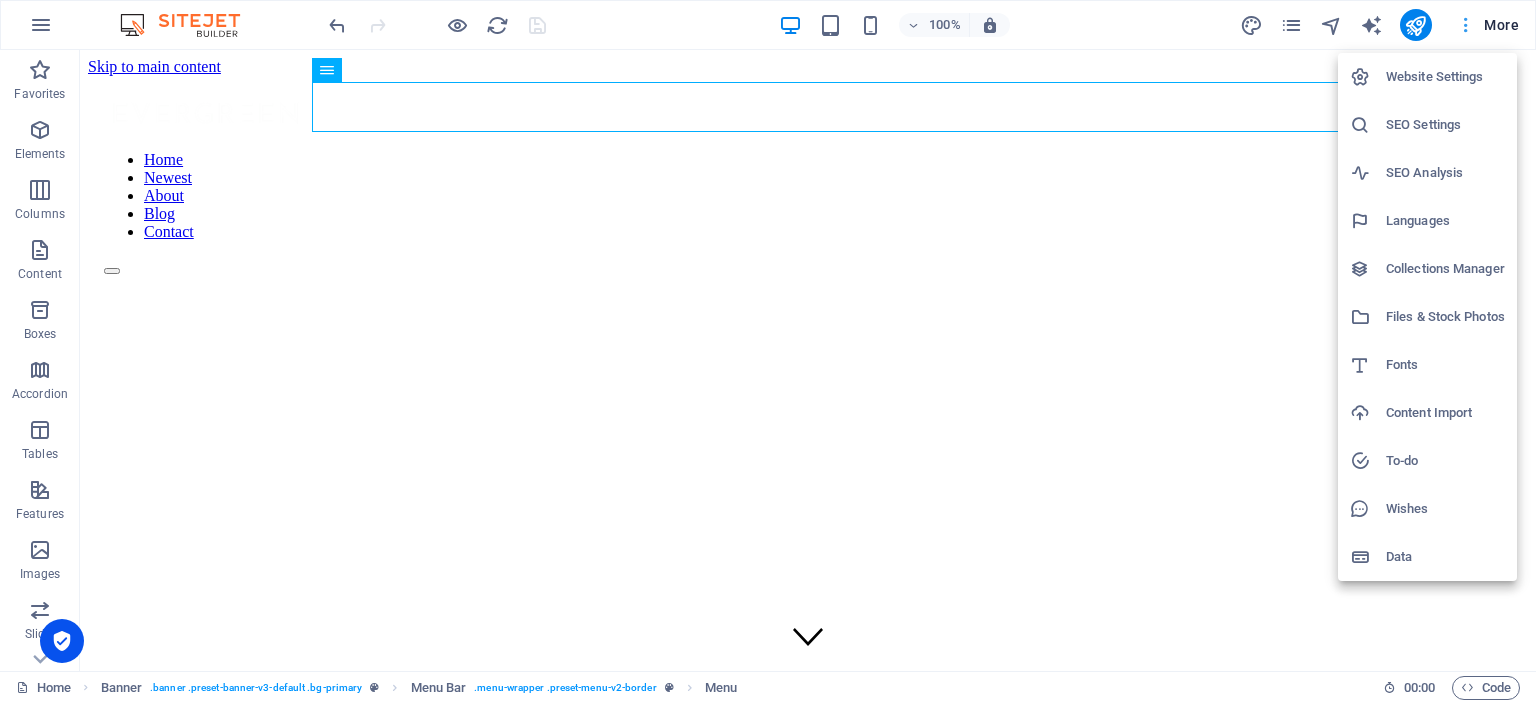 click at bounding box center (768, 351) 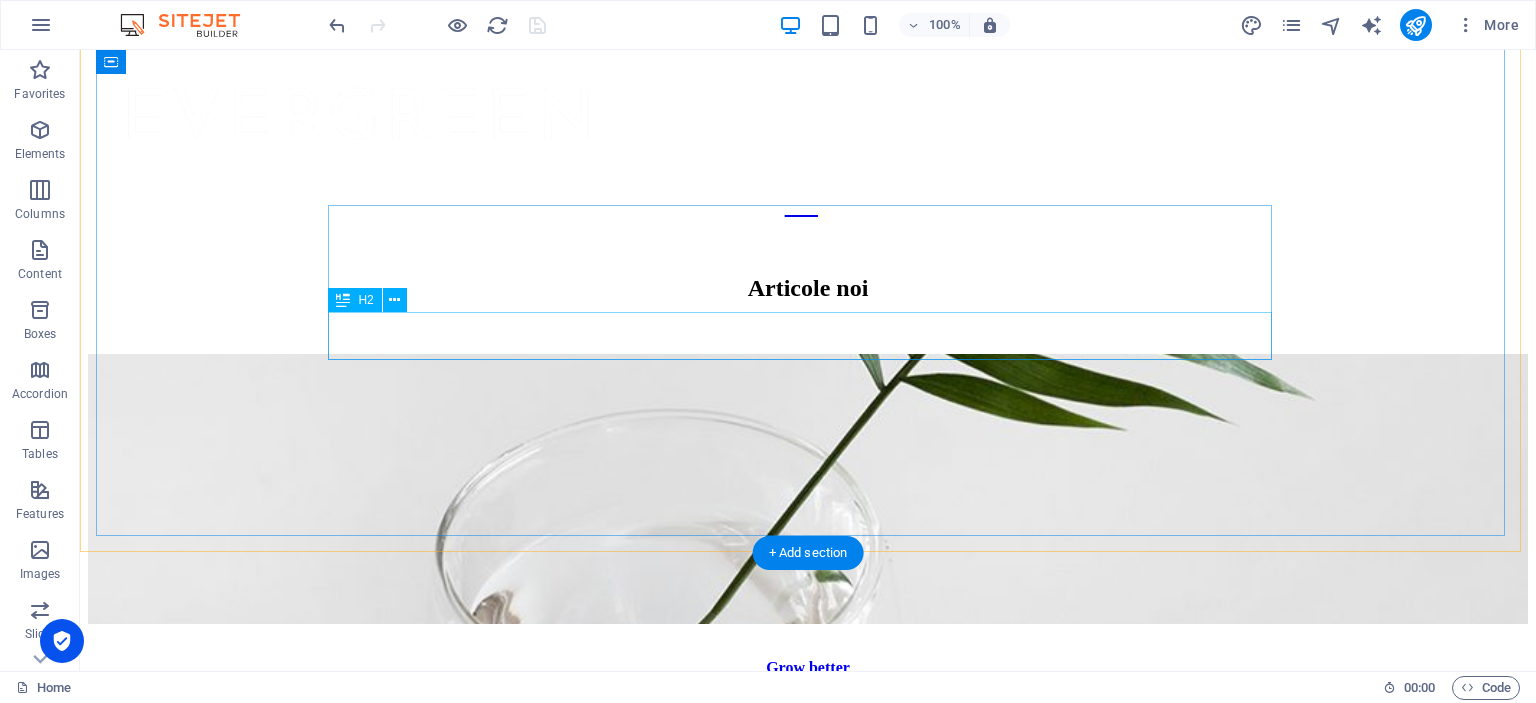 scroll, scrollTop: 0, scrollLeft: 0, axis: both 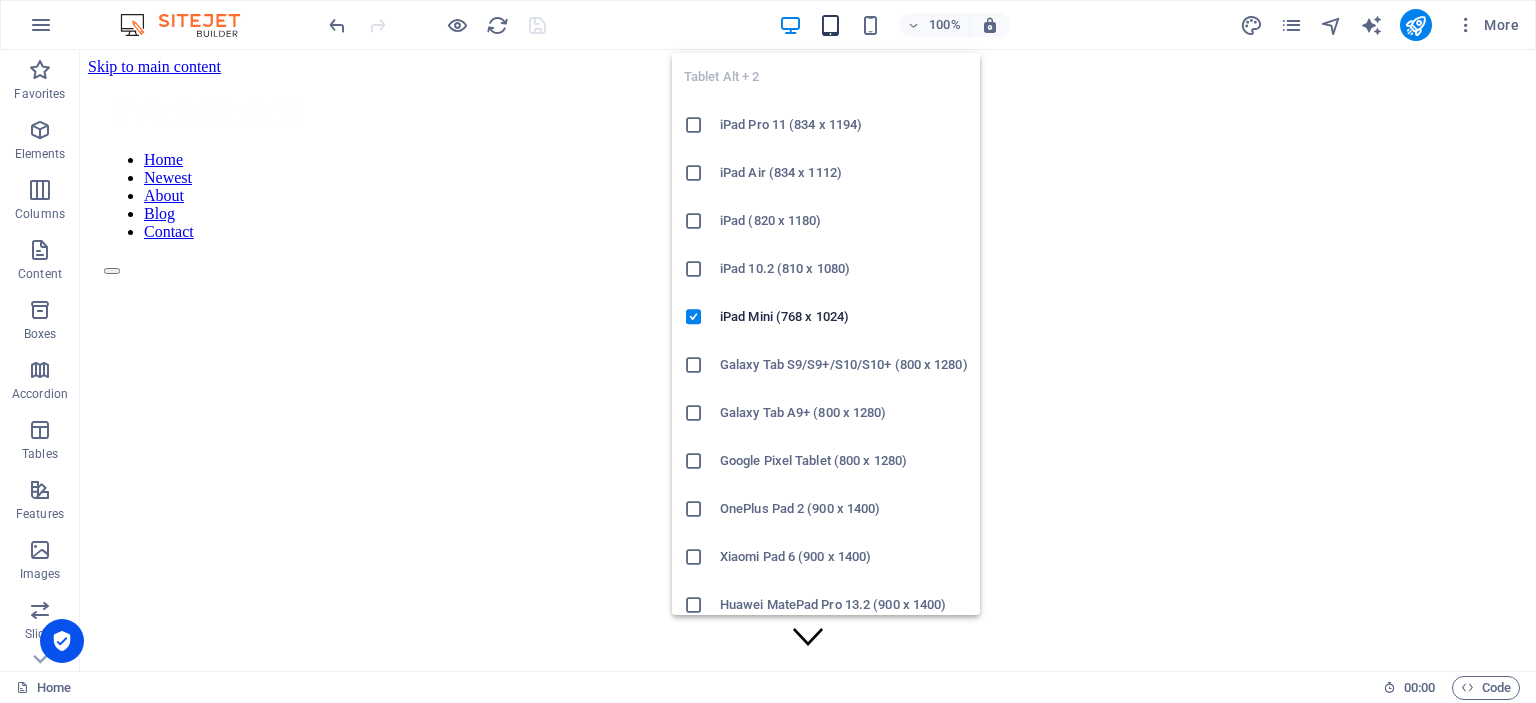 click at bounding box center [830, 25] 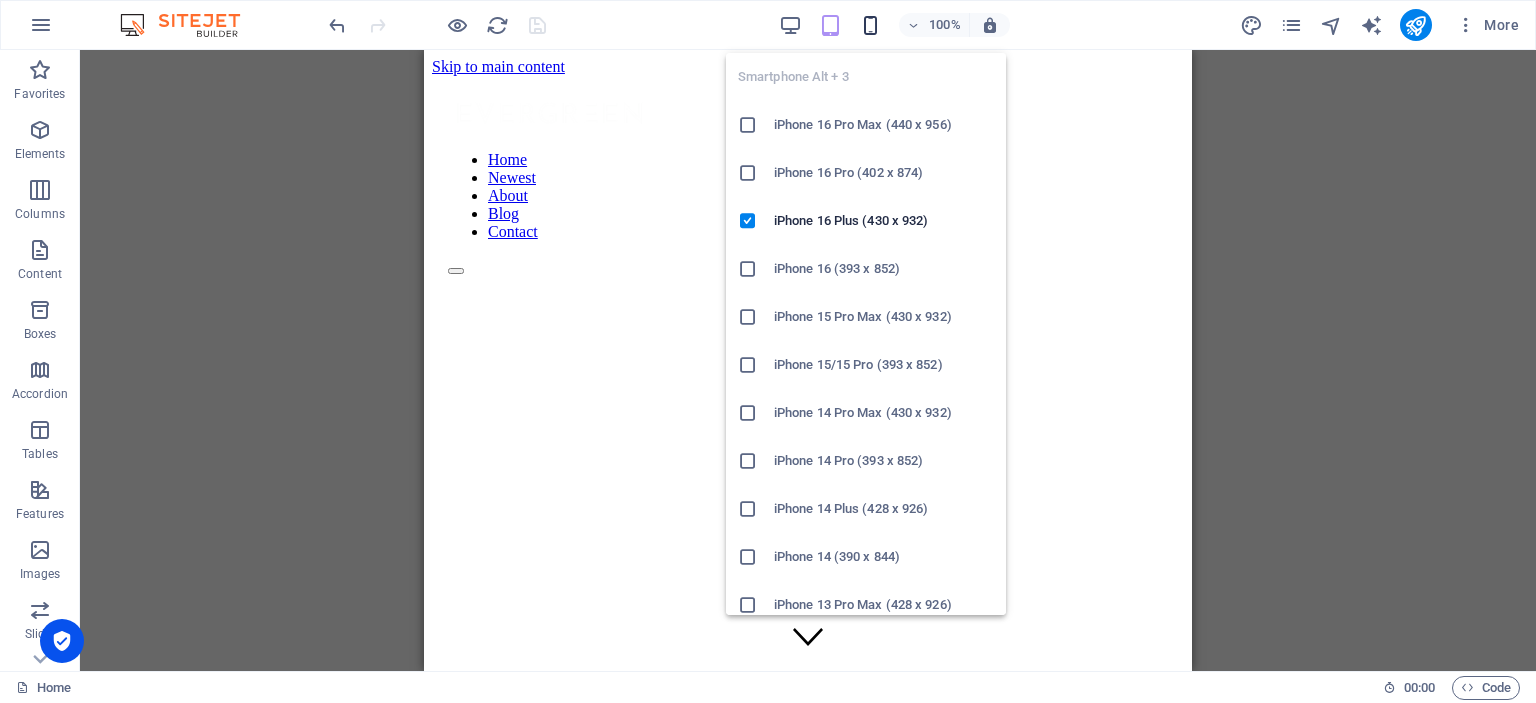 click at bounding box center (870, 25) 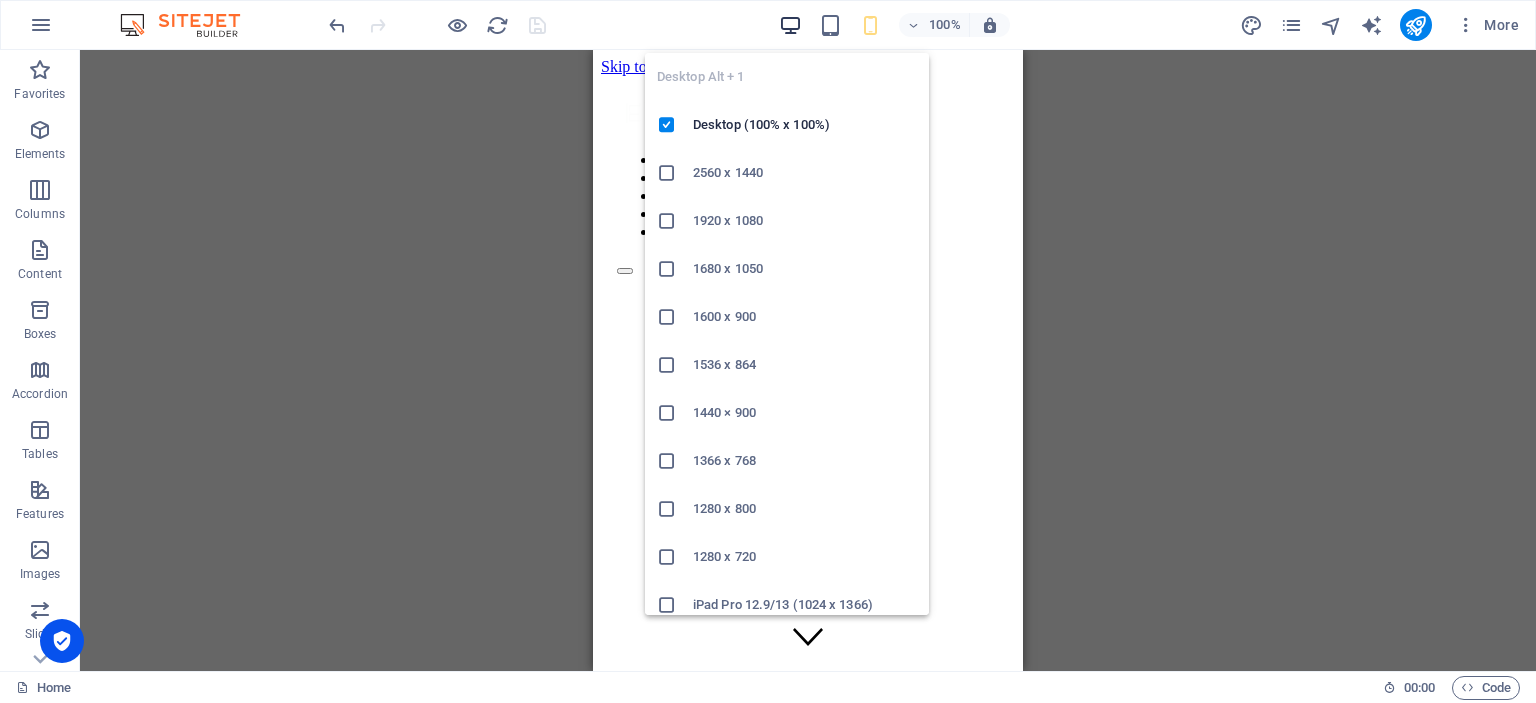click at bounding box center (790, 25) 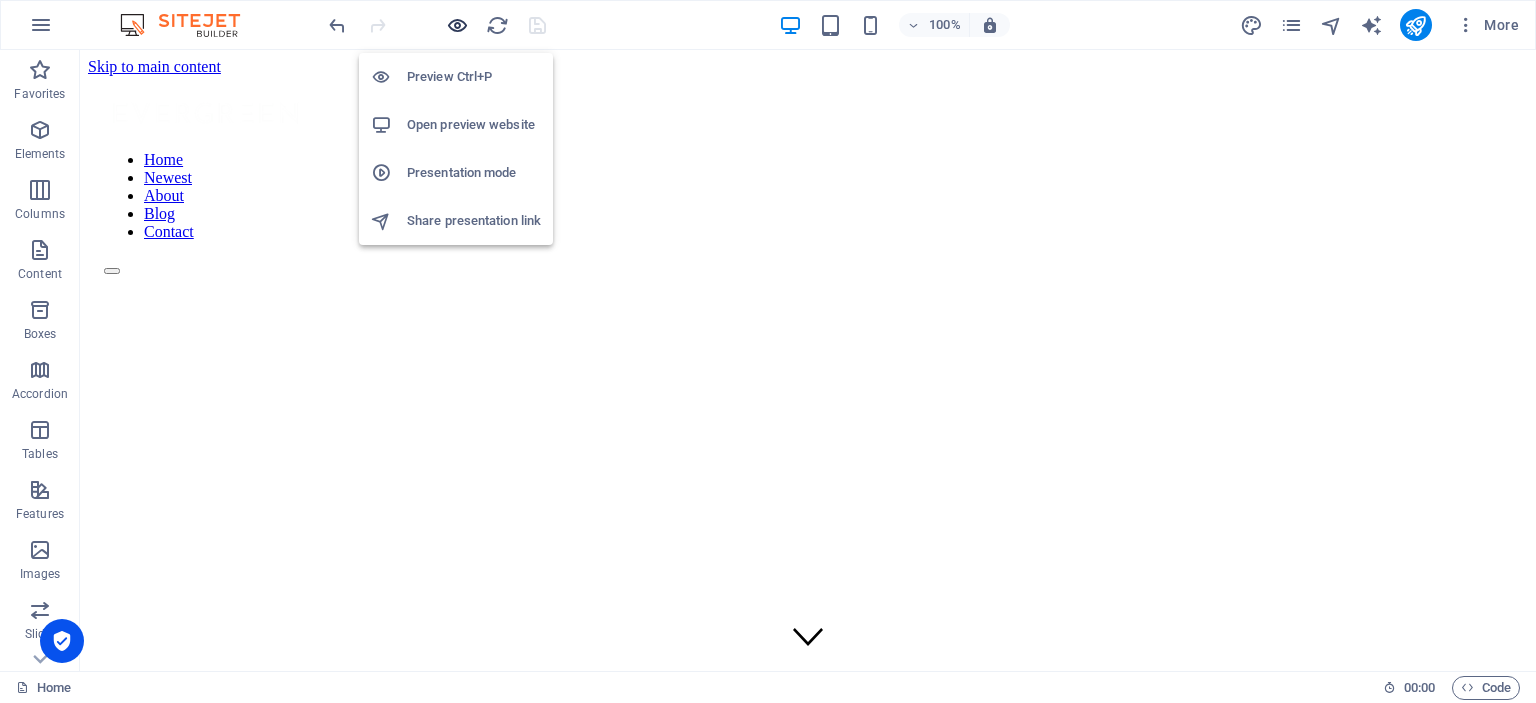 click at bounding box center [457, 25] 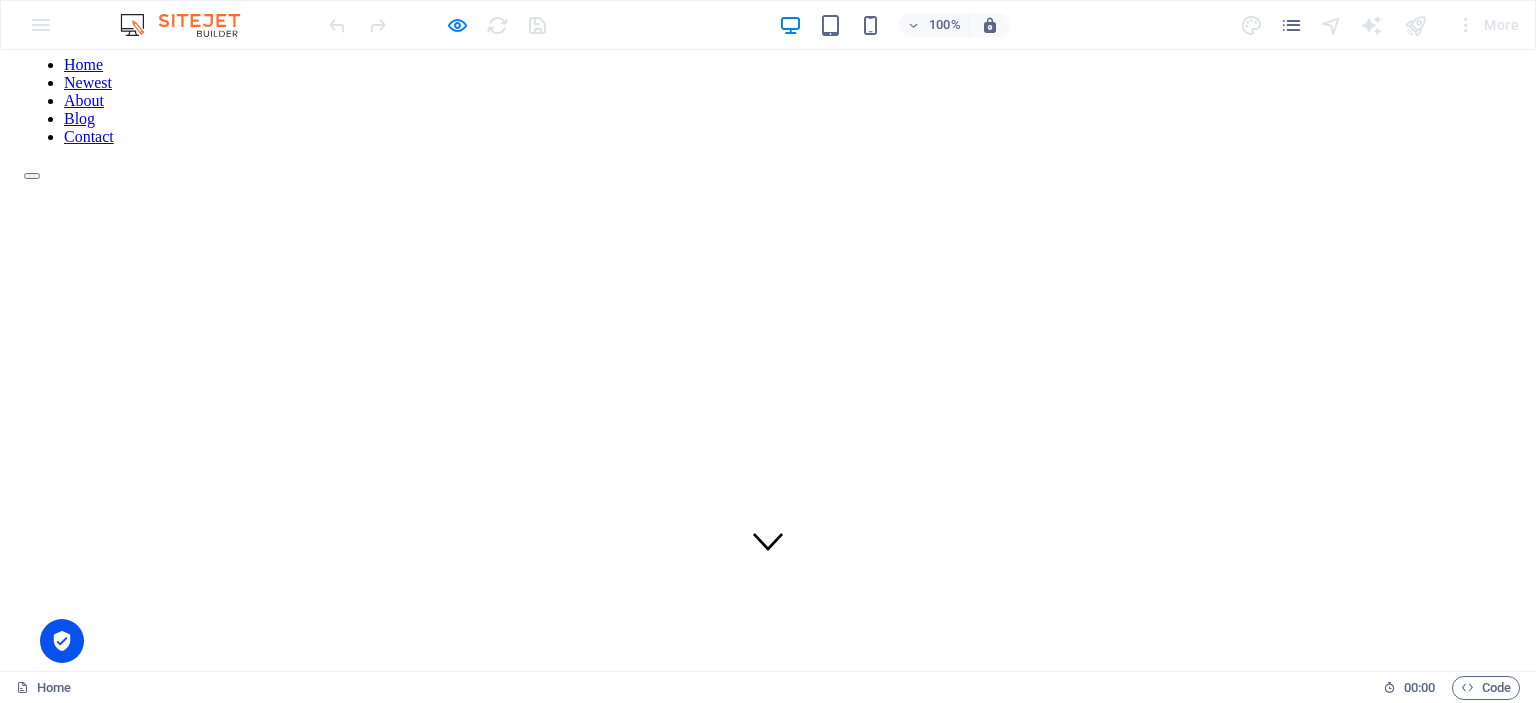 scroll, scrollTop: 0, scrollLeft: 0, axis: both 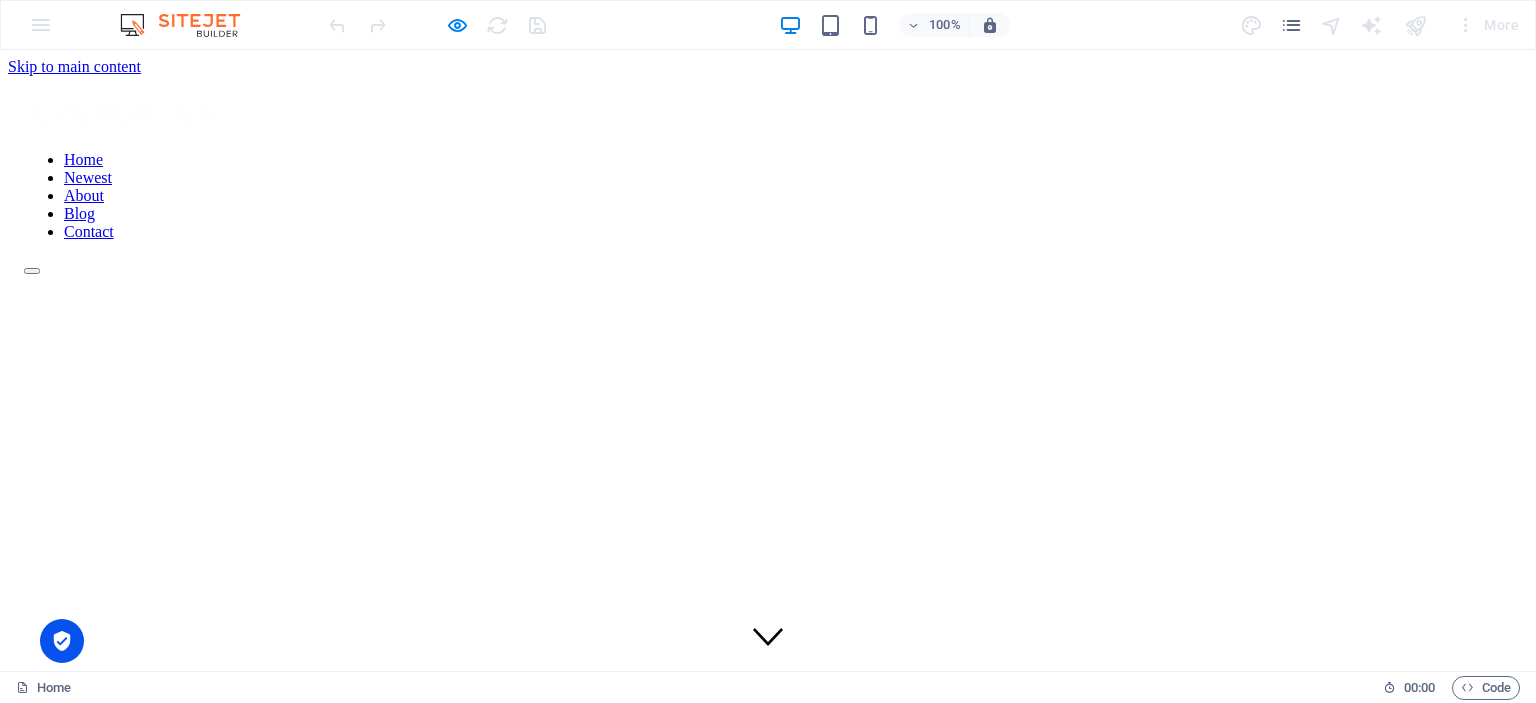 click on "About" at bounding box center [84, 195] 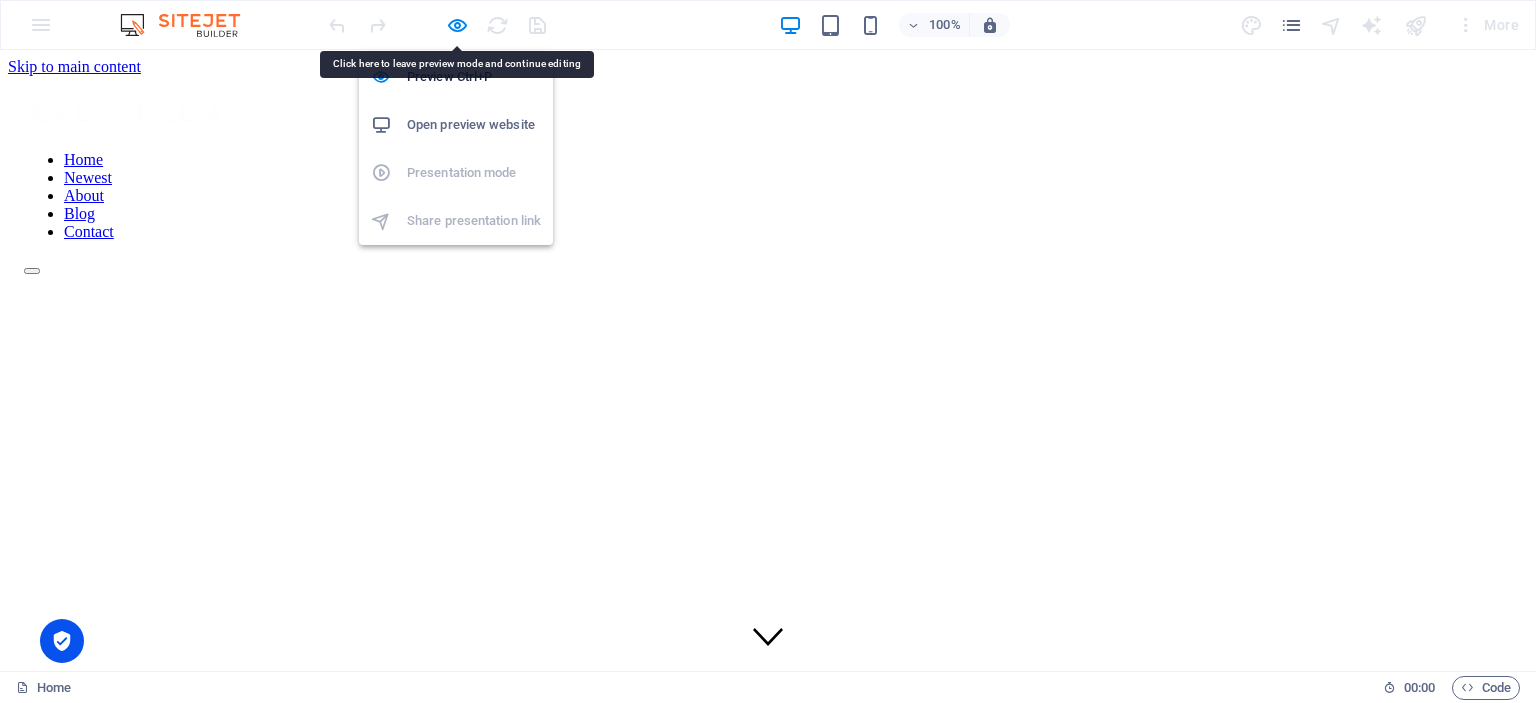 click on "Open preview website" at bounding box center (474, 125) 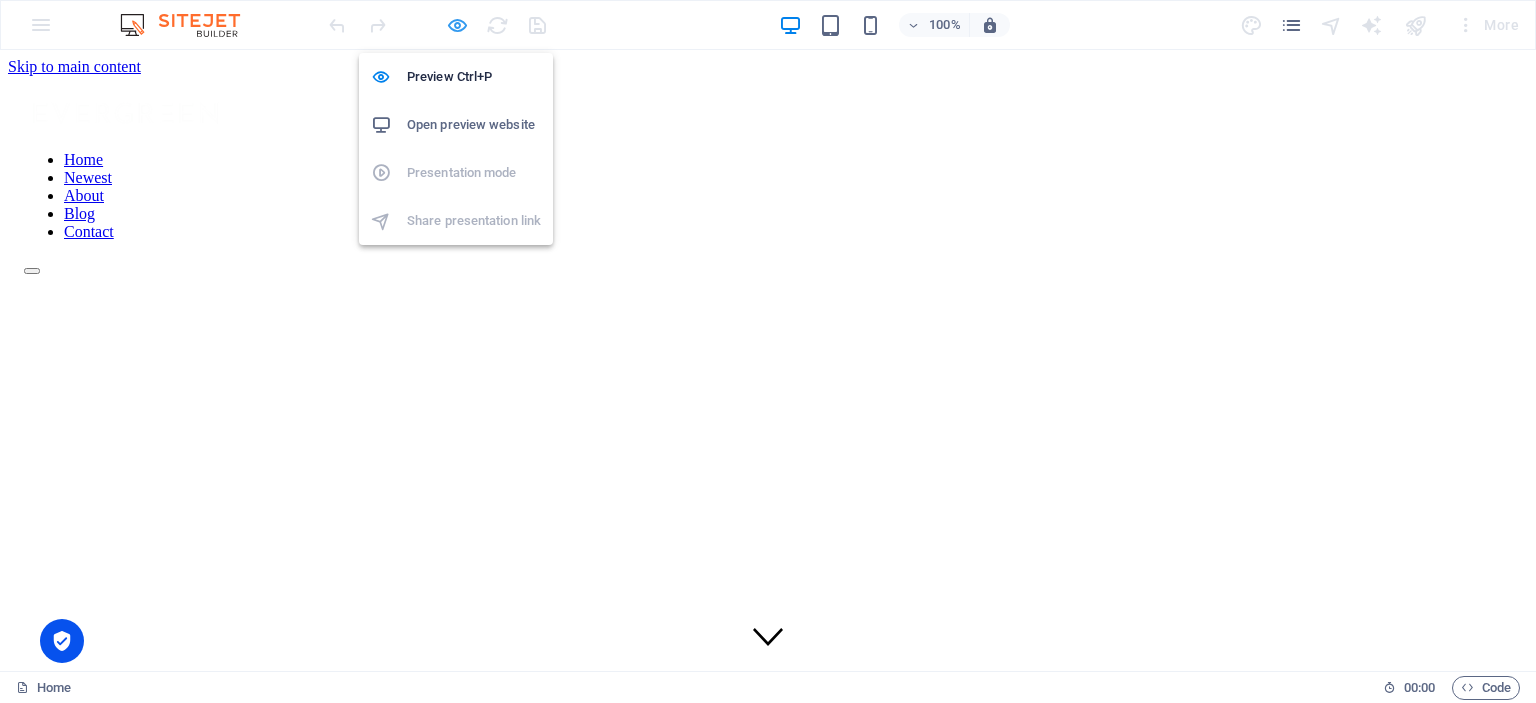 click at bounding box center (457, 25) 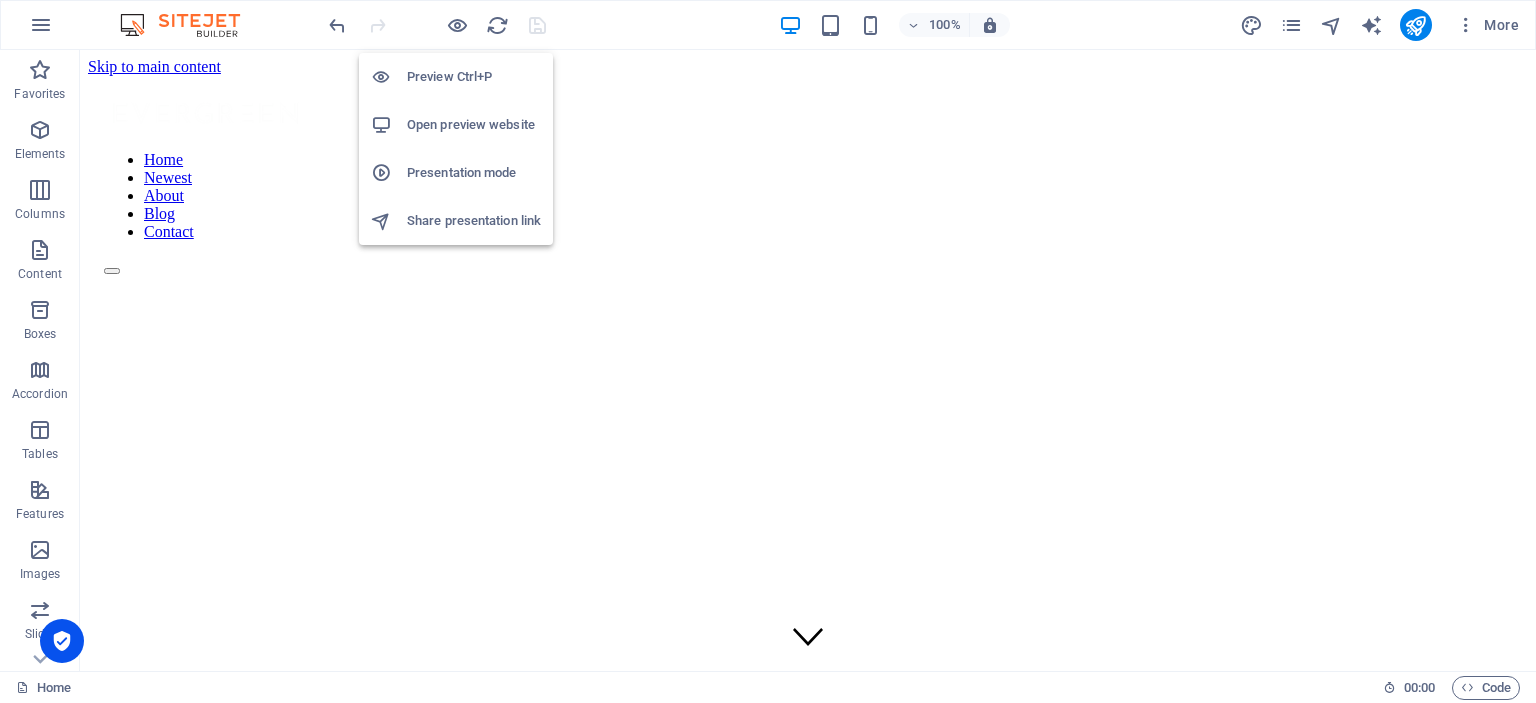 click on "Presentation mode" at bounding box center [474, 173] 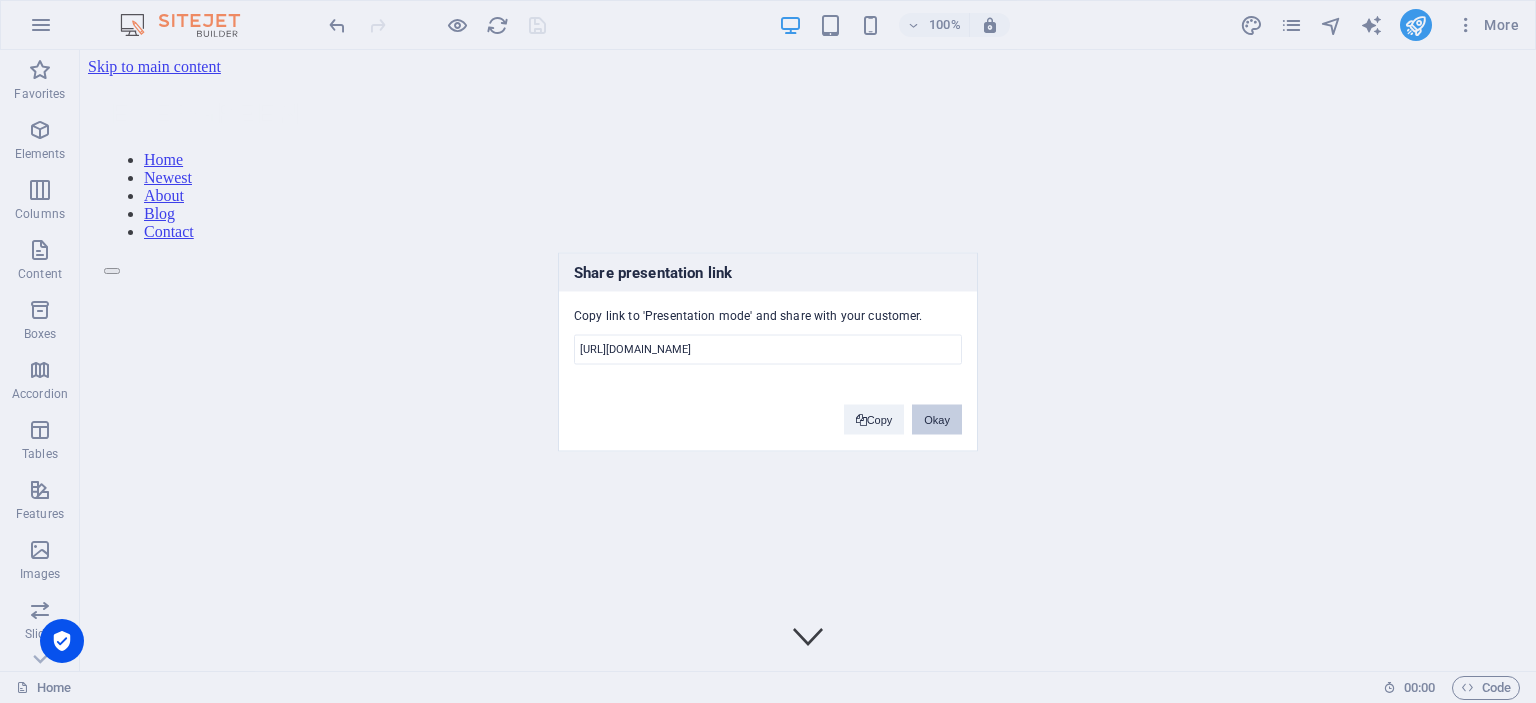 click on "Okay" at bounding box center (937, 419) 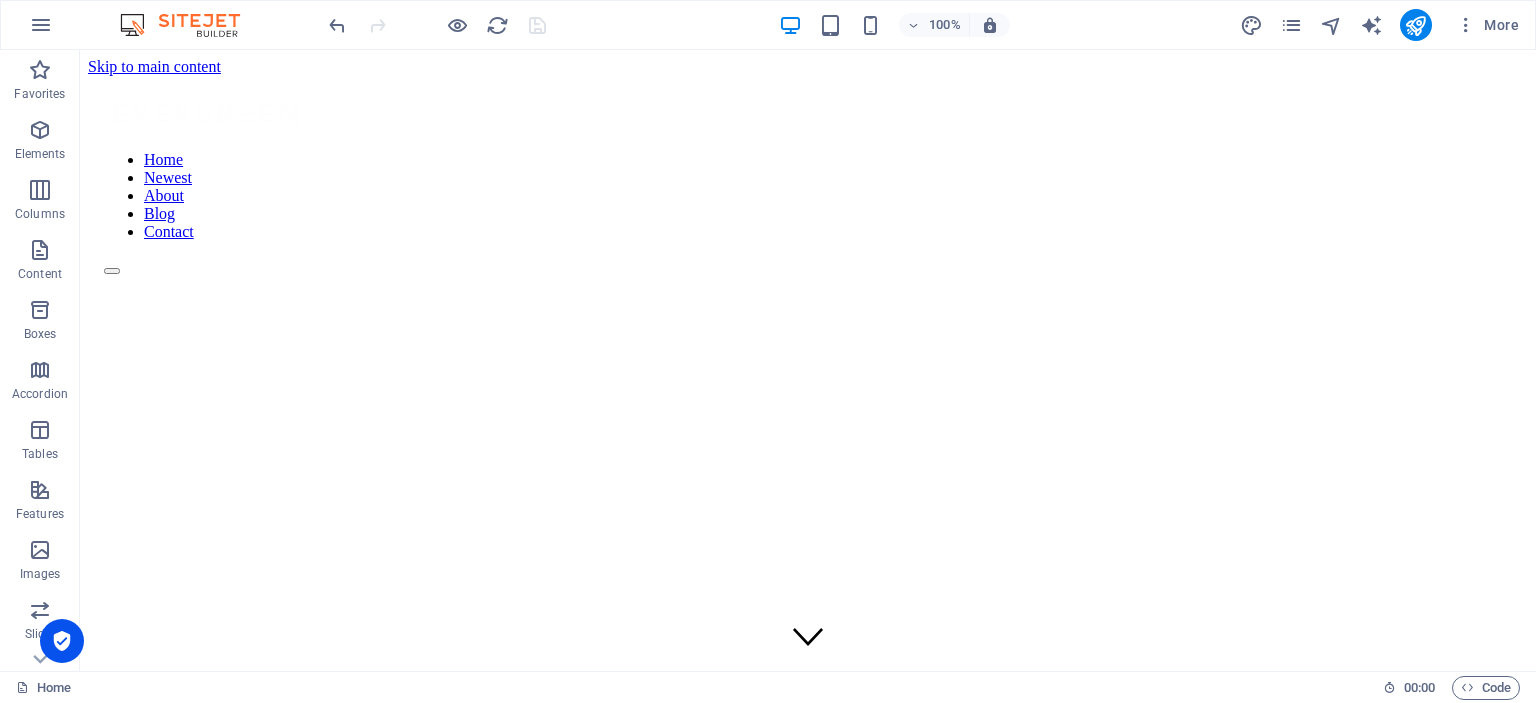 click on "100% More" at bounding box center (926, 25) 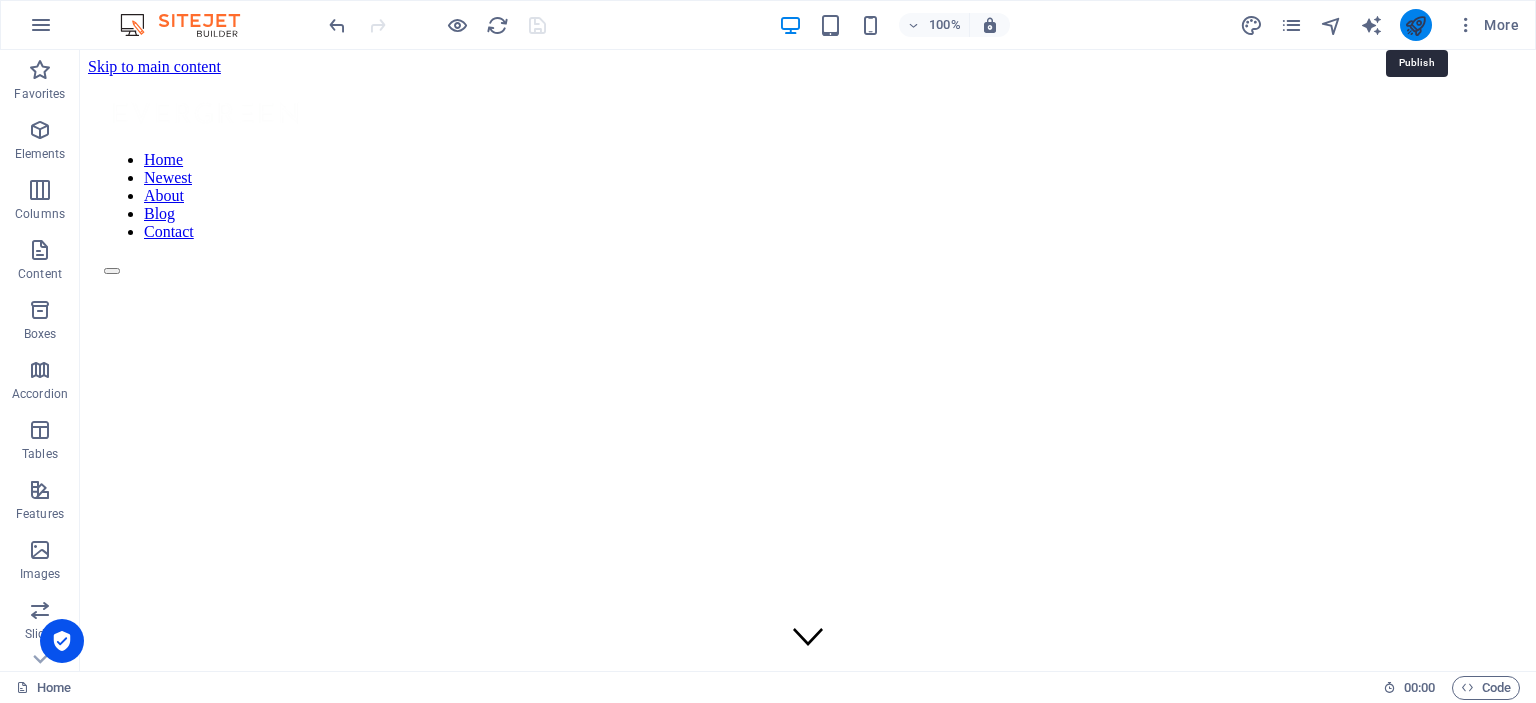 click at bounding box center [1415, 25] 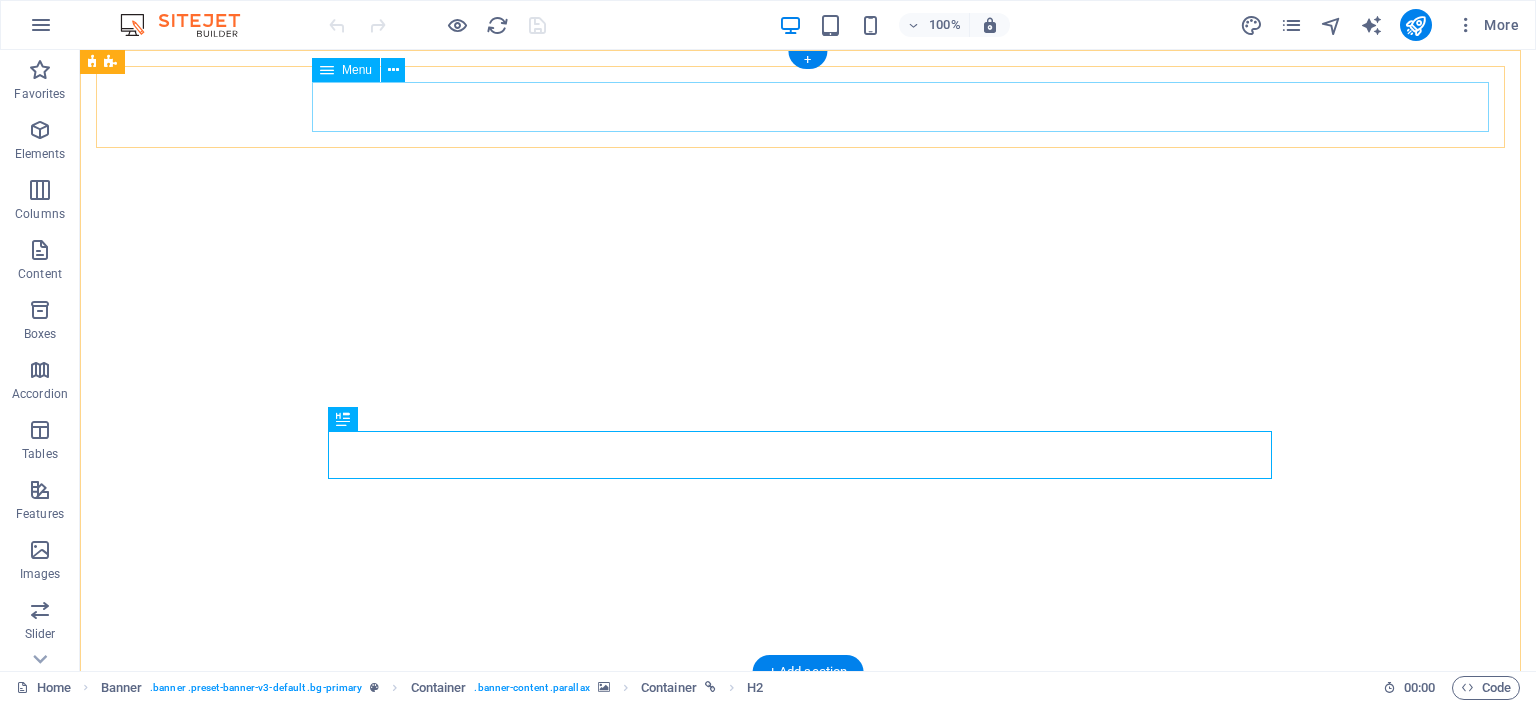 scroll, scrollTop: 0, scrollLeft: 0, axis: both 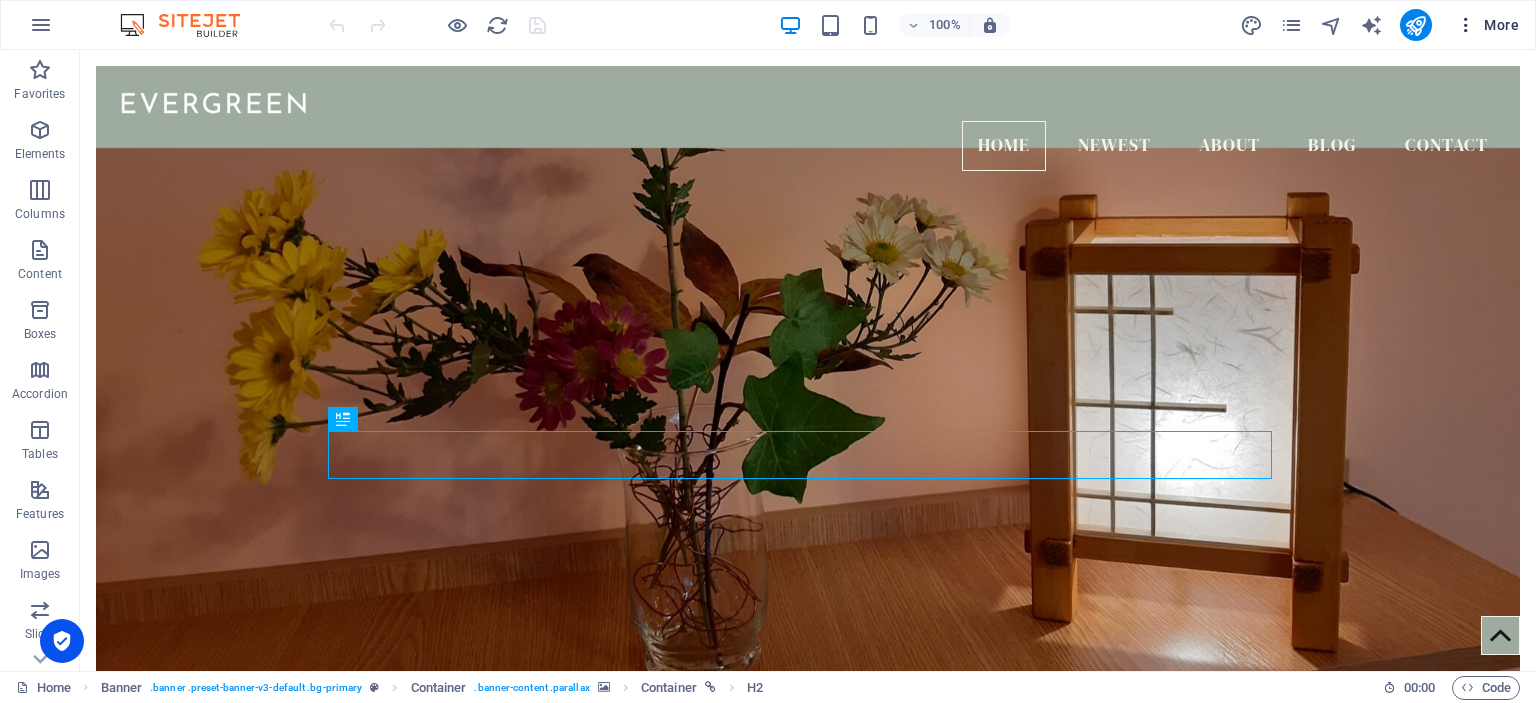 click on "More" at bounding box center [1487, 25] 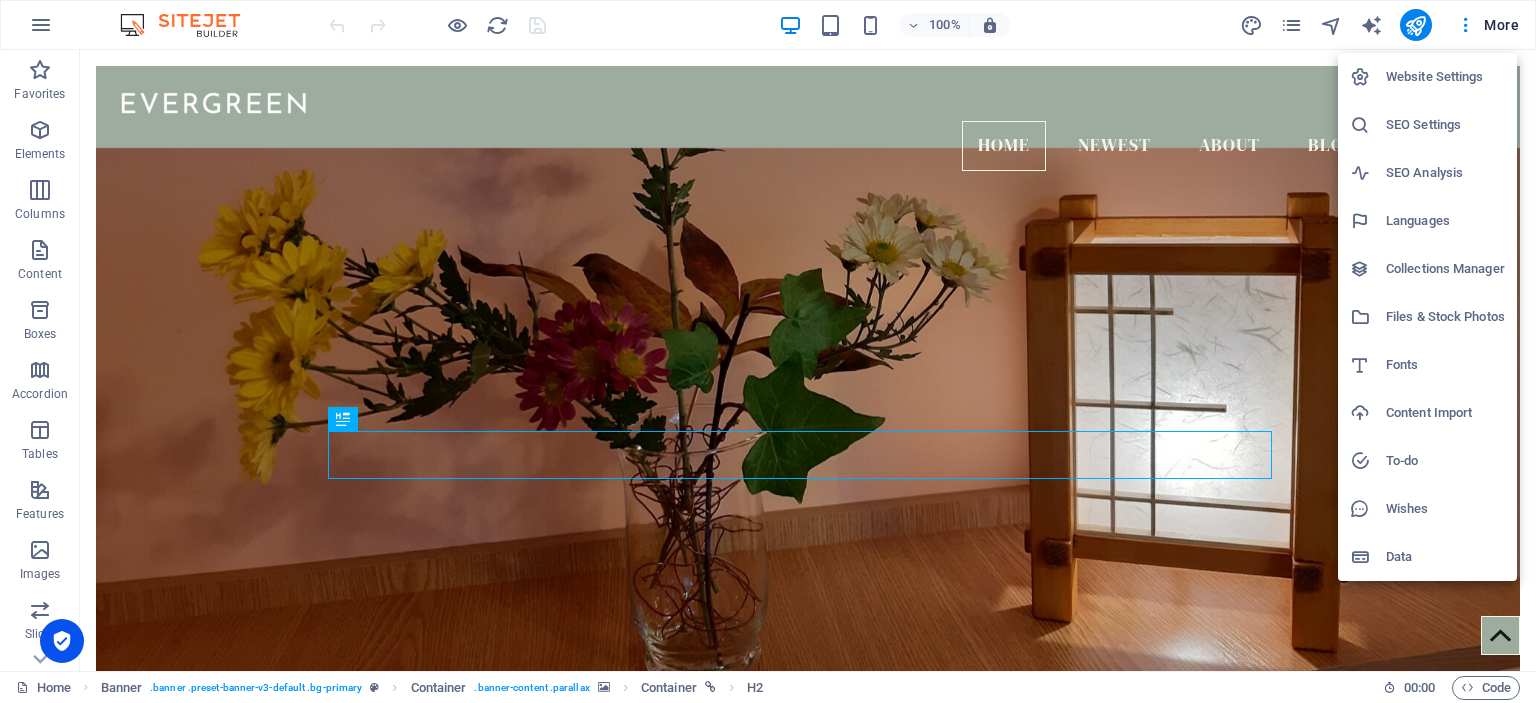 click on "Website Settings" at bounding box center [1445, 77] 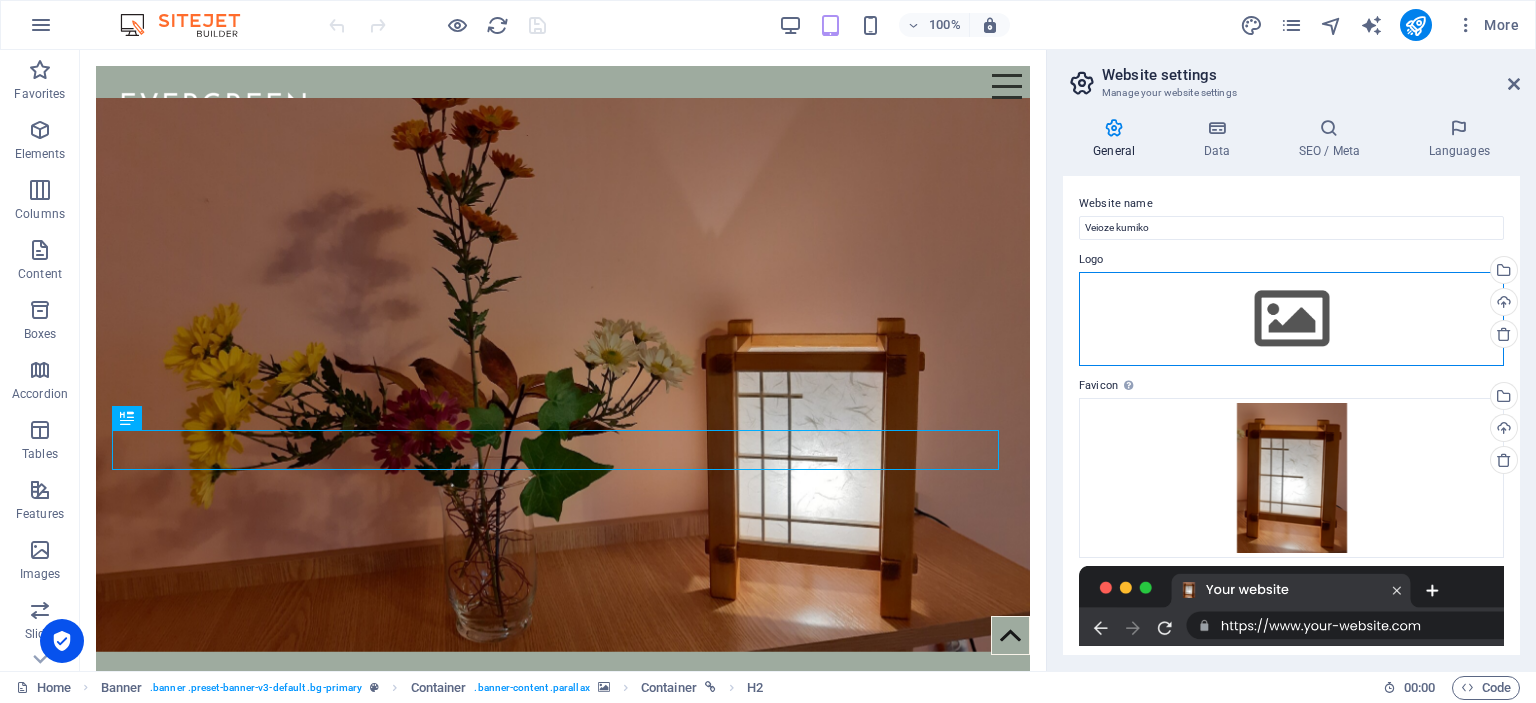 click on "Drag files here, click to choose files or select files from Files or our free stock photos & videos" at bounding box center (1291, 319) 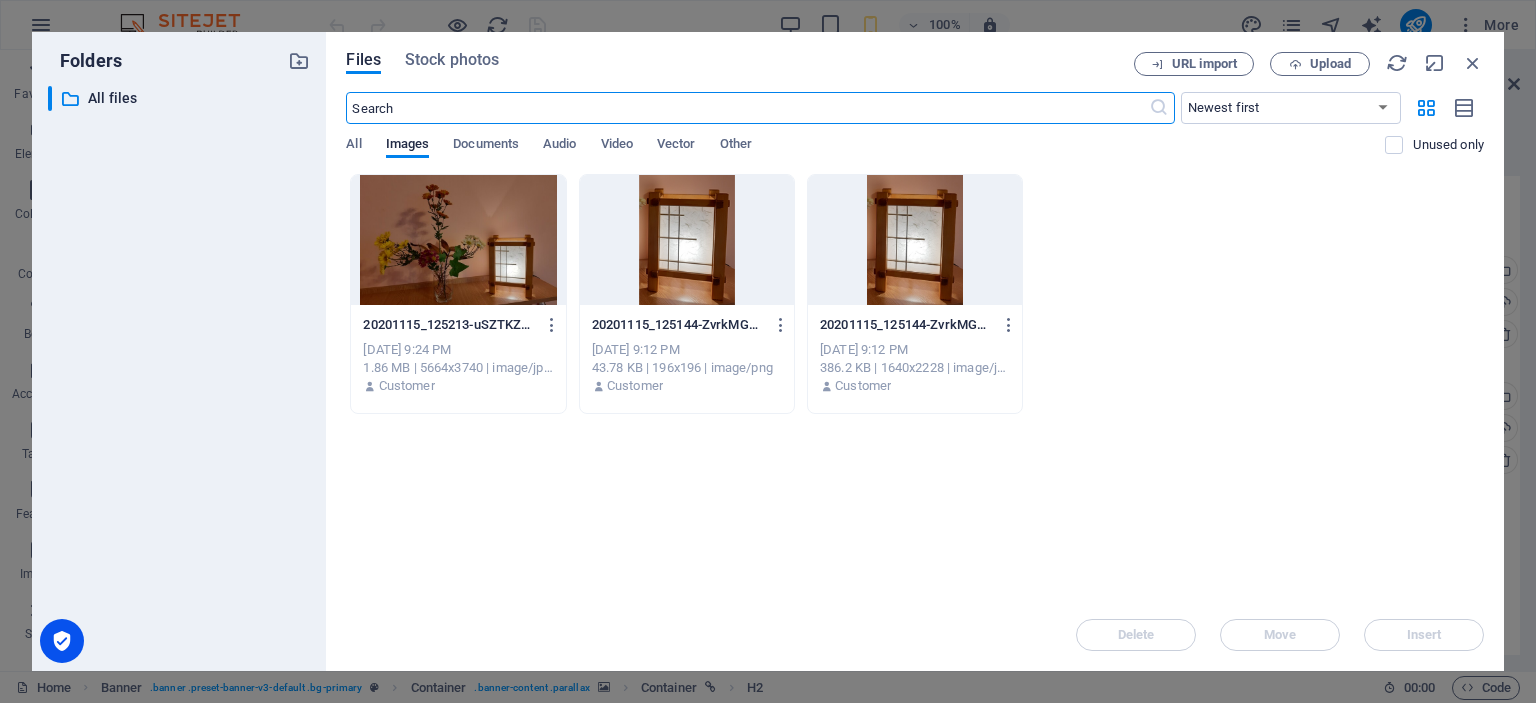 click at bounding box center [915, 240] 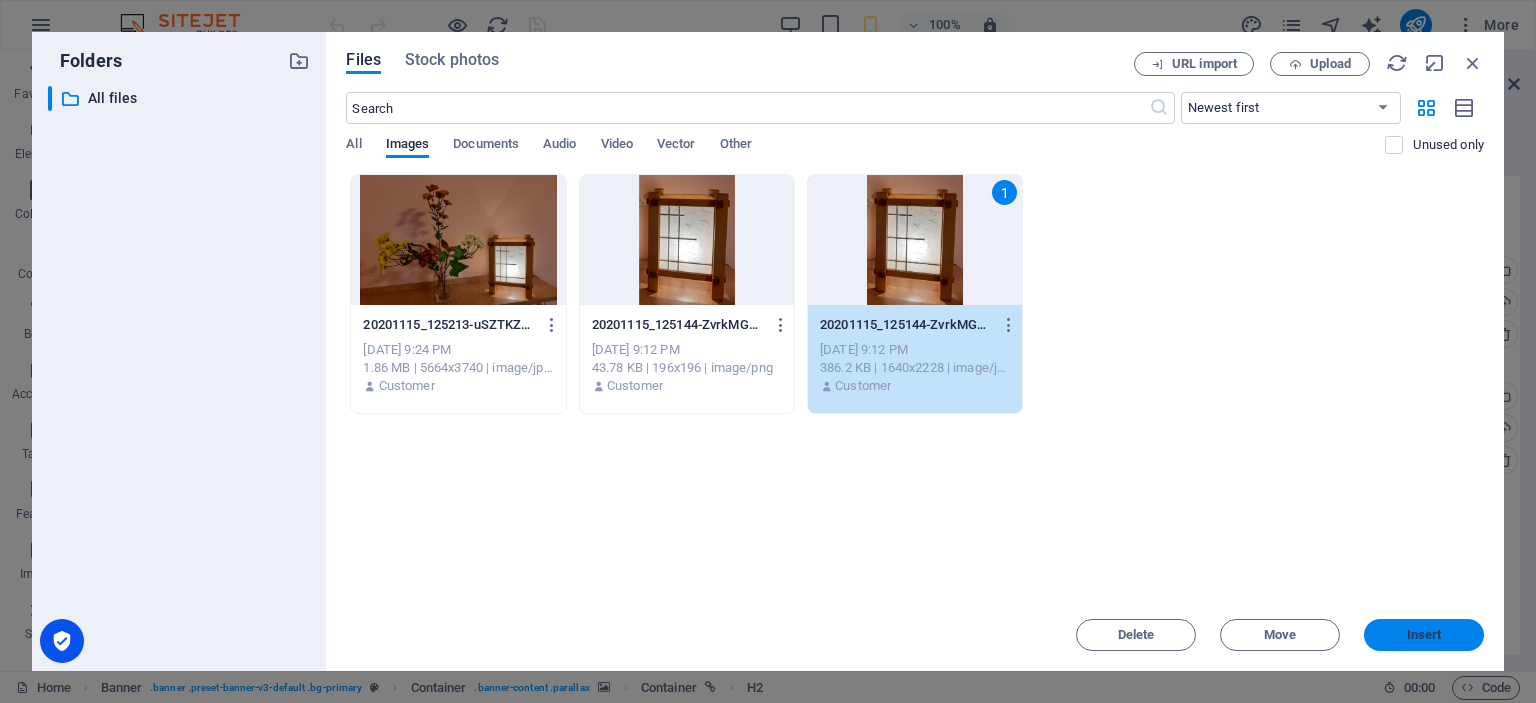 click on "Insert" at bounding box center [1424, 635] 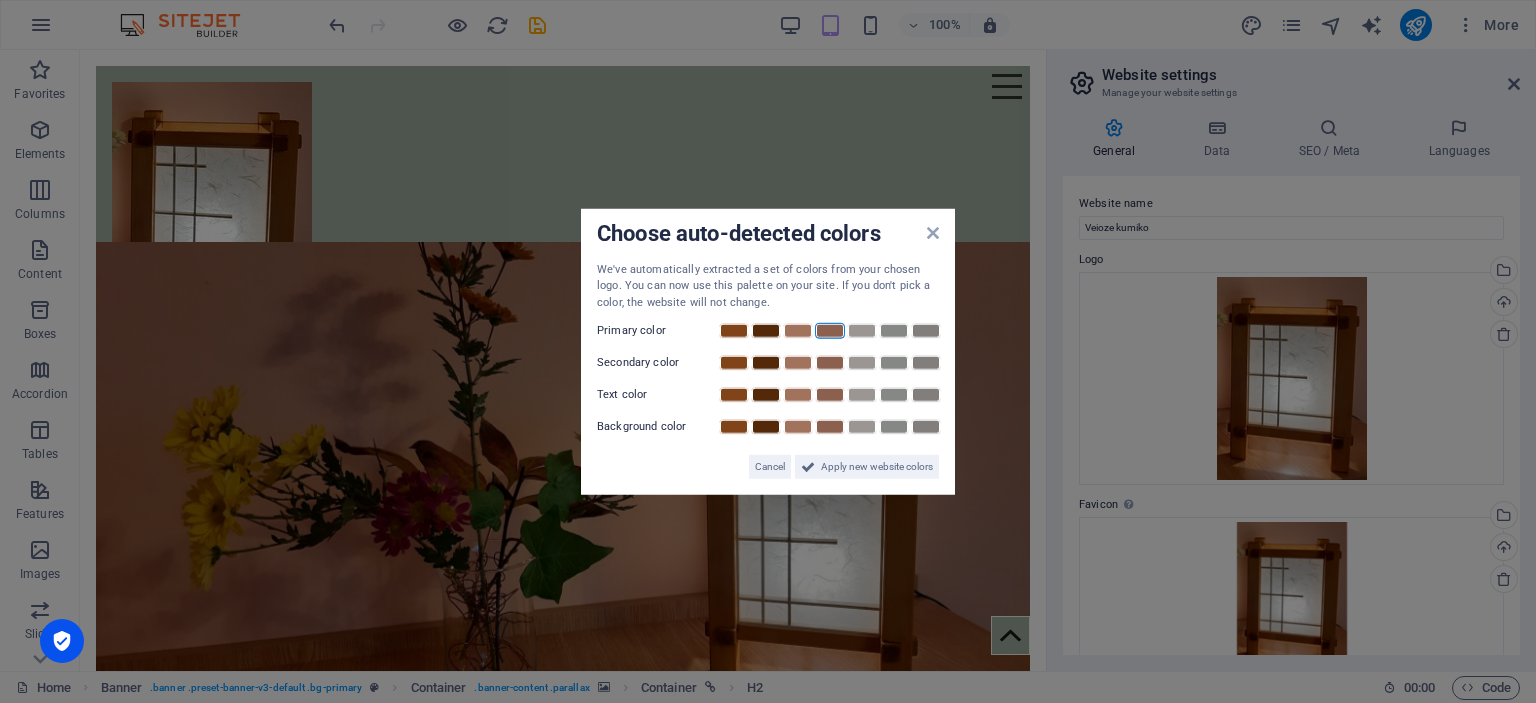 click at bounding box center [830, 331] 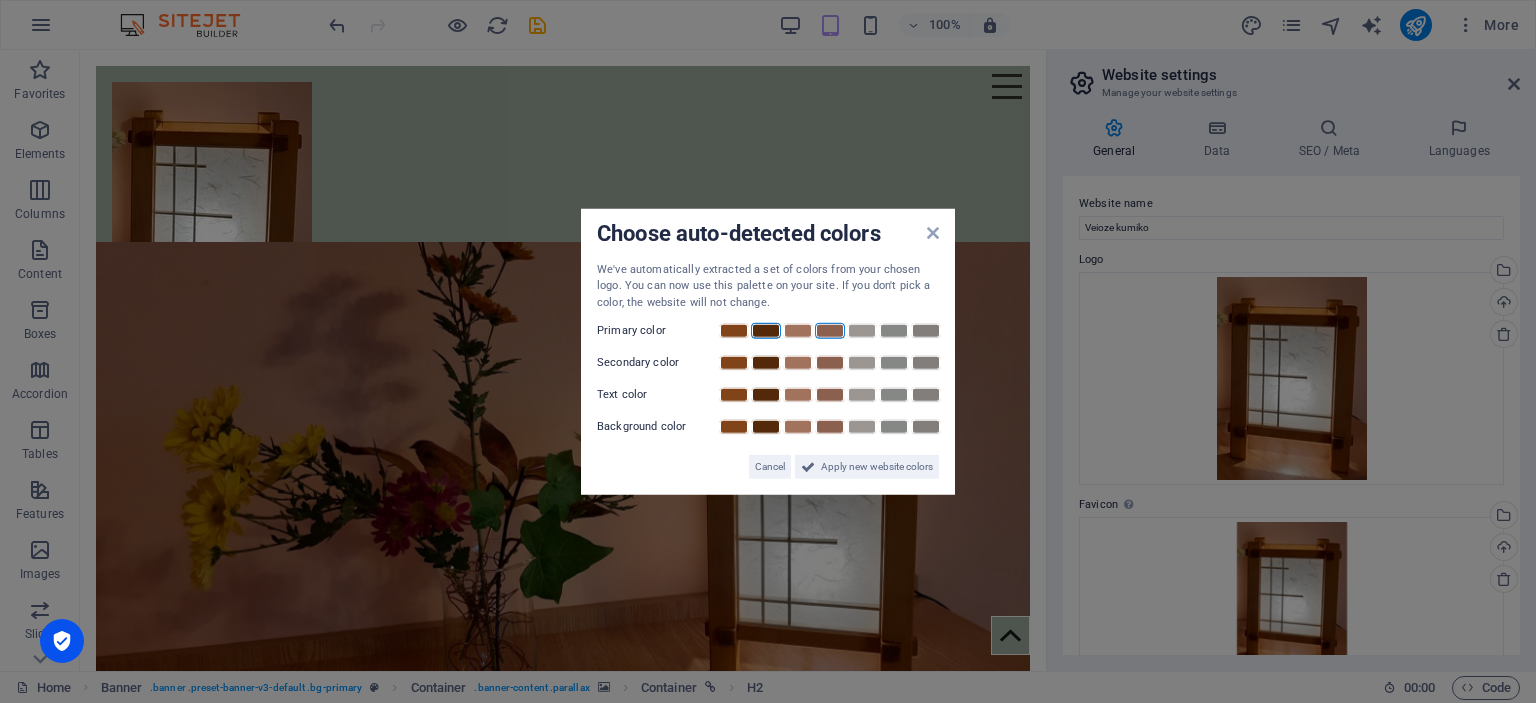 click at bounding box center [766, 331] 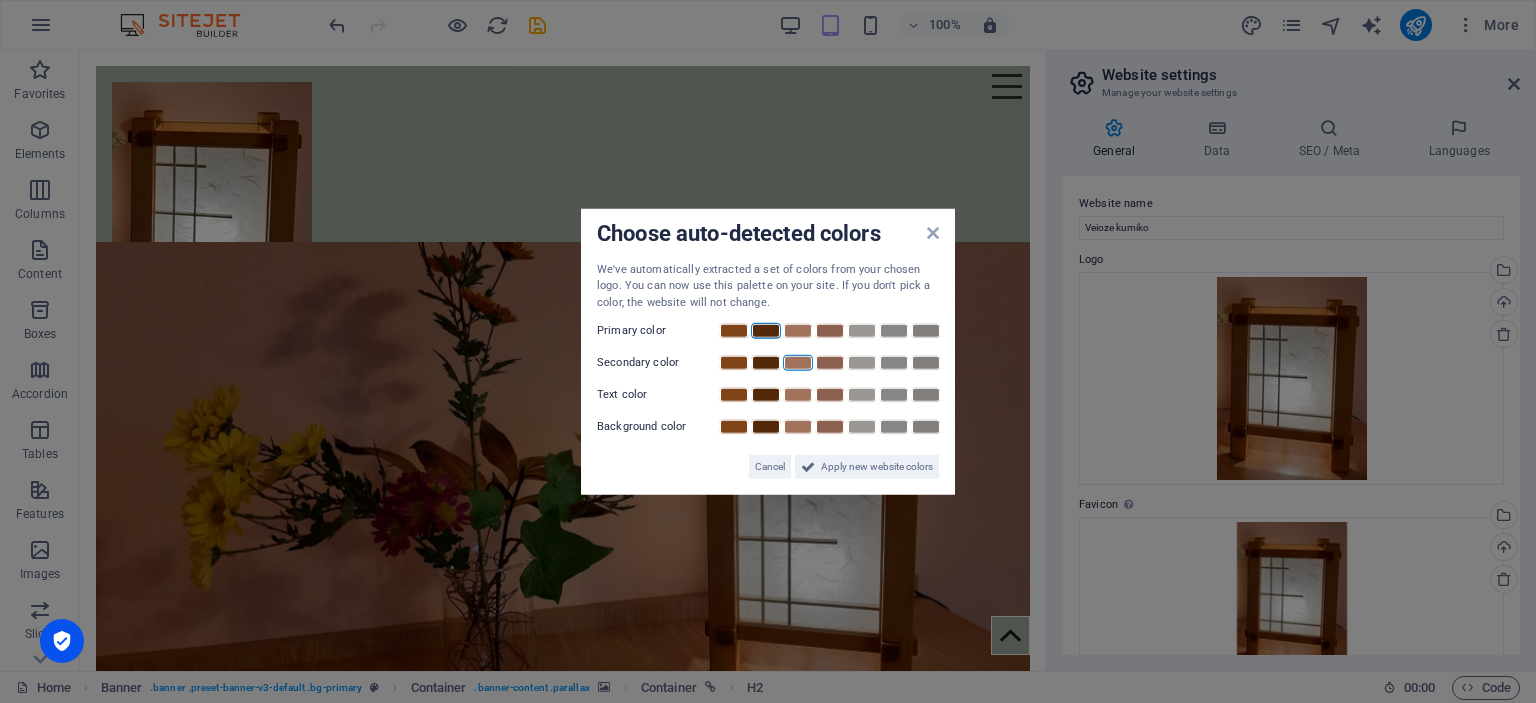 click at bounding box center [798, 363] 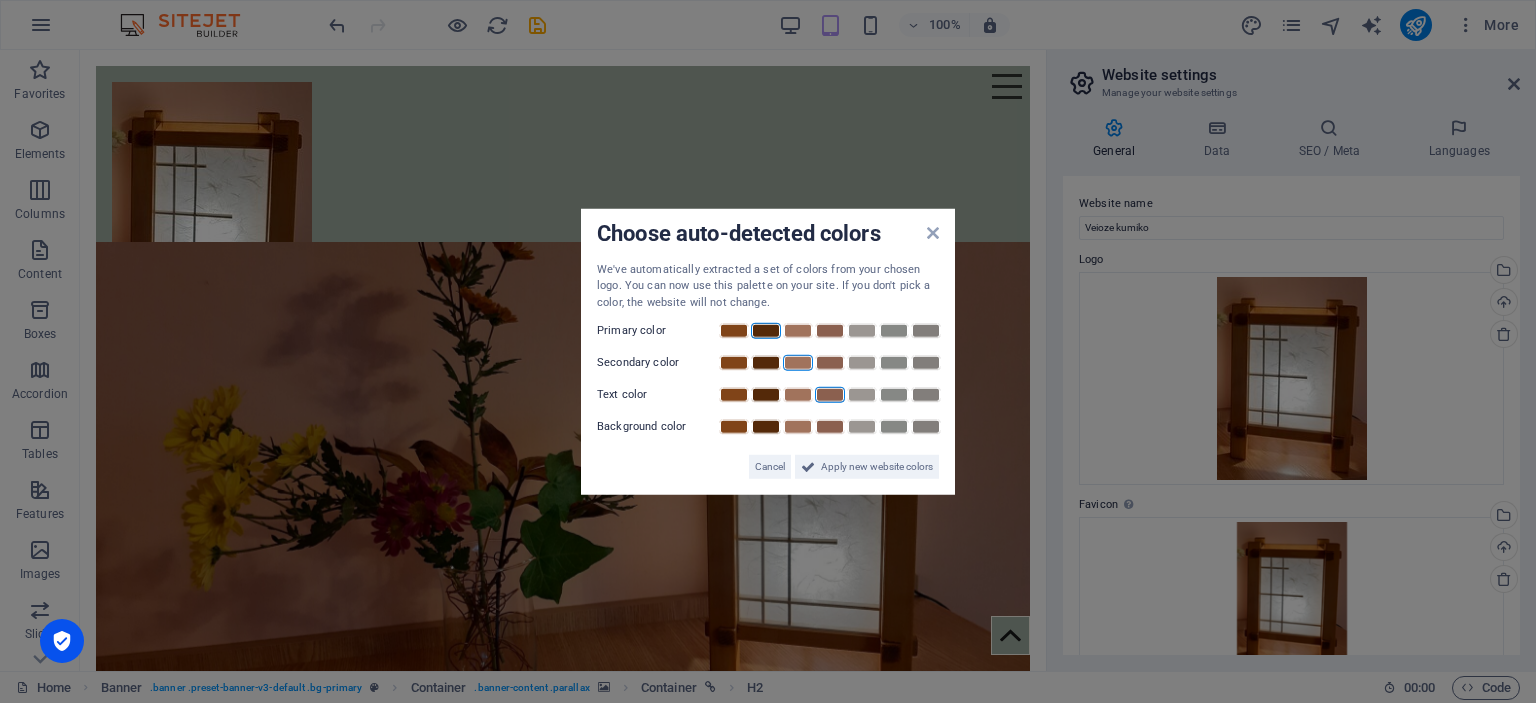 click at bounding box center [830, 395] 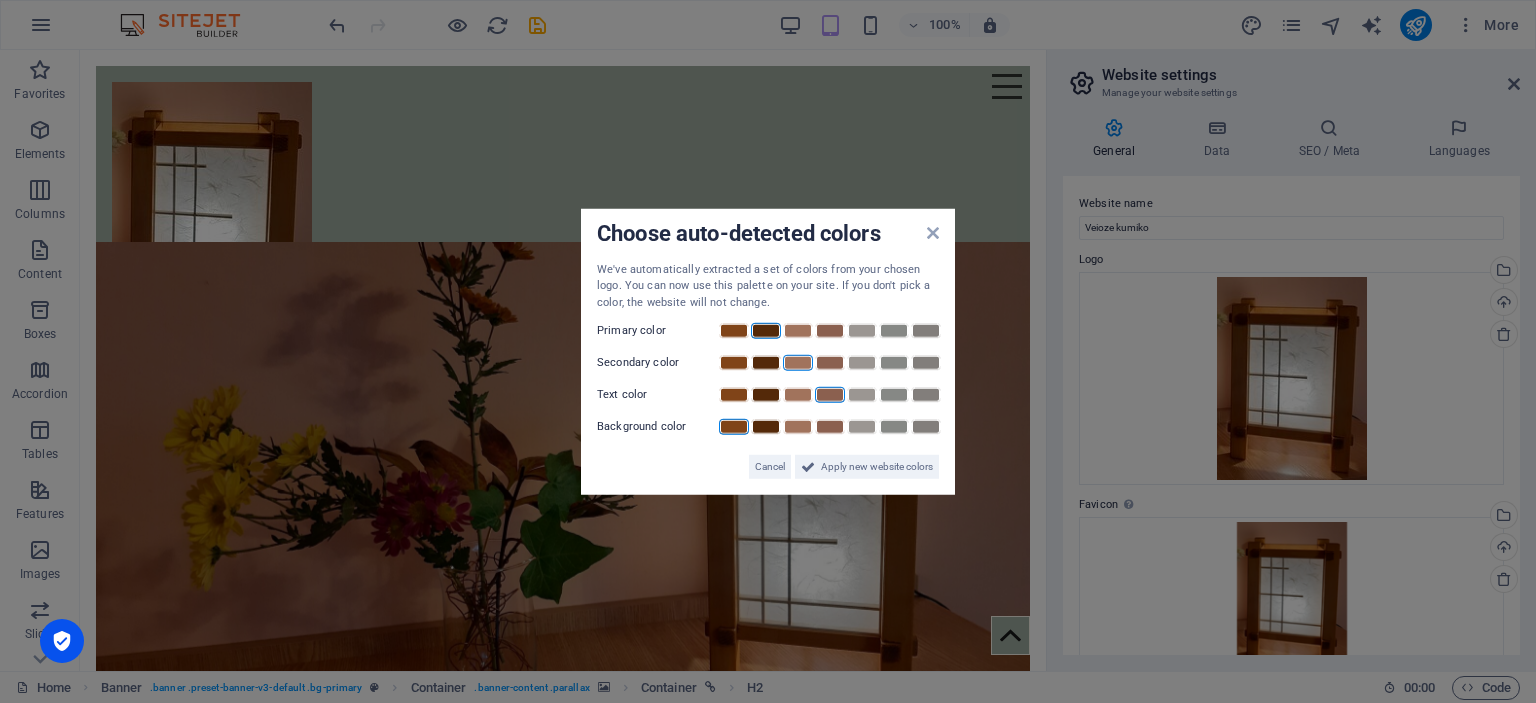 click at bounding box center [734, 427] 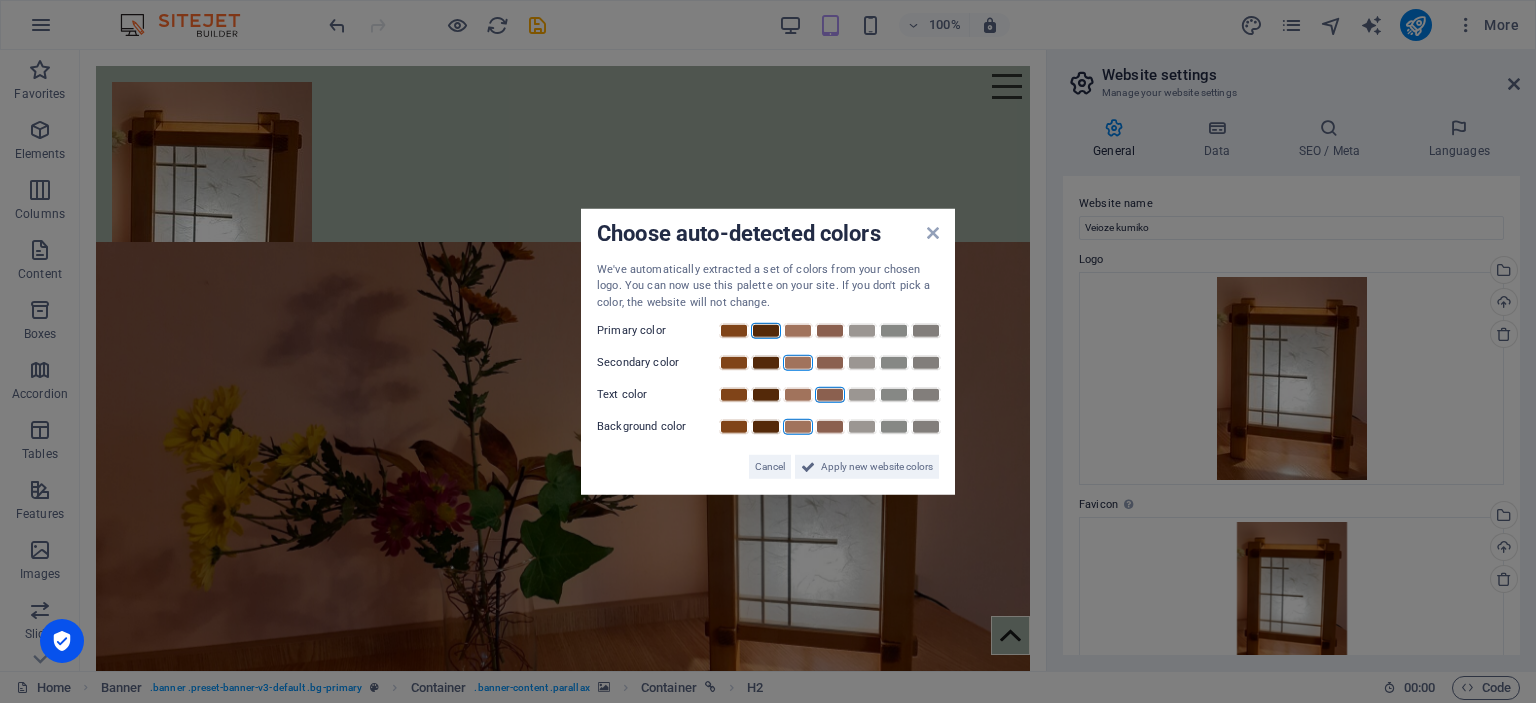 click at bounding box center (798, 427) 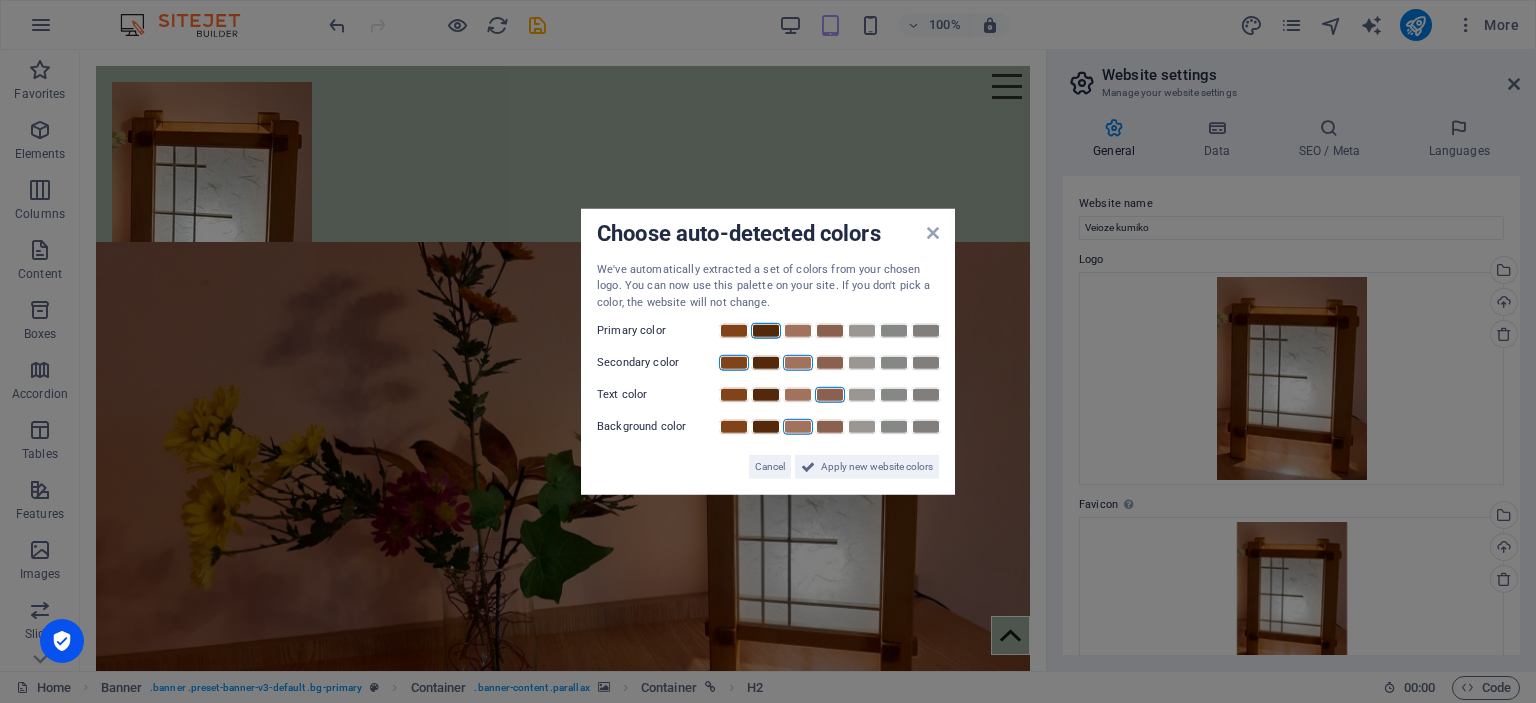 click at bounding box center [734, 363] 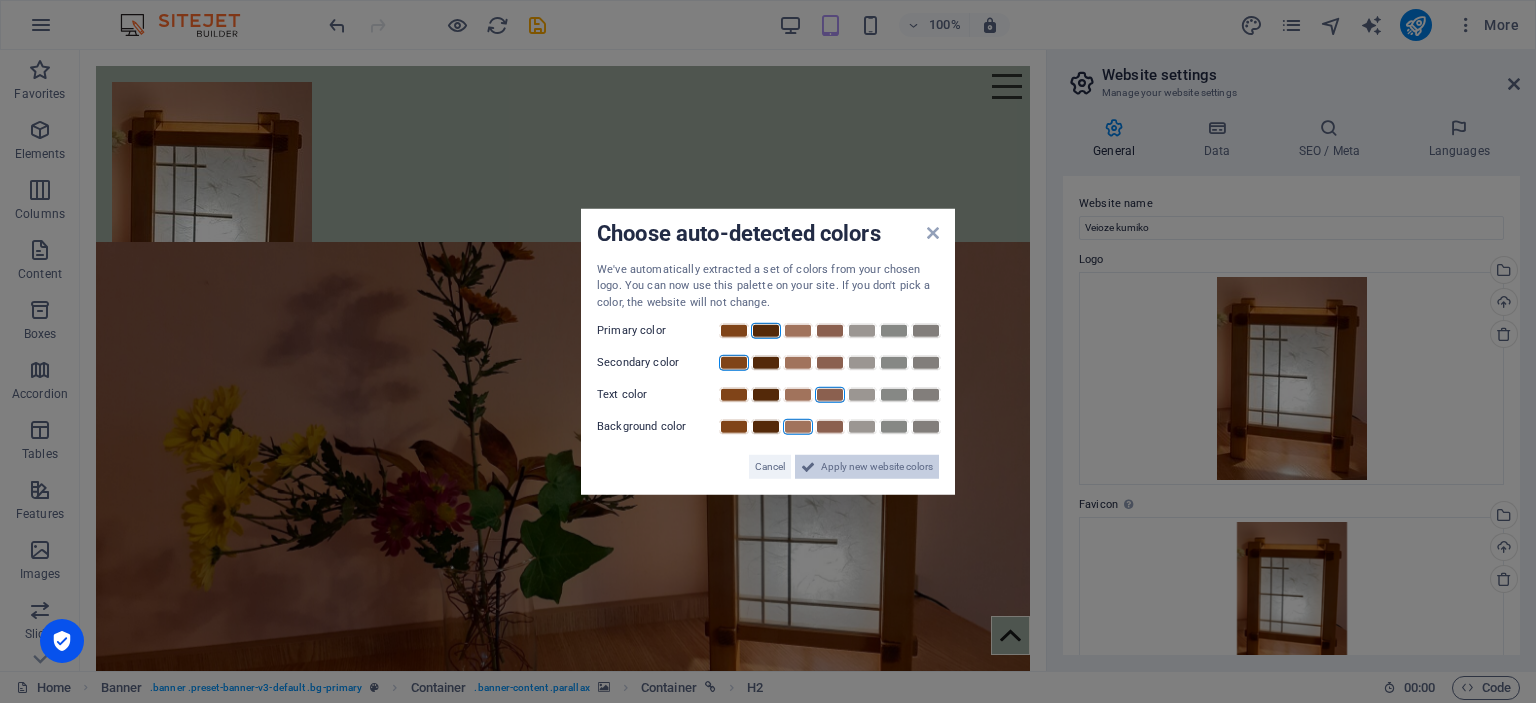 click on "Apply new website colors" at bounding box center (877, 467) 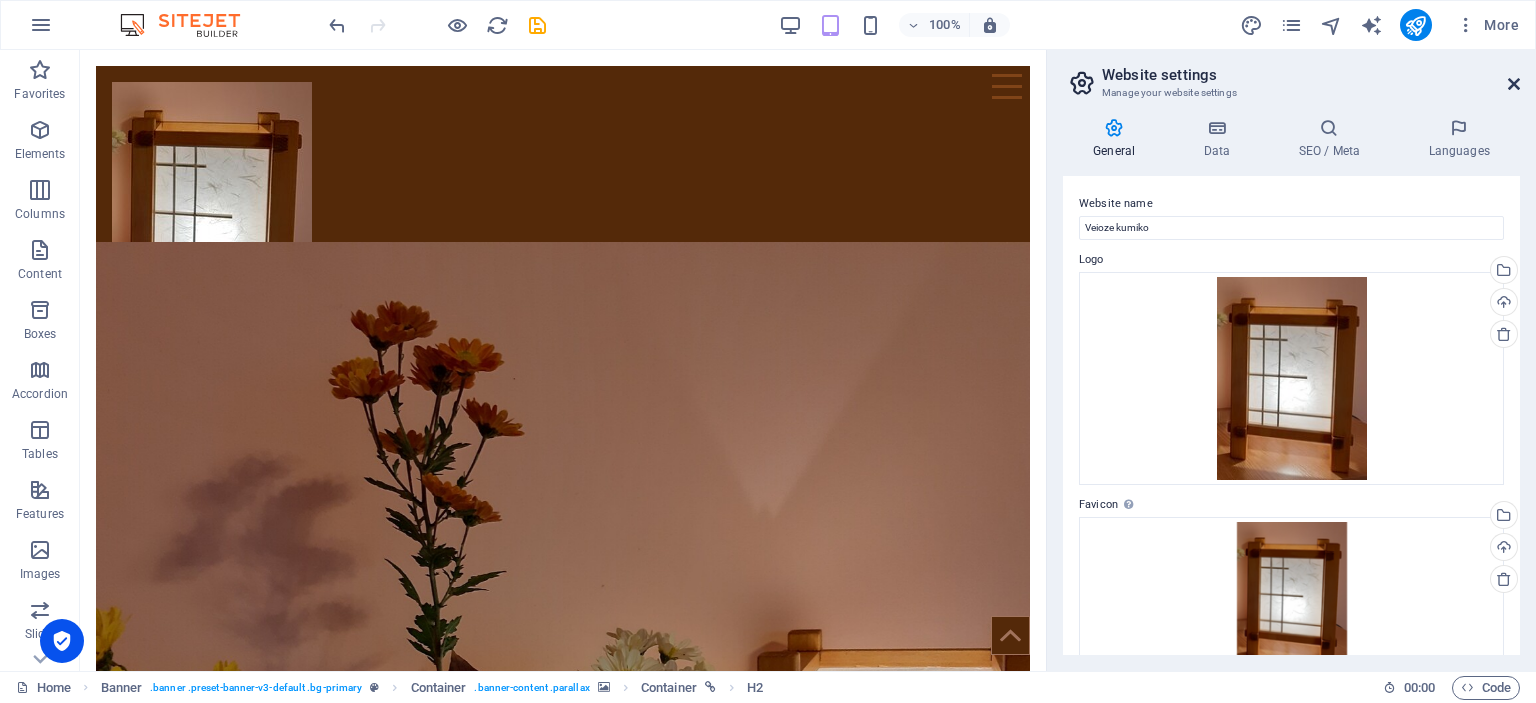 click at bounding box center [1514, 84] 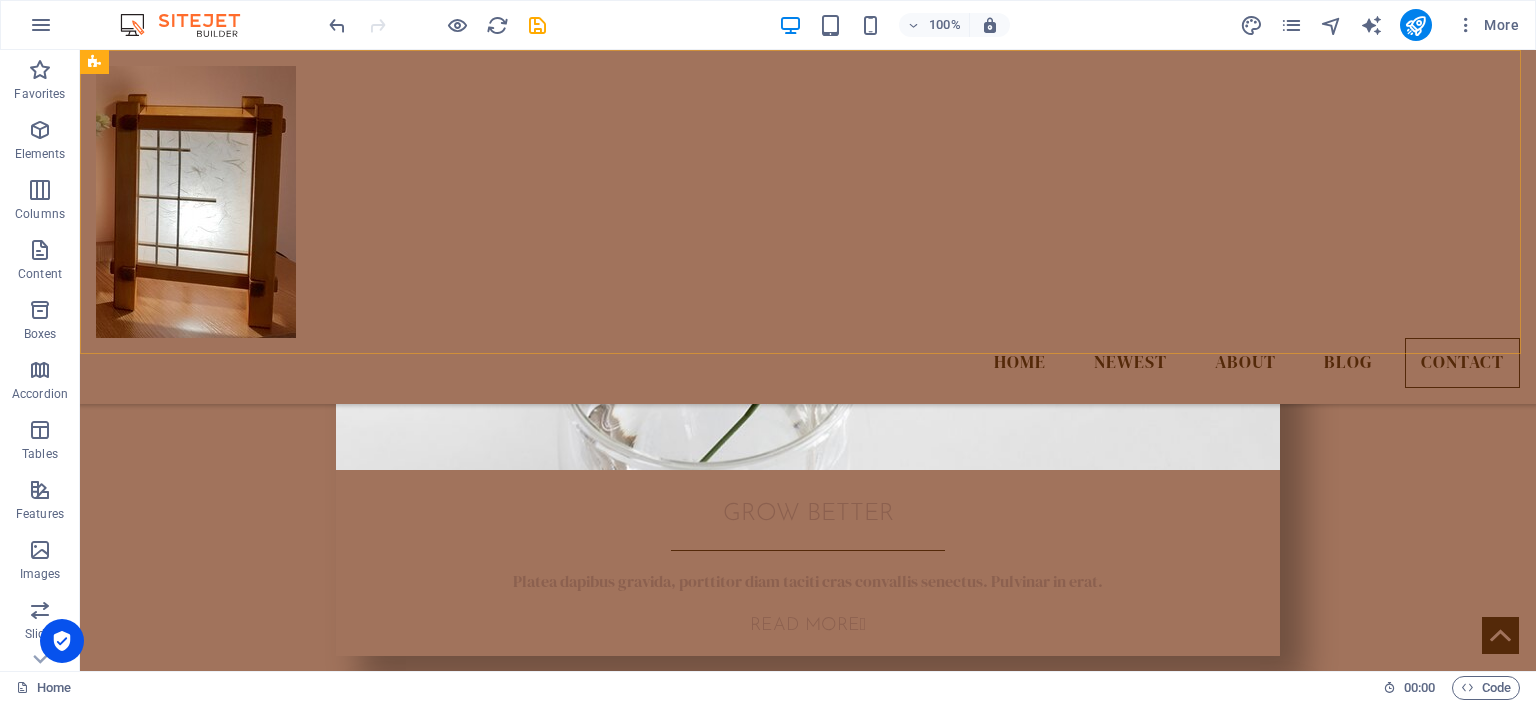 scroll, scrollTop: 4276, scrollLeft: 0, axis: vertical 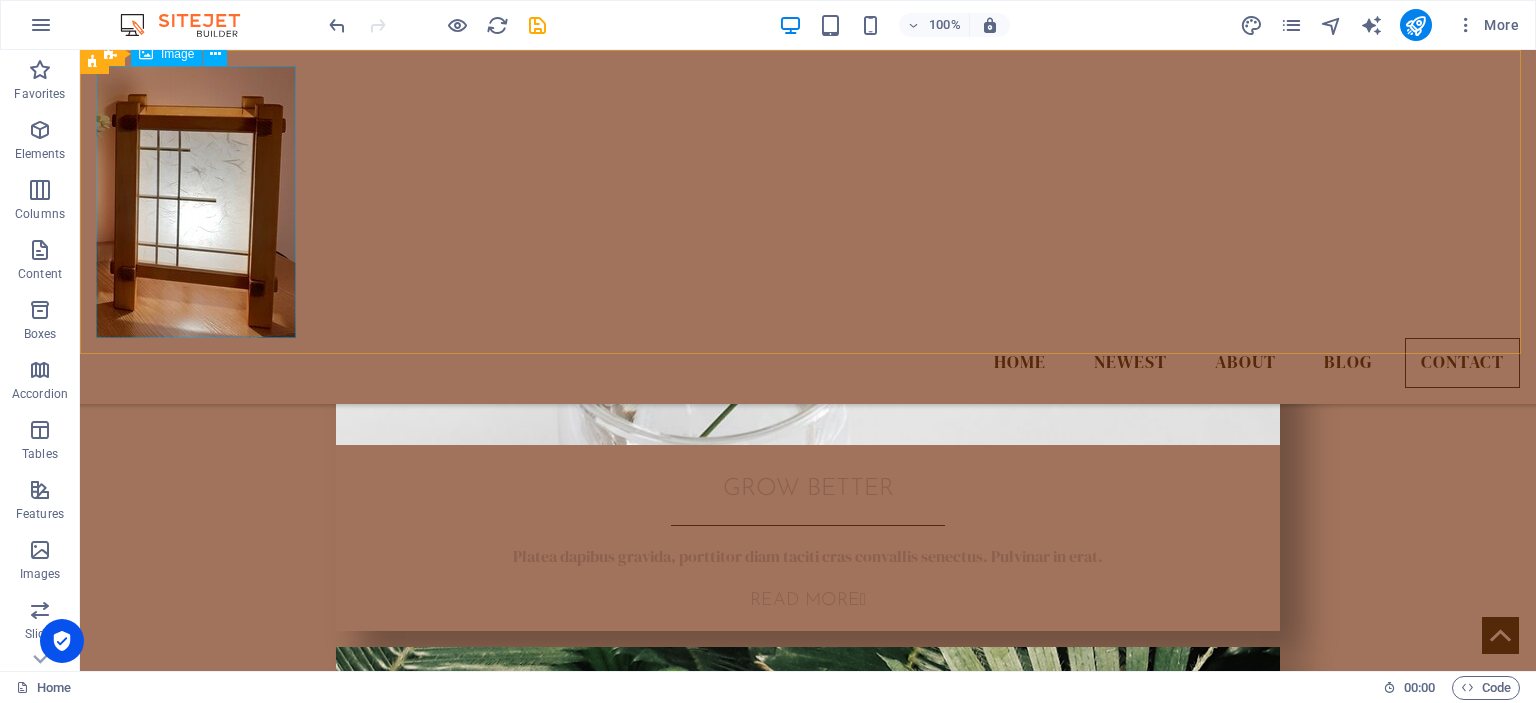 click at bounding box center [196, 202] 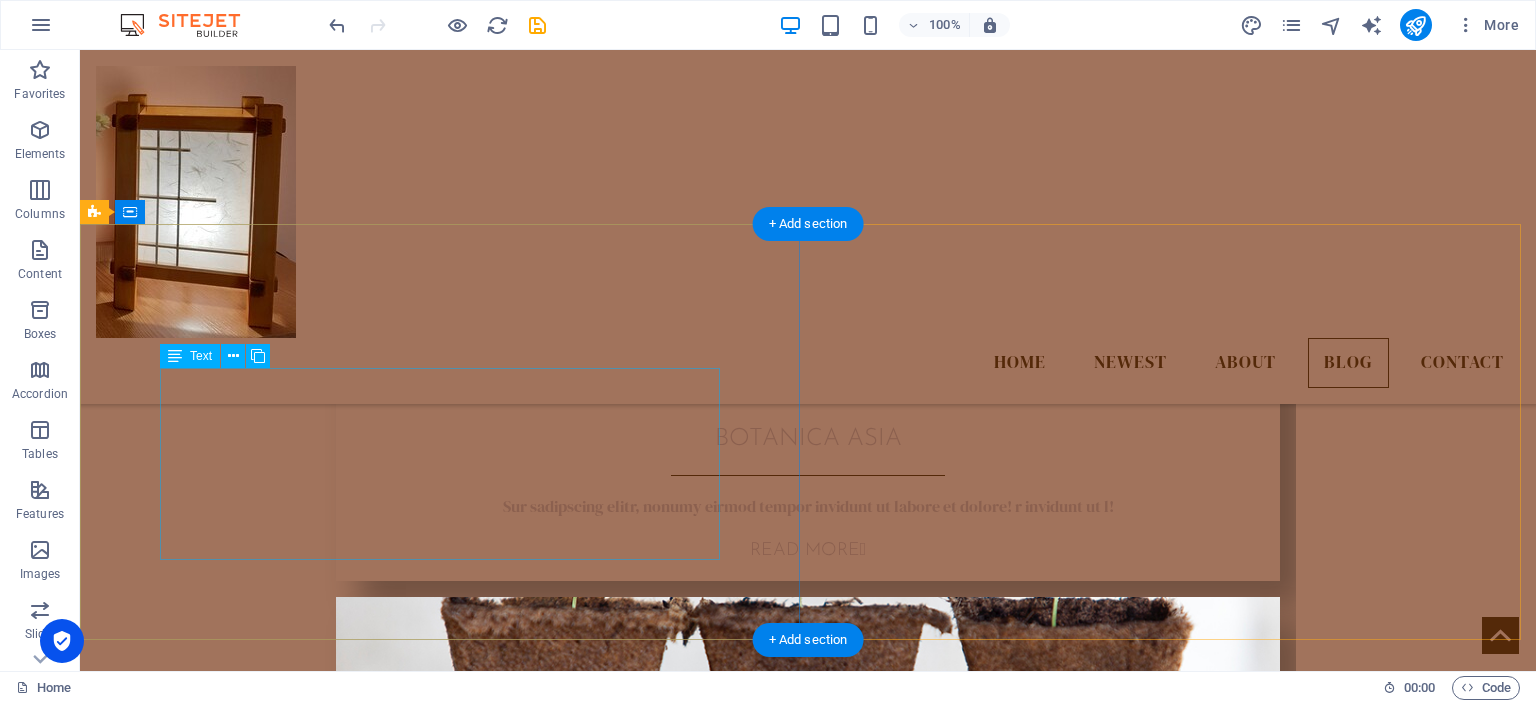 scroll, scrollTop: 2800, scrollLeft: 0, axis: vertical 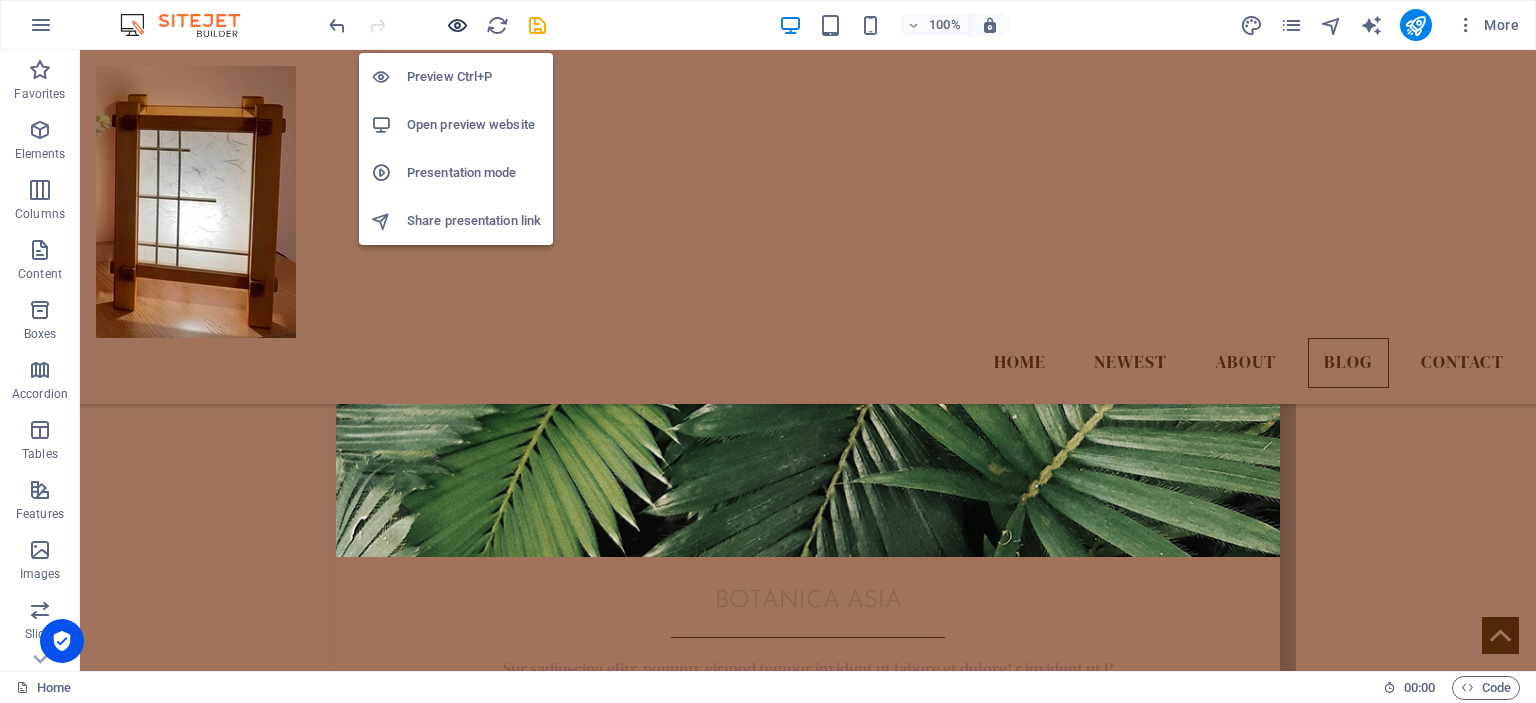 click at bounding box center [457, 25] 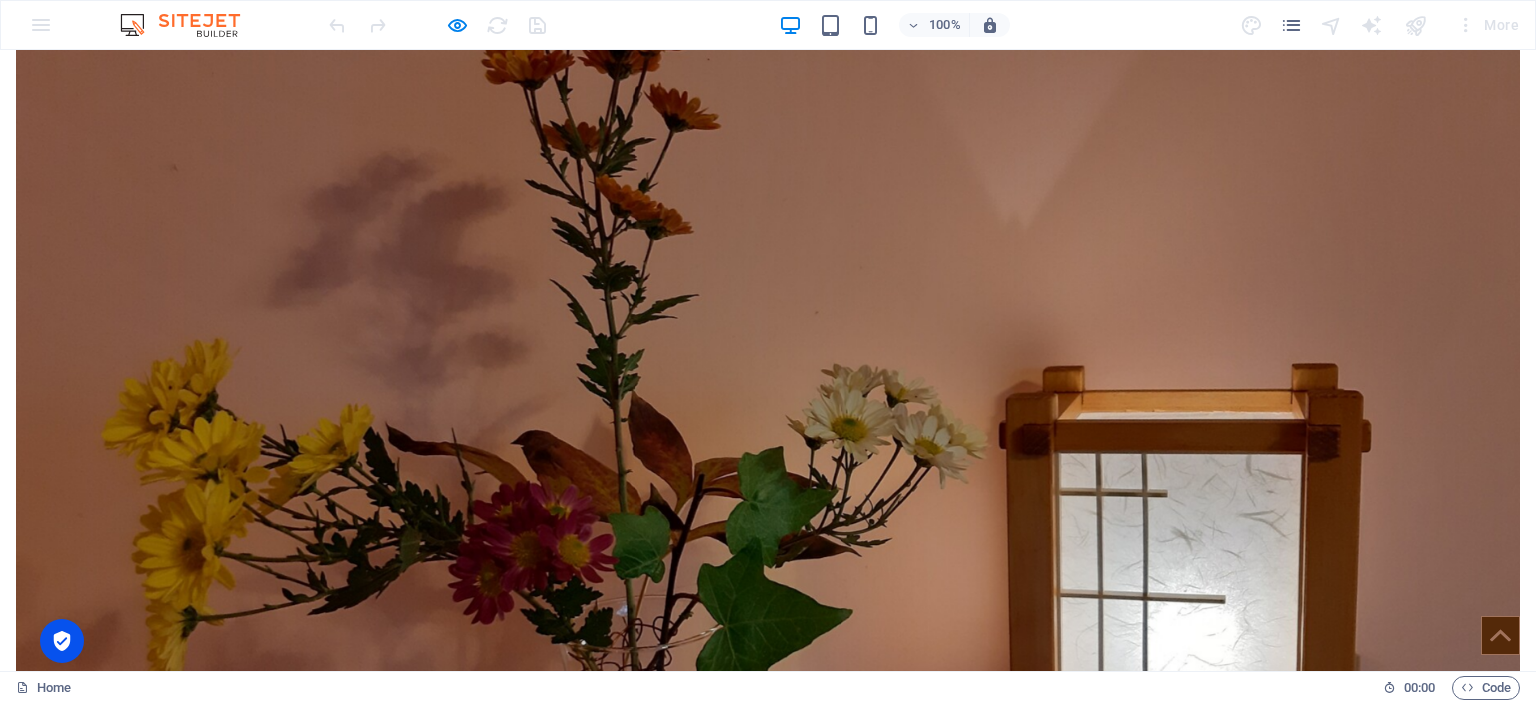 scroll, scrollTop: 0, scrollLeft: 0, axis: both 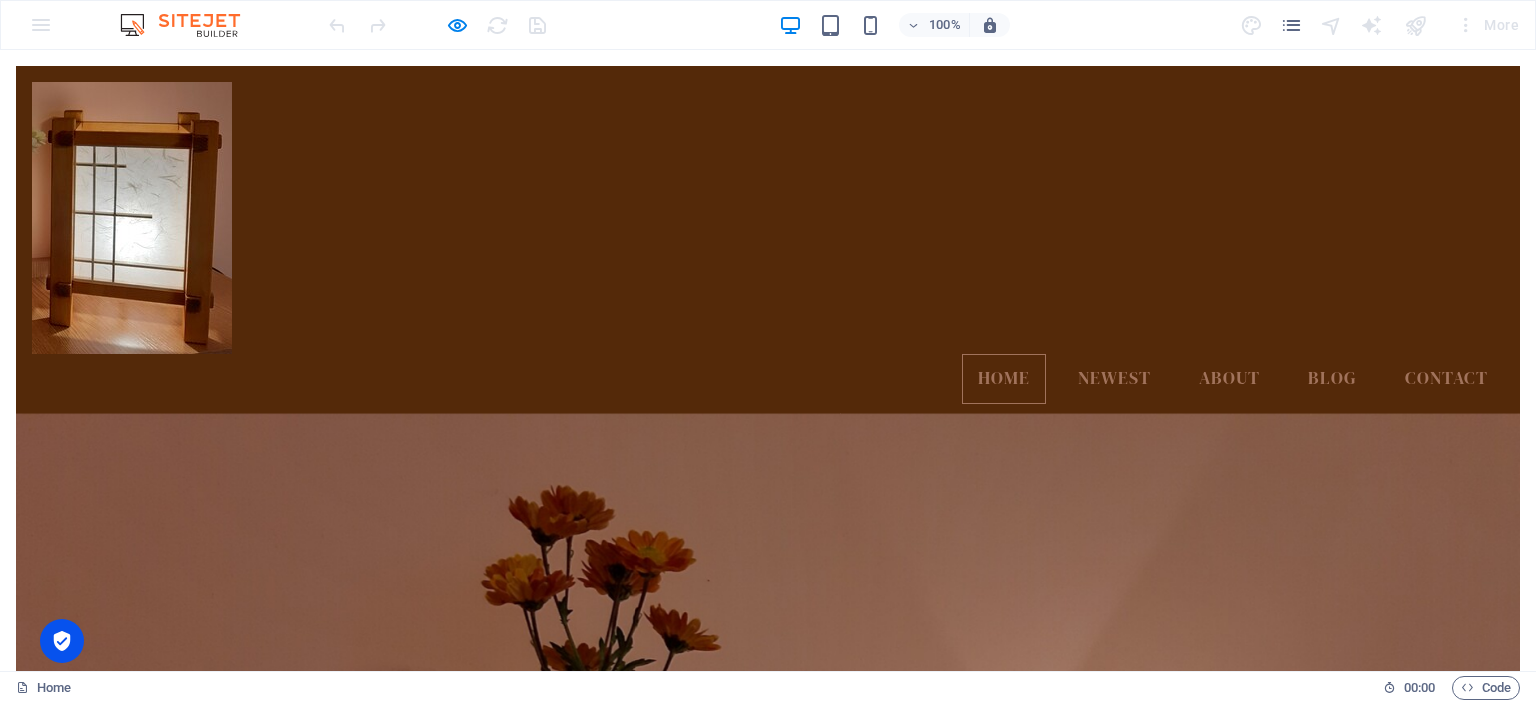 click at bounding box center [132, 218] 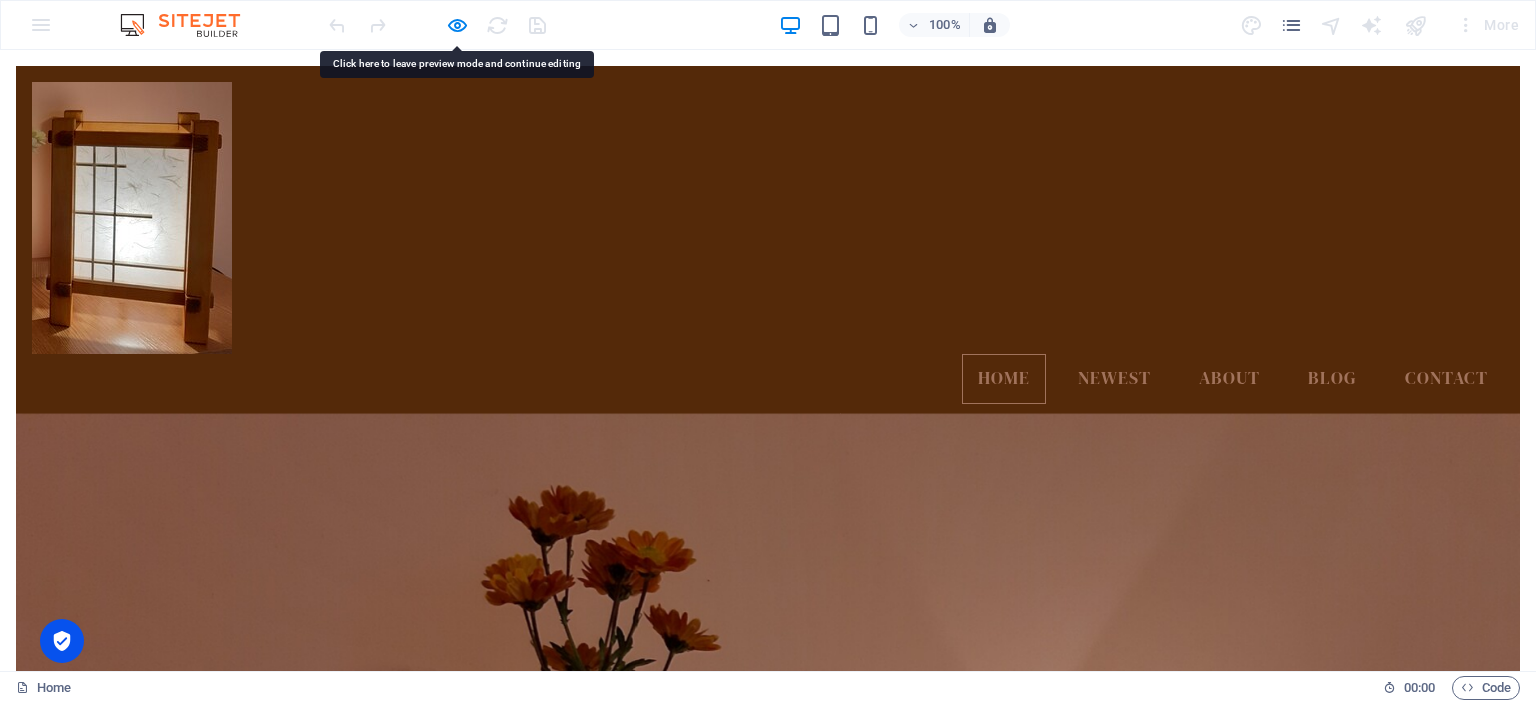 click at bounding box center [132, 218] 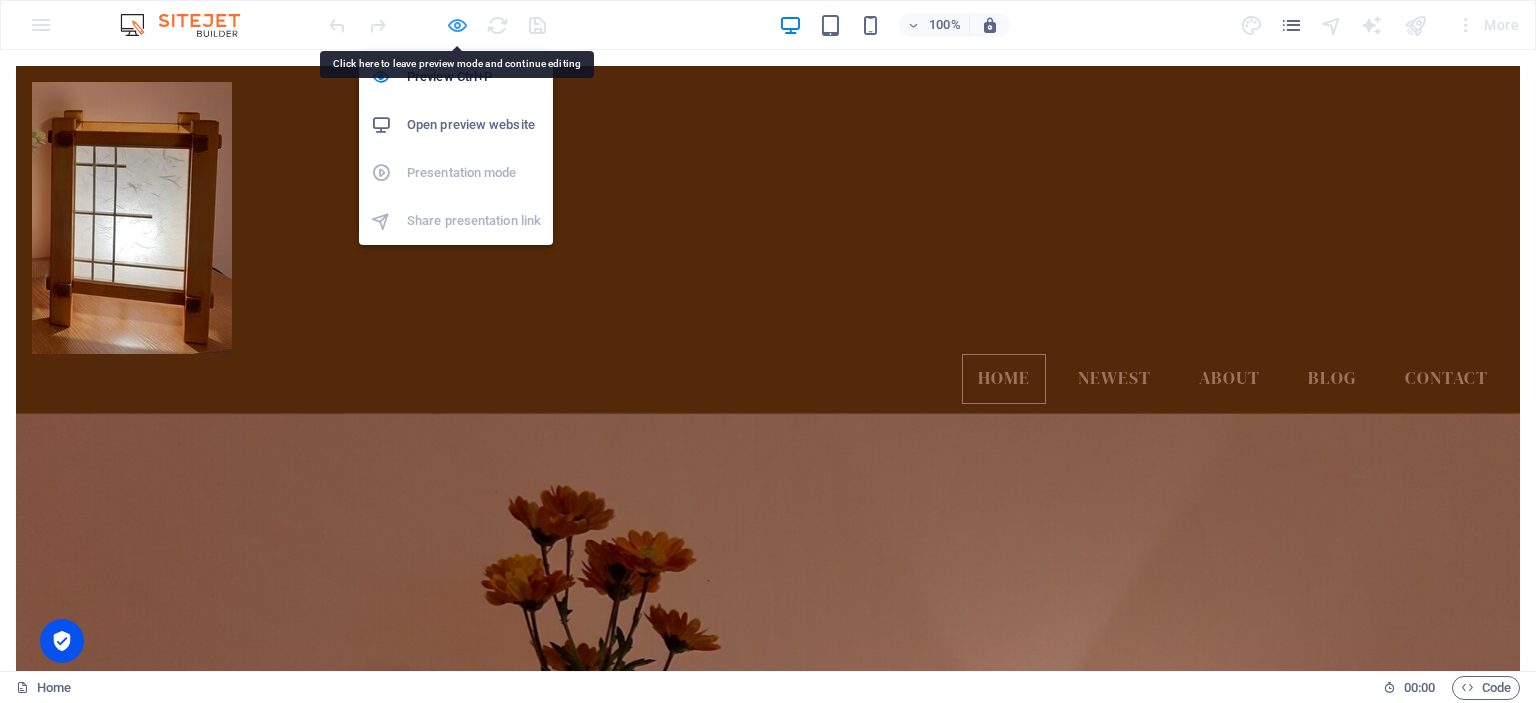 click at bounding box center [457, 25] 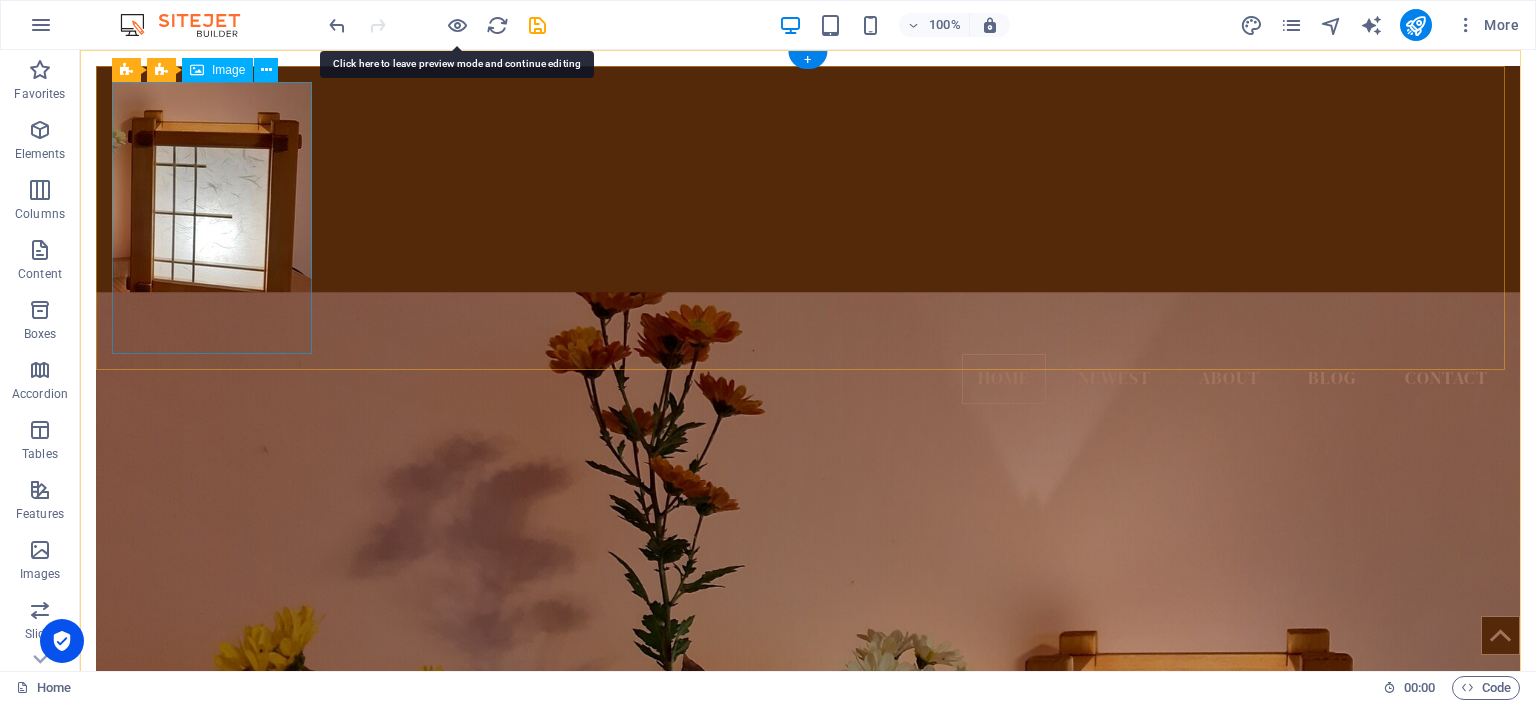 click at bounding box center [808, 218] 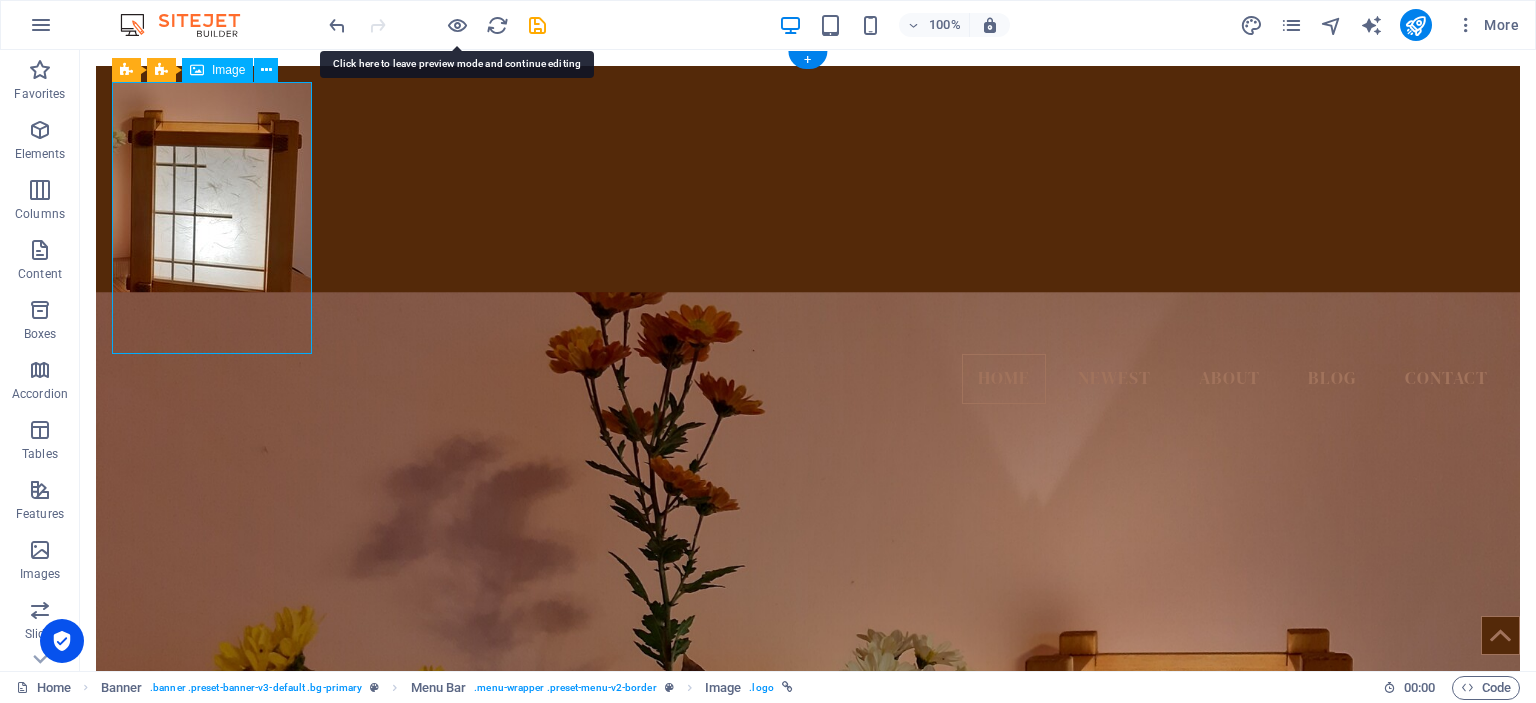 click at bounding box center [808, 218] 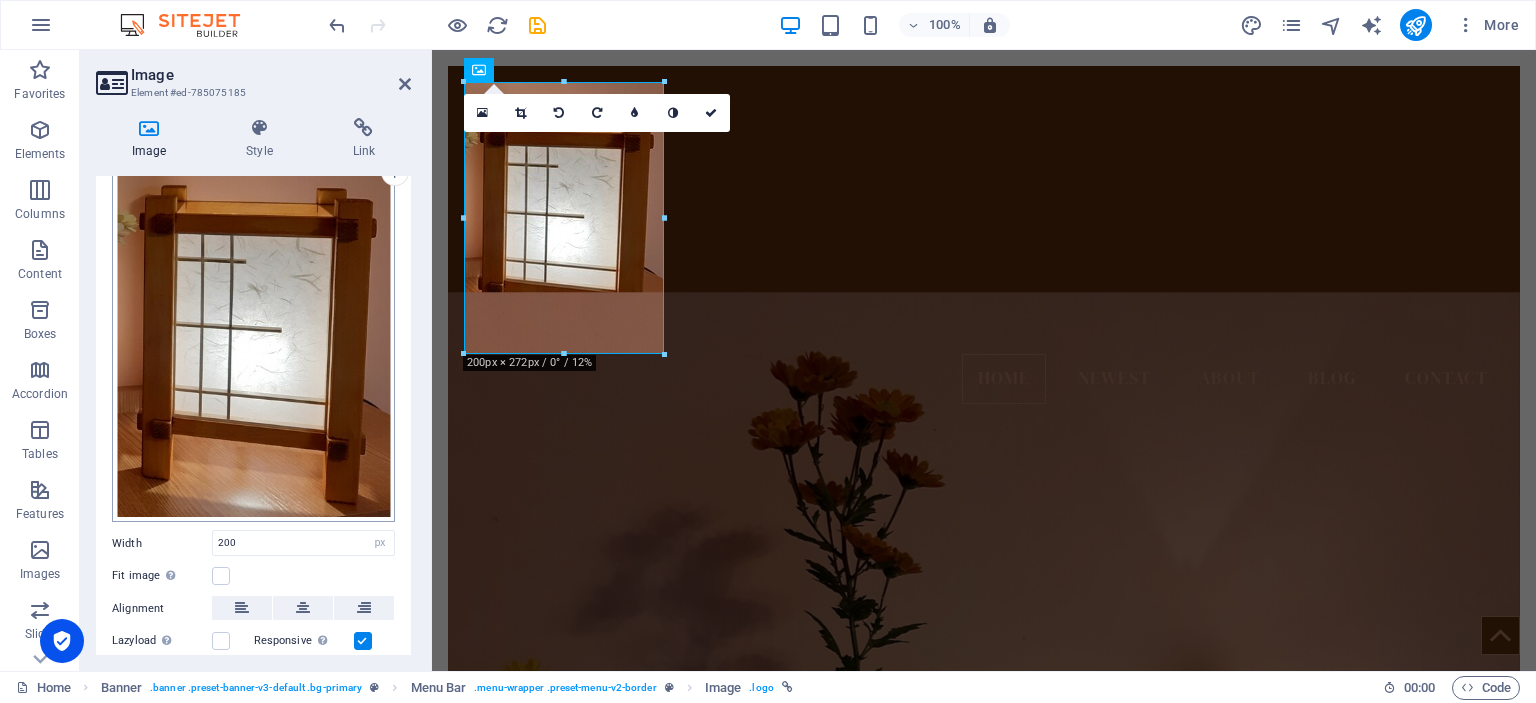 scroll, scrollTop: 0, scrollLeft: 0, axis: both 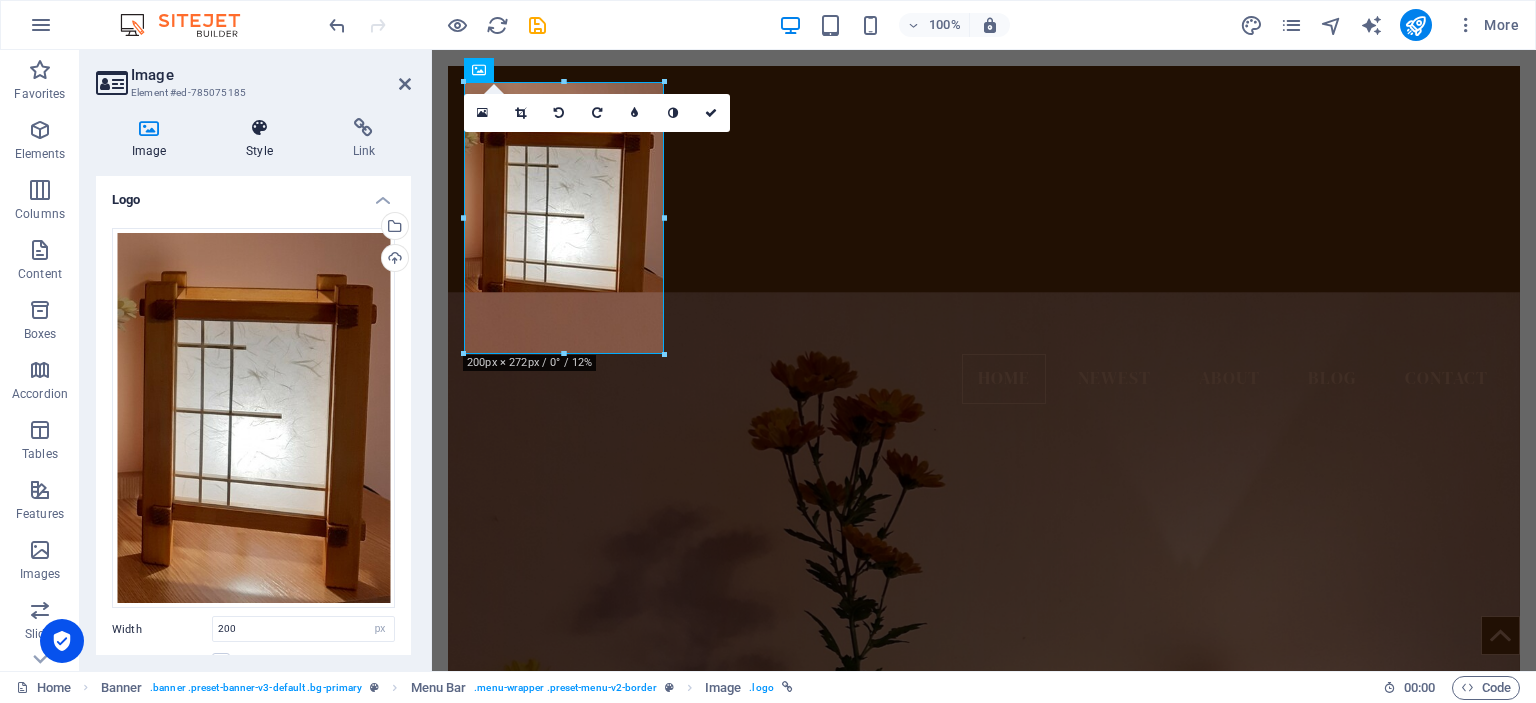 click at bounding box center [259, 128] 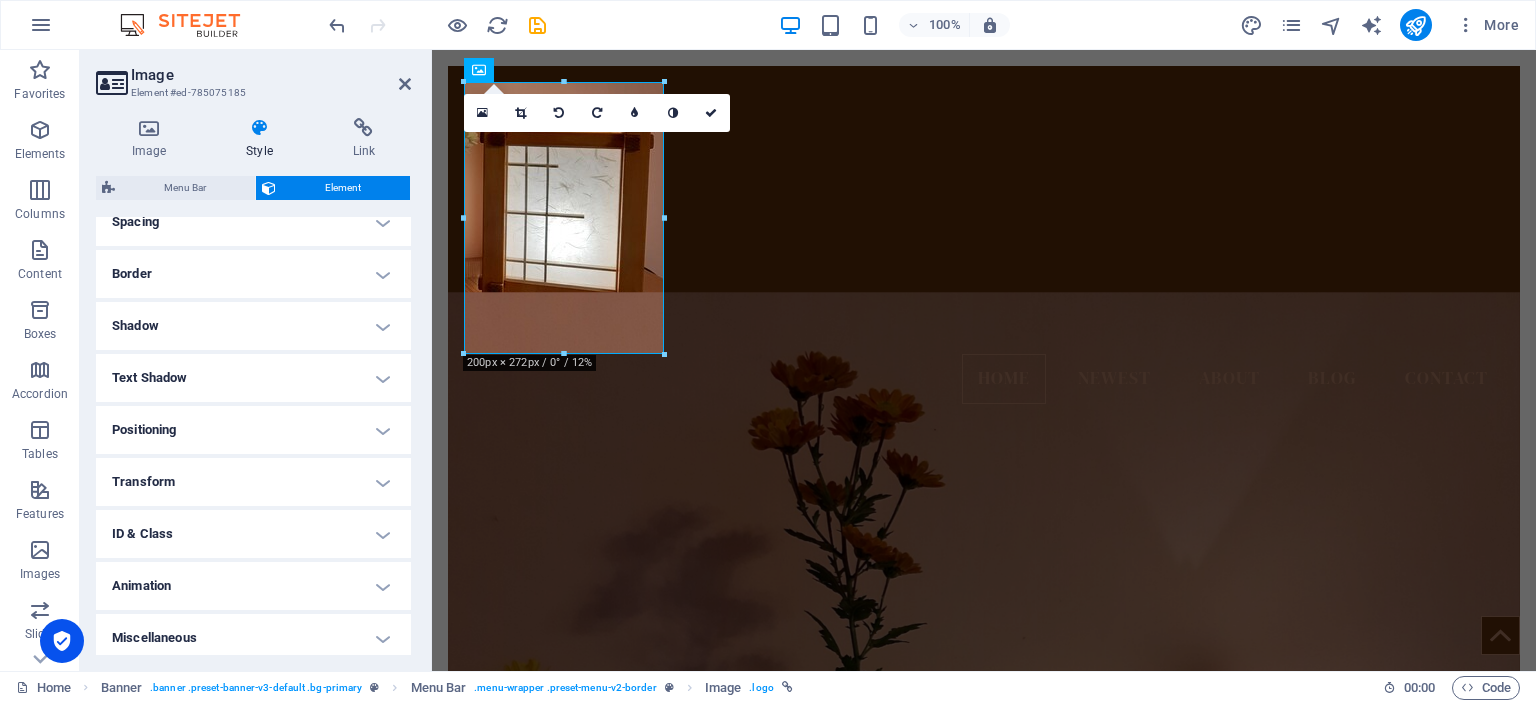 scroll, scrollTop: 406, scrollLeft: 0, axis: vertical 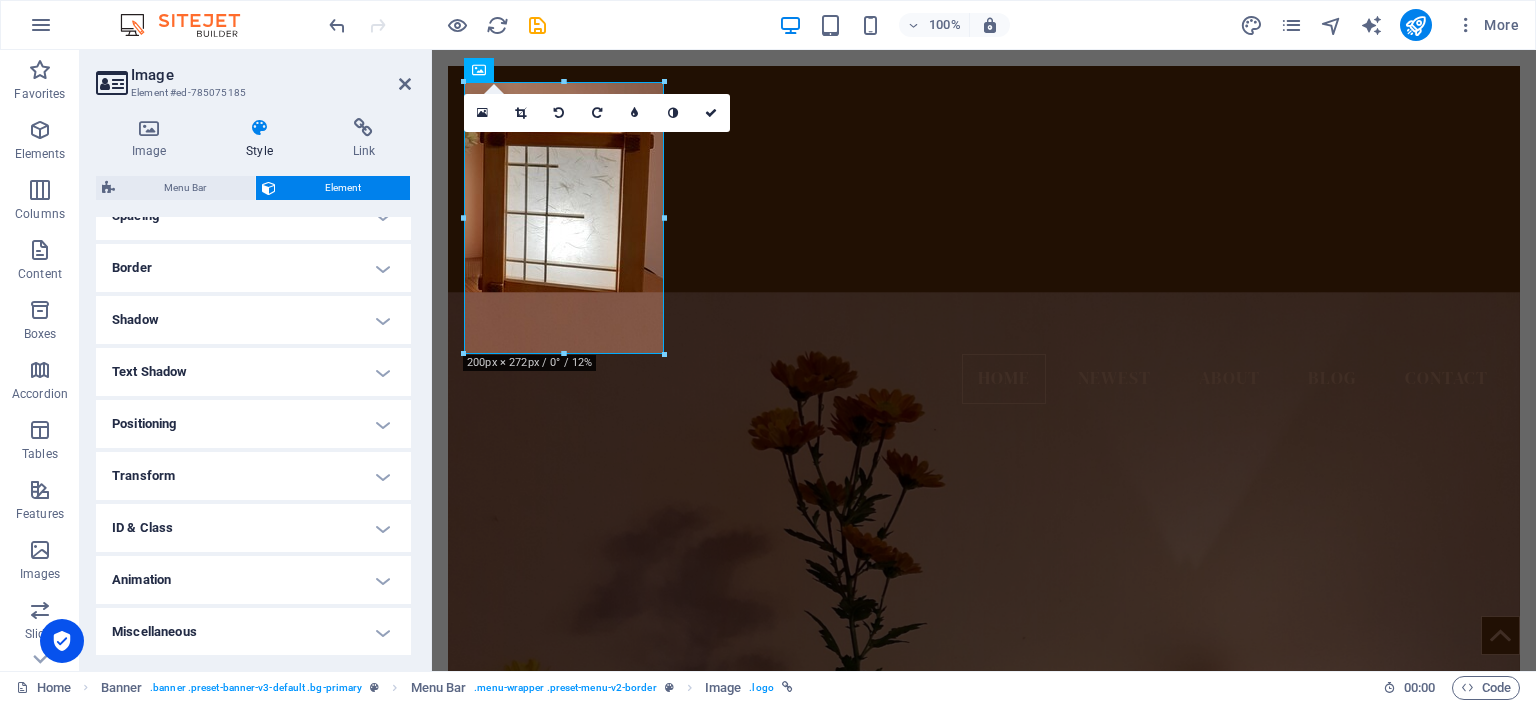 click on "Transform" at bounding box center [253, 476] 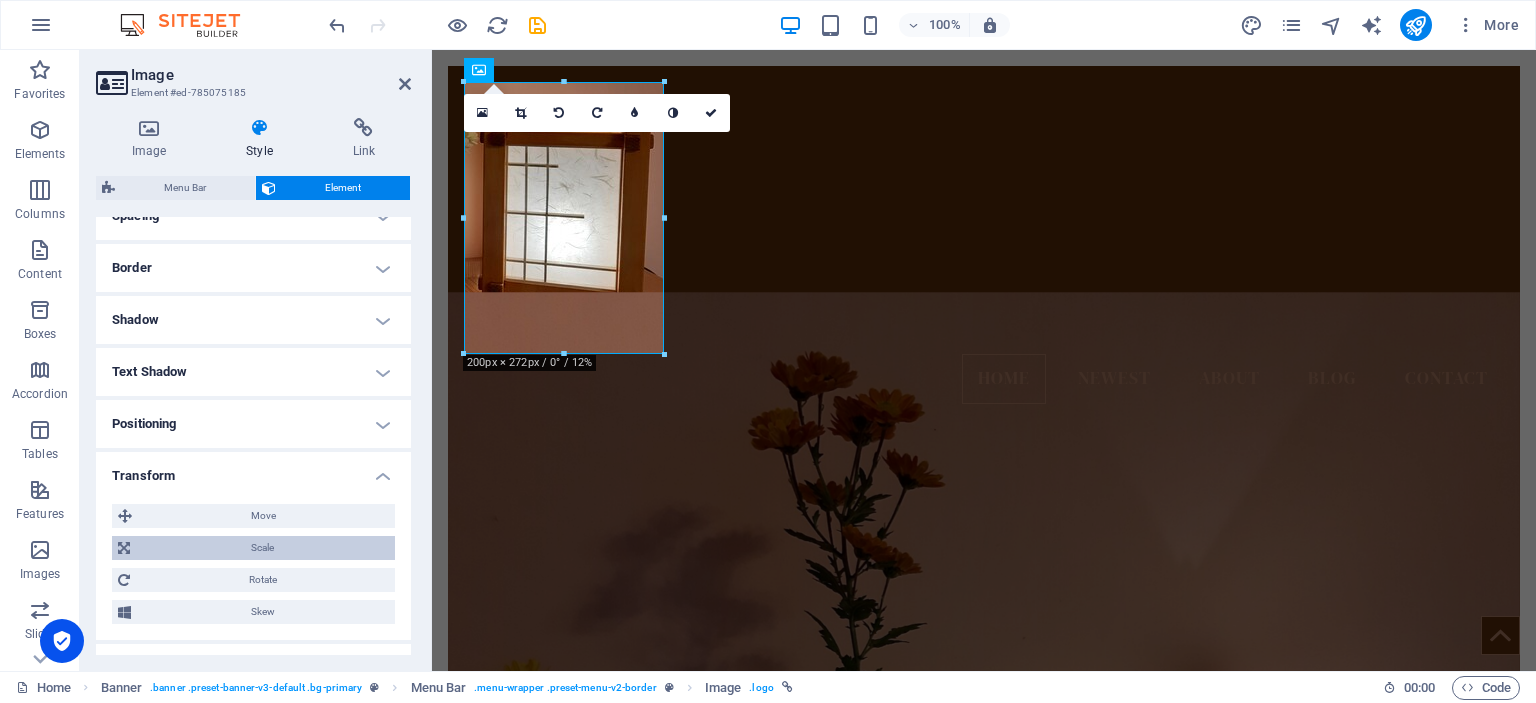 click on "Scale" at bounding box center [262, 548] 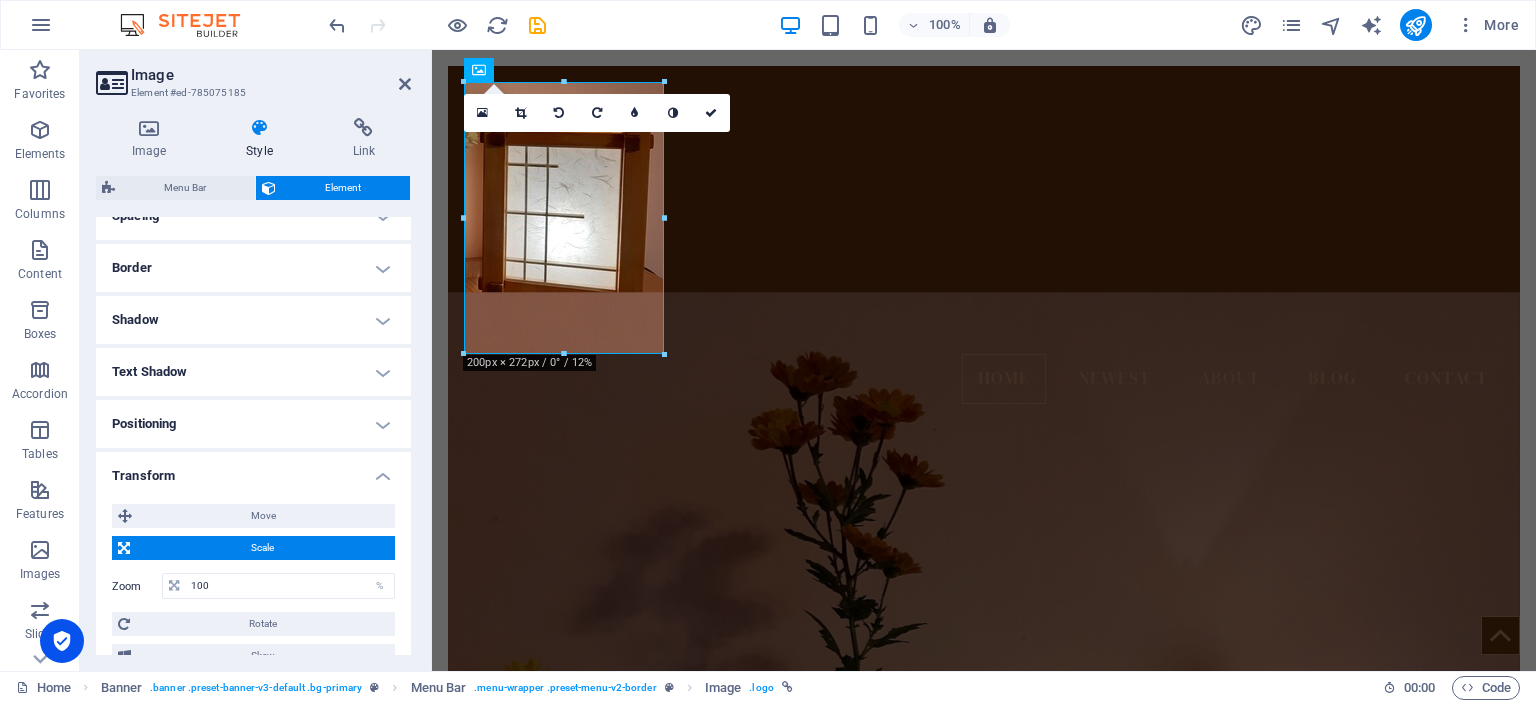 scroll, scrollTop: 0, scrollLeft: 0, axis: both 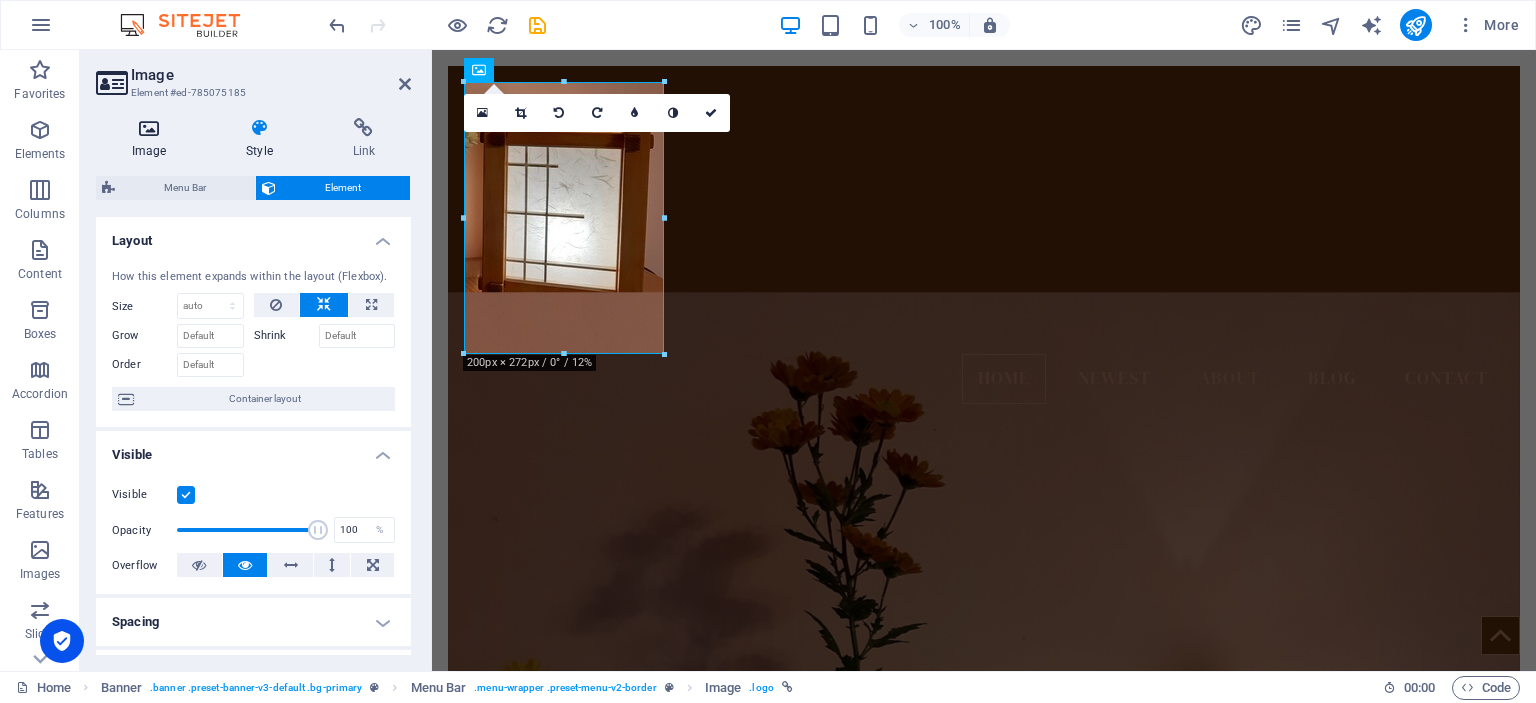 click at bounding box center [149, 128] 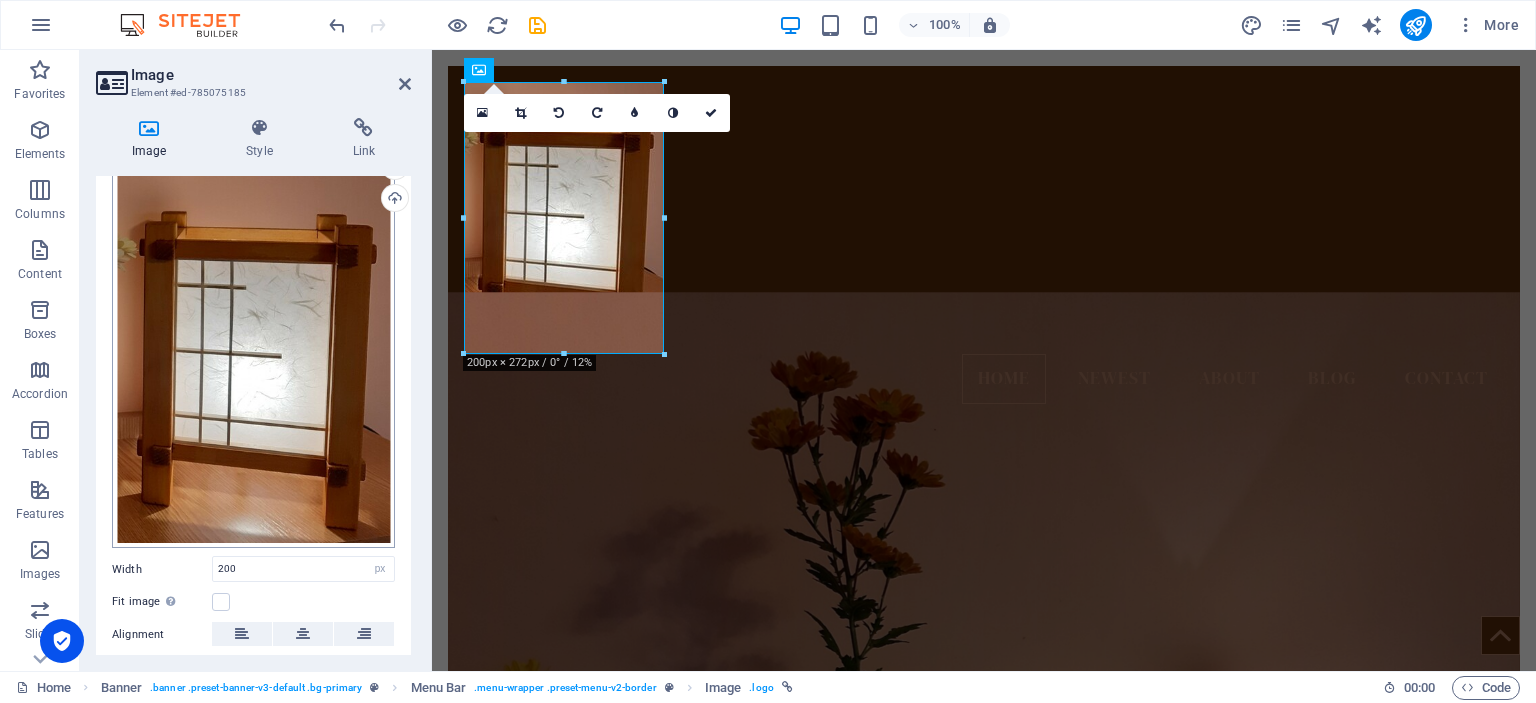 scroll, scrollTop: 0, scrollLeft: 0, axis: both 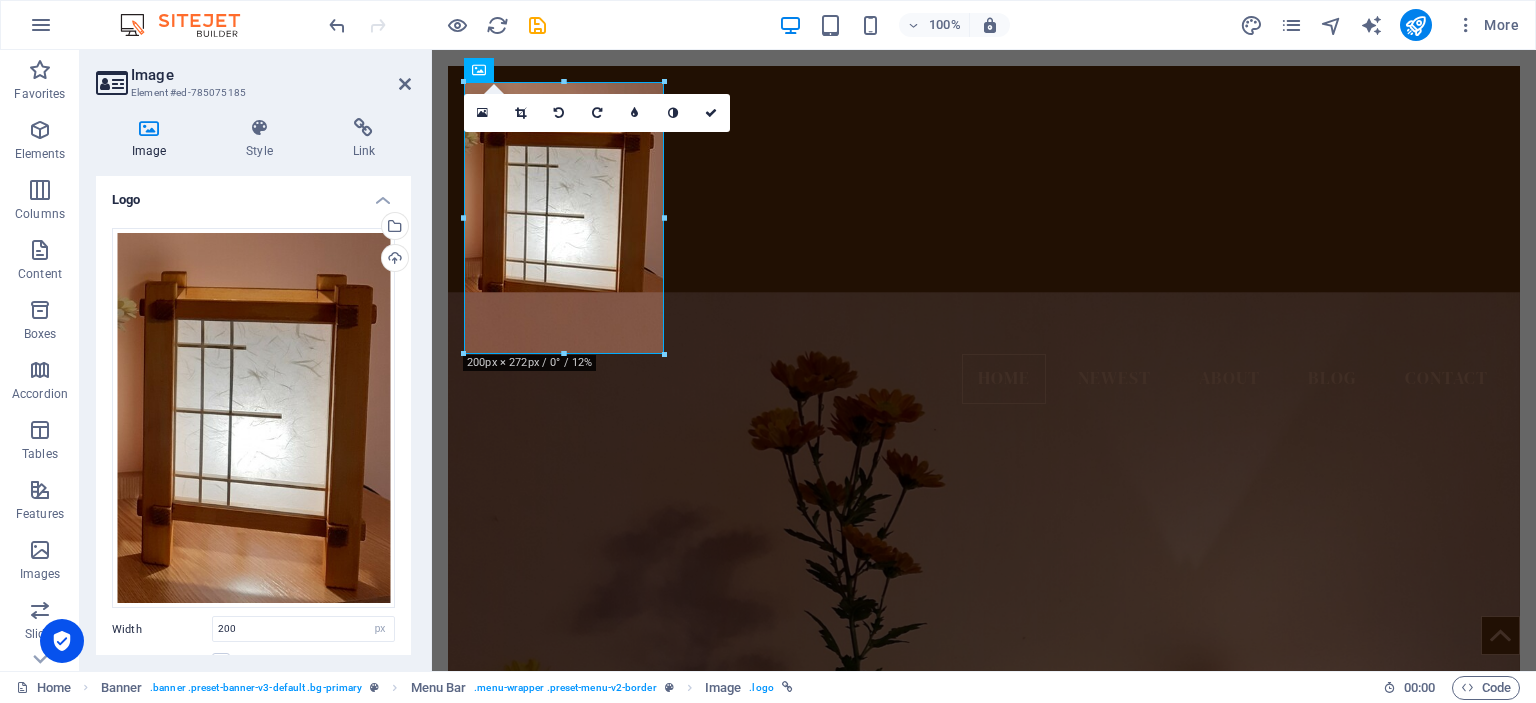 click at bounding box center (984, 715) 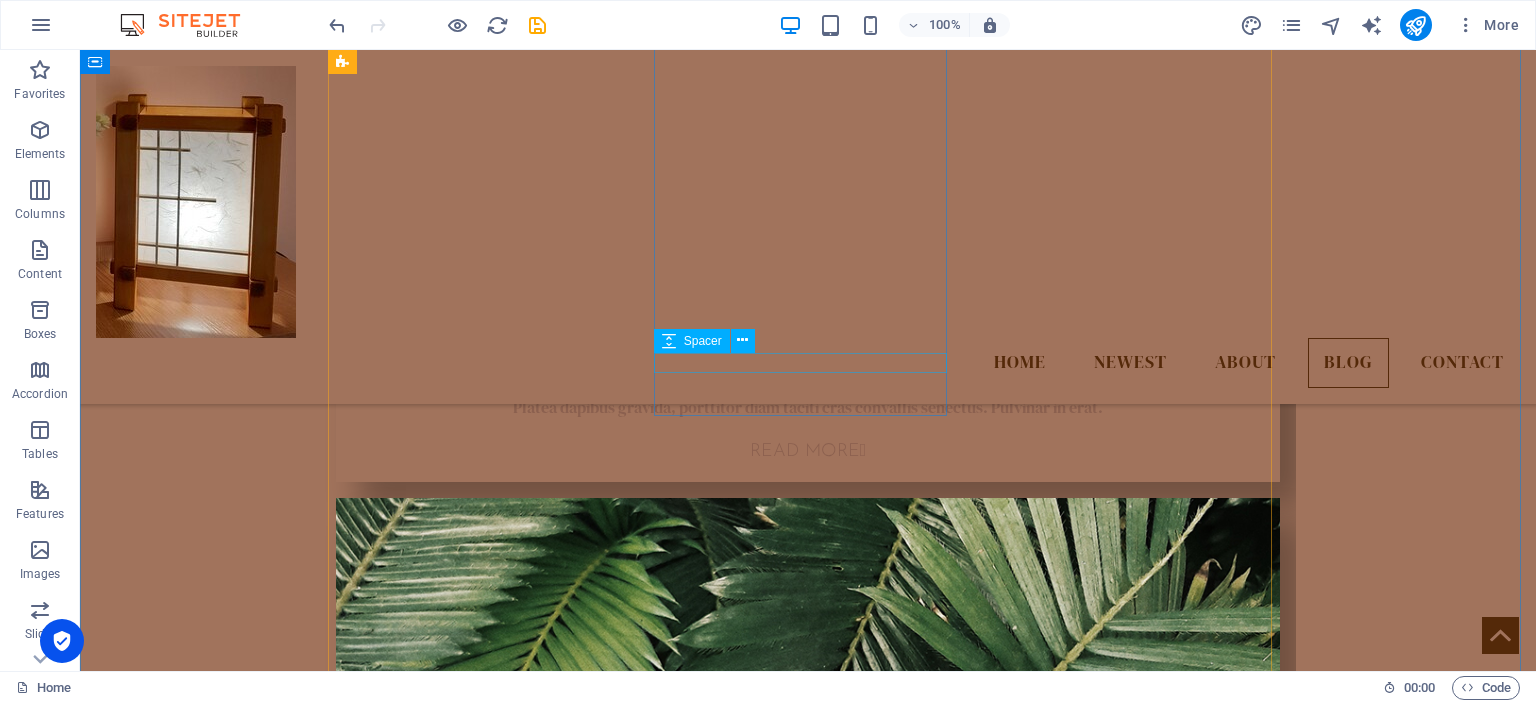 scroll, scrollTop: 2600, scrollLeft: 0, axis: vertical 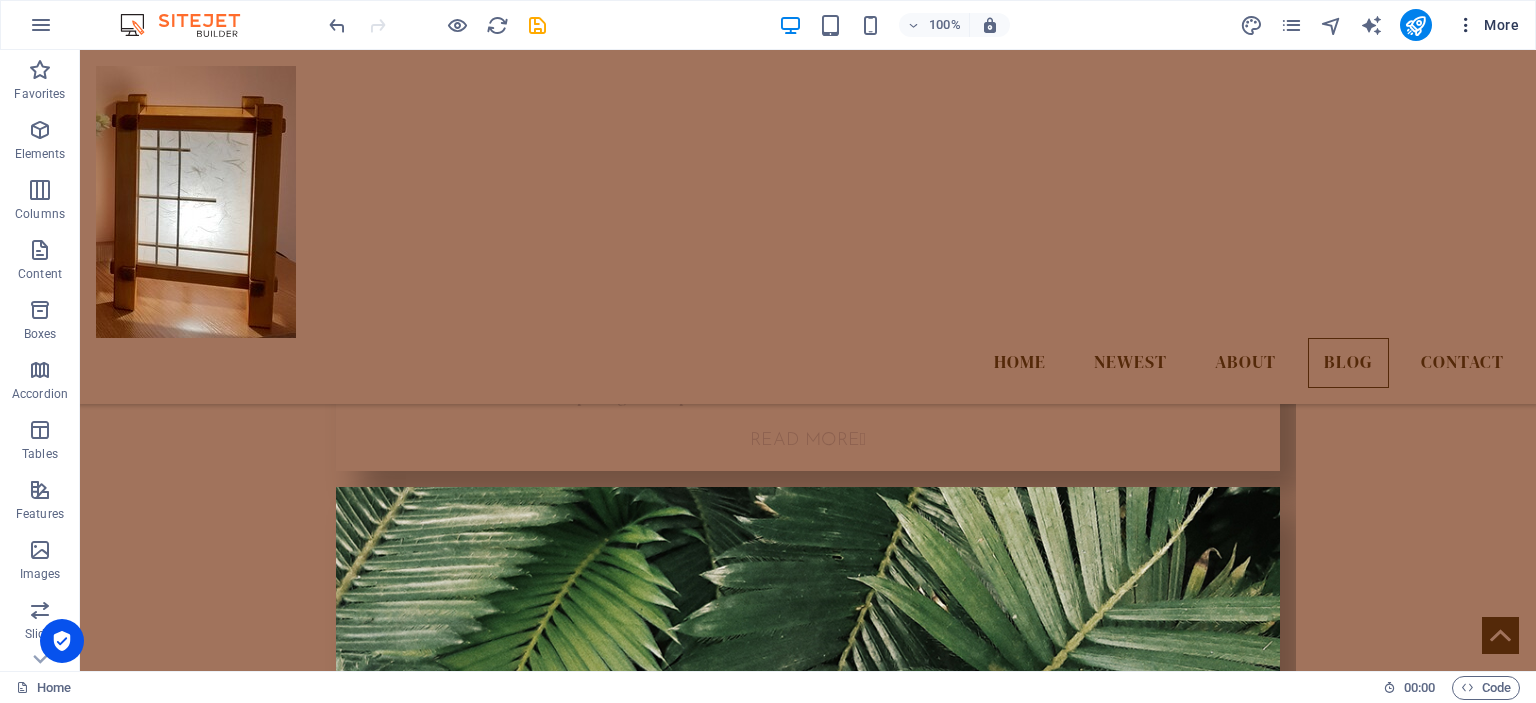 click on "More" at bounding box center (1487, 25) 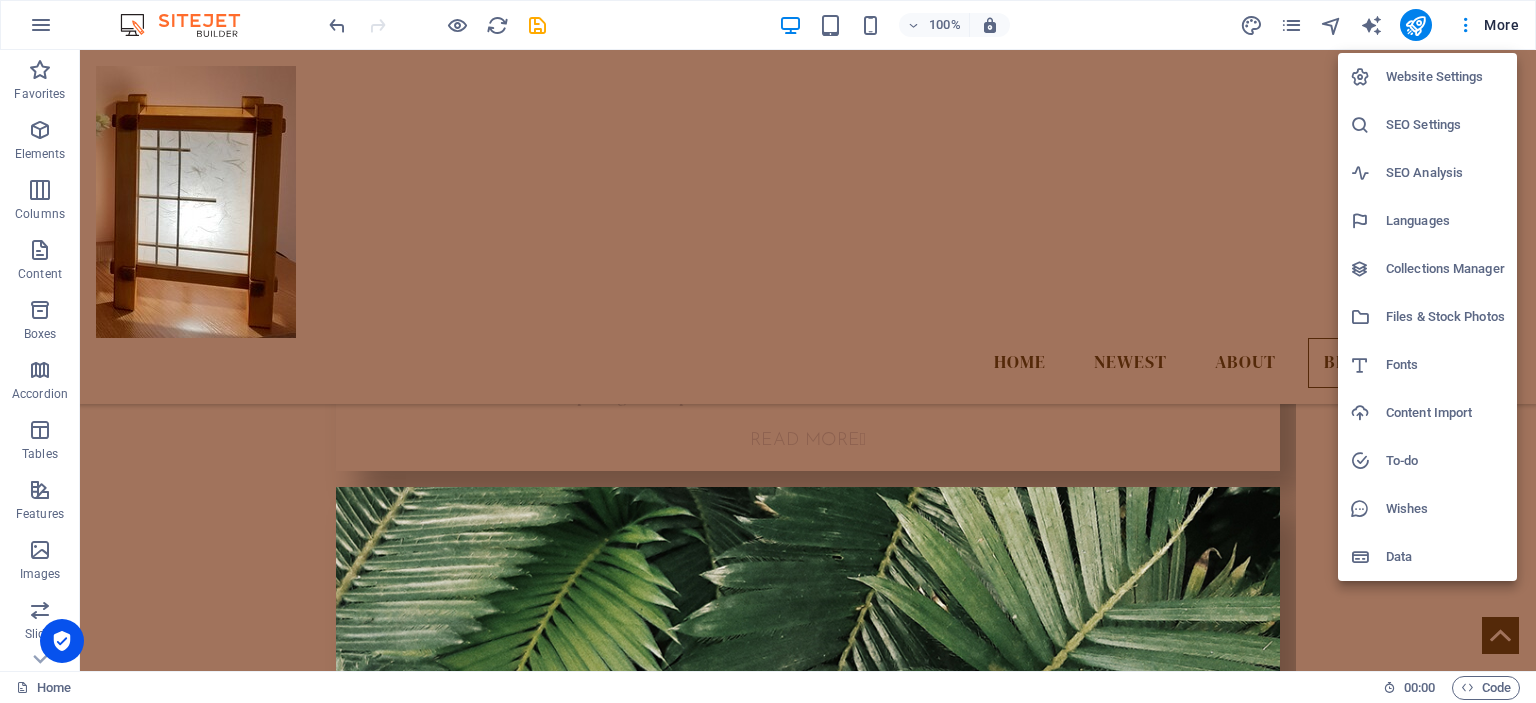 click on "Website Settings" at bounding box center (1445, 77) 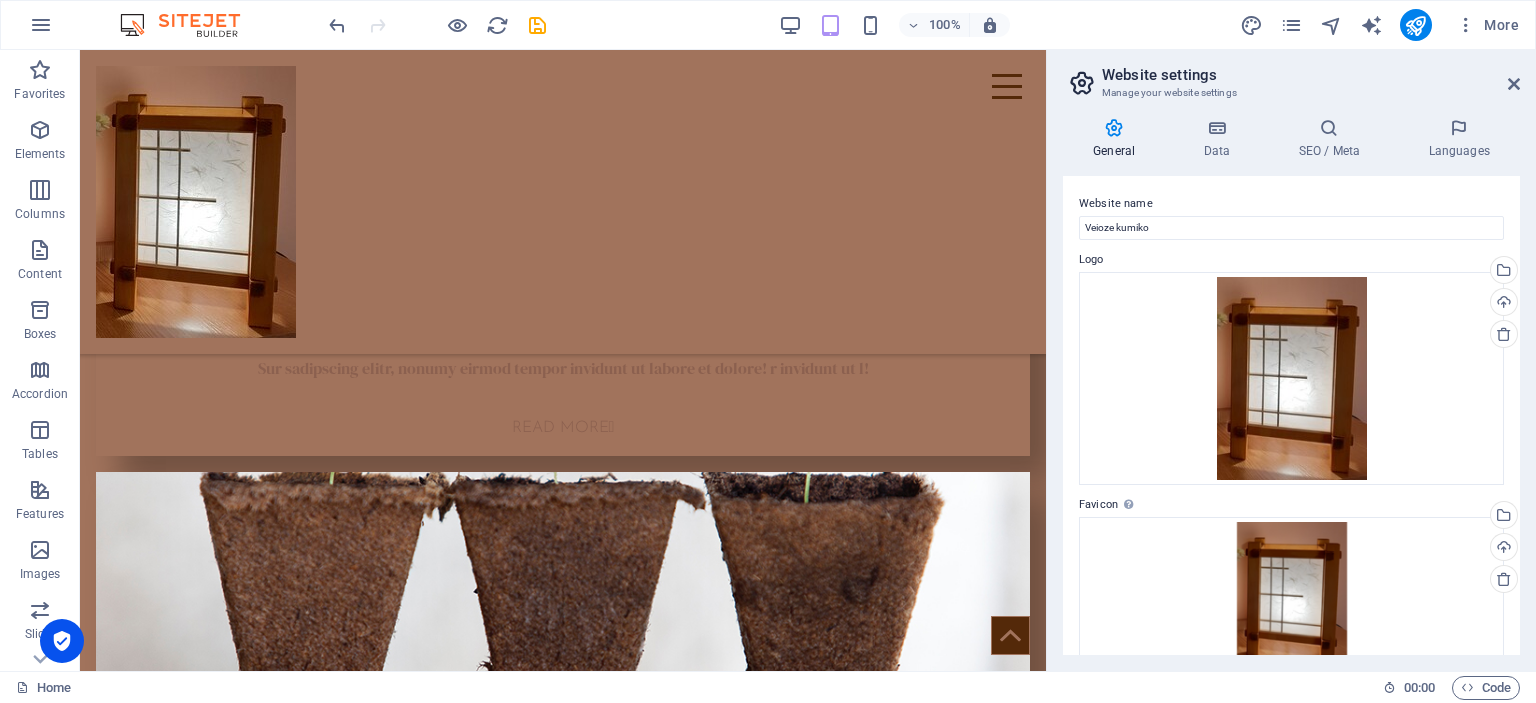 scroll, scrollTop: 3083, scrollLeft: 0, axis: vertical 